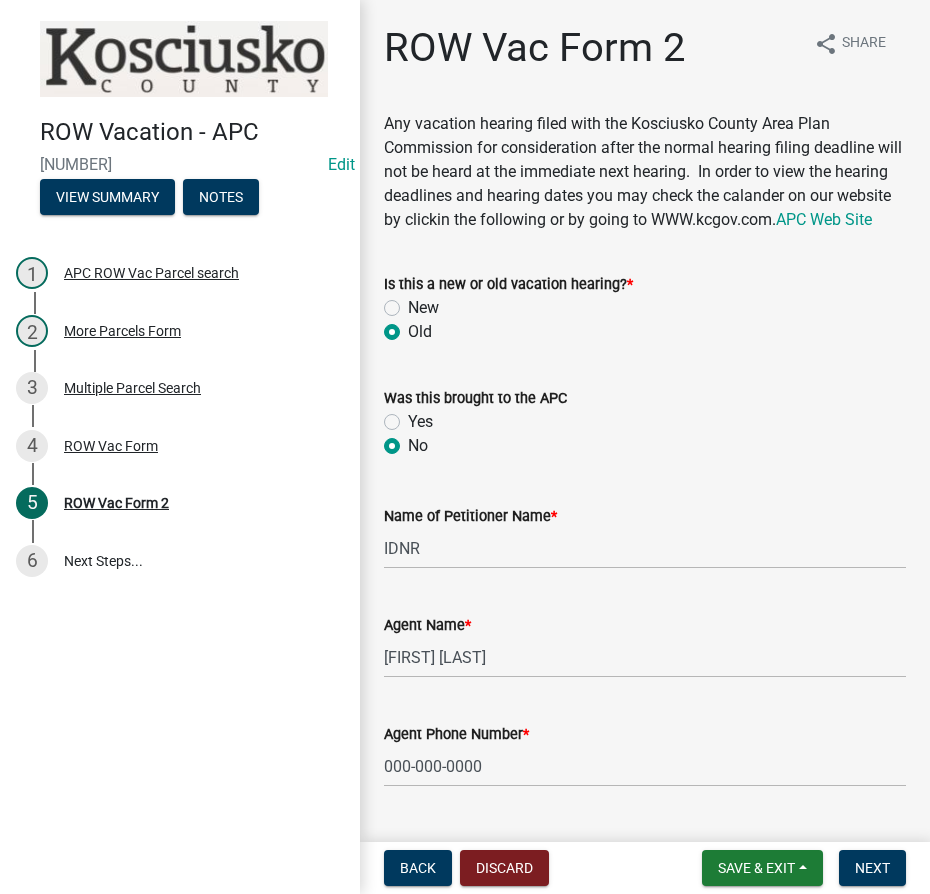 scroll, scrollTop: 0, scrollLeft: 0, axis: both 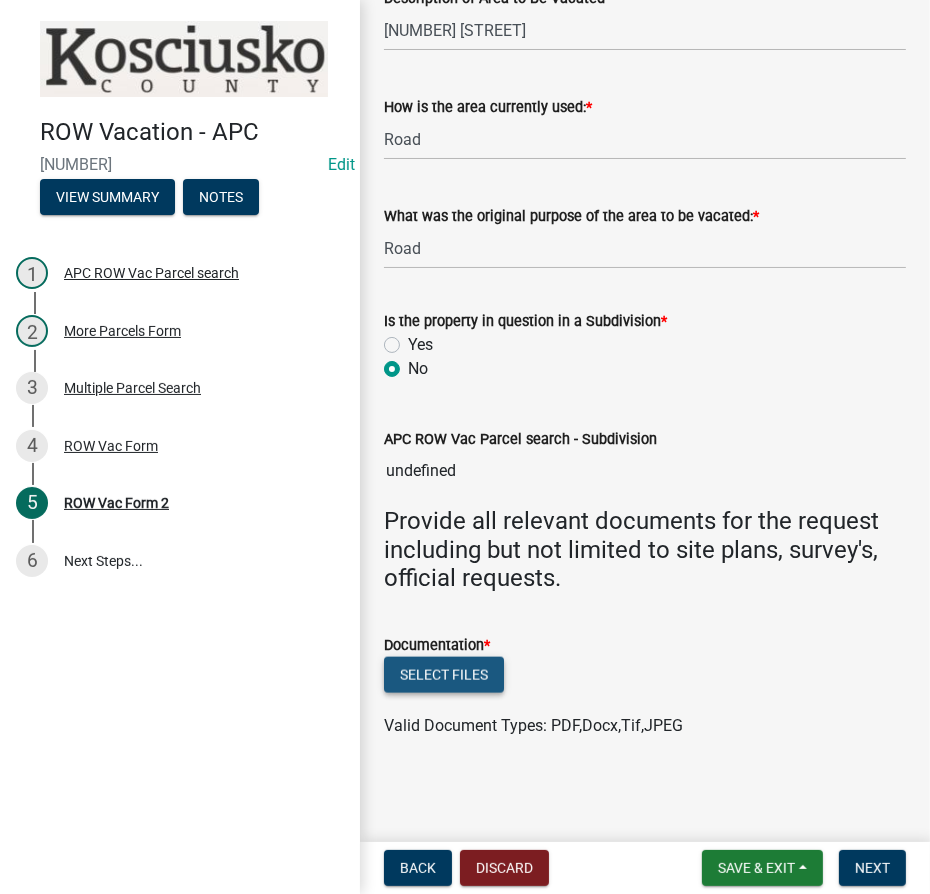 click on "Select files" 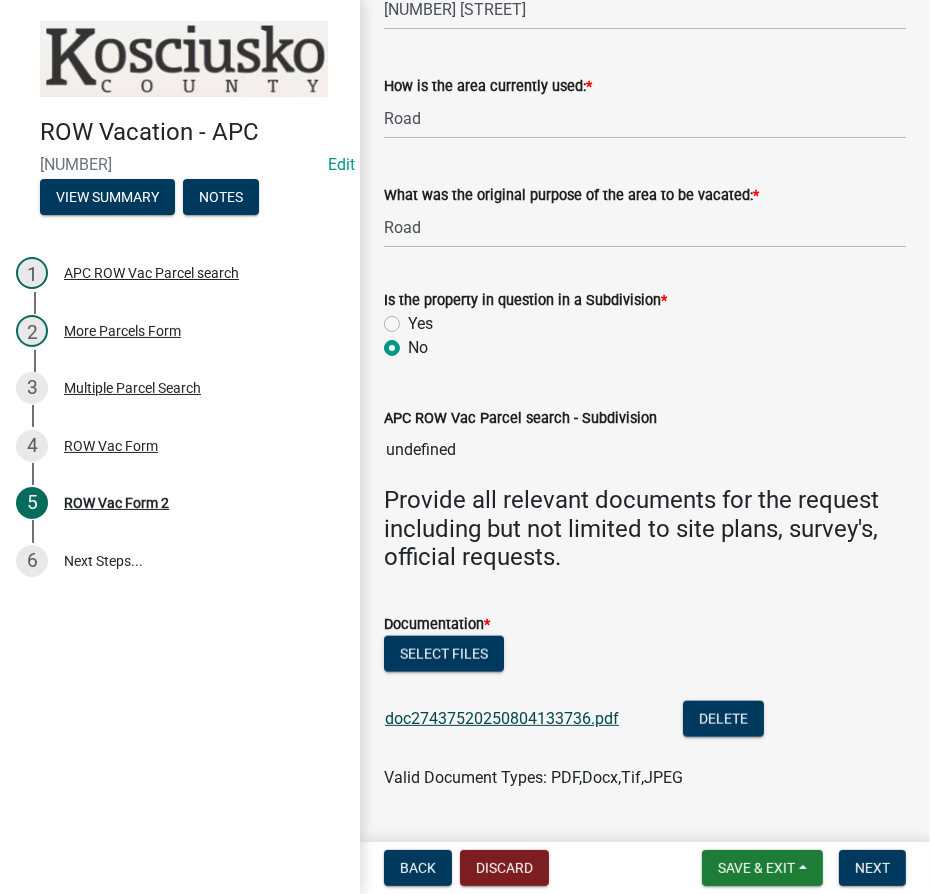 click on "doc27437520250804133736.pdf" 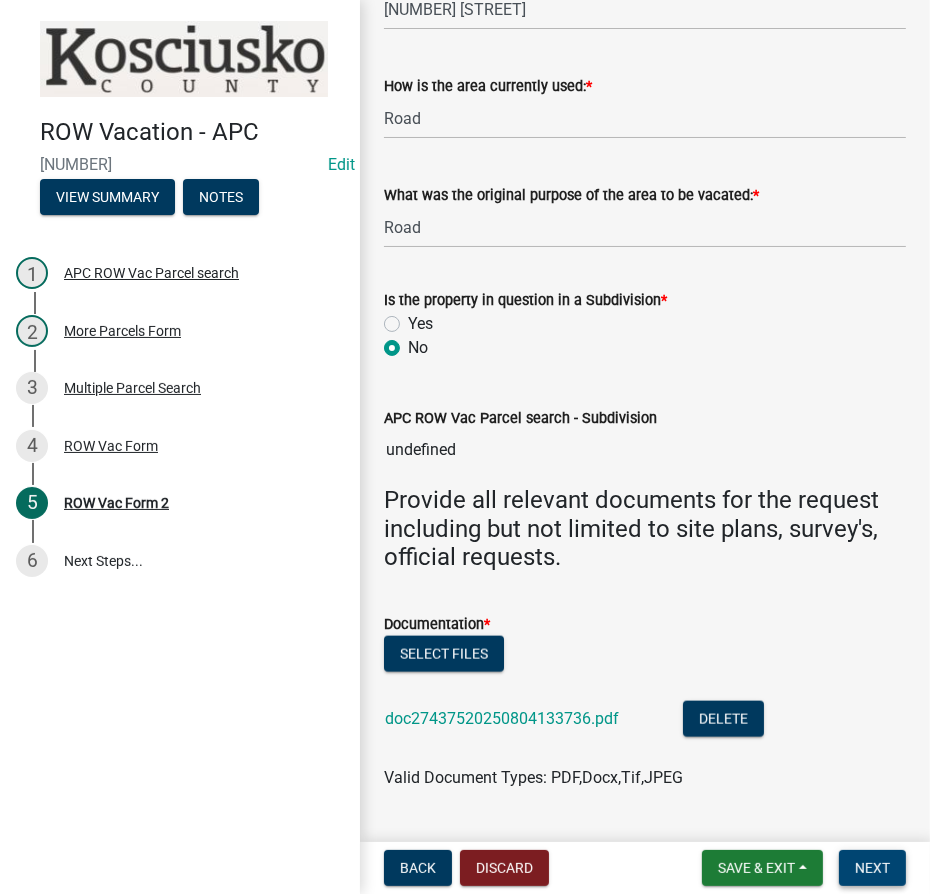 click on "Next" at bounding box center [872, 868] 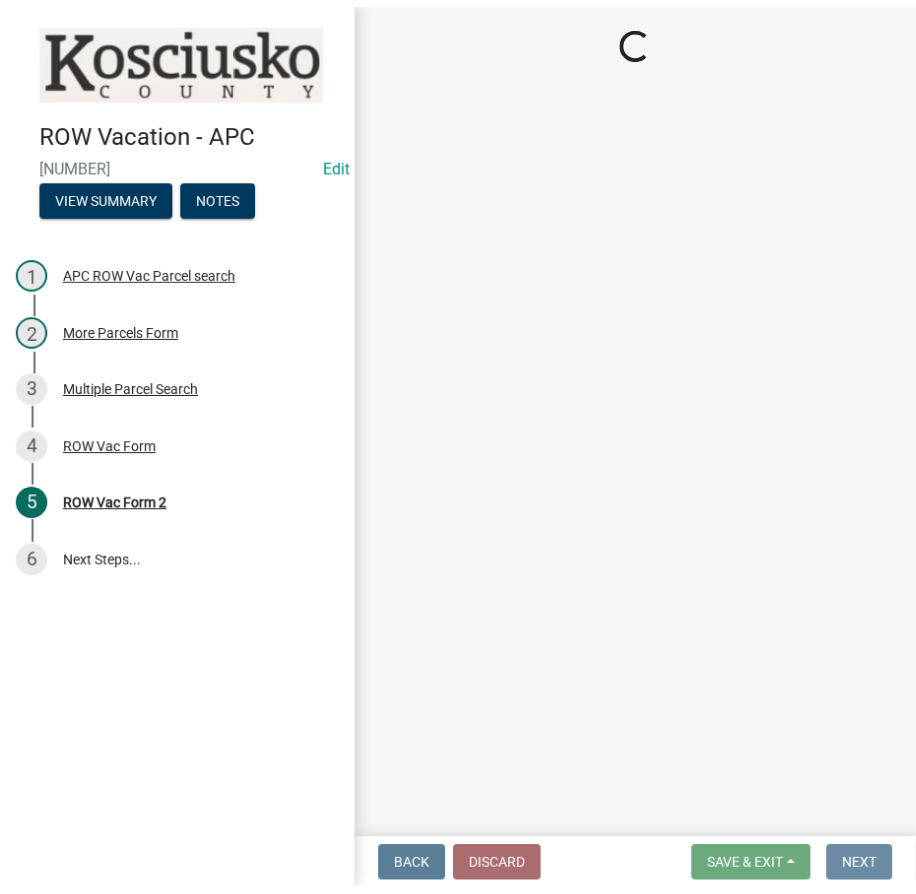 scroll, scrollTop: 0, scrollLeft: 0, axis: both 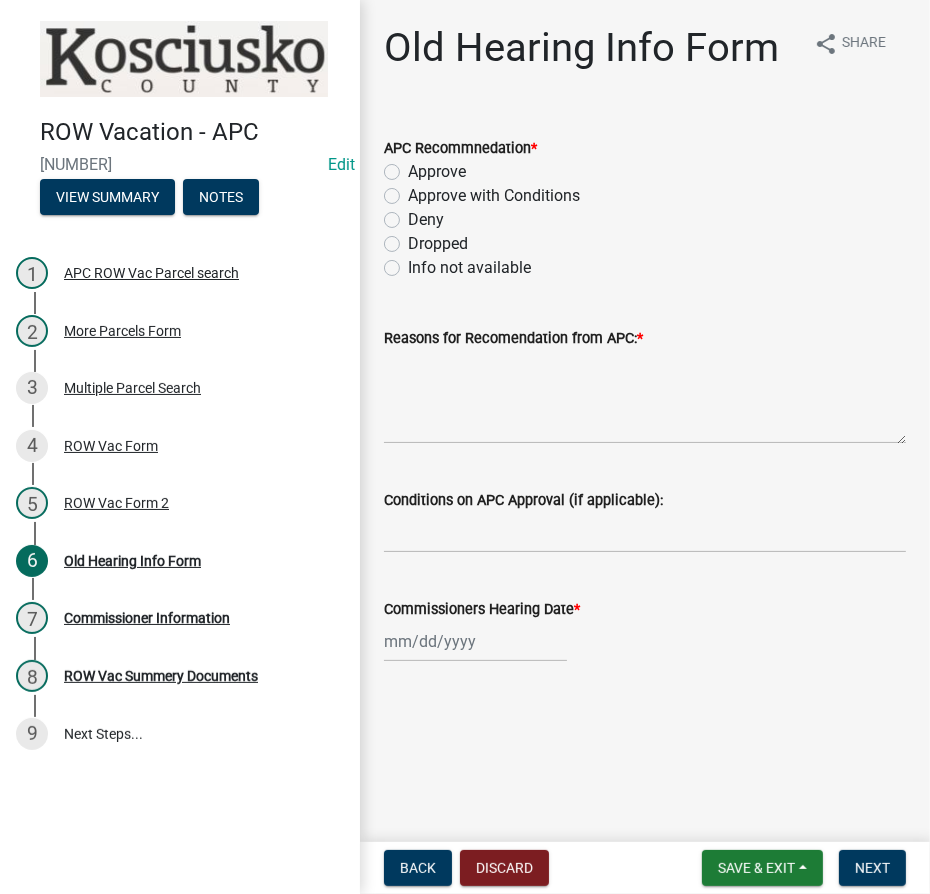 click on "Info not available" 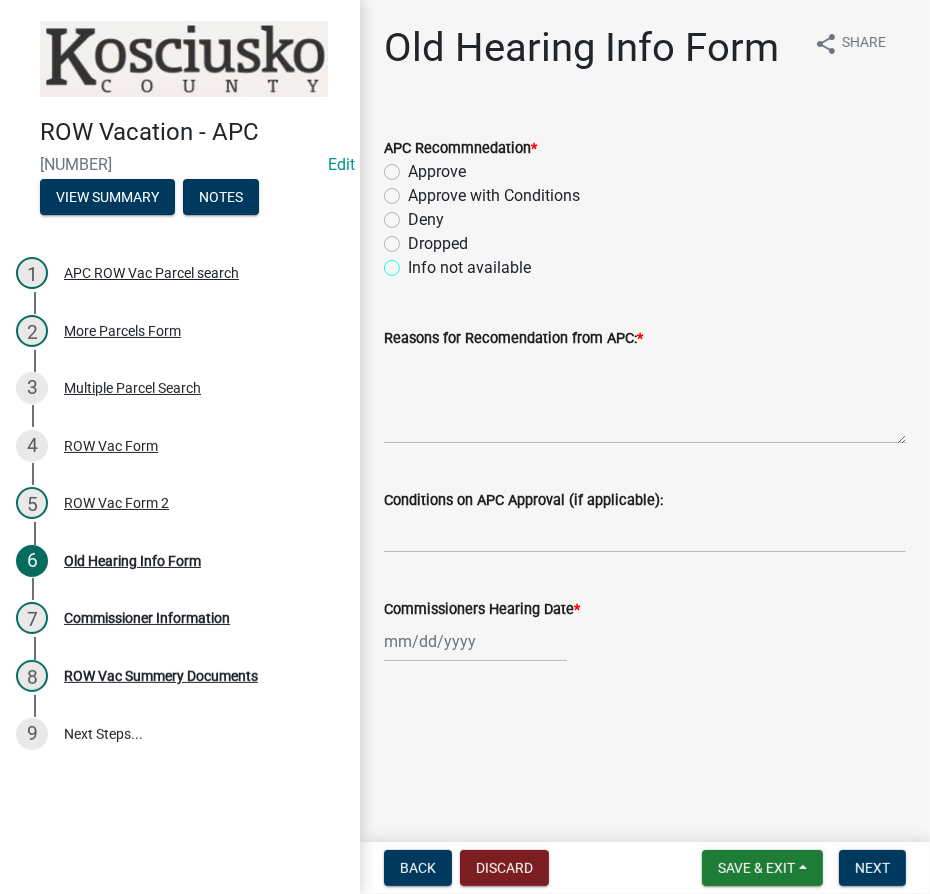 click on "Info not available" at bounding box center (414, 262) 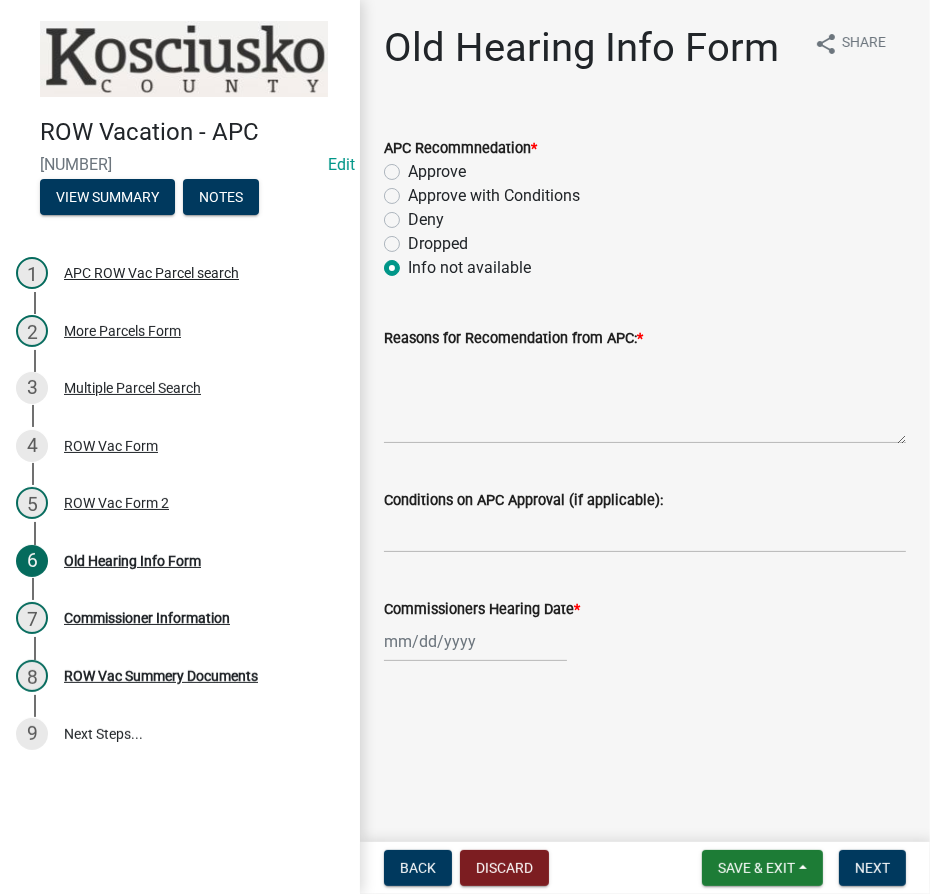 radio on "true" 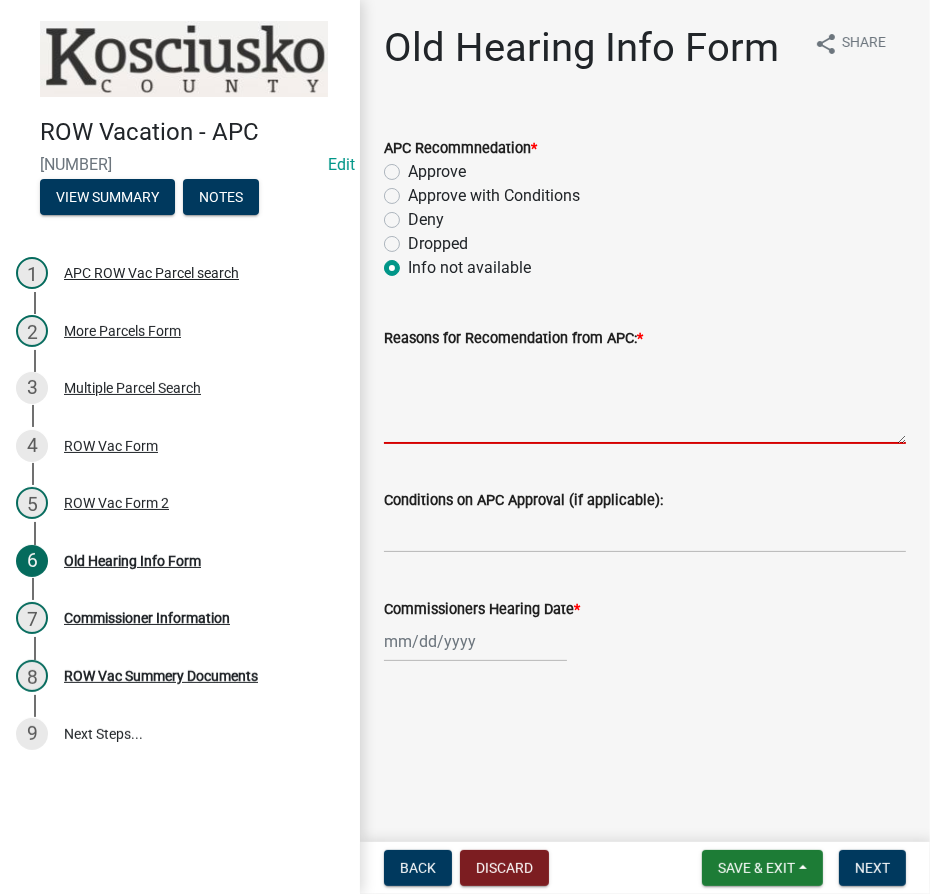 click on "Reasons for Recomendation from APC:  *" at bounding box center (645, 397) 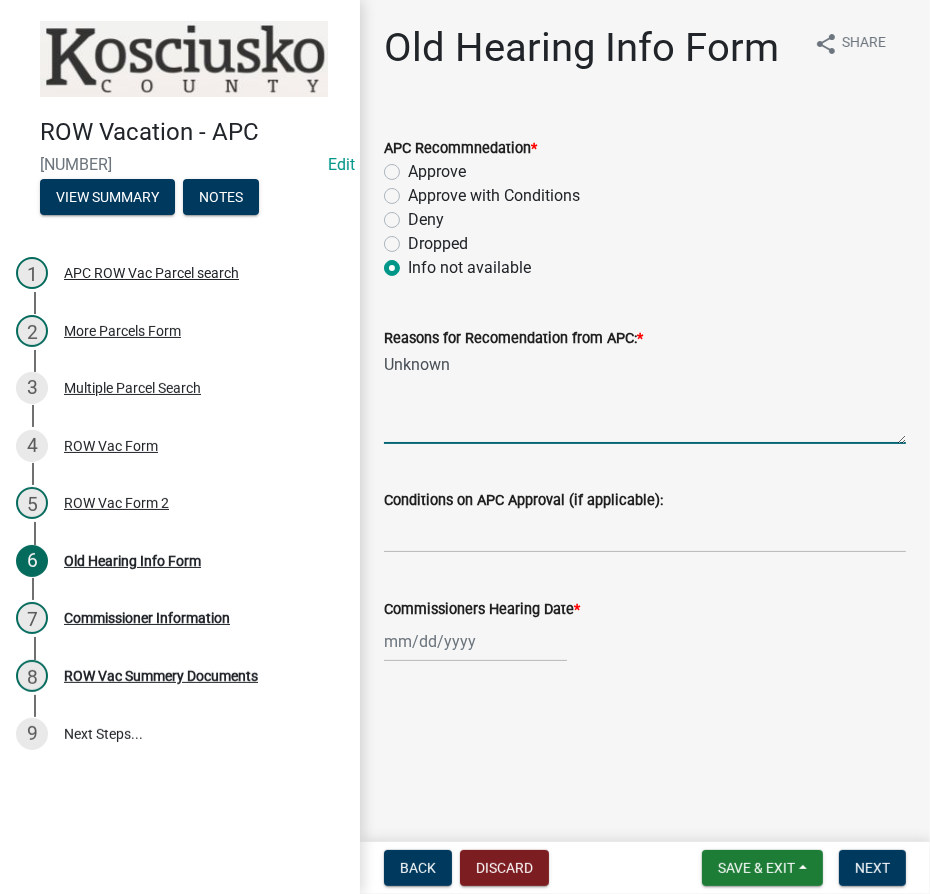 type on "Unknown" 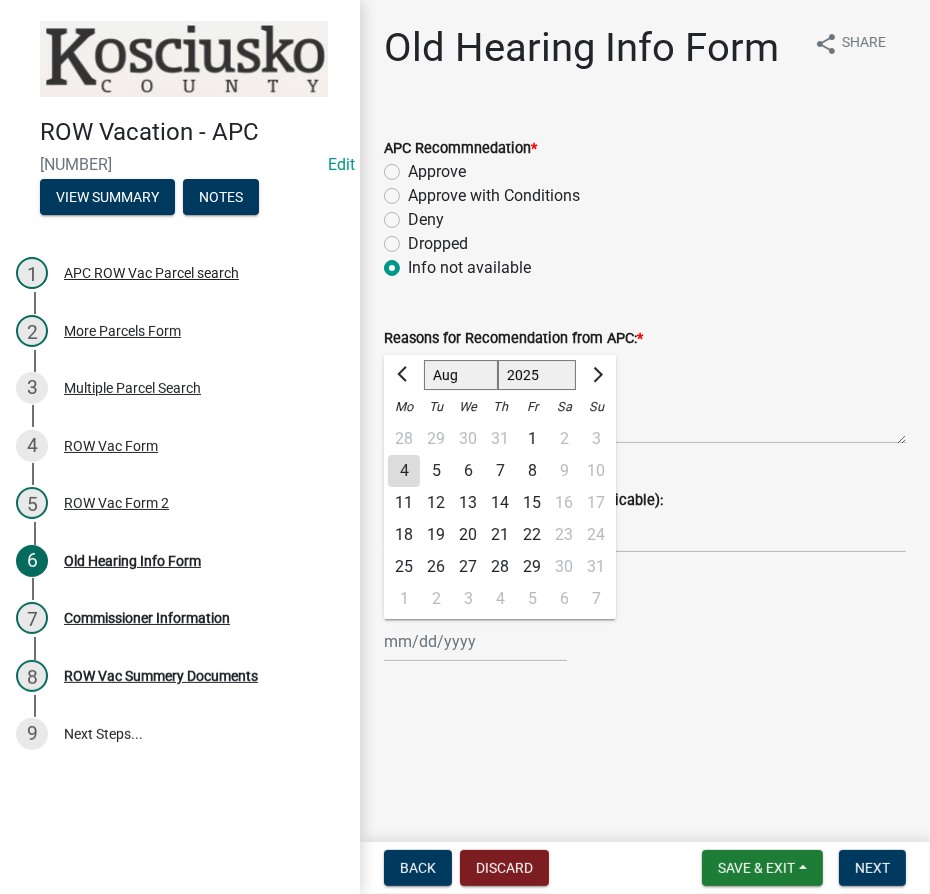 click on "1525 1526 1527 1528 1529 1530 1531 1532 1533 1534 1535 1536 1537 1538 1539 1540 1541 1542 1543 1544 1545 1546 1547 1548 1549 1550 1551 1552 1553 1554 1555 1556 1557 1558 1559 1560 1561 1562 1563 1564 1565 1566 1567 1568 1569 1570 1571 1572 1573 1574 1575 1576 1577 1578 1579 1580 1581 1582 1583 1584 1585 1586 1587 1588 1589 1590 1591 1592 1593 1594 1595 1596 1597 1598 1599 1600 1601 1602 1603 1604 1605 1606 1607 1608 1609 1610 1611 1612 1613 1614 1615 1616 1617 1618 1619 1620 1621 1622 1623 1624 1625 1626 1627 1628 1629 1630 1631 1632 1633 1634 1635 1636 1637 1638 1639 1640 1641 1642 1643 1644 1645 1646 1647 1648 1649 1650 1651 1652 1653 1654 1655 1656 1657 1658 1659 1660 1661 1662 1663 1664 1665 1666 1667 1668 1669 1670 1671 1672 1673 1674 1675 1676 1677 1678 1679 1680 1681 1682 1683 1684 1685 1686 1687 1688 1689 1690 1691 1692 1693 1694 1695 1696 1697 1698 1699 1700 1701 1702 1703 1704 1705 1706 1707 1708 1709 1710 1711 1712 1713 1714 1715 1716 1717 1718 1719 1720 1721 1722 1723 1724 1725 1726 1727 1728 1729" 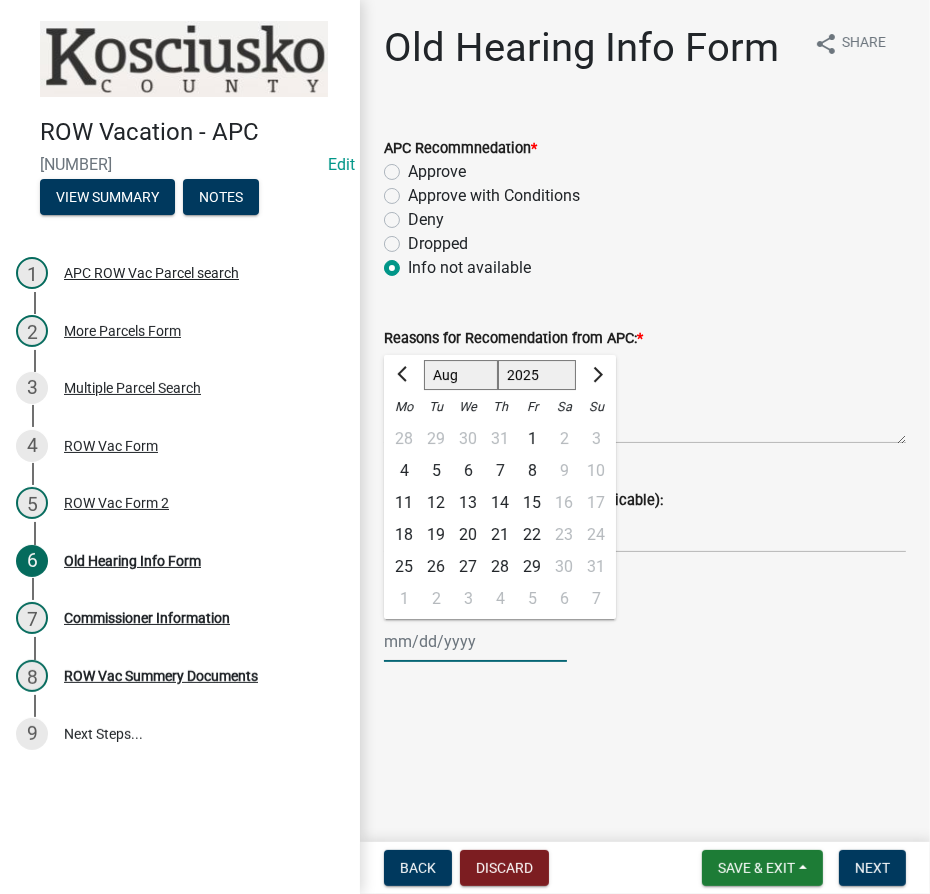 select on "2001" 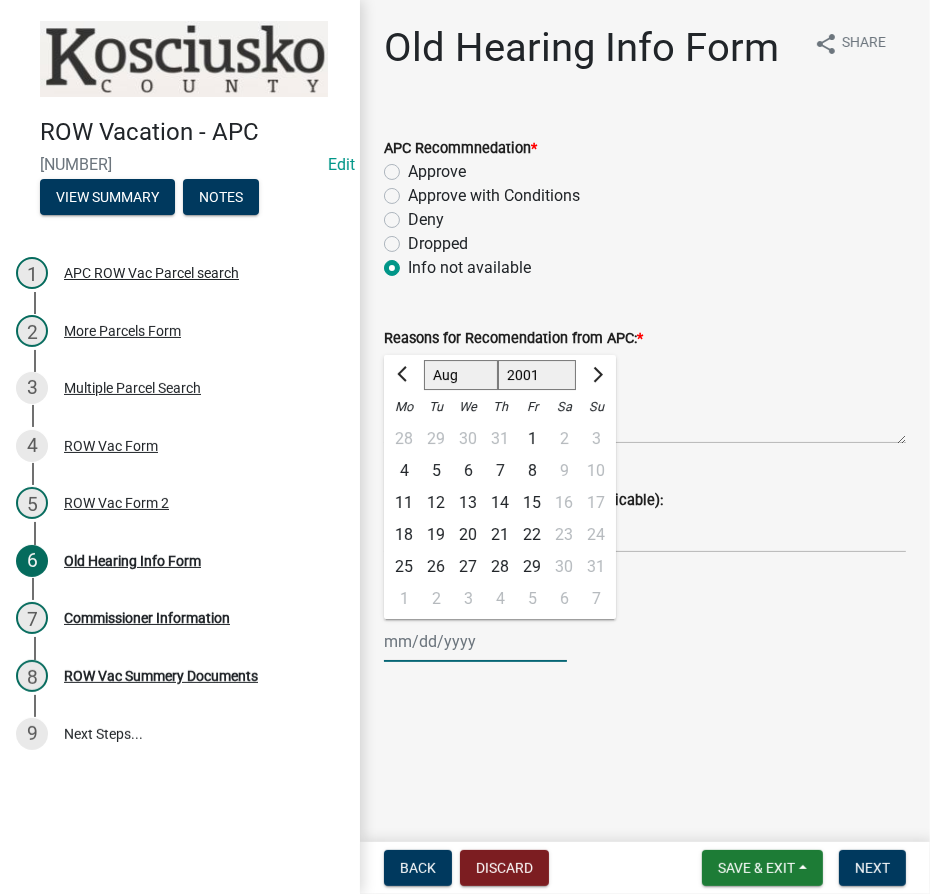 click on "1525 1526 1527 1528 1529 1530 1531 1532 1533 1534 1535 1536 1537 1538 1539 1540 1541 1542 1543 1544 1545 1546 1547 1548 1549 1550 1551 1552 1553 1554 1555 1556 1557 1558 1559 1560 1561 1562 1563 1564 1565 1566 1567 1568 1569 1570 1571 1572 1573 1574 1575 1576 1577 1578 1579 1580 1581 1582 1583 1584 1585 1586 1587 1588 1589 1590 1591 1592 1593 1594 1595 1596 1597 1598 1599 1600 1601 1602 1603 1604 1605 1606 1607 1608 1609 1610 1611 1612 1613 1614 1615 1616 1617 1618 1619 1620 1621 1622 1623 1624 1625 1626 1627 1628 1629 1630 1631 1632 1633 1634 1635 1636 1637 1638 1639 1640 1641 1642 1643 1644 1645 1646 1647 1648 1649 1650 1651 1652 1653 1654 1655 1656 1657 1658 1659 1660 1661 1662 1663 1664 1665 1666 1667 1668 1669 1670 1671 1672 1673 1674 1675 1676 1677 1678 1679 1680 1681 1682 1683 1684 1685 1686 1687 1688 1689 1690 1691 1692 1693 1694 1695 1696 1697 1698 1699 1700 1701 1702 1703 1704 1705 1706 1707 1708 1709 1710 1711 1712 1713 1714 1715 1716 1717 1718 1719 1720 1721 1722 1723 1724 1725 1726 1727 1728 1729" 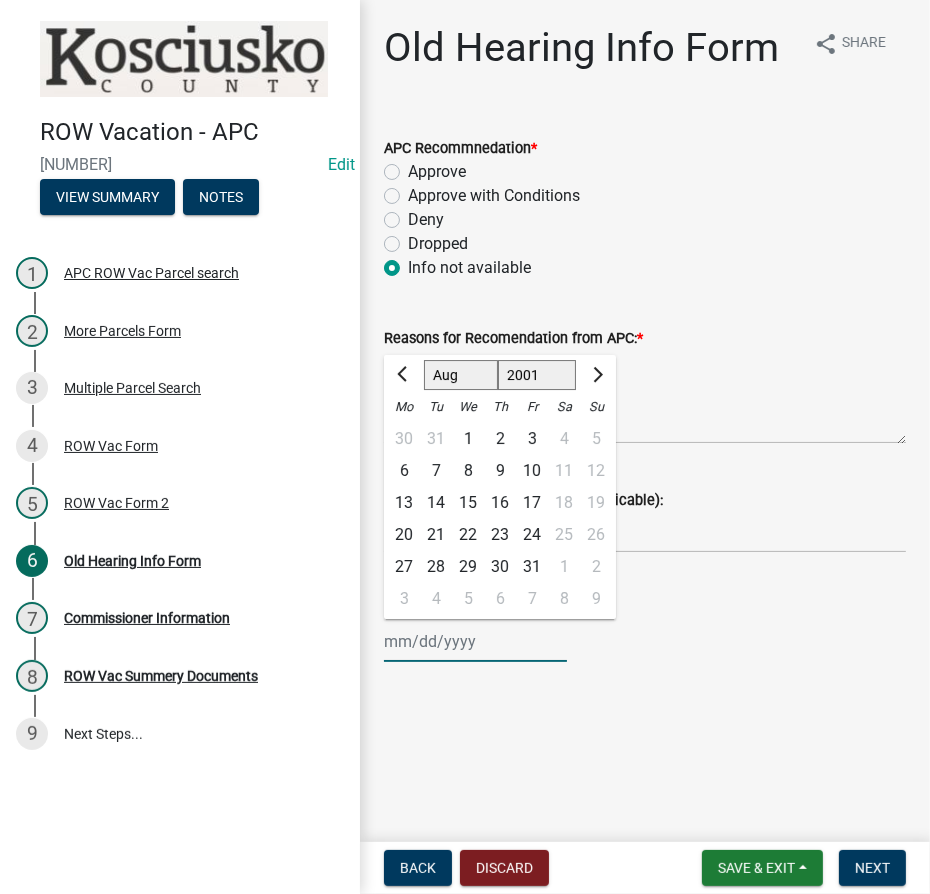 click on "Jan Feb Mar Apr May Jun Jul Aug Sep Oct Nov Dec" 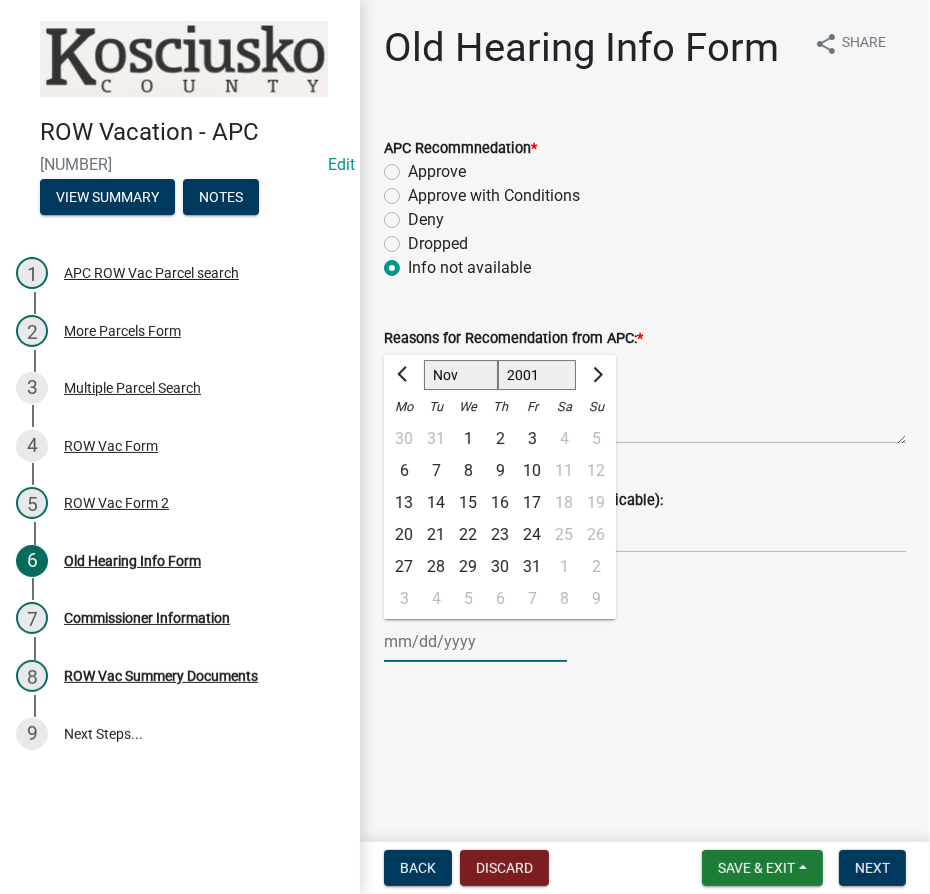 click on "Jan Feb Mar Apr May Jun Jul Aug Sep Oct Nov Dec" 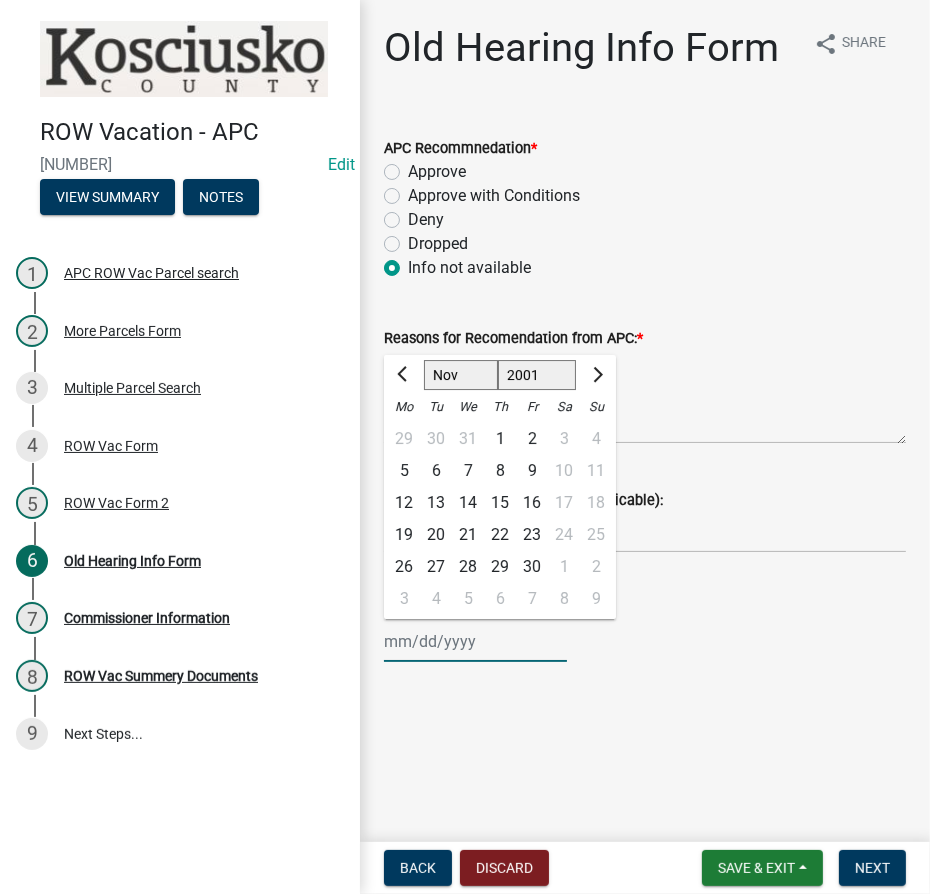 click on "20" 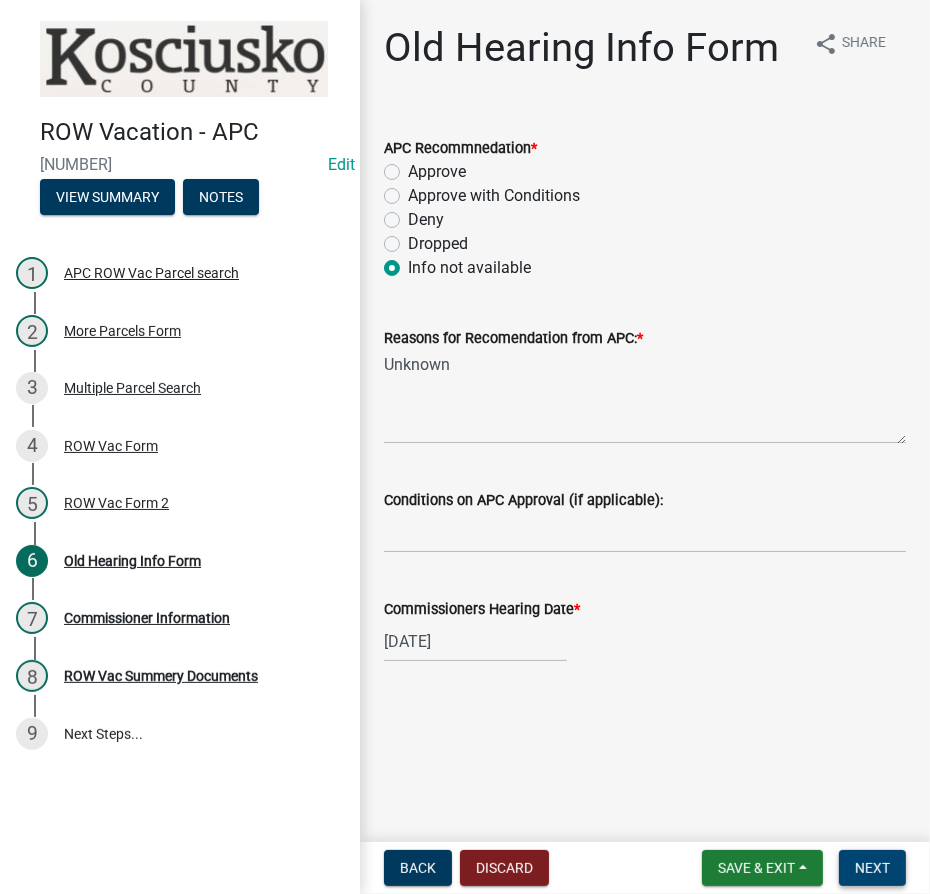 click on "Next" at bounding box center (872, 868) 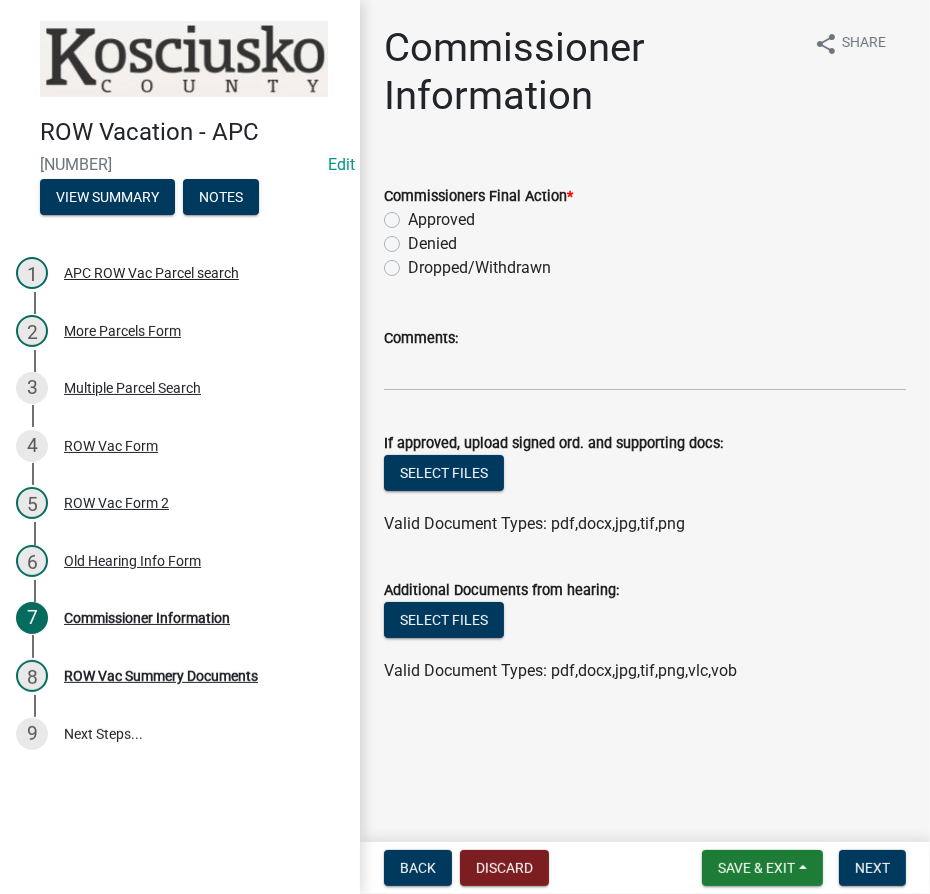 click on "Denied" 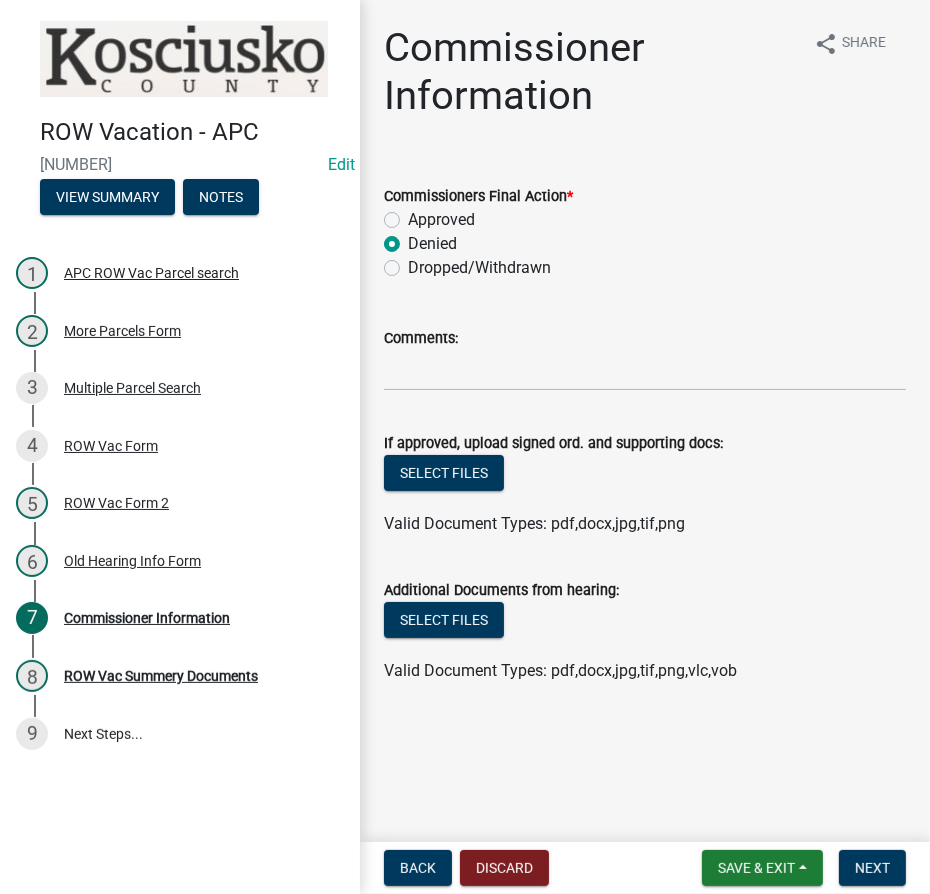 radio on "true" 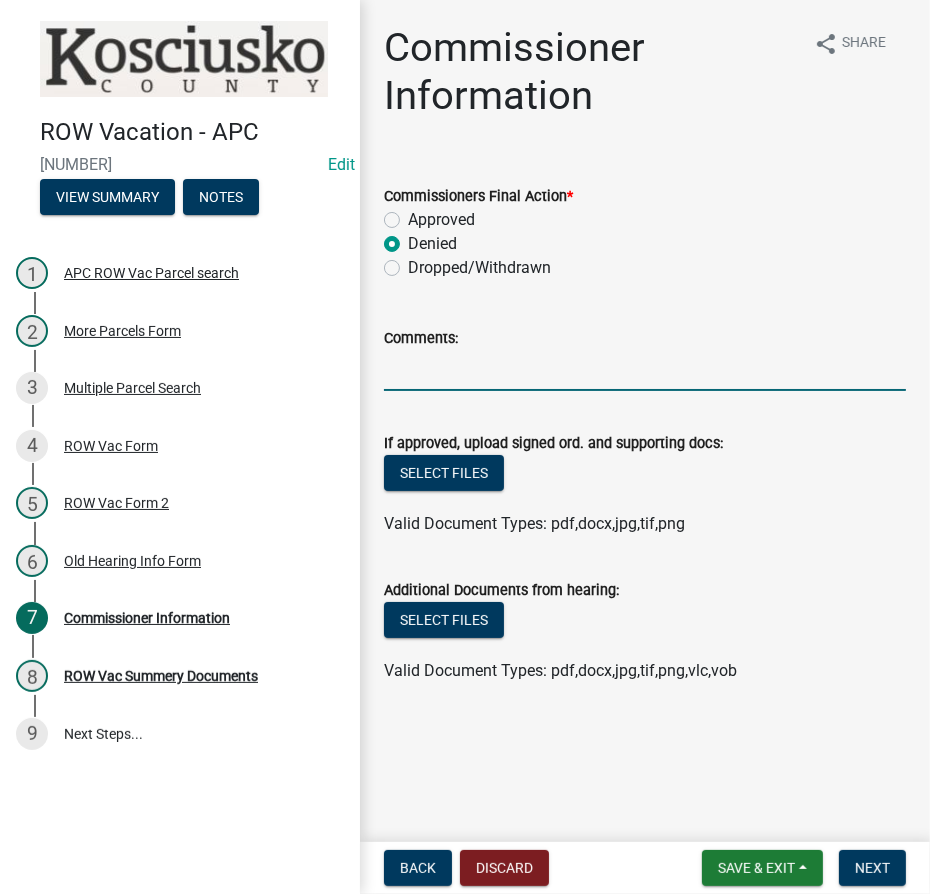 click on "Comments:" at bounding box center (645, 370) 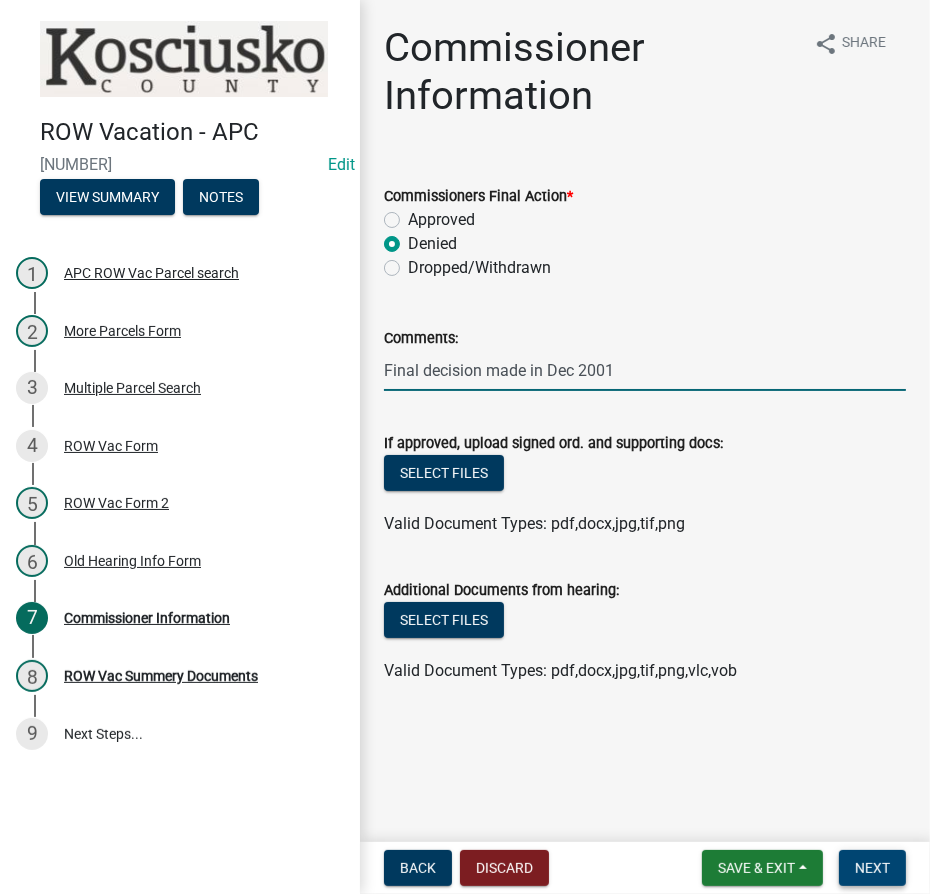 type on "Final decision made in Dec 2001" 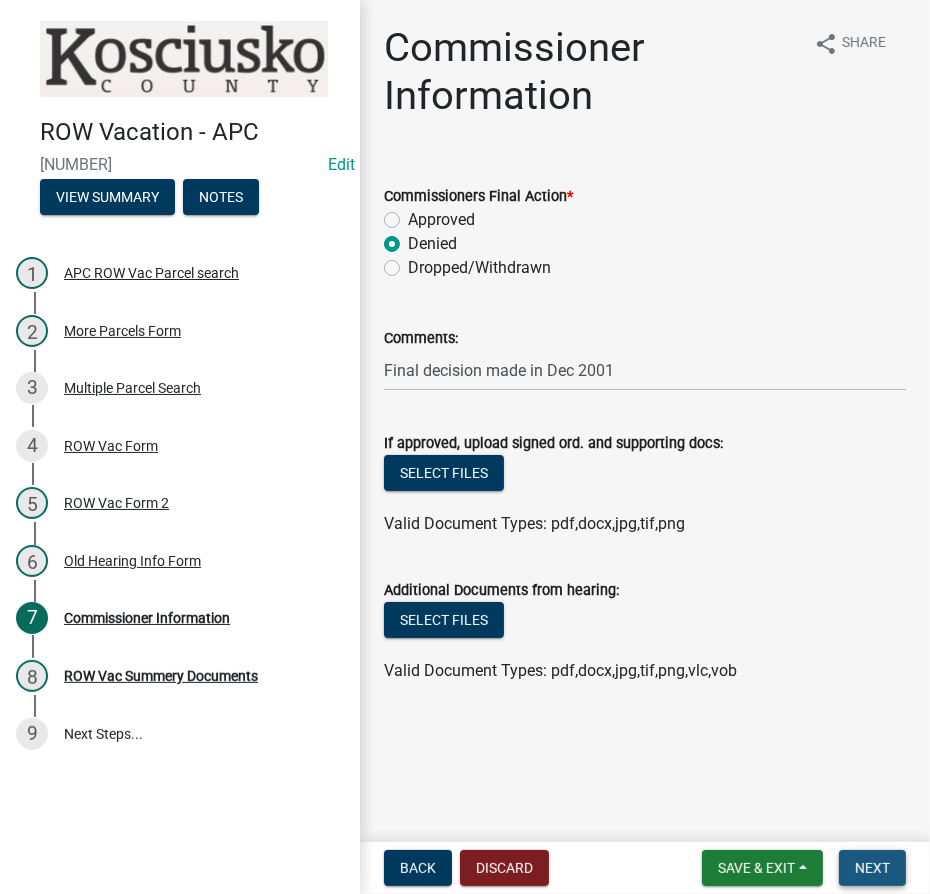 click on "Next" at bounding box center [872, 868] 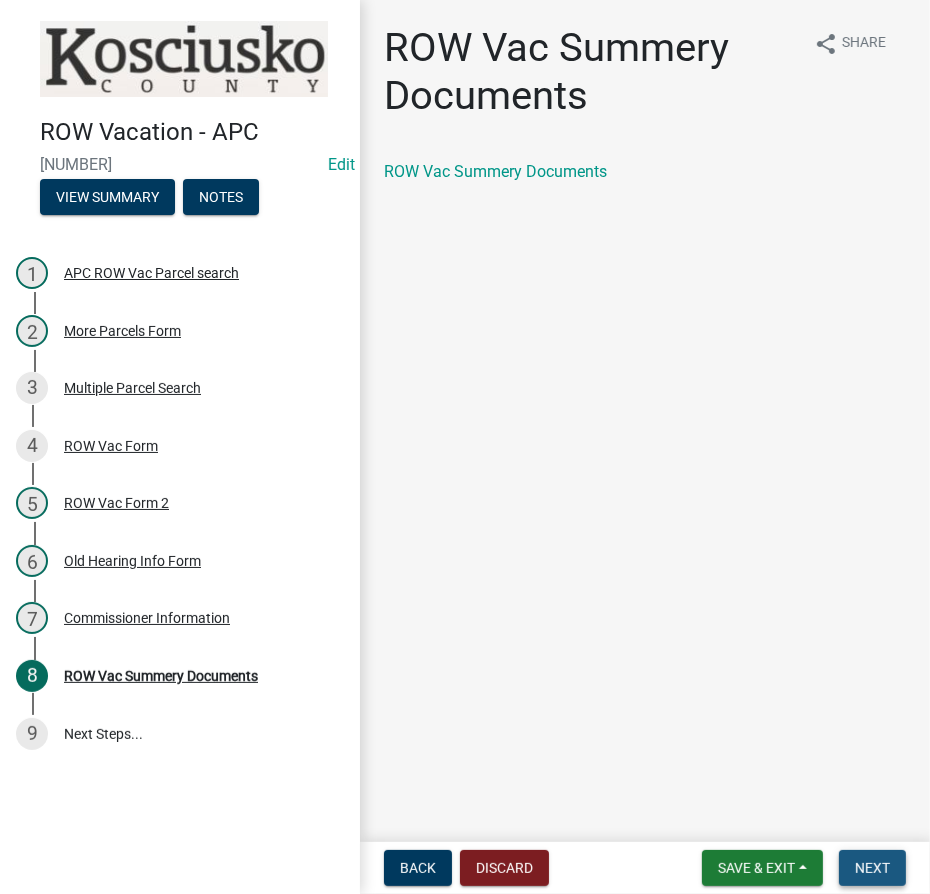click on "Next" at bounding box center [872, 868] 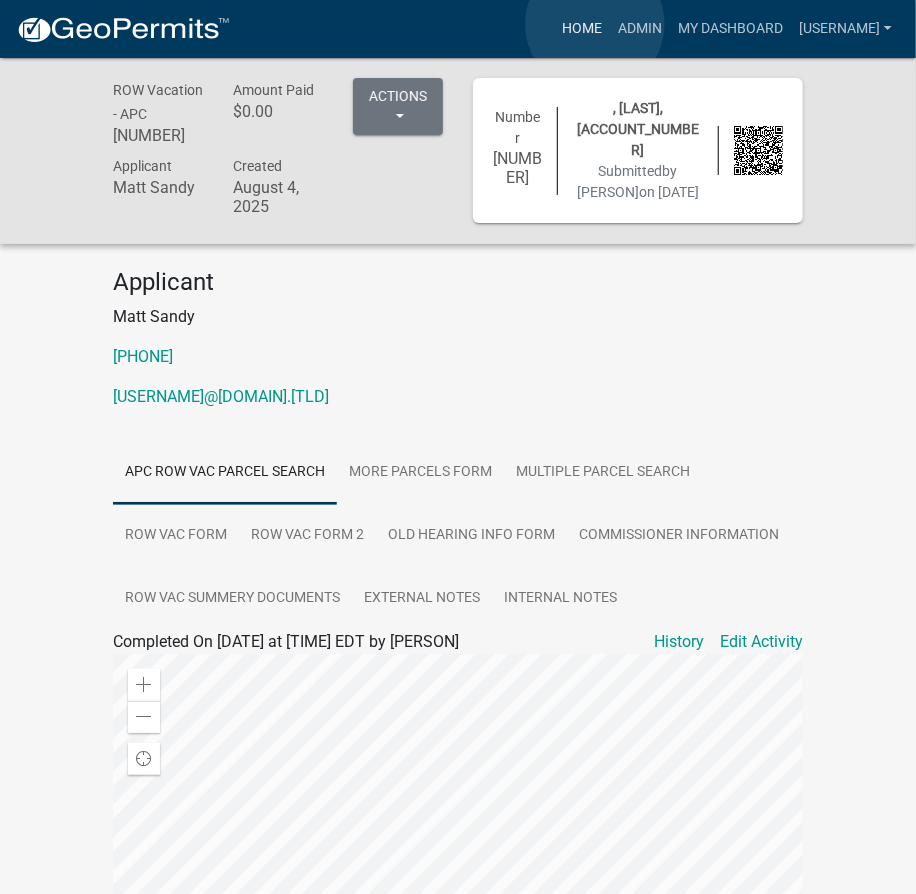 click on "Home" at bounding box center [582, 29] 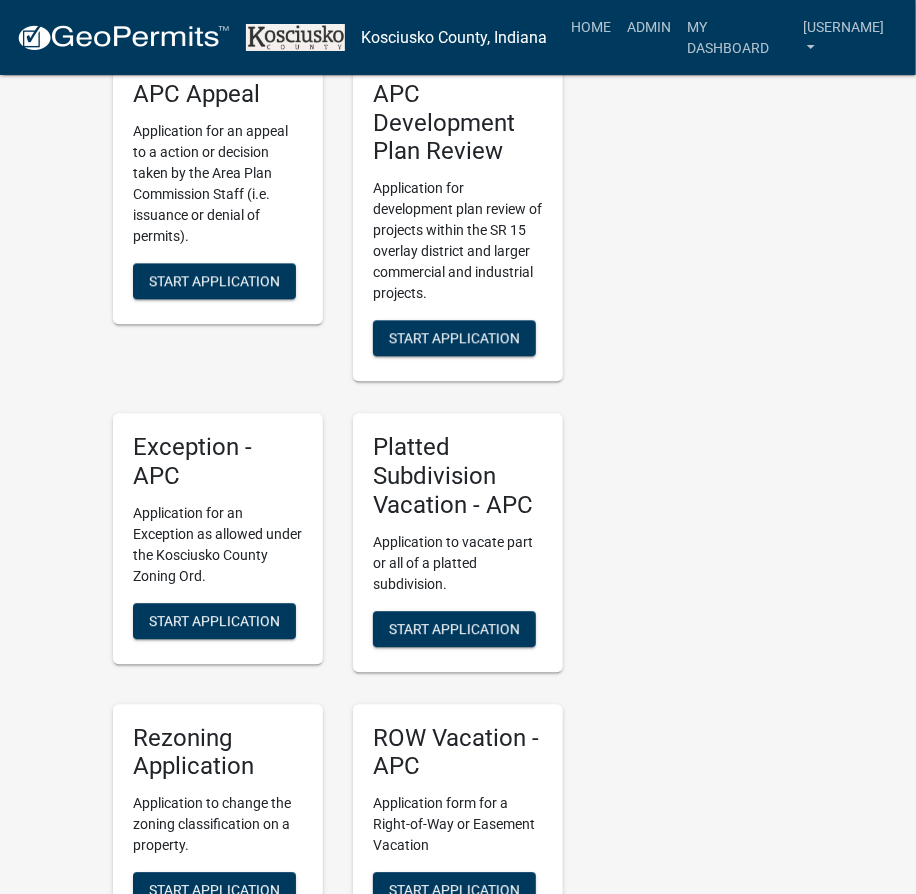 scroll, scrollTop: 4090, scrollLeft: 0, axis: vertical 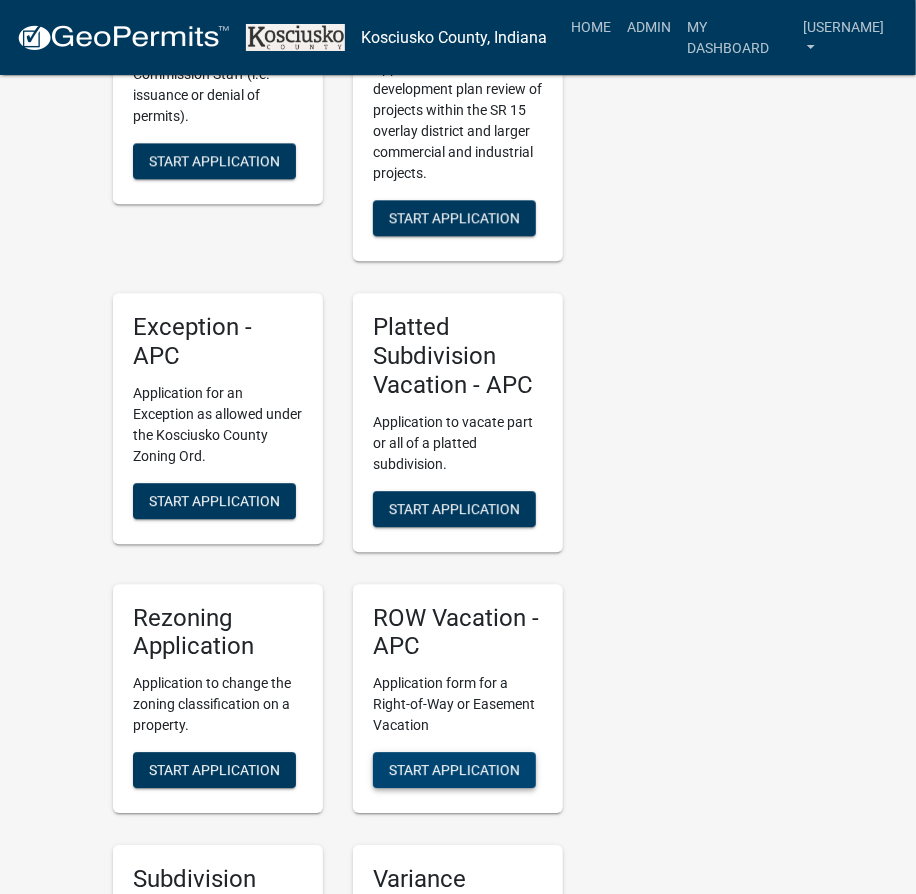click on "Start Application" at bounding box center [454, 770] 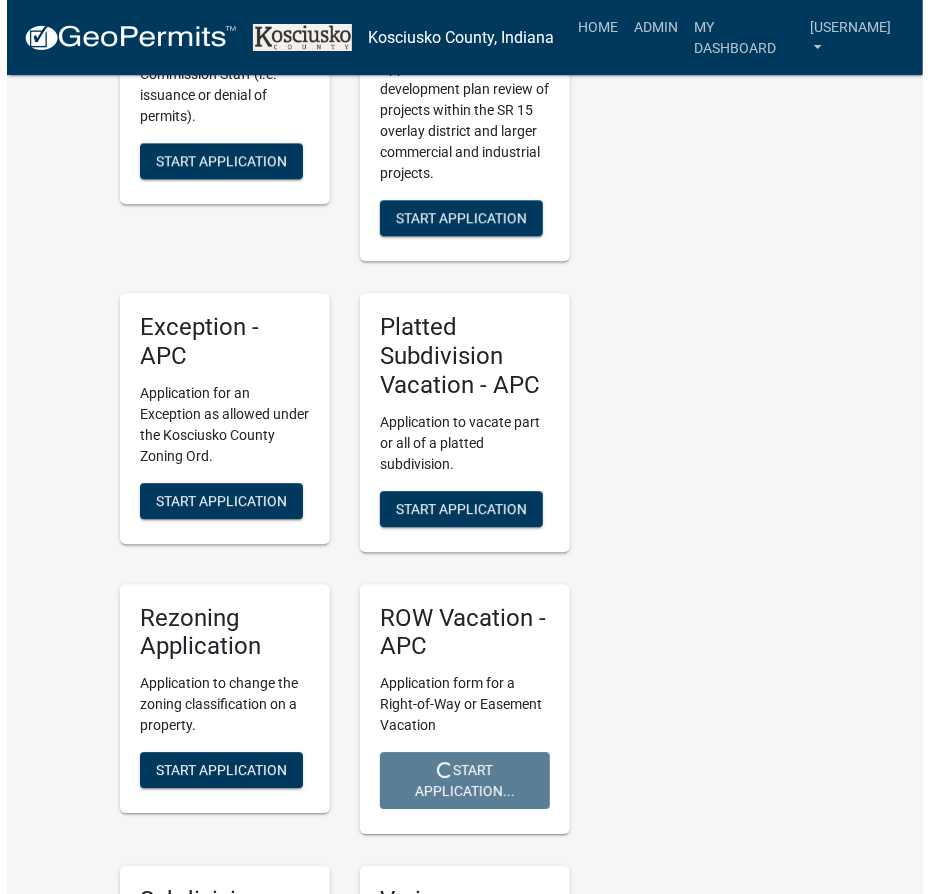 scroll, scrollTop: 0, scrollLeft: 0, axis: both 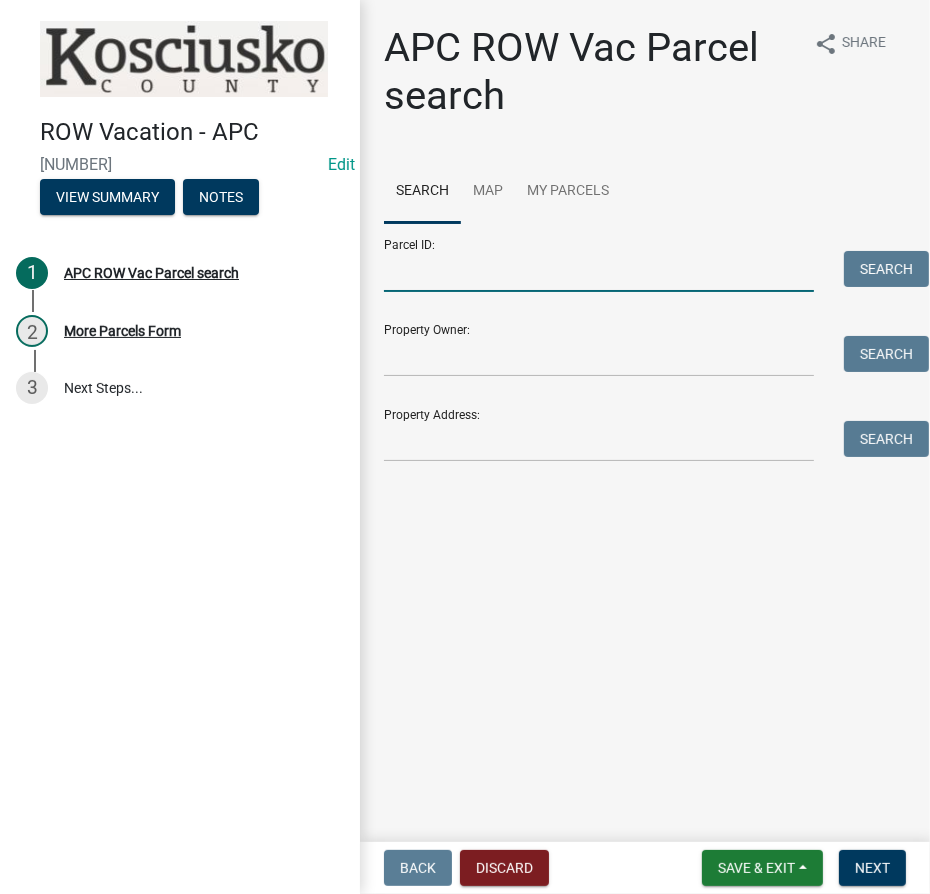 click on "Parcel ID:" at bounding box center (599, 271) 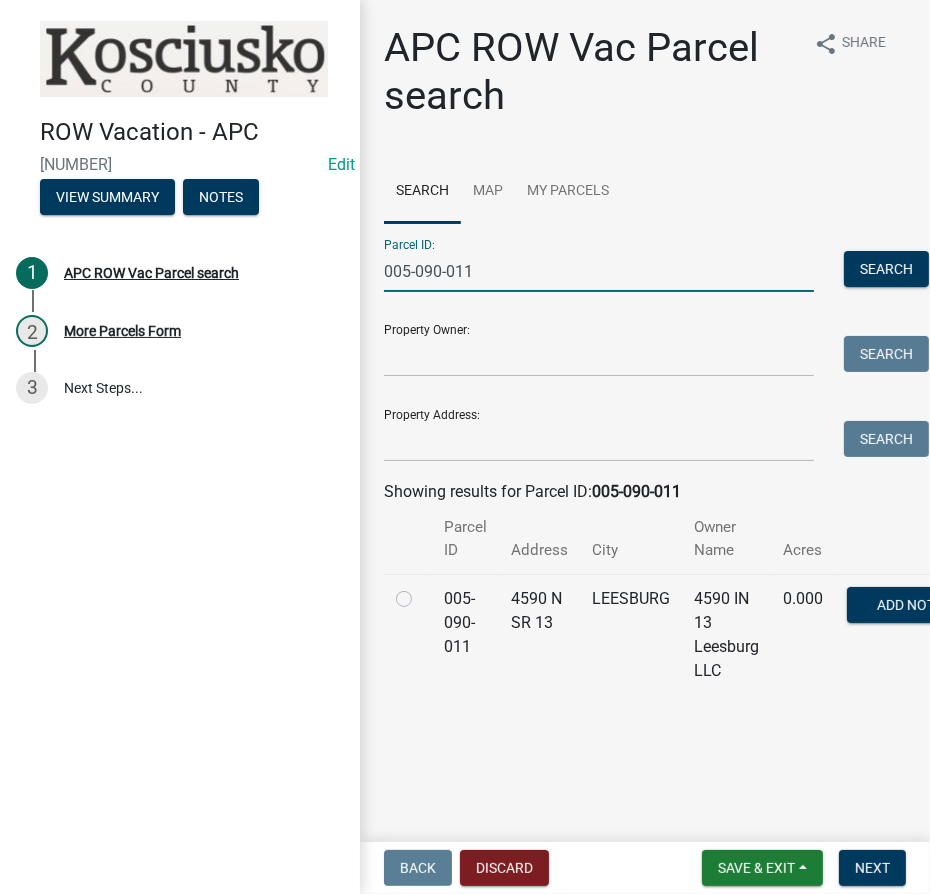type on "005-090-011" 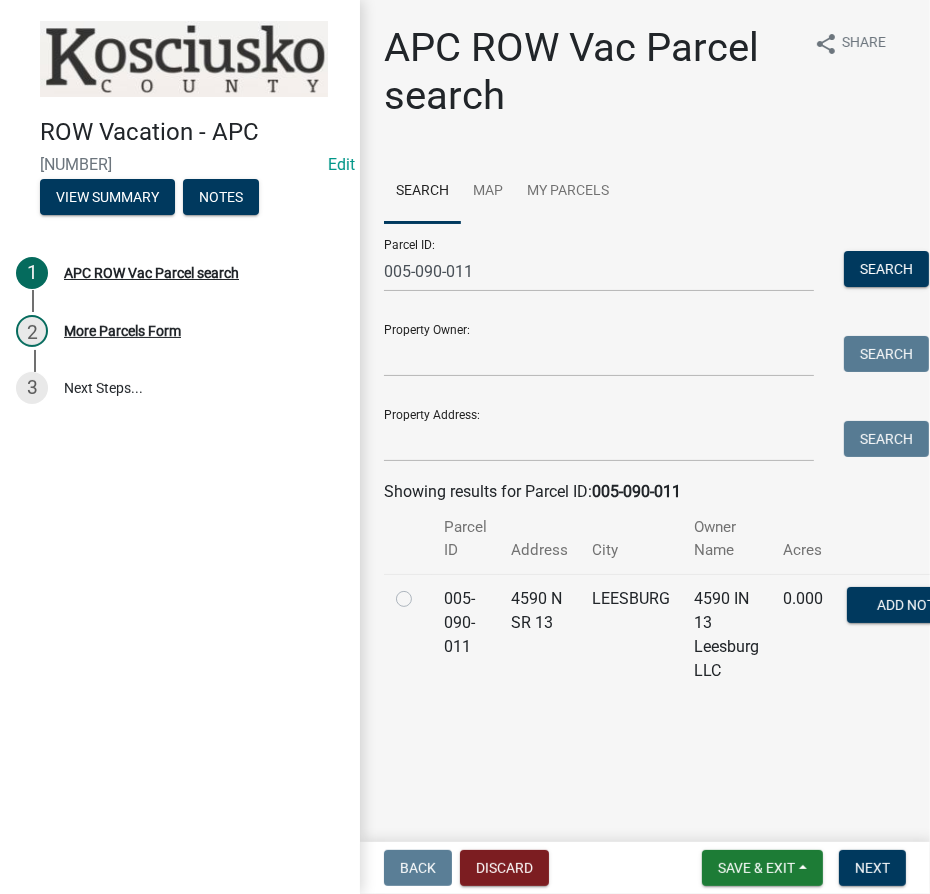 click 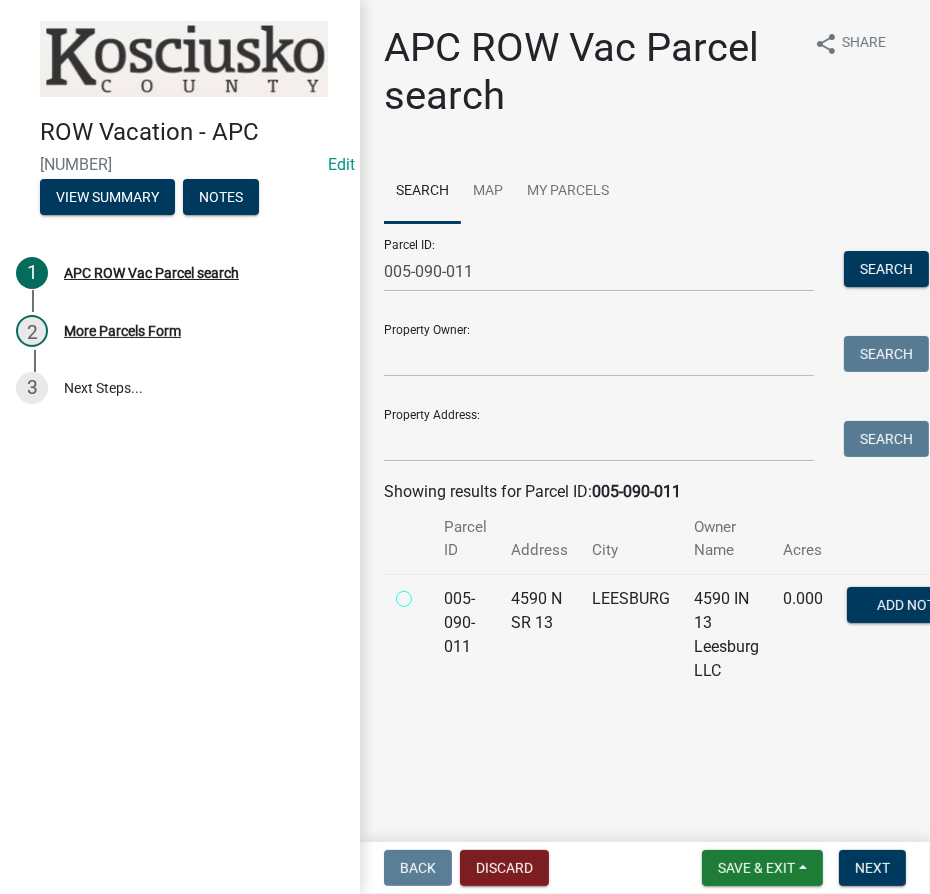 click at bounding box center [426, 593] 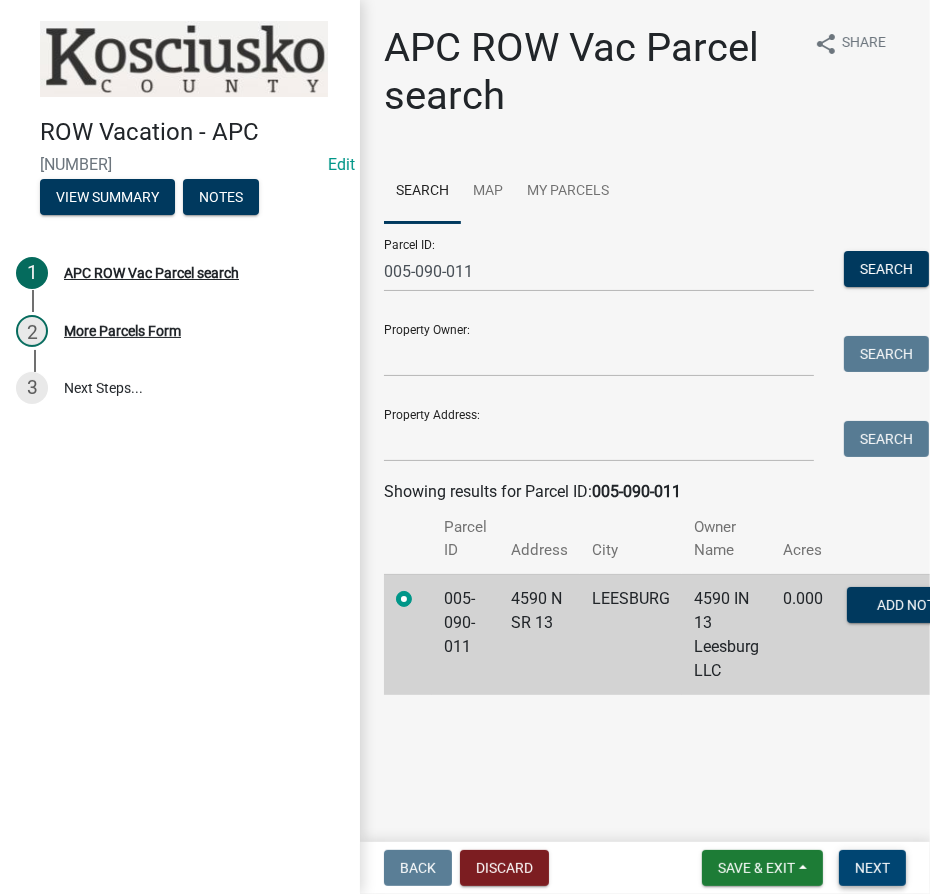 drag, startPoint x: 874, startPoint y: 863, endPoint x: 863, endPoint y: 863, distance: 11 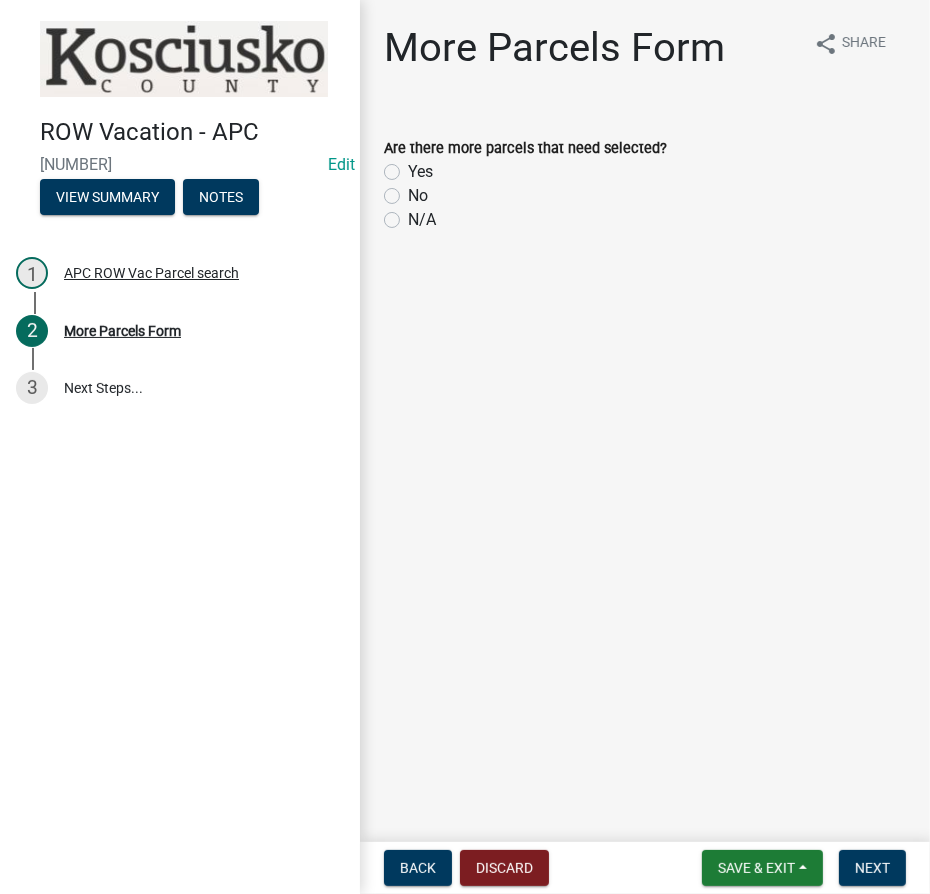 click on "No" 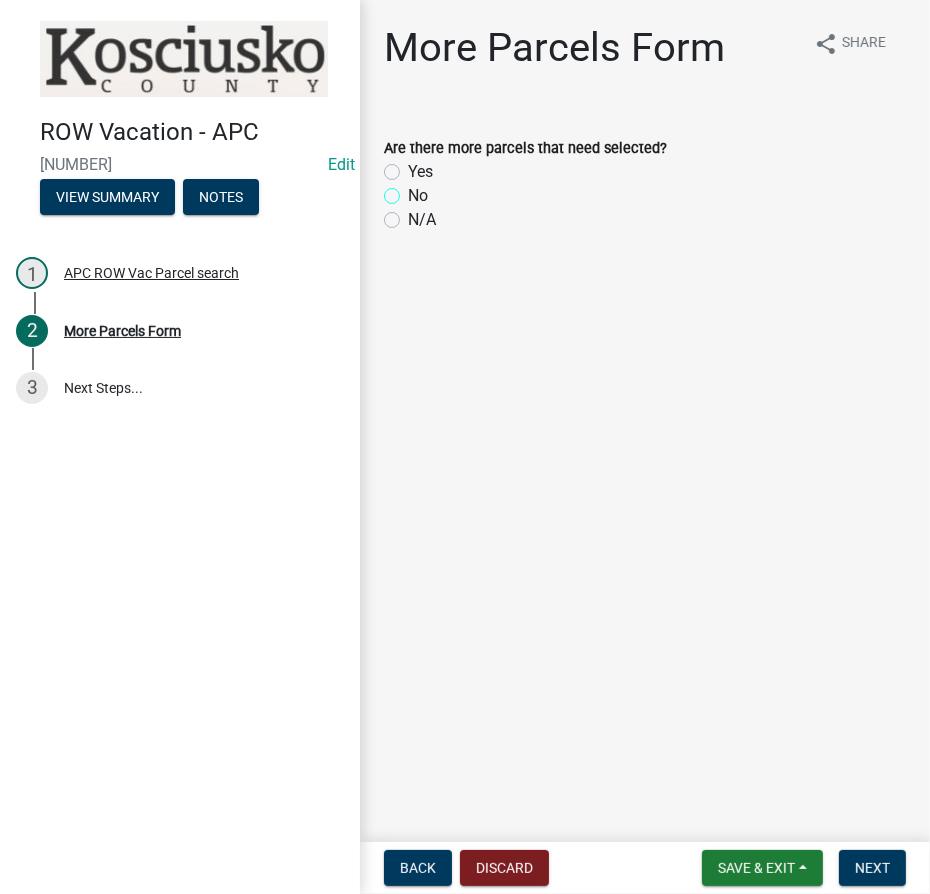 click on "No" at bounding box center [414, 190] 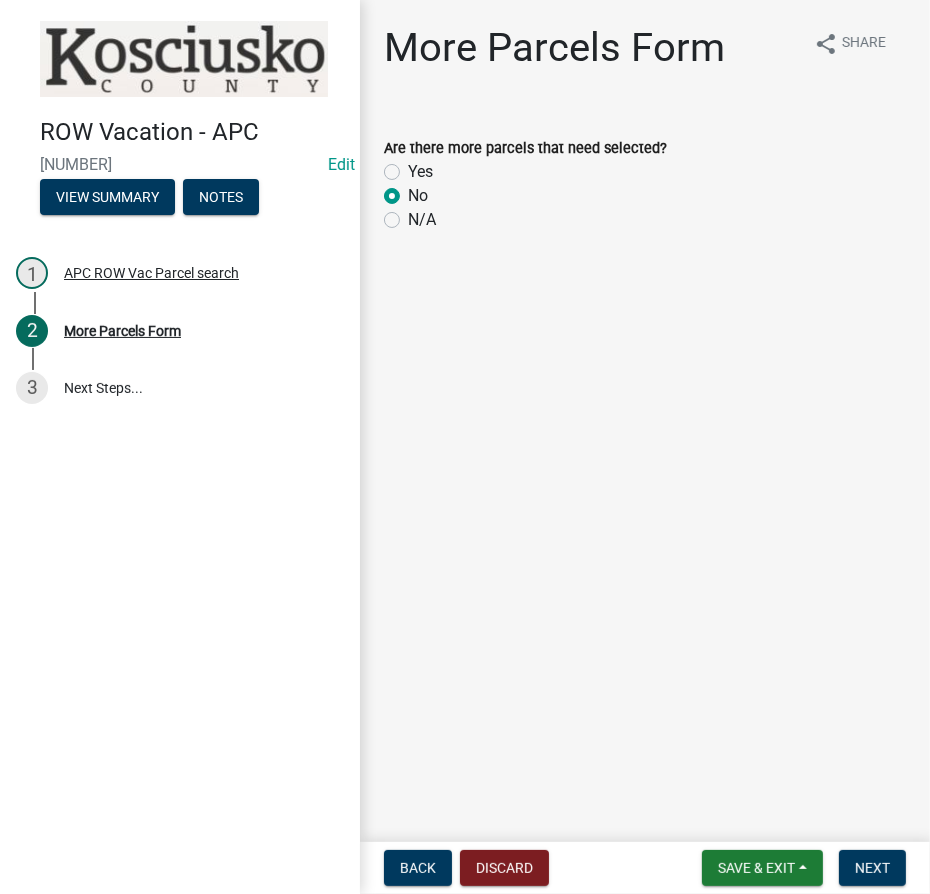 radio on "true" 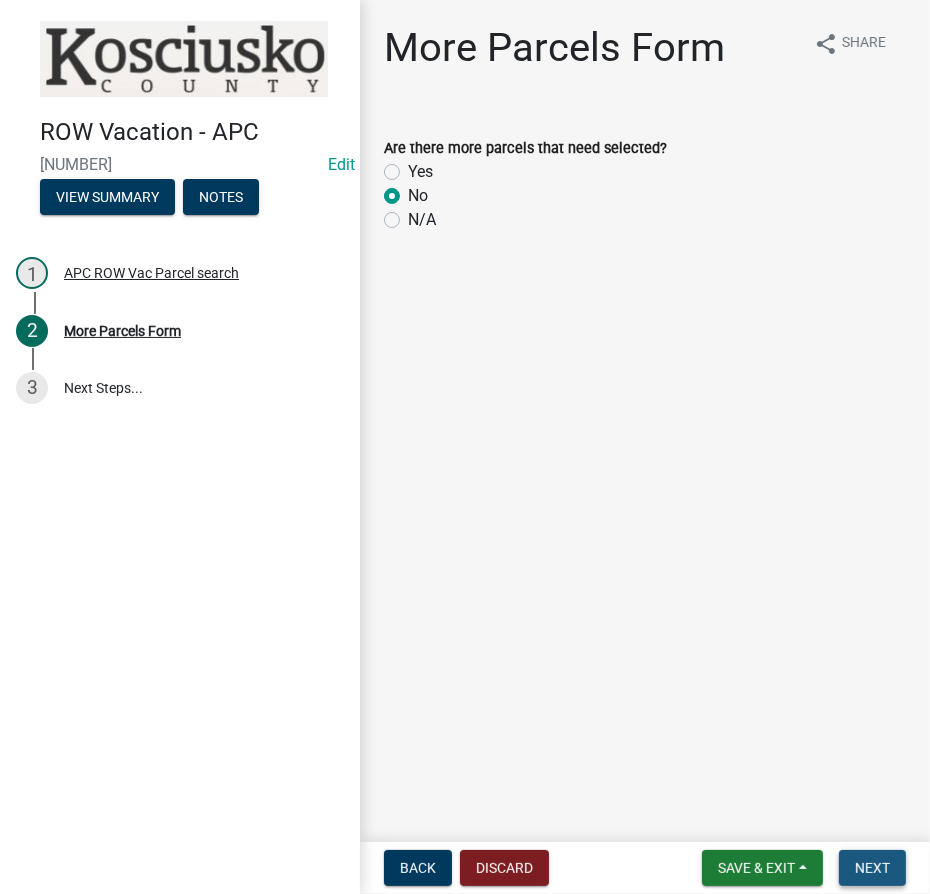 click on "Next" at bounding box center (872, 868) 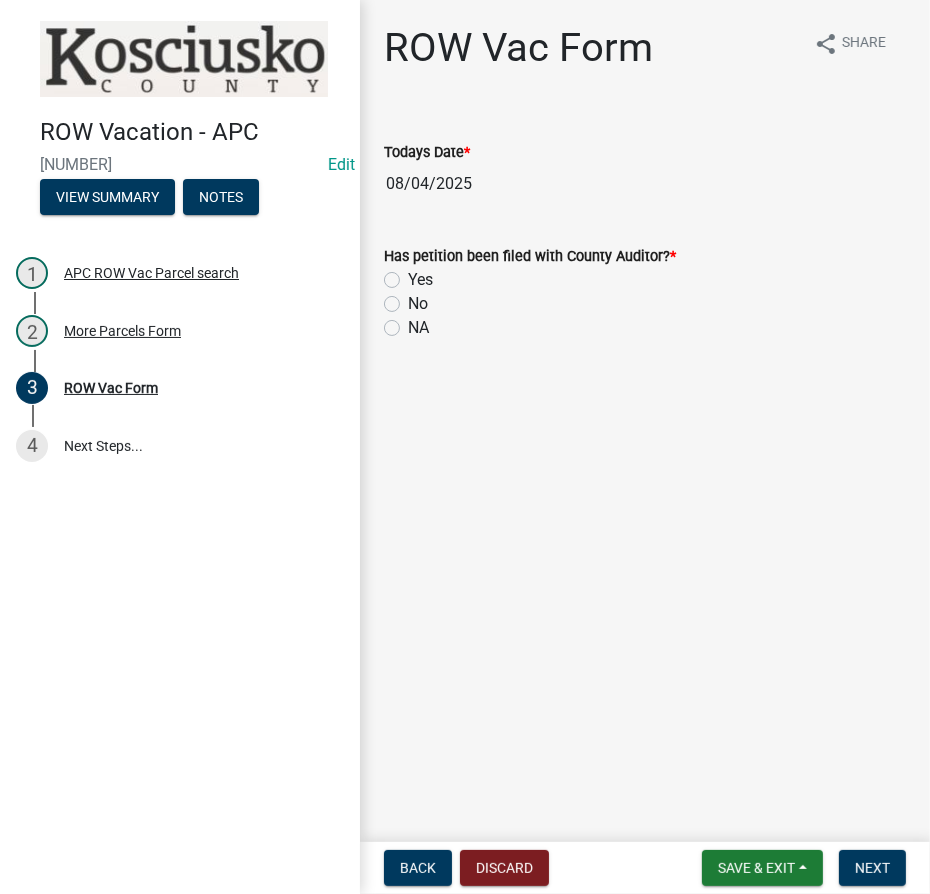 click on "Yes" 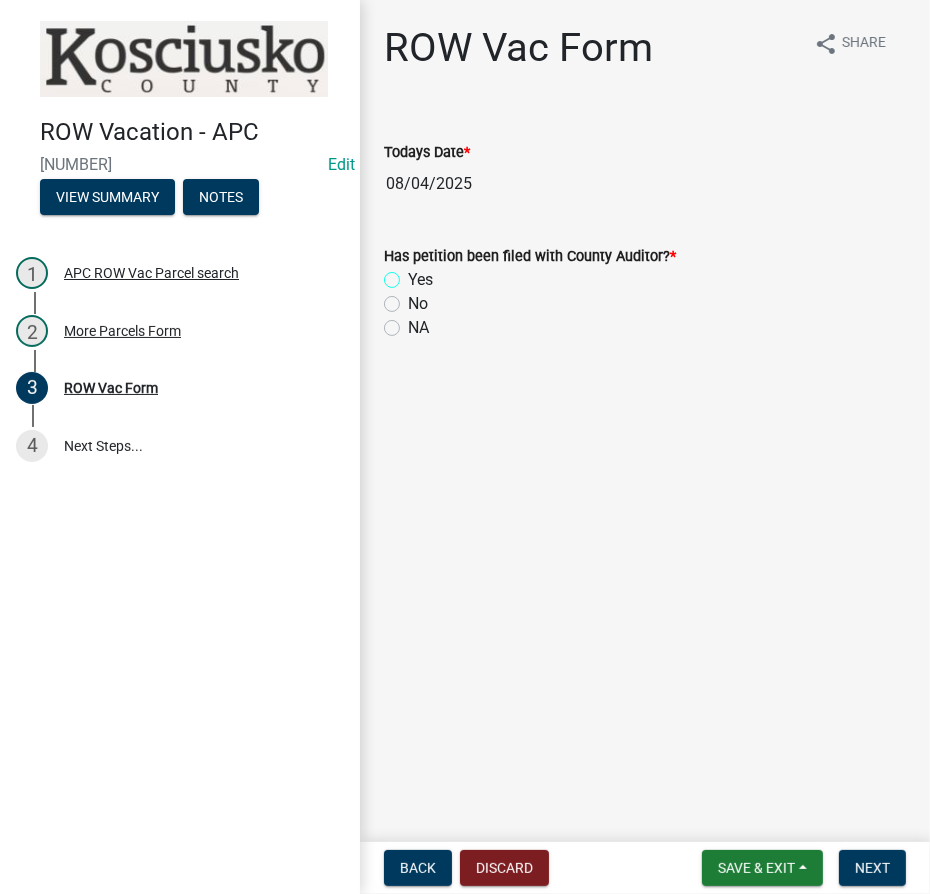 click on "Yes" at bounding box center (414, 274) 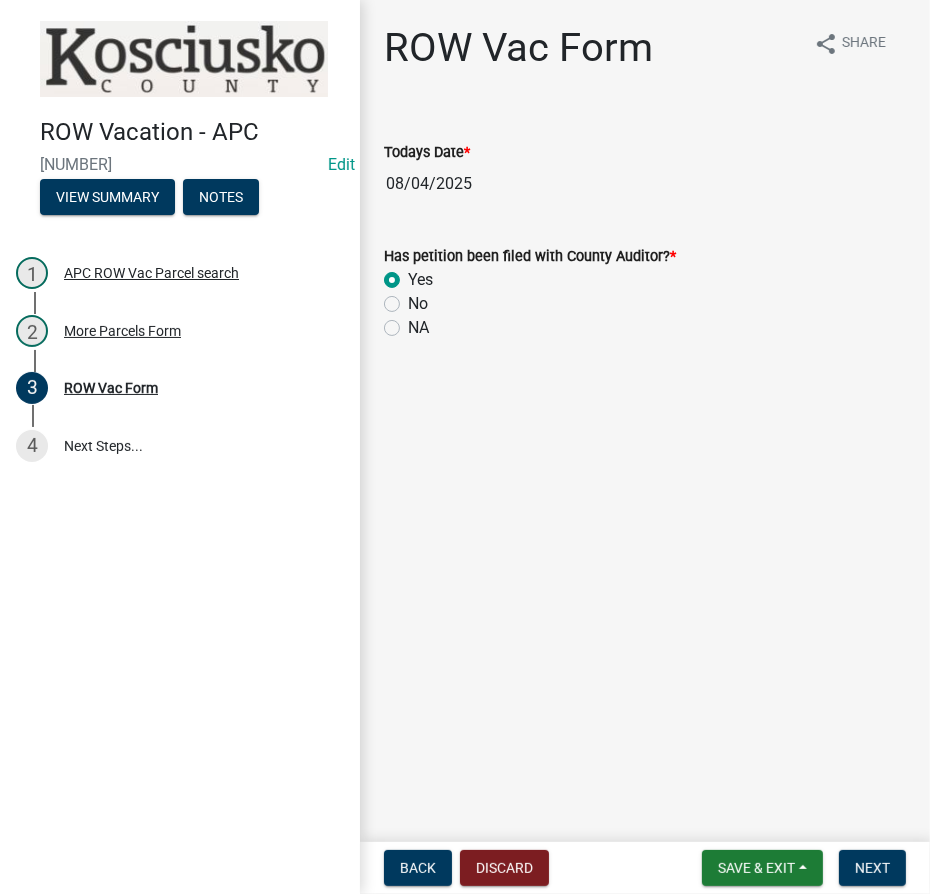 radio on "true" 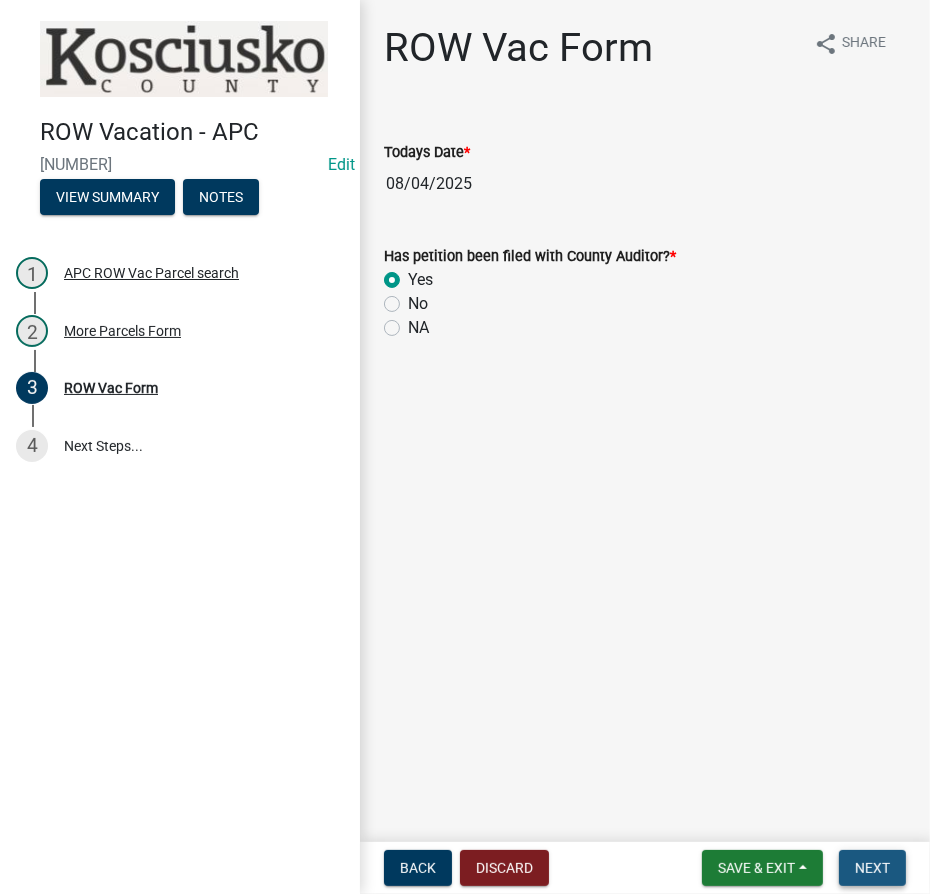 click on "Next" at bounding box center (872, 868) 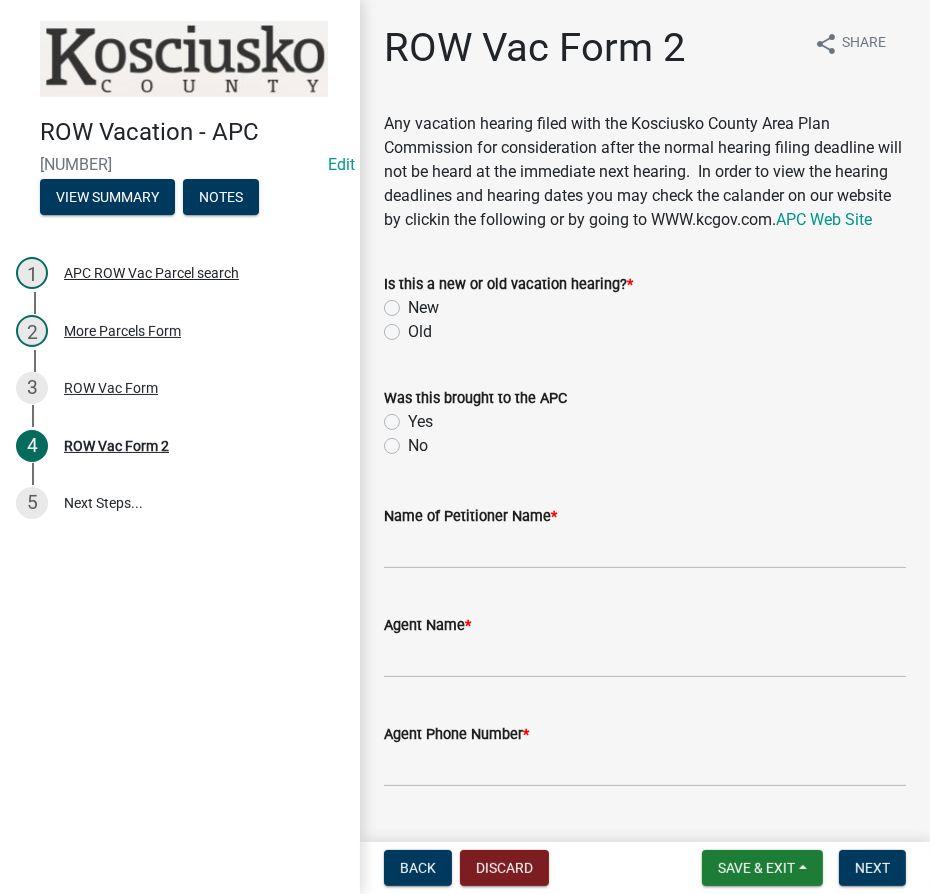 click on "Old" 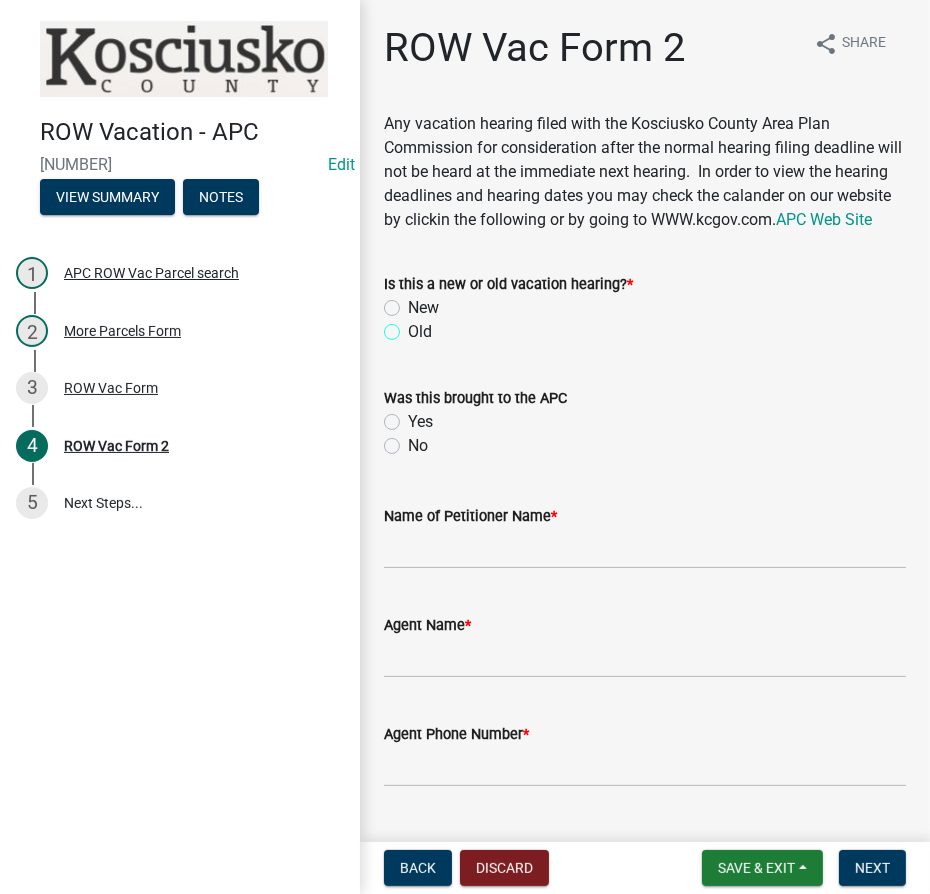 click on "Old" at bounding box center (414, 326) 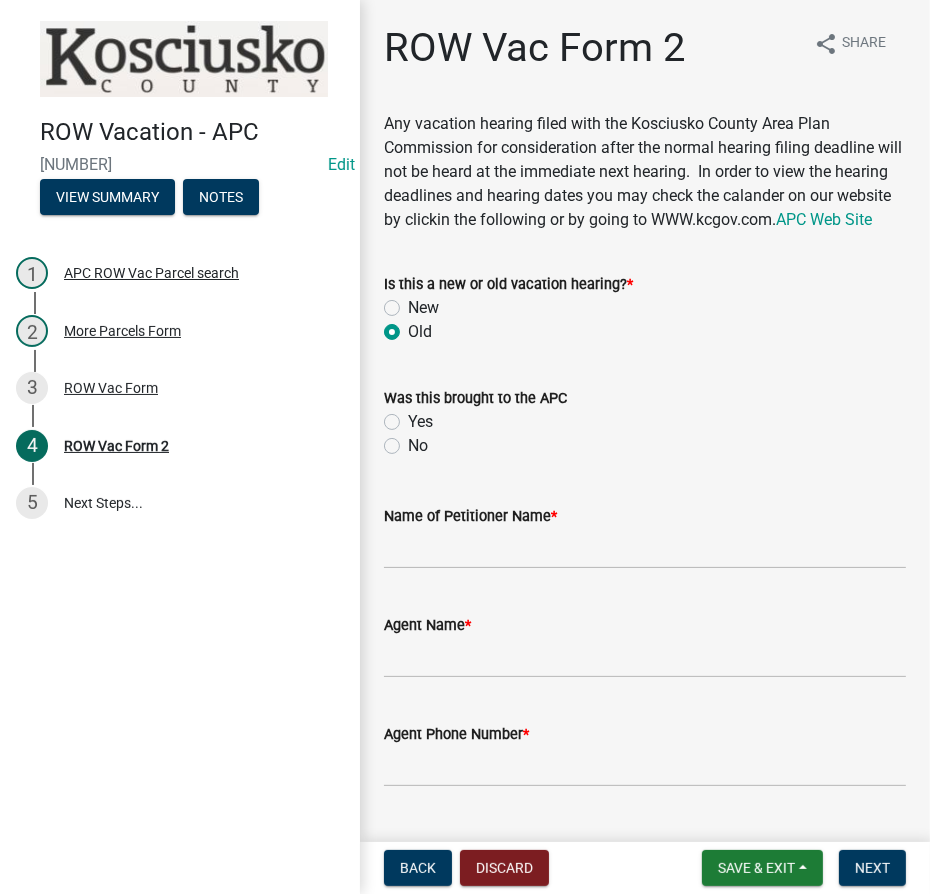 radio on "true" 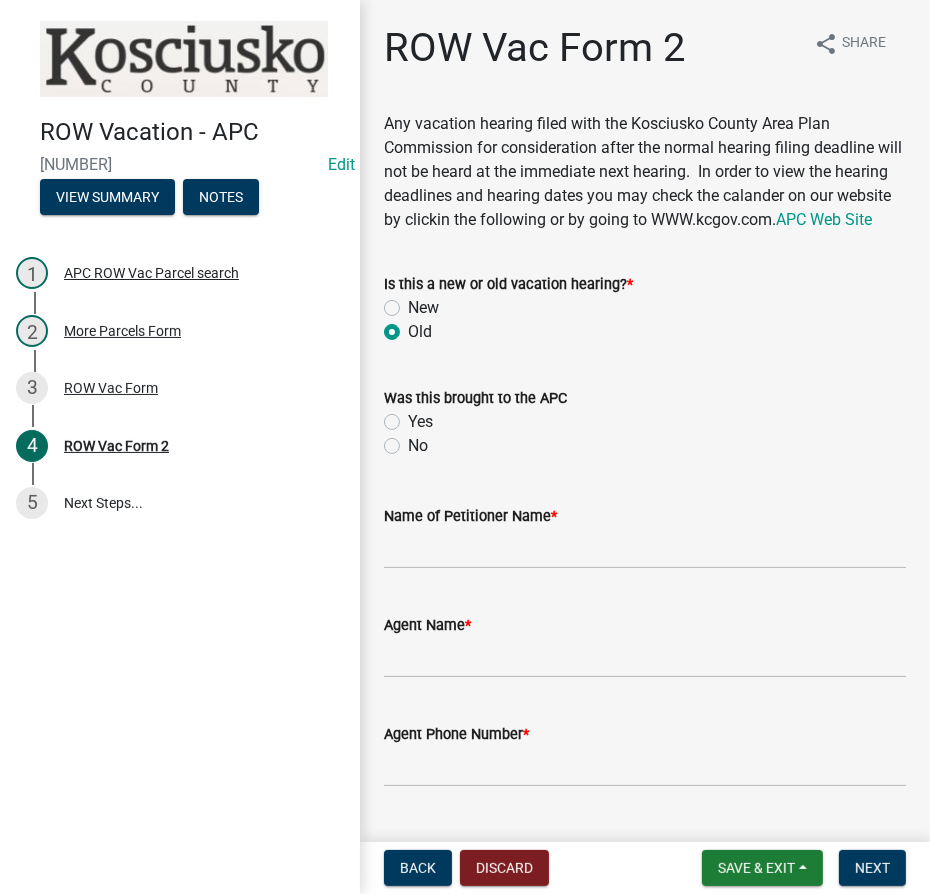 click on "Yes" 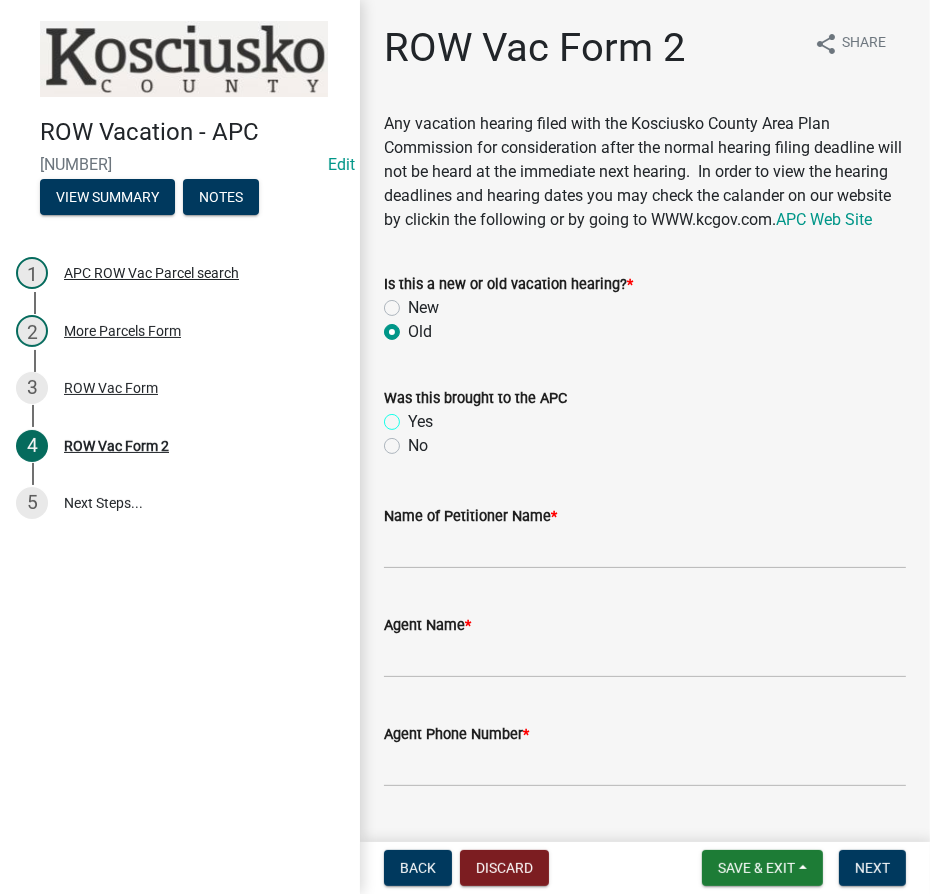click on "Yes" at bounding box center [414, 416] 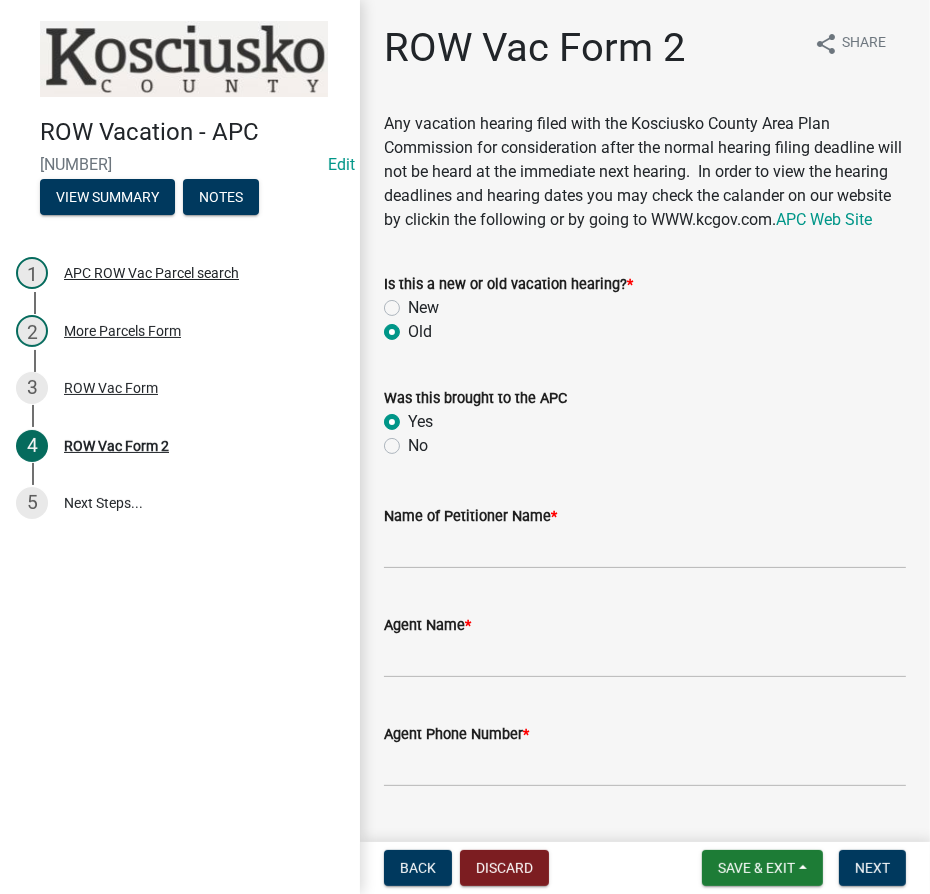 radio on "true" 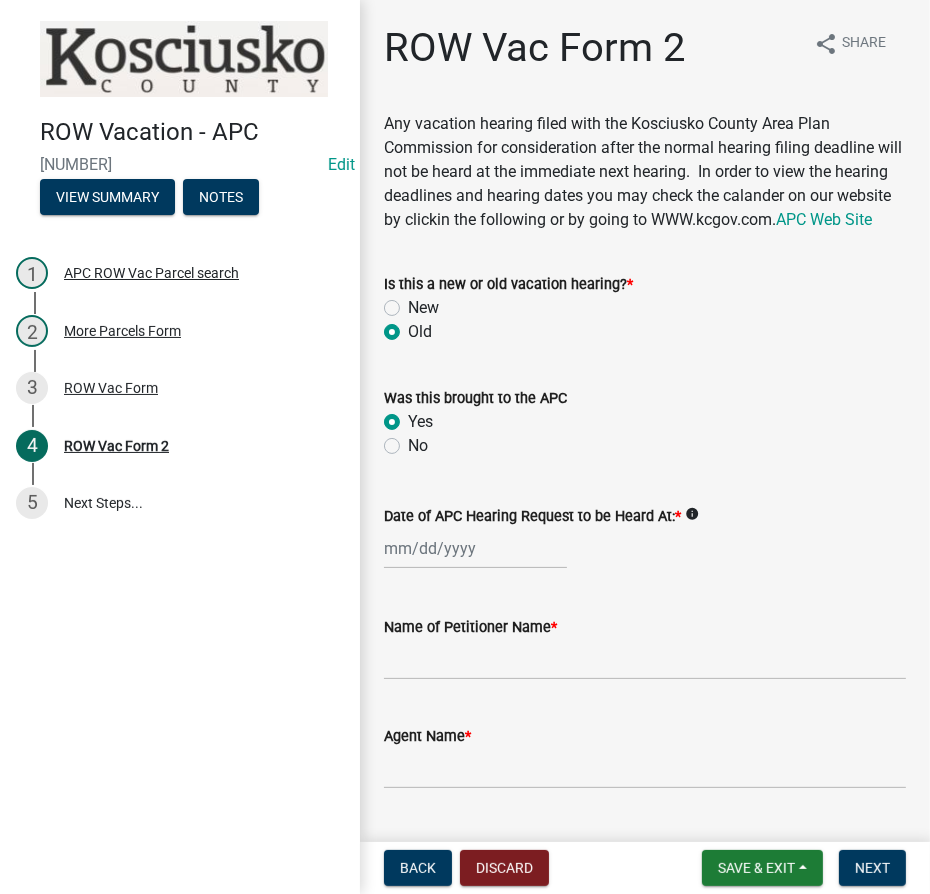 click 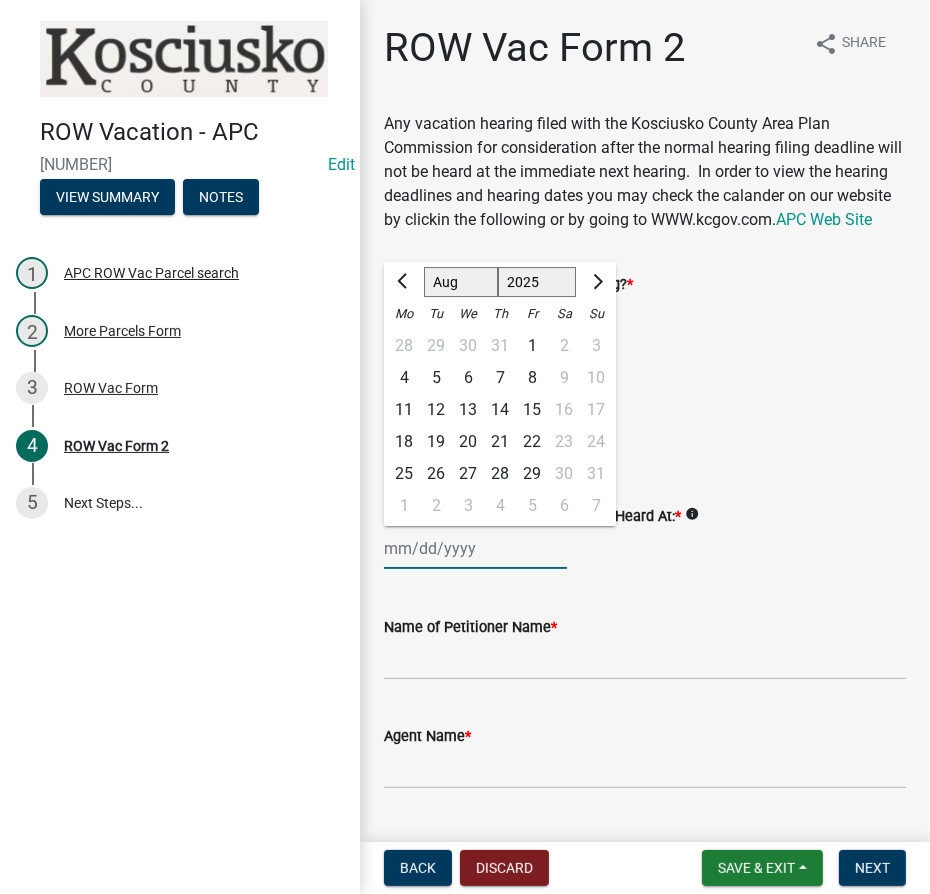 click on "1525 1526 1527 1528 1529 1530 1531 1532 1533 1534 1535 1536 1537 1538 1539 1540 1541 1542 1543 1544 1545 1546 1547 1548 1549 1550 1551 1552 1553 1554 1555 1556 1557 1558 1559 1560 1561 1562 1563 1564 1565 1566 1567 1568 1569 1570 1571 1572 1573 1574 1575 1576 1577 1578 1579 1580 1581 1582 1583 1584 1585 1586 1587 1588 1589 1590 1591 1592 1593 1594 1595 1596 1597 1598 1599 1600 1601 1602 1603 1604 1605 1606 1607 1608 1609 1610 1611 1612 1613 1614 1615 1616 1617 1618 1619 1620 1621 1622 1623 1624 1625 1626 1627 1628 1629 1630 1631 1632 1633 1634 1635 1636 1637 1638 1639 1640 1641 1642 1643 1644 1645 1646 1647 1648 1649 1650 1651 1652 1653 1654 1655 1656 1657 1658 1659 1660 1661 1662 1663 1664 1665 1666 1667 1668 1669 1670 1671 1672 1673 1674 1675 1676 1677 1678 1679 1680 1681 1682 1683 1684 1685 1686 1687 1688 1689 1690 1691 1692 1693 1694 1695 1696 1697 1698 1699 1700 1701 1702 1703 1704 1705 1706 1707 1708 1709 1710 1711 1712 1713 1714 1715 1716 1717 1718 1719 1720 1721 1722 1723 1724 1725 1726 1727 1728 1729" 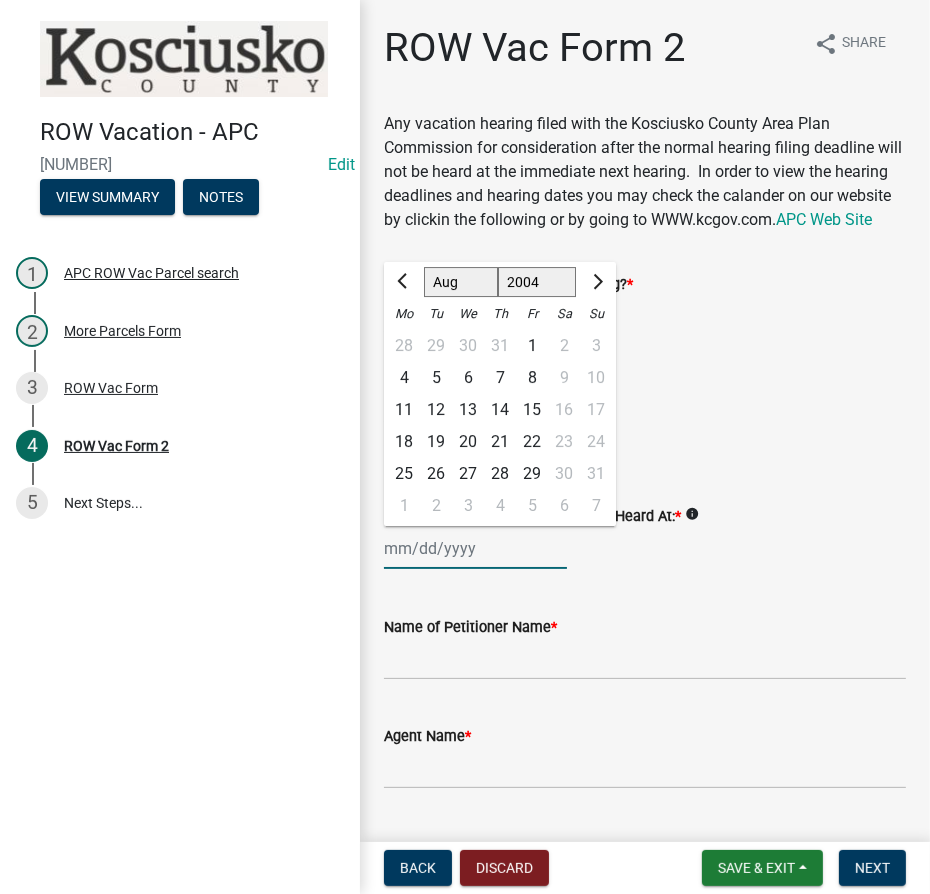click on "1525 1526 1527 1528 1529 1530 1531 1532 1533 1534 1535 1536 1537 1538 1539 1540 1541 1542 1543 1544 1545 1546 1547 1548 1549 1550 1551 1552 1553 1554 1555 1556 1557 1558 1559 1560 1561 1562 1563 1564 1565 1566 1567 1568 1569 1570 1571 1572 1573 1574 1575 1576 1577 1578 1579 1580 1581 1582 1583 1584 1585 1586 1587 1588 1589 1590 1591 1592 1593 1594 1595 1596 1597 1598 1599 1600 1601 1602 1603 1604 1605 1606 1607 1608 1609 1610 1611 1612 1613 1614 1615 1616 1617 1618 1619 1620 1621 1622 1623 1624 1625 1626 1627 1628 1629 1630 1631 1632 1633 1634 1635 1636 1637 1638 1639 1640 1641 1642 1643 1644 1645 1646 1647 1648 1649 1650 1651 1652 1653 1654 1655 1656 1657 1658 1659 1660 1661 1662 1663 1664 1665 1666 1667 1668 1669 1670 1671 1672 1673 1674 1675 1676 1677 1678 1679 1680 1681 1682 1683 1684 1685 1686 1687 1688 1689 1690 1691 1692 1693 1694 1695 1696 1697 1698 1699 1700 1701 1702 1703 1704 1705 1706 1707 1708 1709 1710 1711 1712 1713 1714 1715 1716 1717 1718 1719 1720 1721 1722 1723 1724 1725 1726 1727 1728 1729" 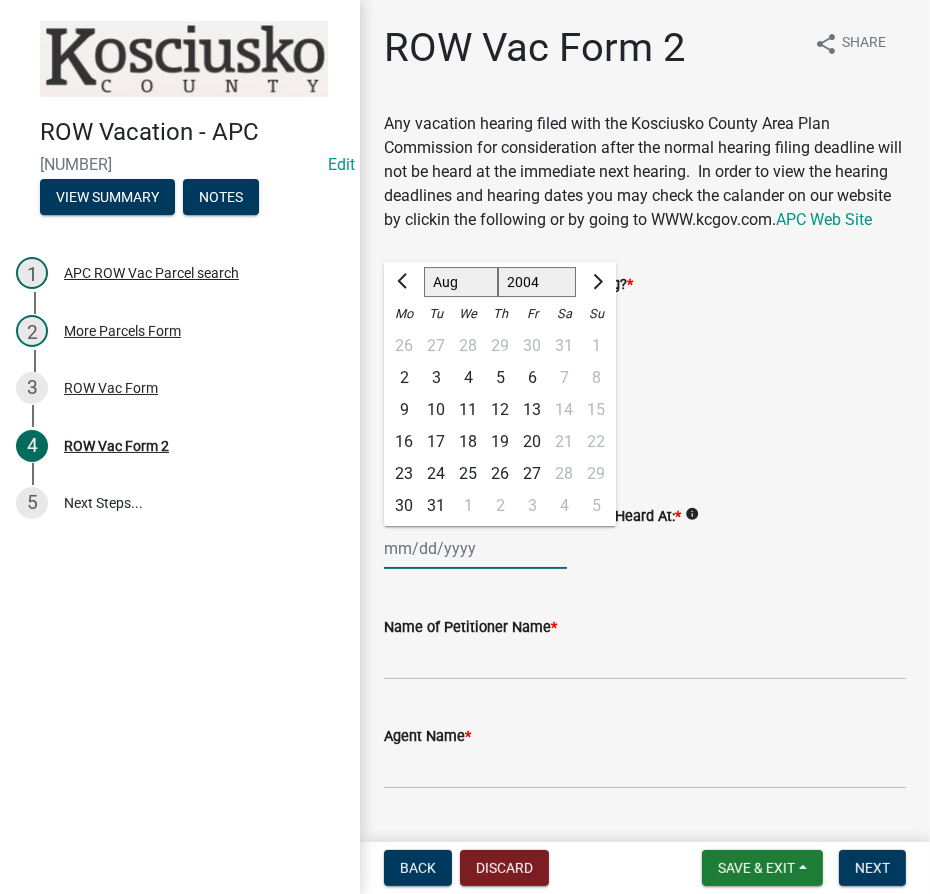 drag, startPoint x: 444, startPoint y: 287, endPoint x: 445, endPoint y: 300, distance: 13.038404 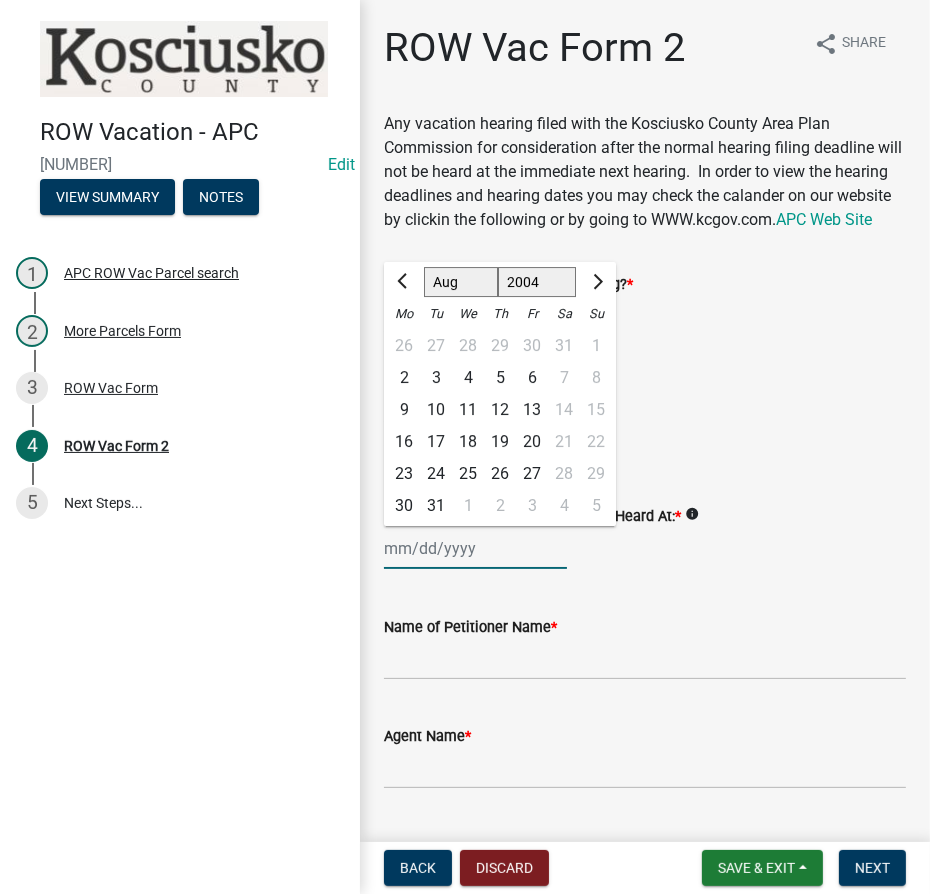 click on "Jan Feb Mar Apr May Jun Jul Aug Sep Oct Nov Dec" 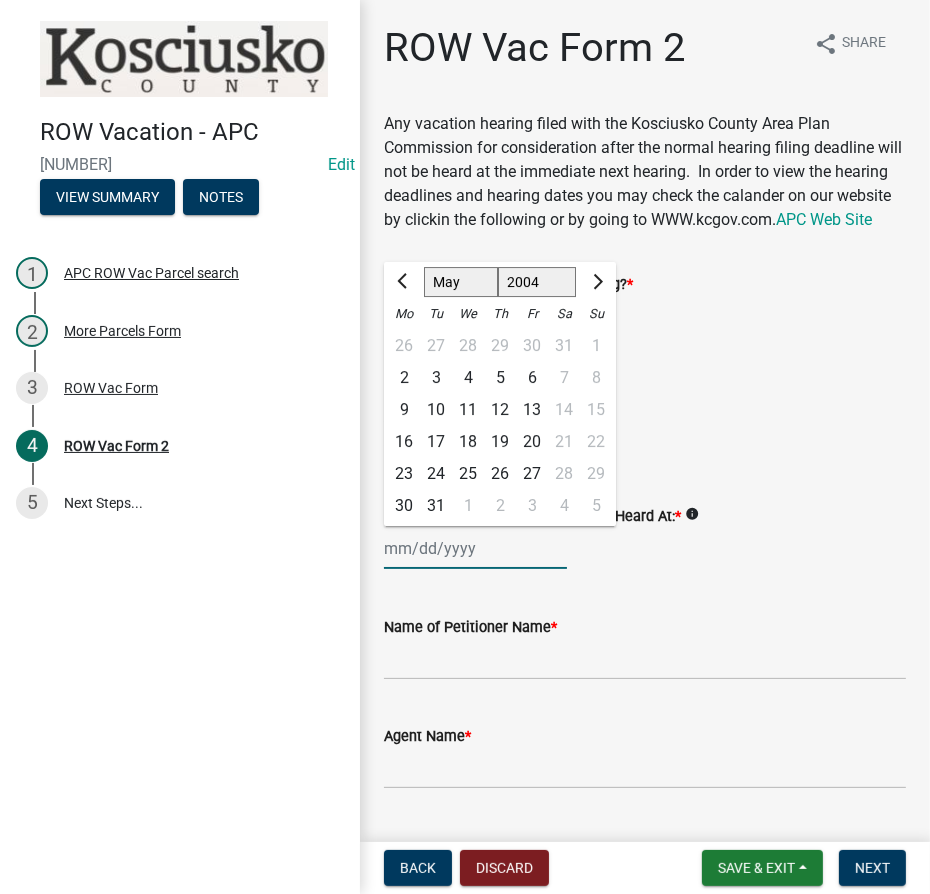 click on "Jan Feb Mar Apr May Jun Jul Aug Sep Oct Nov Dec" 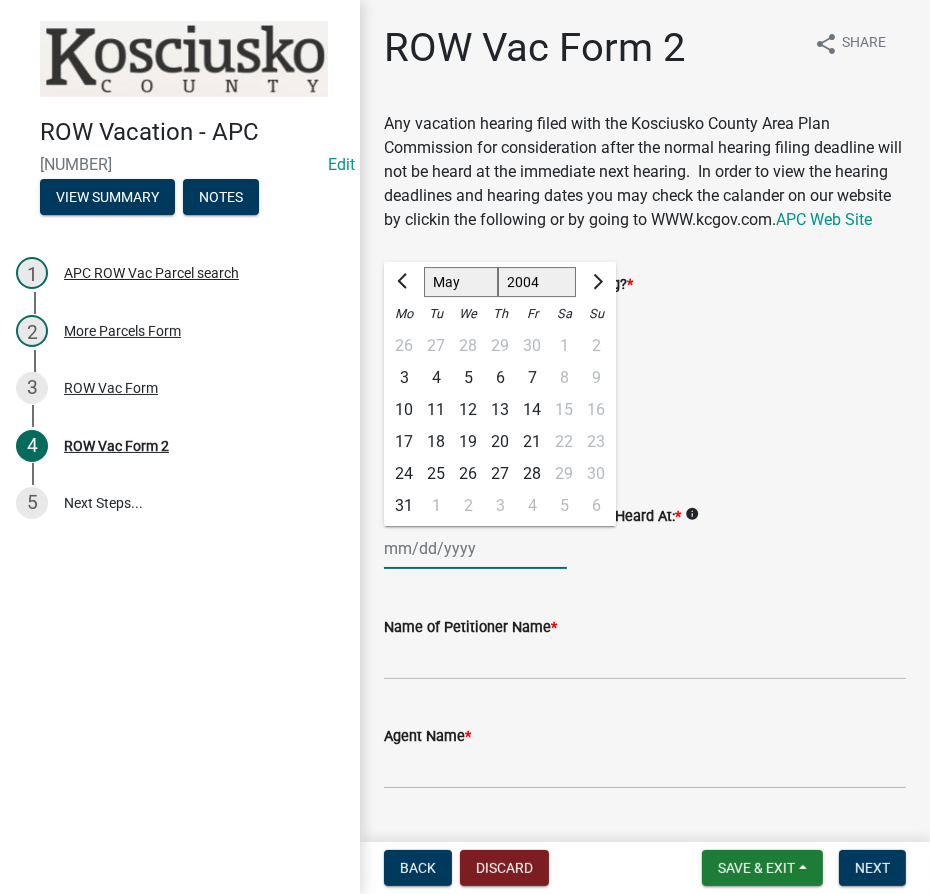 click on "5" 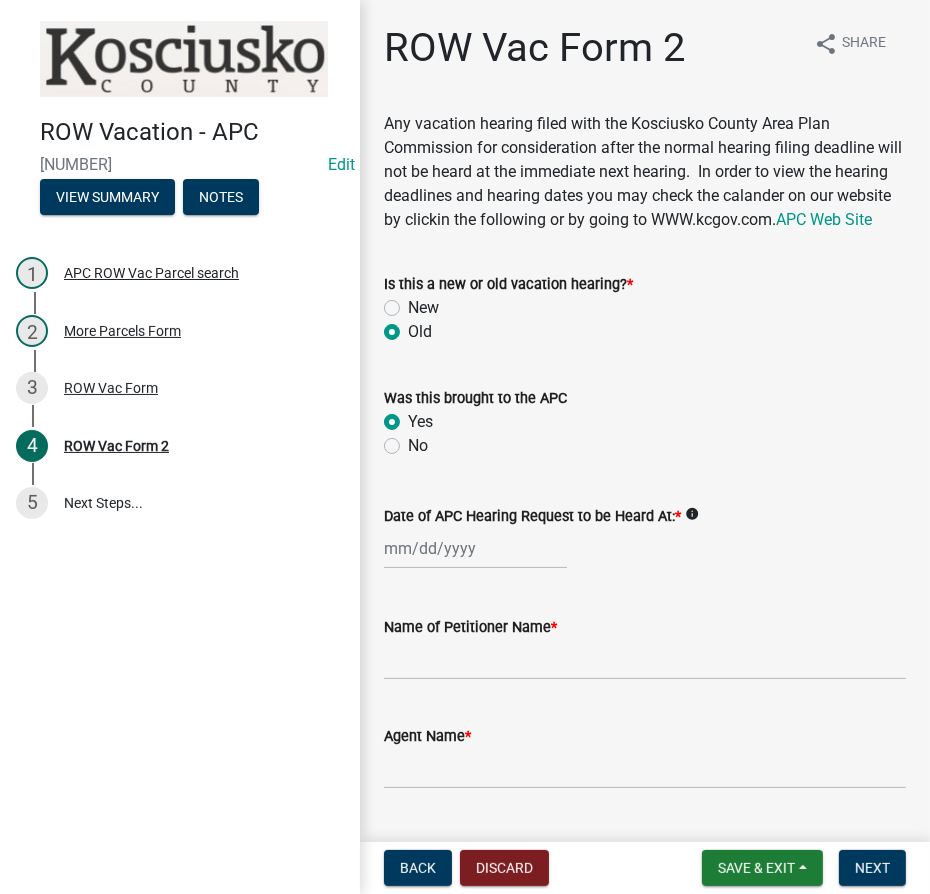 type on "[MM]/[DD]/[YYYY]" 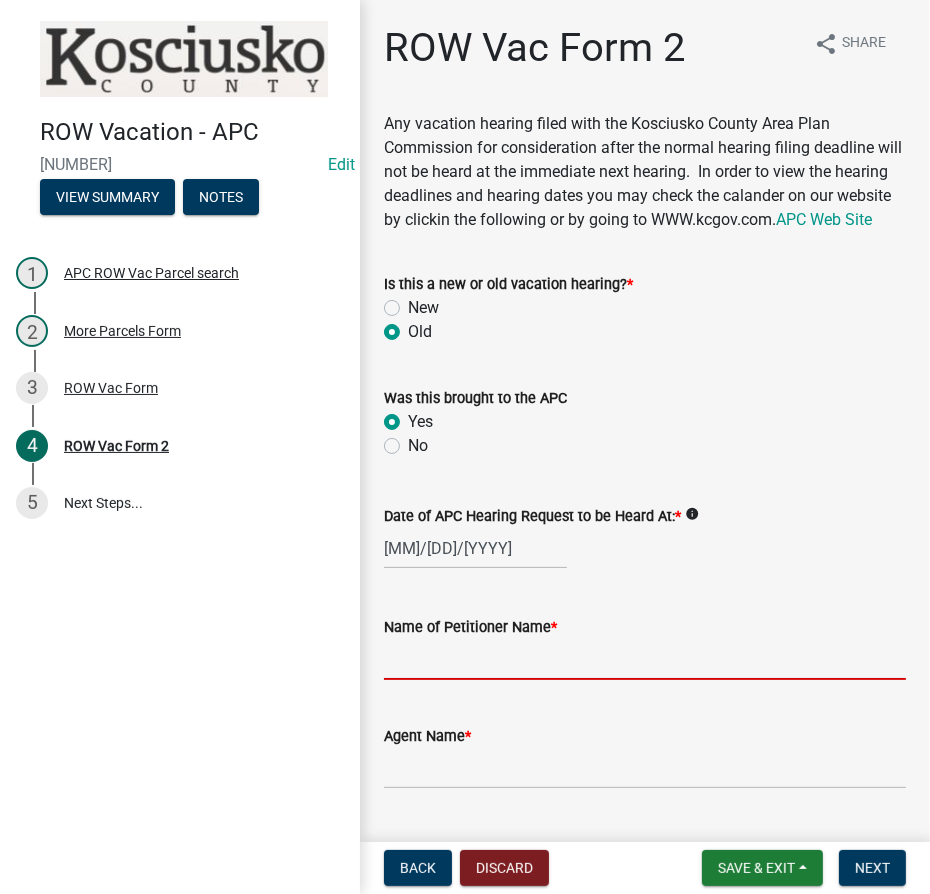 click on "Name of Petitioner Name  *" at bounding box center [645, 659] 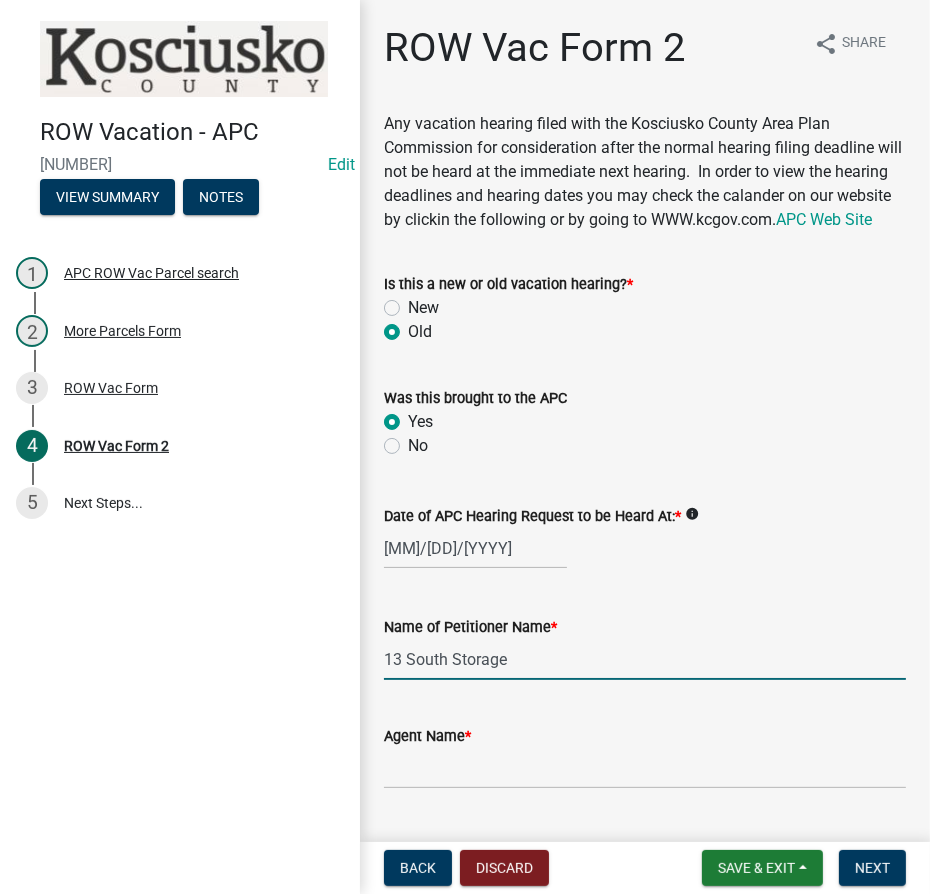 type on "13 South Storage" 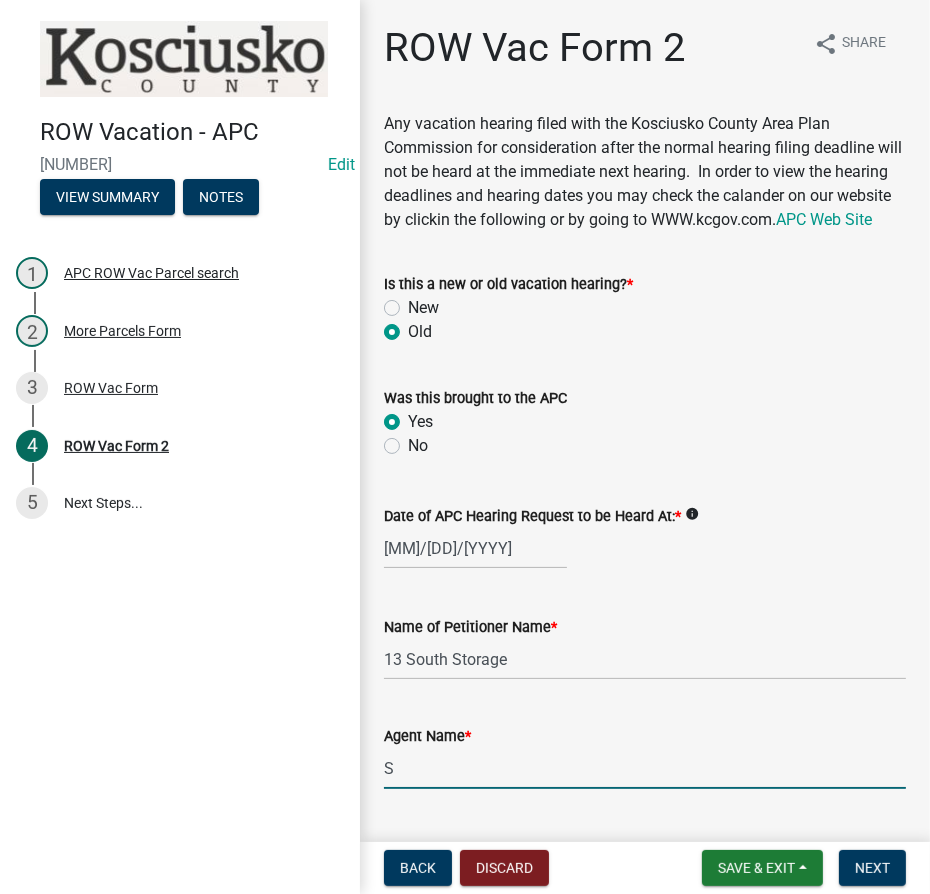 type on "[FIRST] [LAST]" 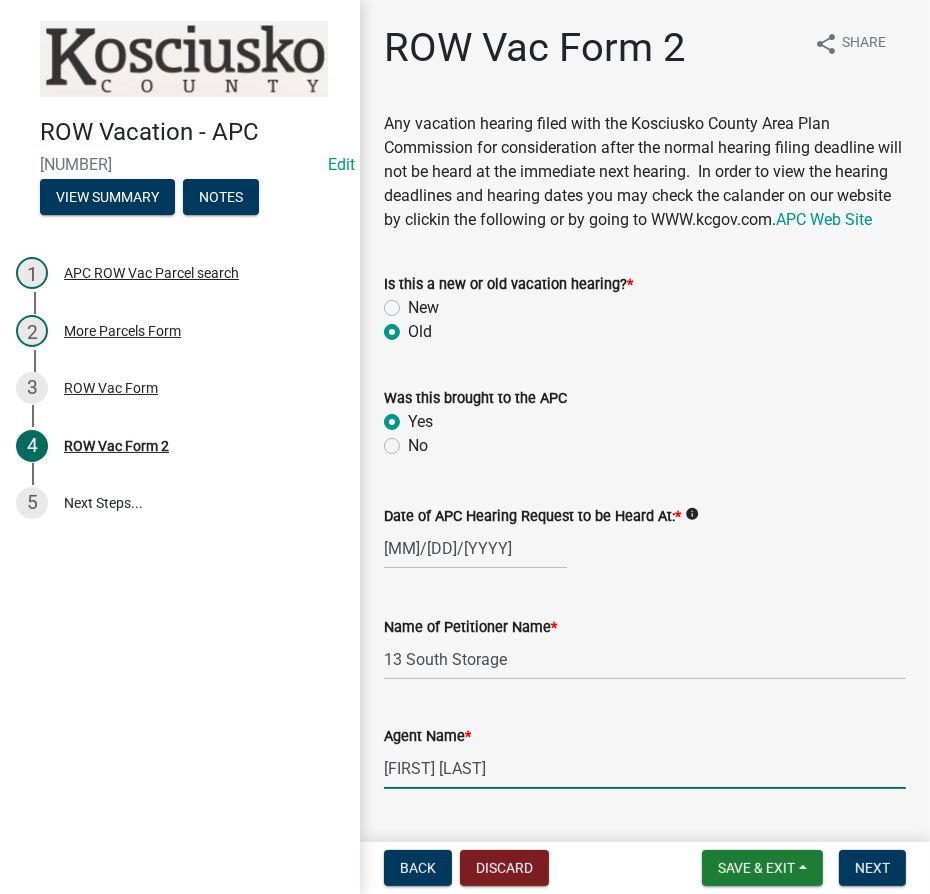 scroll, scrollTop: 484, scrollLeft: 0, axis: vertical 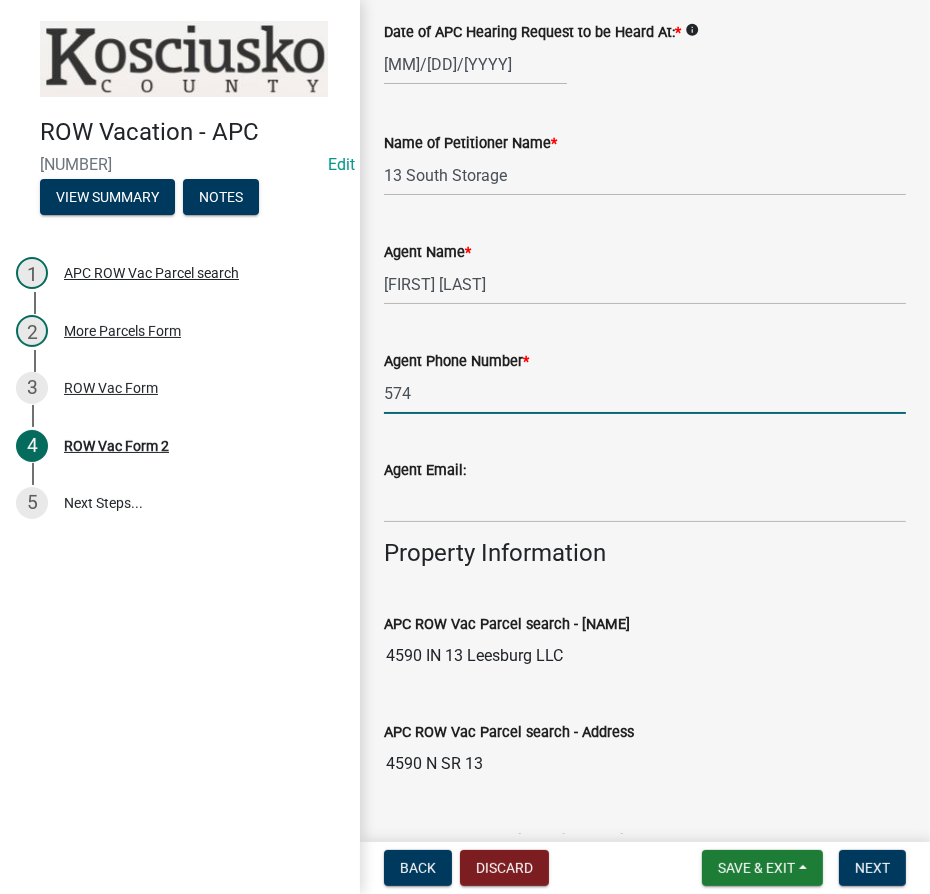 type on "574-[PHONE]" 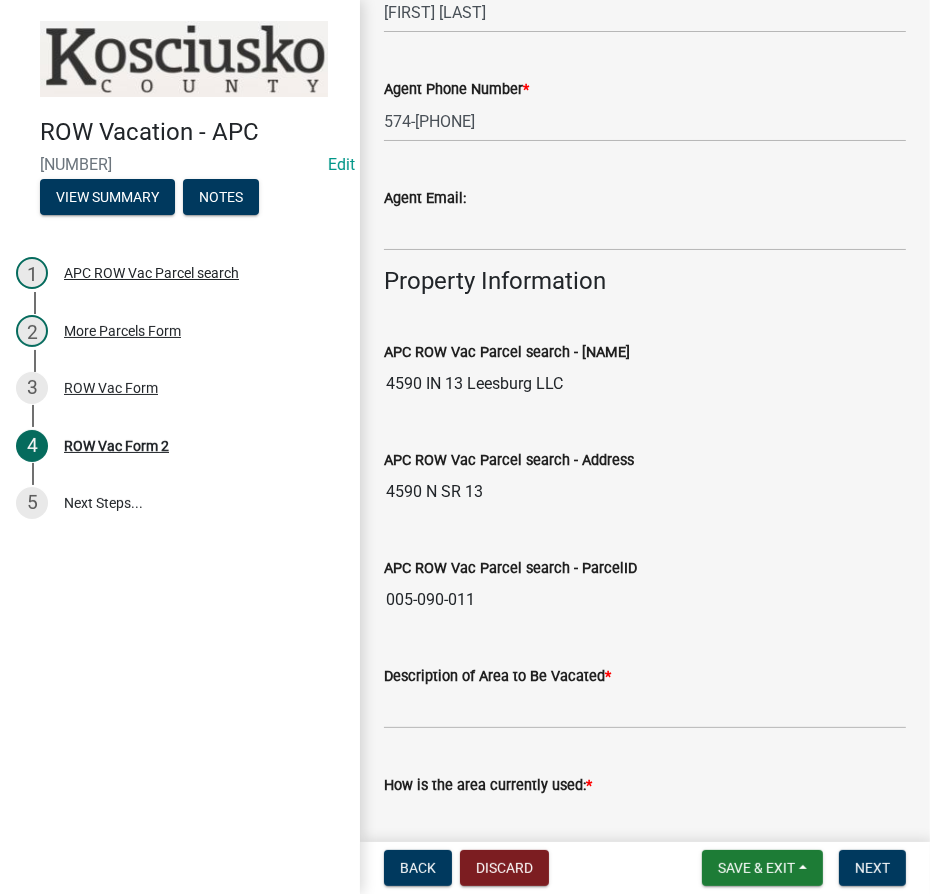 scroll, scrollTop: 938, scrollLeft: 0, axis: vertical 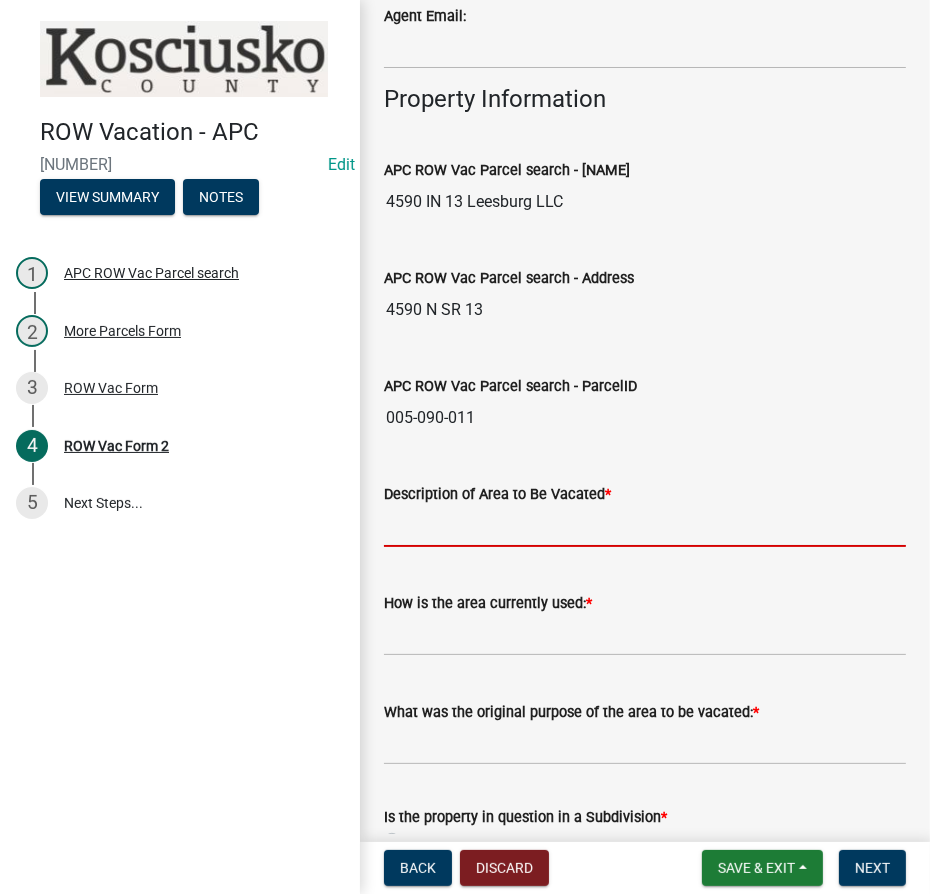 click on "Description of Area to Be Vacated  *" at bounding box center (645, 526) 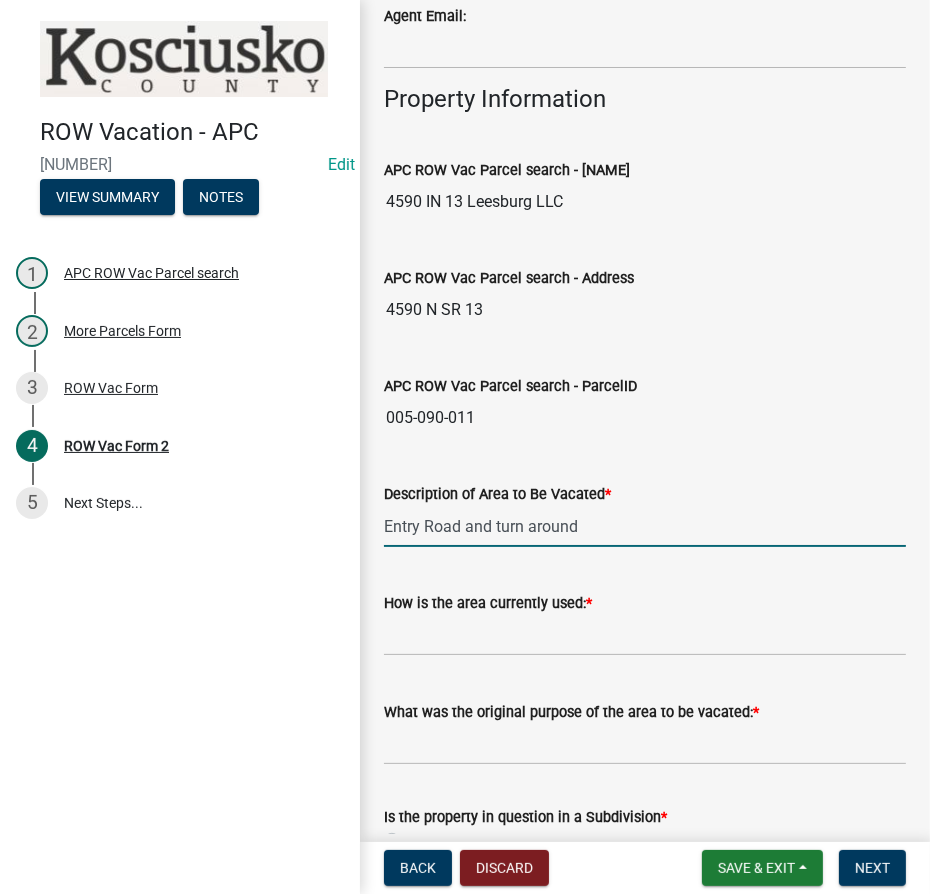 type on "Entry Road and turn around" 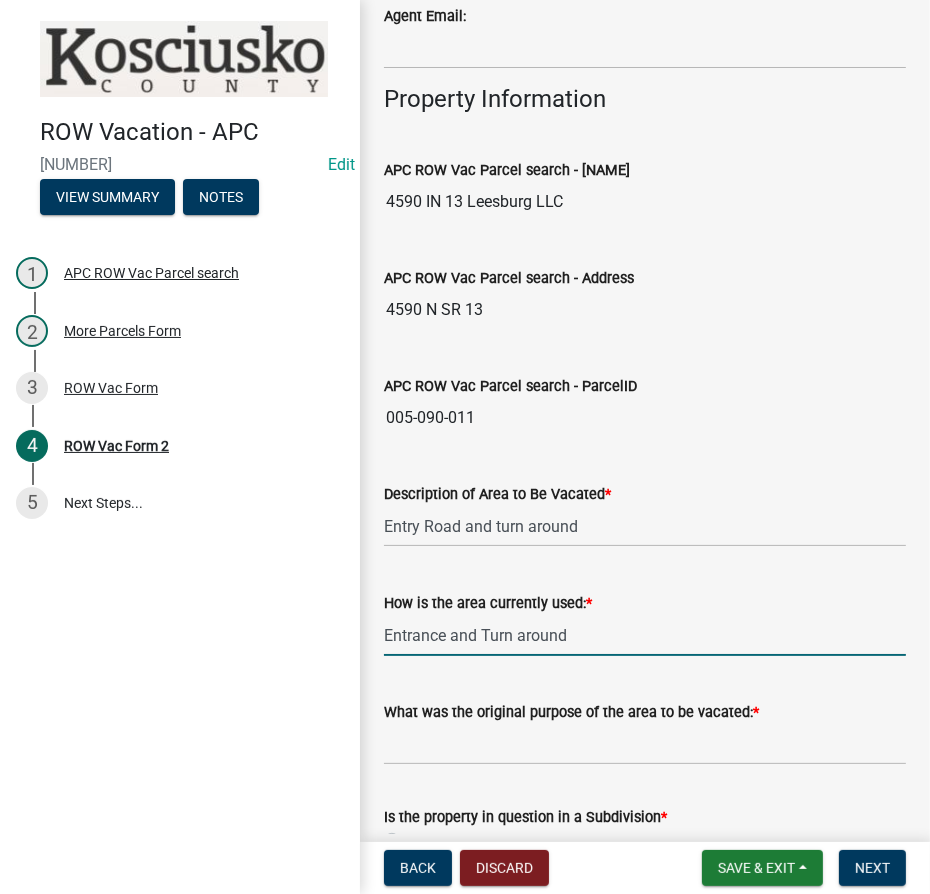 type on "Entrance and Turn around" 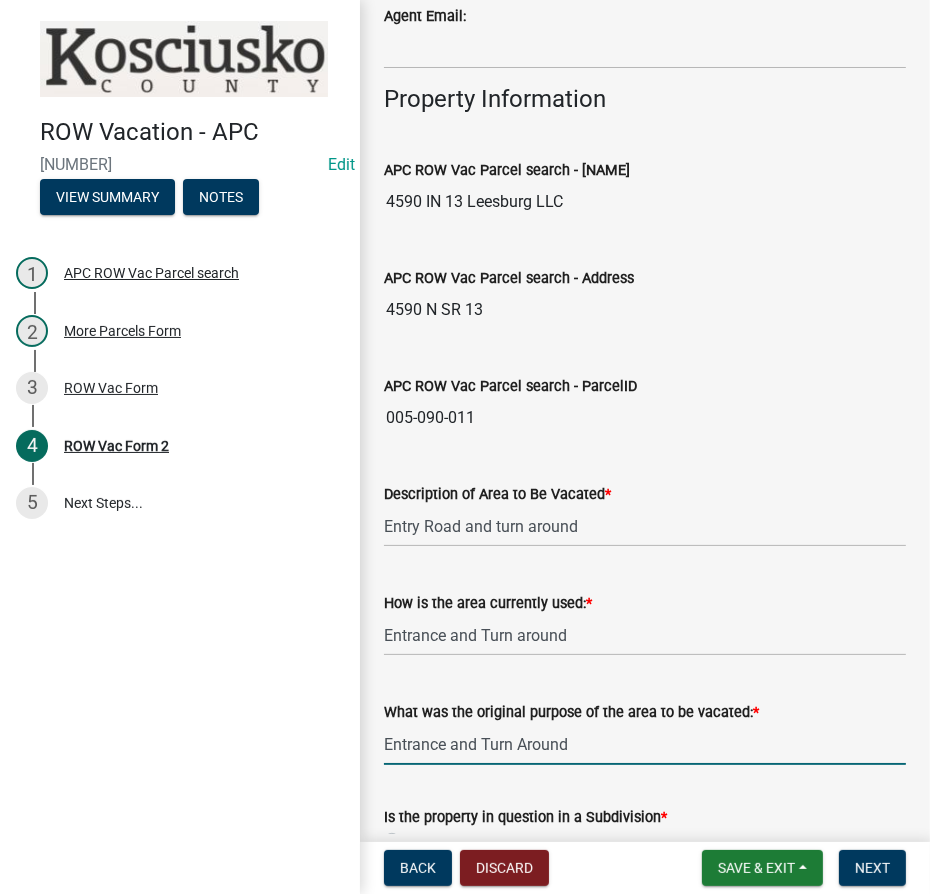 type on "Entrance and Turn Around" 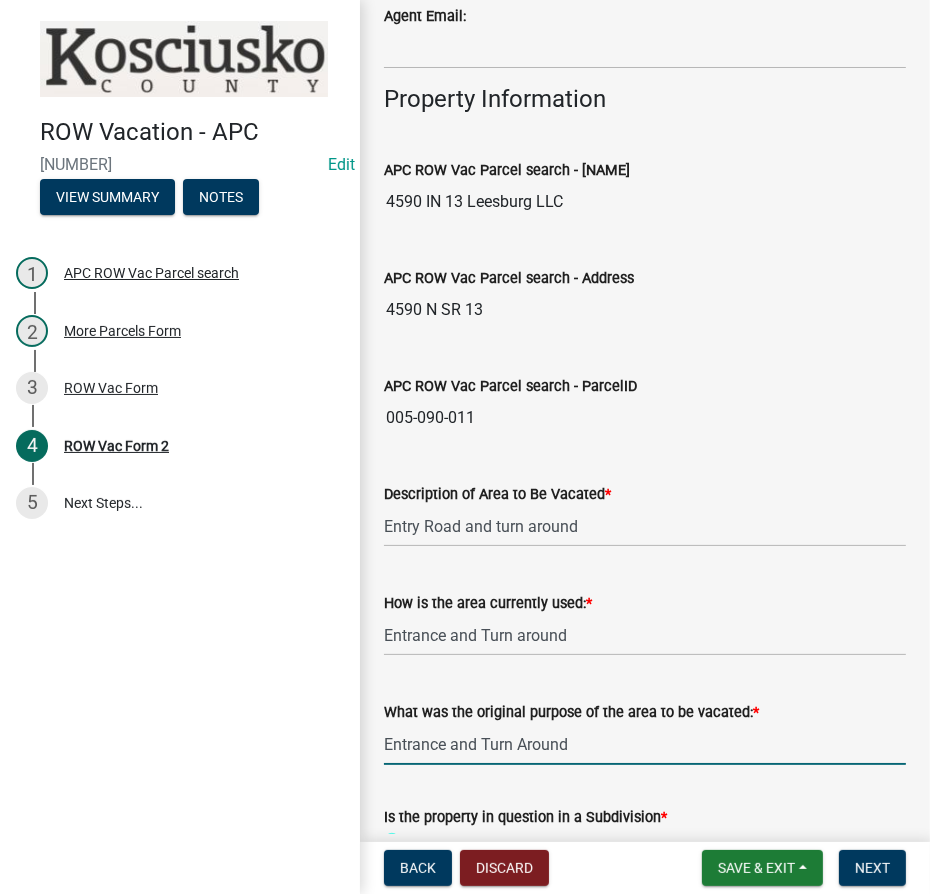 scroll, scrollTop: 1378, scrollLeft: 0, axis: vertical 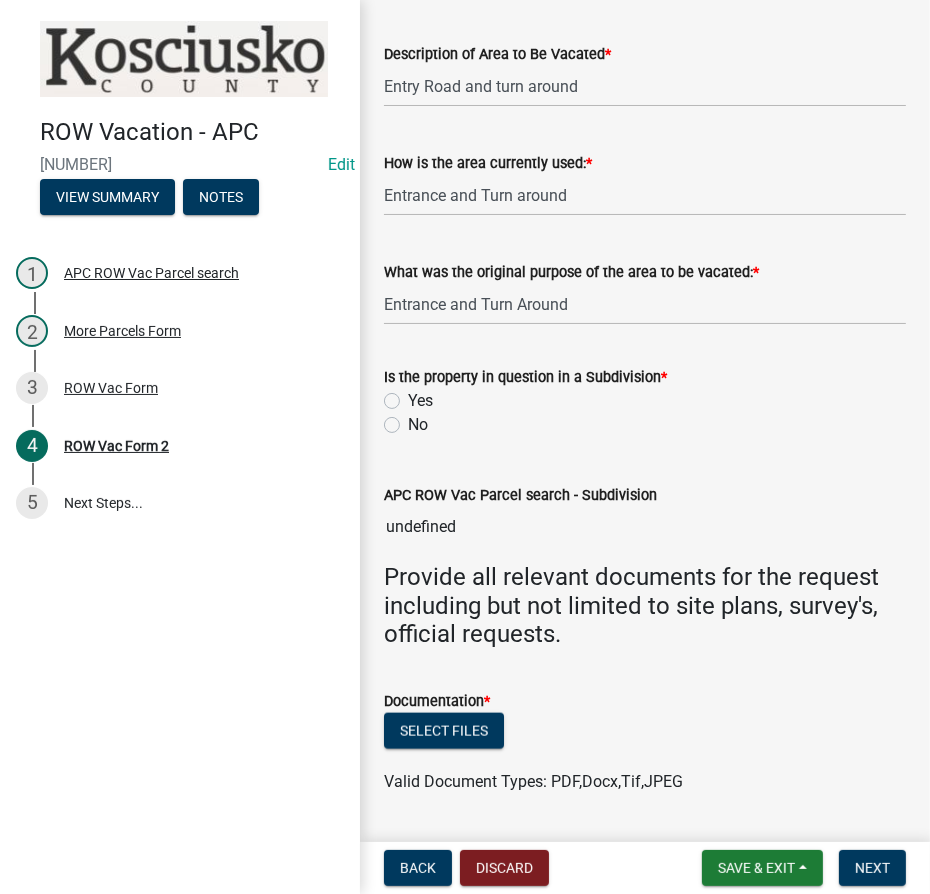 click on "Yes" 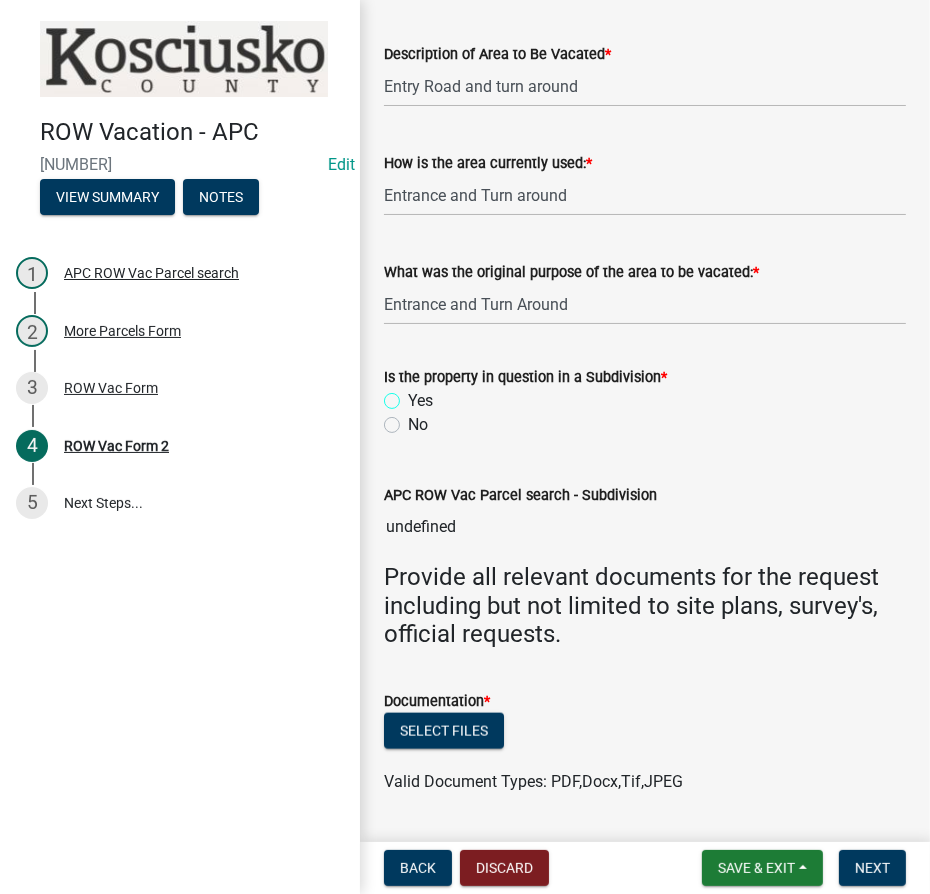 click on "Yes" at bounding box center (414, 395) 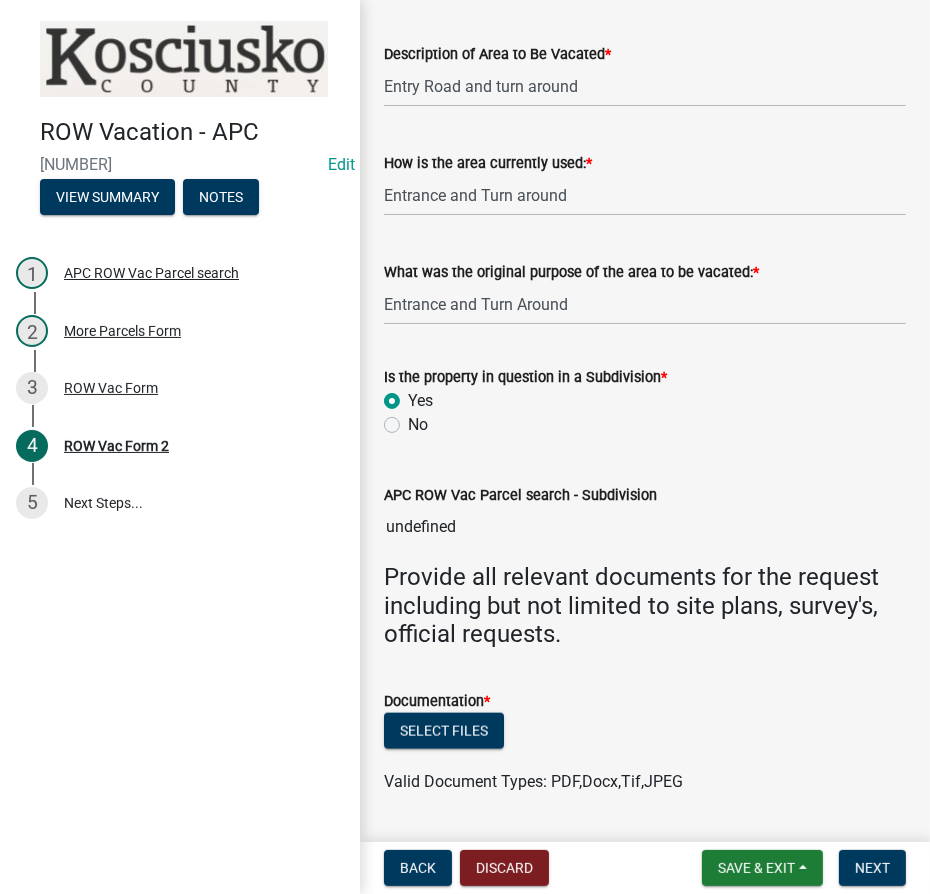 radio on "true" 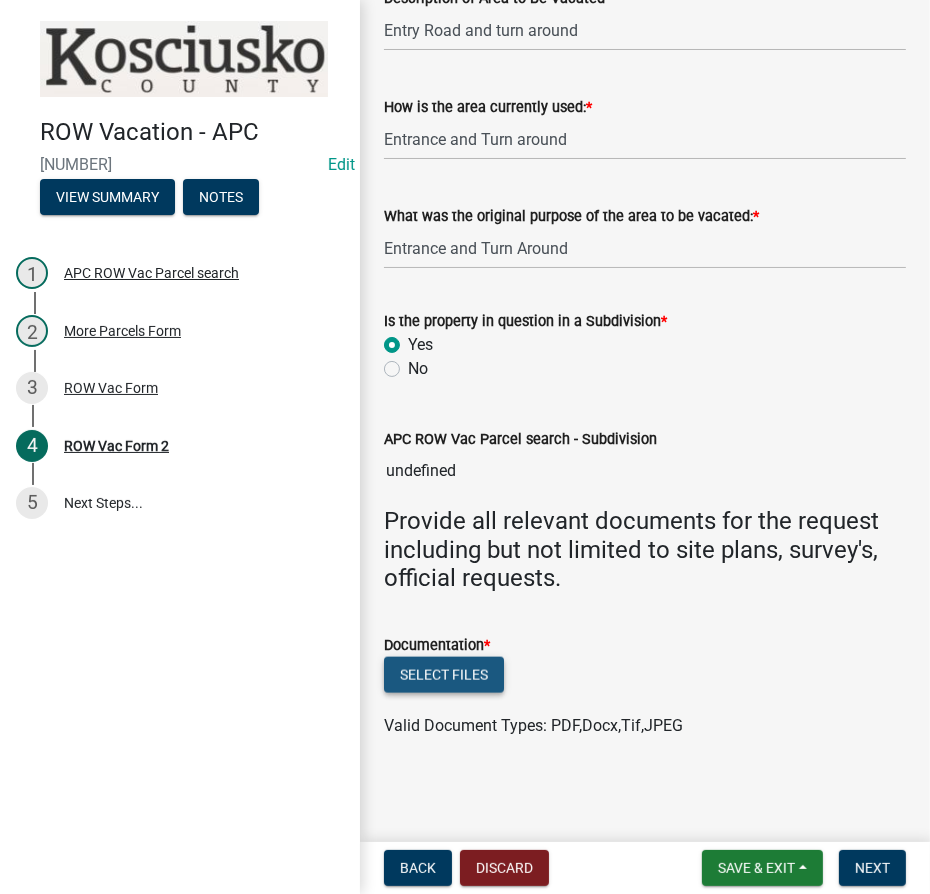 click on "Select files" 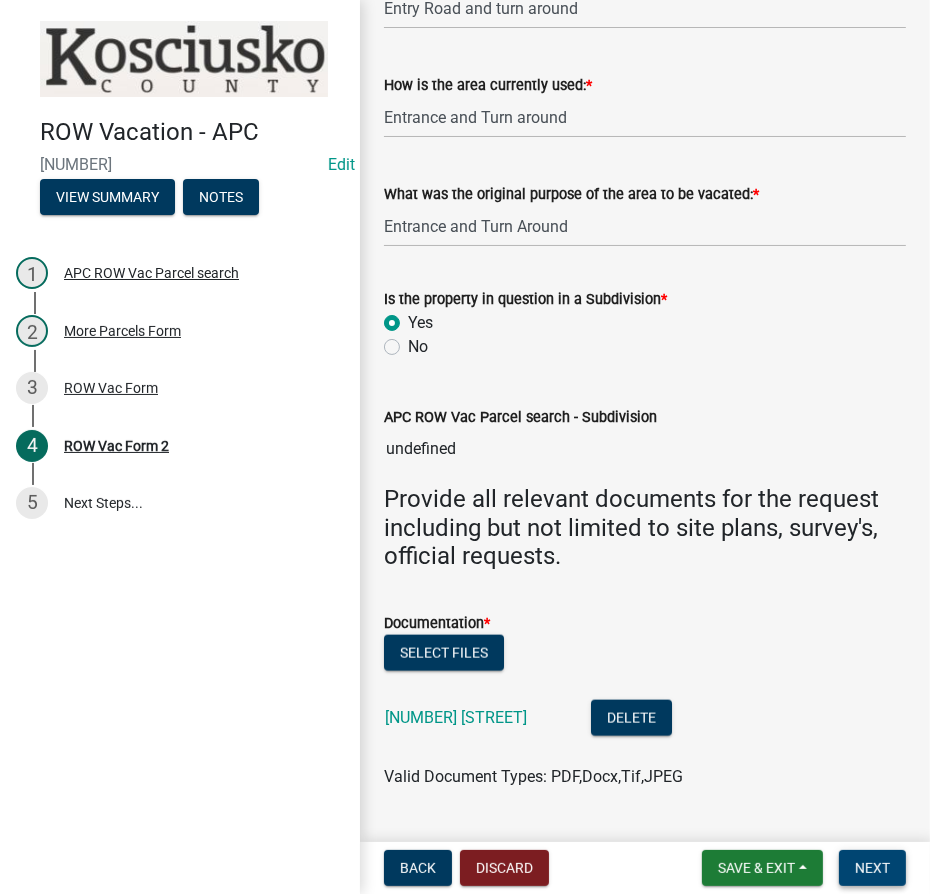 click on "Next" at bounding box center [872, 868] 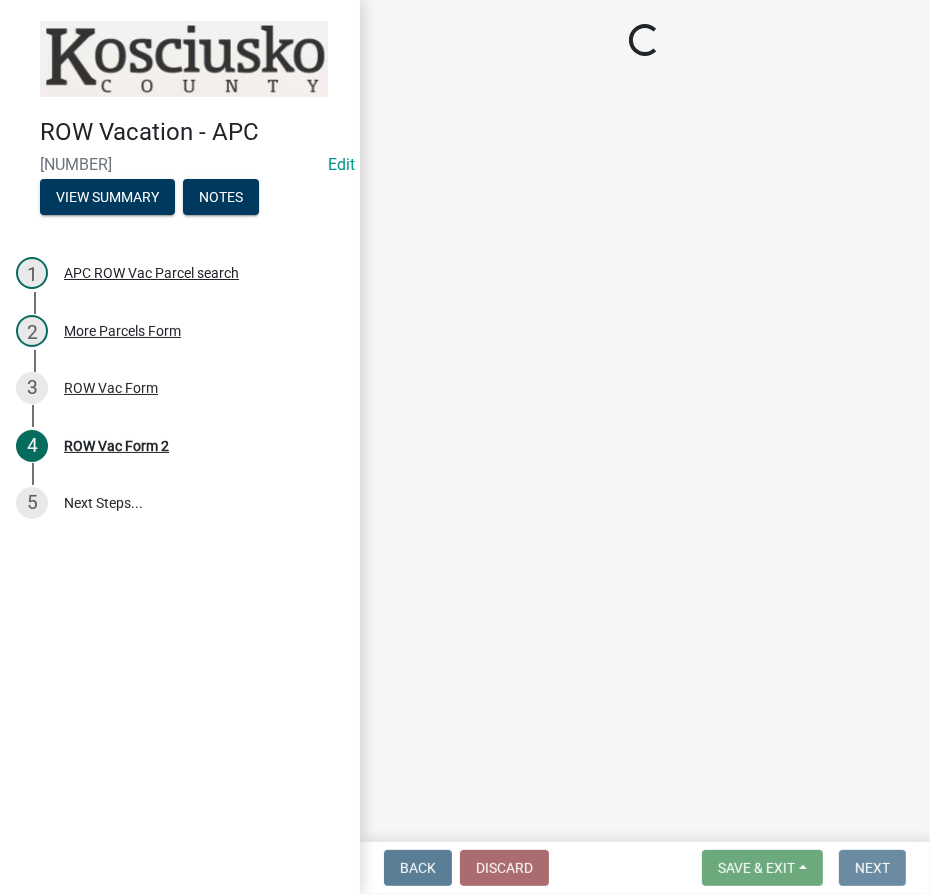 scroll, scrollTop: 0, scrollLeft: 0, axis: both 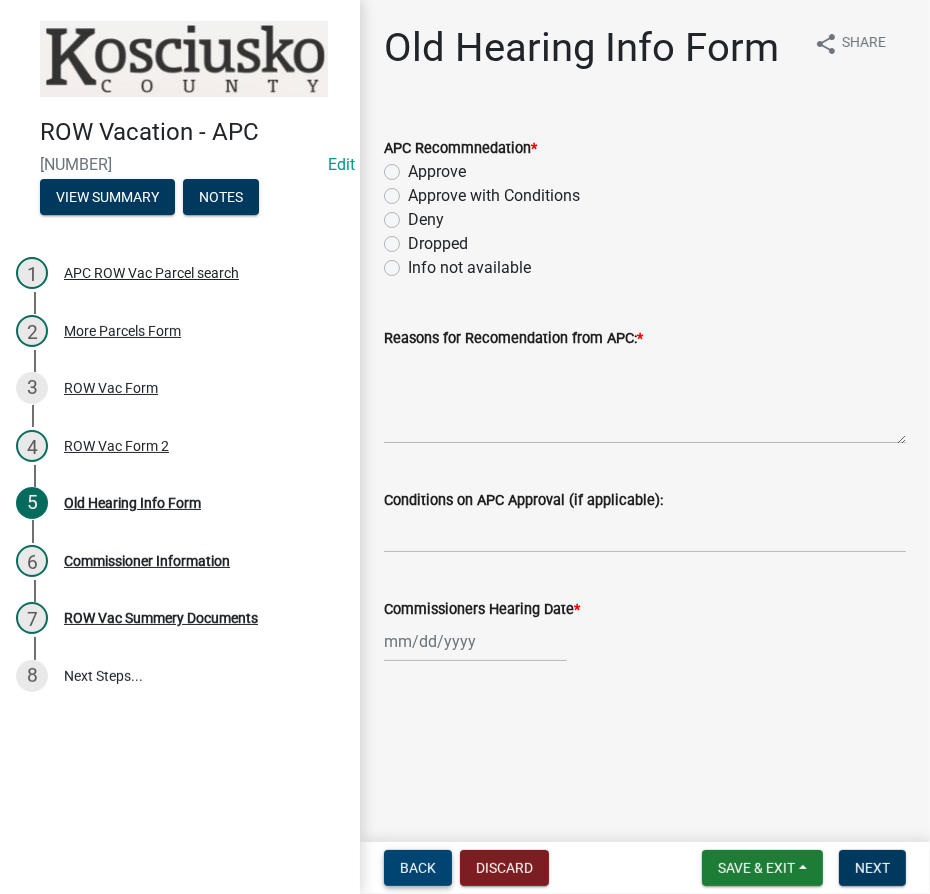 click on "Back" at bounding box center [418, 868] 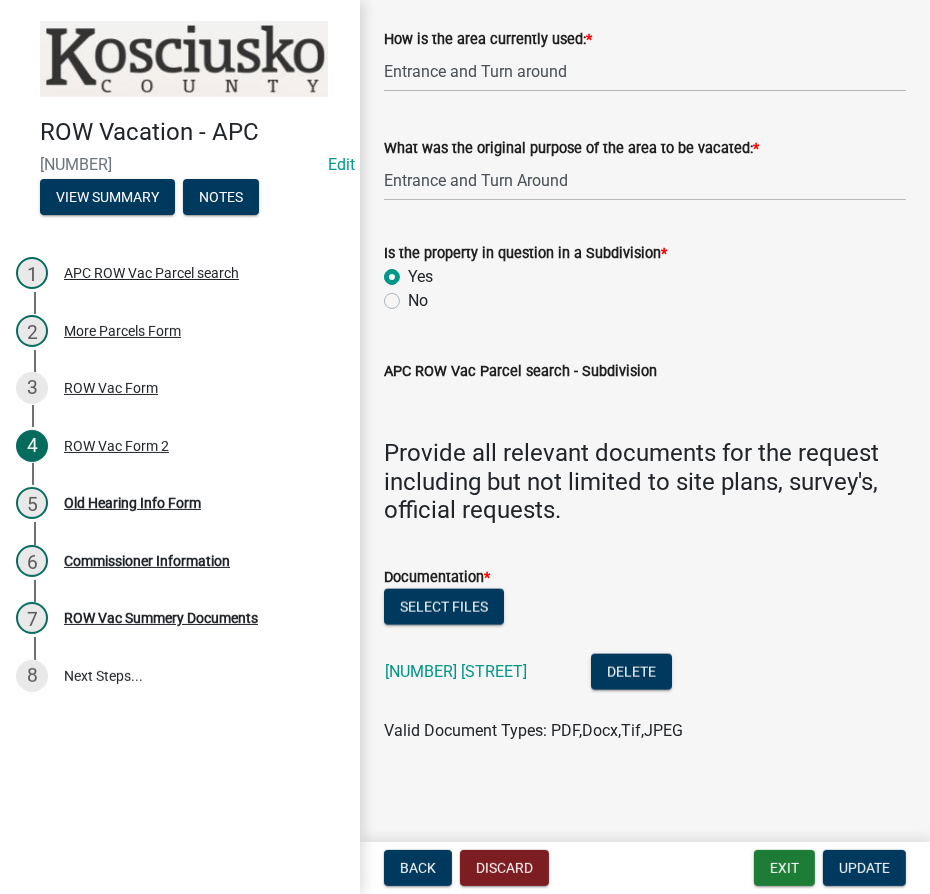 scroll, scrollTop: 1528, scrollLeft: 0, axis: vertical 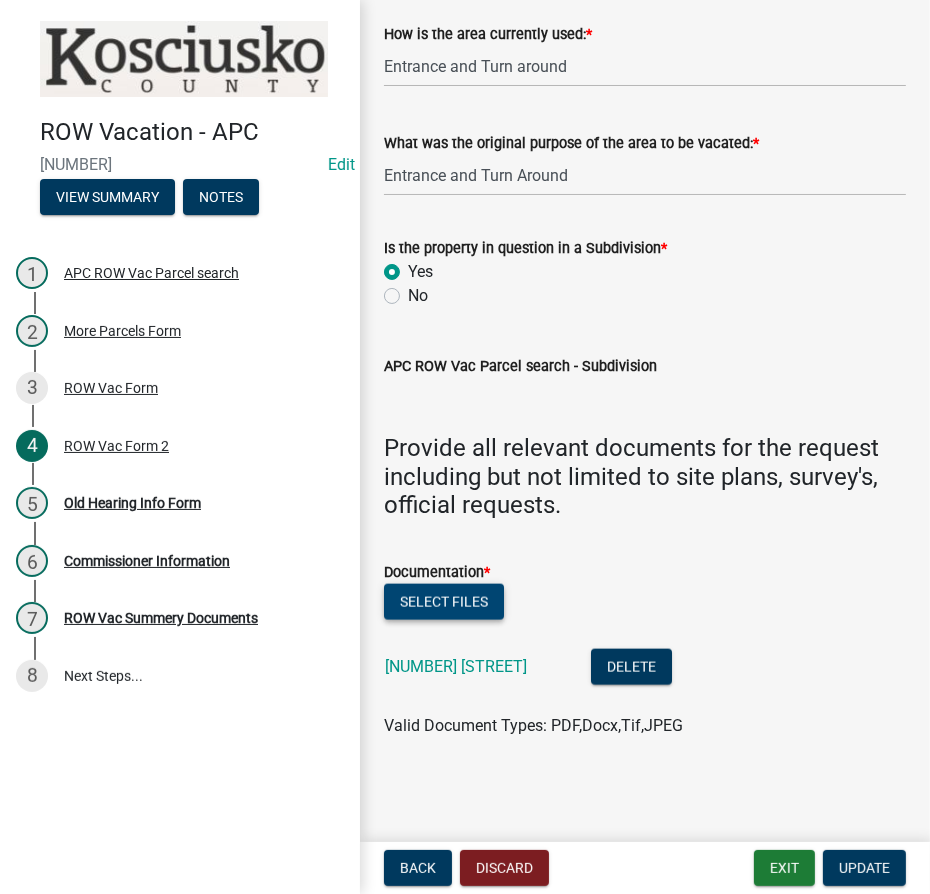 click on "Select files" 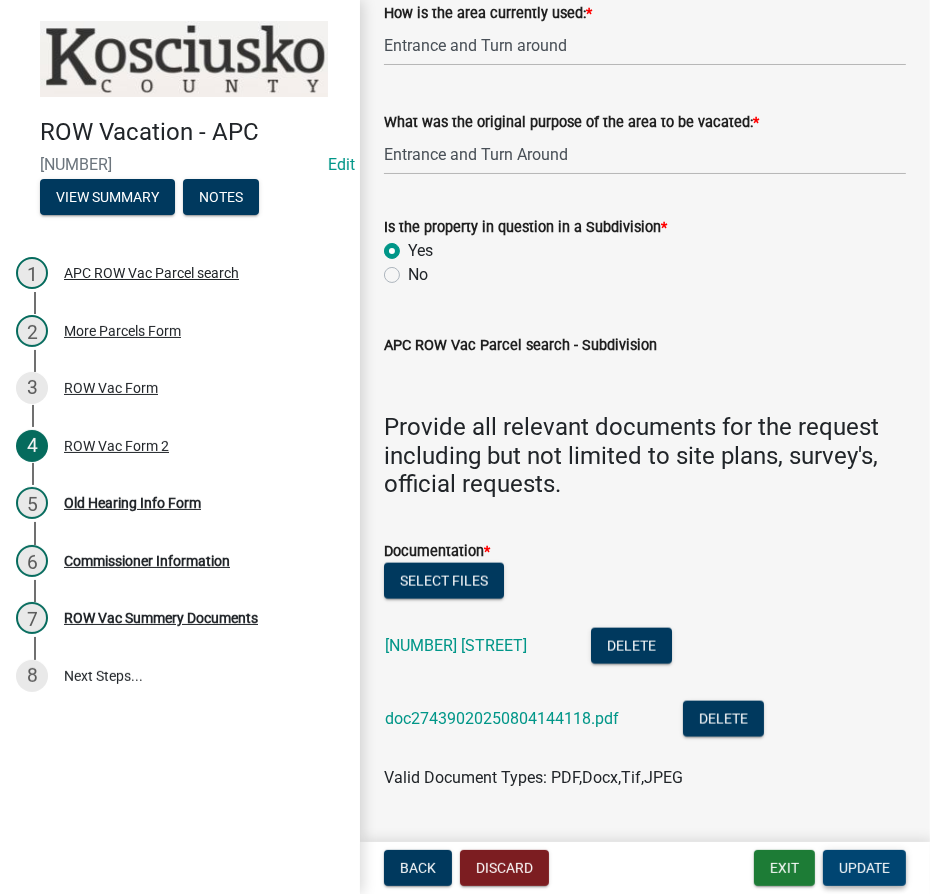 click on "Update" at bounding box center [864, 868] 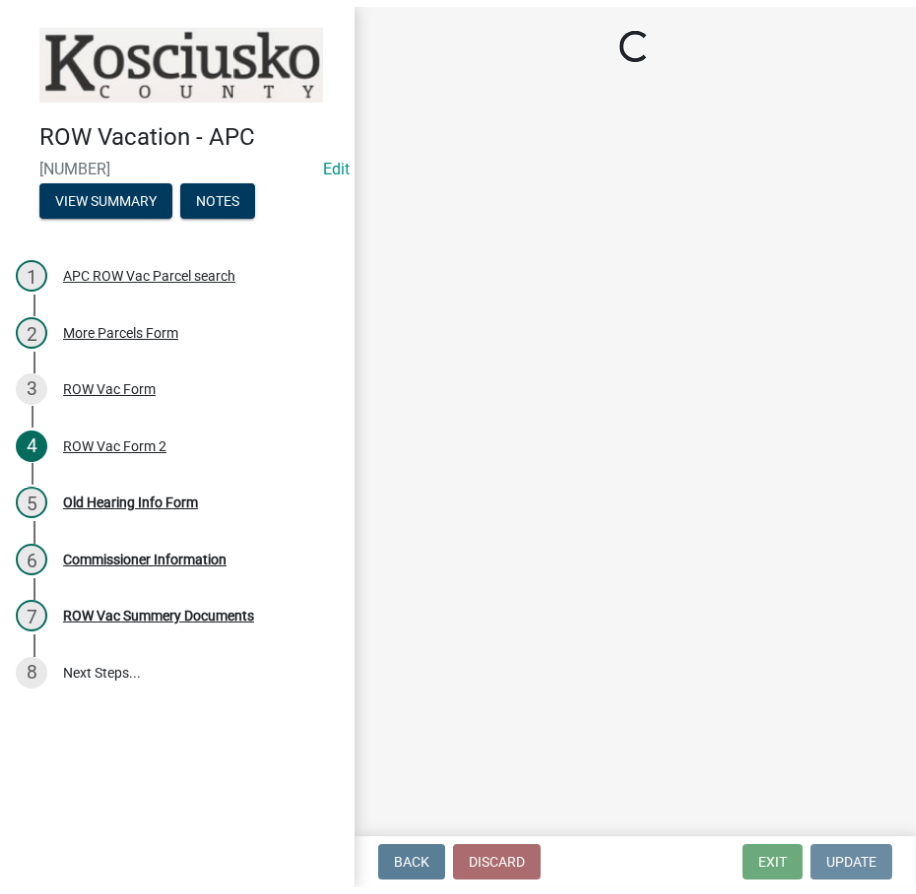 scroll, scrollTop: 0, scrollLeft: 0, axis: both 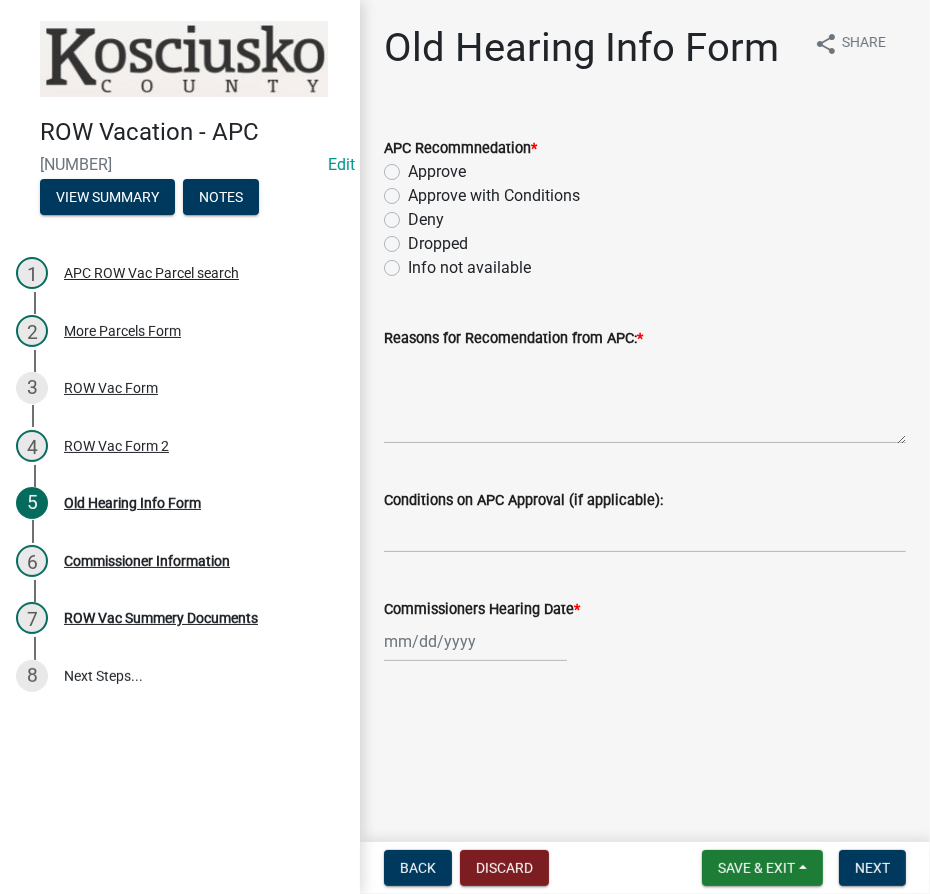 click on "Approve" 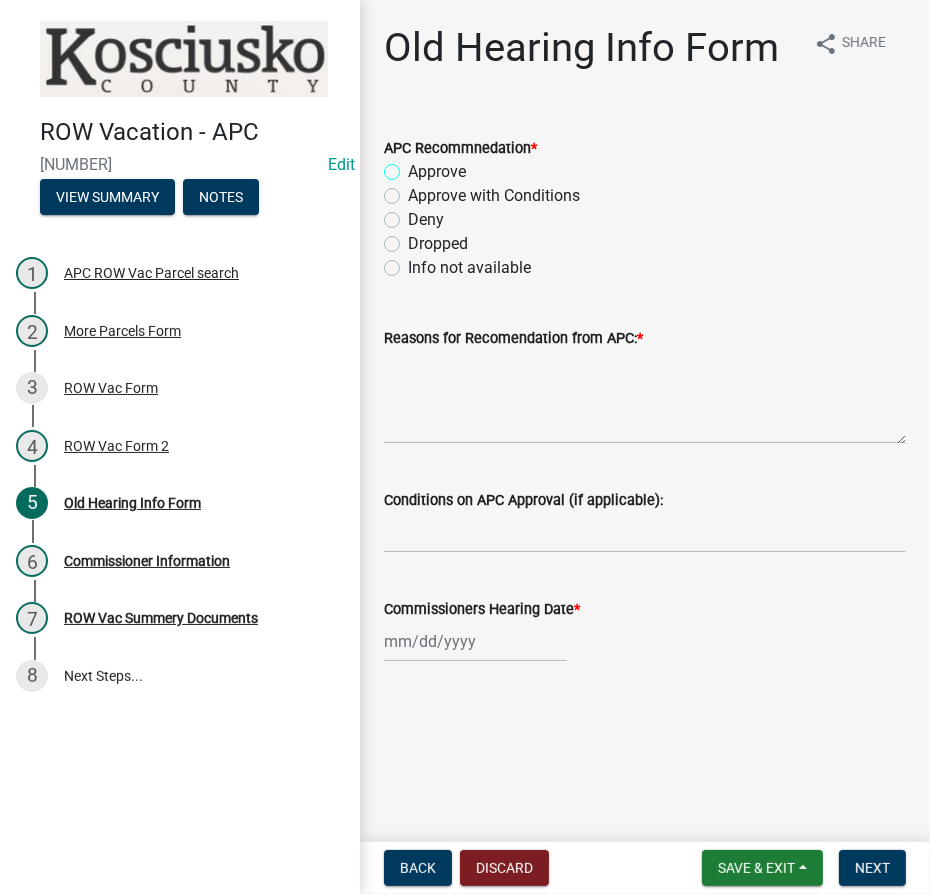 click on "Approve" at bounding box center [414, 166] 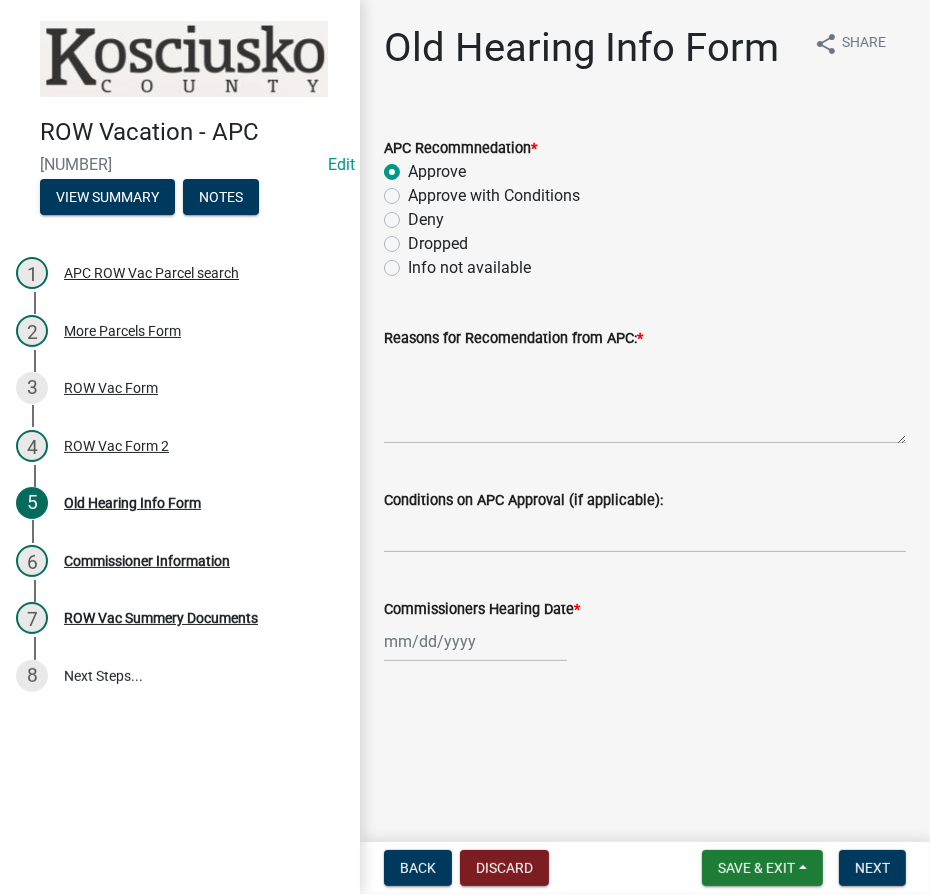 radio on "true" 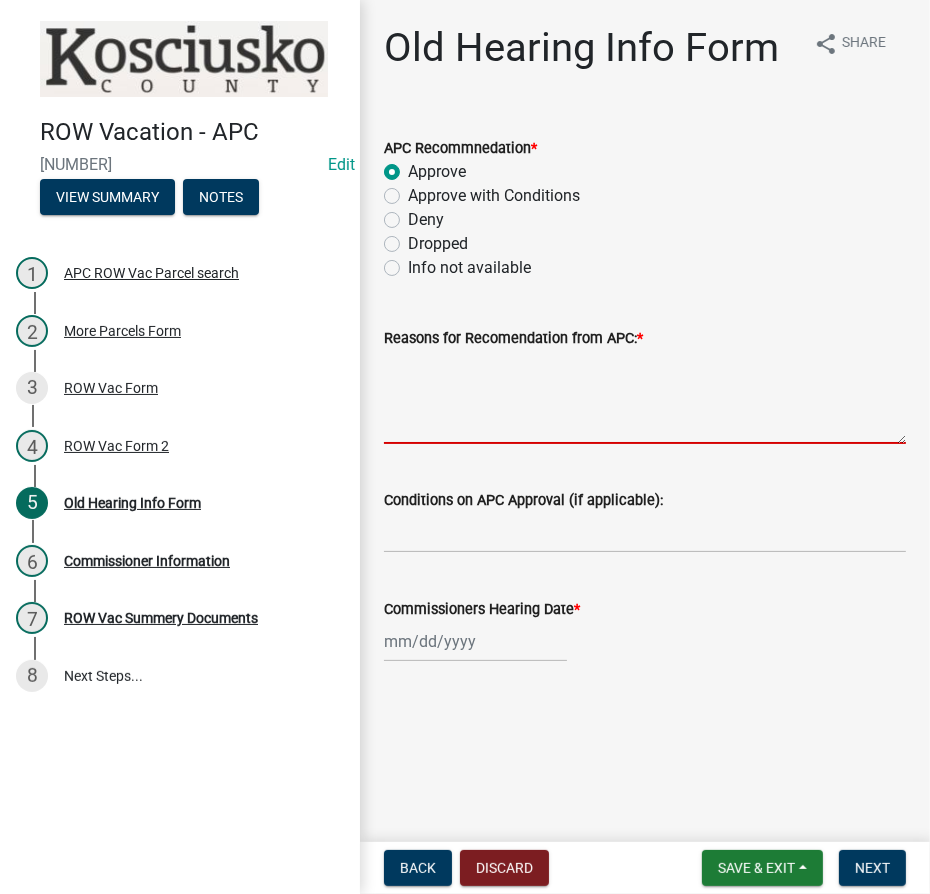 click on "Reasons for Recomendation from APC:  *" at bounding box center (645, 397) 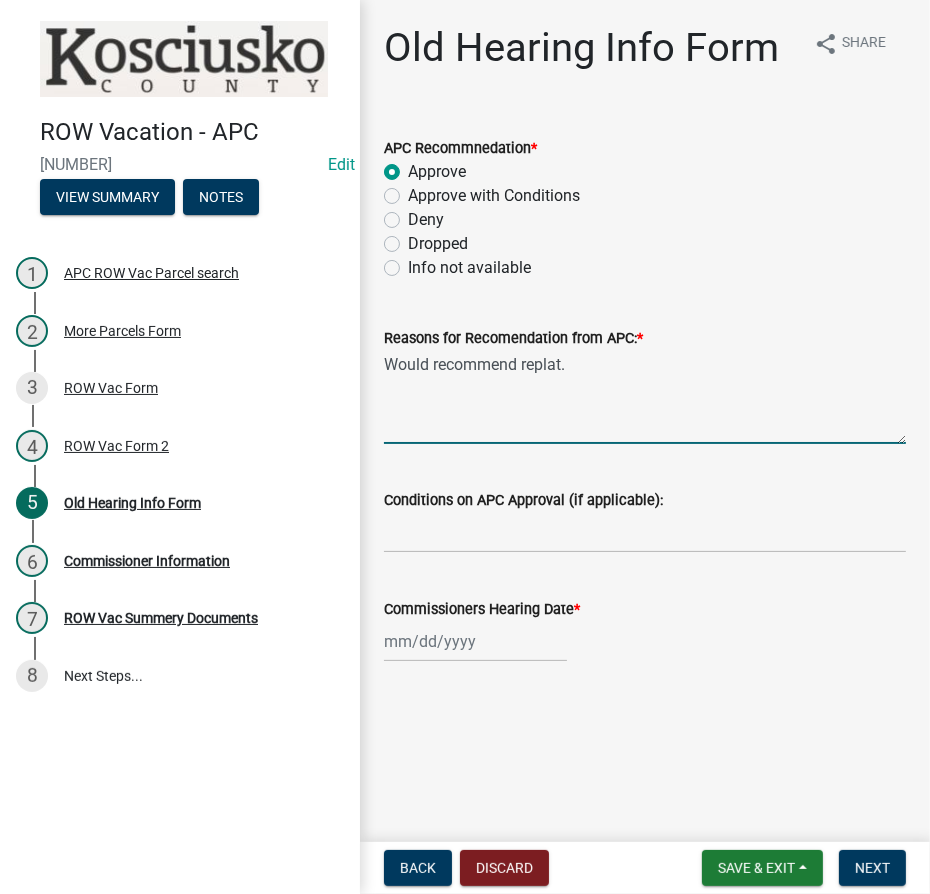 type on "Would recommend replat." 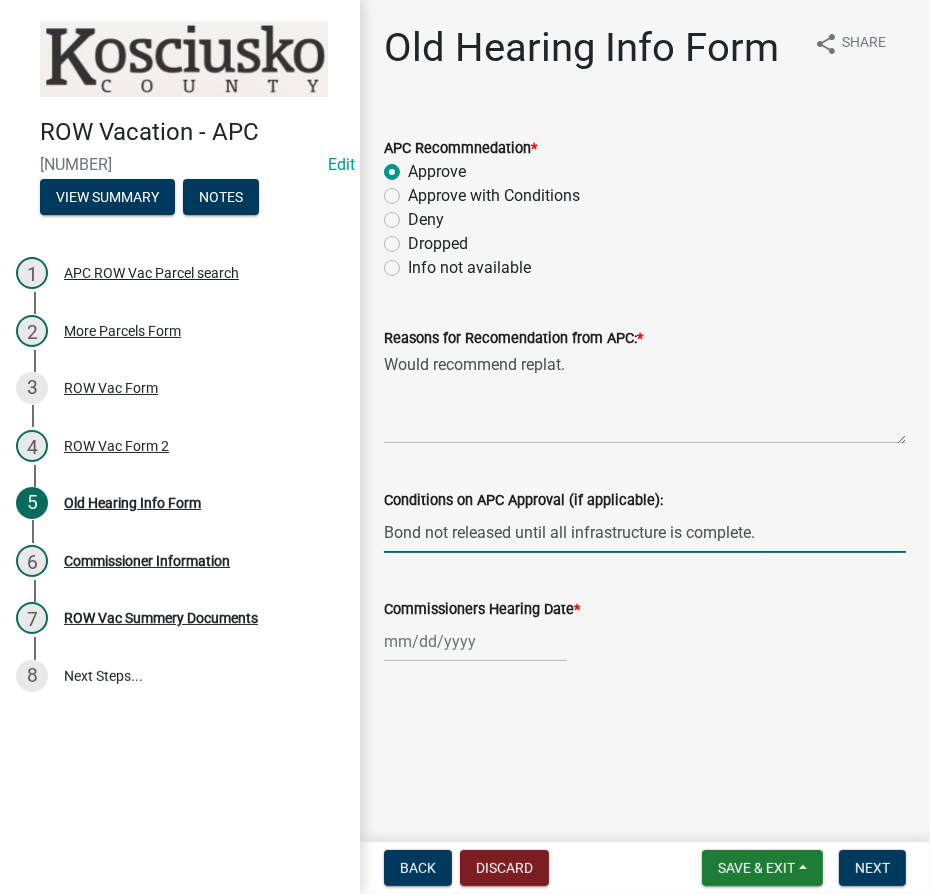 type on "Bond not released until all infrastructure is complete." 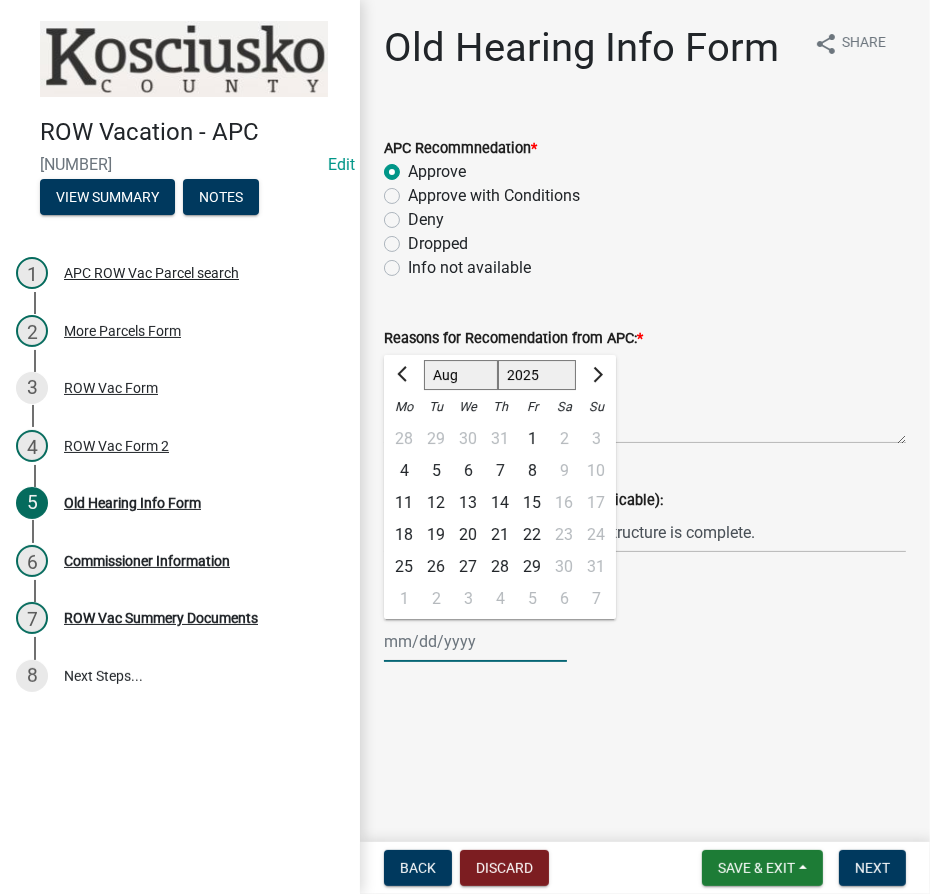 click on "1525 1526 1527 1528 1529 1530 1531 1532 1533 1534 1535 1536 1537 1538 1539 1540 1541 1542 1543 1544 1545 1546 1547 1548 1549 1550 1551 1552 1553 1554 1555 1556 1557 1558 1559 1560 1561 1562 1563 1564 1565 1566 1567 1568 1569 1570 1571 1572 1573 1574 1575 1576 1577 1578 1579 1580 1581 1582 1583 1584 1585 1586 1587 1588 1589 1590 1591 1592 1593 1594 1595 1596 1597 1598 1599 1600 1601 1602 1603 1604 1605 1606 1607 1608 1609 1610 1611 1612 1613 1614 1615 1616 1617 1618 1619 1620 1621 1622 1623 1624 1625 1626 1627 1628 1629 1630 1631 1632 1633 1634 1635 1636 1637 1638 1639 1640 1641 1642 1643 1644 1645 1646 1647 1648 1649 1650 1651 1652 1653 1654 1655 1656 1657 1658 1659 1660 1661 1662 1663 1664 1665 1666 1667 1668 1669 1670 1671 1672 1673 1674 1675 1676 1677 1678 1679 1680 1681 1682 1683 1684 1685 1686 1687 1688 1689 1690 1691 1692 1693 1694 1695 1696 1697 1698 1699 1700 1701 1702 1703 1704 1705 1706 1707 1708 1709 1710 1711 1712 1713 1714 1715 1716 1717 1718 1719 1720 1721 1722 1723 1724 1725 1726 1727 1728 1729" 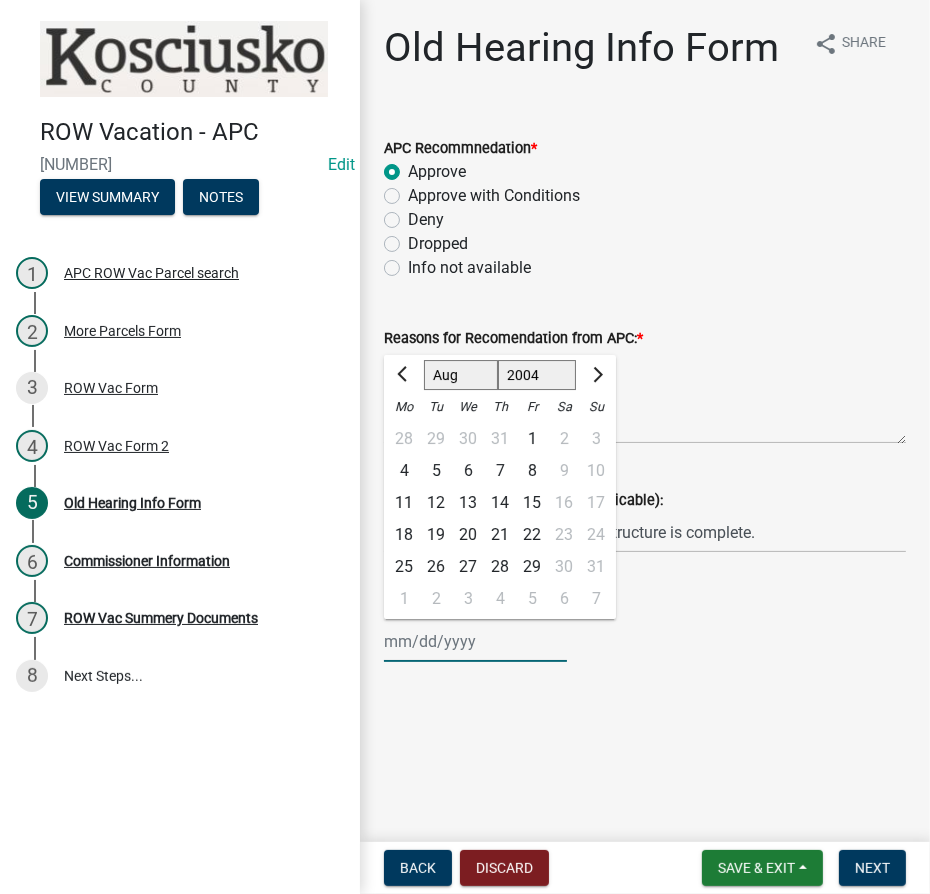 click on "1525 1526 1527 1528 1529 1530 1531 1532 1533 1534 1535 1536 1537 1538 1539 1540 1541 1542 1543 1544 1545 1546 1547 1548 1549 1550 1551 1552 1553 1554 1555 1556 1557 1558 1559 1560 1561 1562 1563 1564 1565 1566 1567 1568 1569 1570 1571 1572 1573 1574 1575 1576 1577 1578 1579 1580 1581 1582 1583 1584 1585 1586 1587 1588 1589 1590 1591 1592 1593 1594 1595 1596 1597 1598 1599 1600 1601 1602 1603 1604 1605 1606 1607 1608 1609 1610 1611 1612 1613 1614 1615 1616 1617 1618 1619 1620 1621 1622 1623 1624 1625 1626 1627 1628 1629 1630 1631 1632 1633 1634 1635 1636 1637 1638 1639 1640 1641 1642 1643 1644 1645 1646 1647 1648 1649 1650 1651 1652 1653 1654 1655 1656 1657 1658 1659 1660 1661 1662 1663 1664 1665 1666 1667 1668 1669 1670 1671 1672 1673 1674 1675 1676 1677 1678 1679 1680 1681 1682 1683 1684 1685 1686 1687 1688 1689 1690 1691 1692 1693 1694 1695 1696 1697 1698 1699 1700 1701 1702 1703 1704 1705 1706 1707 1708 1709 1710 1711 1712 1713 1714 1715 1716 1717 1718 1719 1720 1721 1722 1723 1724 1725 1726 1727 1728 1729" 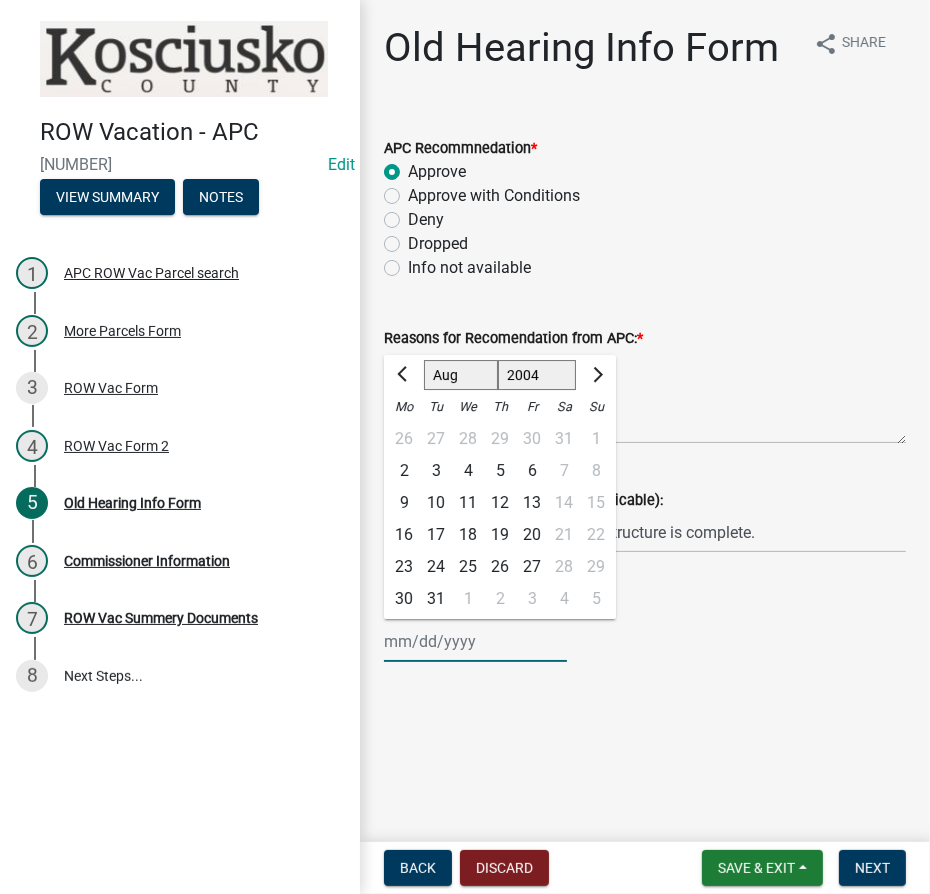 click on "Jan Feb Mar Apr May Jun Jul Aug Sep Oct Nov Dec" 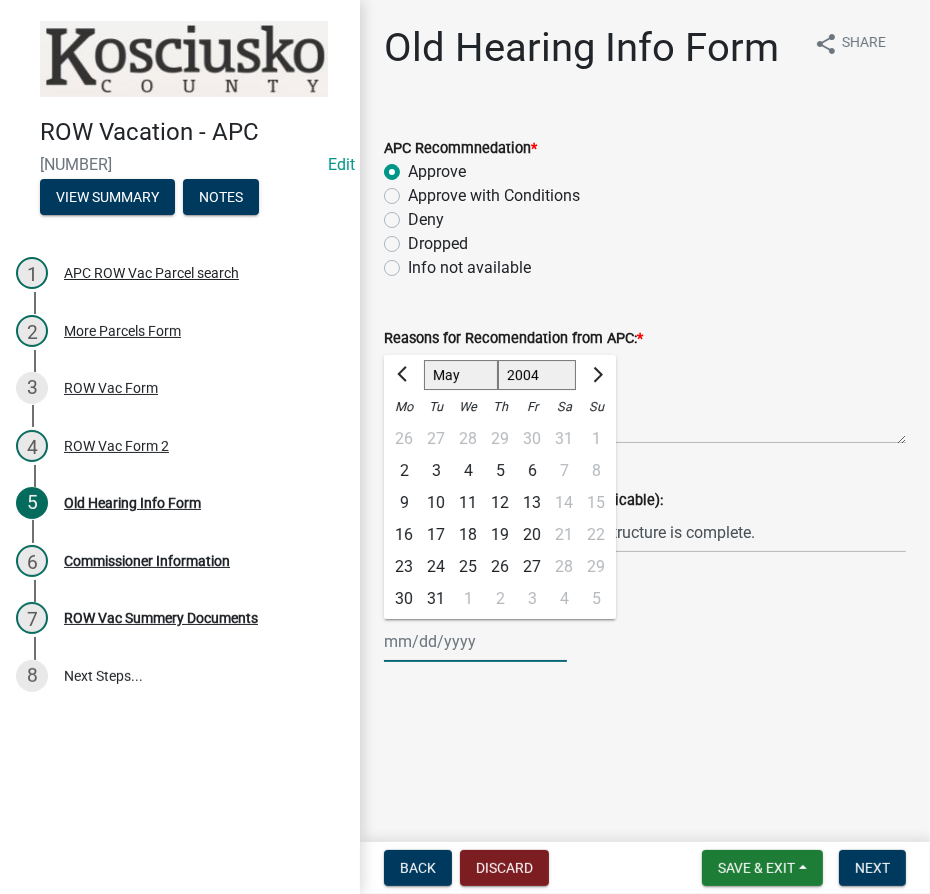 click on "Jan Feb Mar Apr May Jun Jul Aug Sep Oct Nov Dec" 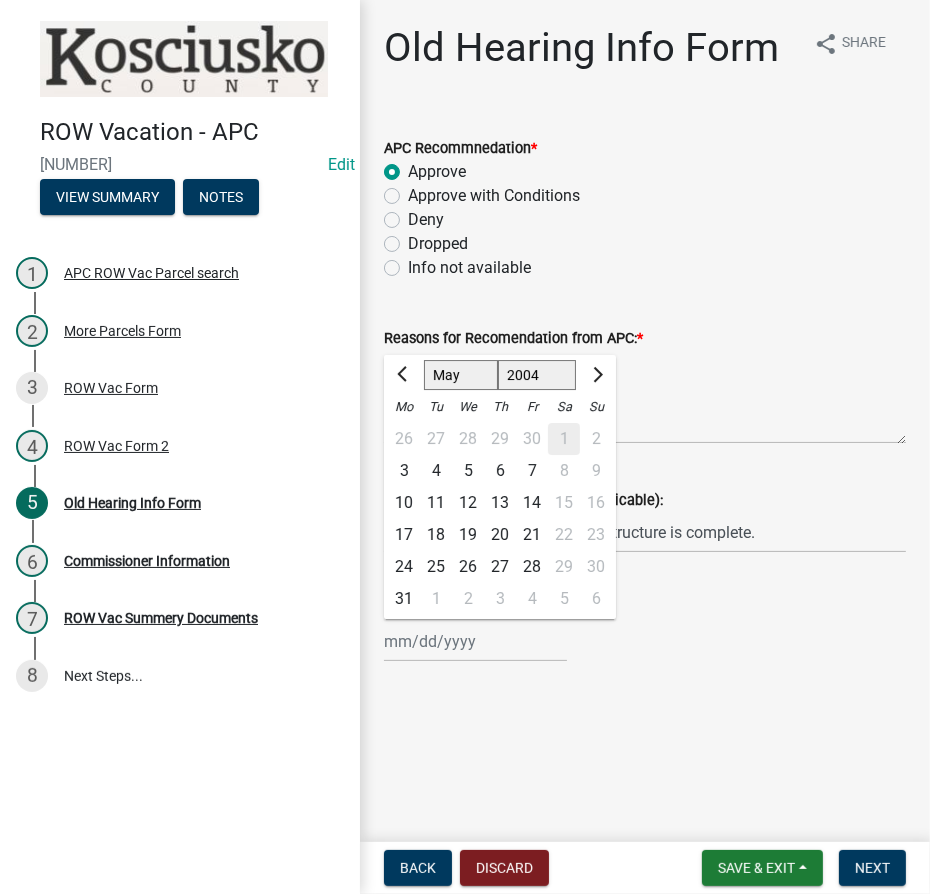 click on "18" 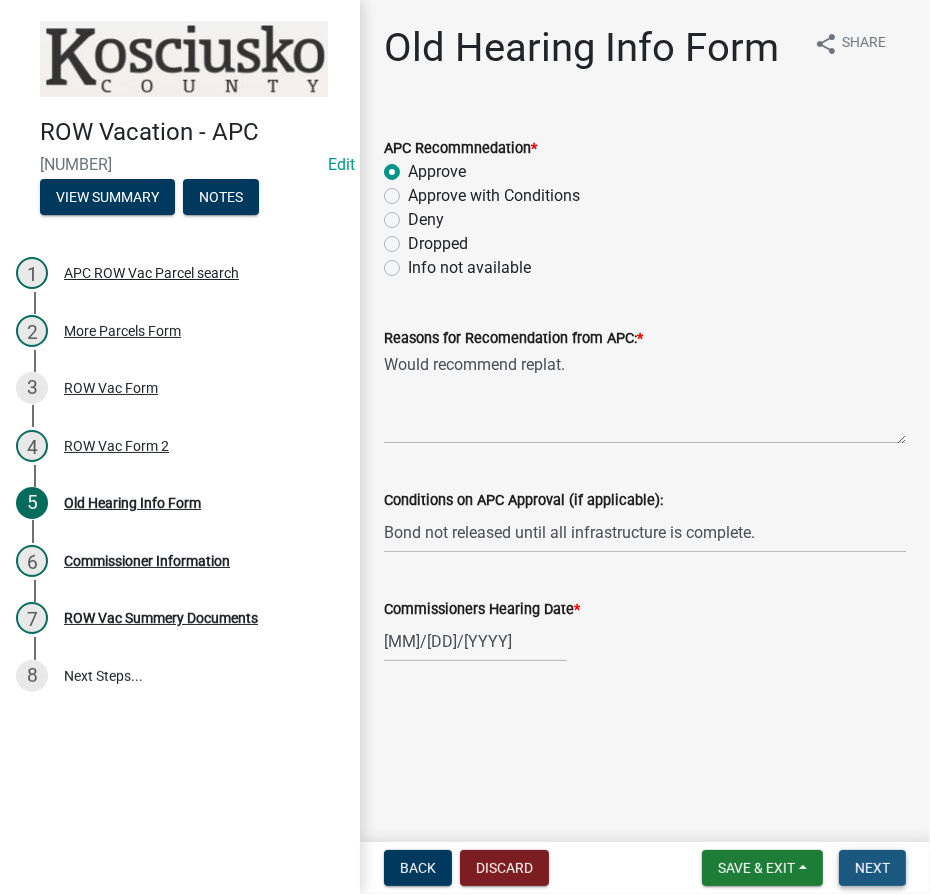 click on "Next" at bounding box center (872, 868) 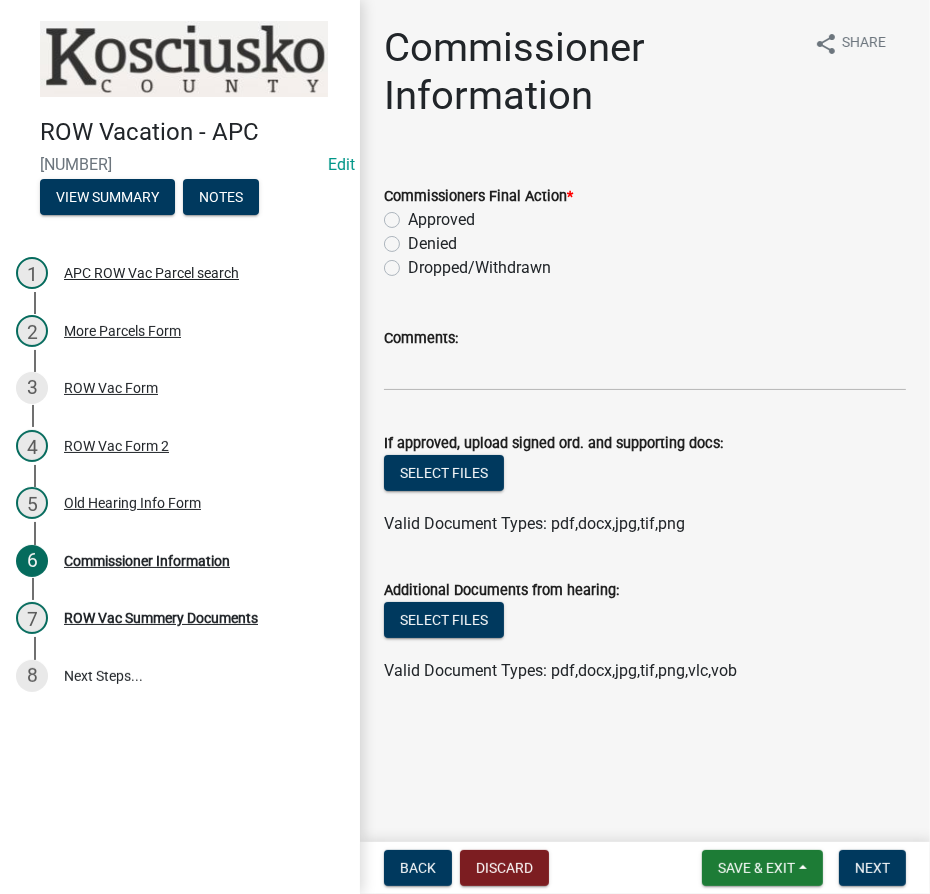 click on "Approved" 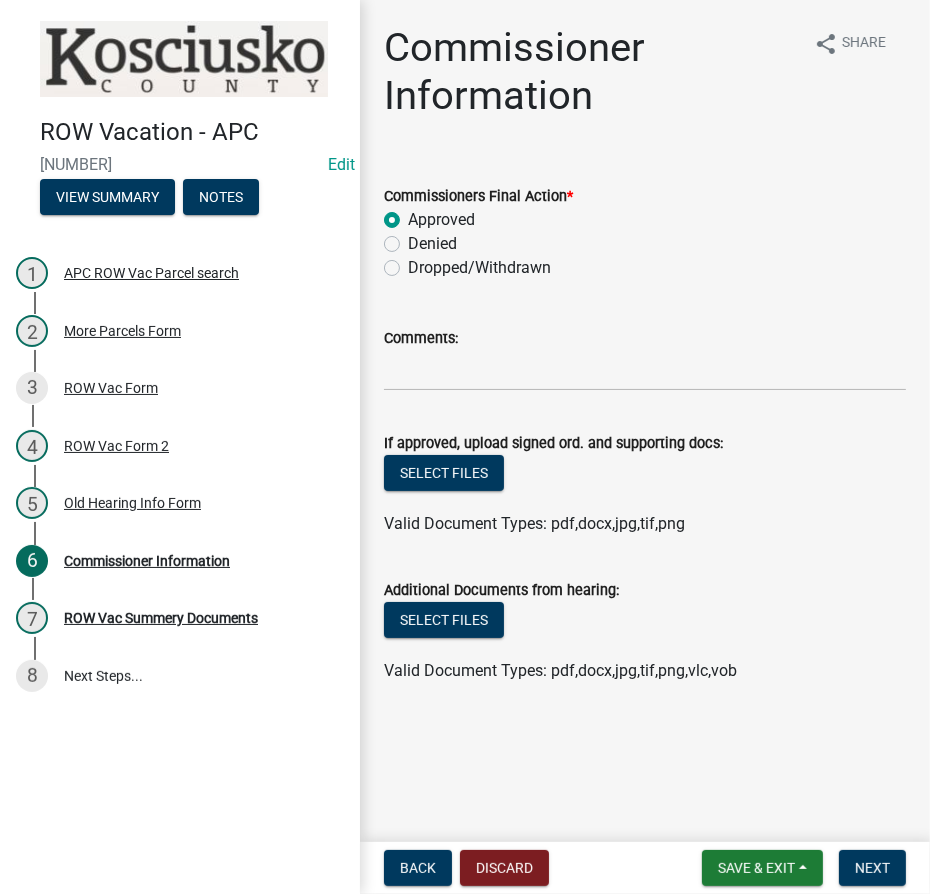 radio on "true" 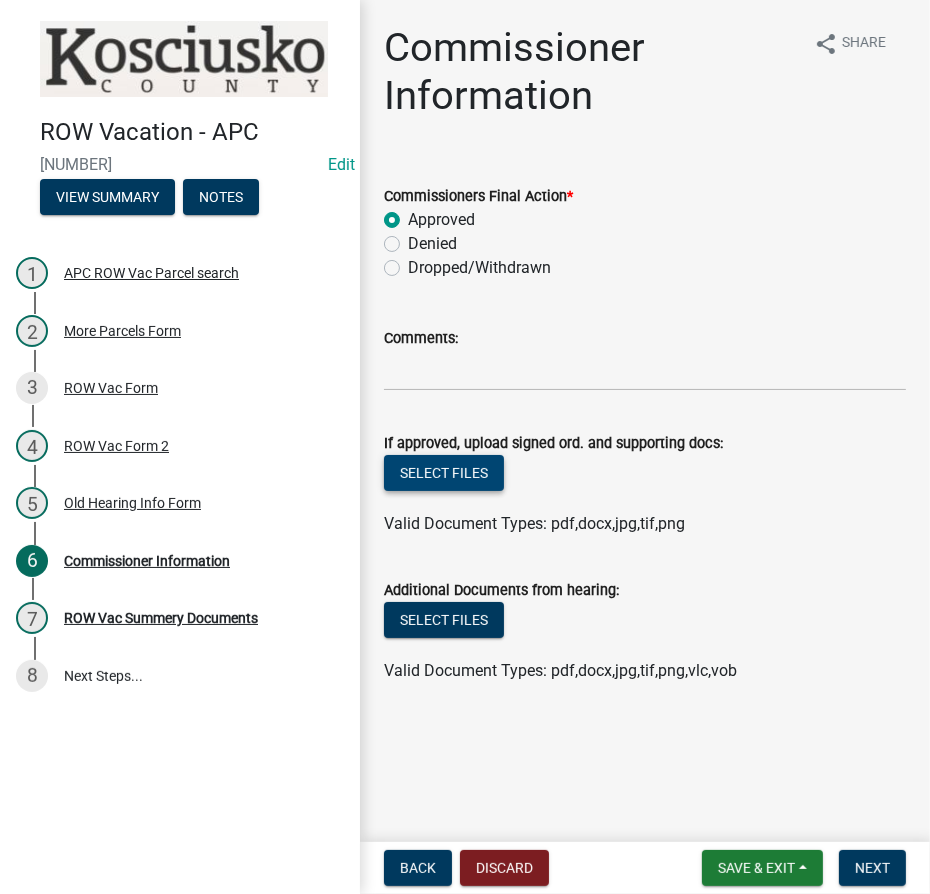 click on "Select files" 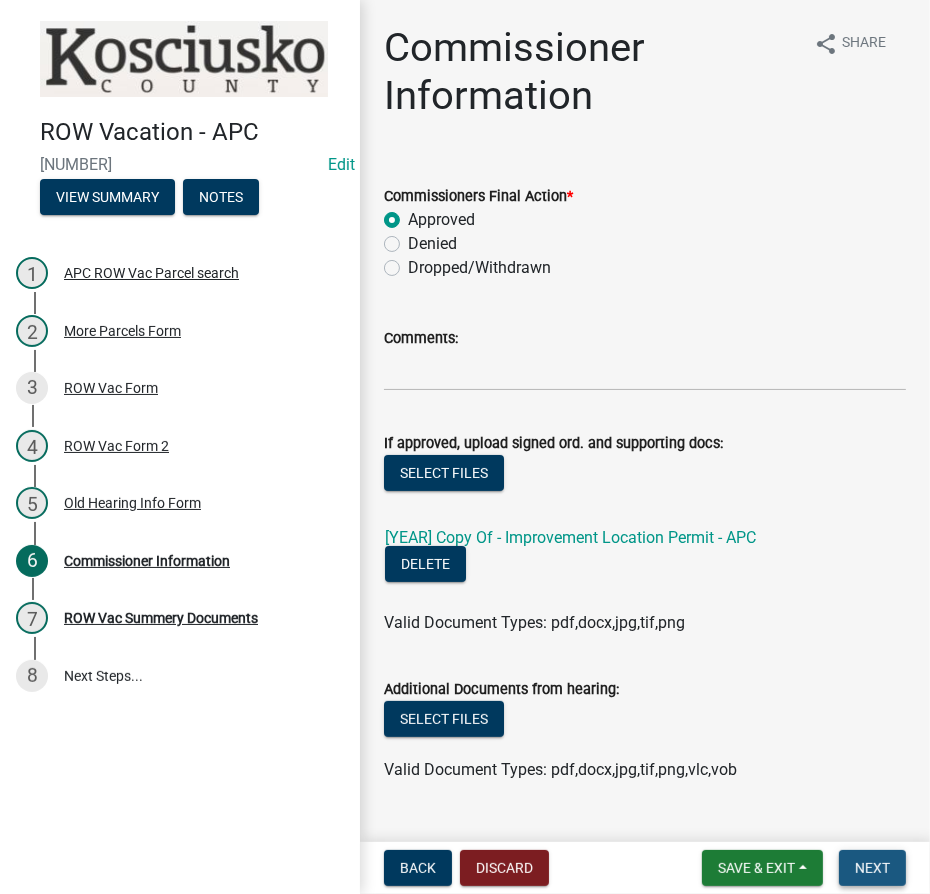 click on "Next" at bounding box center [872, 868] 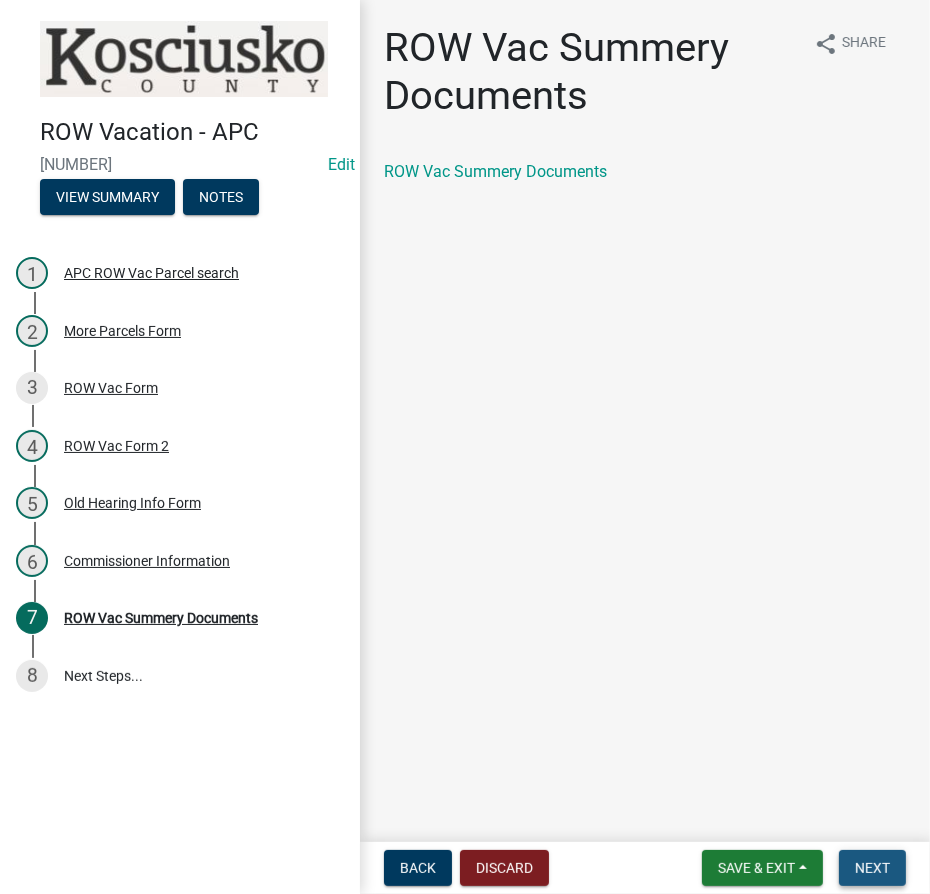 click on "Next" at bounding box center (872, 868) 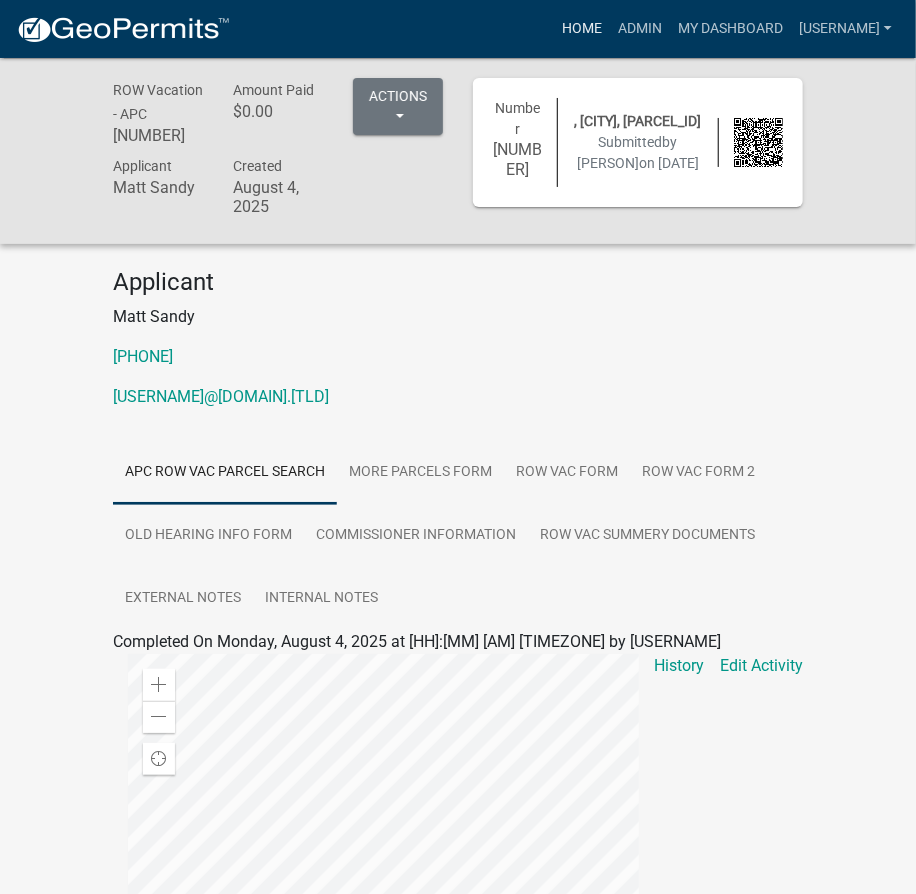 click on "Home" at bounding box center [582, 29] 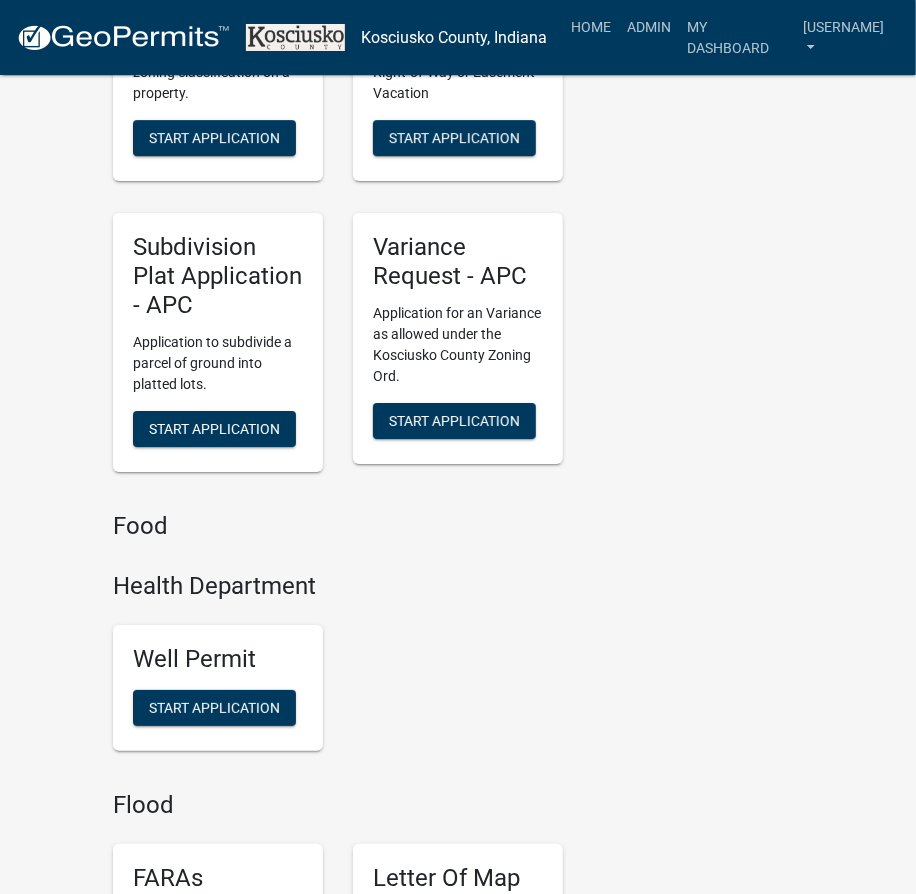 scroll, scrollTop: 4541, scrollLeft: 0, axis: vertical 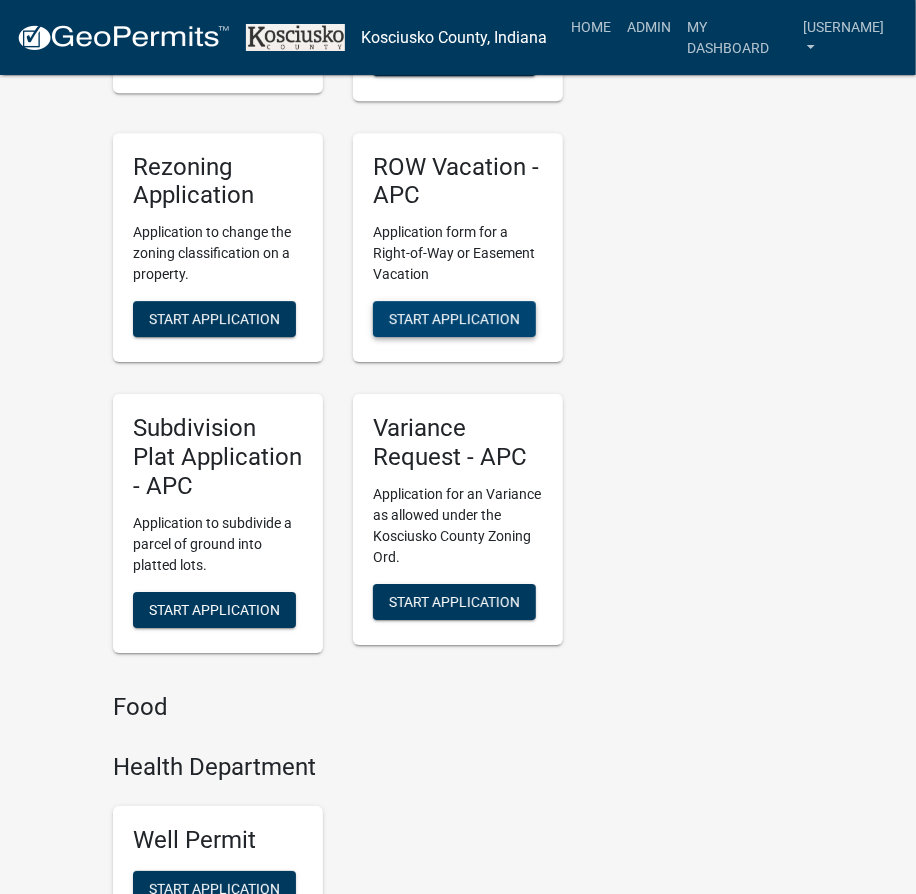 click on "Start Application" at bounding box center [454, 319] 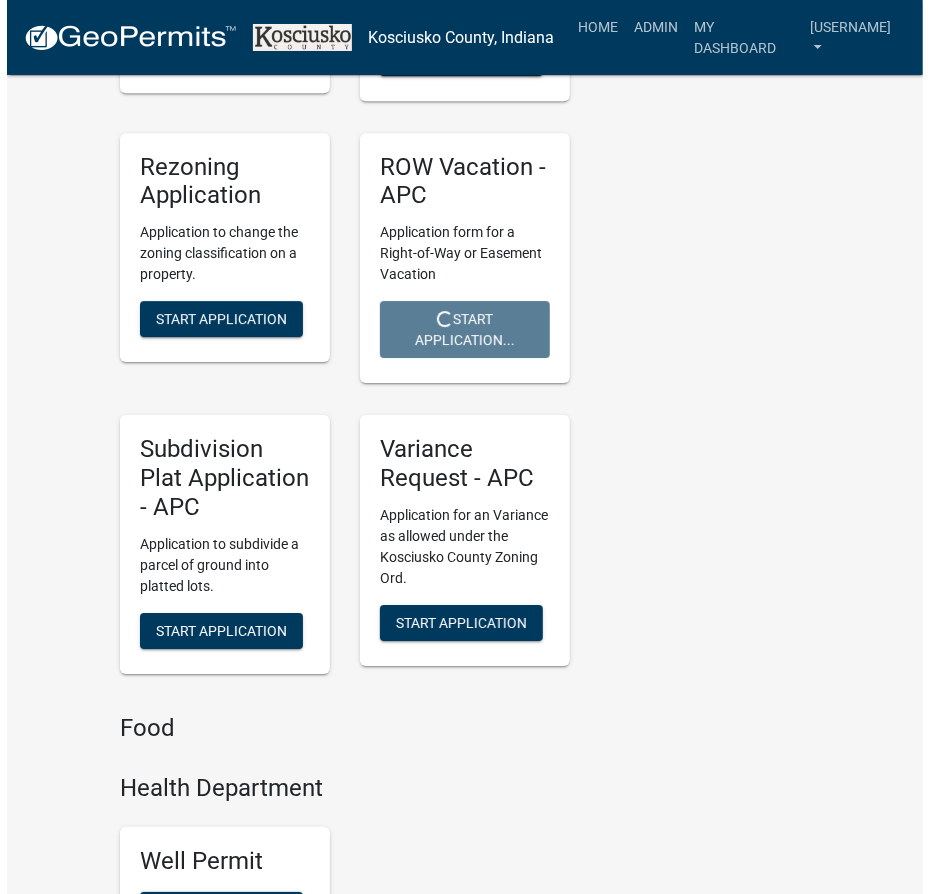 scroll, scrollTop: 0, scrollLeft: 0, axis: both 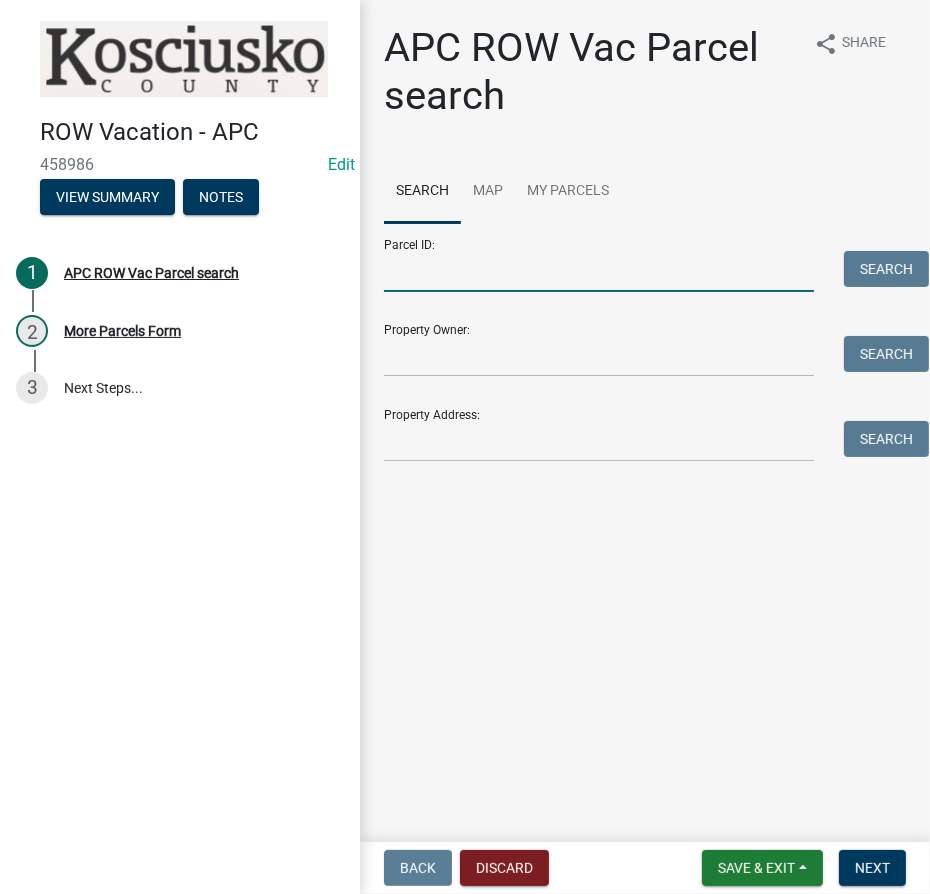 click on "Parcel ID:" at bounding box center (599, 271) 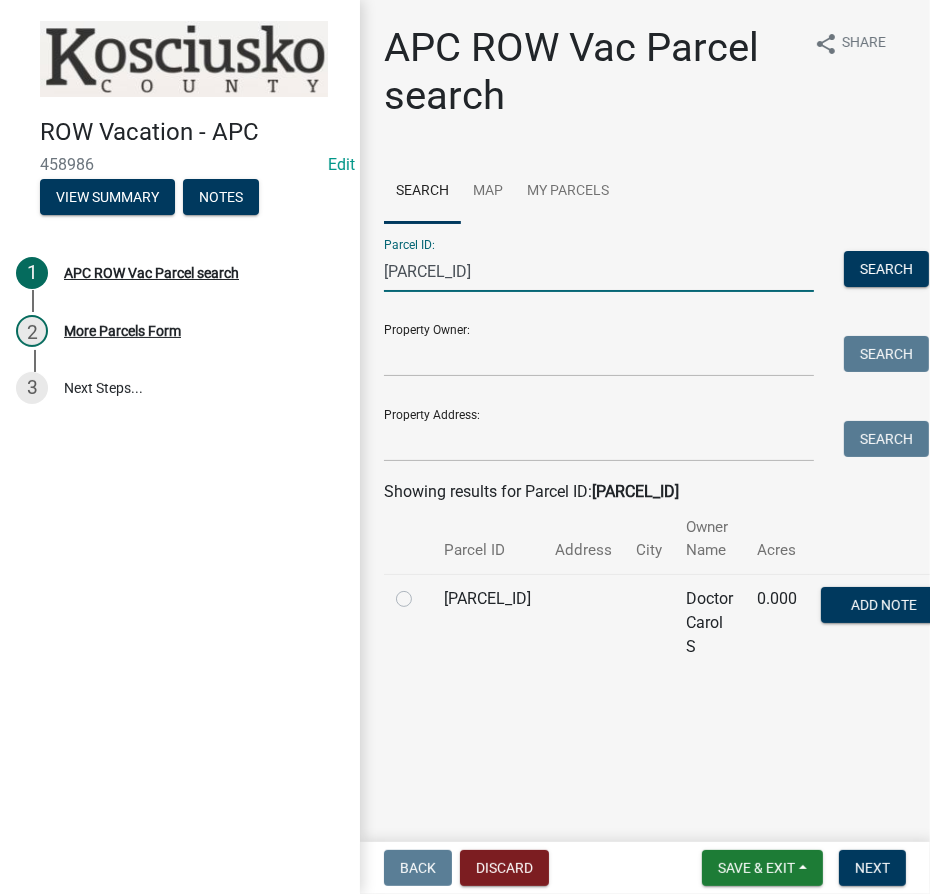 type on "[PARCEL_ID]" 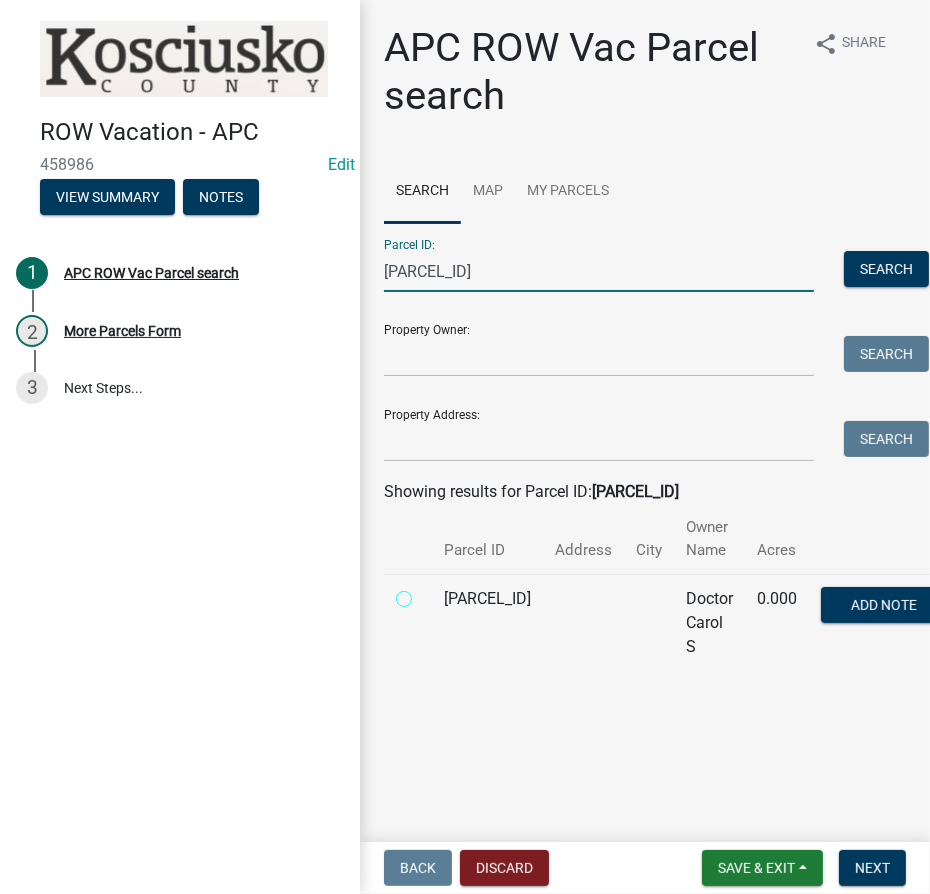 click at bounding box center (426, 593) 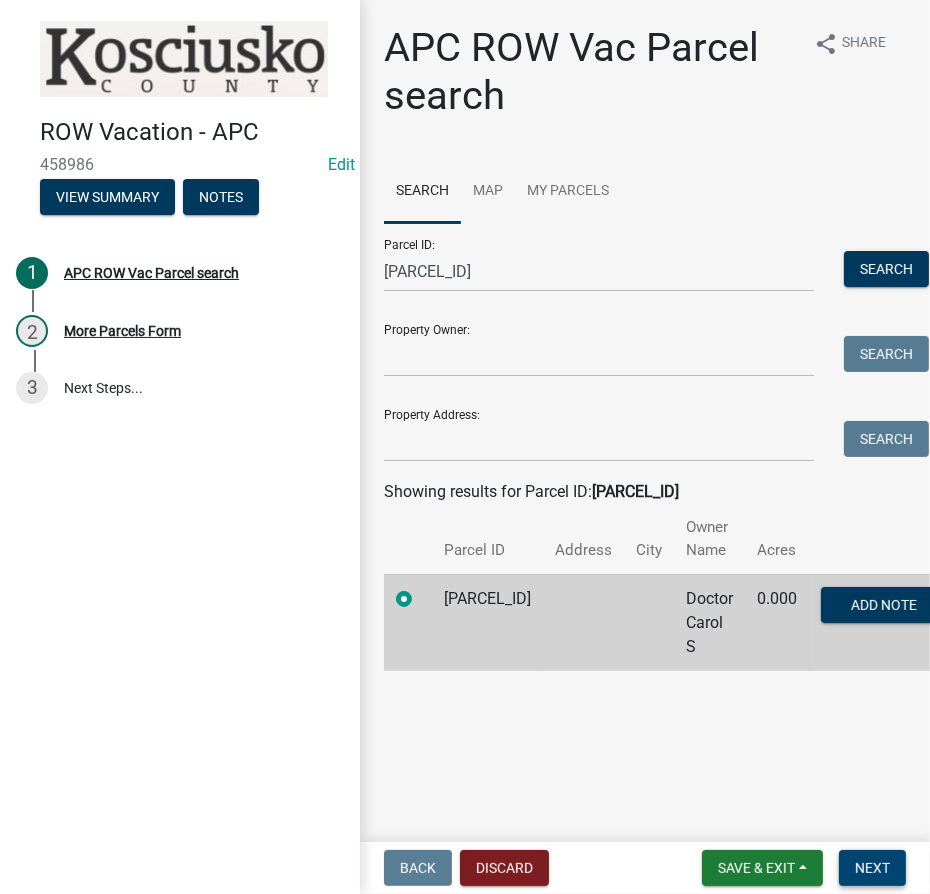 click on "Next" at bounding box center (872, 868) 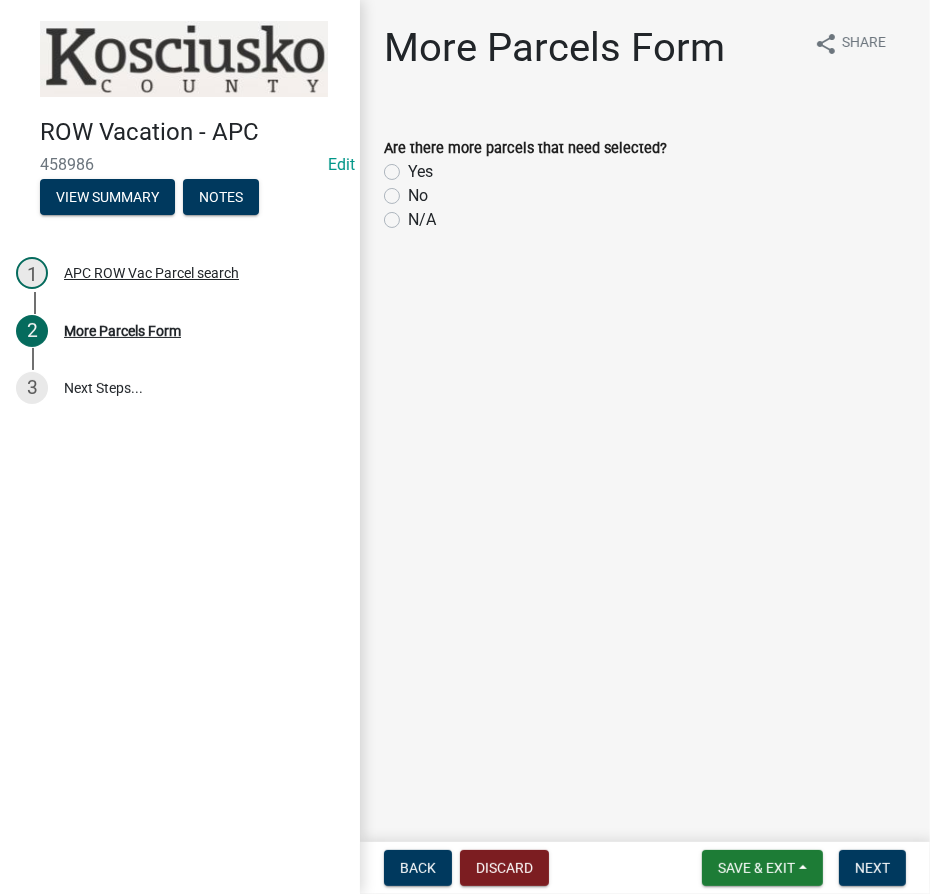 click on "Yes" 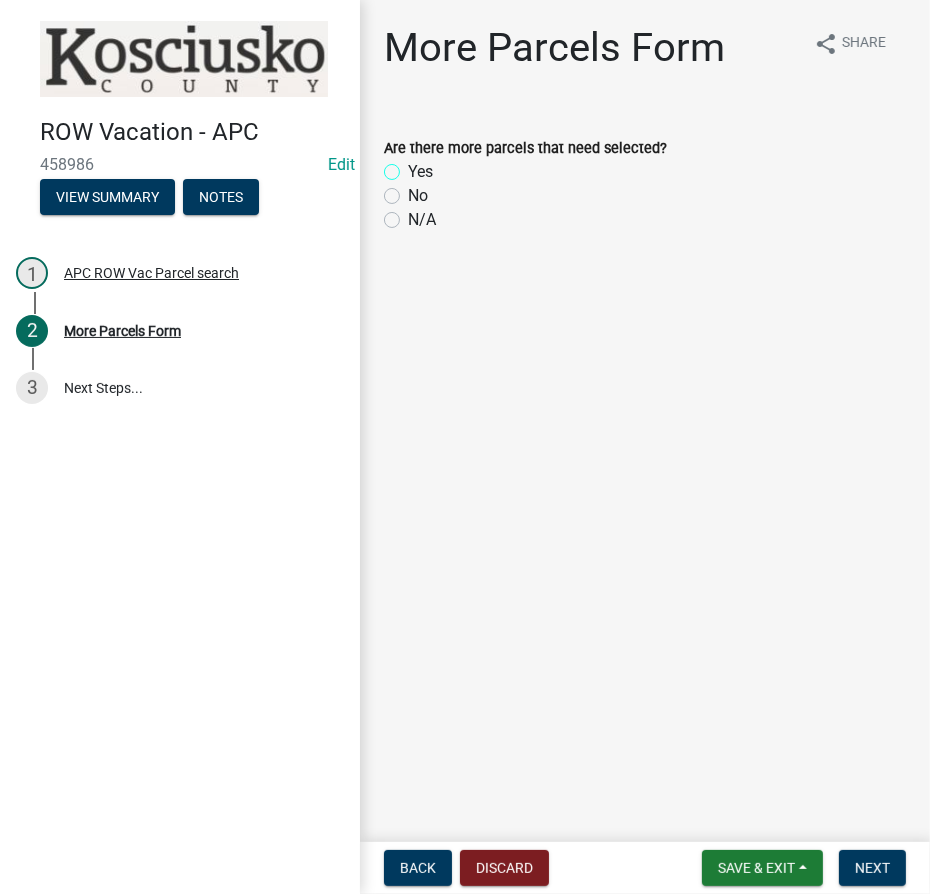 click on "Yes" at bounding box center (414, 166) 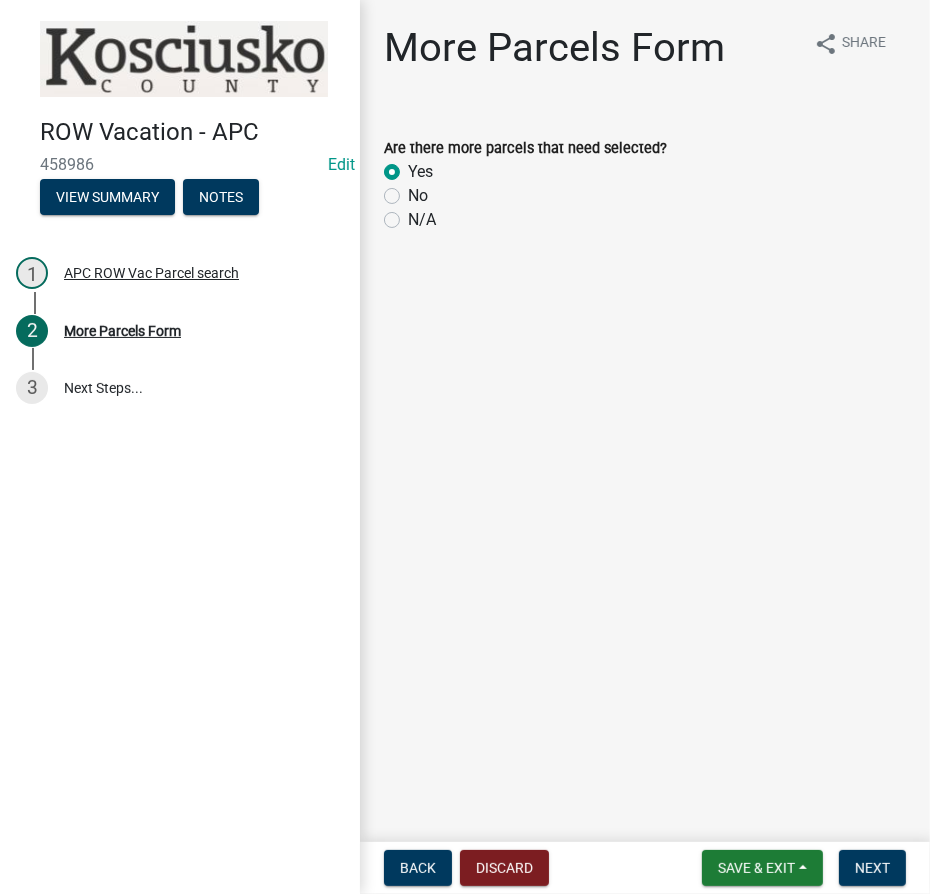 radio on "true" 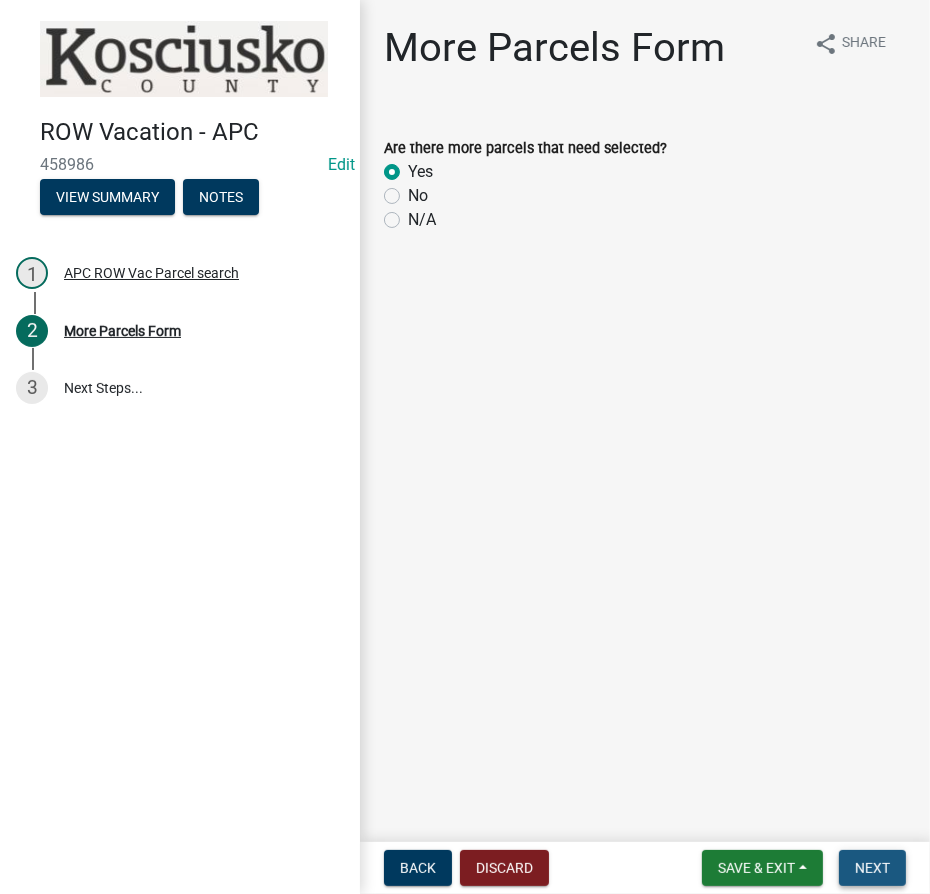 click on "Next" at bounding box center [872, 868] 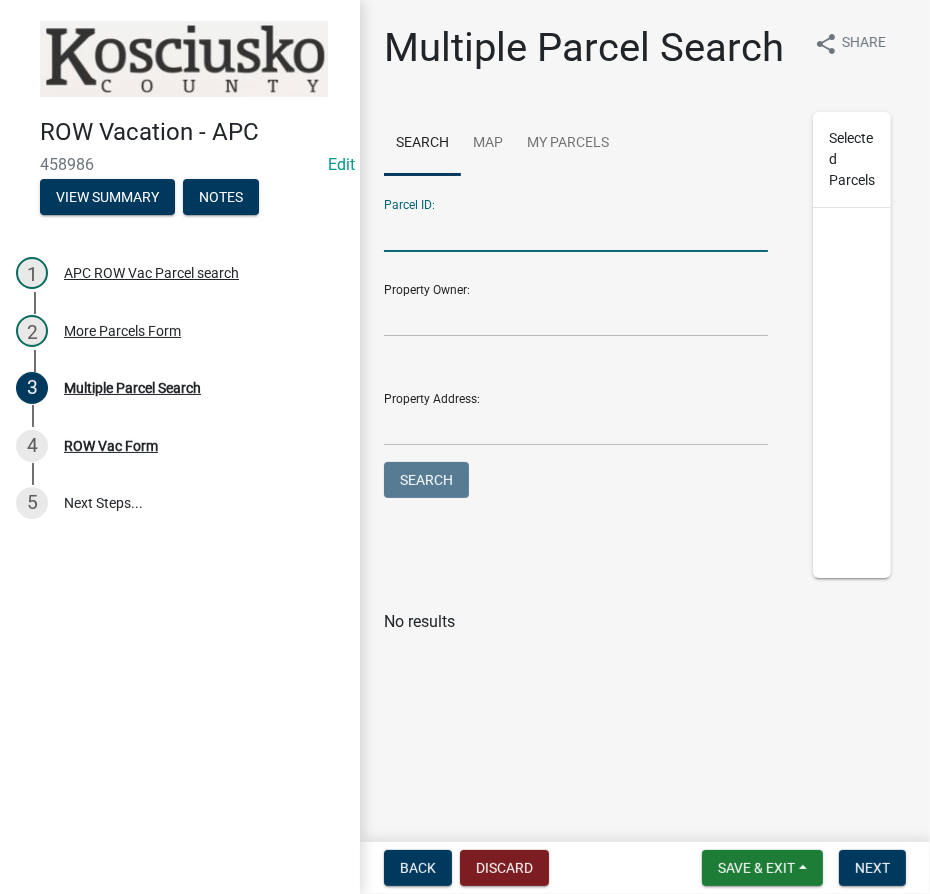 click on "Parcel ID:" at bounding box center (576, 231) 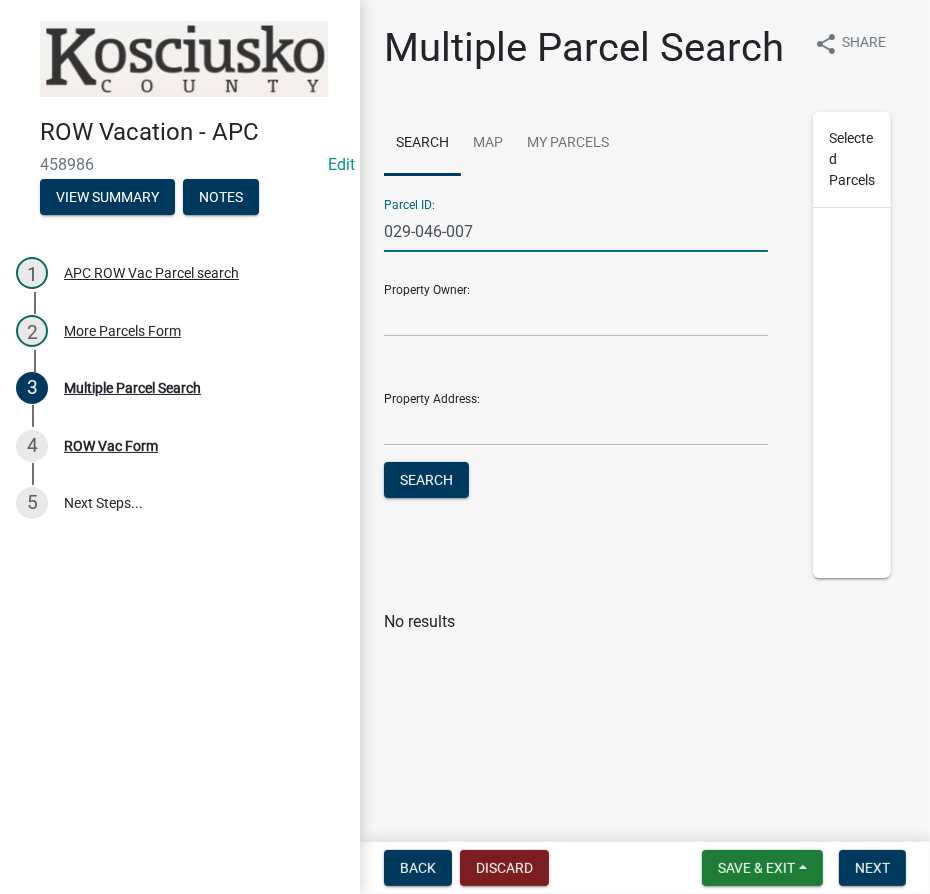 type on "029-046-007" 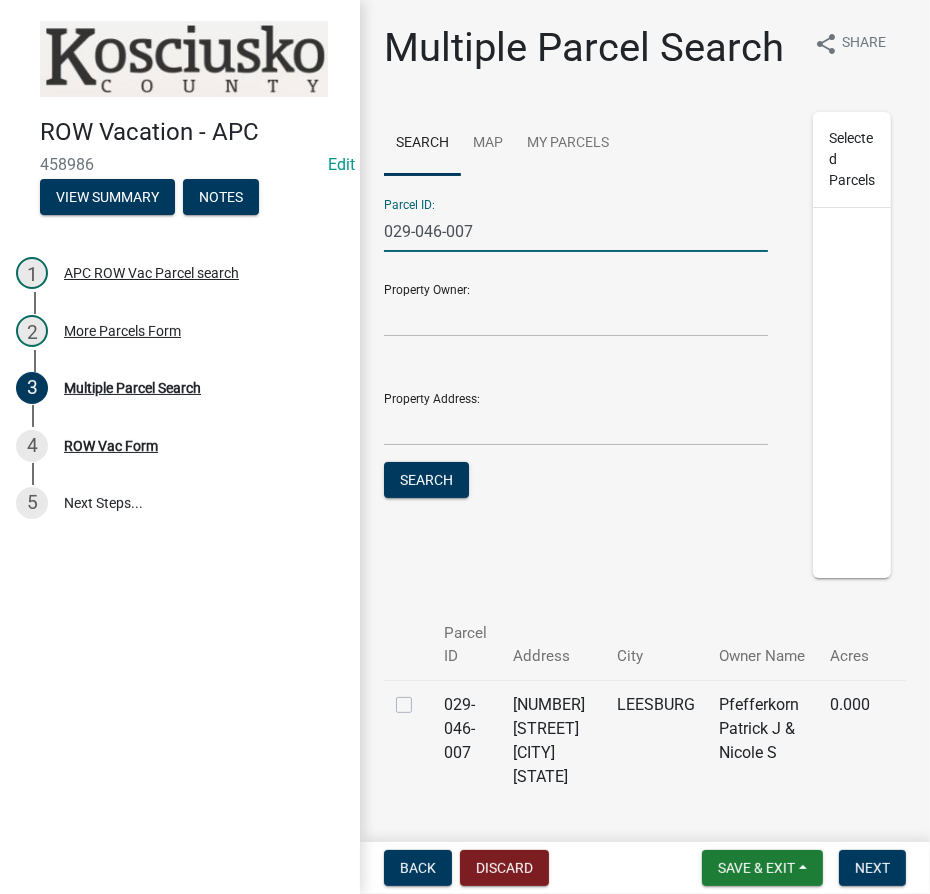 click 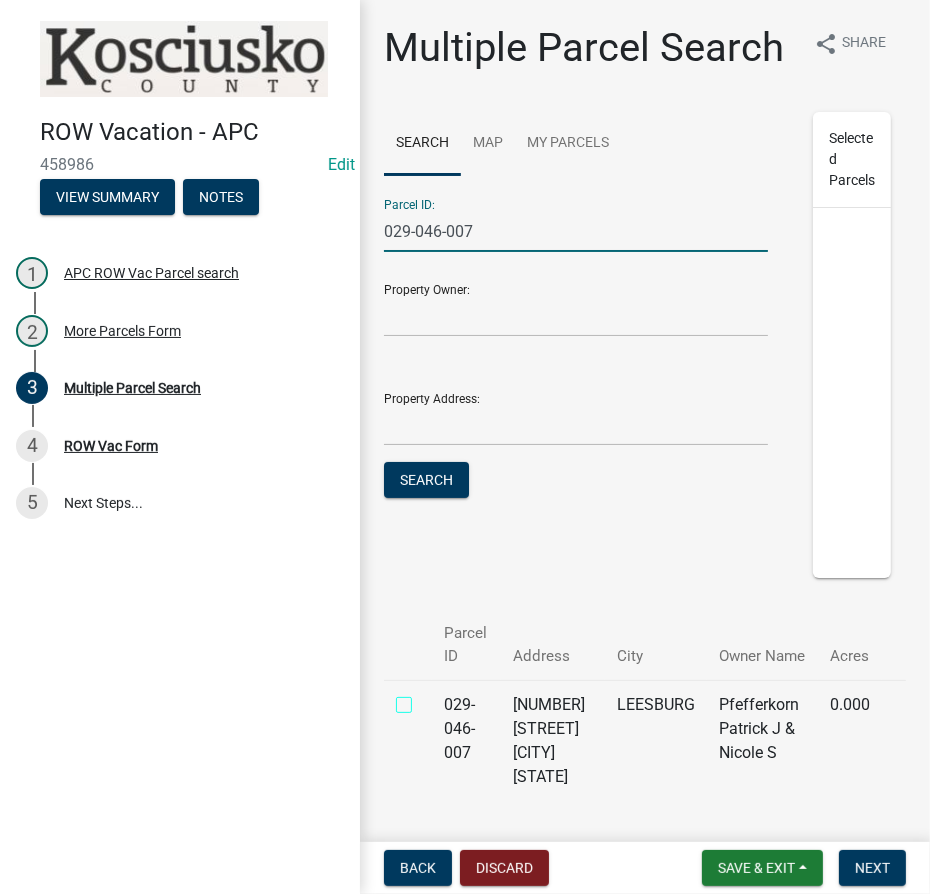 click at bounding box center [426, 699] 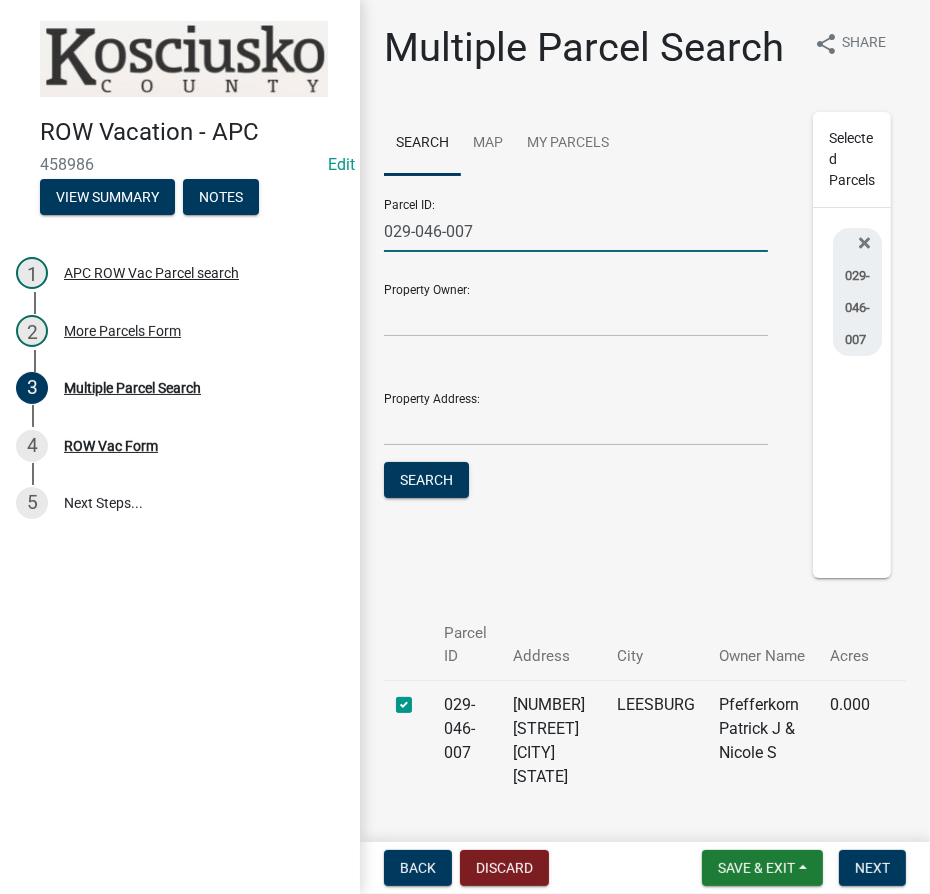 click on "029-046-007" at bounding box center [576, 231] 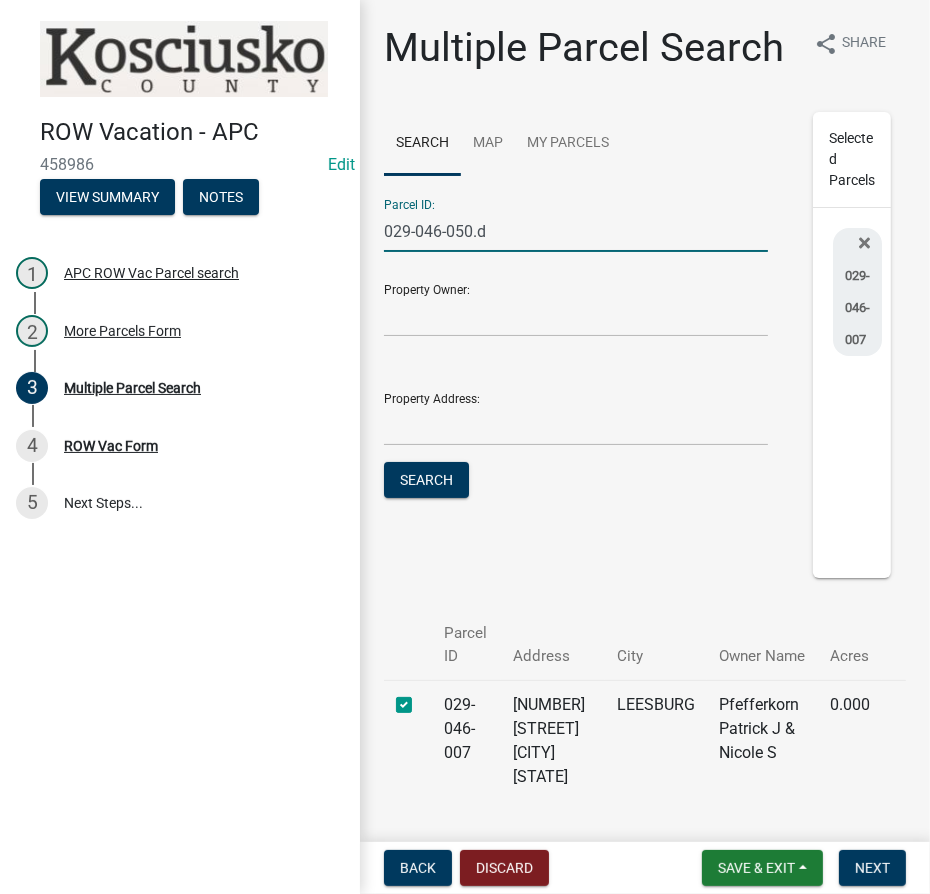 type on "029-046-050.d" 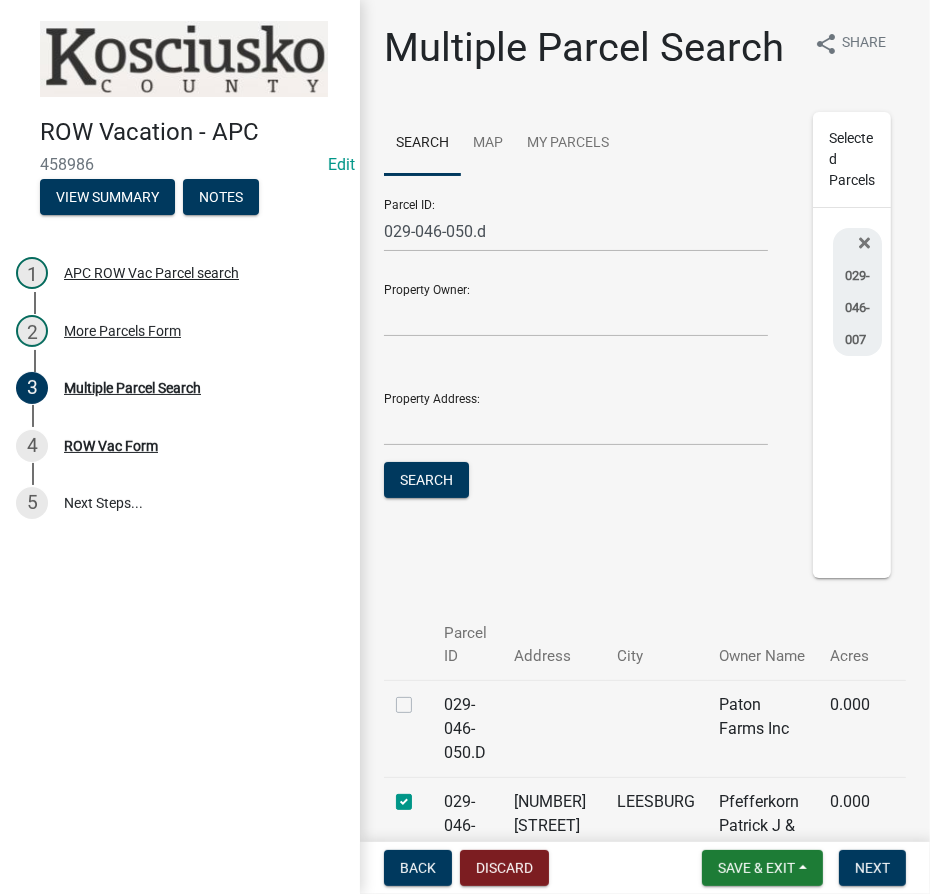 click 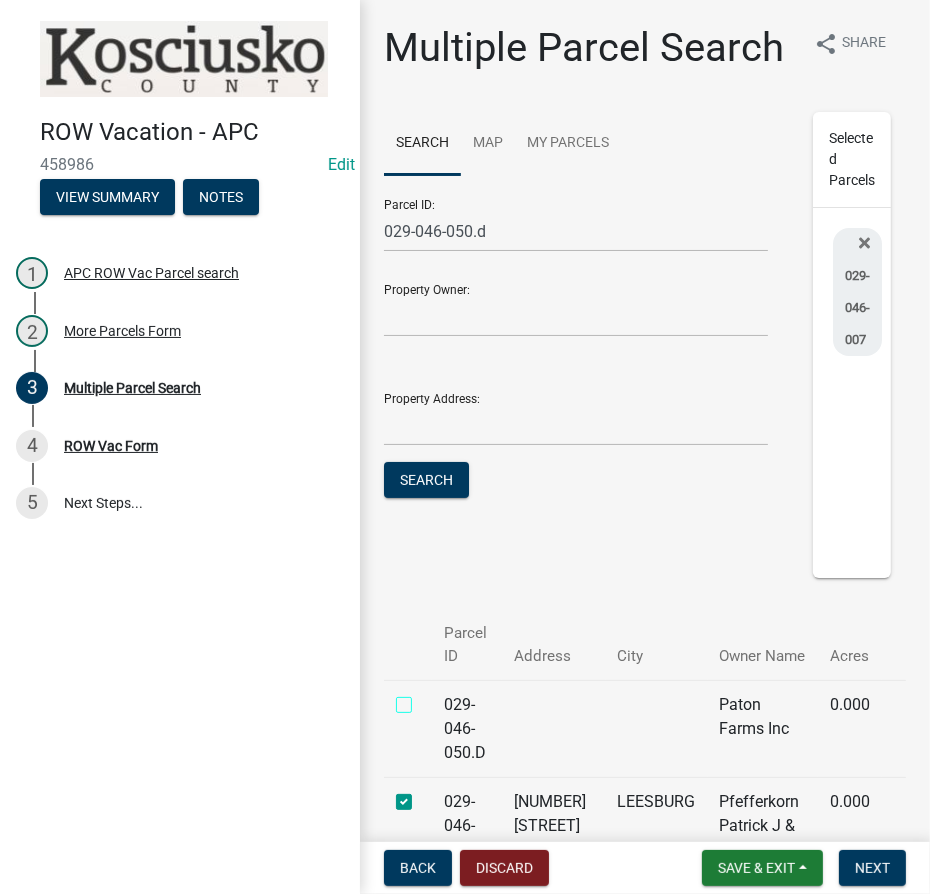 click at bounding box center (426, 699) 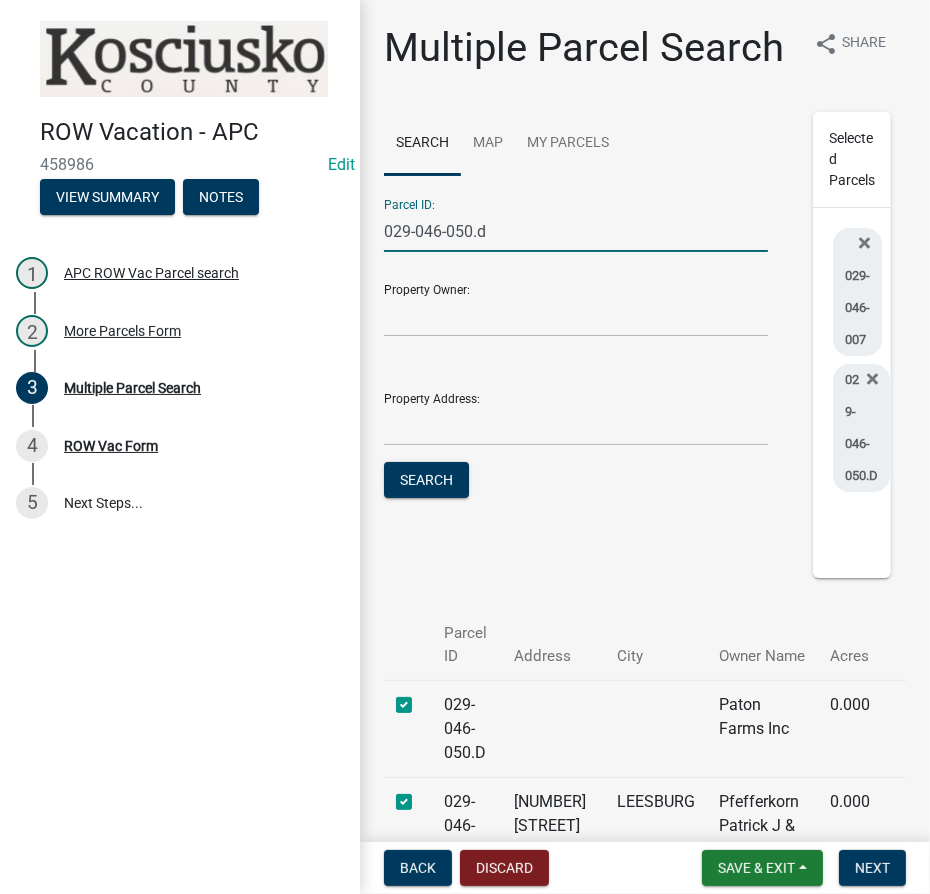 click on "029-046-050.d" at bounding box center (576, 231) 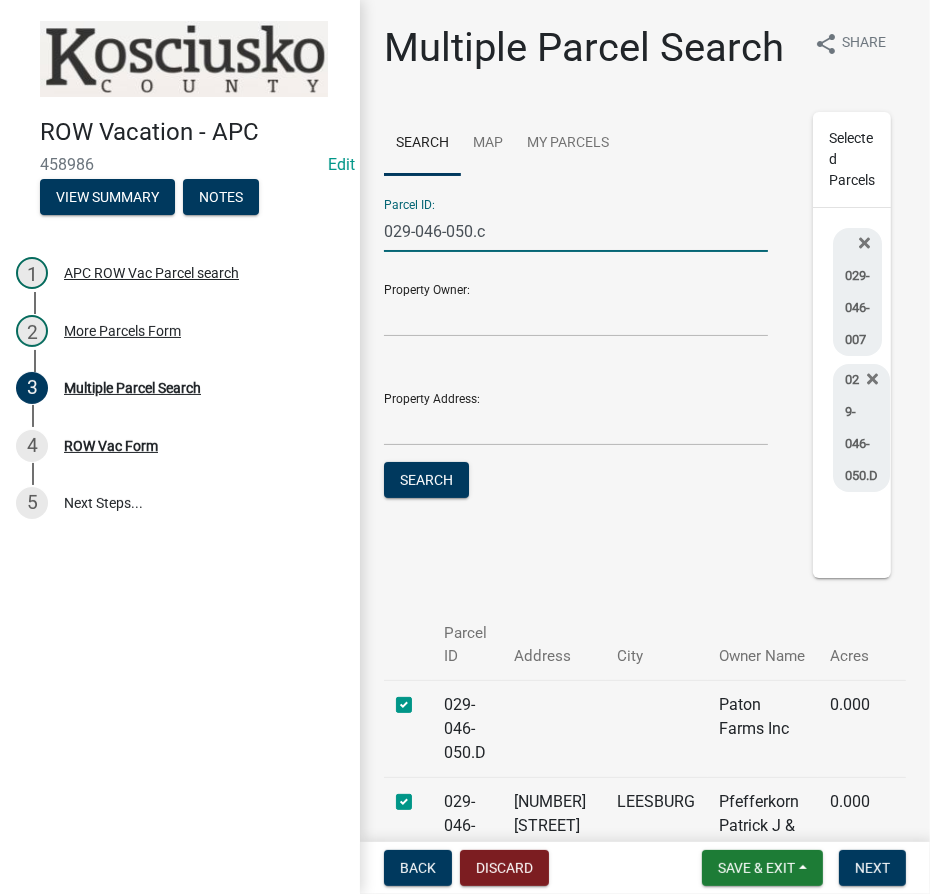 type on "029-046-050.c" 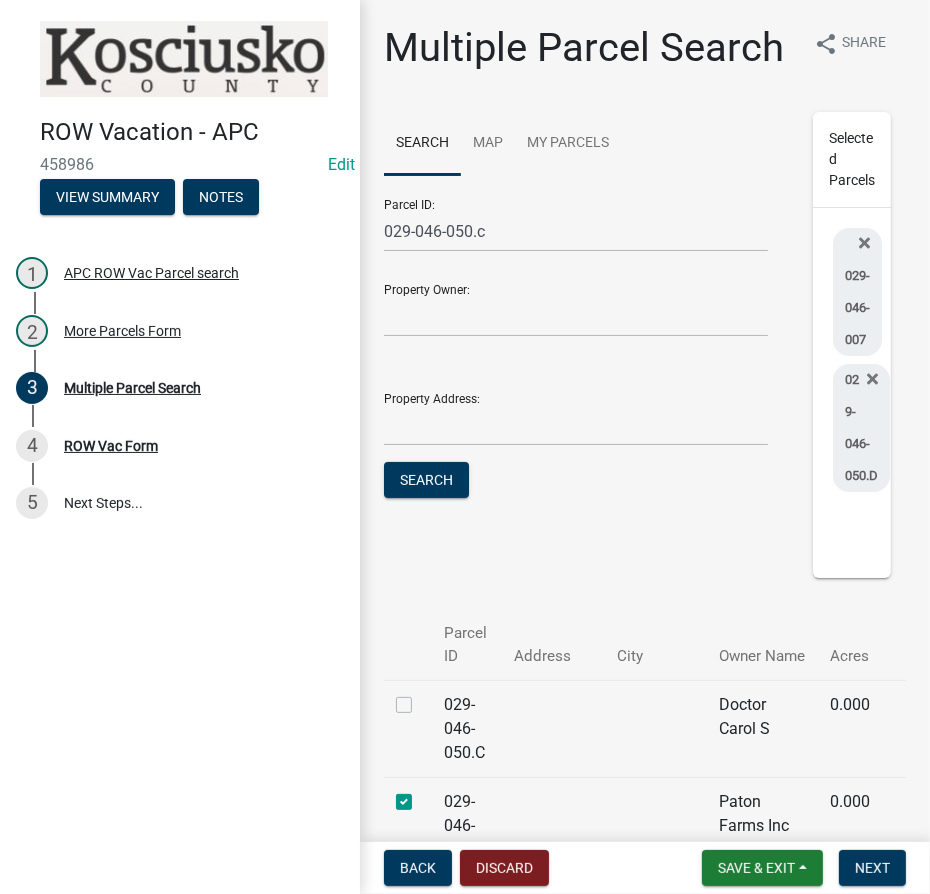 click 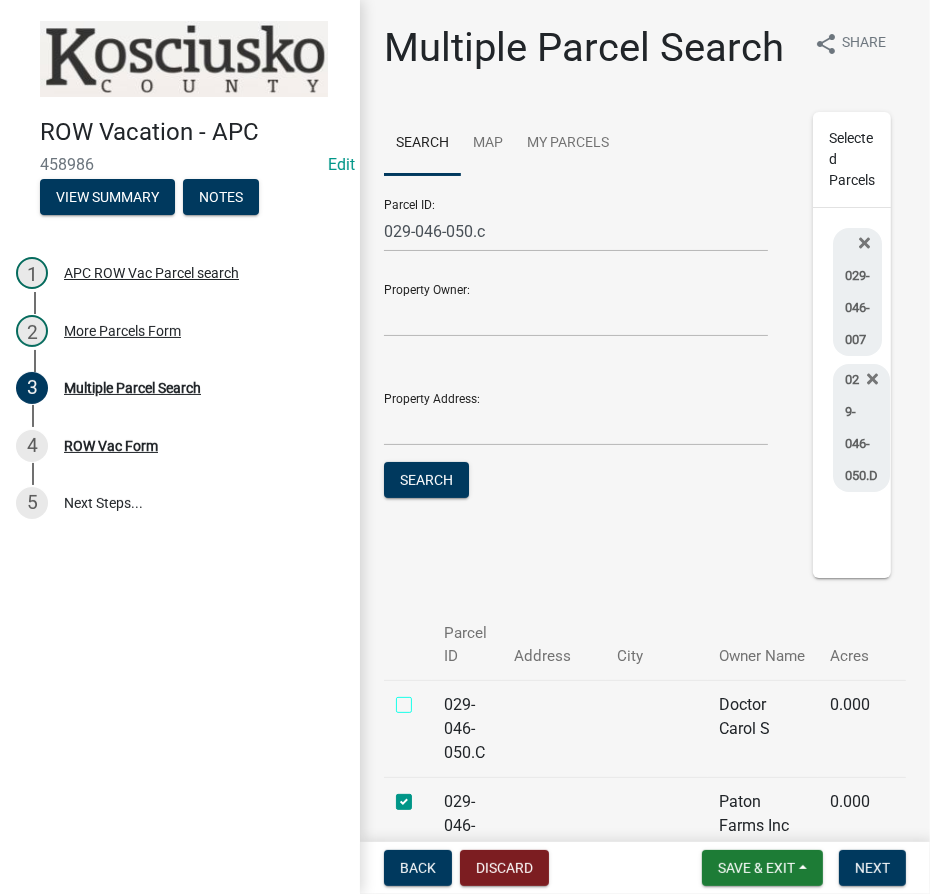click at bounding box center (426, 699) 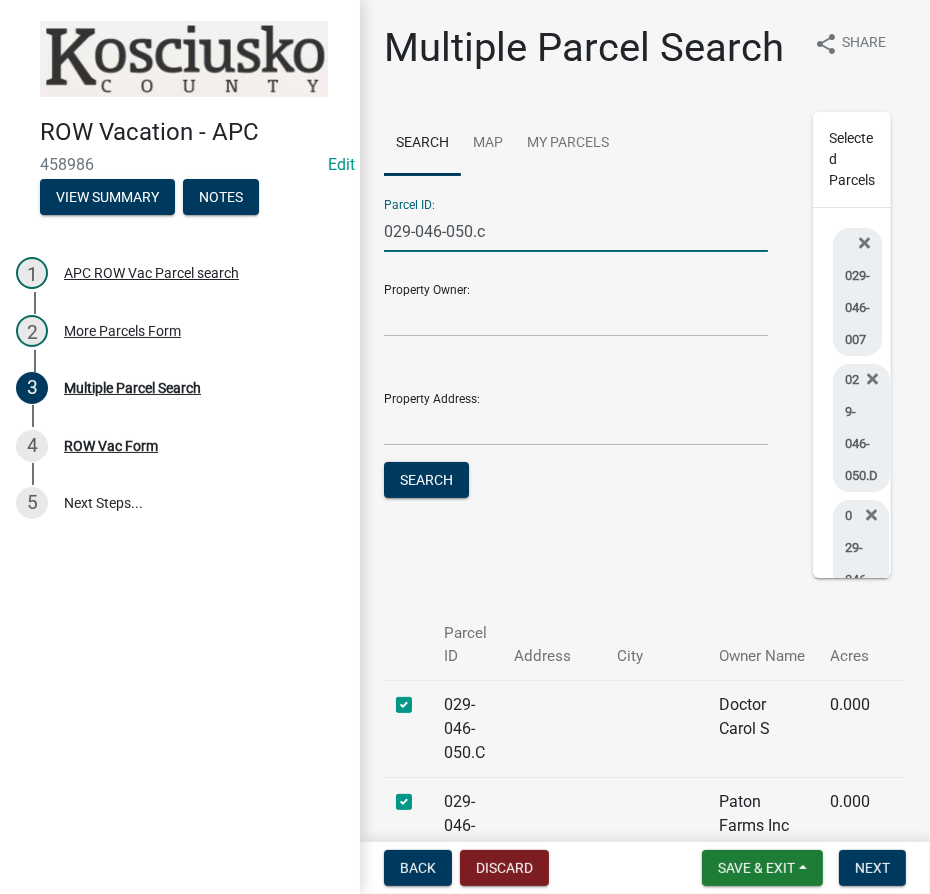 click on "029-046-050.c" at bounding box center (576, 231) 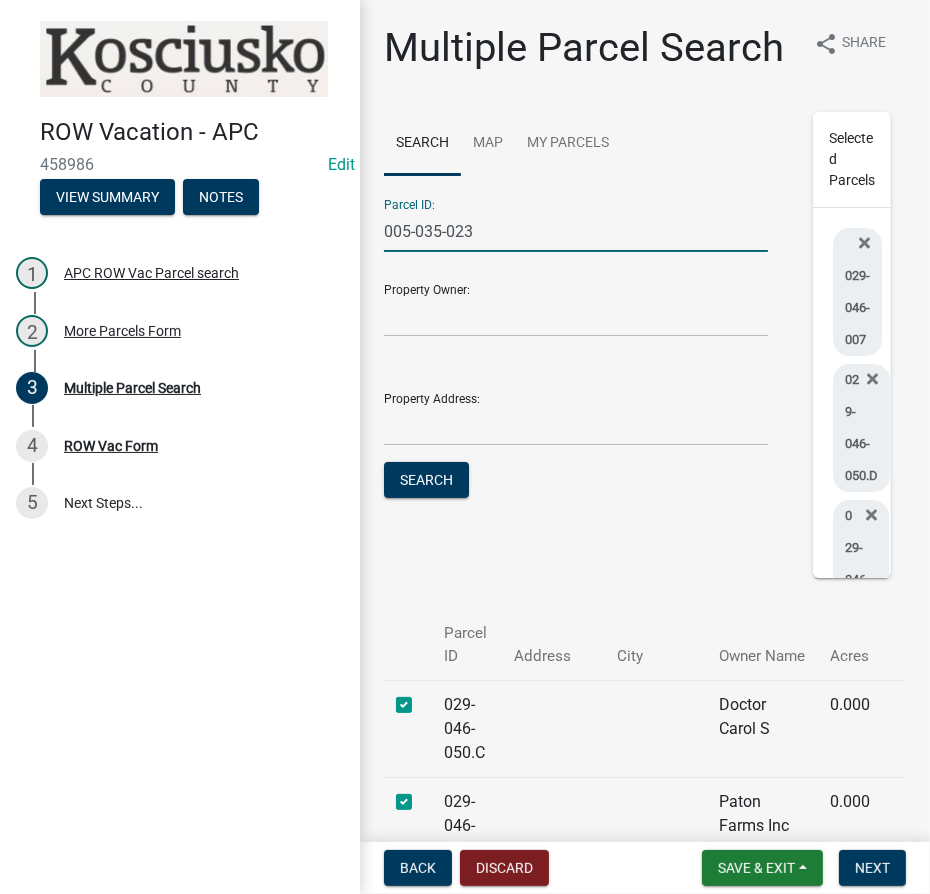 type on "005-035-023" 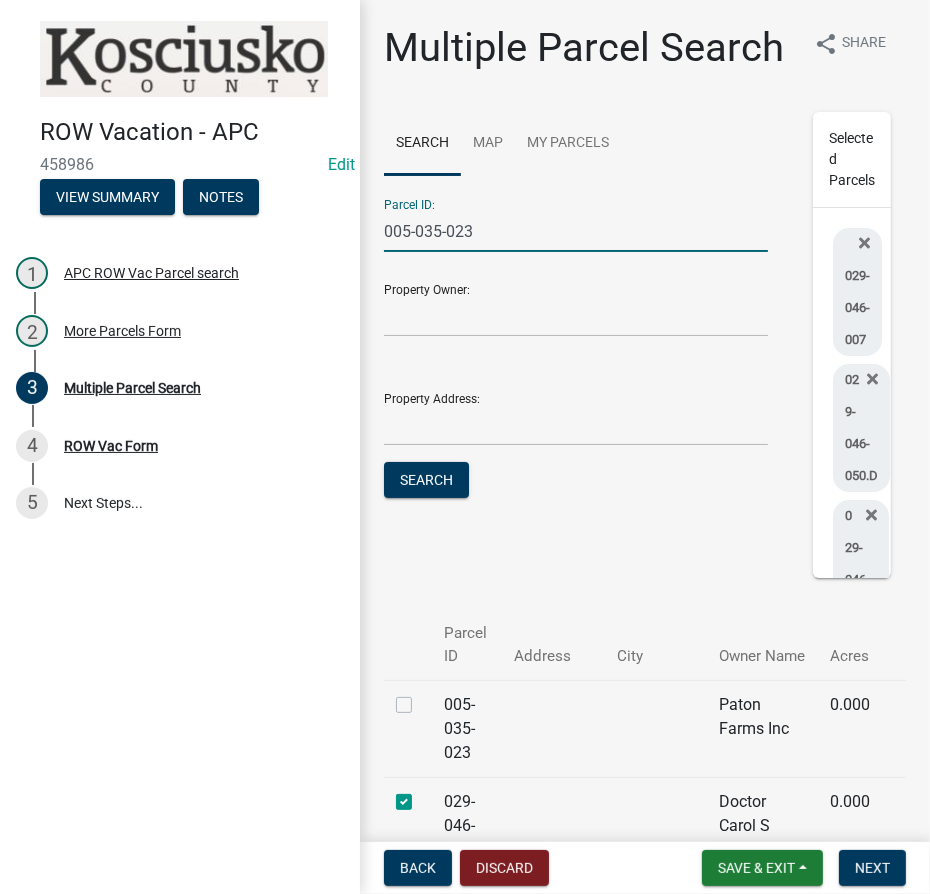 click 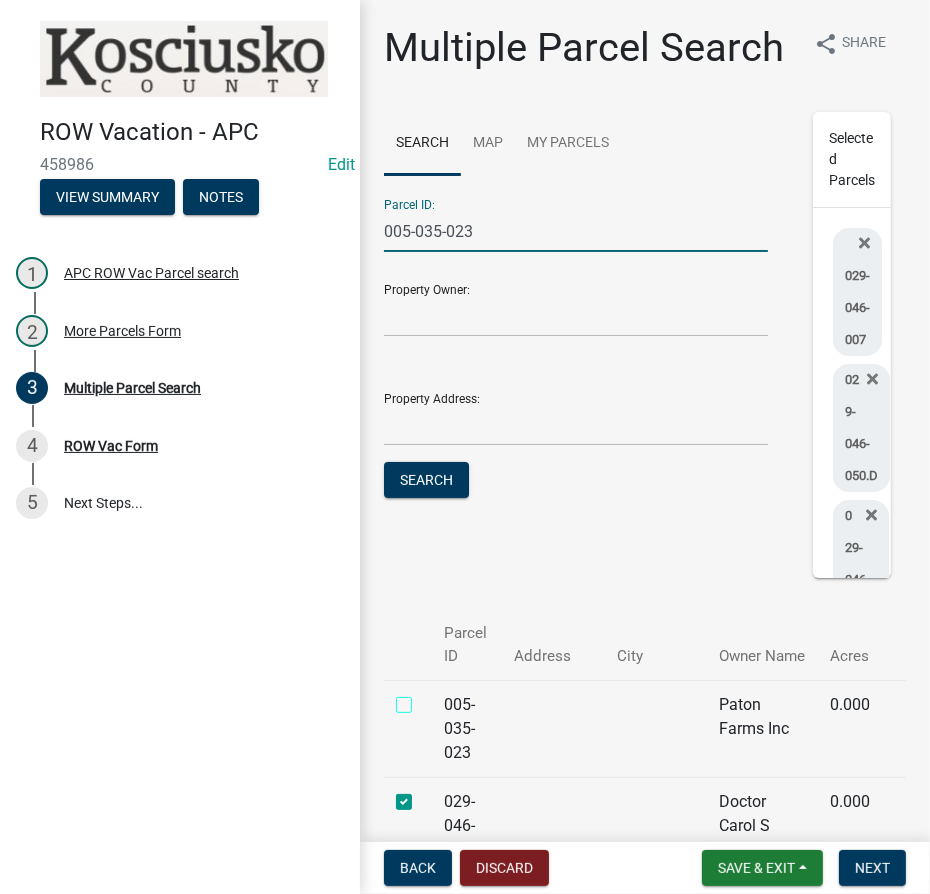 checkbox on "true" 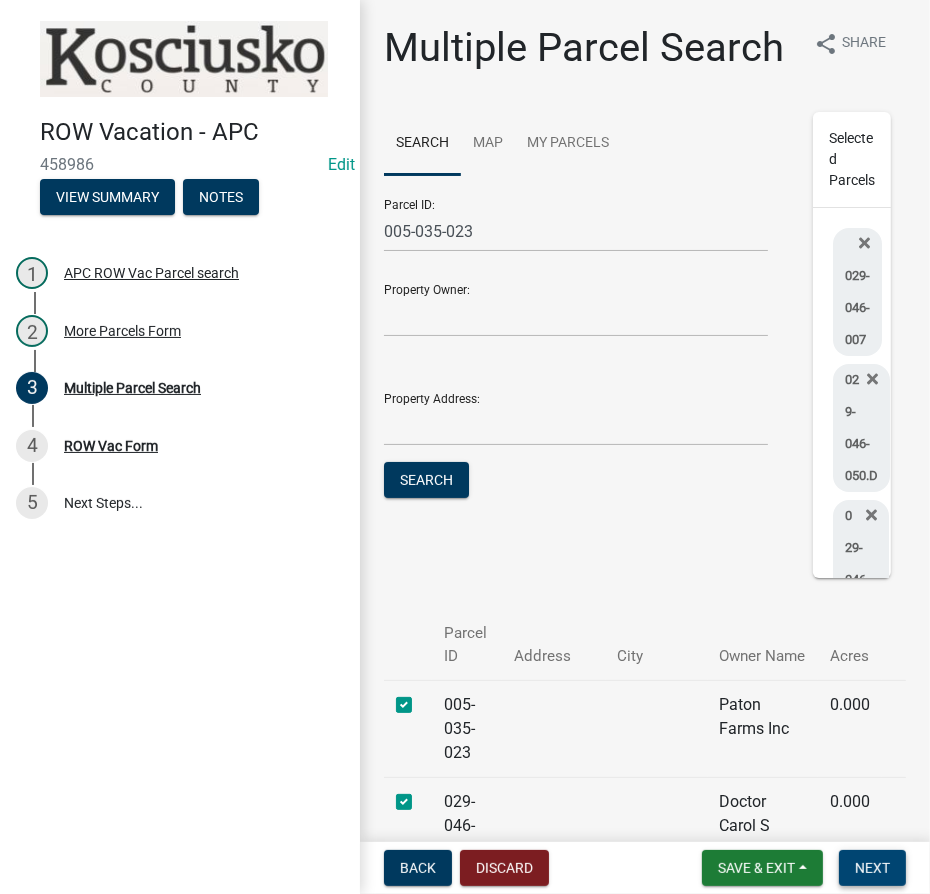 click on "Next" at bounding box center (872, 868) 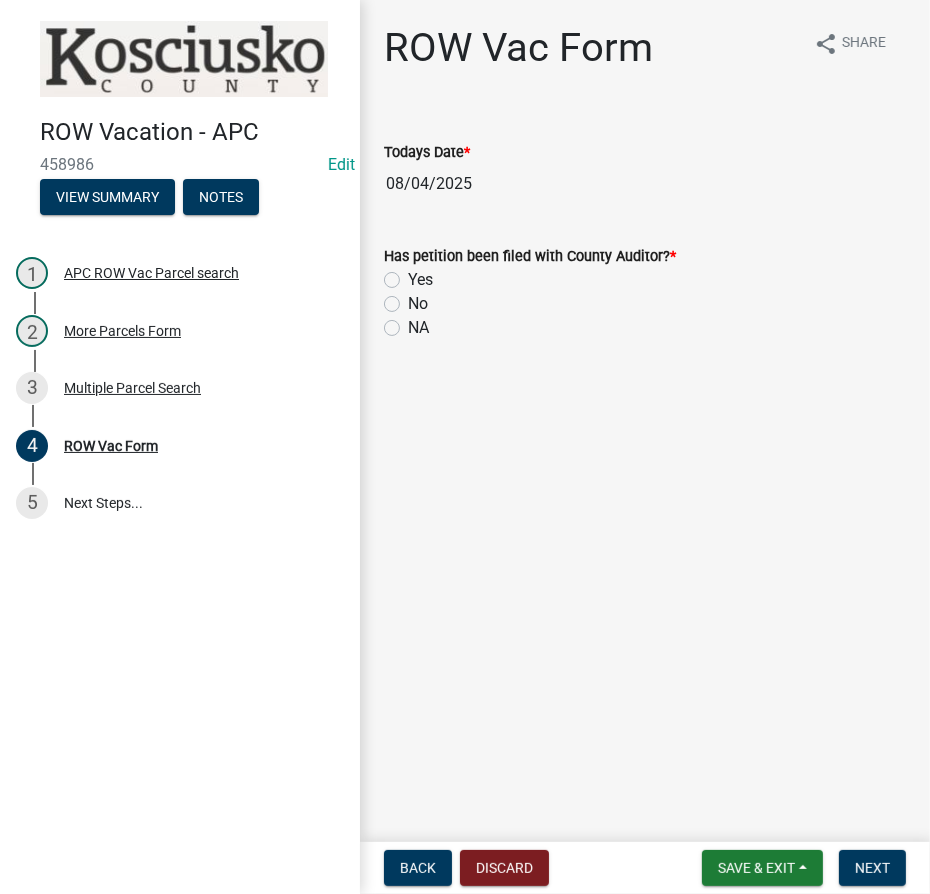 click on "Yes" 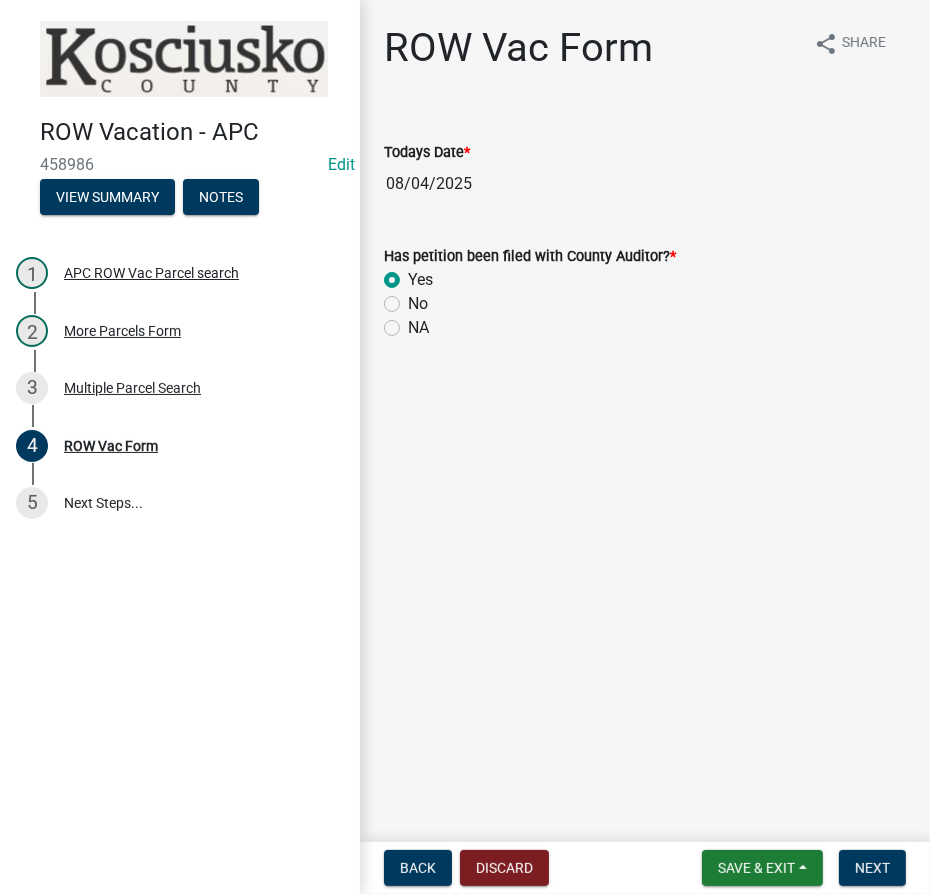 radio on "true" 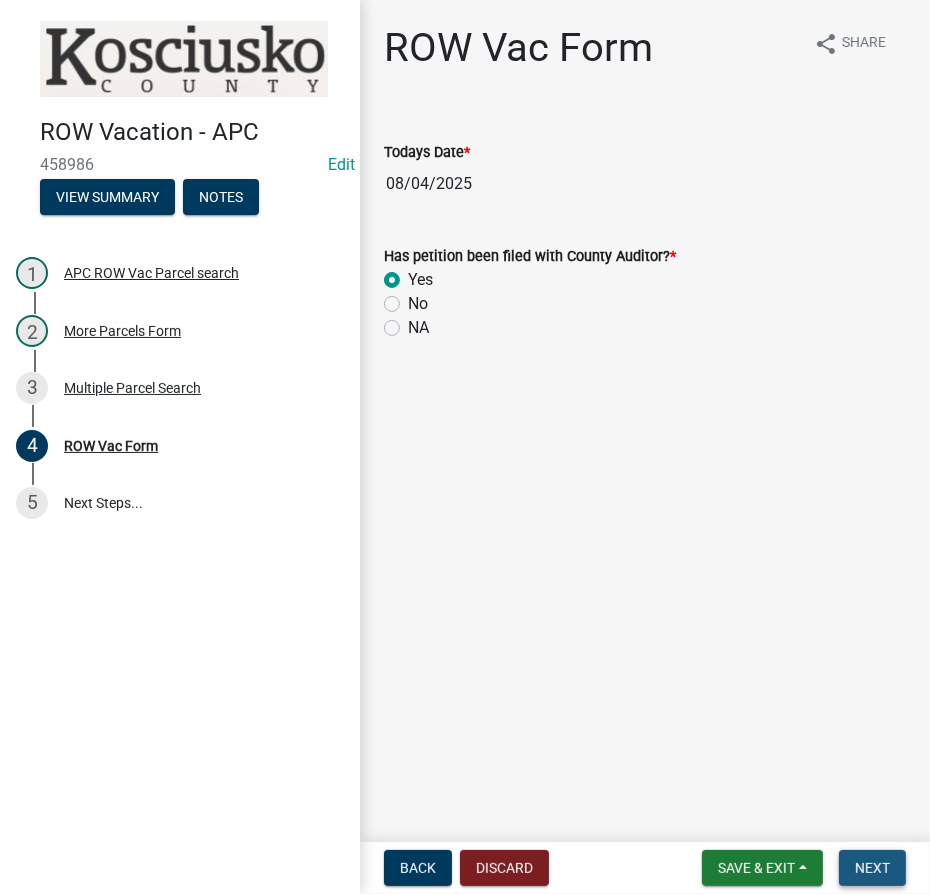 click on "Next" at bounding box center (872, 868) 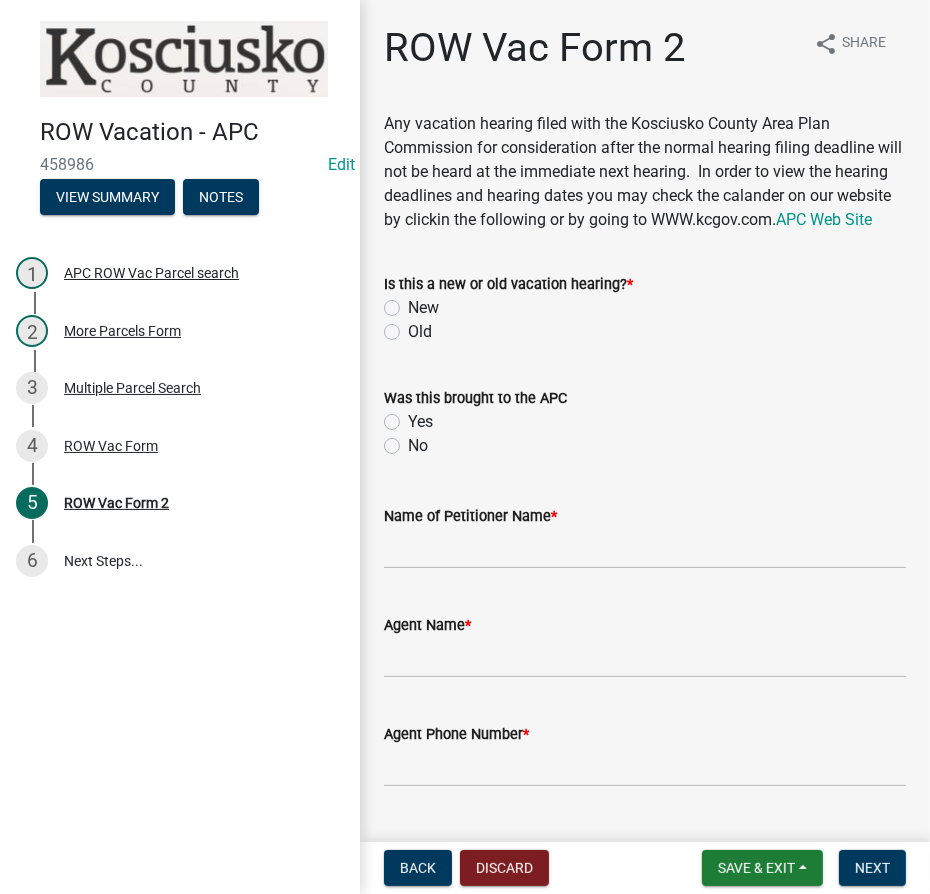 click on "Old" 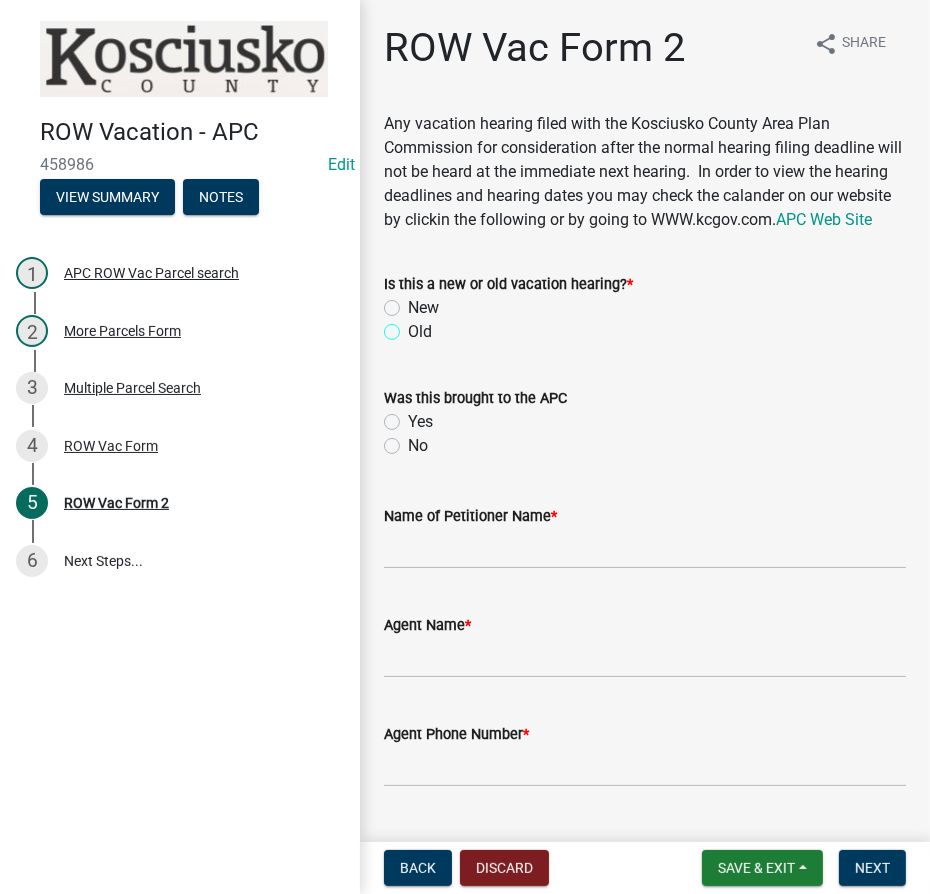 click on "Old" at bounding box center (414, 326) 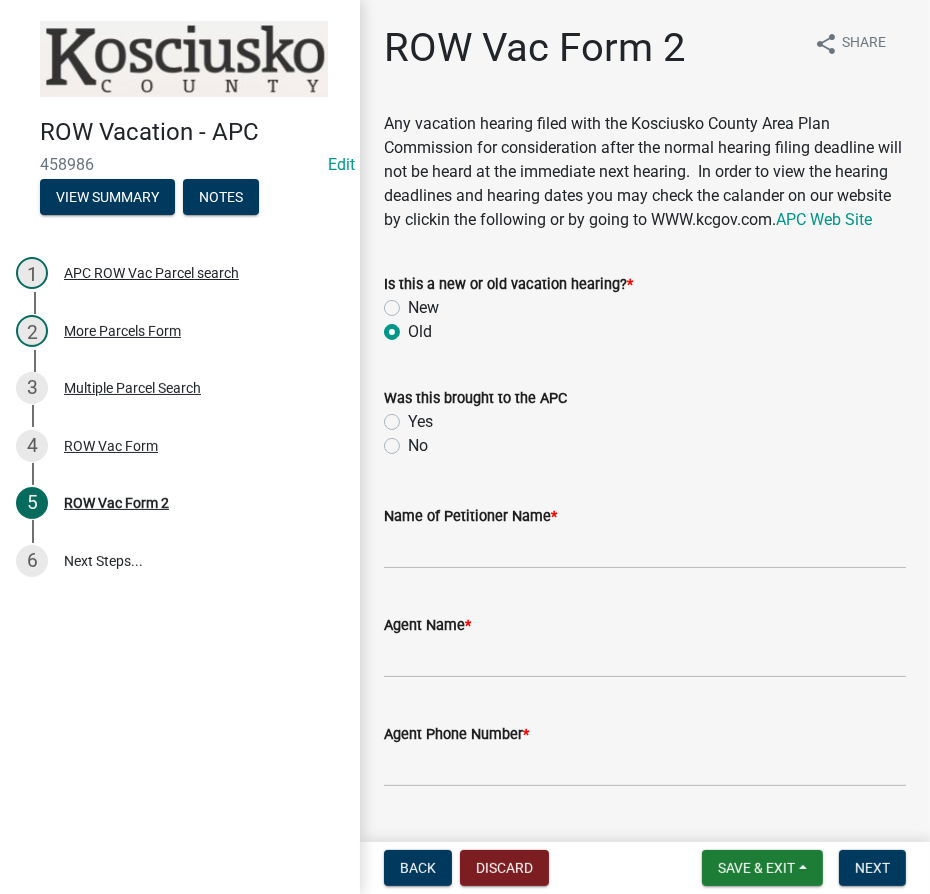 radio on "true" 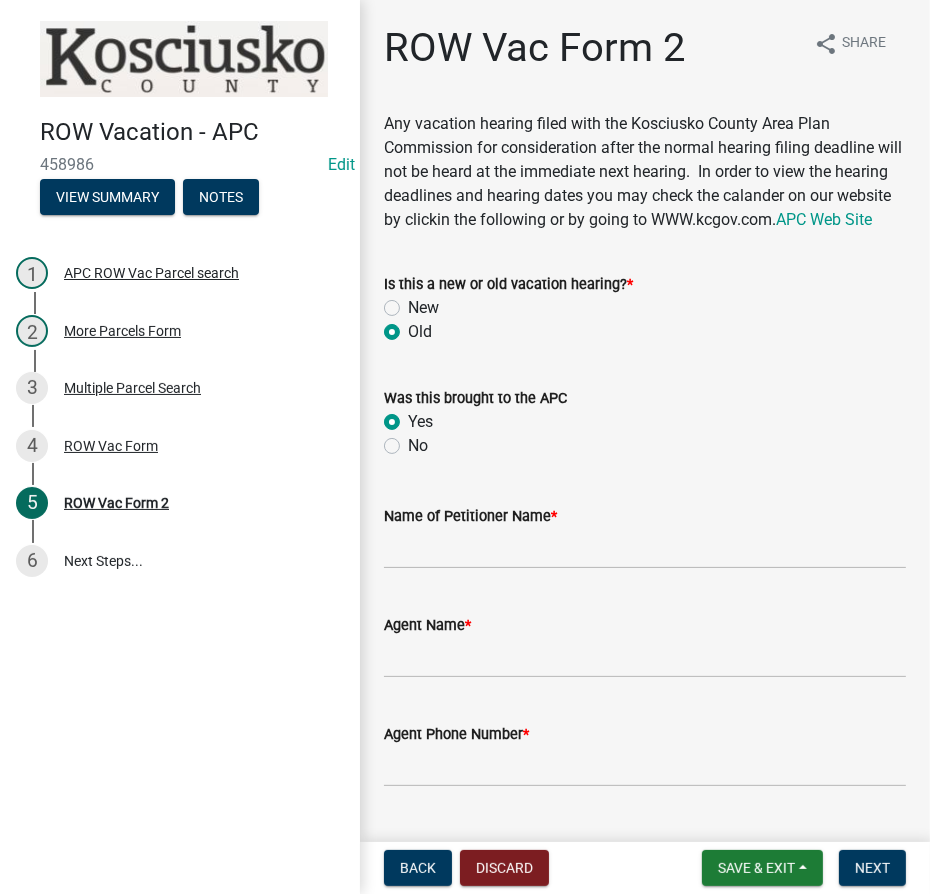 radio on "true" 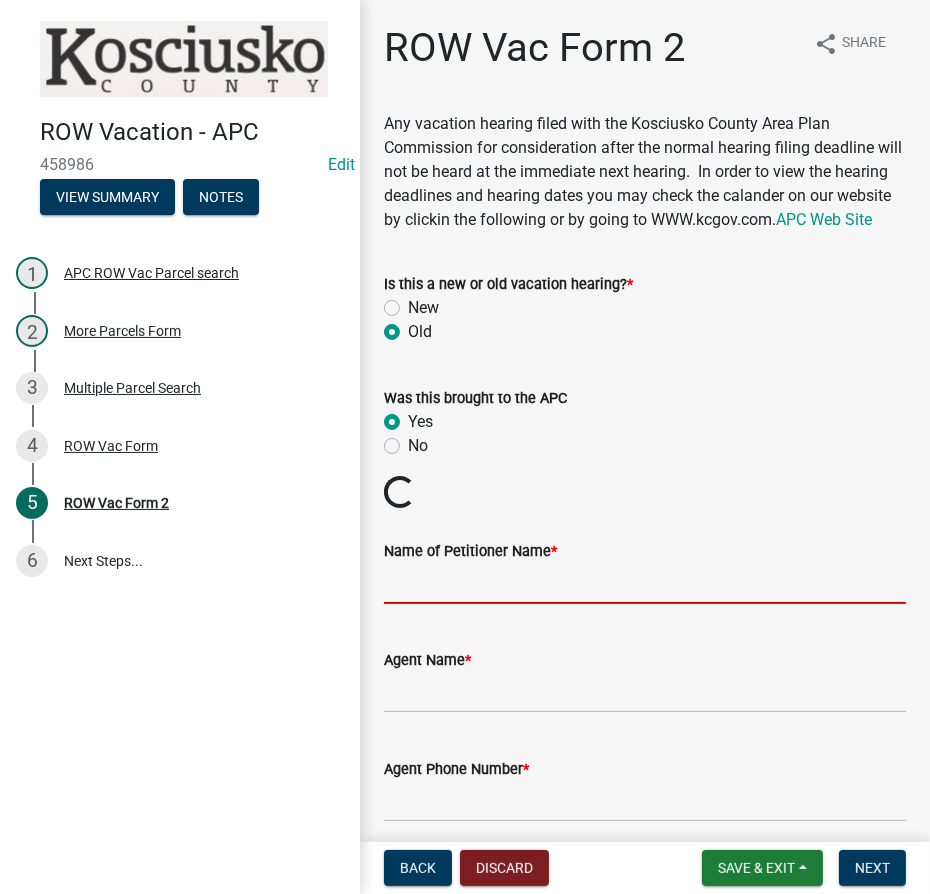 click on "Name of Petitioner Name  *" at bounding box center (645, 583) 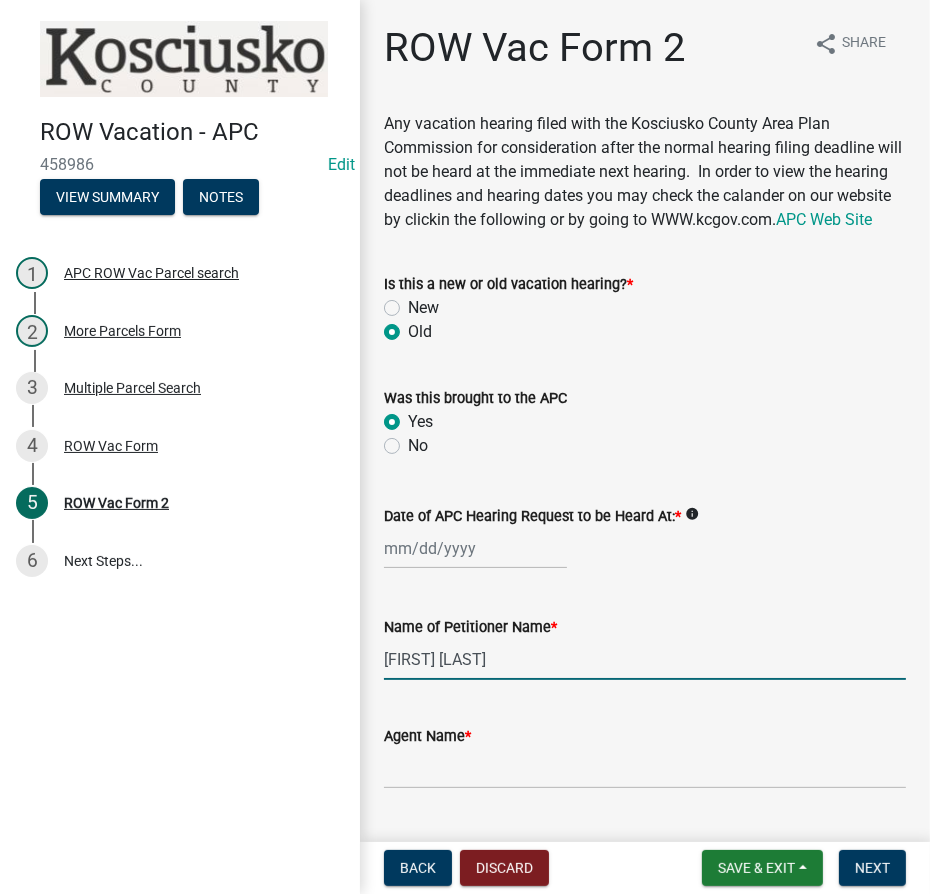 type on "[FIRST] [LAST]" 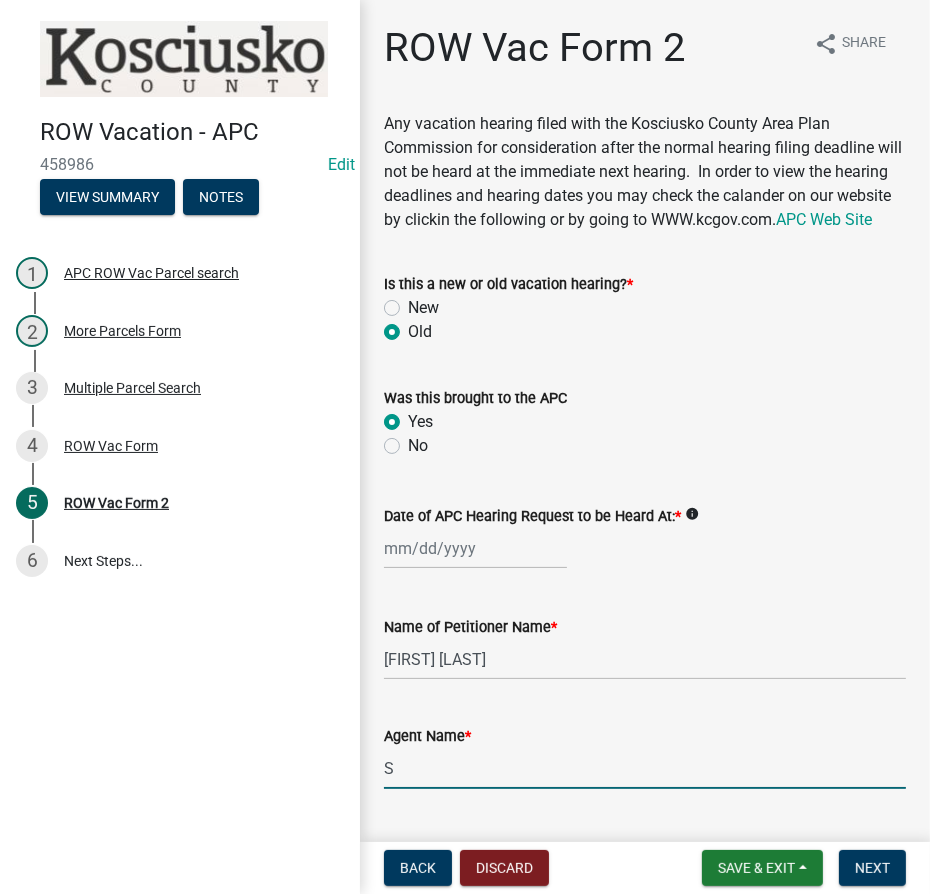 type on "[FIRST] [LAST]" 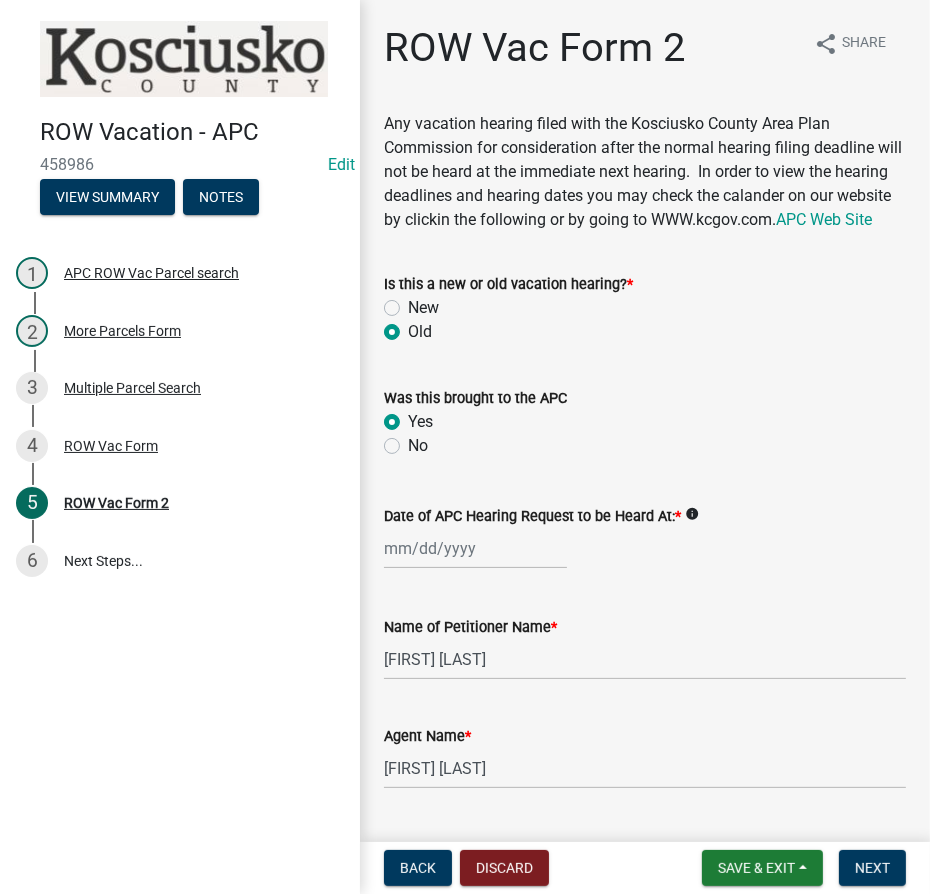 scroll, scrollTop: 484, scrollLeft: 0, axis: vertical 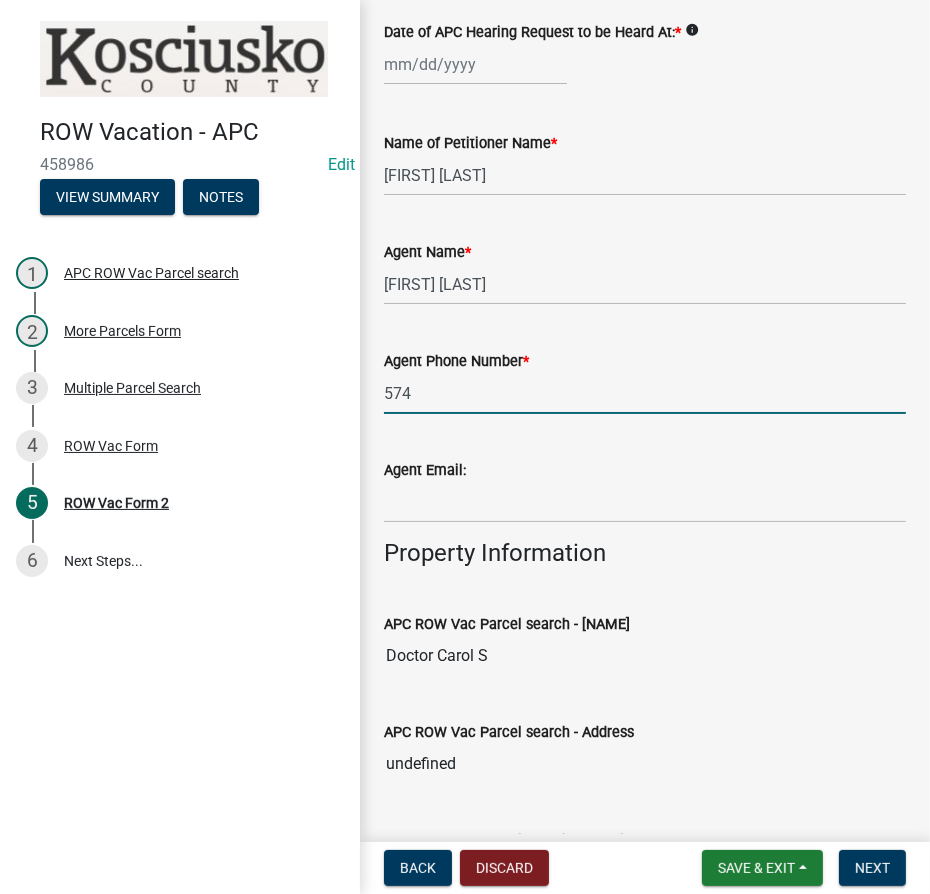 type on "574-[PHONE]" 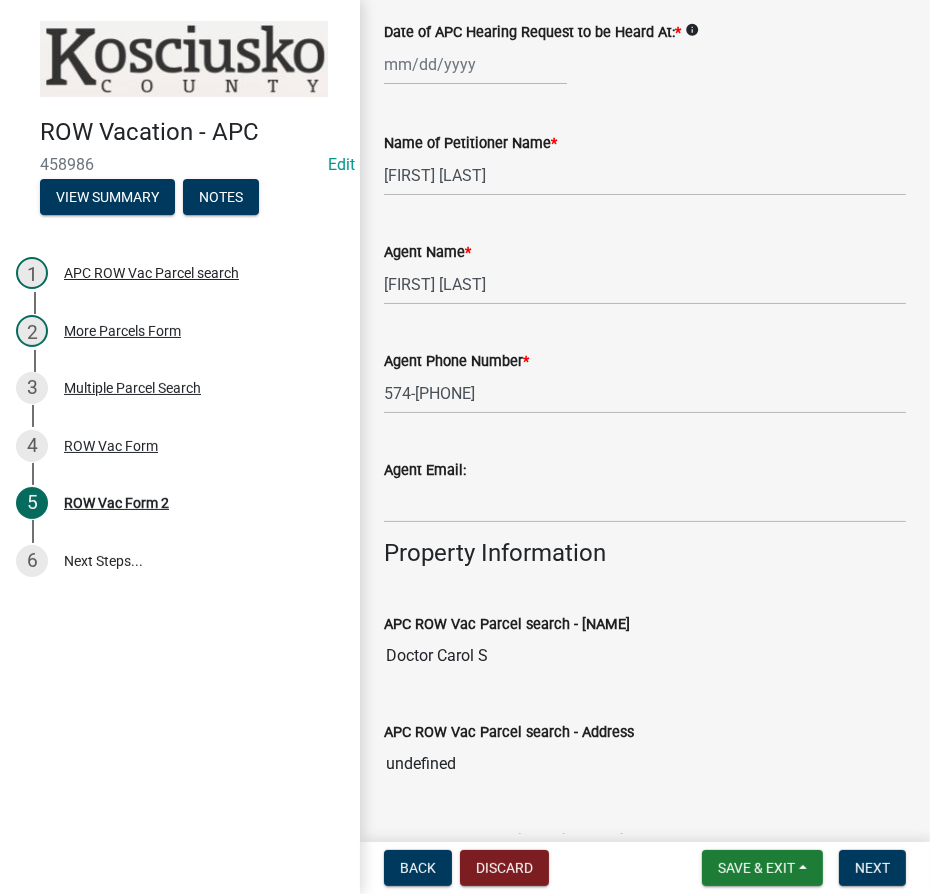 scroll, scrollTop: 961, scrollLeft: 0, axis: vertical 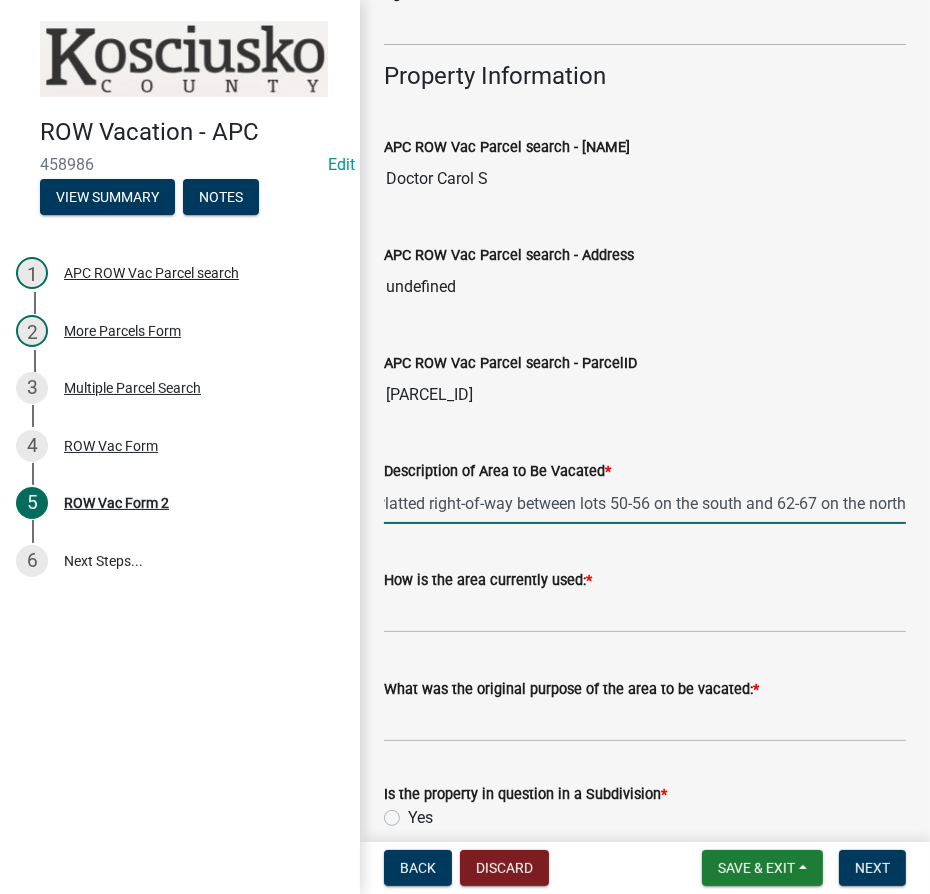 type on "Platted right-of-way between lots 50-56 on the south and 62-67 on the north" 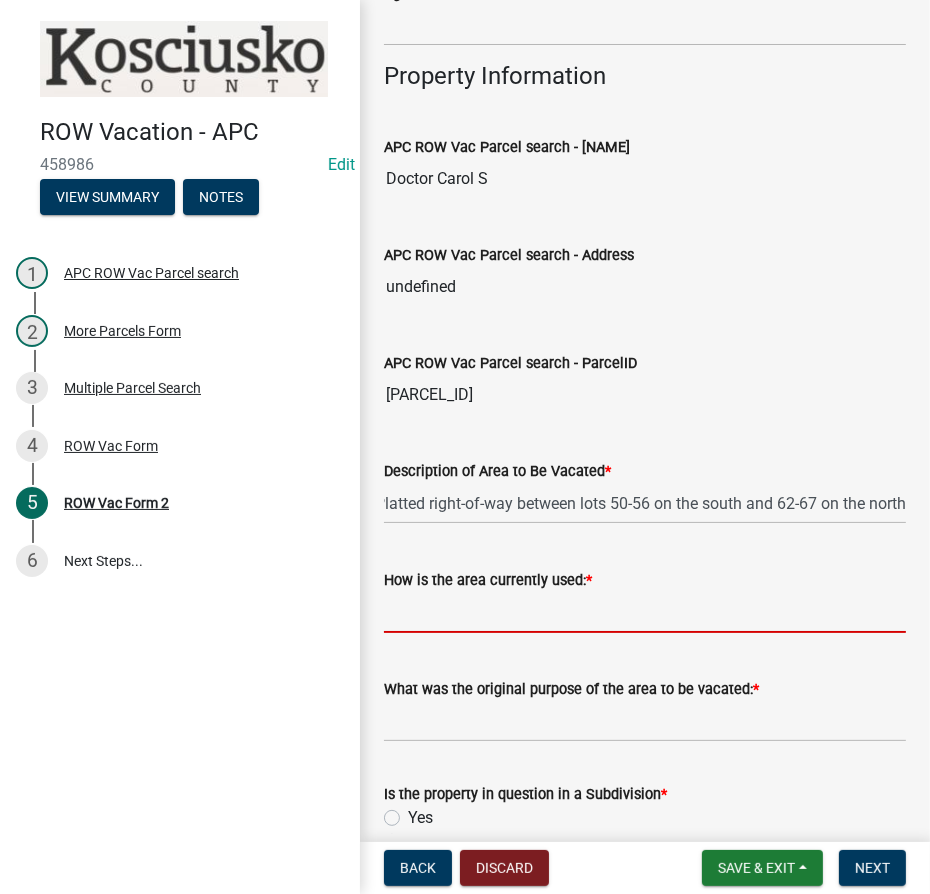 scroll, scrollTop: 0, scrollLeft: 0, axis: both 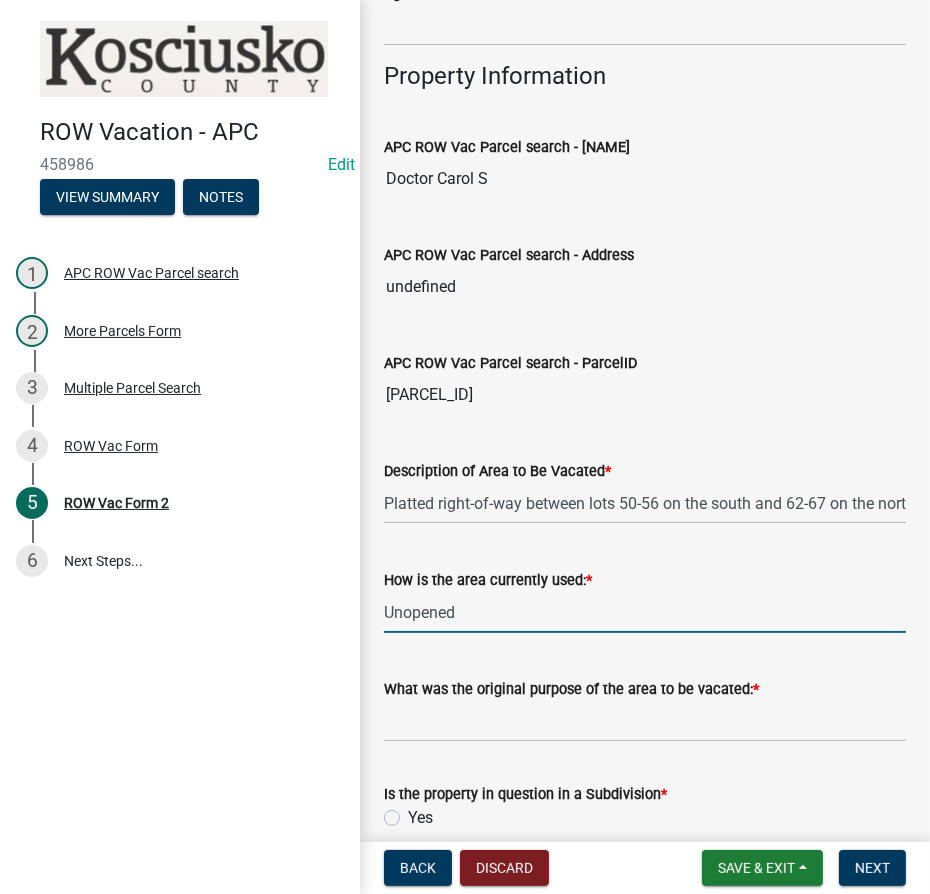 type on "Unopened" 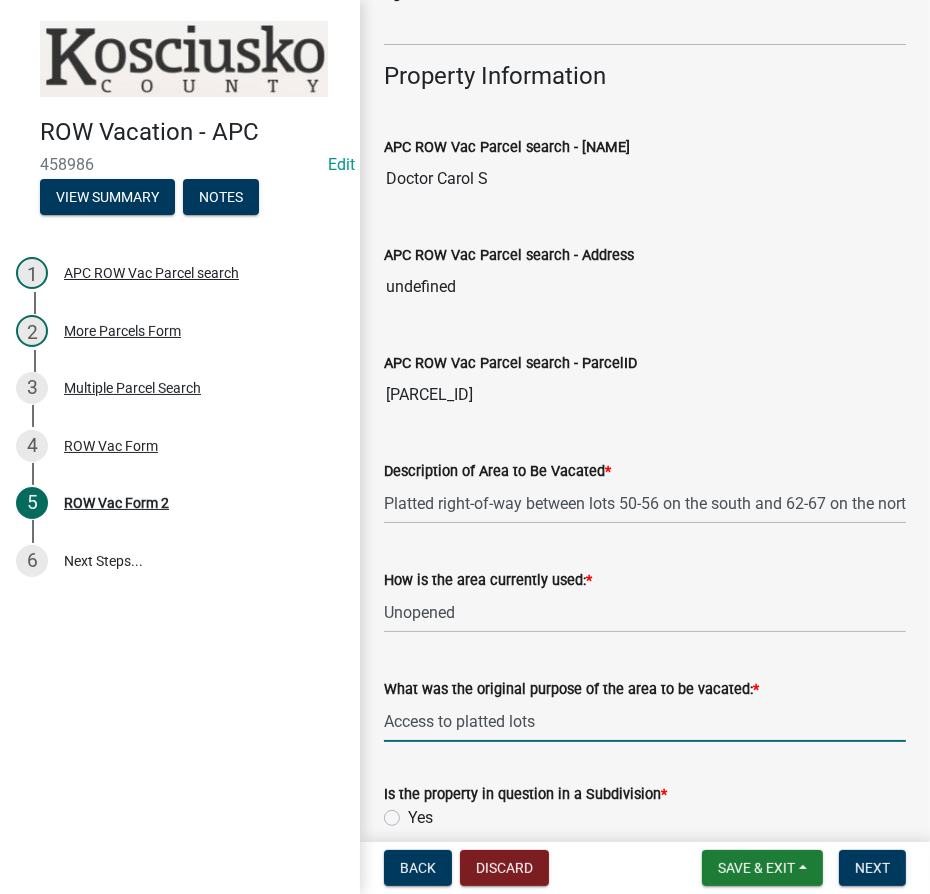 type on "Access to platted lots" 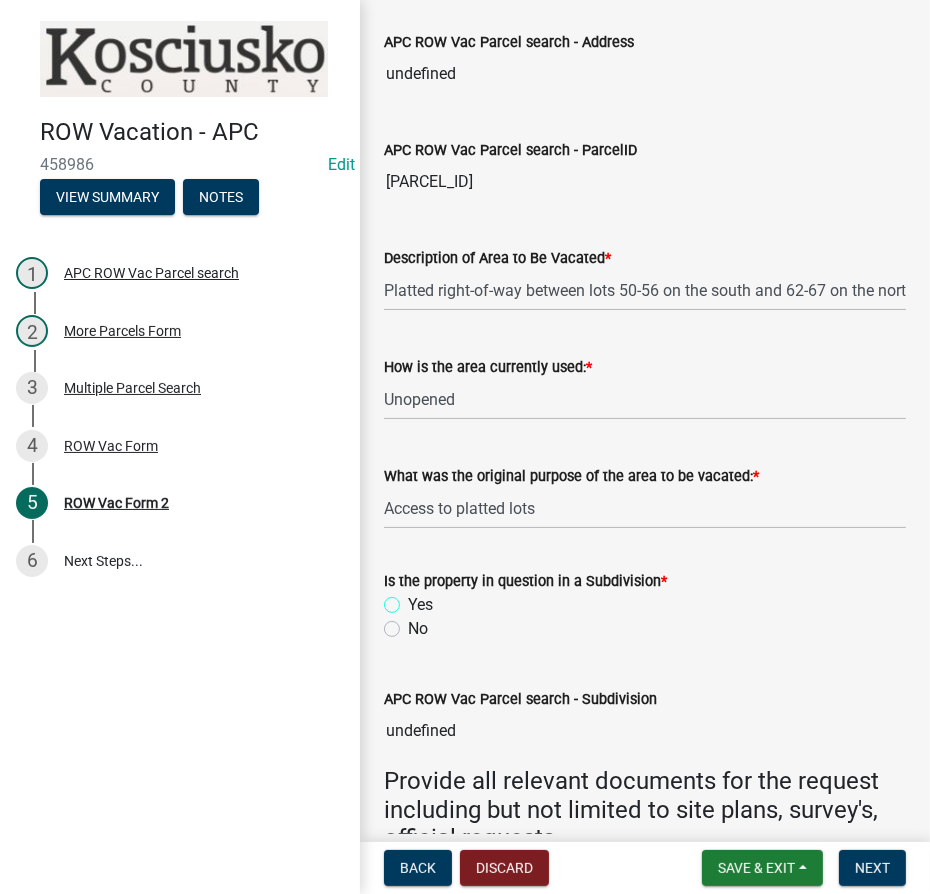 scroll, scrollTop: 1422, scrollLeft: 0, axis: vertical 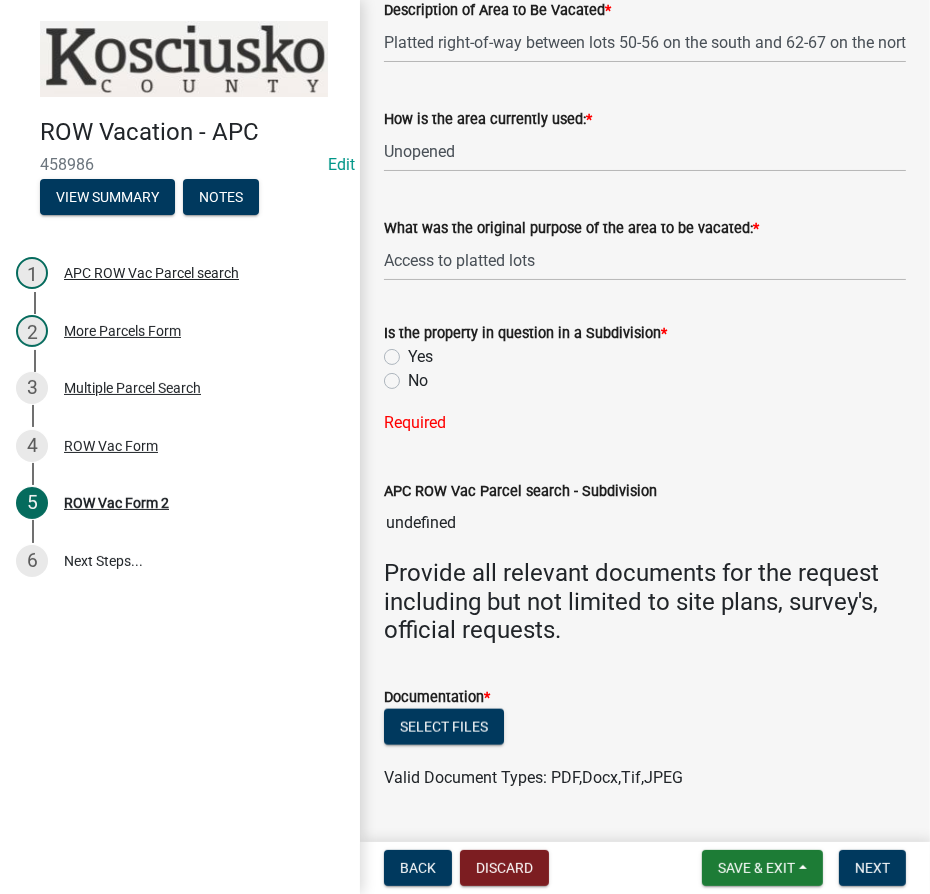 click on "Is the property in question in a Subdivision  *  Yes   No  Required" 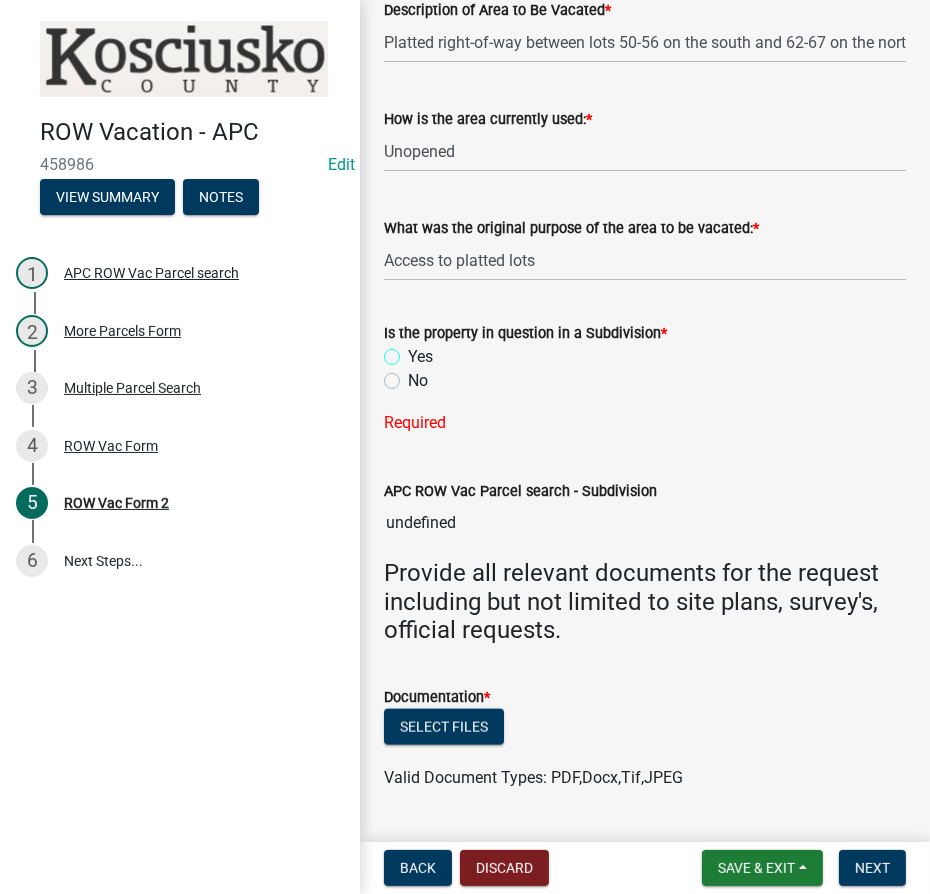 click on "Yes" at bounding box center [414, 351] 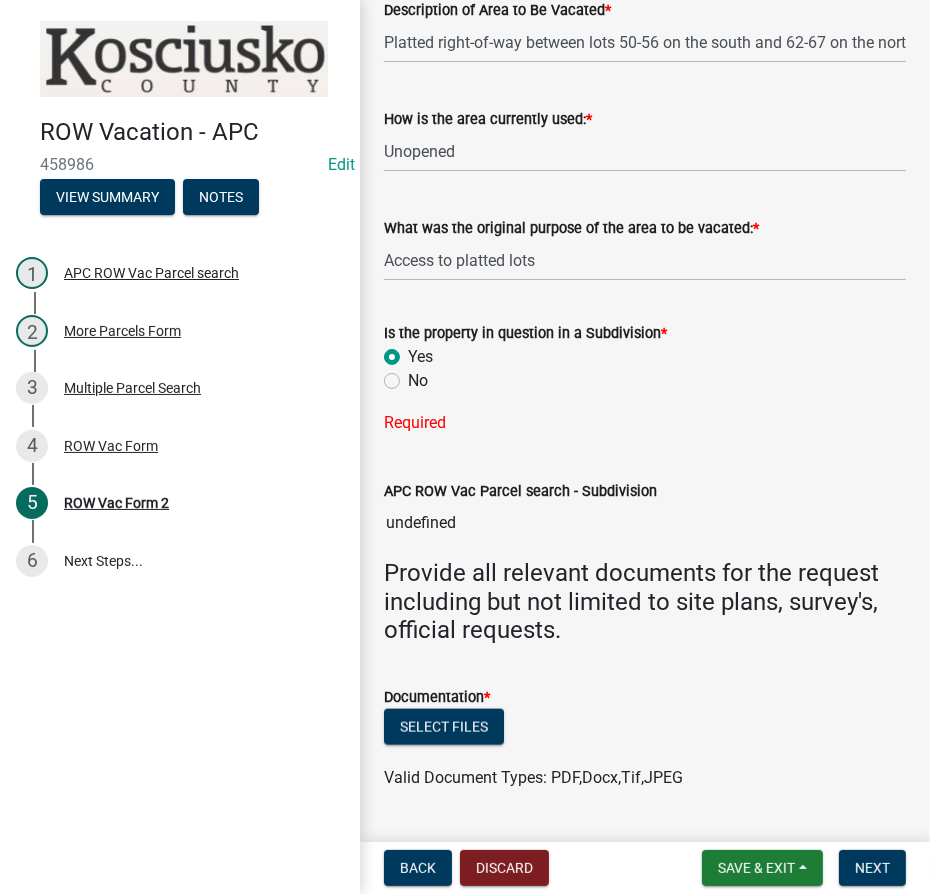 radio on "true" 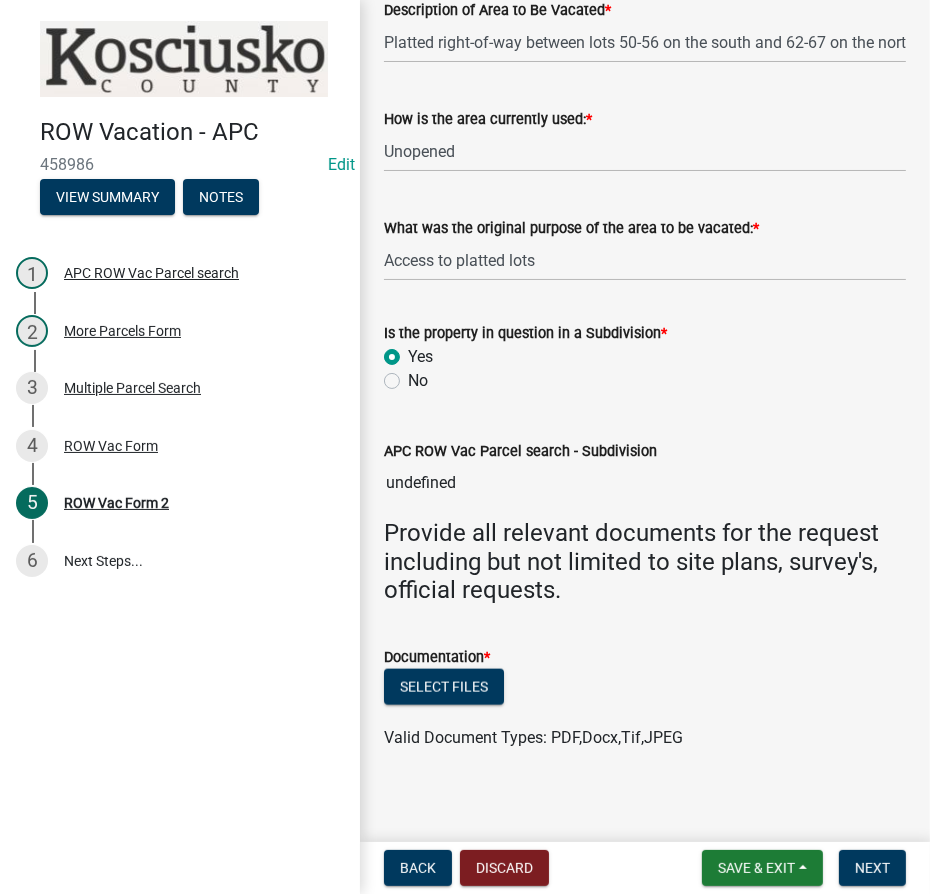 scroll, scrollTop: 1456, scrollLeft: 0, axis: vertical 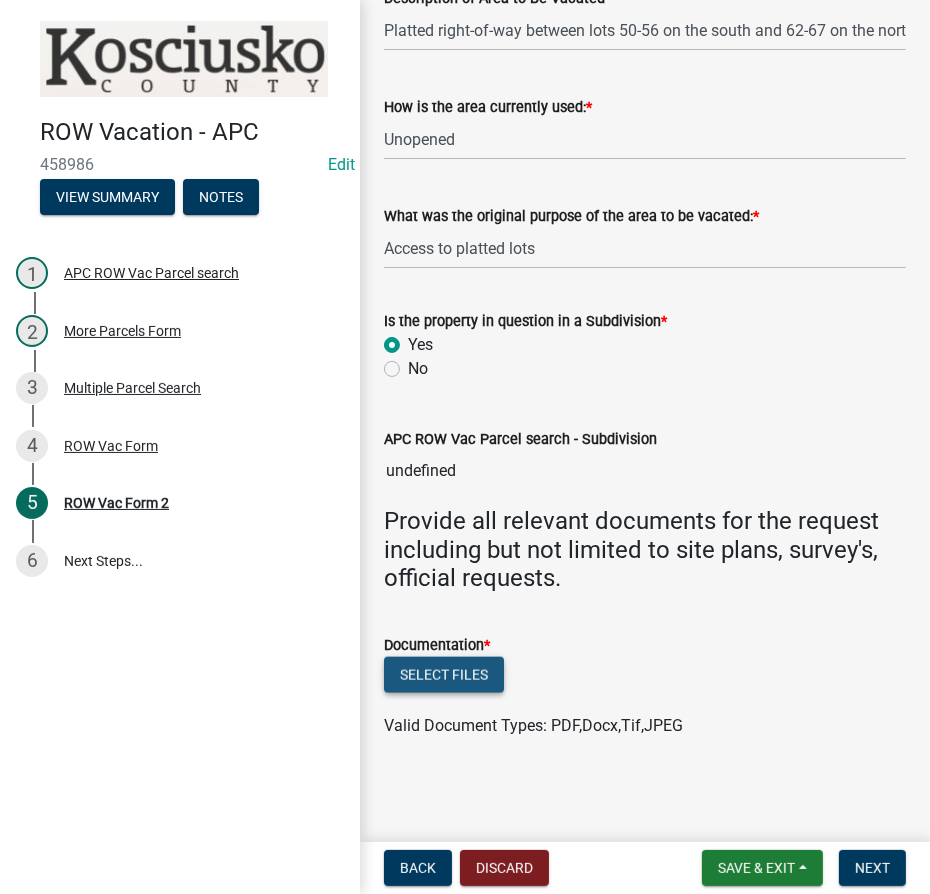 click on "Select files" 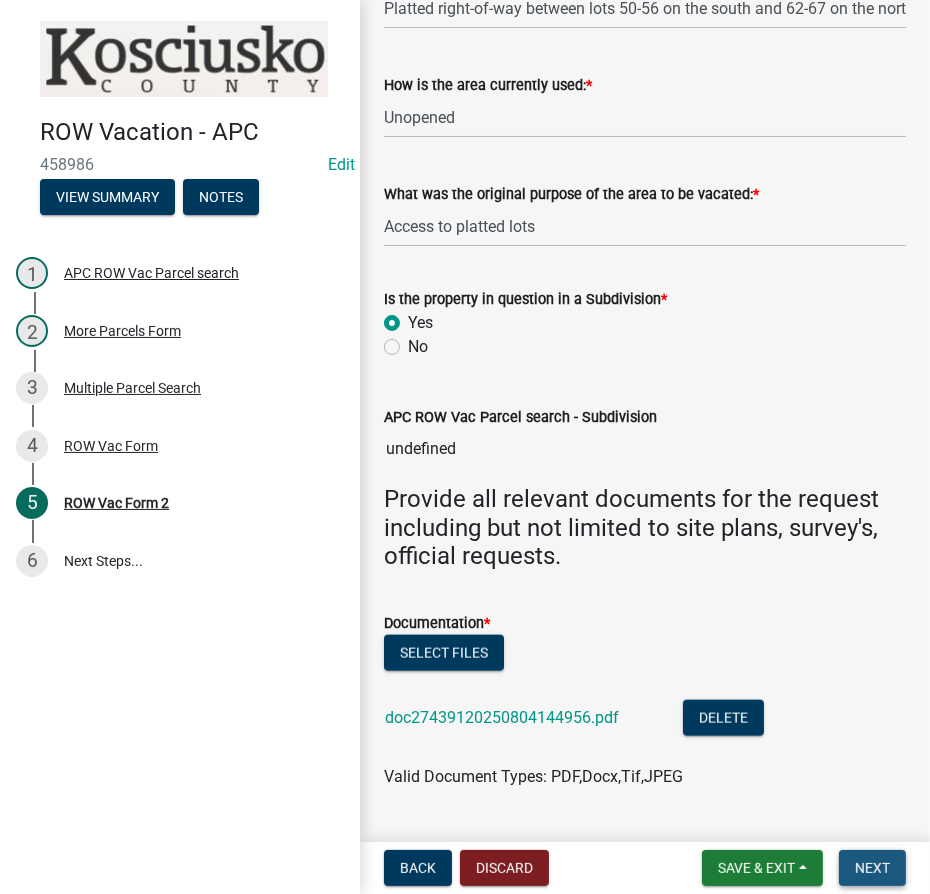 click on "Next" at bounding box center [872, 868] 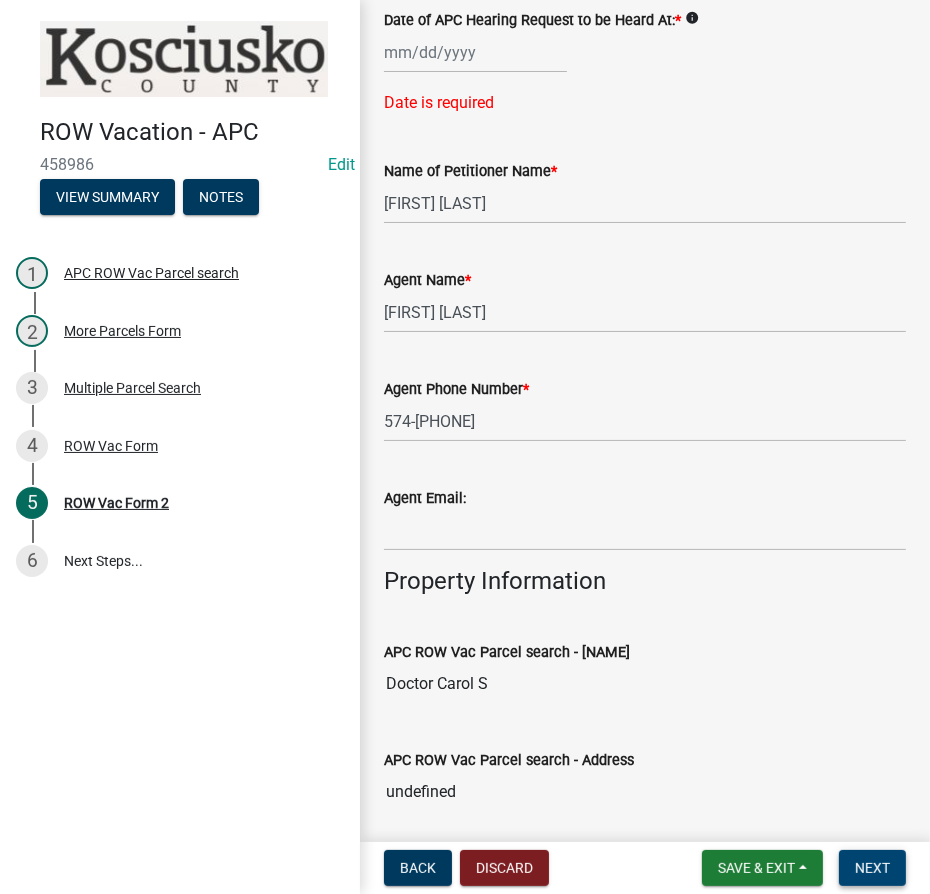 scroll, scrollTop: 41, scrollLeft: 0, axis: vertical 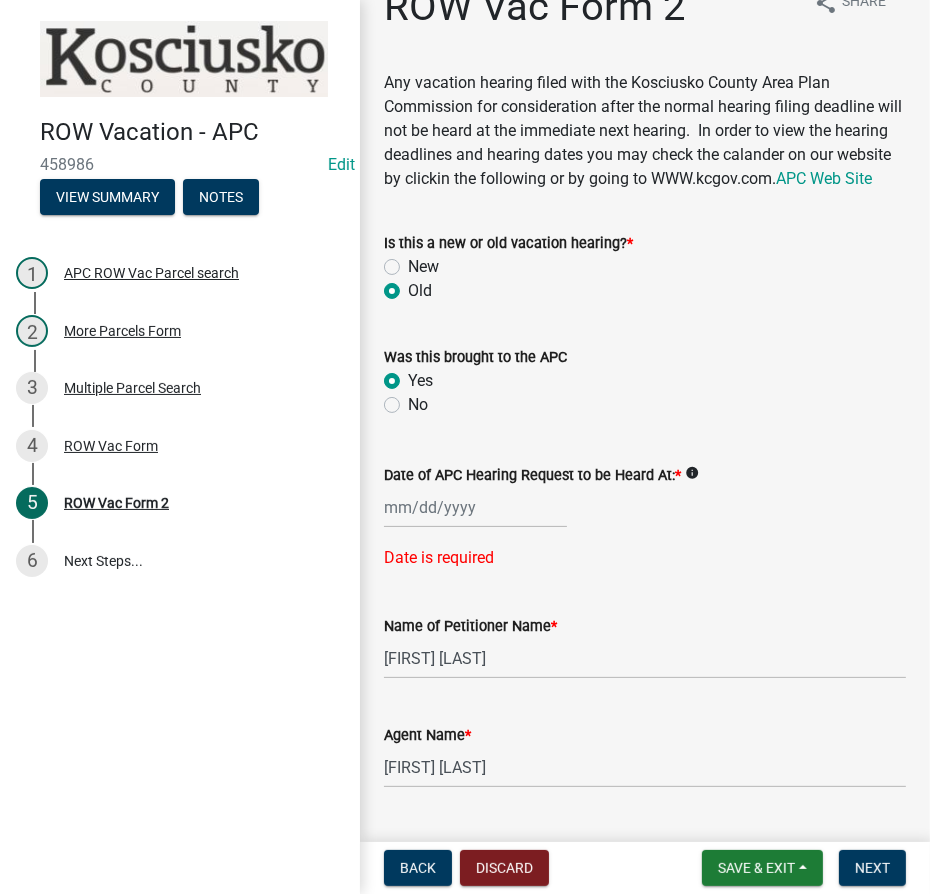 click 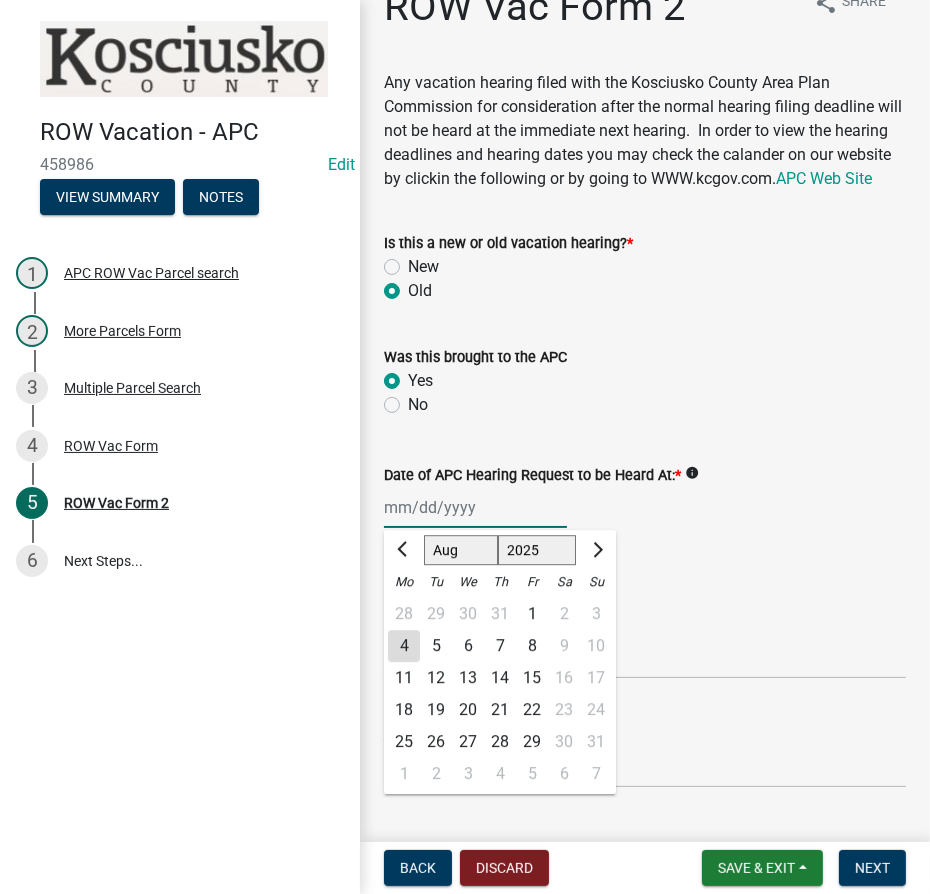 type on "[DATE]" 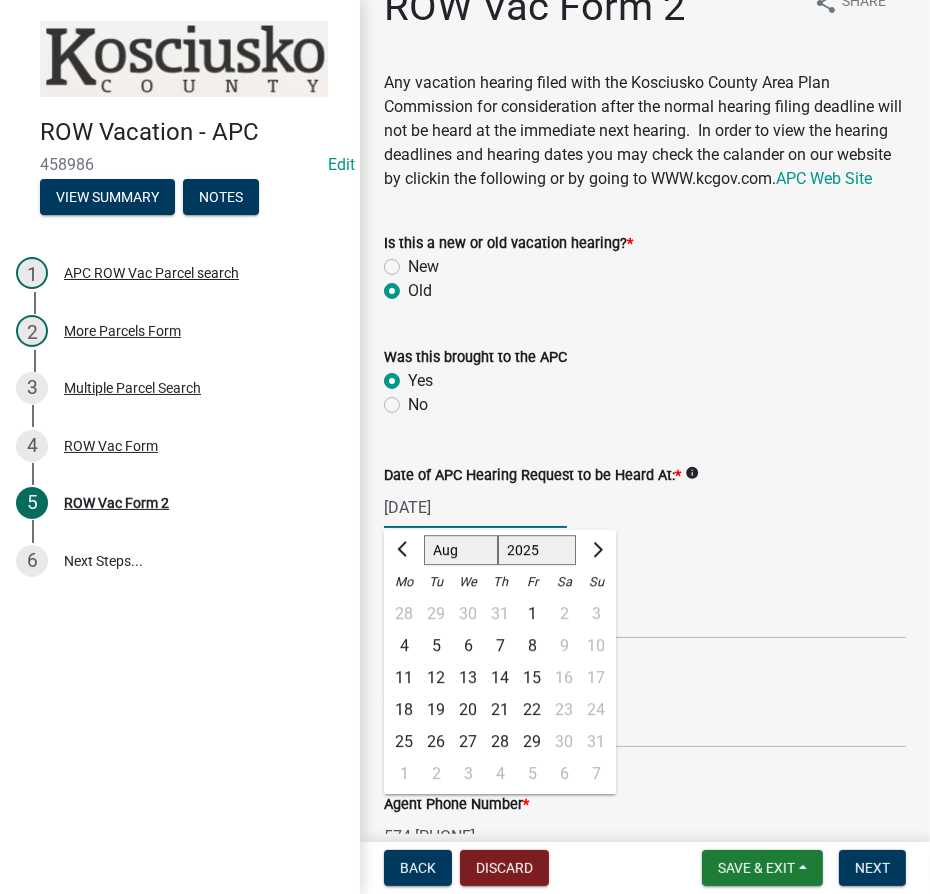 click on "1525 1526 1527 1528 1529 1530 1531 1532 1533 1534 1535 1536 1537 1538 1539 1540 1541 1542 1543 1544 1545 1546 1547 1548 1549 1550 1551 1552 1553 1554 1555 1556 1557 1558 1559 1560 1561 1562 1563 1564 1565 1566 1567 1568 1569 1570 1571 1572 1573 1574 1575 1576 1577 1578 1579 1580 1581 1582 1583 1584 1585 1586 1587 1588 1589 1590 1591 1592 1593 1594 1595 1596 1597 1598 1599 1600 1601 1602 1603 1604 1605 1606 1607 1608 1609 1610 1611 1612 1613 1614 1615 1616 1617 1618 1619 1620 1621 1622 1623 1624 1625 1626 1627 1628 1629 1630 1631 1632 1633 1634 1635 1636 1637 1638 1639 1640 1641 1642 1643 1644 1645 1646 1647 1648 1649 1650 1651 1652 1653 1654 1655 1656 1657 1658 1659 1660 1661 1662 1663 1664 1665 1666 1667 1668 1669 1670 1671 1672 1673 1674 1675 1676 1677 1678 1679 1680 1681 1682 1683 1684 1685 1686 1687 1688 1689 1690 1691 1692 1693 1694 1695 1696 1697 1698 1699 1700 1701 1702 1703 1704 1705 1706 1707 1708 1709 1710 1711 1712 1713 1714 1715 1716 1717 1718 1719 1720 1721 1722 1723 1724 1725 1726 1727 1728 1729" 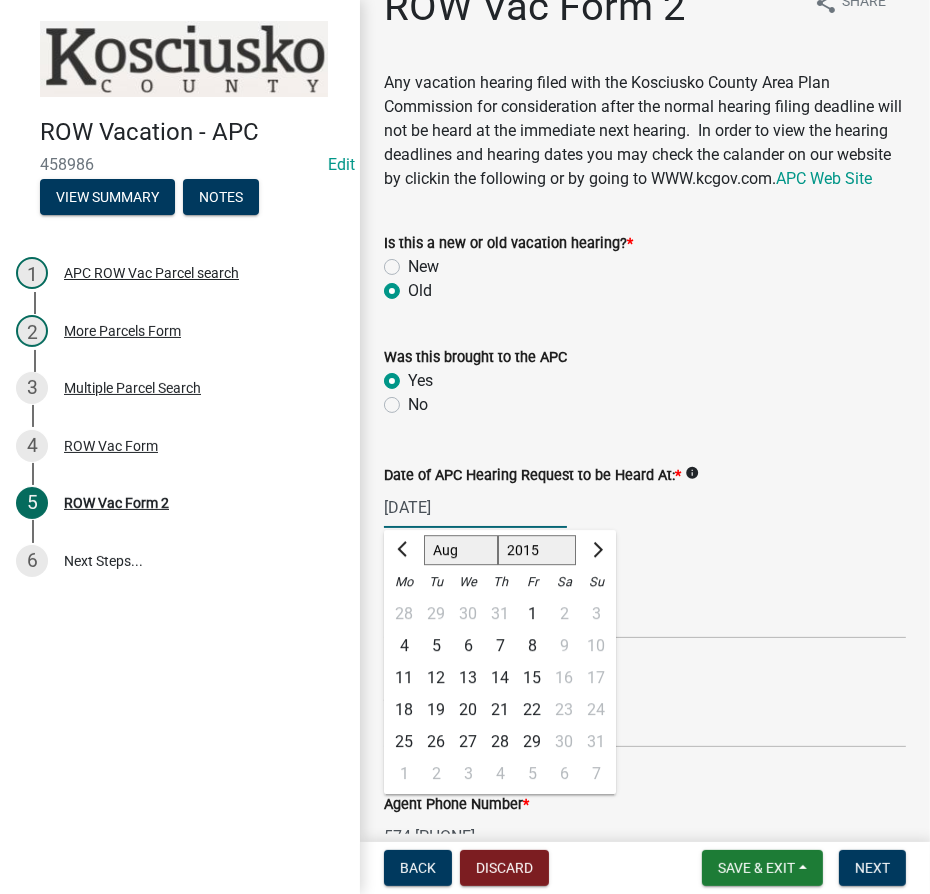 click on "1525 1526 1527 1528 1529 1530 1531 1532 1533 1534 1535 1536 1537 1538 1539 1540 1541 1542 1543 1544 1545 1546 1547 1548 1549 1550 1551 1552 1553 1554 1555 1556 1557 1558 1559 1560 1561 1562 1563 1564 1565 1566 1567 1568 1569 1570 1571 1572 1573 1574 1575 1576 1577 1578 1579 1580 1581 1582 1583 1584 1585 1586 1587 1588 1589 1590 1591 1592 1593 1594 1595 1596 1597 1598 1599 1600 1601 1602 1603 1604 1605 1606 1607 1608 1609 1610 1611 1612 1613 1614 1615 1616 1617 1618 1619 1620 1621 1622 1623 1624 1625 1626 1627 1628 1629 1630 1631 1632 1633 1634 1635 1636 1637 1638 1639 1640 1641 1642 1643 1644 1645 1646 1647 1648 1649 1650 1651 1652 1653 1654 1655 1656 1657 1658 1659 1660 1661 1662 1663 1664 1665 1666 1667 1668 1669 1670 1671 1672 1673 1674 1675 1676 1677 1678 1679 1680 1681 1682 1683 1684 1685 1686 1687 1688 1689 1690 1691 1692 1693 1694 1695 1696 1697 1698 1699 1700 1701 1702 1703 1704 1705 1706 1707 1708 1709 1710 1711 1712 1713 1714 1715 1716 1717 1718 1719 1720 1721 1722 1723 1724 1725 1726 1727 1728 1729" 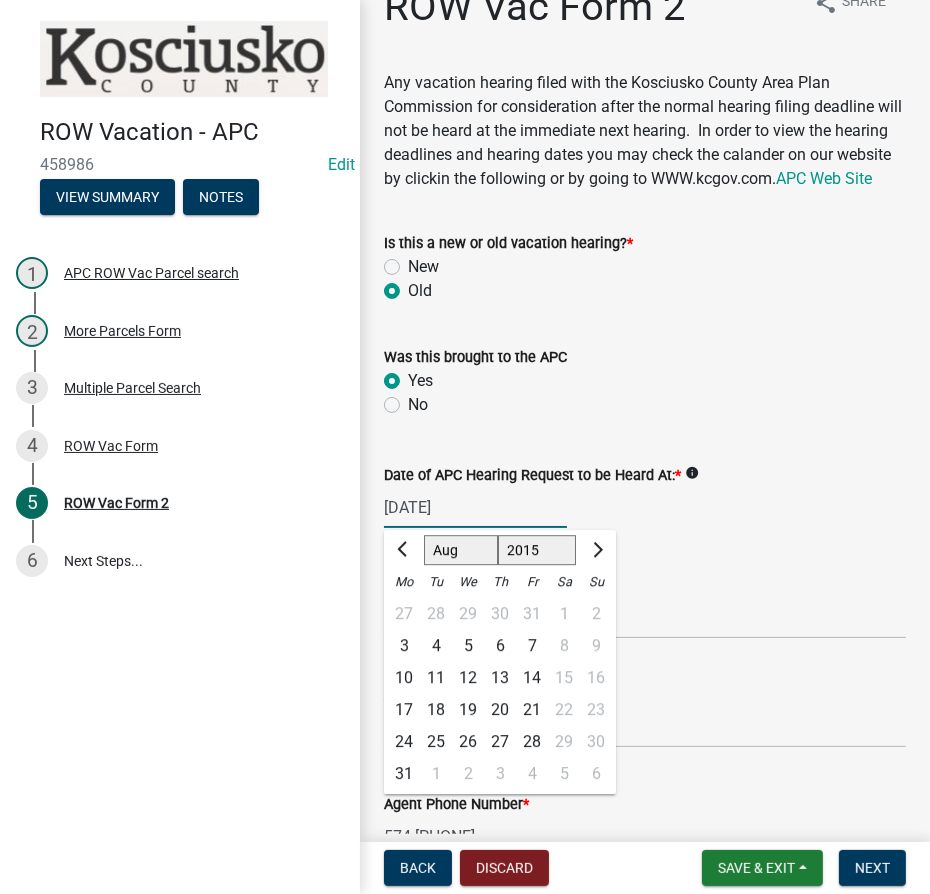 click on "Jan Feb Mar Apr May Jun Jul Aug Sep Oct Nov Dec" 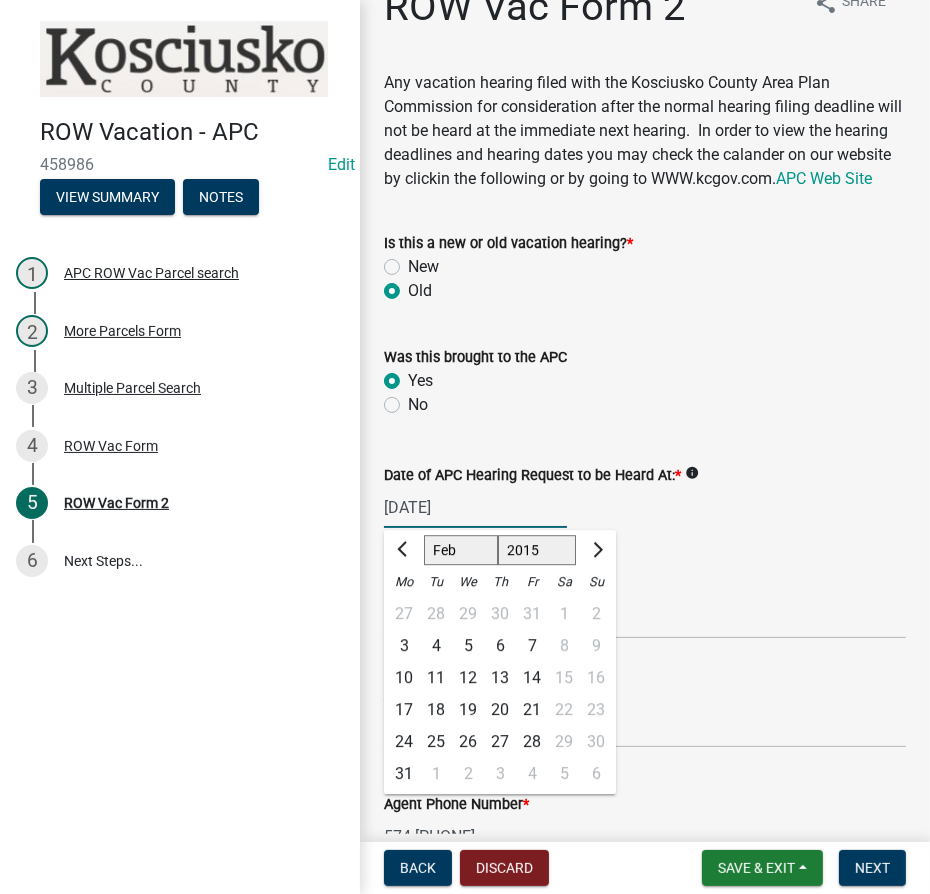 click on "Jan Feb Mar Apr May Jun Jul Aug Sep Oct Nov Dec" 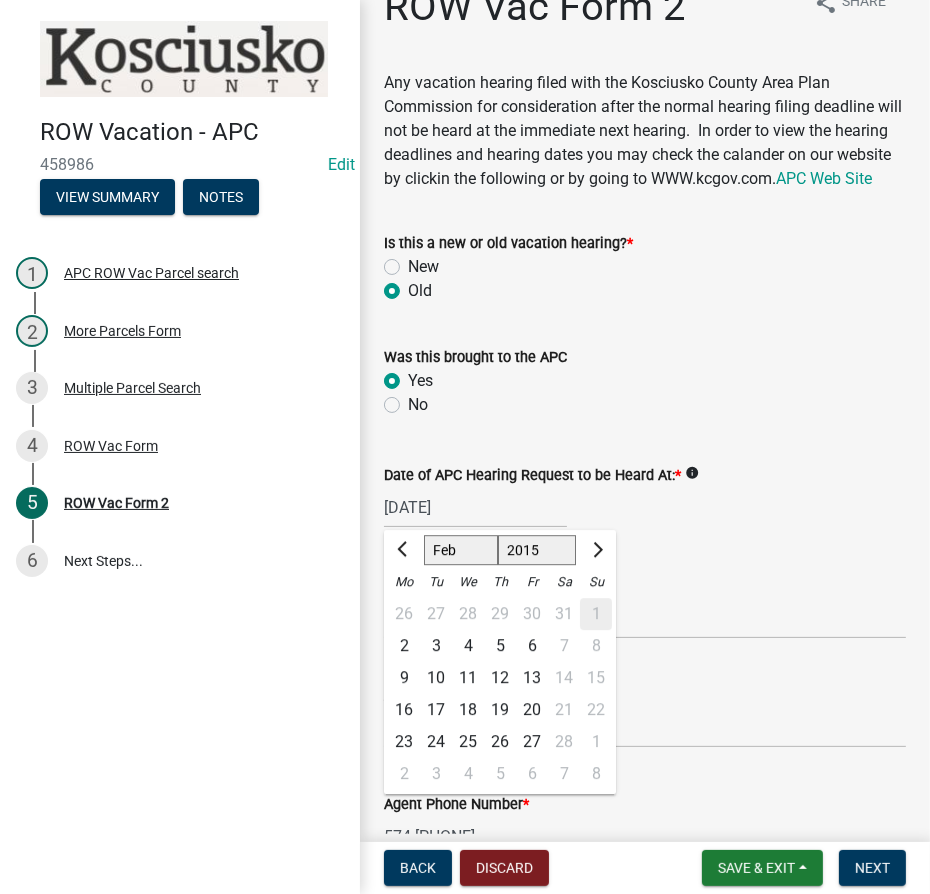 click on "4" 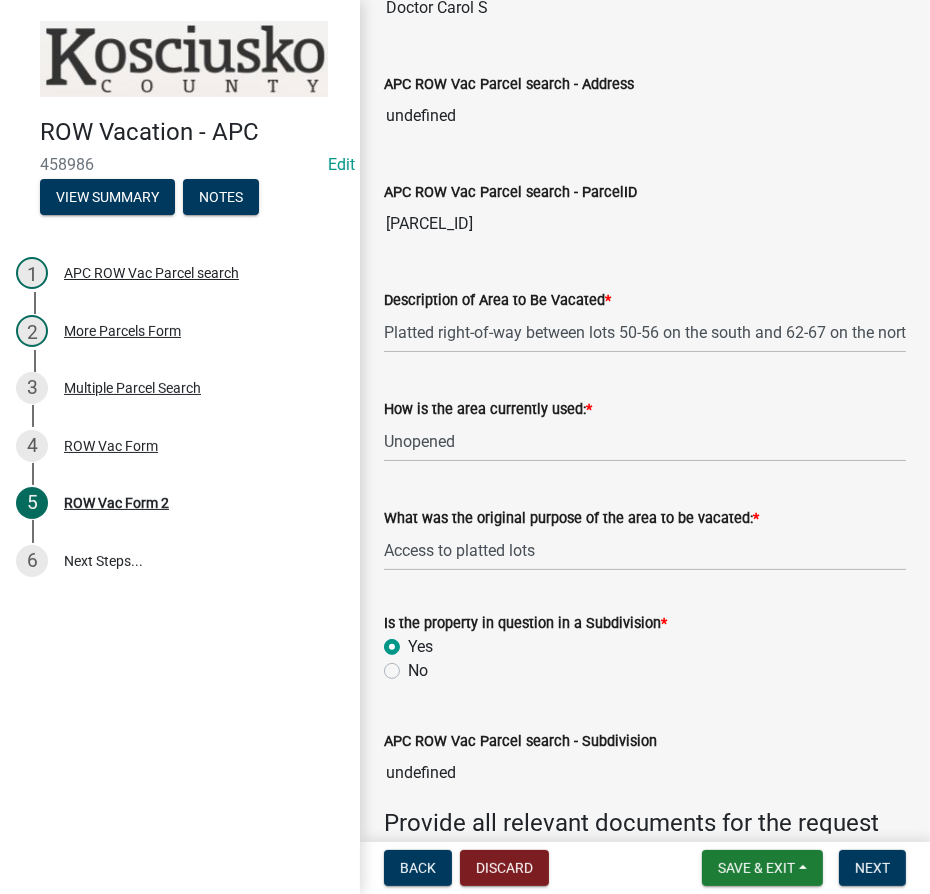 scroll, scrollTop: 1528, scrollLeft: 0, axis: vertical 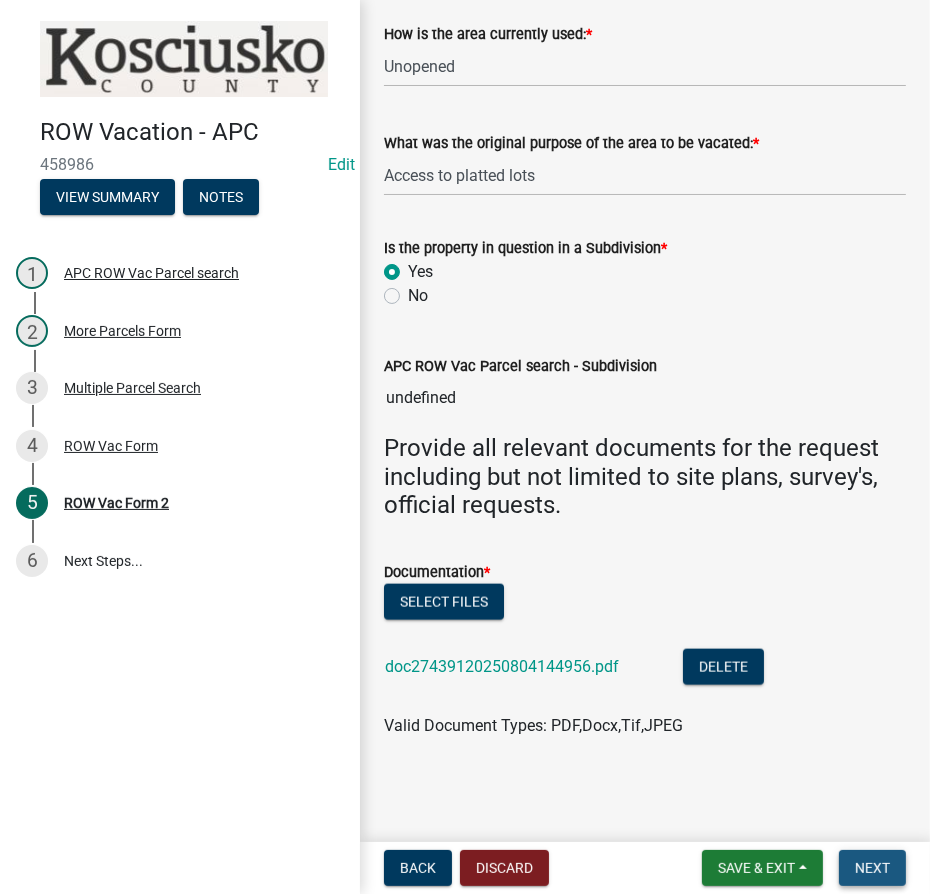 click on "Next" at bounding box center [872, 868] 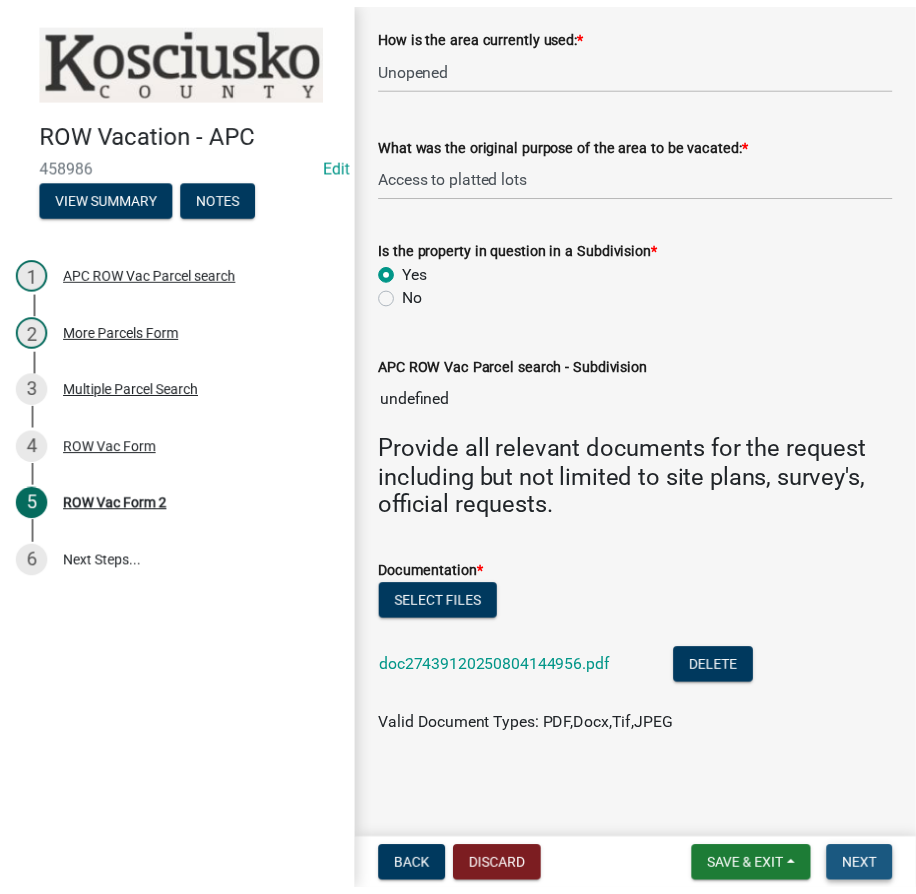 scroll, scrollTop: 0, scrollLeft: 0, axis: both 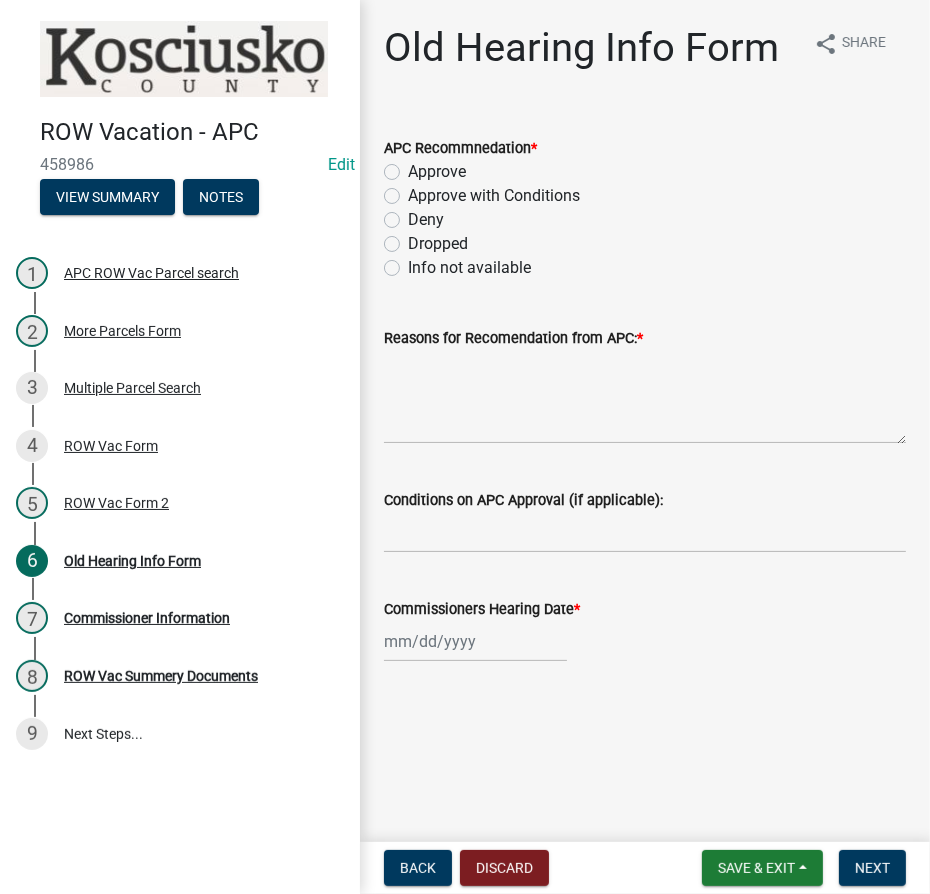 click on "Approve" 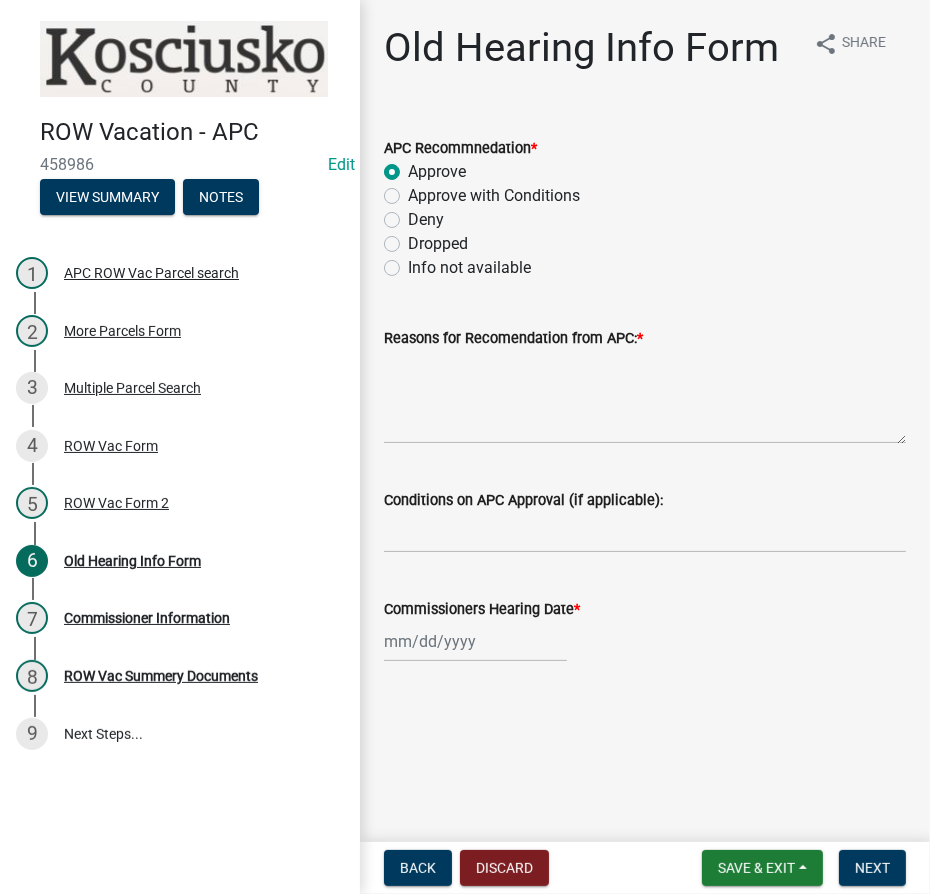 radio on "true" 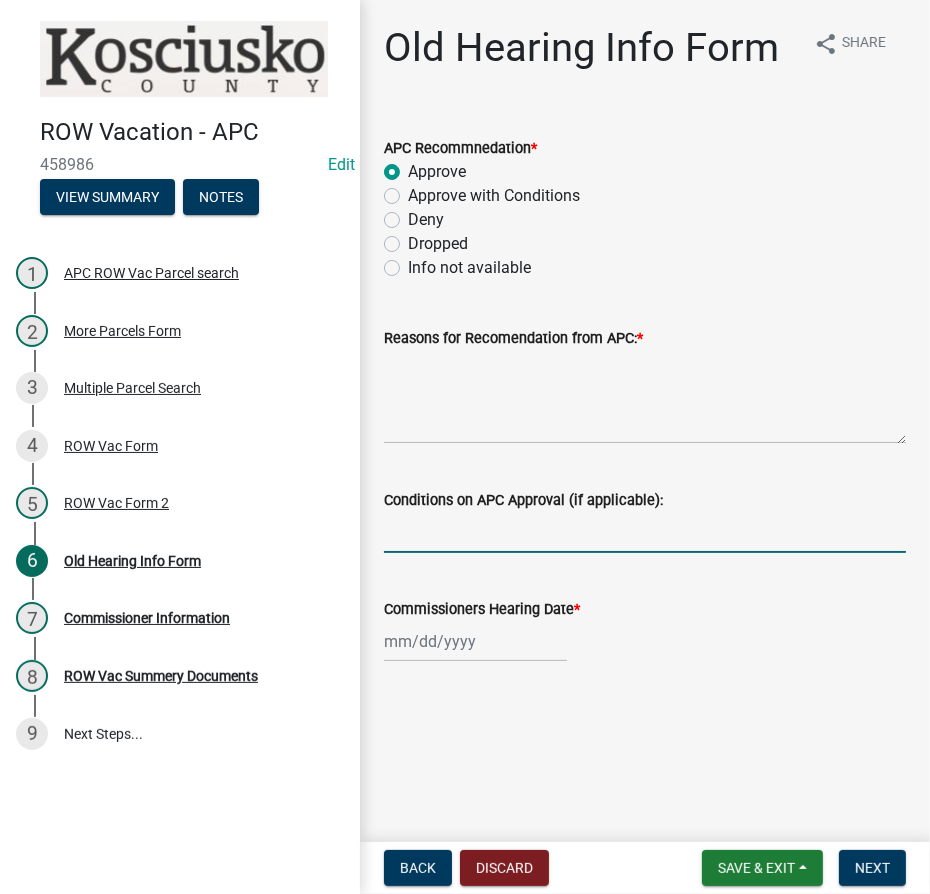 drag, startPoint x: 456, startPoint y: 535, endPoint x: 405, endPoint y: 511, distance: 56.364883 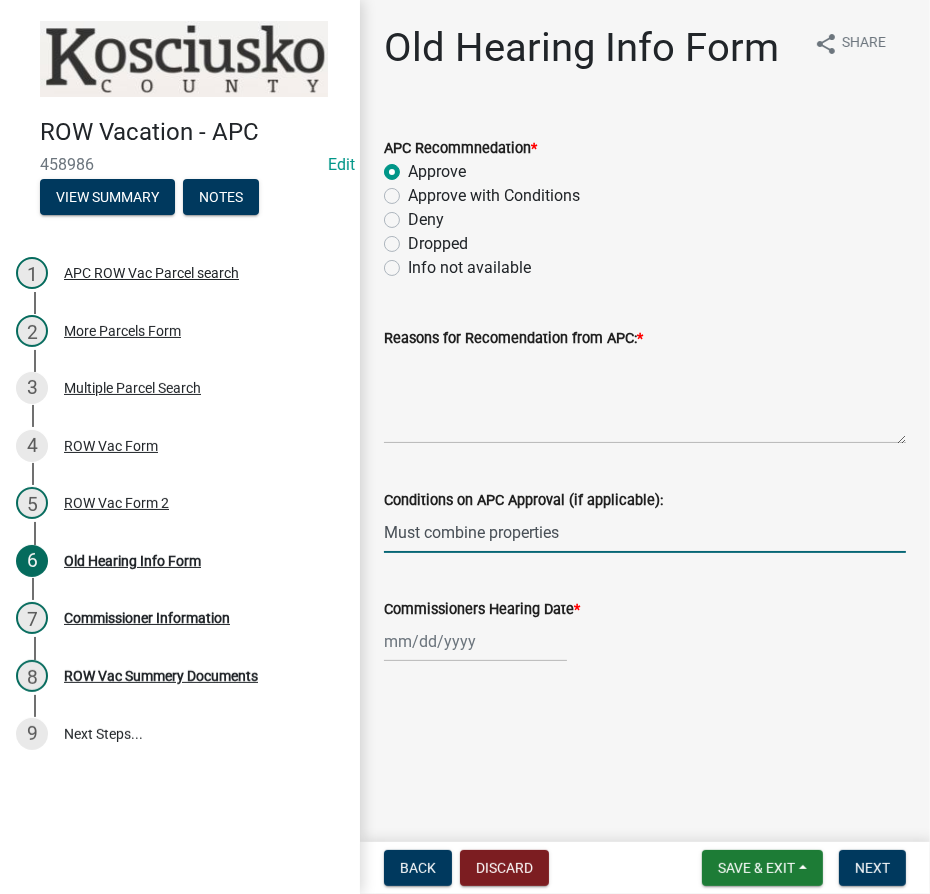 type on "Must combine properties" 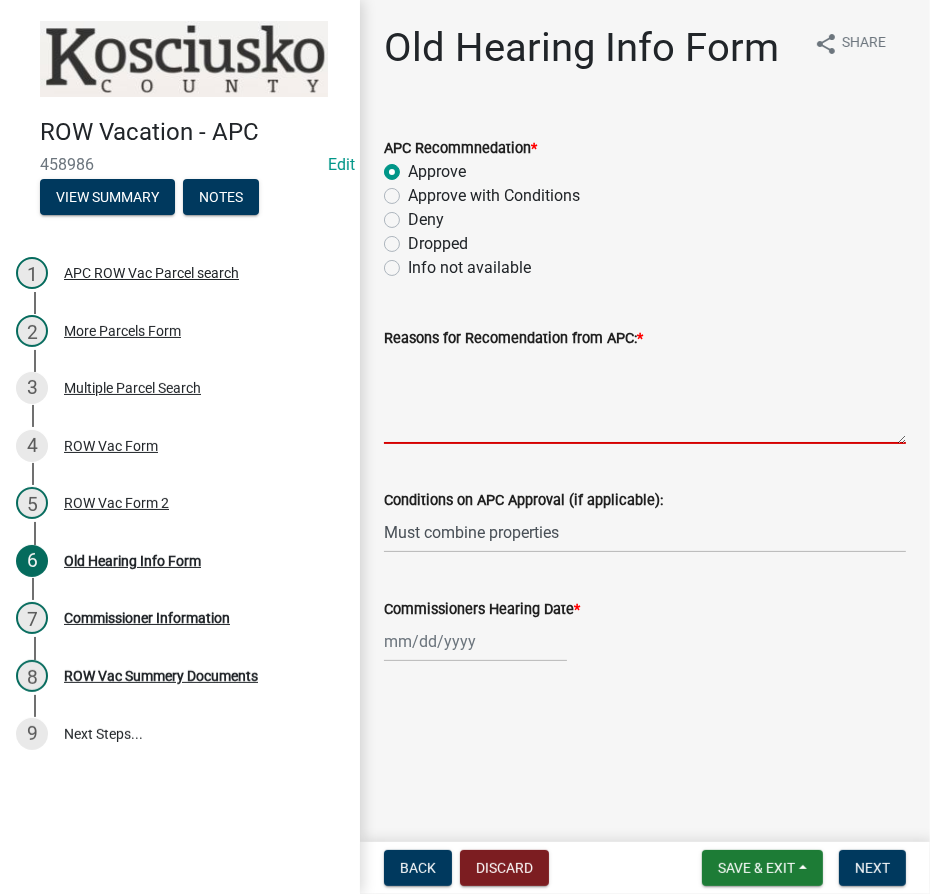 click on "Reasons for Recomendation from APC:  *" at bounding box center (645, 397) 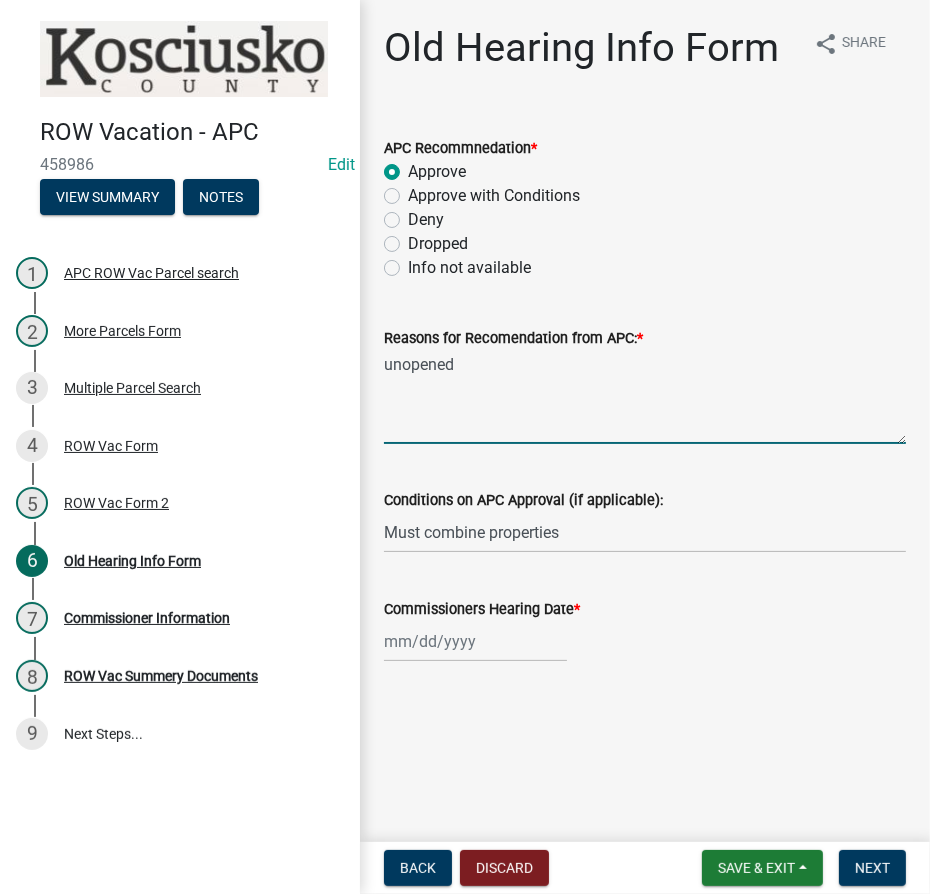 type on "unopened" 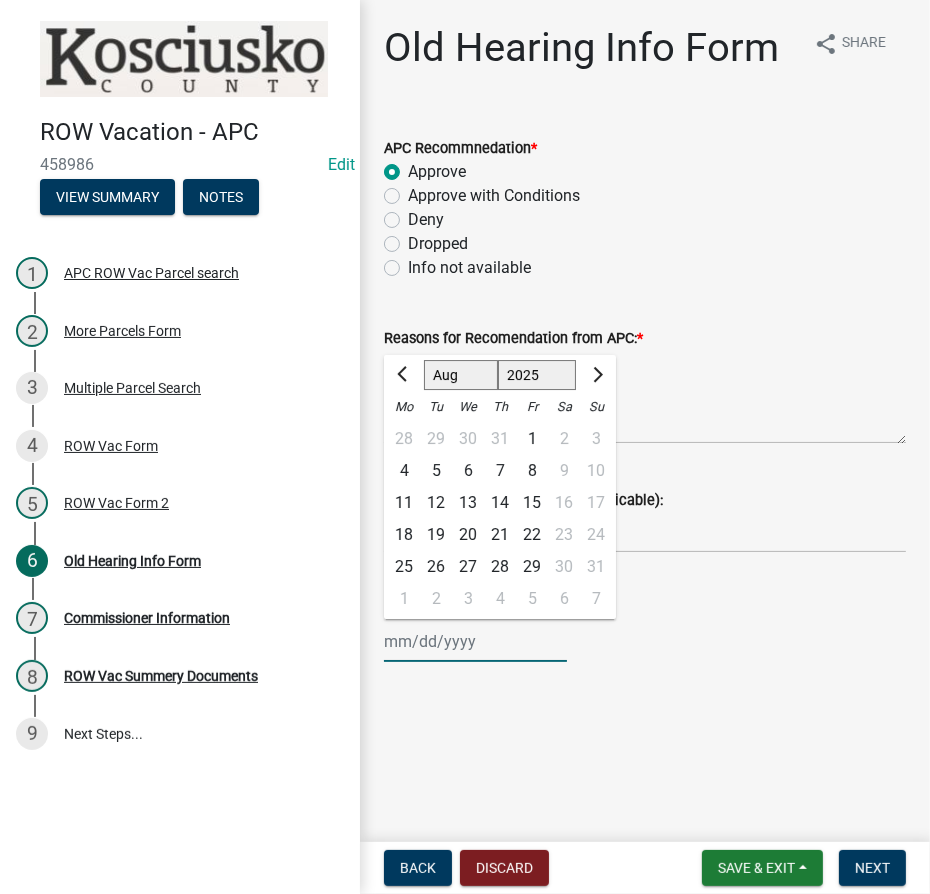 click on "1525 1526 1527 1528 1529 1530 1531 1532 1533 1534 1535 1536 1537 1538 1539 1540 1541 1542 1543 1544 1545 1546 1547 1548 1549 1550 1551 1552 1553 1554 1555 1556 1557 1558 1559 1560 1561 1562 1563 1564 1565 1566 1567 1568 1569 1570 1571 1572 1573 1574 1575 1576 1577 1578 1579 1580 1581 1582 1583 1584 1585 1586 1587 1588 1589 1590 1591 1592 1593 1594 1595 1596 1597 1598 1599 1600 1601 1602 1603 1604 1605 1606 1607 1608 1609 1610 1611 1612 1613 1614 1615 1616 1617 1618 1619 1620 1621 1622 1623 1624 1625 1626 1627 1628 1629 1630 1631 1632 1633 1634 1635 1636 1637 1638 1639 1640 1641 1642 1643 1644 1645 1646 1647 1648 1649 1650 1651 1652 1653 1654 1655 1656 1657 1658 1659 1660 1661 1662 1663 1664 1665 1666 1667 1668 1669 1670 1671 1672 1673 1674 1675 1676 1677 1678 1679 1680 1681 1682 1683 1684 1685 1686 1687 1688 1689 1690 1691 1692 1693 1694 1695 1696 1697 1698 1699 1700 1701 1702 1703 1704 1705 1706 1707 1708 1709 1710 1711 1712 1713 1714 1715 1716 1717 1718 1719 1720 1721 1722 1723 1724 1725 1726 1727 1728 1729" 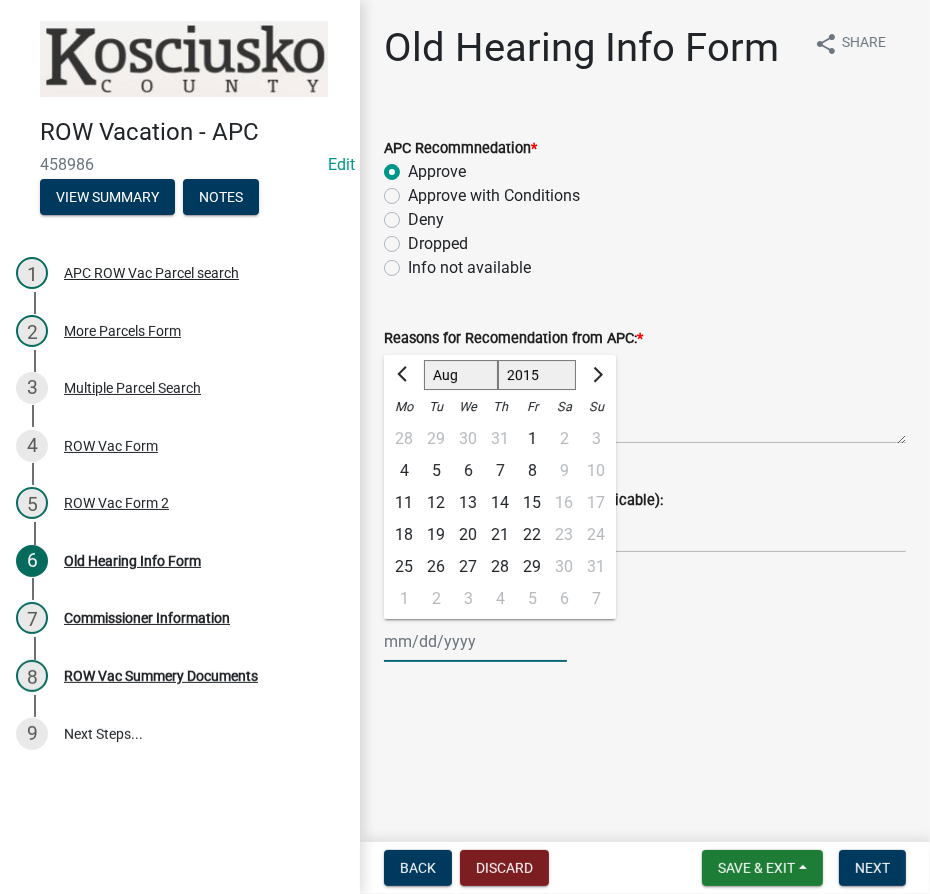 click on "1525 1526 1527 1528 1529 1530 1531 1532 1533 1534 1535 1536 1537 1538 1539 1540 1541 1542 1543 1544 1545 1546 1547 1548 1549 1550 1551 1552 1553 1554 1555 1556 1557 1558 1559 1560 1561 1562 1563 1564 1565 1566 1567 1568 1569 1570 1571 1572 1573 1574 1575 1576 1577 1578 1579 1580 1581 1582 1583 1584 1585 1586 1587 1588 1589 1590 1591 1592 1593 1594 1595 1596 1597 1598 1599 1600 1601 1602 1603 1604 1605 1606 1607 1608 1609 1610 1611 1612 1613 1614 1615 1616 1617 1618 1619 1620 1621 1622 1623 1624 1625 1626 1627 1628 1629 1630 1631 1632 1633 1634 1635 1636 1637 1638 1639 1640 1641 1642 1643 1644 1645 1646 1647 1648 1649 1650 1651 1652 1653 1654 1655 1656 1657 1658 1659 1660 1661 1662 1663 1664 1665 1666 1667 1668 1669 1670 1671 1672 1673 1674 1675 1676 1677 1678 1679 1680 1681 1682 1683 1684 1685 1686 1687 1688 1689 1690 1691 1692 1693 1694 1695 1696 1697 1698 1699 1700 1701 1702 1703 1704 1705 1706 1707 1708 1709 1710 1711 1712 1713 1714 1715 1716 1717 1718 1719 1720 1721 1722 1723 1724 1725 1726 1727 1728 1729" 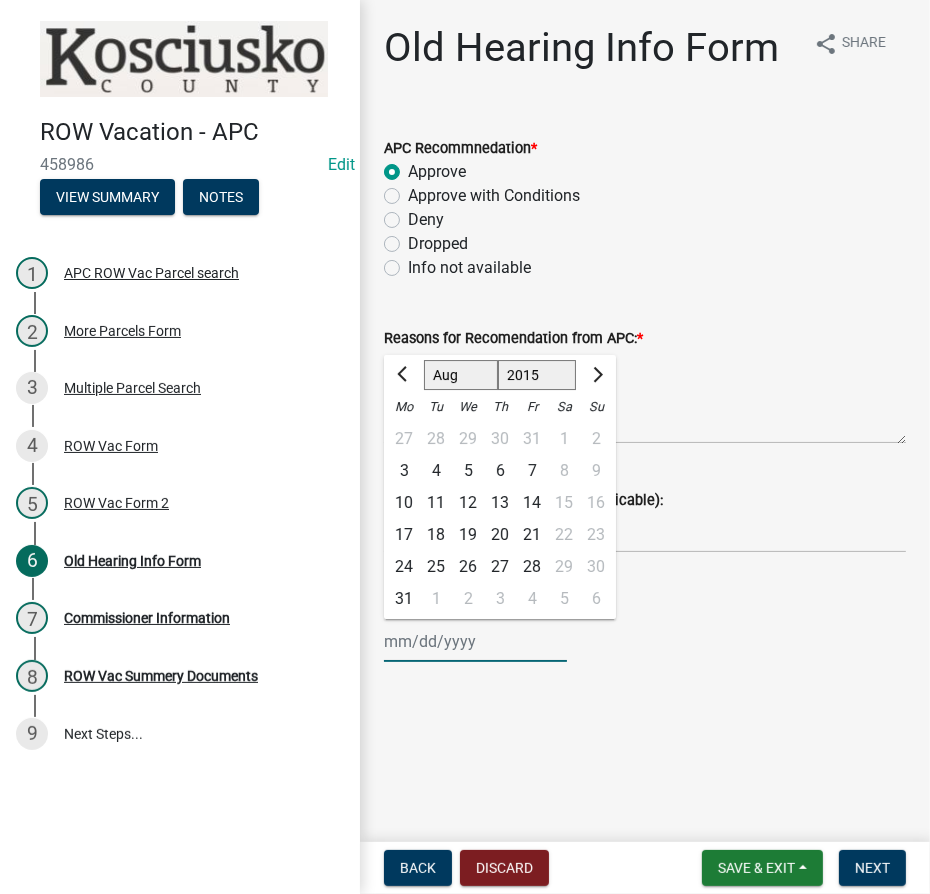 click on "Jan Feb Mar Apr May Jun Jul Aug Sep Oct Nov Dec" 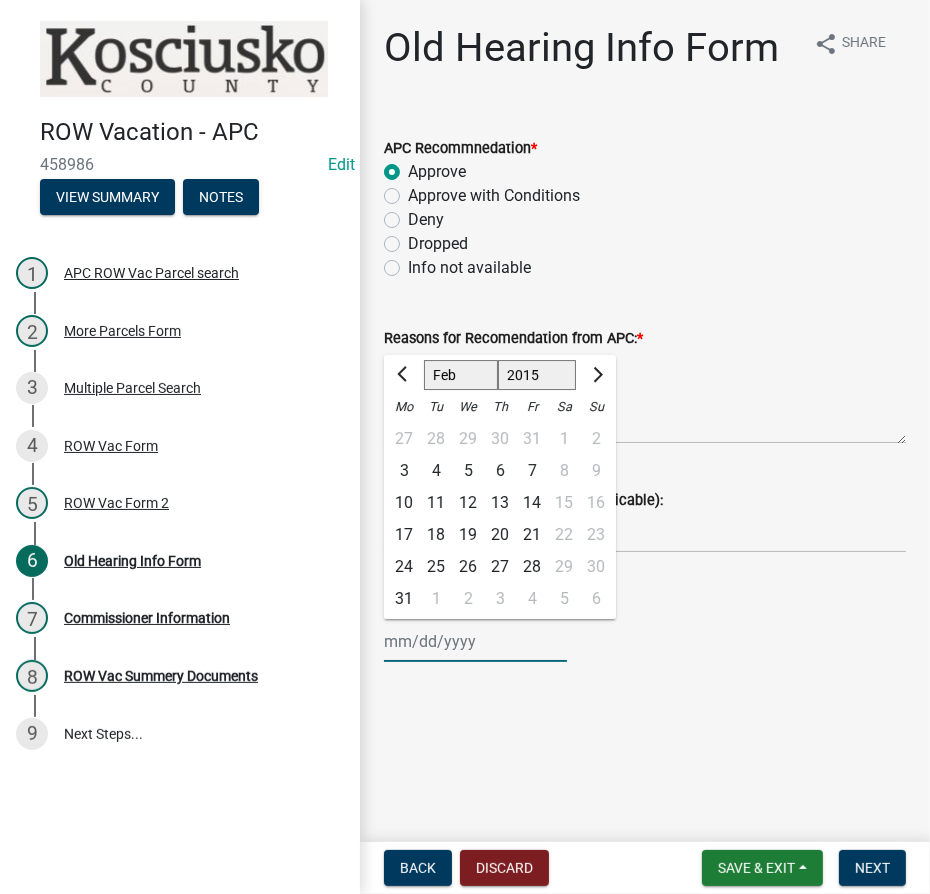click on "Jan Feb Mar Apr May Jun Jul Aug Sep Oct Nov Dec" 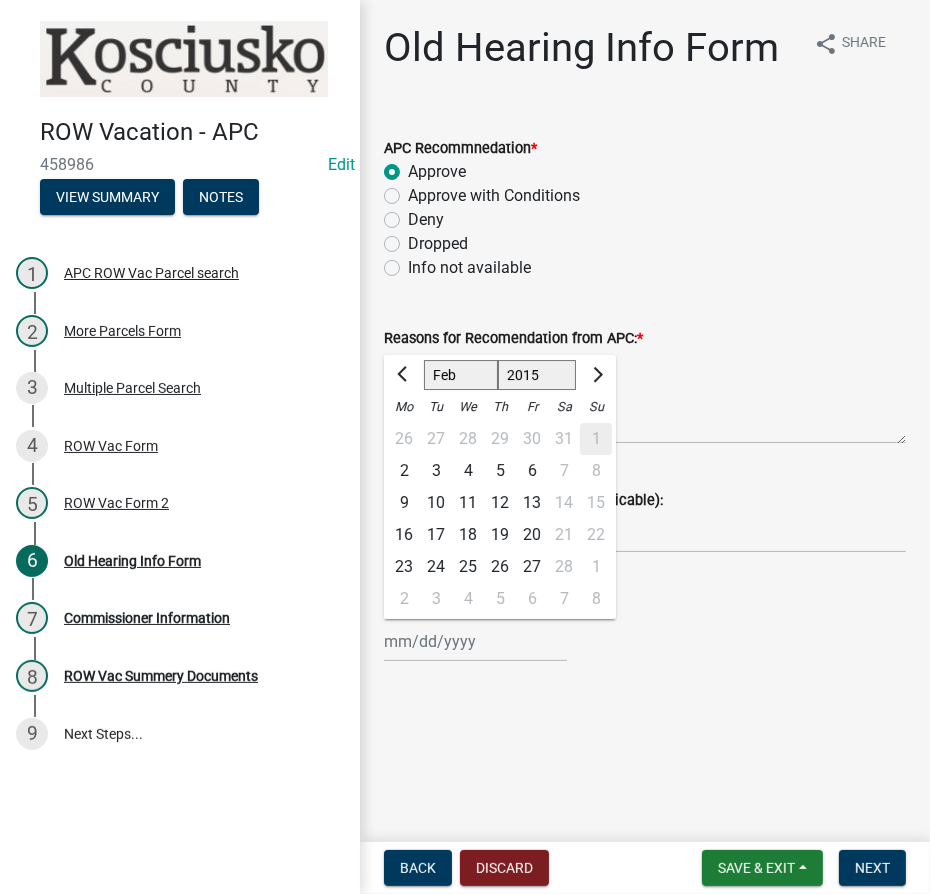 click on "24" 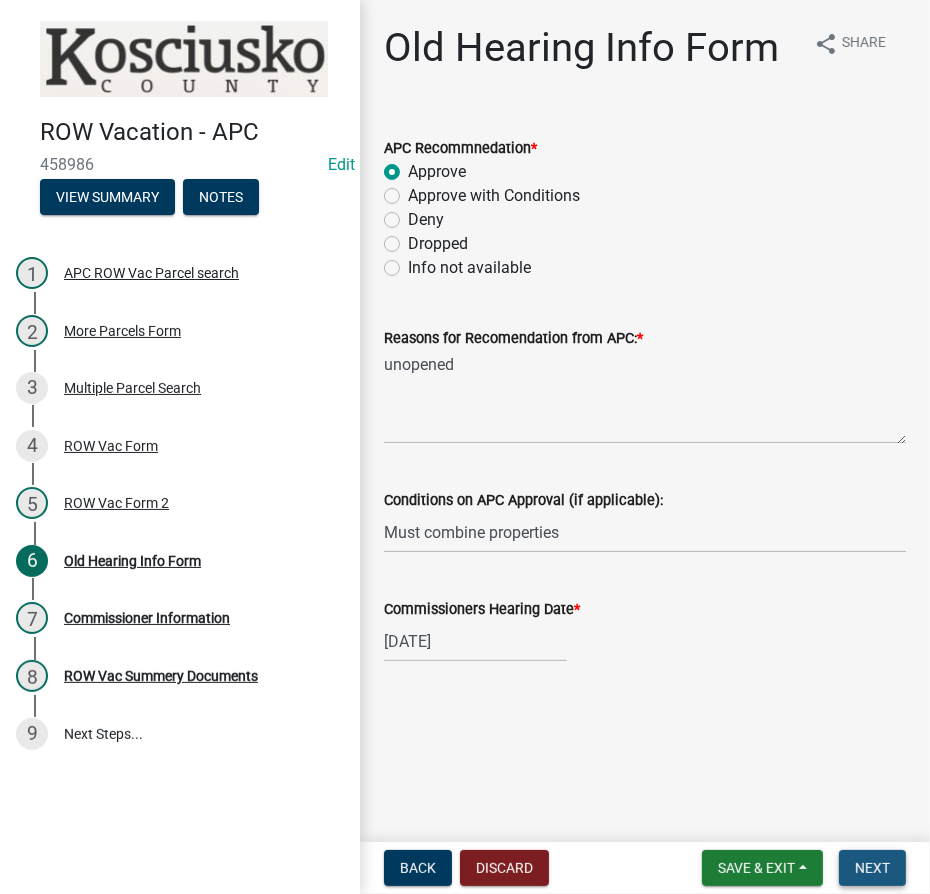 click on "Next" at bounding box center [872, 868] 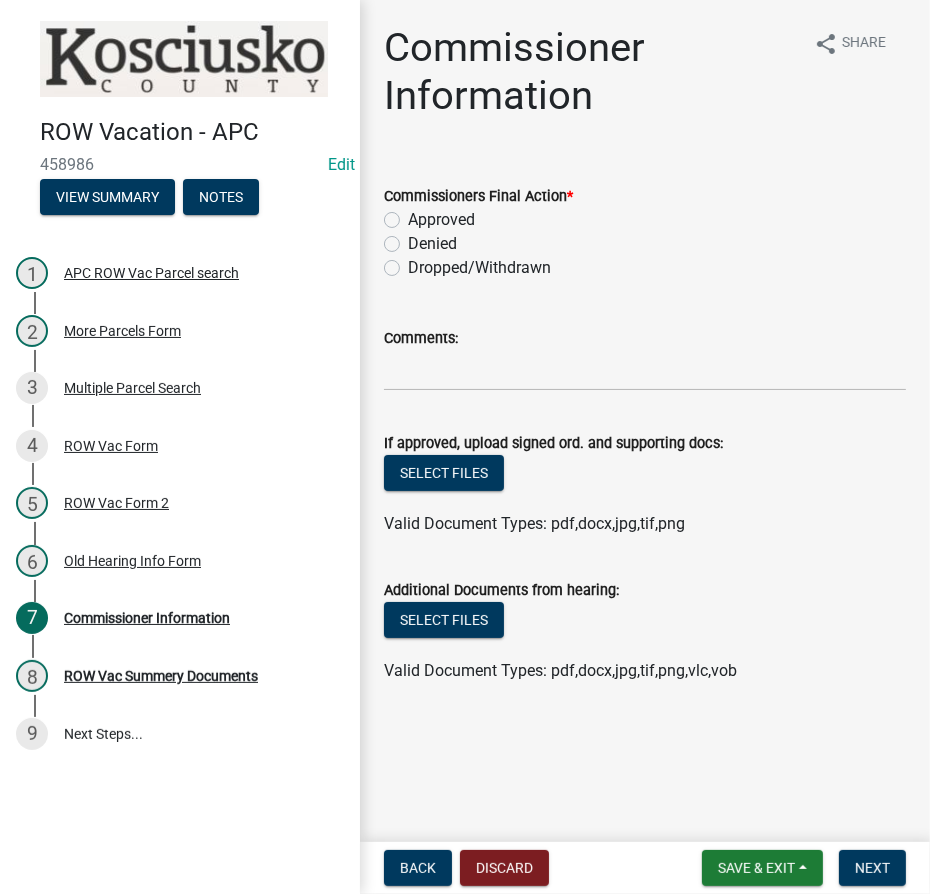 click on "Approved" 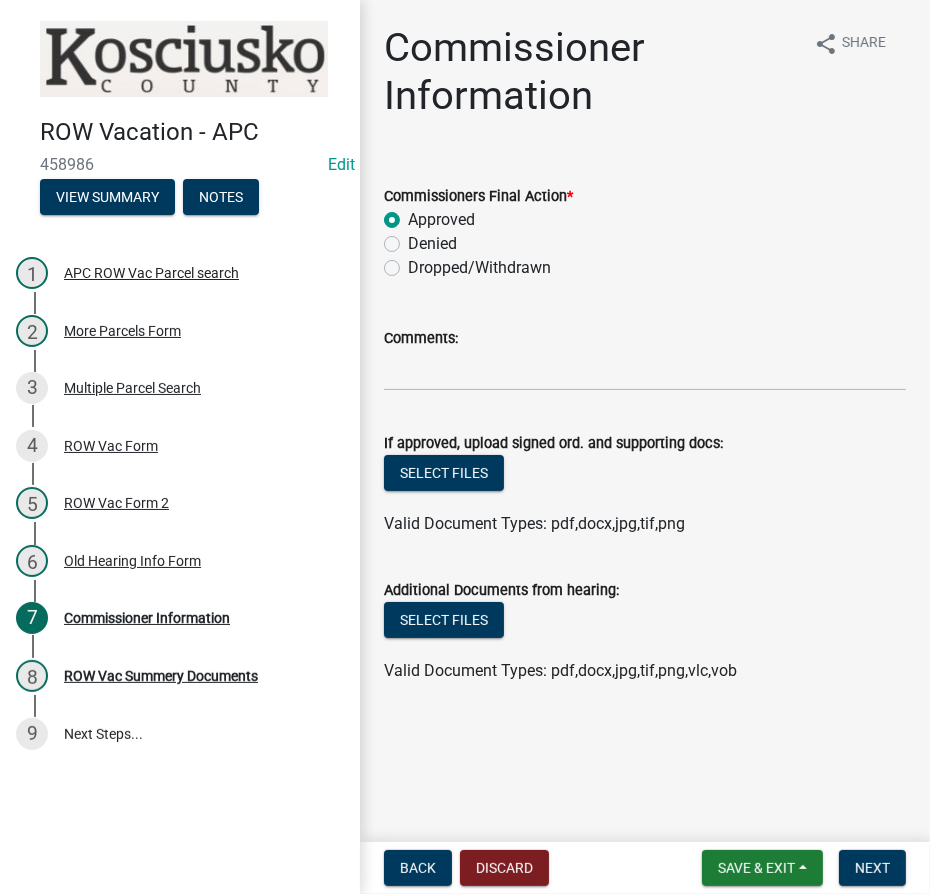 radio on "true" 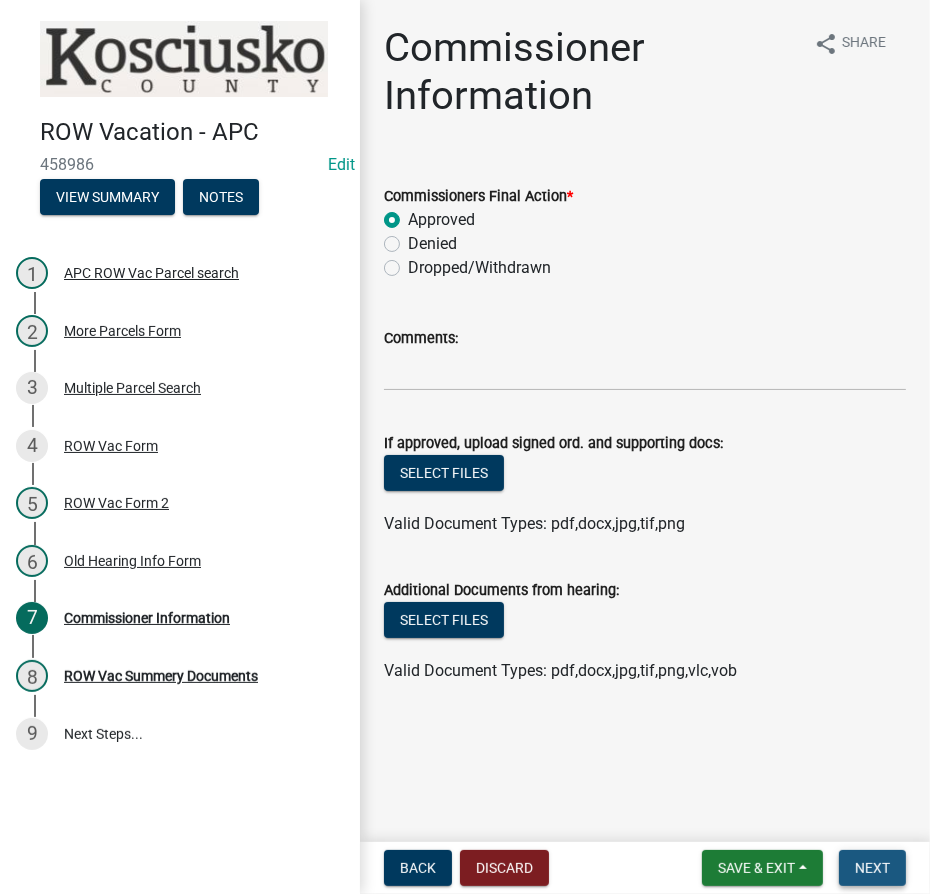 click on "Next" at bounding box center [872, 868] 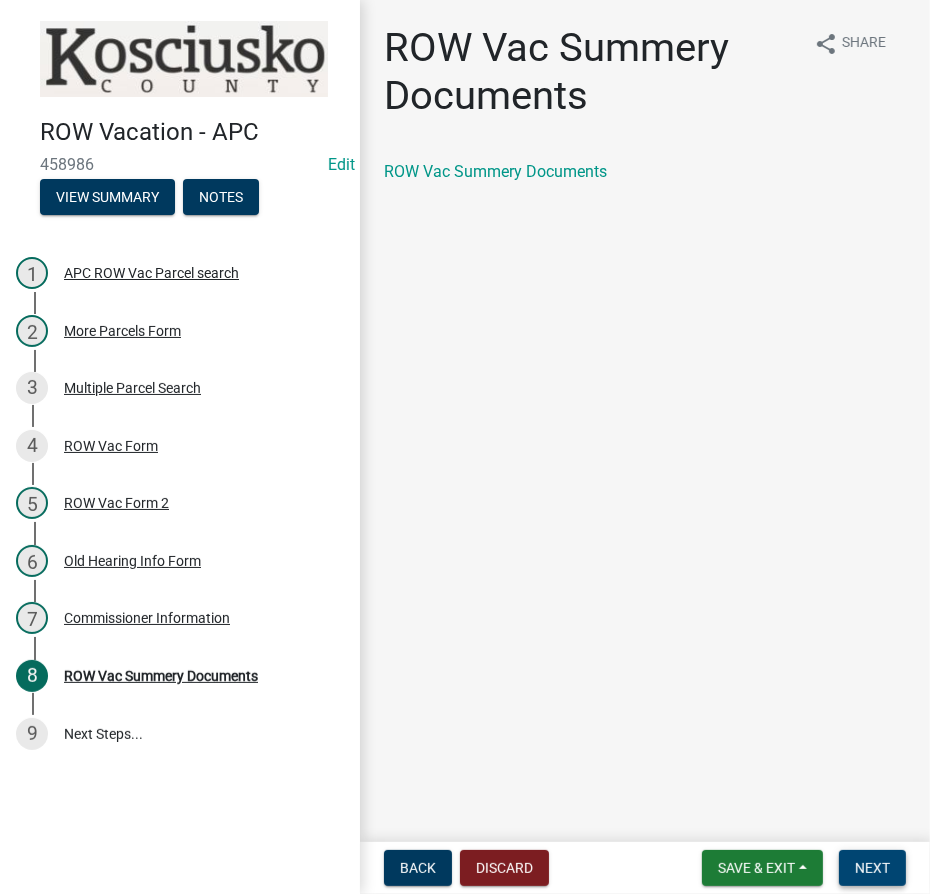 click on "Next" at bounding box center [872, 868] 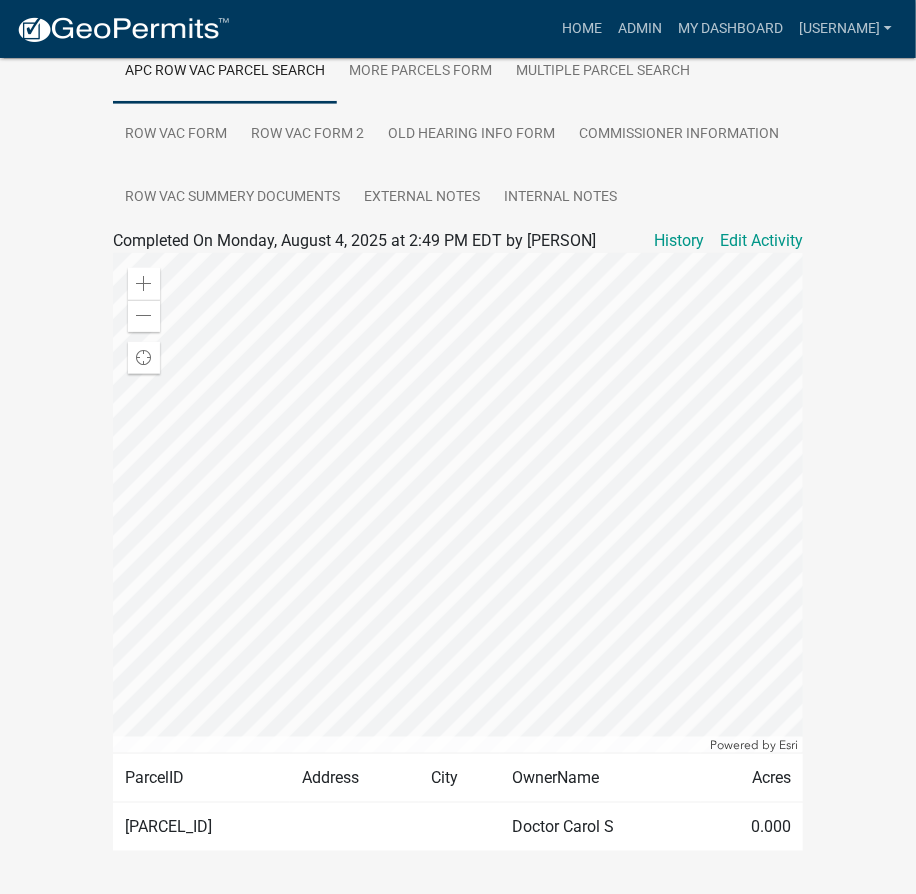 scroll, scrollTop: 457, scrollLeft: 0, axis: vertical 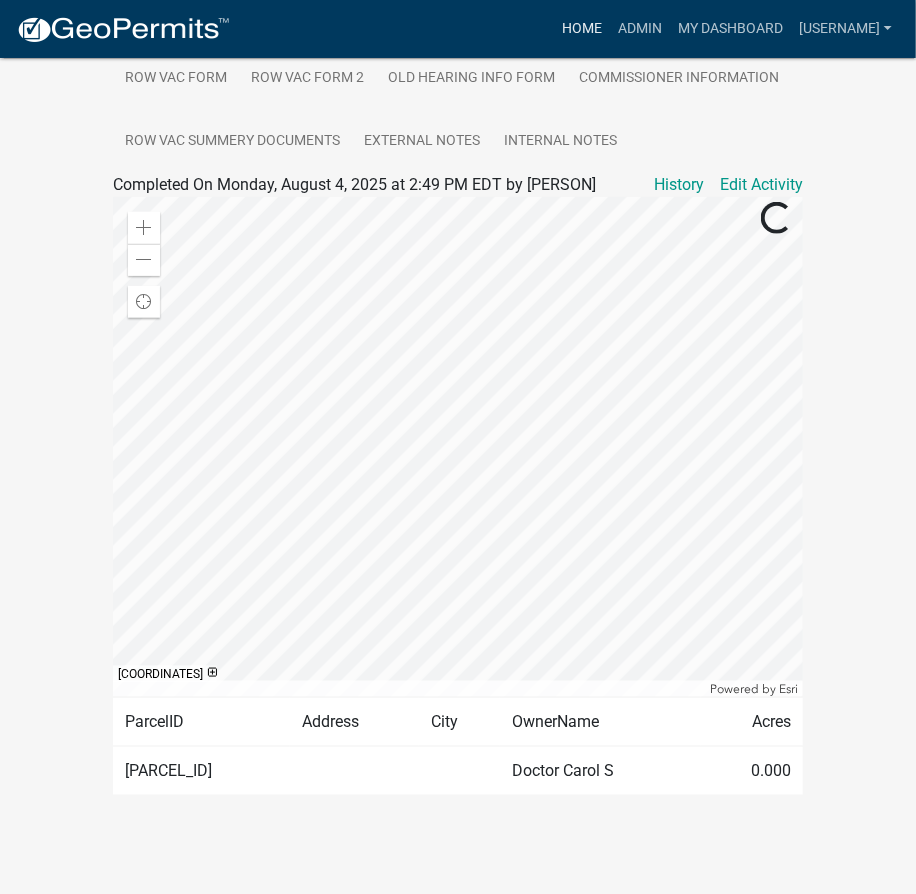 click on "Home" at bounding box center (582, 29) 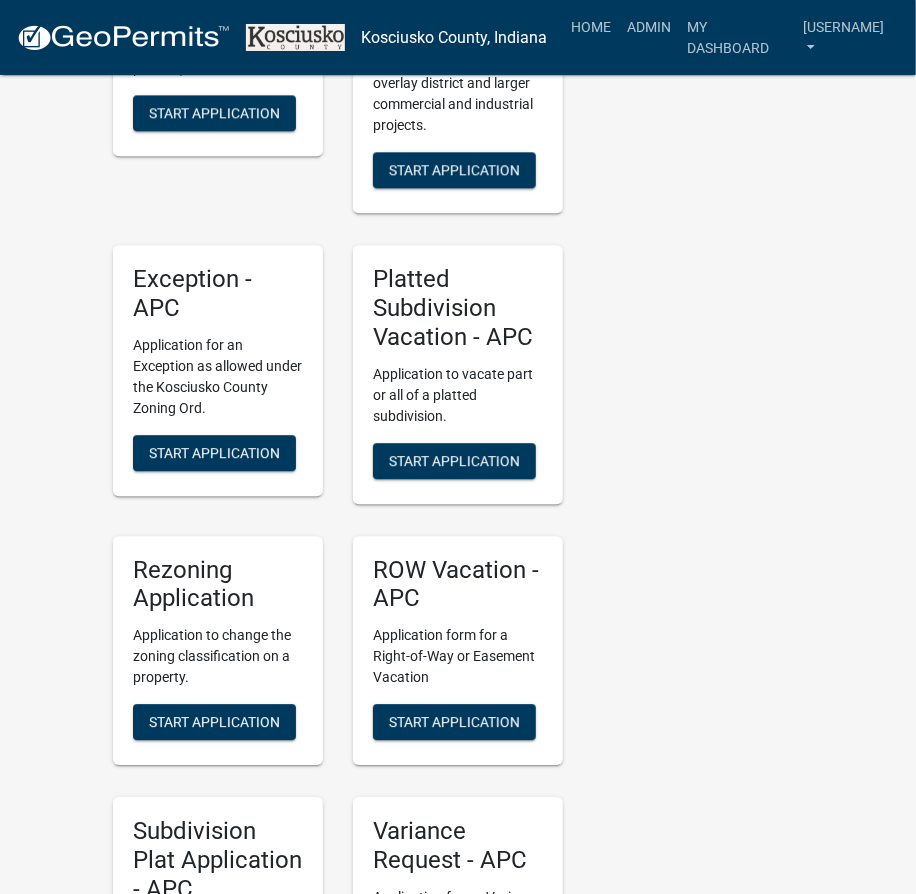 scroll, scrollTop: 4177, scrollLeft: 0, axis: vertical 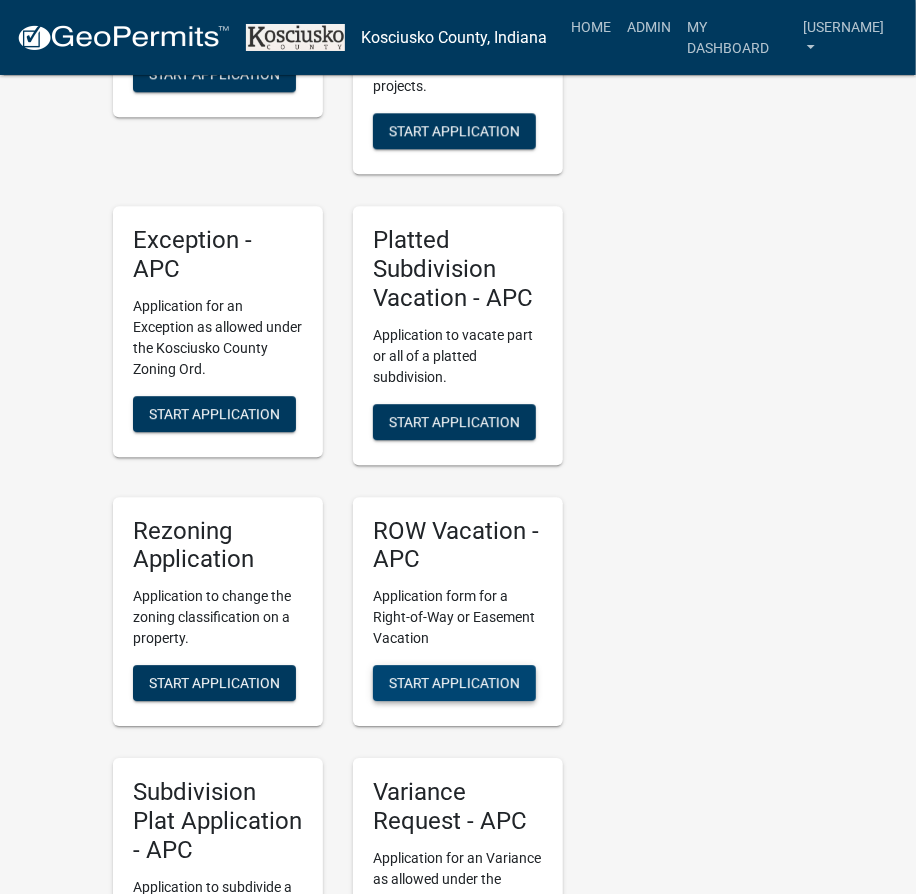 click on "Start Application" at bounding box center (454, 683) 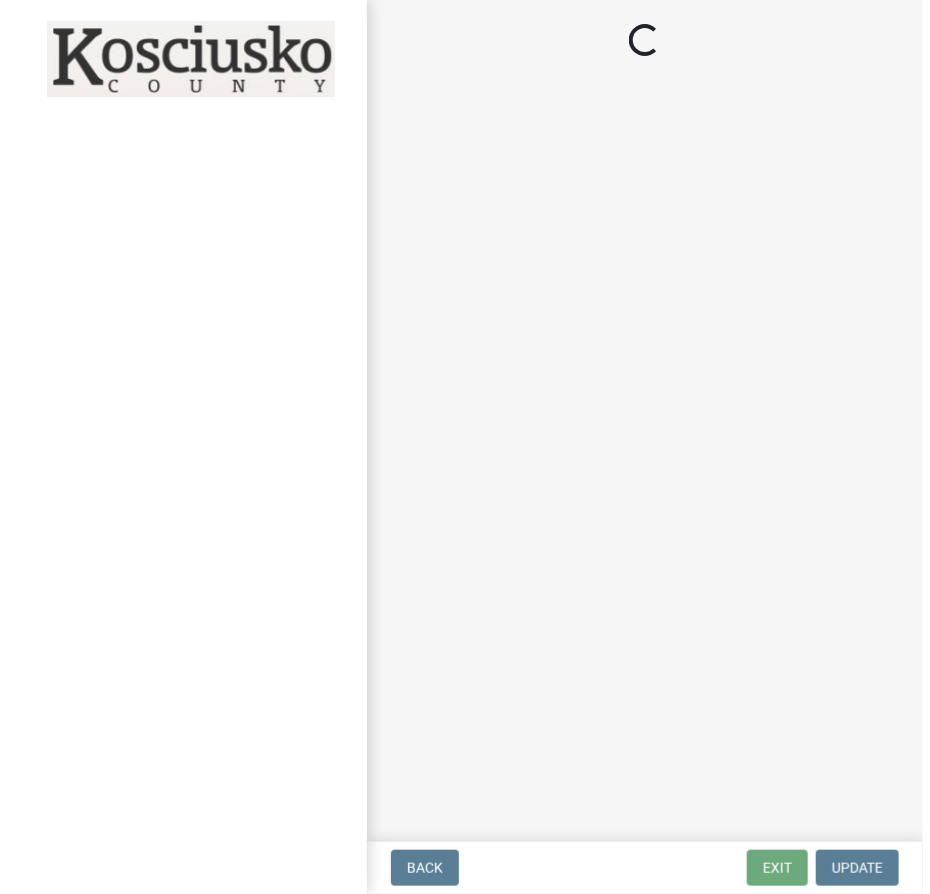scroll, scrollTop: 0, scrollLeft: 0, axis: both 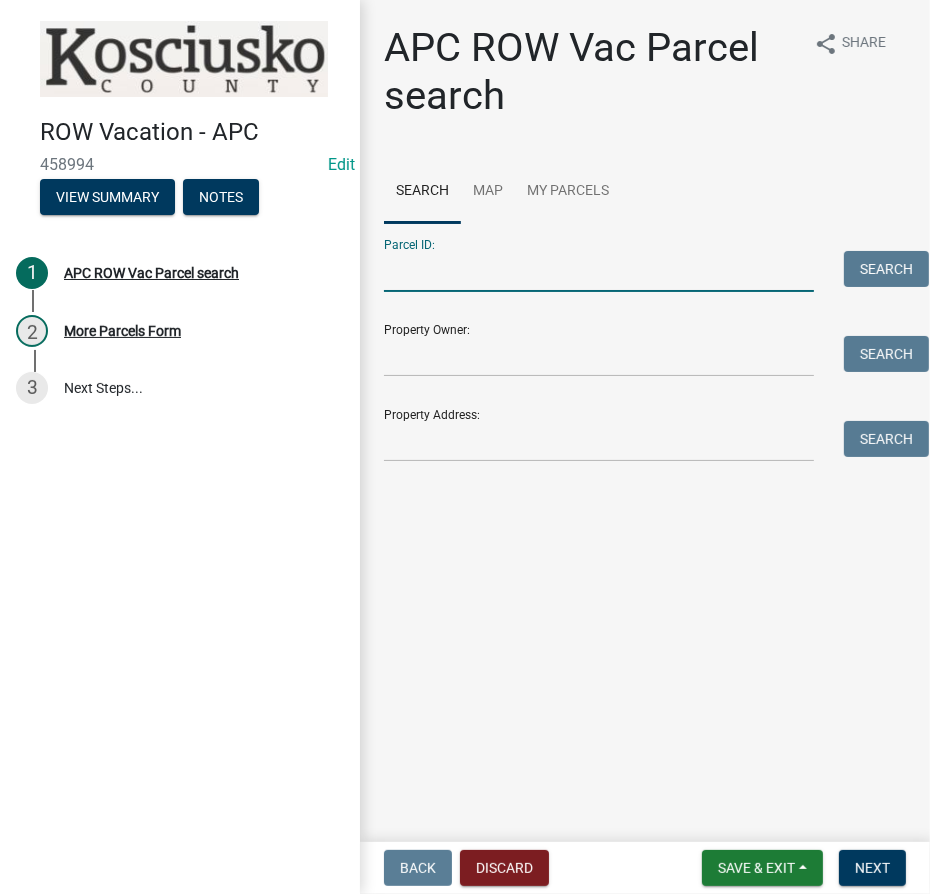 click on "Parcel ID:" at bounding box center (599, 271) 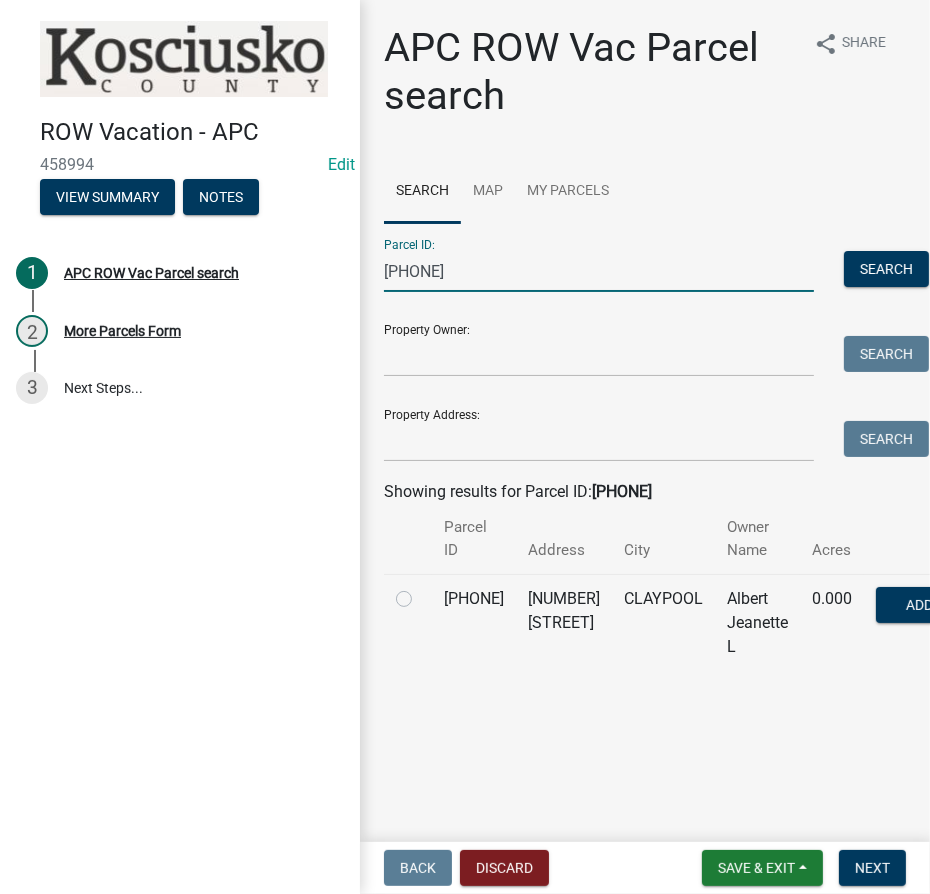 type on "[PHONE]" 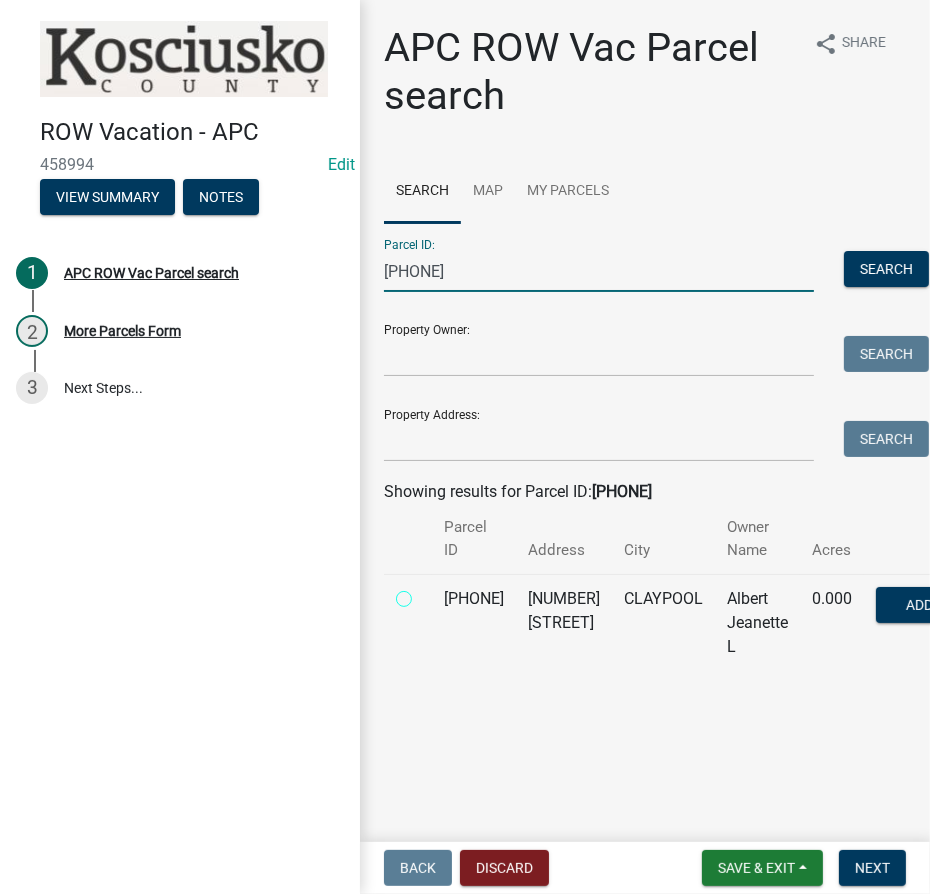 radio on "true" 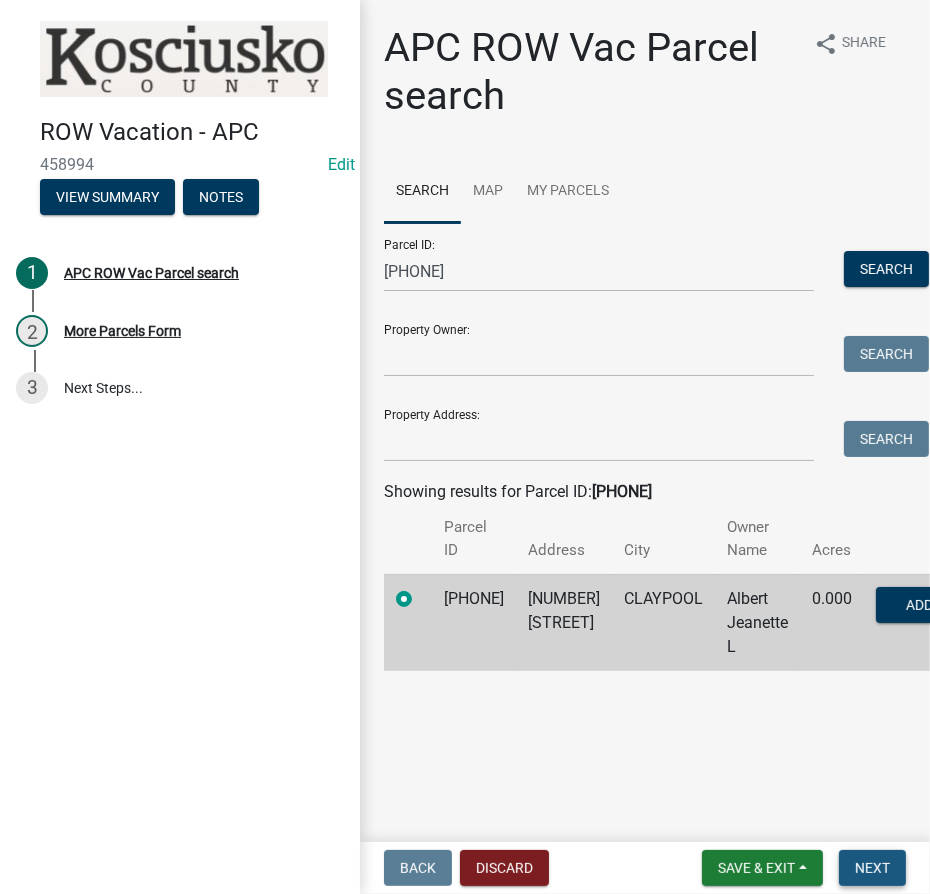 click on "Next" at bounding box center [872, 868] 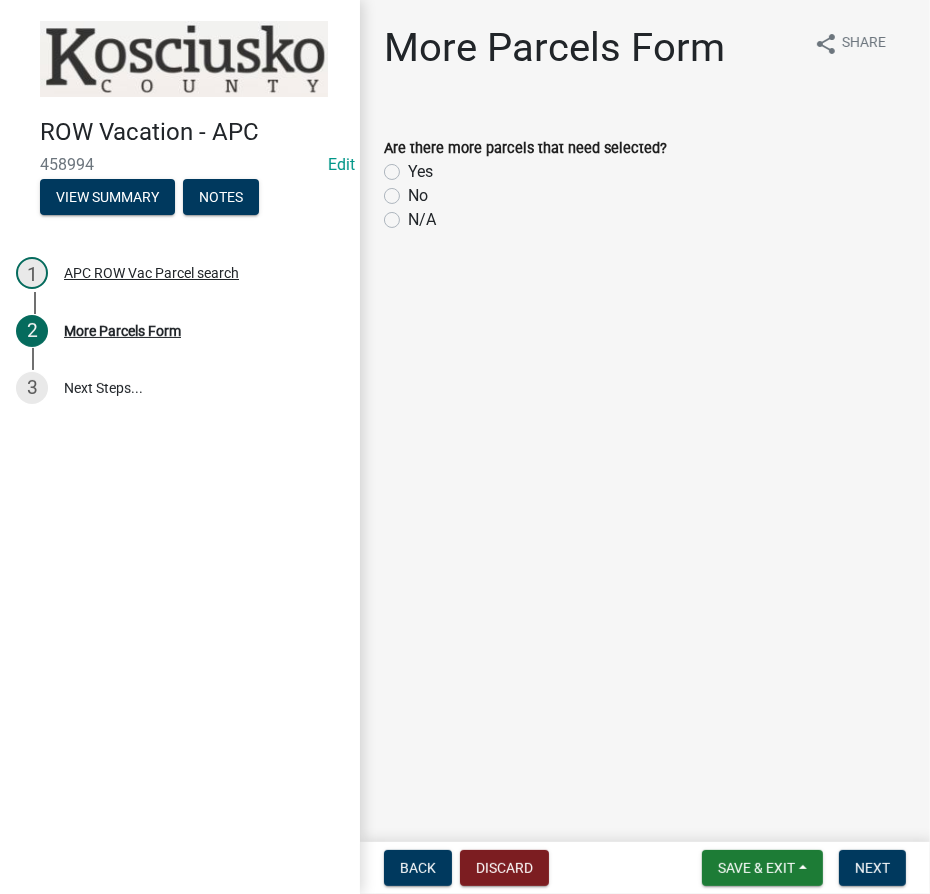 click on "No" 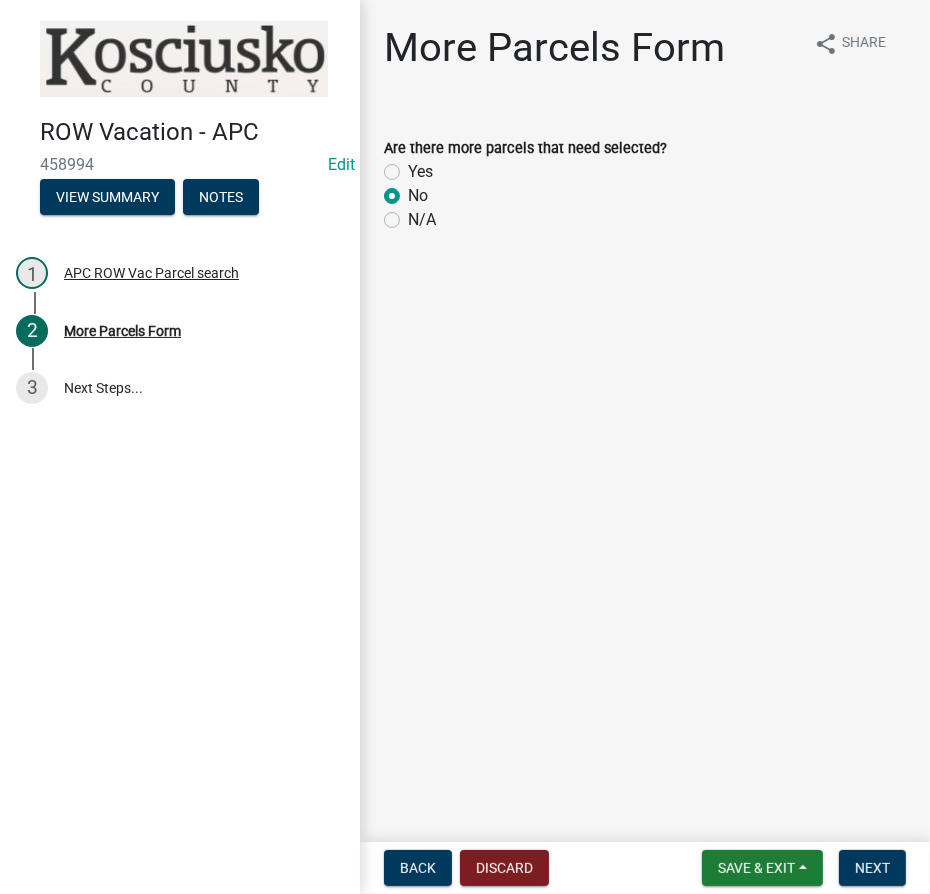 radio on "true" 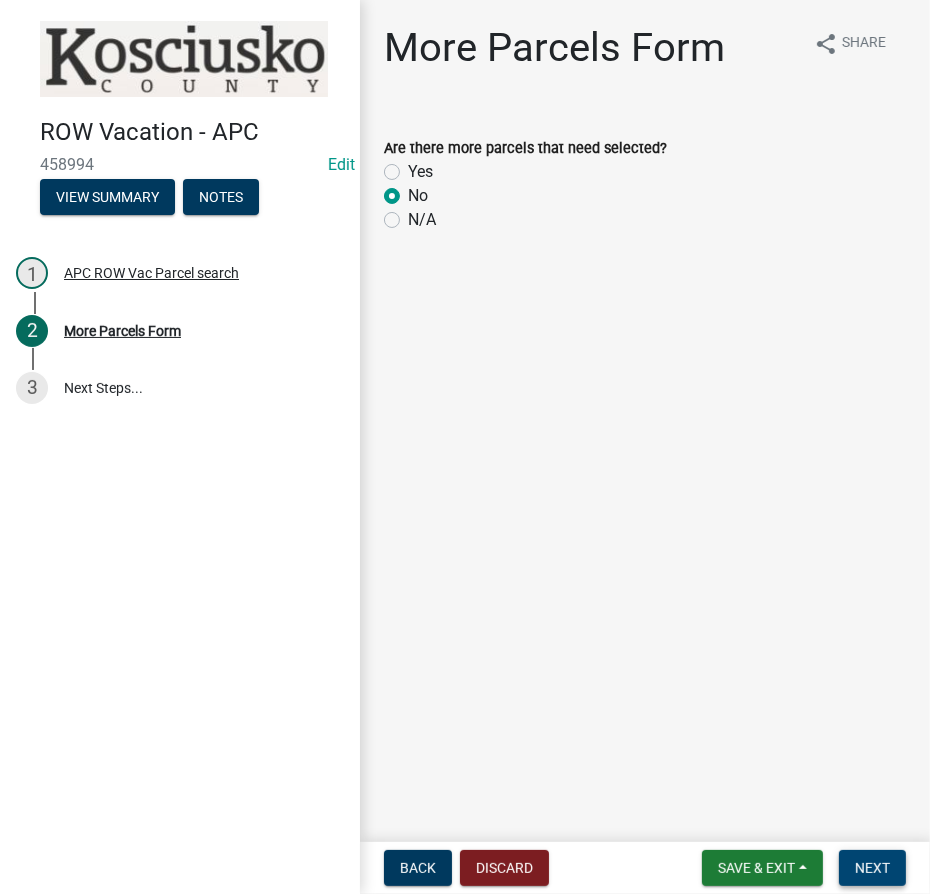 click on "Next" at bounding box center [872, 868] 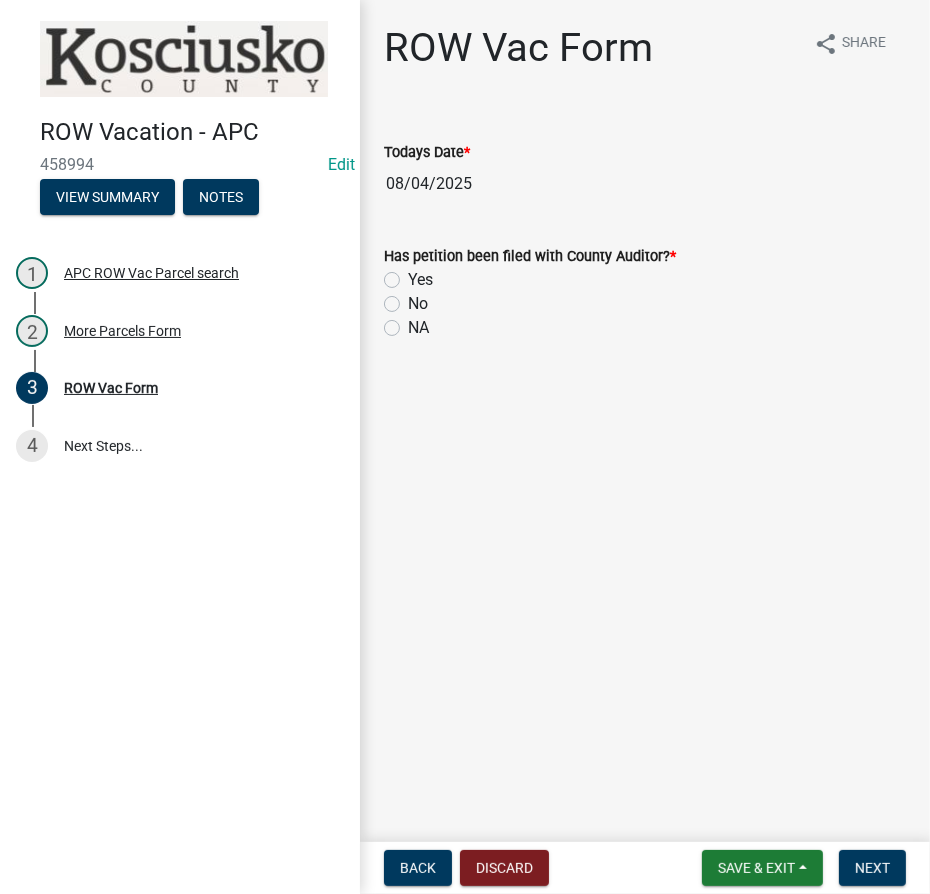 click on "Yes" 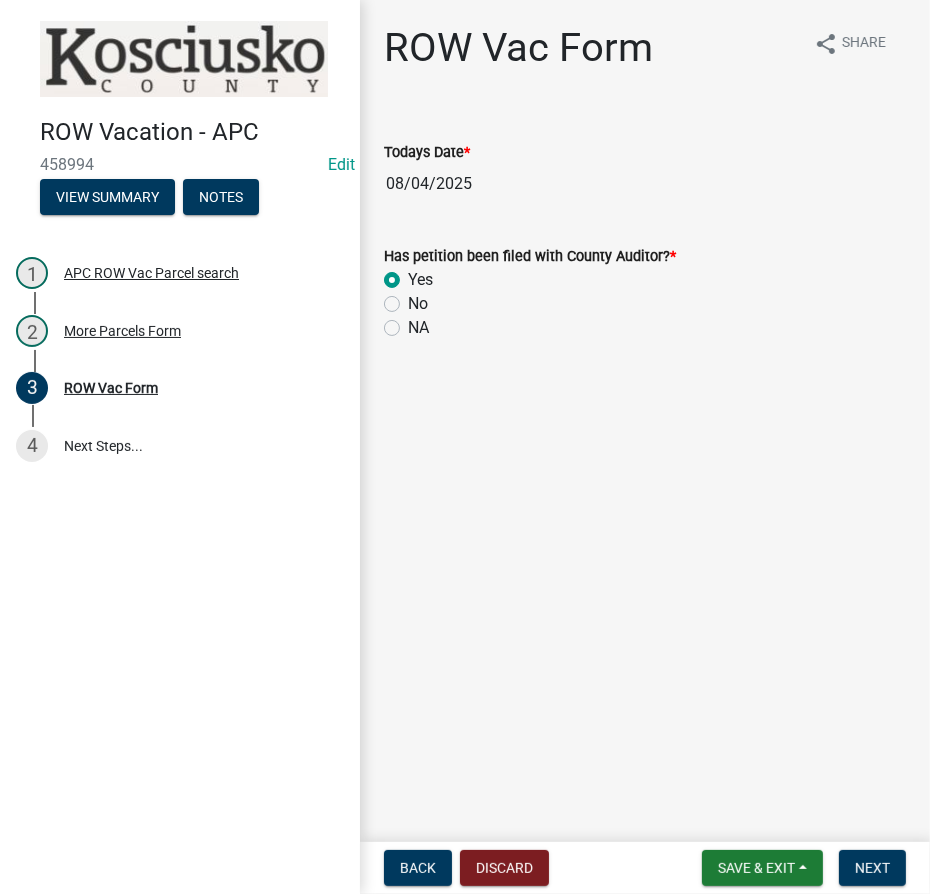 radio on "true" 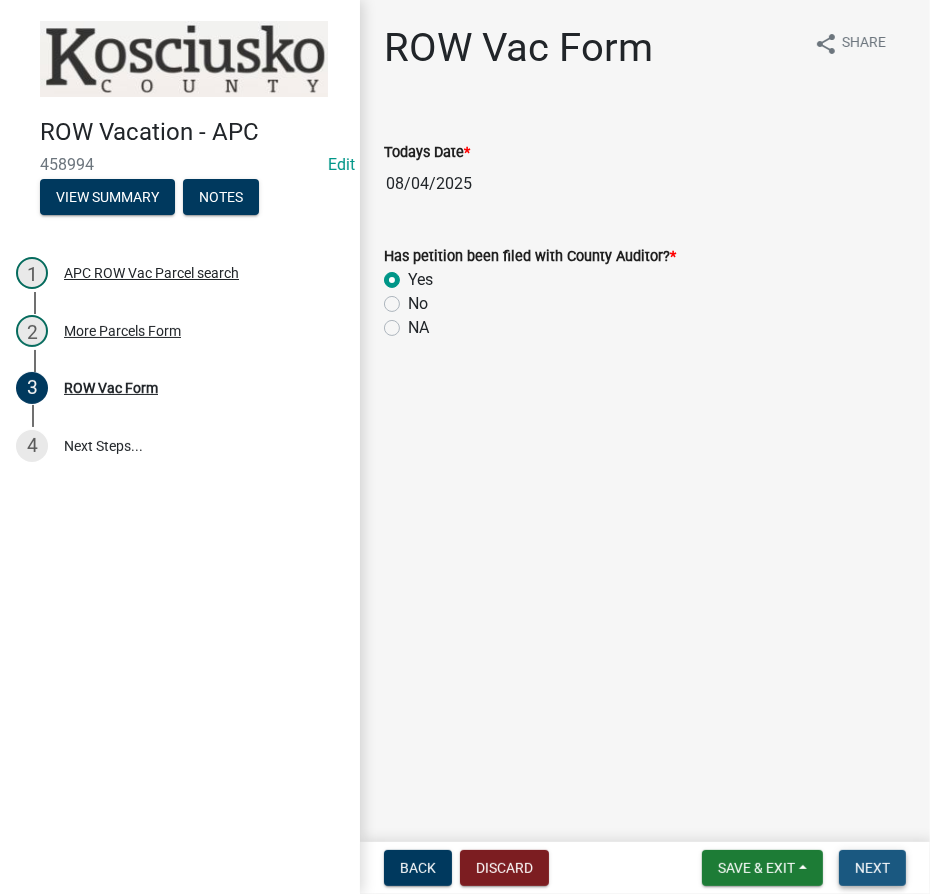 click on "Next" at bounding box center [872, 868] 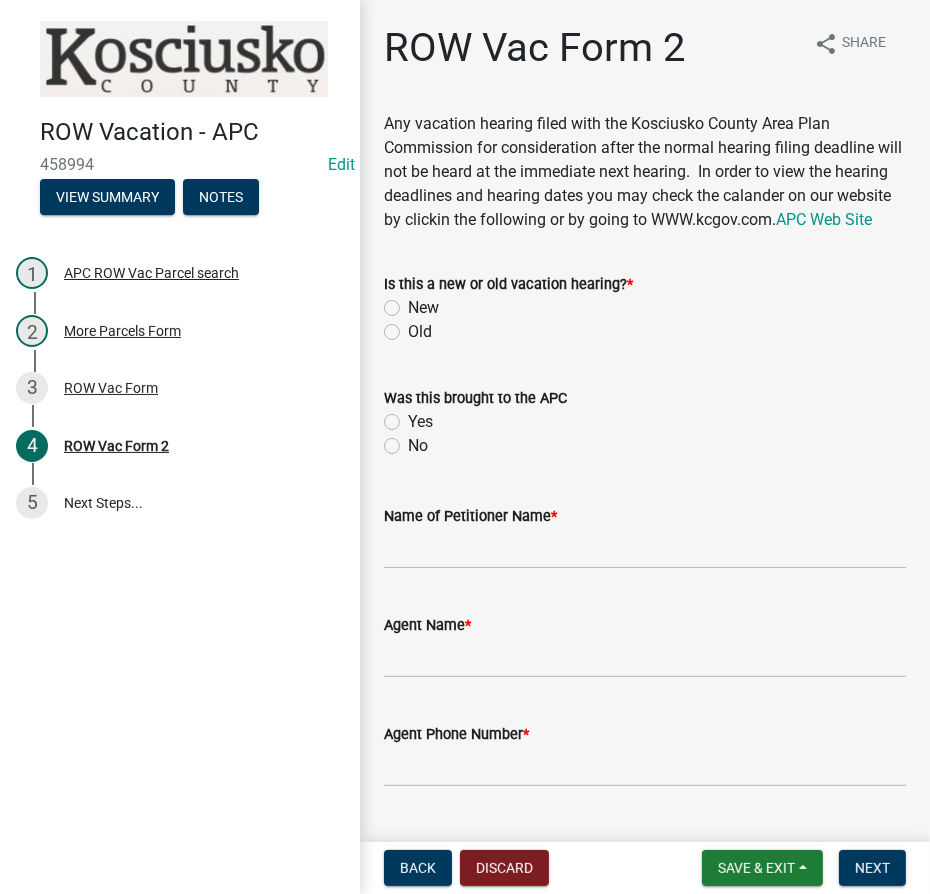 click on "Old" 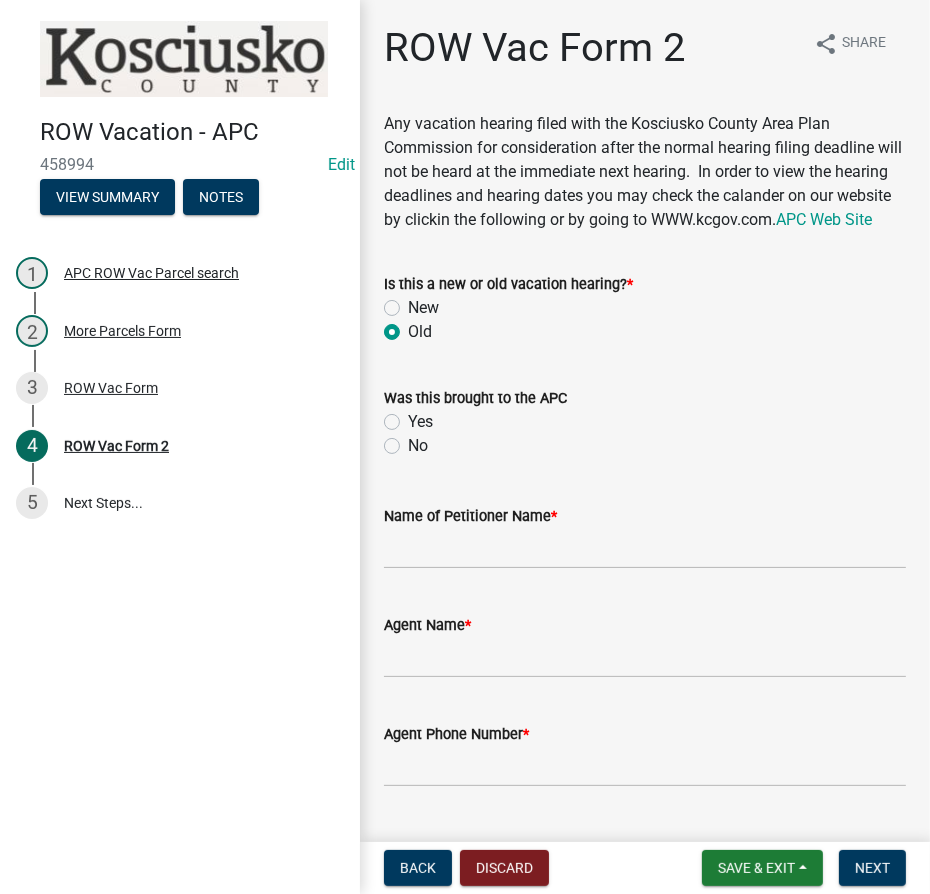 radio on "true" 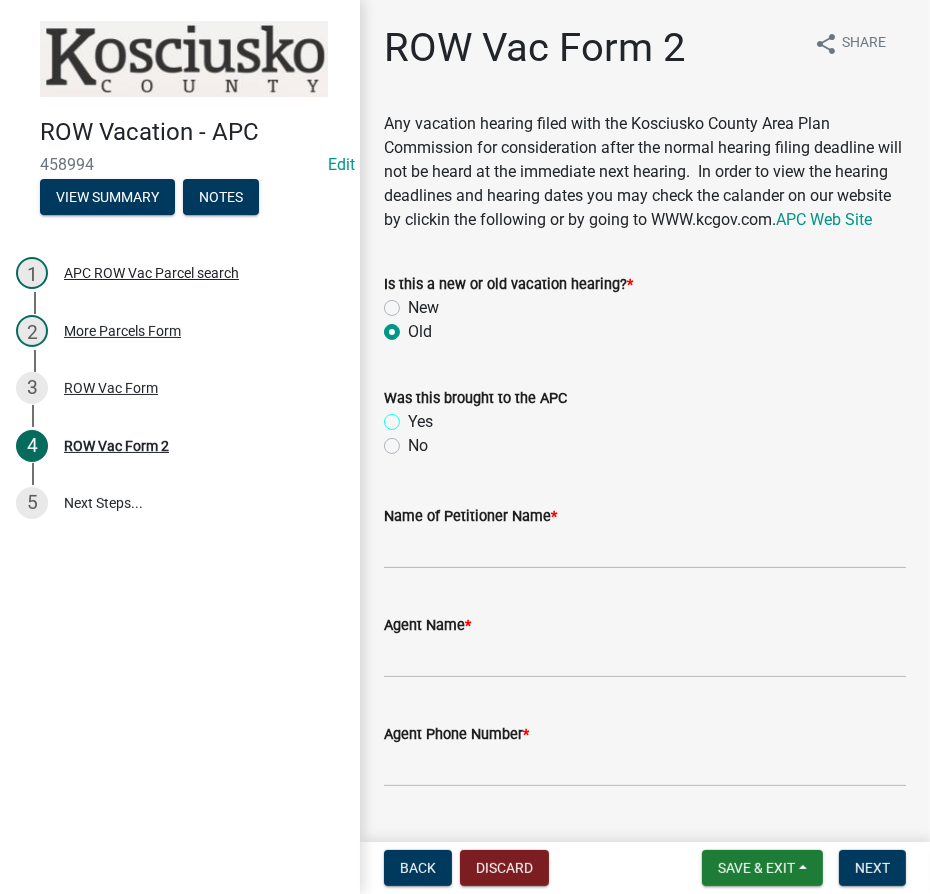 click on "Yes" at bounding box center (414, 416) 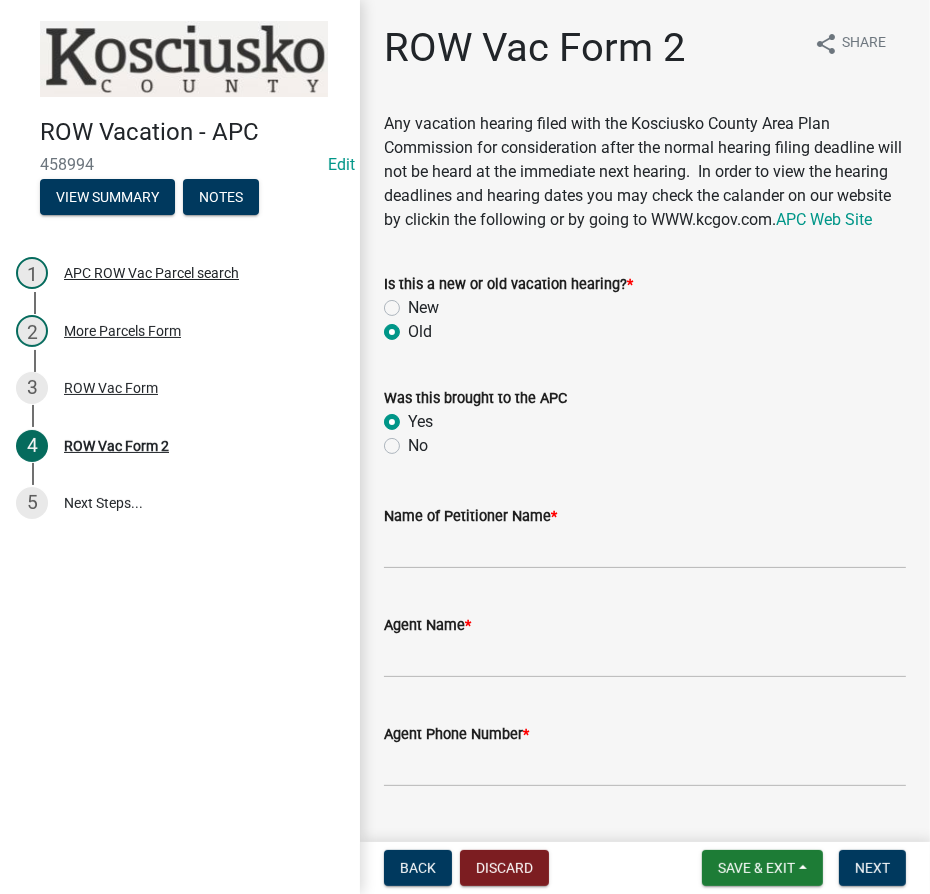 radio on "true" 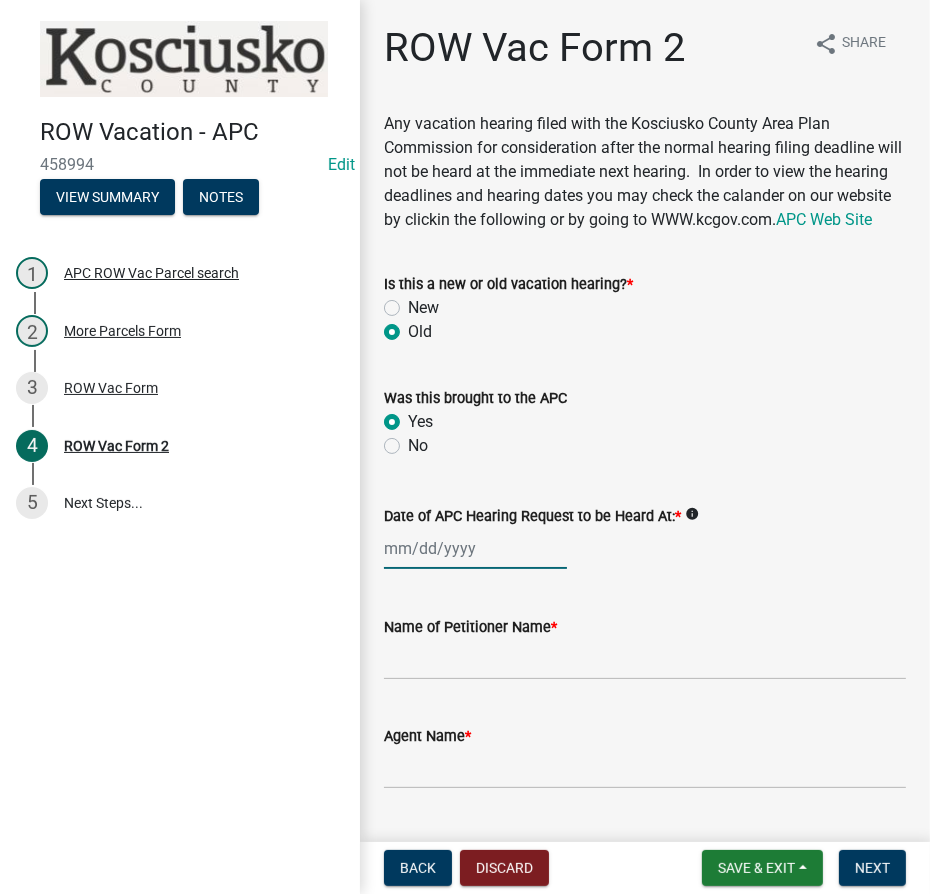 click 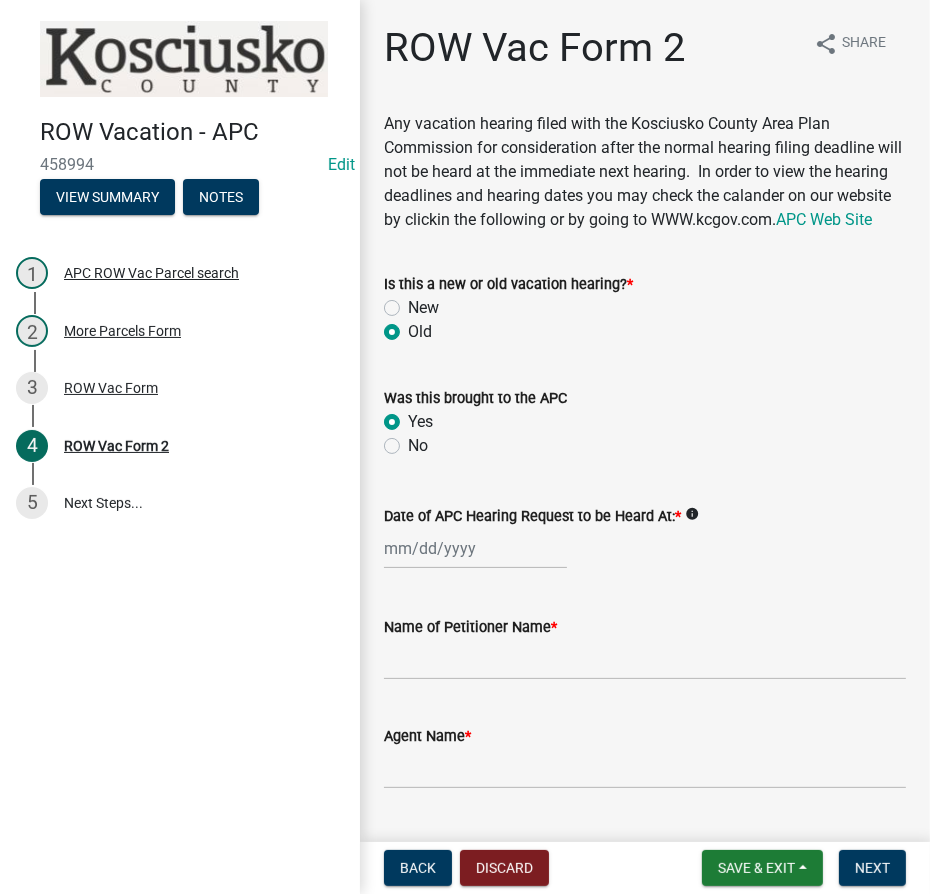 select on "8" 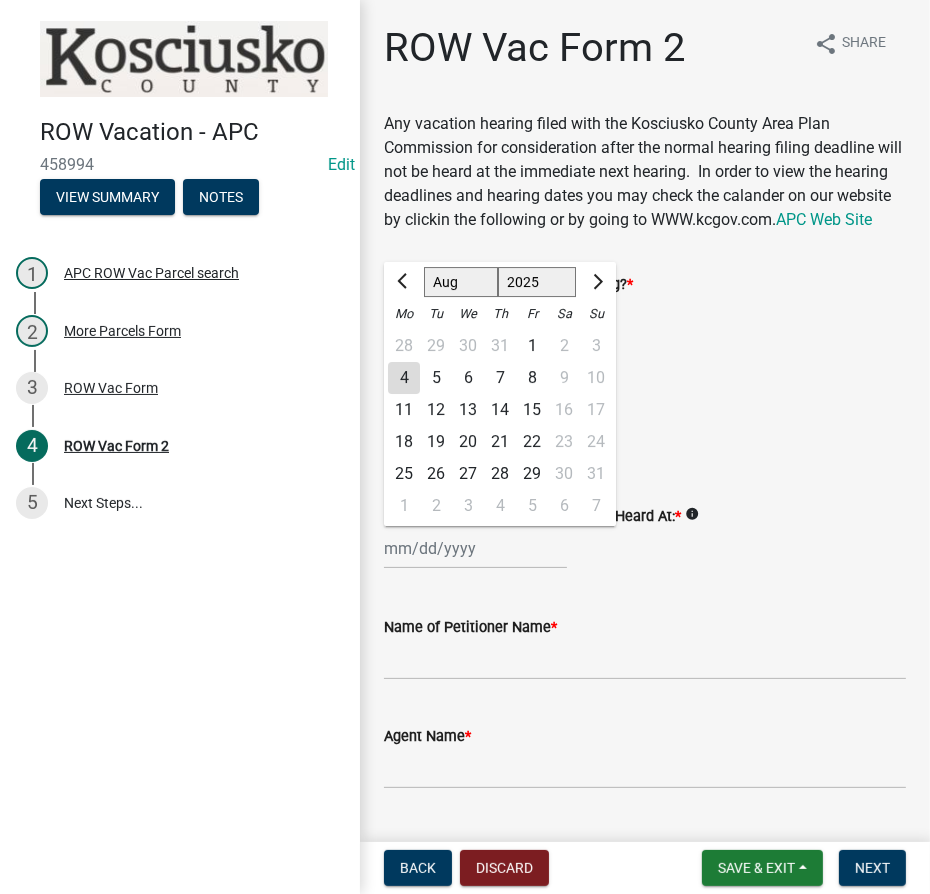 click on "1525 1526 1527 1528 1529 1530 1531 1532 1533 1534 1535 1536 1537 1538 1539 1540 1541 1542 1543 1544 1545 1546 1547 1548 1549 1550 1551 1552 1553 1554 1555 1556 1557 1558 1559 1560 1561 1562 1563 1564 1565 1566 1567 1568 1569 1570 1571 1572 1573 1574 1575 1576 1577 1578 1579 1580 1581 1582 1583 1584 1585 1586 1587 1588 1589 1590 1591 1592 1593 1594 1595 1596 1597 1598 1599 1600 1601 1602 1603 1604 1605 1606 1607 1608 1609 1610 1611 1612 1613 1614 1615 1616 1617 1618 1619 1620 1621 1622 1623 1624 1625 1626 1627 1628 1629 1630 1631 1632 1633 1634 1635 1636 1637 1638 1639 1640 1641 1642 1643 1644 1645 1646 1647 1648 1649 1650 1651 1652 1653 1654 1655 1656 1657 1658 1659 1660 1661 1662 1663 1664 1665 1666 1667 1668 1669 1670 1671 1672 1673 1674 1675 1676 1677 1678 1679 1680 1681 1682 1683 1684 1685 1686 1687 1688 1689 1690 1691 1692 1693 1694 1695 1696 1697 1698 1699 1700 1701 1702 1703 1704 1705 1706 1707 1708 1709 1710 1711 1712 1713 1714 1715 1716 1717 1718 1719 1720 1721 1722 1723 1724 1725 1726 1727 1728 1729" 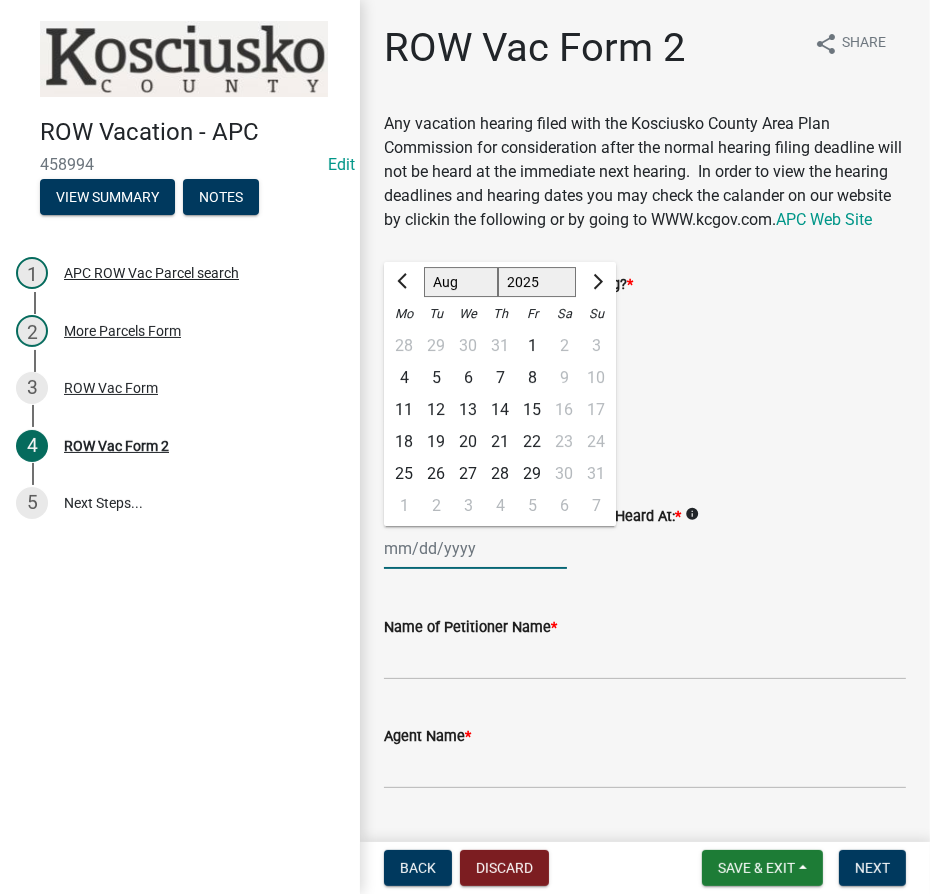 select on "2011" 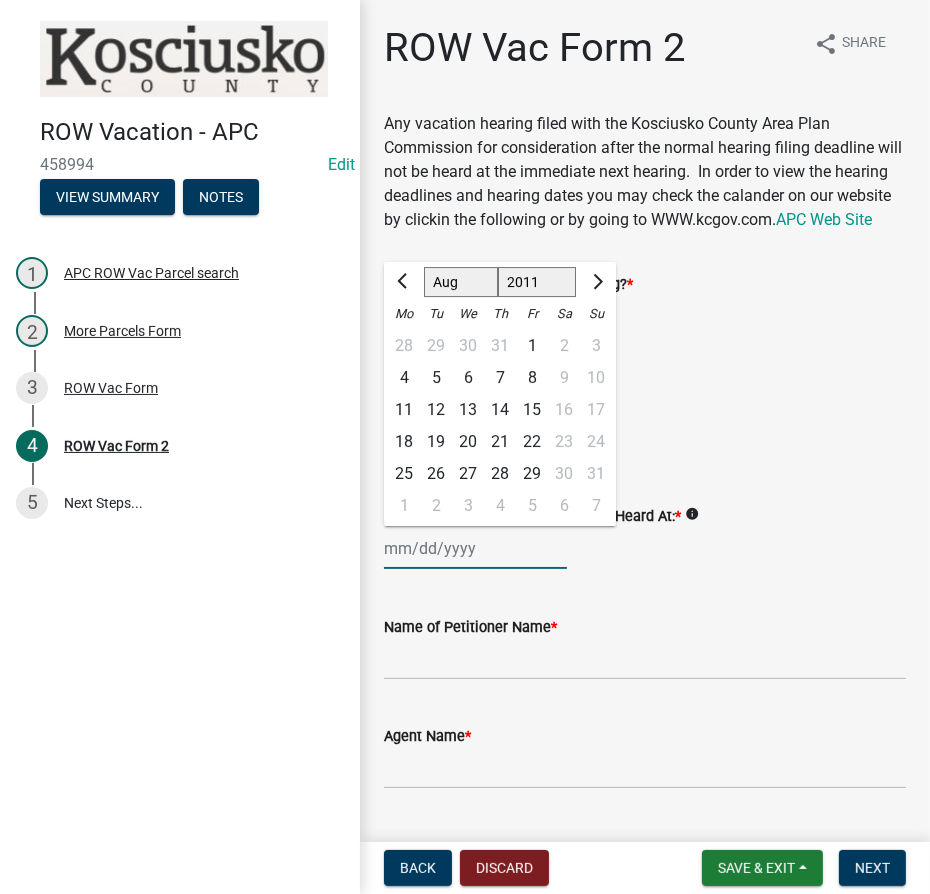 click on "1525 1526 1527 1528 1529 1530 1531 1532 1533 1534 1535 1536 1537 1538 1539 1540 1541 1542 1543 1544 1545 1546 1547 1548 1549 1550 1551 1552 1553 1554 1555 1556 1557 1558 1559 1560 1561 1562 1563 1564 1565 1566 1567 1568 1569 1570 1571 1572 1573 1574 1575 1576 1577 1578 1579 1580 1581 1582 1583 1584 1585 1586 1587 1588 1589 1590 1591 1592 1593 1594 1595 1596 1597 1598 1599 1600 1601 1602 1603 1604 1605 1606 1607 1608 1609 1610 1611 1612 1613 1614 1615 1616 1617 1618 1619 1620 1621 1622 1623 1624 1625 1626 1627 1628 1629 1630 1631 1632 1633 1634 1635 1636 1637 1638 1639 1640 1641 1642 1643 1644 1645 1646 1647 1648 1649 1650 1651 1652 1653 1654 1655 1656 1657 1658 1659 1660 1661 1662 1663 1664 1665 1666 1667 1668 1669 1670 1671 1672 1673 1674 1675 1676 1677 1678 1679 1680 1681 1682 1683 1684 1685 1686 1687 1688 1689 1690 1691 1692 1693 1694 1695 1696 1697 1698 1699 1700 1701 1702 1703 1704 1705 1706 1707 1708 1709 1710 1711 1712 1713 1714 1715 1716 1717 1718 1719 1720 1721 1722 1723 1724 1725 1726 1727 1728 1729" 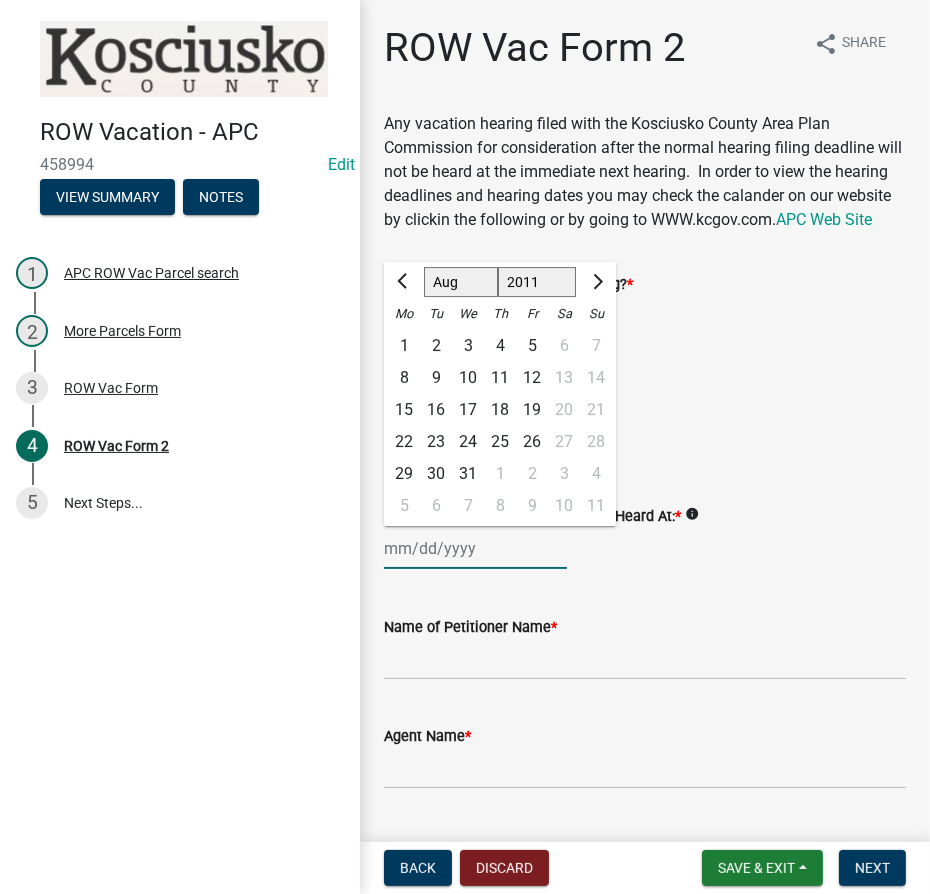 click on "Jan Feb Mar Apr May Jun Jul Aug Sep Oct Nov Dec" 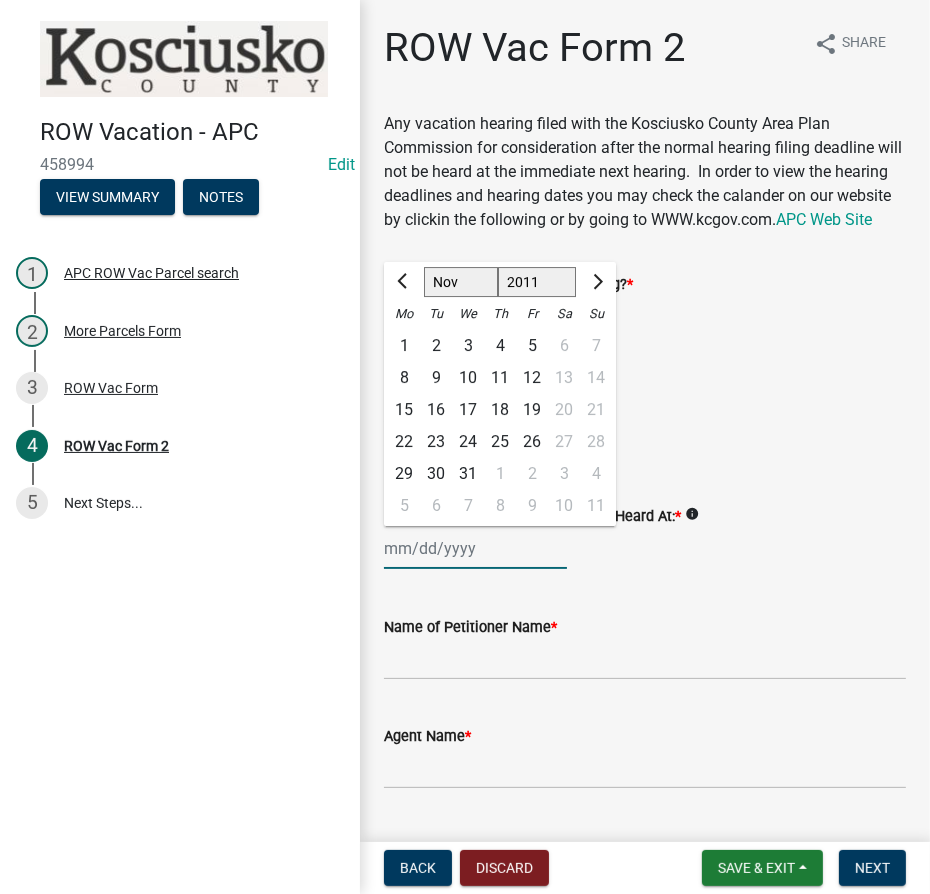 click on "Jan Feb Mar Apr May Jun Jul Aug Sep Oct Nov Dec" 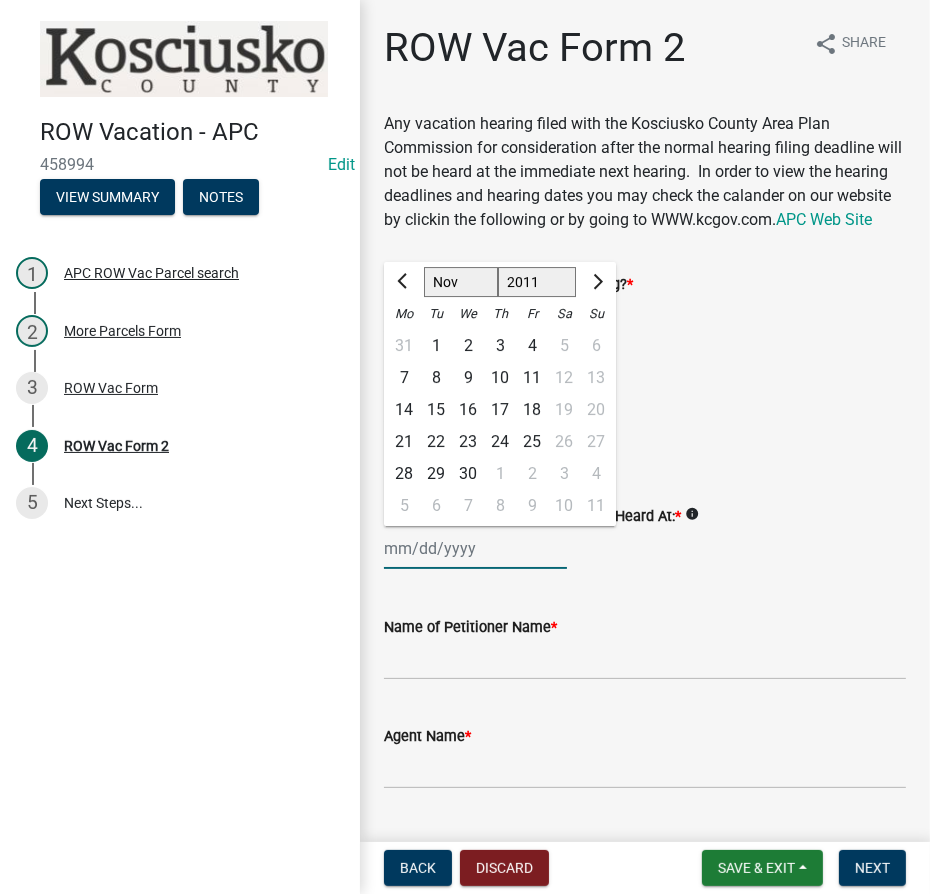 click on "2" 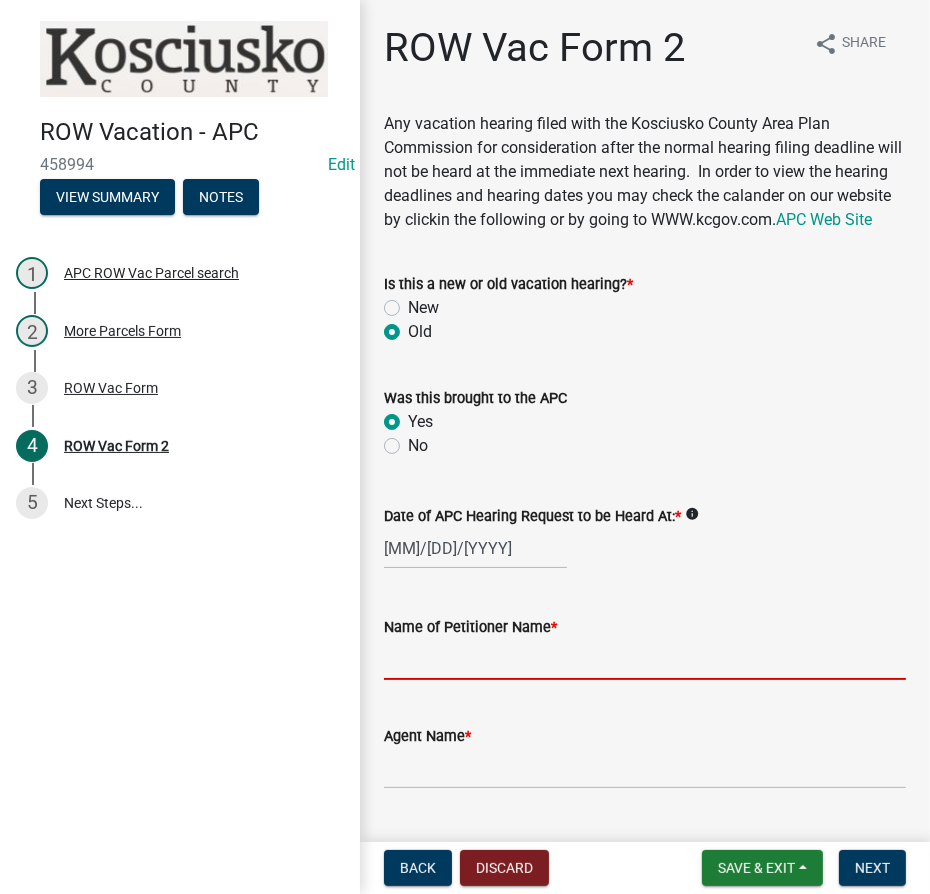 click on "Name of Petitioner Name  *" at bounding box center [645, 659] 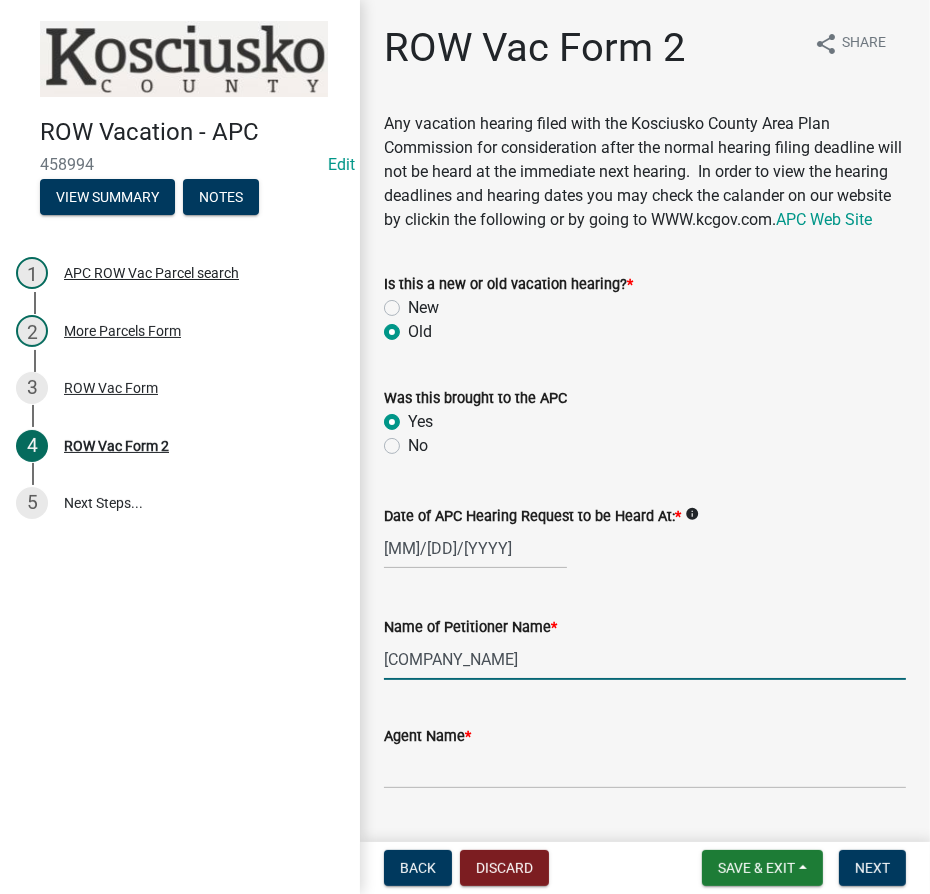 type on "[COMPANY_NAME]" 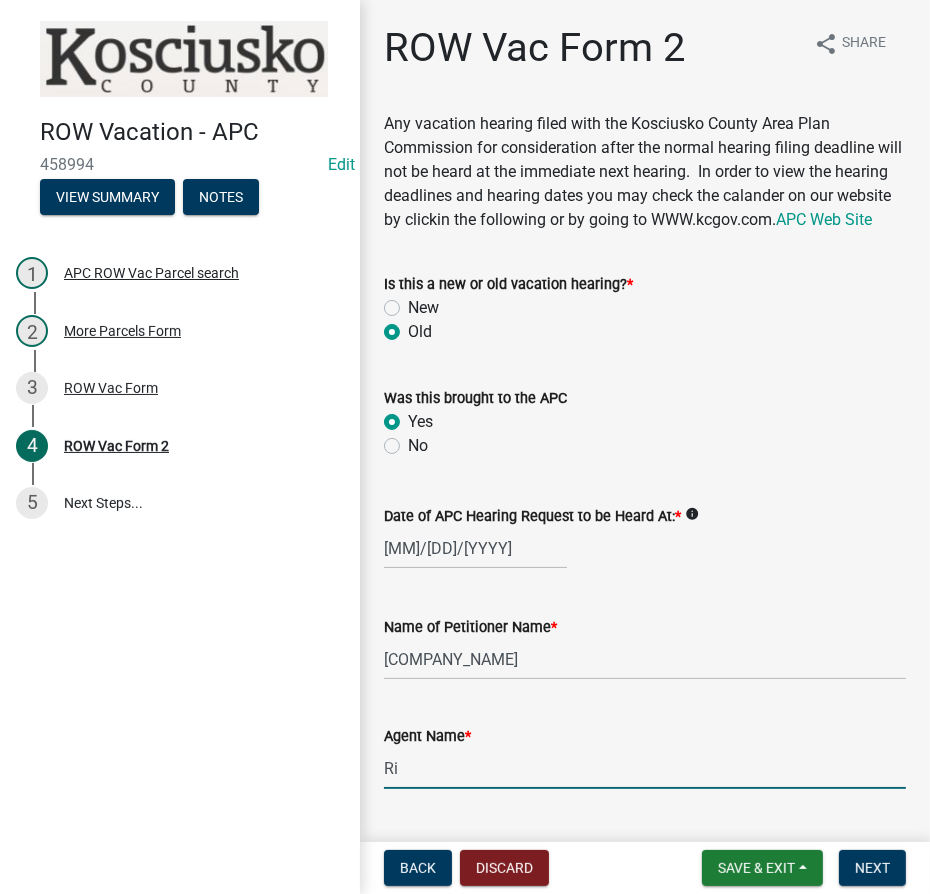 type on "Rick Helm" 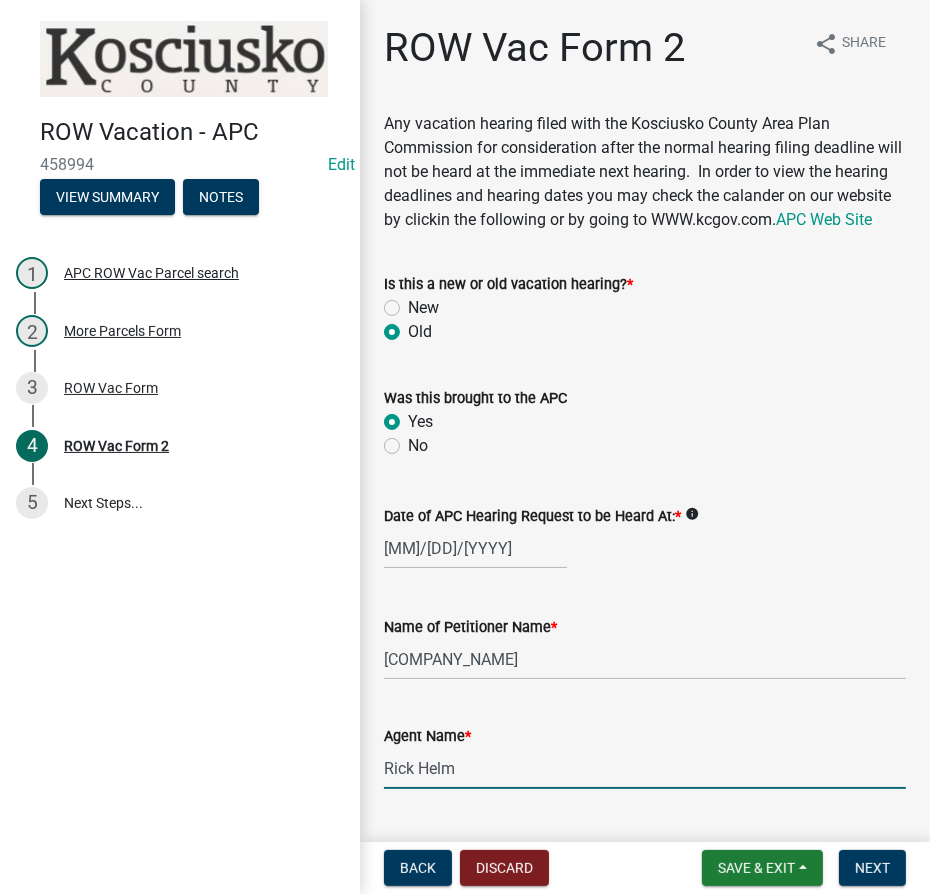 scroll, scrollTop: 484, scrollLeft: 0, axis: vertical 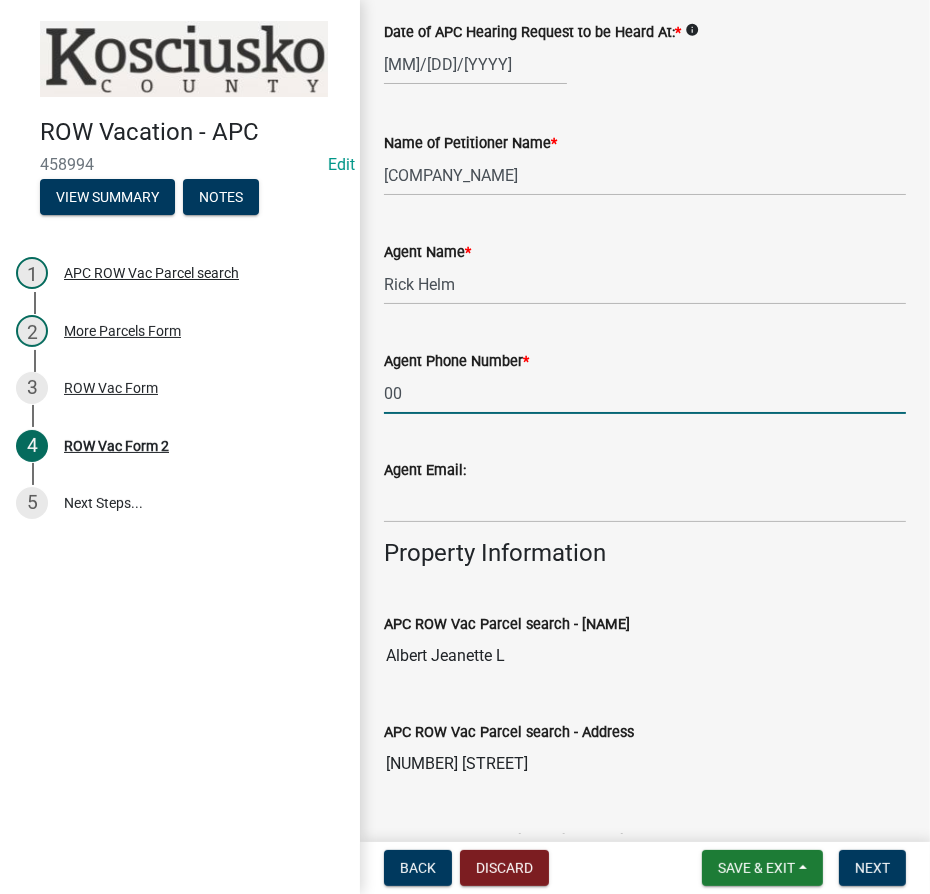 type on "000-000-0000" 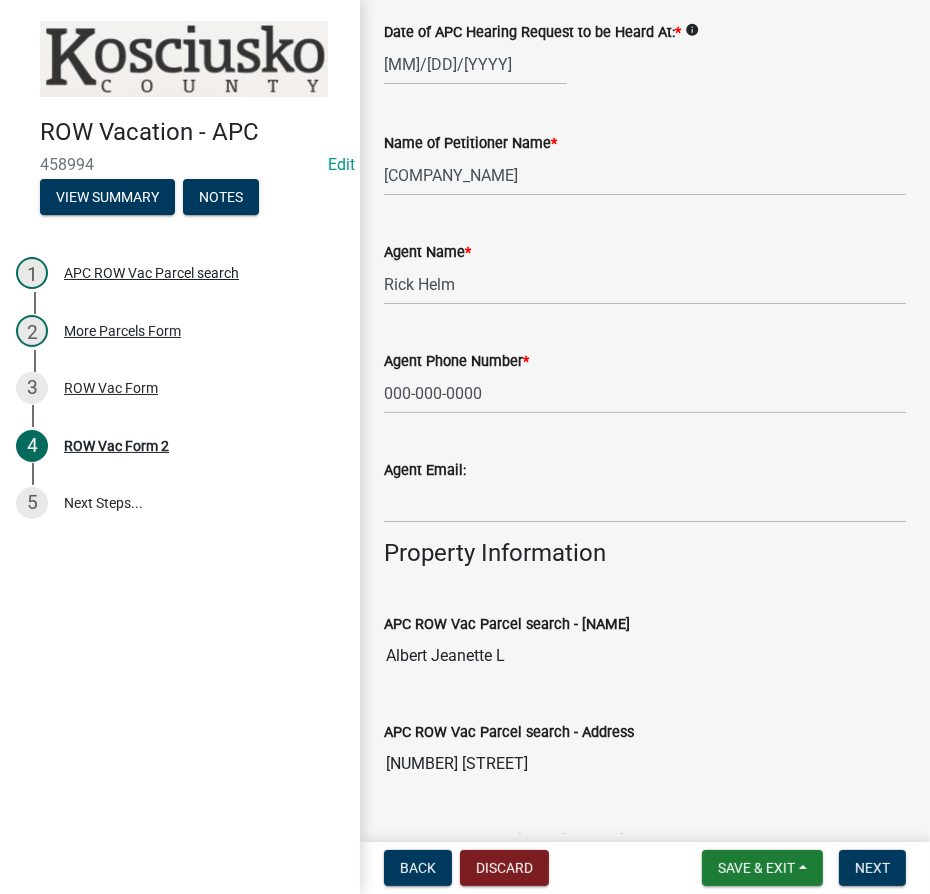 scroll, scrollTop: 961, scrollLeft: 0, axis: vertical 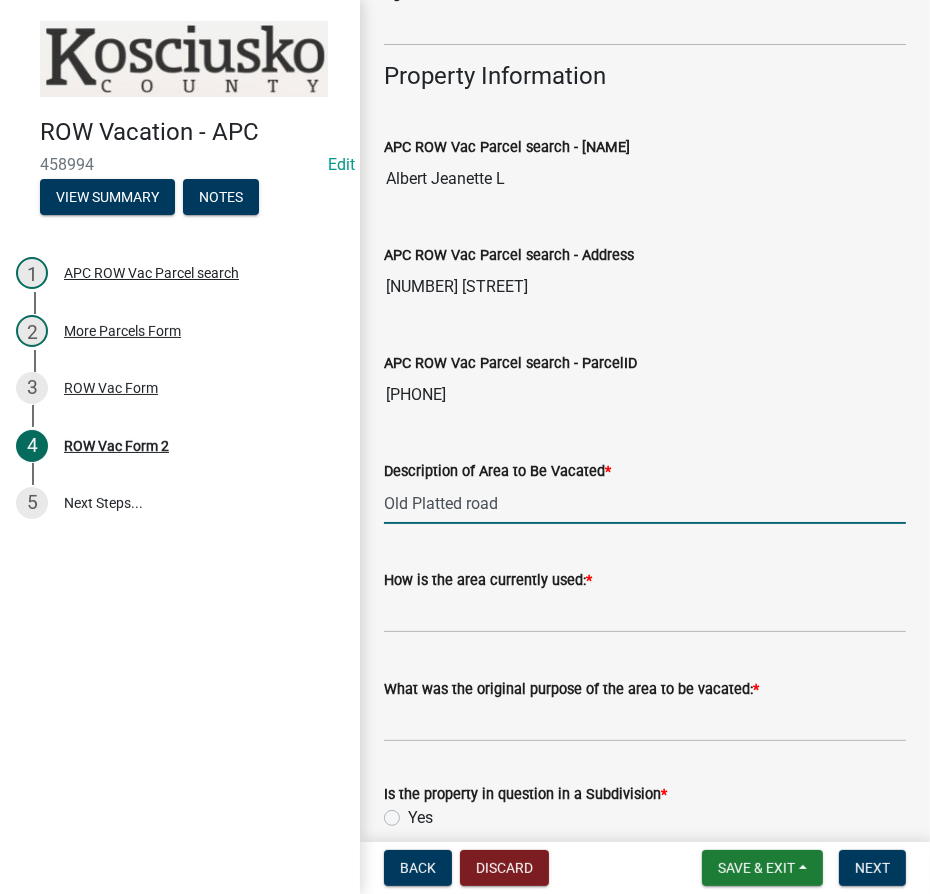 type on "Old Platted road" 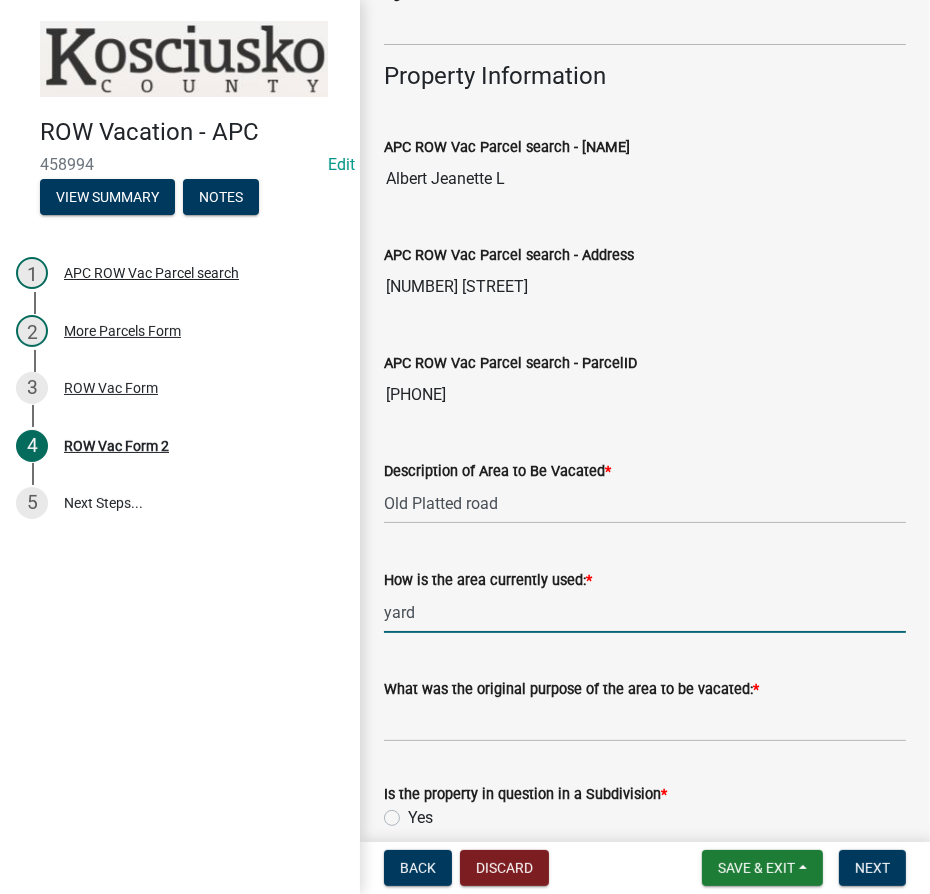 type on "yard" 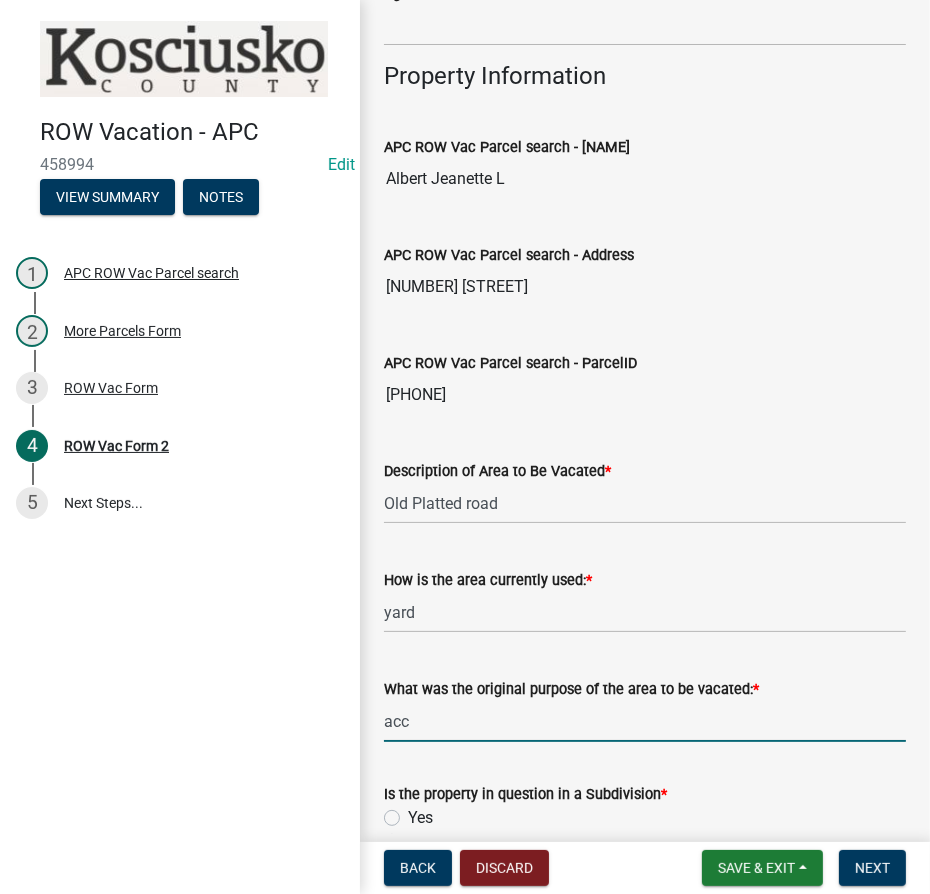 type on "Access to lots" 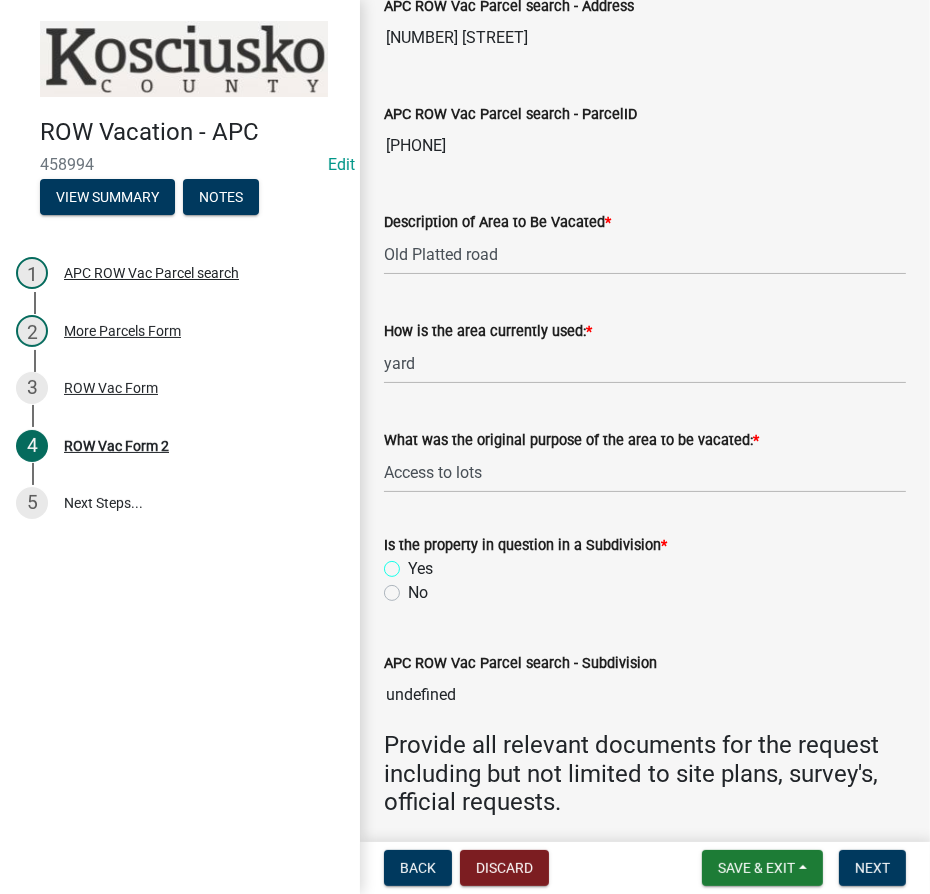 scroll, scrollTop: 1331, scrollLeft: 0, axis: vertical 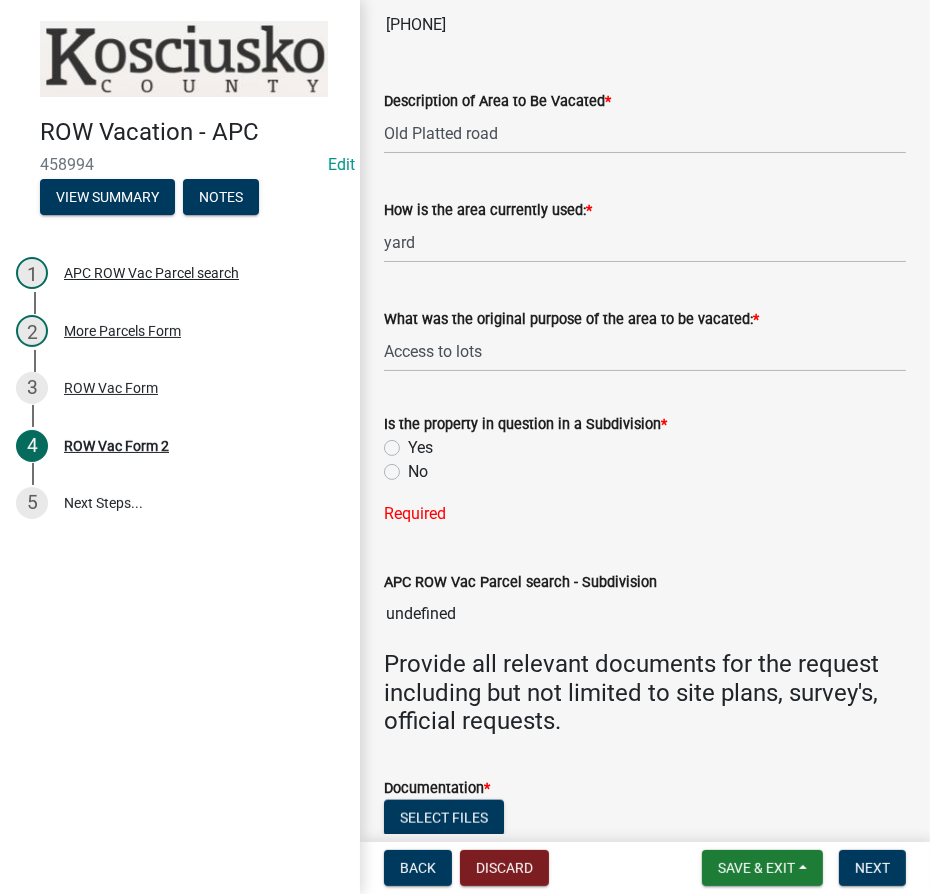 click on "Yes" 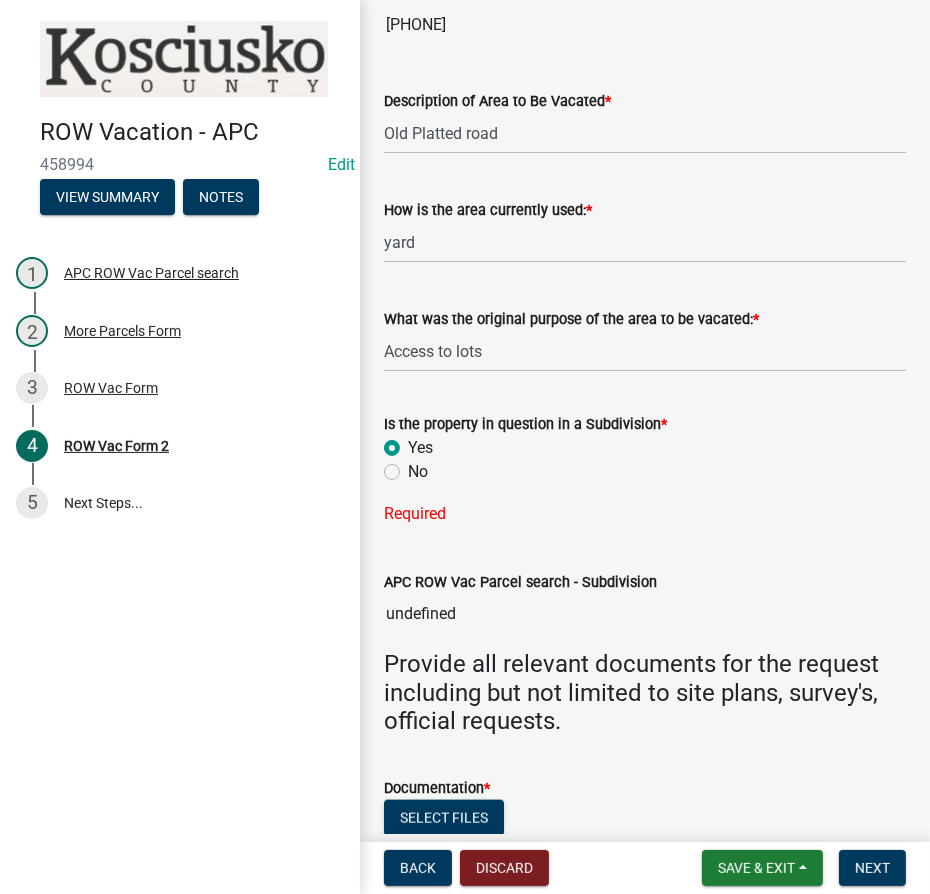 radio on "true" 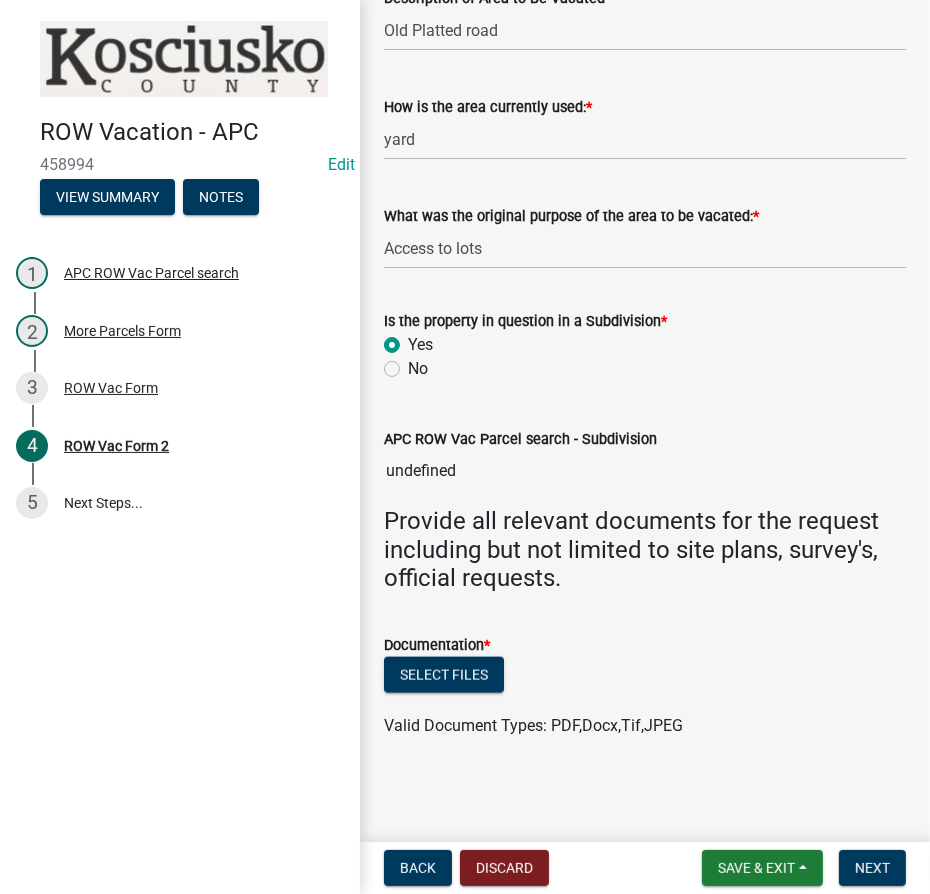 scroll, scrollTop: 1456, scrollLeft: 0, axis: vertical 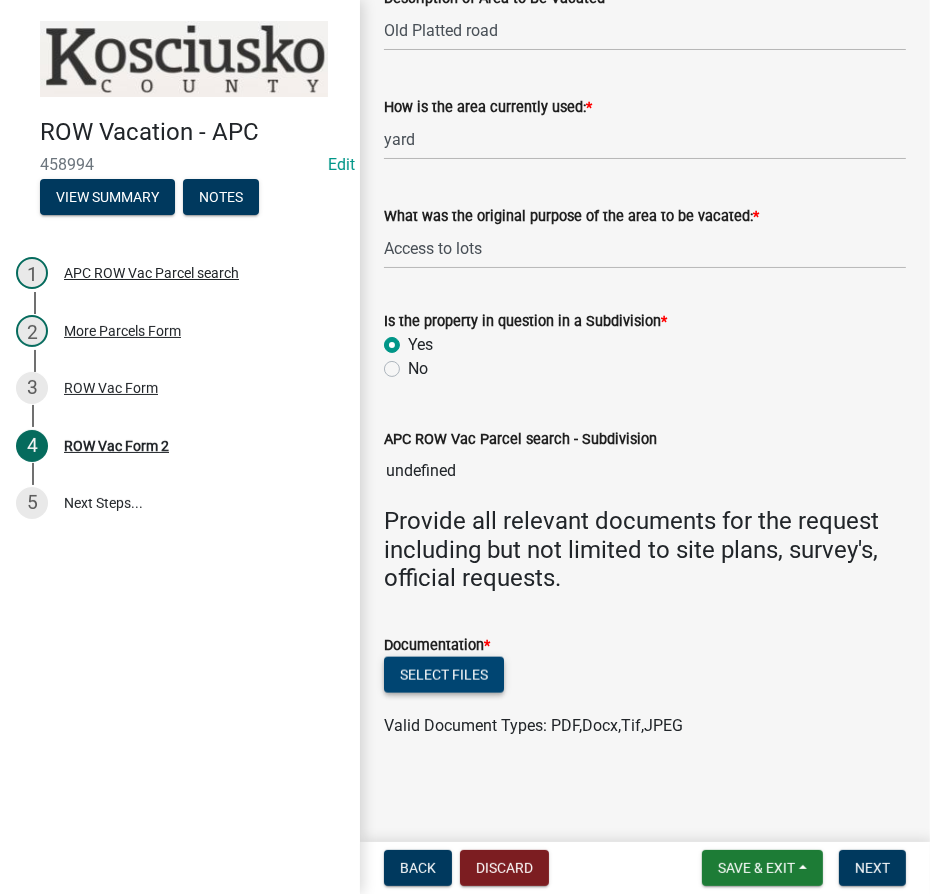 click on "Select files" 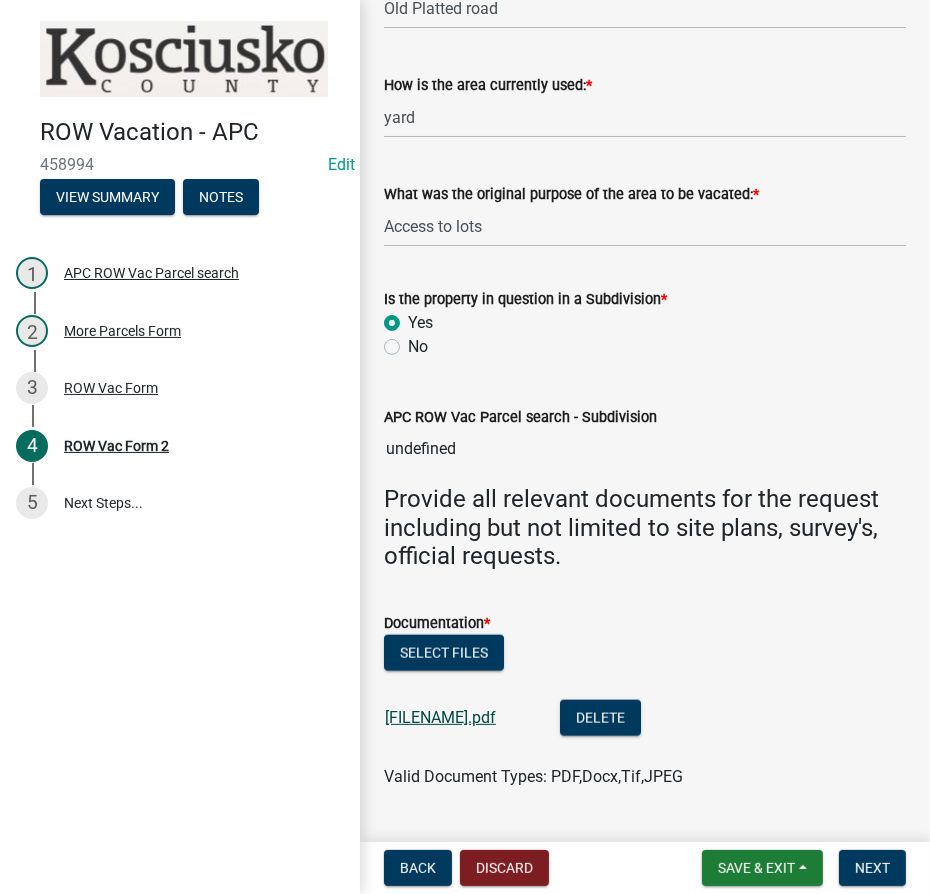click on "[FILENAME].pdf" 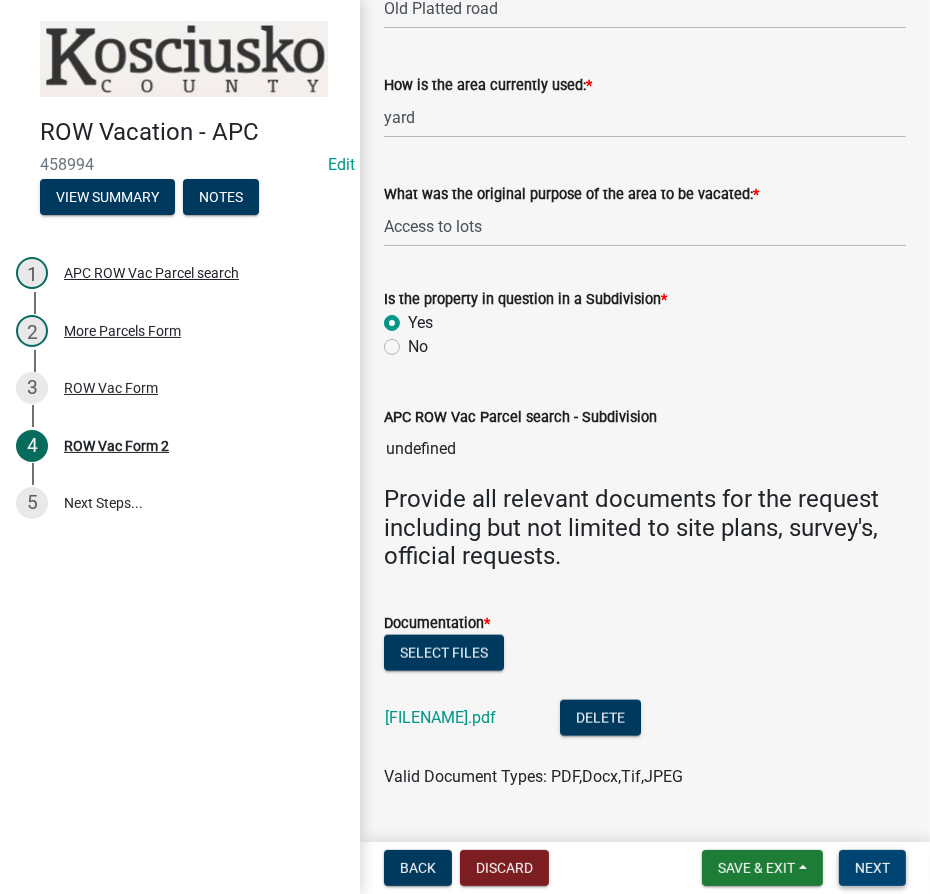 click on "Next" at bounding box center (872, 868) 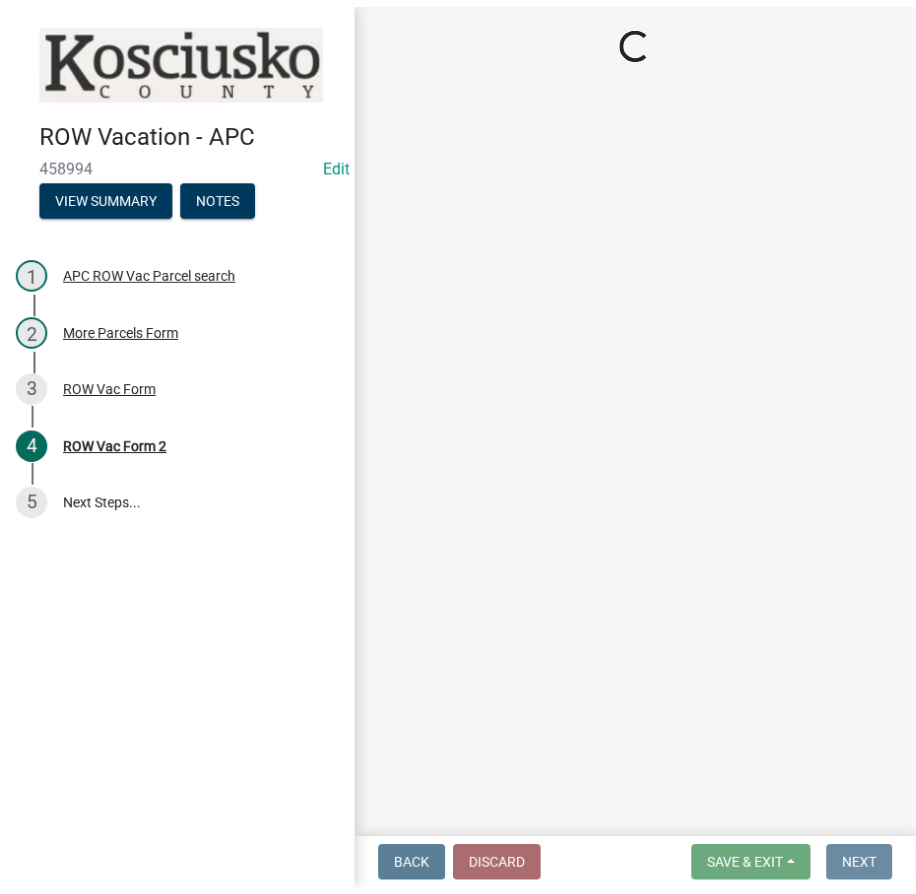 scroll, scrollTop: 0, scrollLeft: 0, axis: both 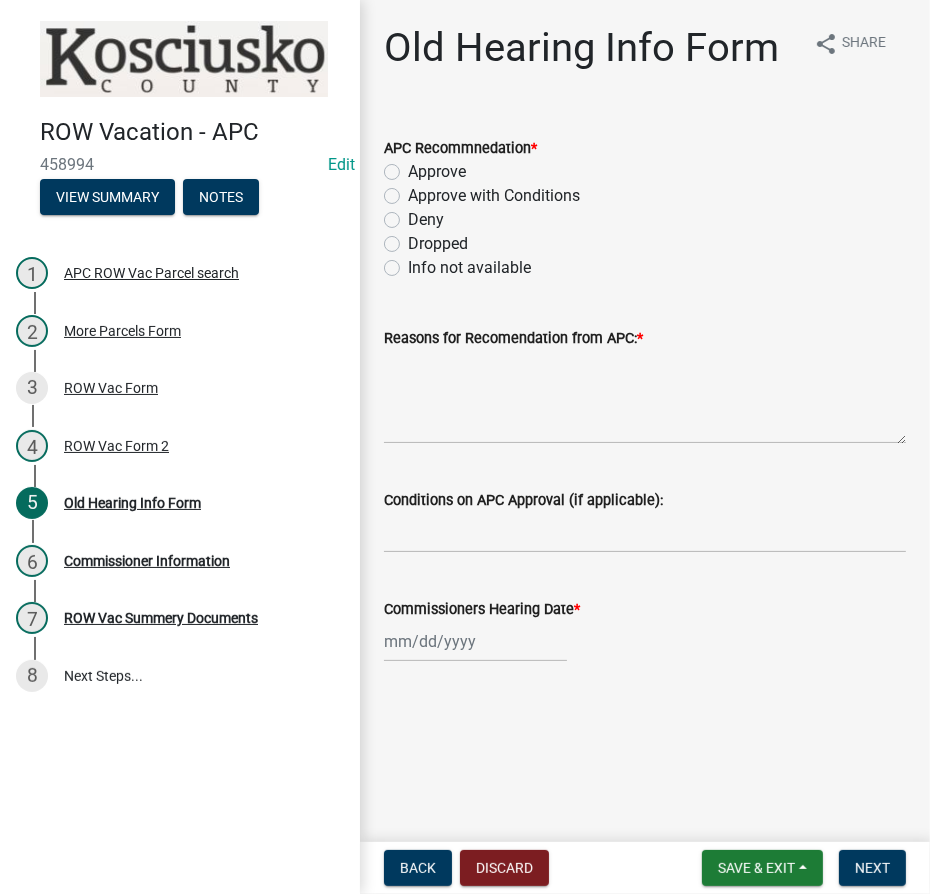 click on "Approve" 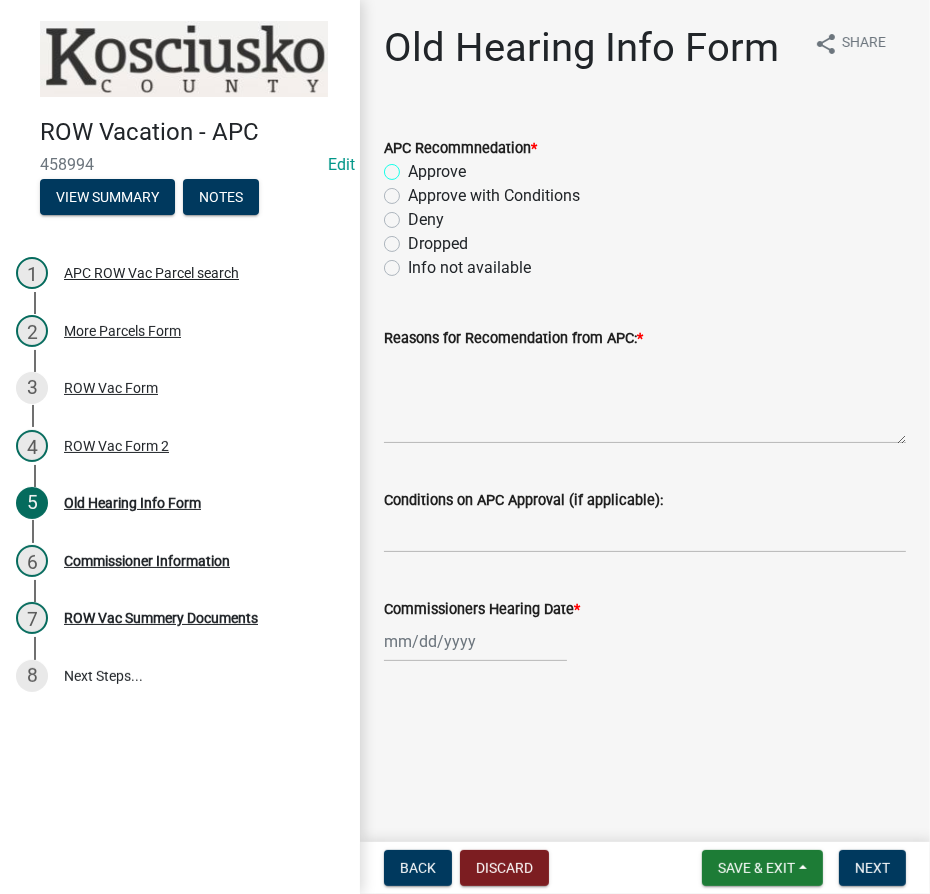 click on "Approve" at bounding box center [414, 166] 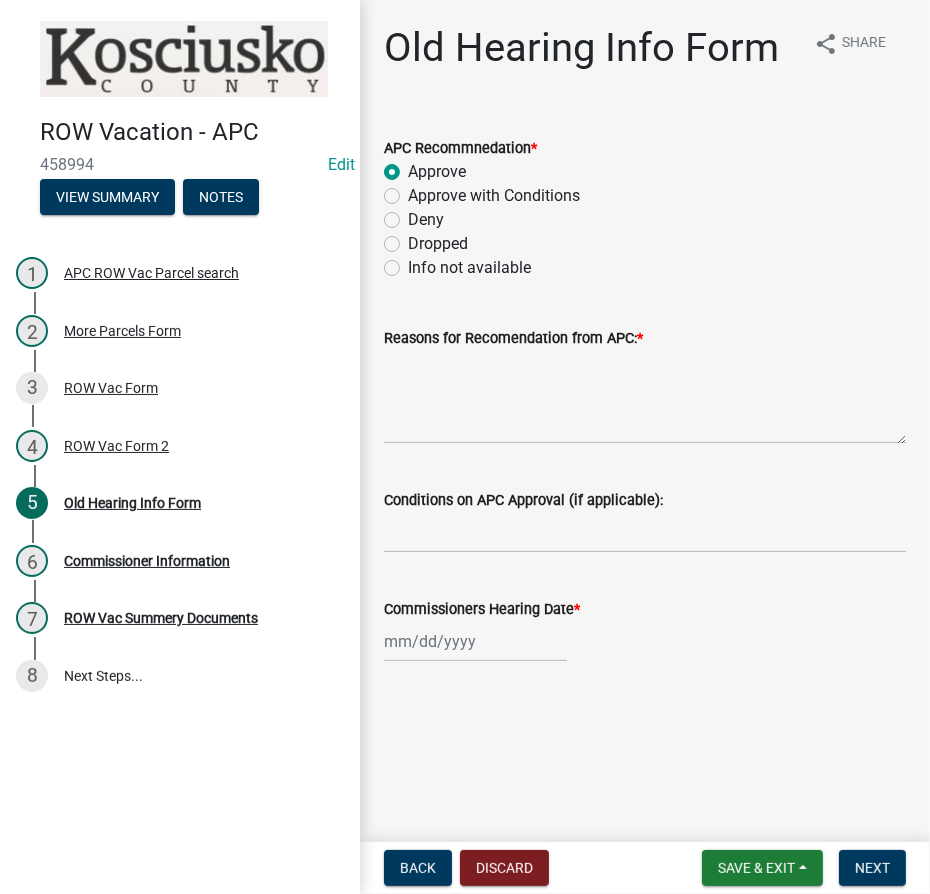 radio on "true" 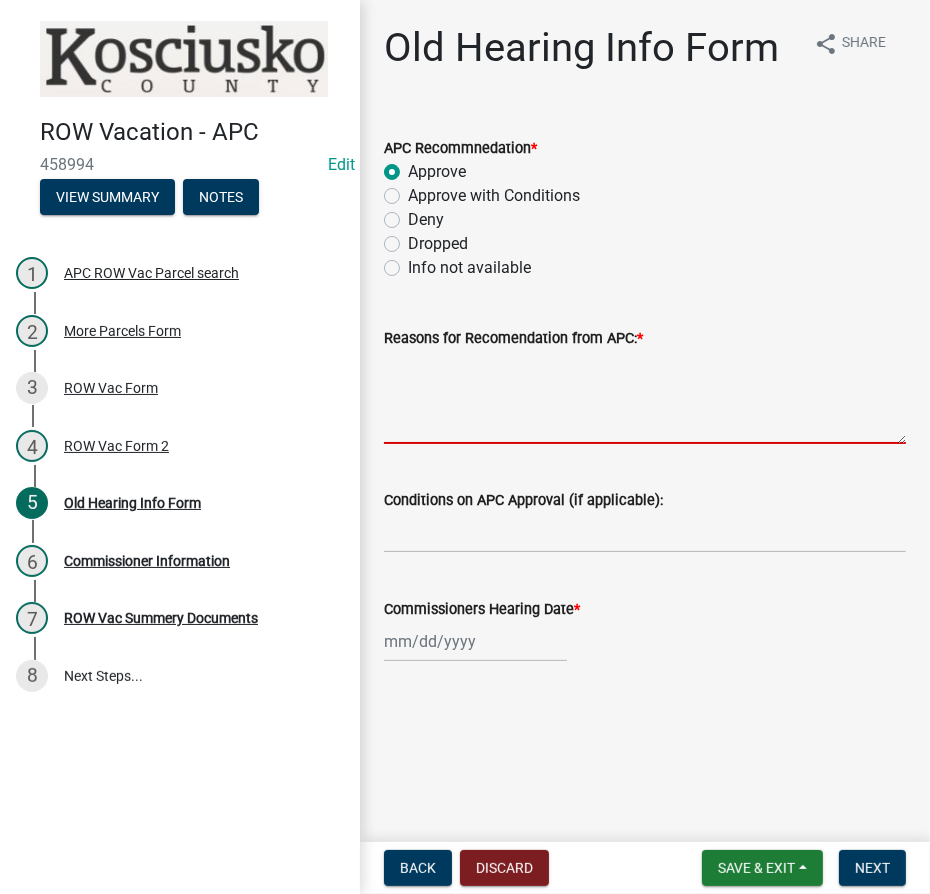 click on "Reasons for Recomendation from APC:  *" at bounding box center (645, 397) 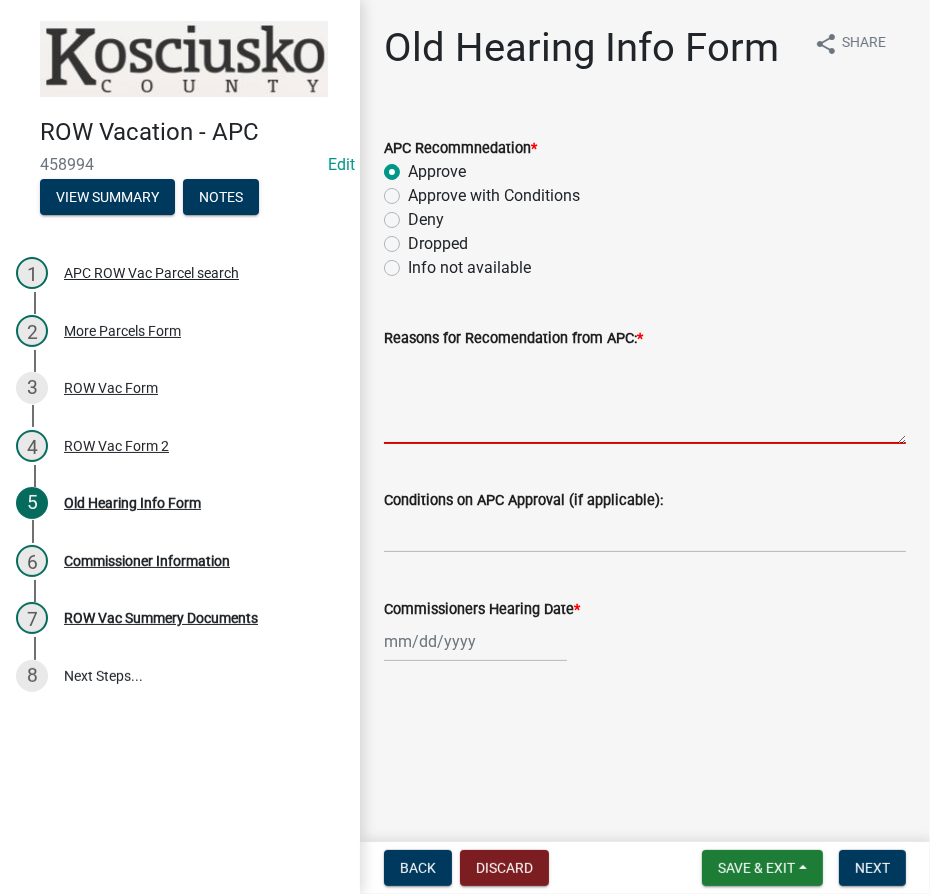 type on "N" 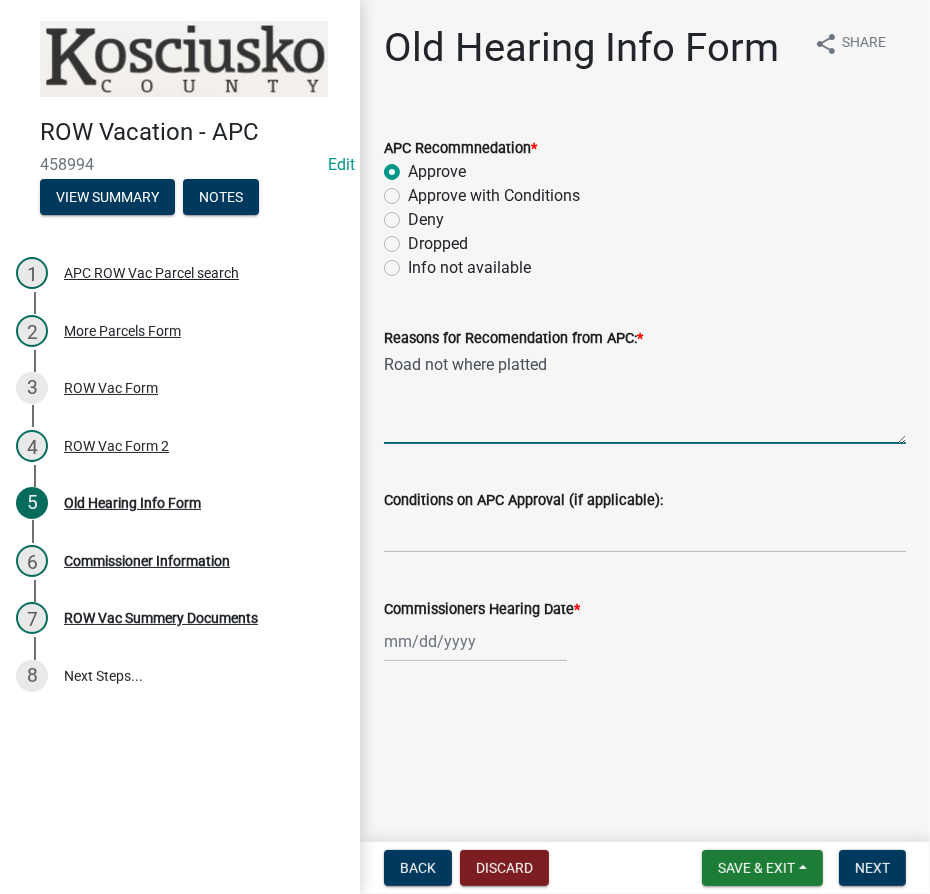 type on "Road not where platted" 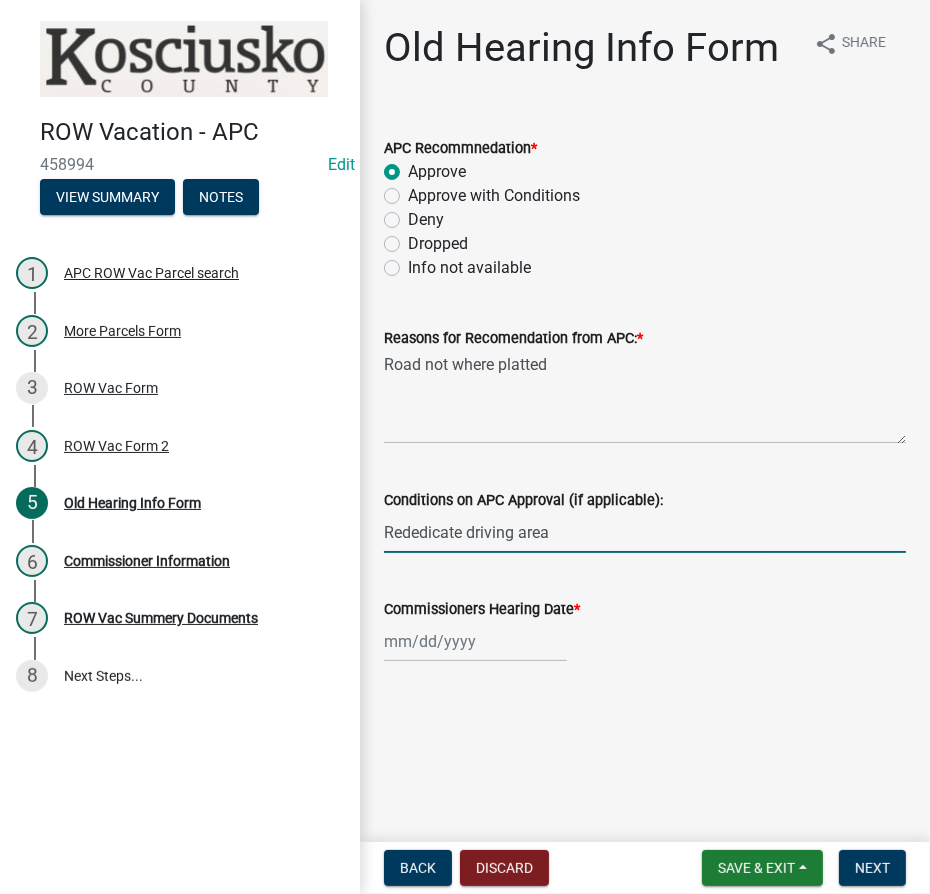 type on "Rededicate driving area" 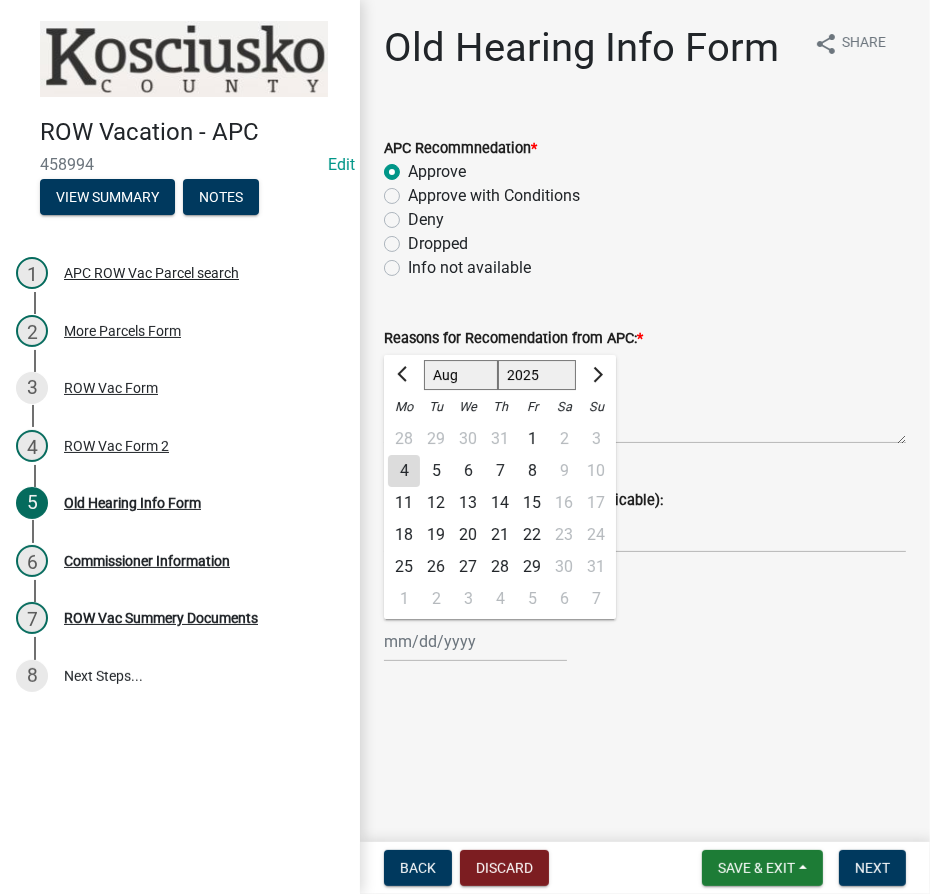 click on "Jan Feb Mar Apr May Jun Jul Aug Sep Oct Nov Dec 1525 1526 1527 1528 1529 1530 1531 1532 1533 1534 1535 1536 1537 1538 1539 1540 1541 1542 1543 1544 1545 1546 1547 1548 1549 1550 1551 1552 1553 1554 1555 1556 1557 1558 1559 1560 1561 1562 1563 1564 1565 1566 1567 1568 1569 1570 1571 1572 1573 1574 1575 1576 1577 1578 1579 1580 1581 1582 1583 1584 1585 1586 1587 1588 1589 1590 1591 1592 1593 1594 1595 1596 1597 1598 1599 1600 1601 1602 1603 1604 1605 1606 1607 1608 1609 1610 1611 1612 1613 1614 1615 1616 1617 1618 1619 1620 1621 1622 1623 1624 1625 1626 1627 1628 1629 1630 1631 1632 1633 1634 1635 1636 1637 1638 1639 1640 1641 1642 1643 1644 1645 1646 1647 1648 1649 1650 1651 1652 1653 1654 1655 1656 1657 1658 1659 1660 1661 1662 1663 1664 1665 1666 1667 1668 1669 1670 1671 1672 1673 1674 1675 1676 1677 1678 1679 1680 1681 1682 1683 1684 1685 1686 1687 1688 1689 1690 1691 1692 1693 1694 1695 1696 1697 1698 1699 1700 1701 1702 1703 1704 1705 1706 1707 1708 1709 1710 1711 1712 1713 1714 1715 1716 1717 1718 1719 1" 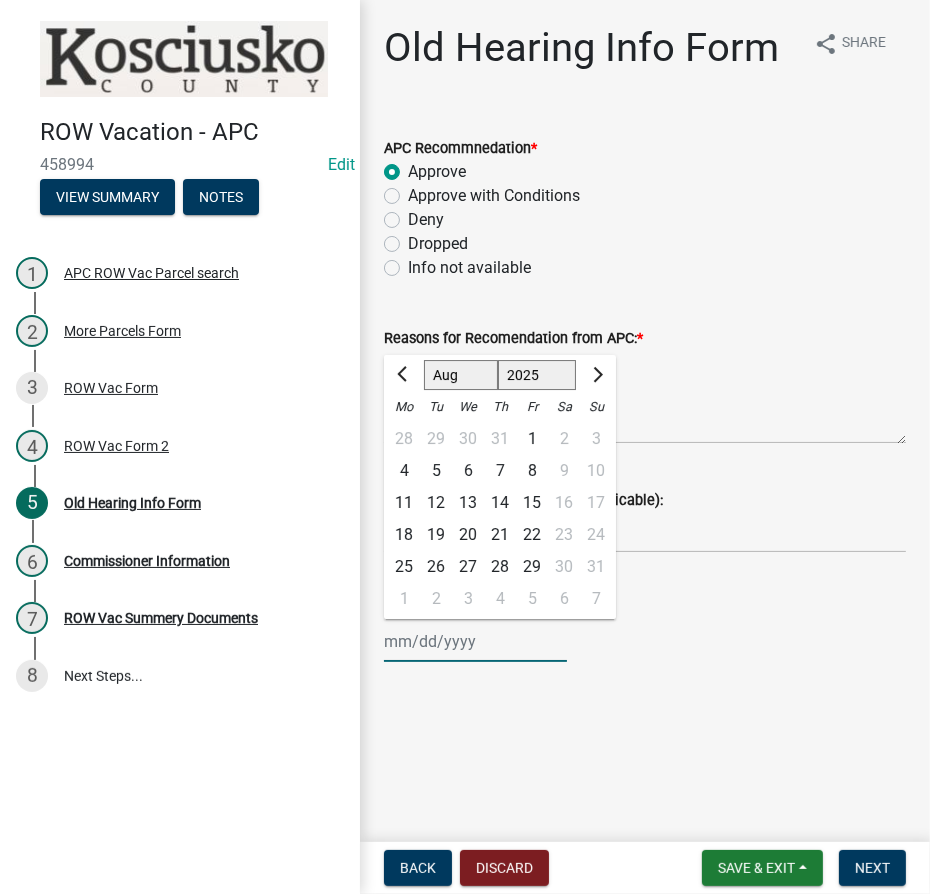 click on "1525 1526 1527 1528 1529 1530 1531 1532 1533 1534 1535 1536 1537 1538 1539 1540 1541 1542 1543 1544 1545 1546 1547 1548 1549 1550 1551 1552 1553 1554 1555 1556 1557 1558 1559 1560 1561 1562 1563 1564 1565 1566 1567 1568 1569 1570 1571 1572 1573 1574 1575 1576 1577 1578 1579 1580 1581 1582 1583 1584 1585 1586 1587 1588 1589 1590 1591 1592 1593 1594 1595 1596 1597 1598 1599 1600 1601 1602 1603 1604 1605 1606 1607 1608 1609 1610 1611 1612 1613 1614 1615 1616 1617 1618 1619 1620 1621 1622 1623 1624 1625 1626 1627 1628 1629 1630 1631 1632 1633 1634 1635 1636 1637 1638 1639 1640 1641 1642 1643 1644 1645 1646 1647 1648 1649 1650 1651 1652 1653 1654 1655 1656 1657 1658 1659 1660 1661 1662 1663 1664 1665 1666 1667 1668 1669 1670 1671 1672 1673 1674 1675 1676 1677 1678 1679 1680 1681 1682 1683 1684 1685 1686 1687 1688 1689 1690 1691 1692 1693 1694 1695 1696 1697 1698 1699 1700 1701 1702 1703 1704 1705 1706 1707 1708 1709 1710 1711 1712 1713 1714 1715 1716 1717 1718 1719 1720 1721 1722 1723 1724 1725 1726 1727 1728 1729" 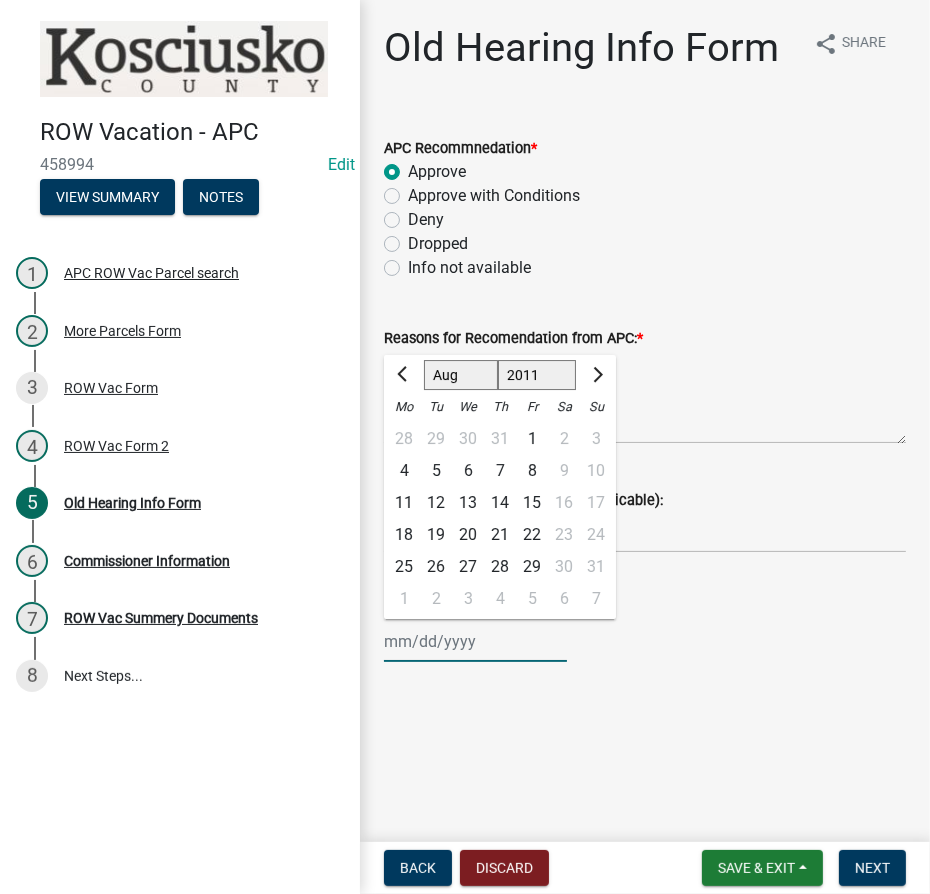 click on "1525 1526 1527 1528 1529 1530 1531 1532 1533 1534 1535 1536 1537 1538 1539 1540 1541 1542 1543 1544 1545 1546 1547 1548 1549 1550 1551 1552 1553 1554 1555 1556 1557 1558 1559 1560 1561 1562 1563 1564 1565 1566 1567 1568 1569 1570 1571 1572 1573 1574 1575 1576 1577 1578 1579 1580 1581 1582 1583 1584 1585 1586 1587 1588 1589 1590 1591 1592 1593 1594 1595 1596 1597 1598 1599 1600 1601 1602 1603 1604 1605 1606 1607 1608 1609 1610 1611 1612 1613 1614 1615 1616 1617 1618 1619 1620 1621 1622 1623 1624 1625 1626 1627 1628 1629 1630 1631 1632 1633 1634 1635 1636 1637 1638 1639 1640 1641 1642 1643 1644 1645 1646 1647 1648 1649 1650 1651 1652 1653 1654 1655 1656 1657 1658 1659 1660 1661 1662 1663 1664 1665 1666 1667 1668 1669 1670 1671 1672 1673 1674 1675 1676 1677 1678 1679 1680 1681 1682 1683 1684 1685 1686 1687 1688 1689 1690 1691 1692 1693 1694 1695 1696 1697 1698 1699 1700 1701 1702 1703 1704 1705 1706 1707 1708 1709 1710 1711 1712 1713 1714 1715 1716 1717 1718 1719 1720 1721 1722 1723 1724 1725 1726 1727 1728 1729" 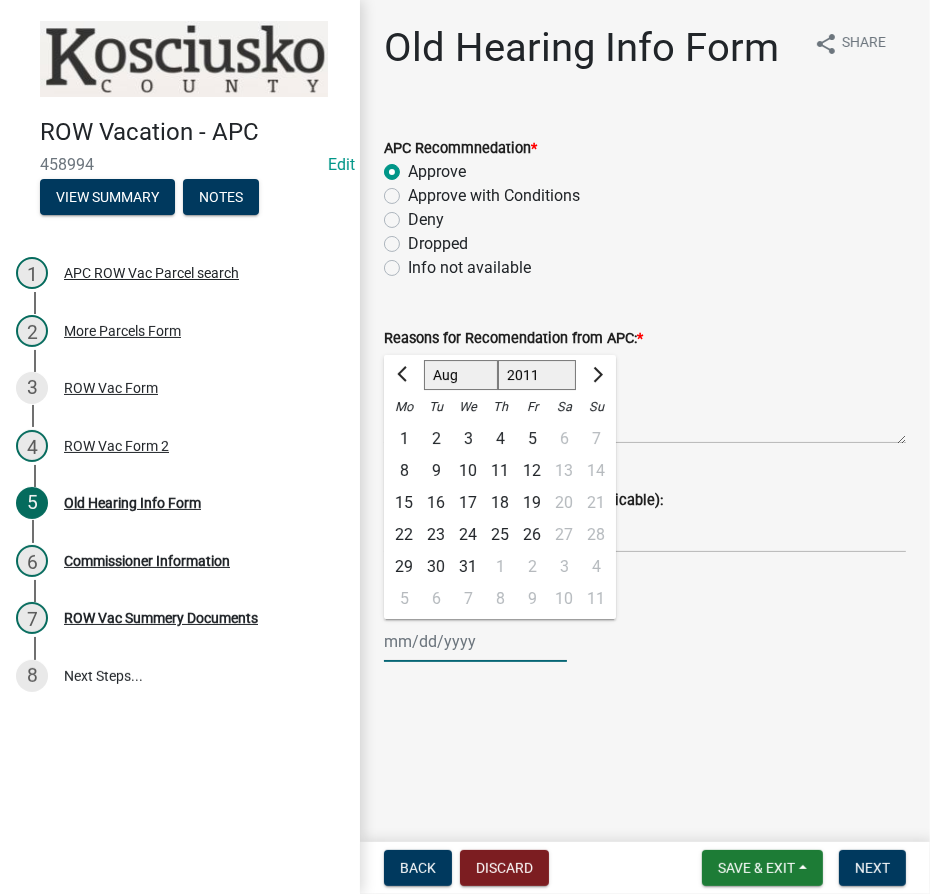 click on "Jan Feb Mar Apr May Jun Jul Aug Sep Oct Nov Dec" 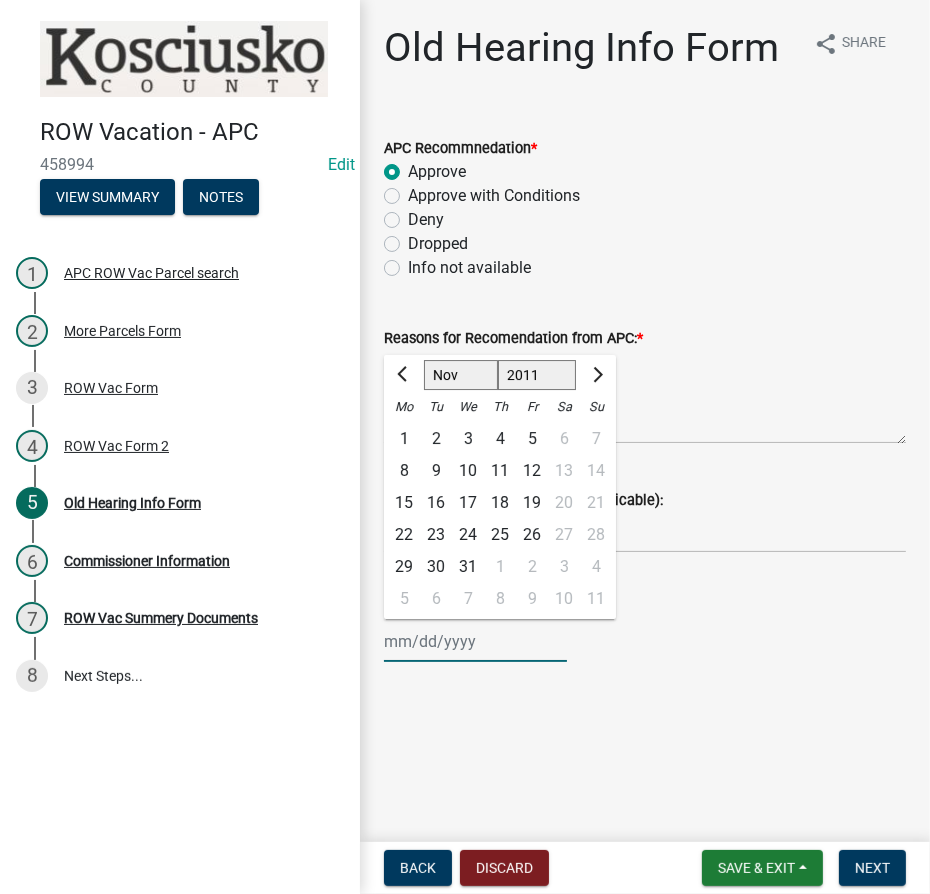 click on "Jan Feb Mar Apr May Jun Jul Aug Sep Oct Nov Dec" 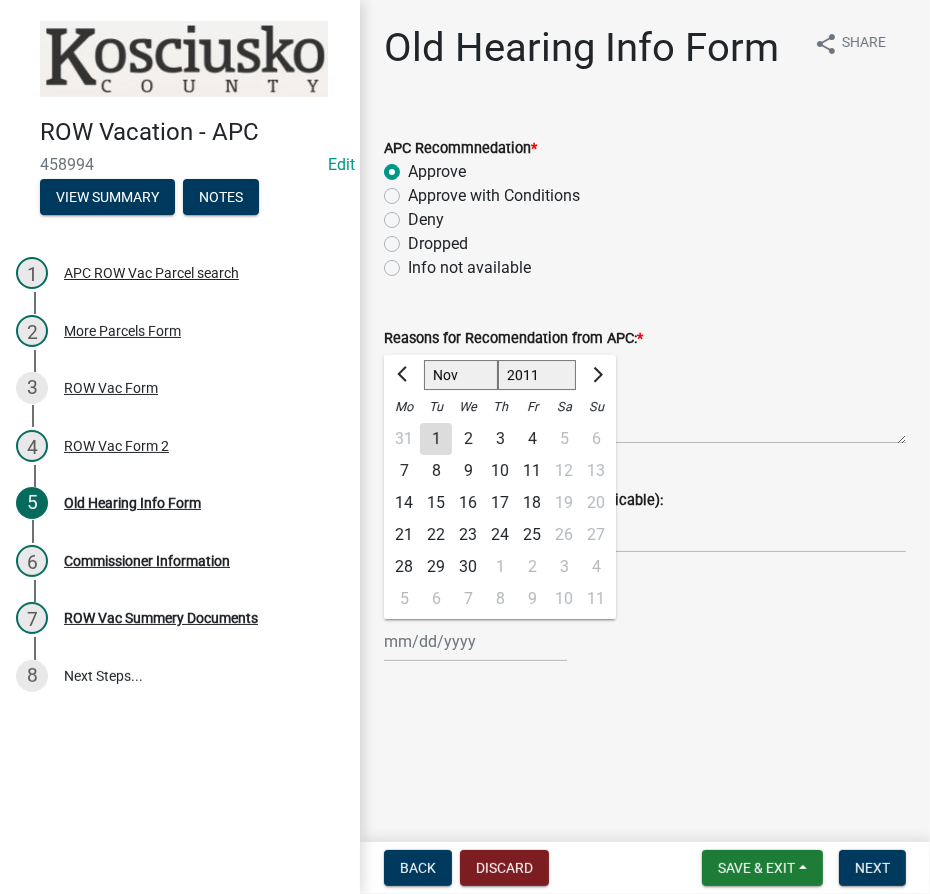 click on "22" 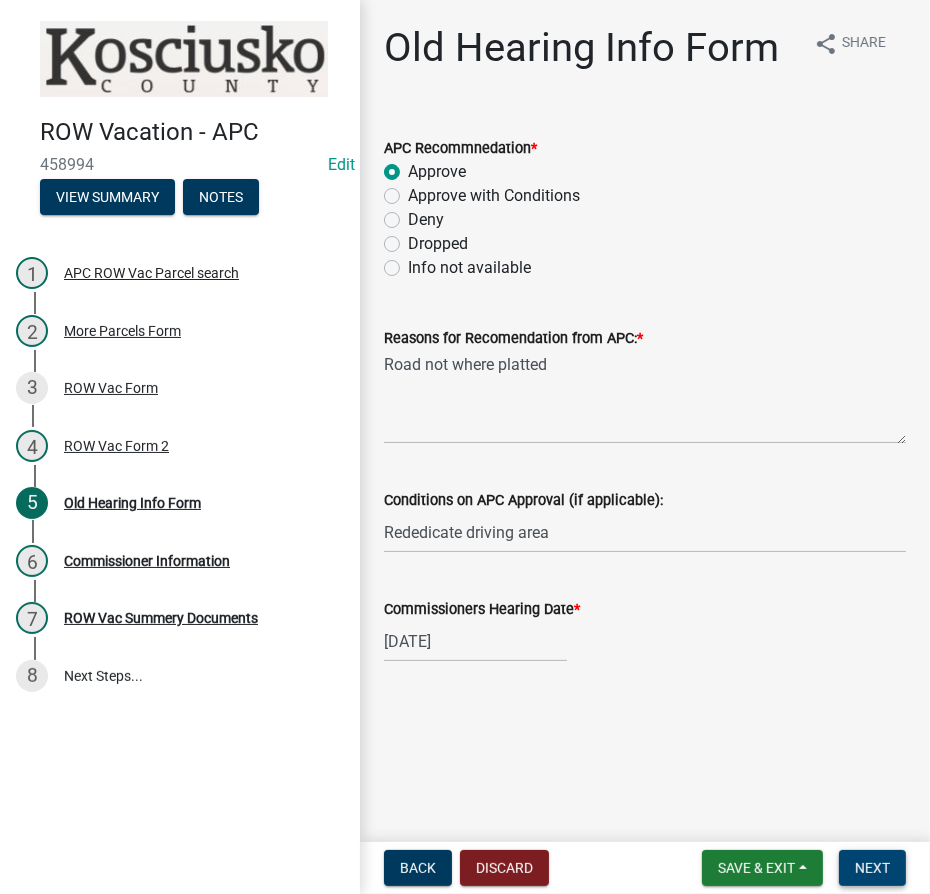 click on "Next" at bounding box center (872, 868) 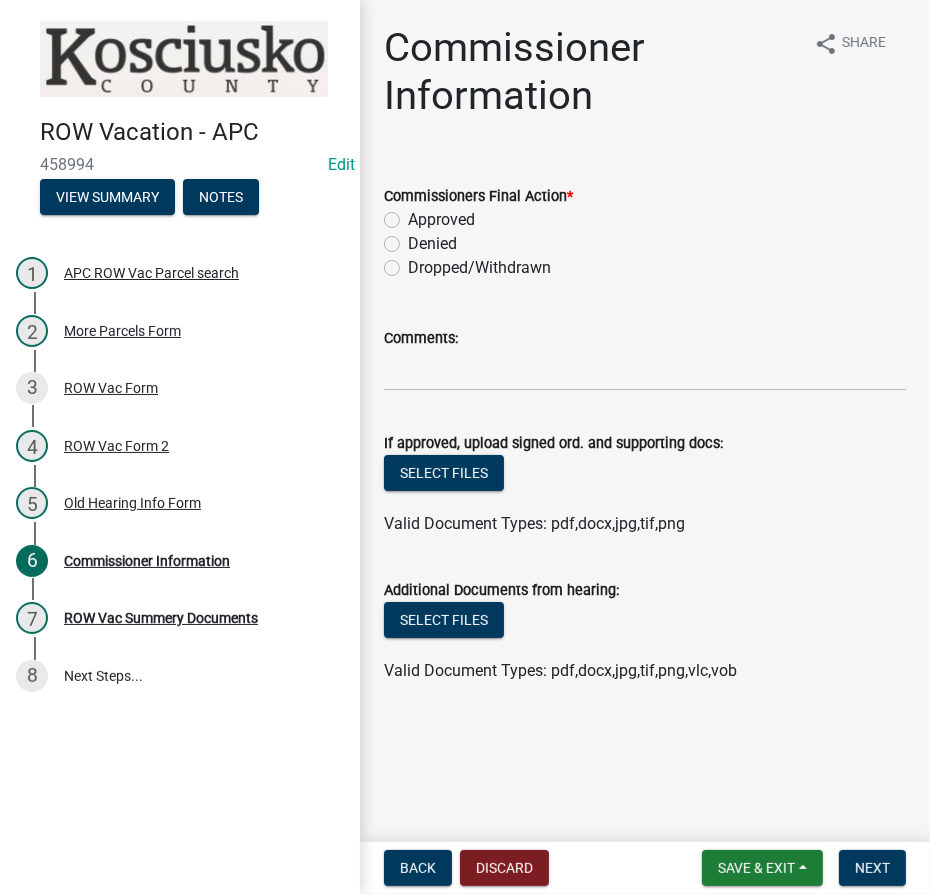 click on "Approved" 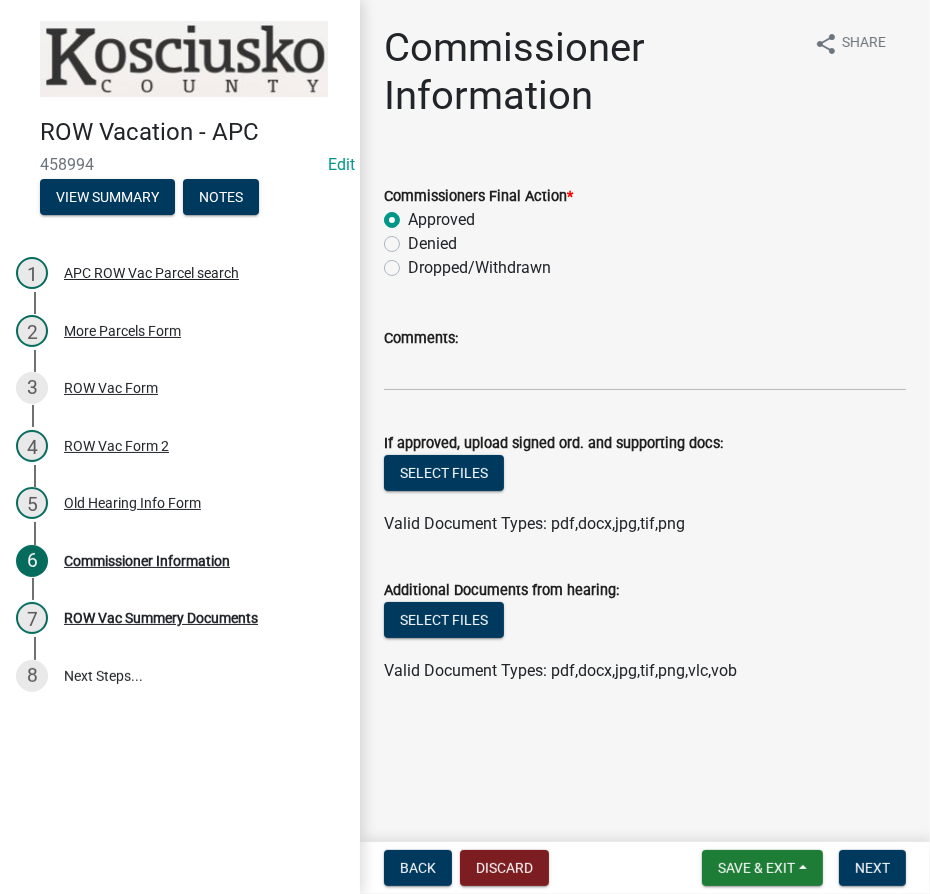 radio on "true" 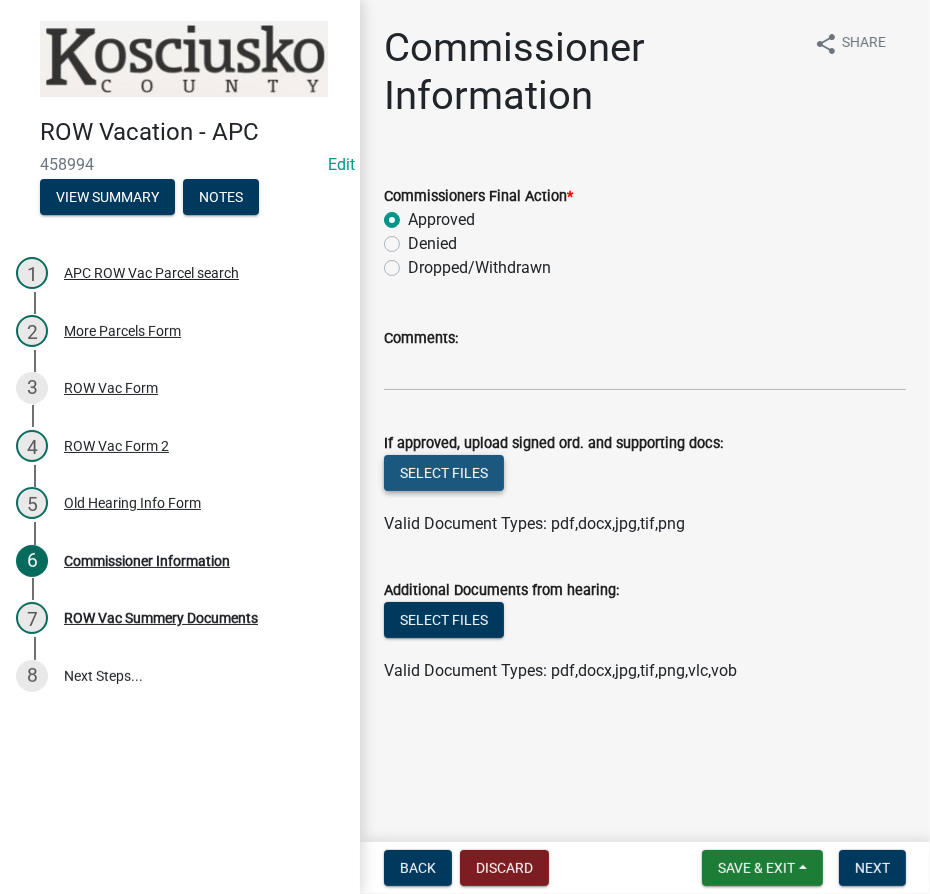 click on "Select files" 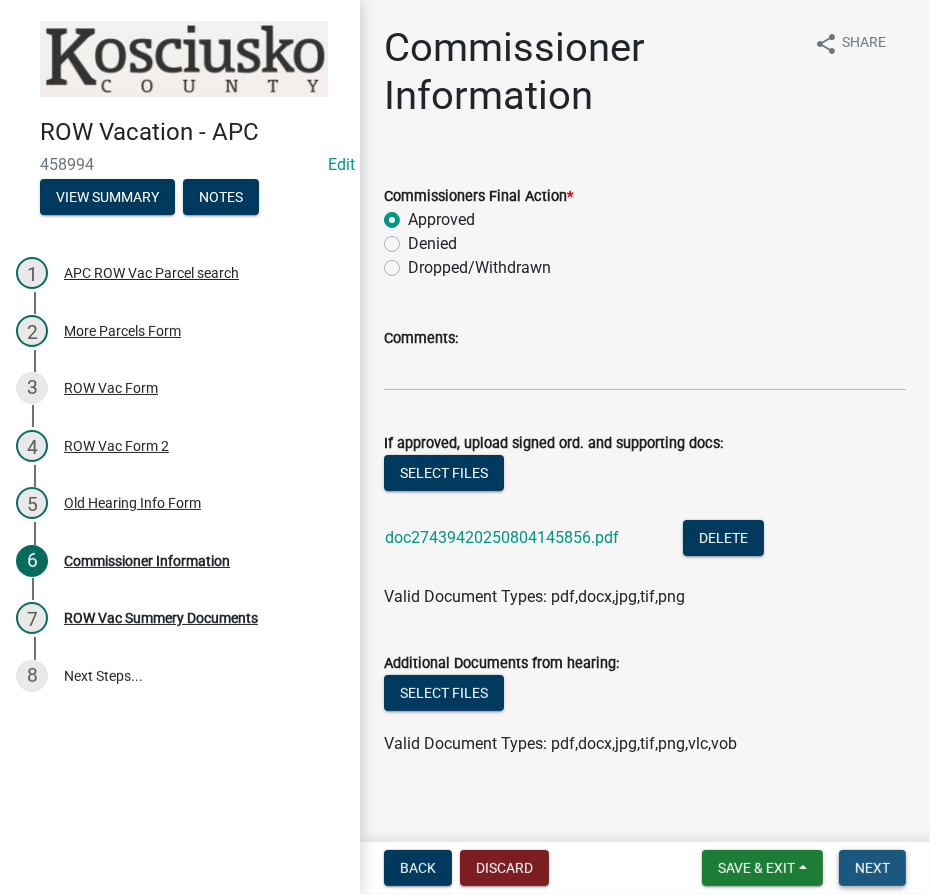 click on "Next" at bounding box center (872, 868) 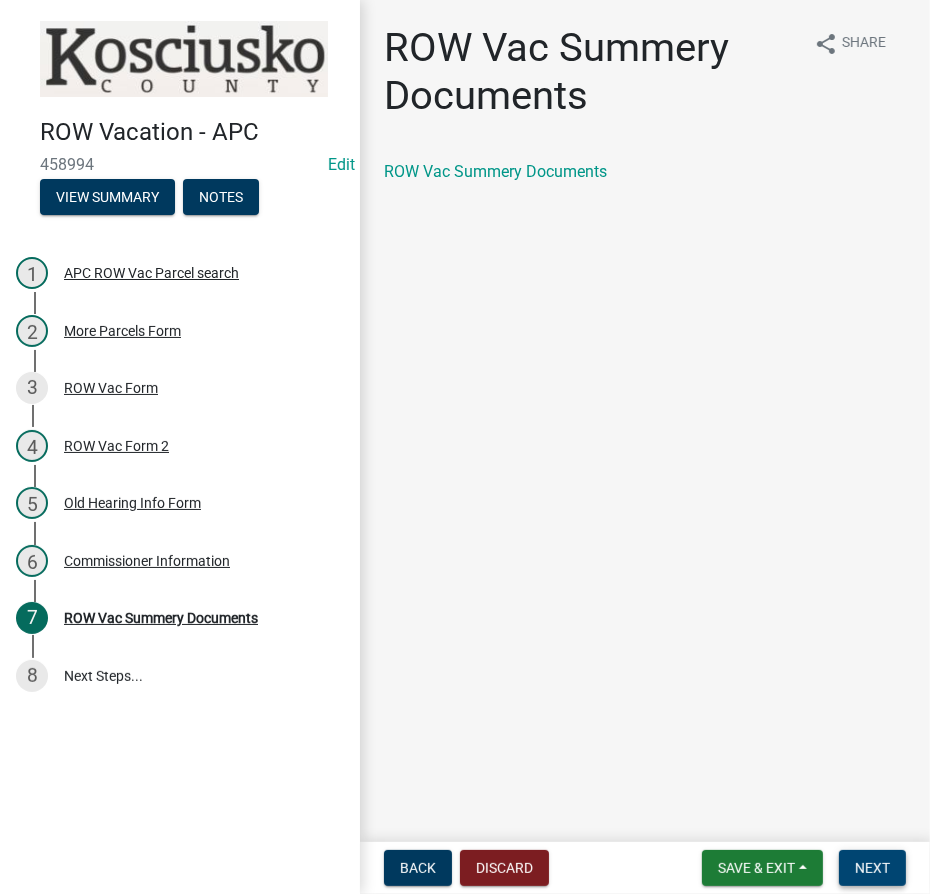 drag, startPoint x: 880, startPoint y: 856, endPoint x: 815, endPoint y: 835, distance: 68.30813 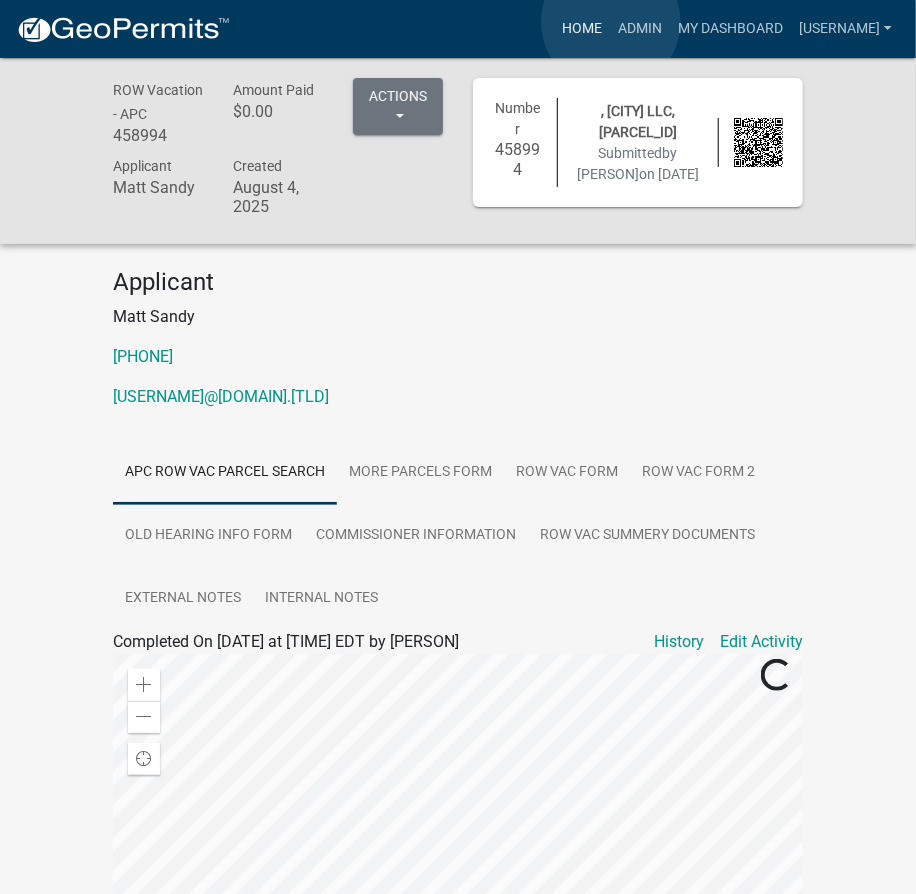 click on "Home" at bounding box center [582, 29] 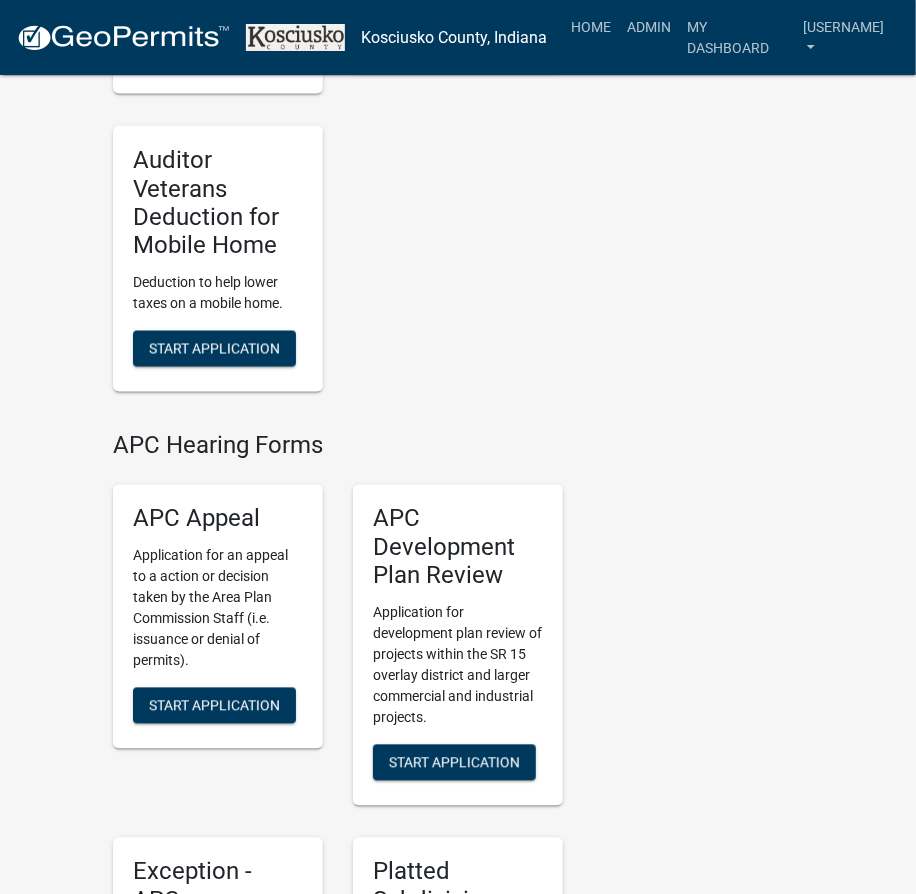 scroll, scrollTop: 4090, scrollLeft: 0, axis: vertical 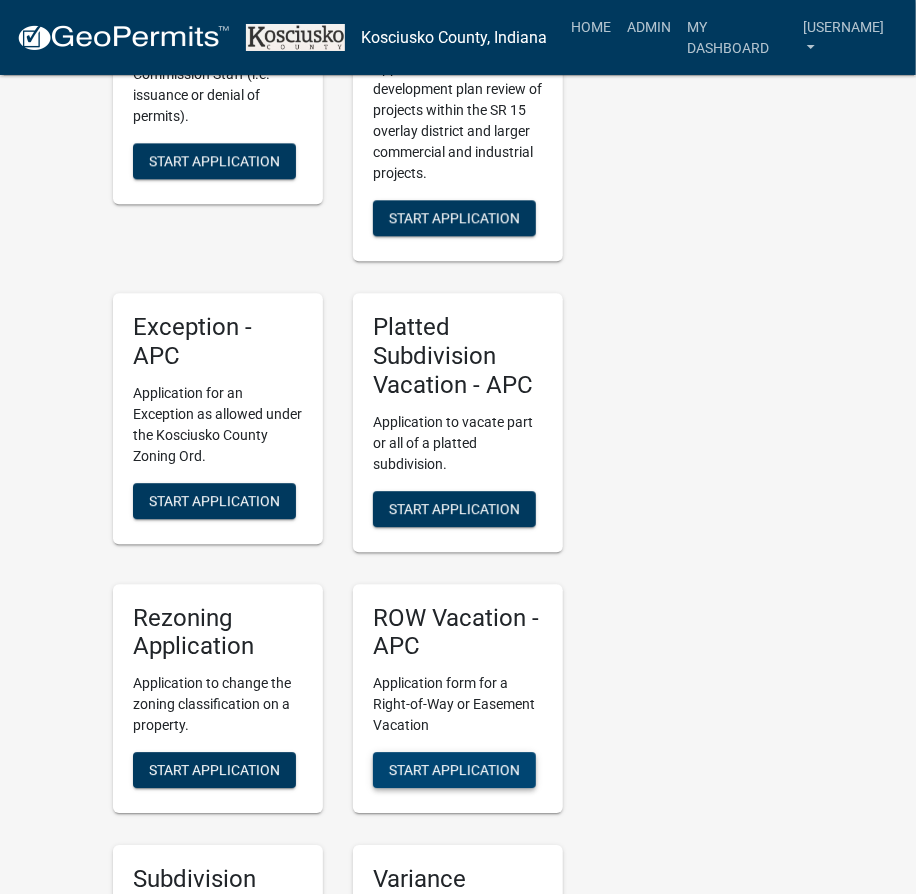 click on "Start Application" at bounding box center (454, 770) 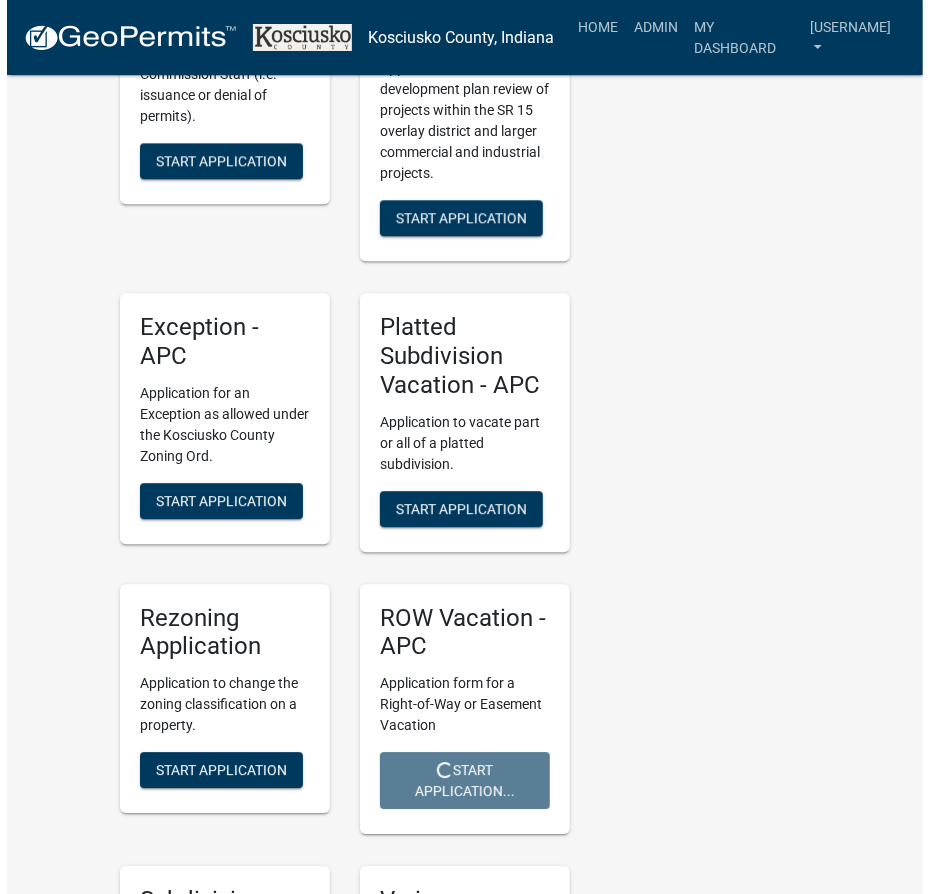 scroll, scrollTop: 0, scrollLeft: 0, axis: both 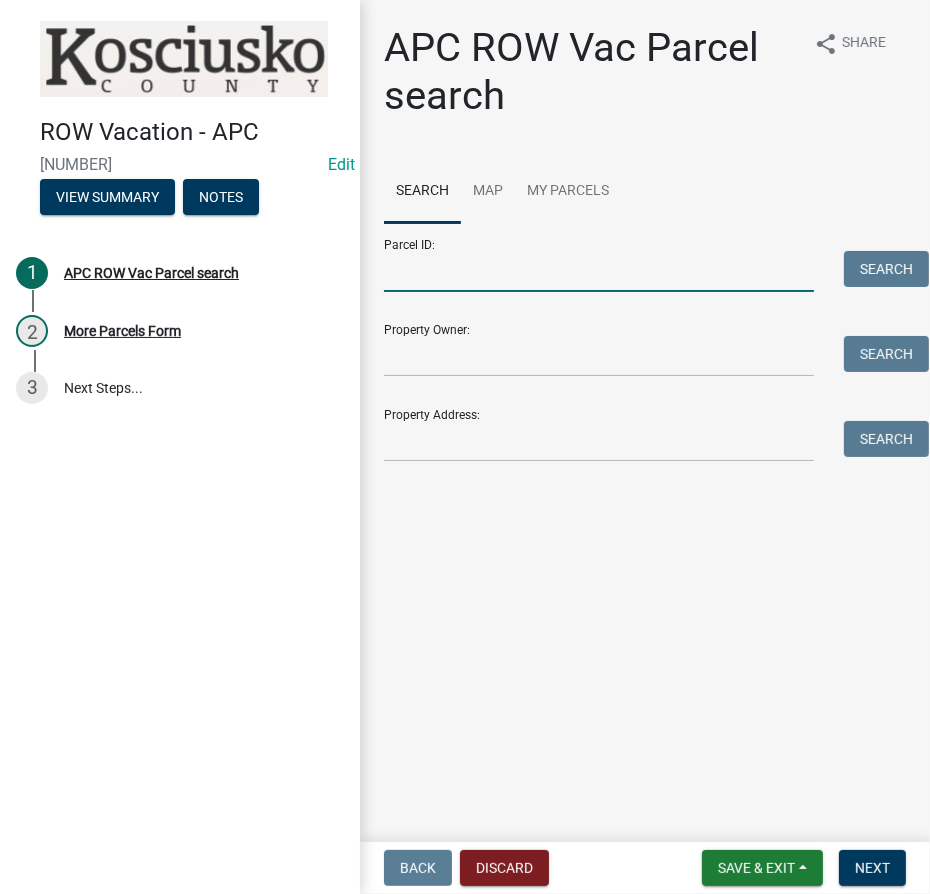 drag, startPoint x: 437, startPoint y: 282, endPoint x: 485, endPoint y: 273, distance: 48.83646 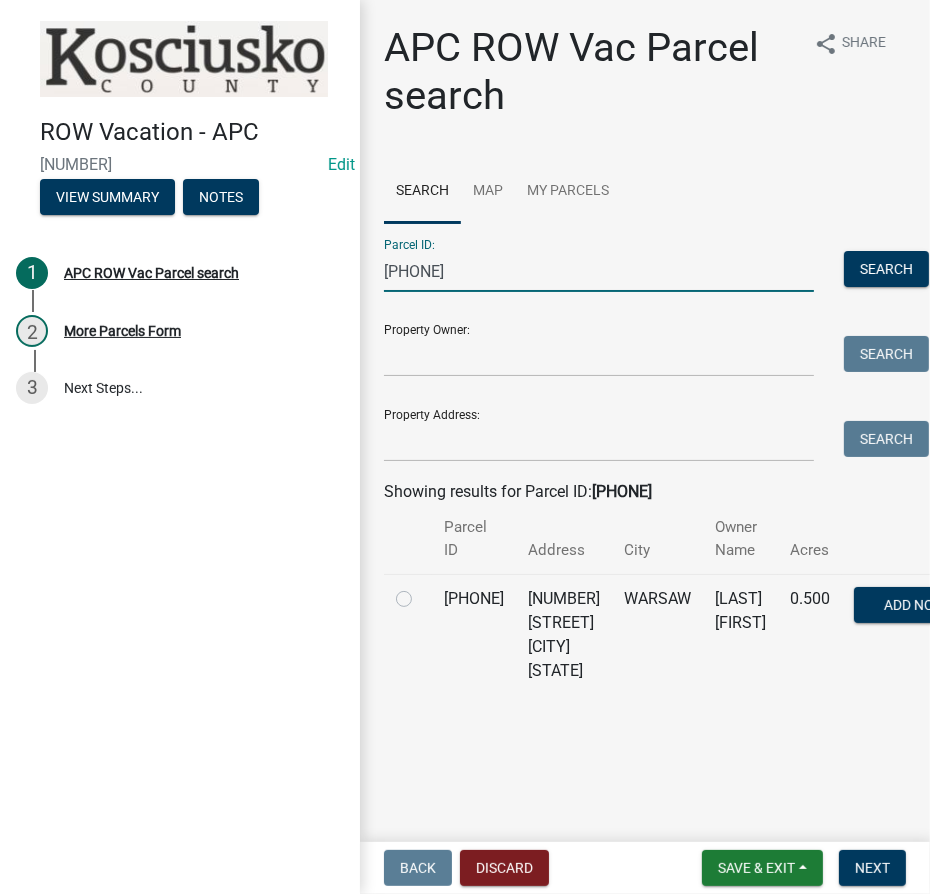 type on "[PHONE]" 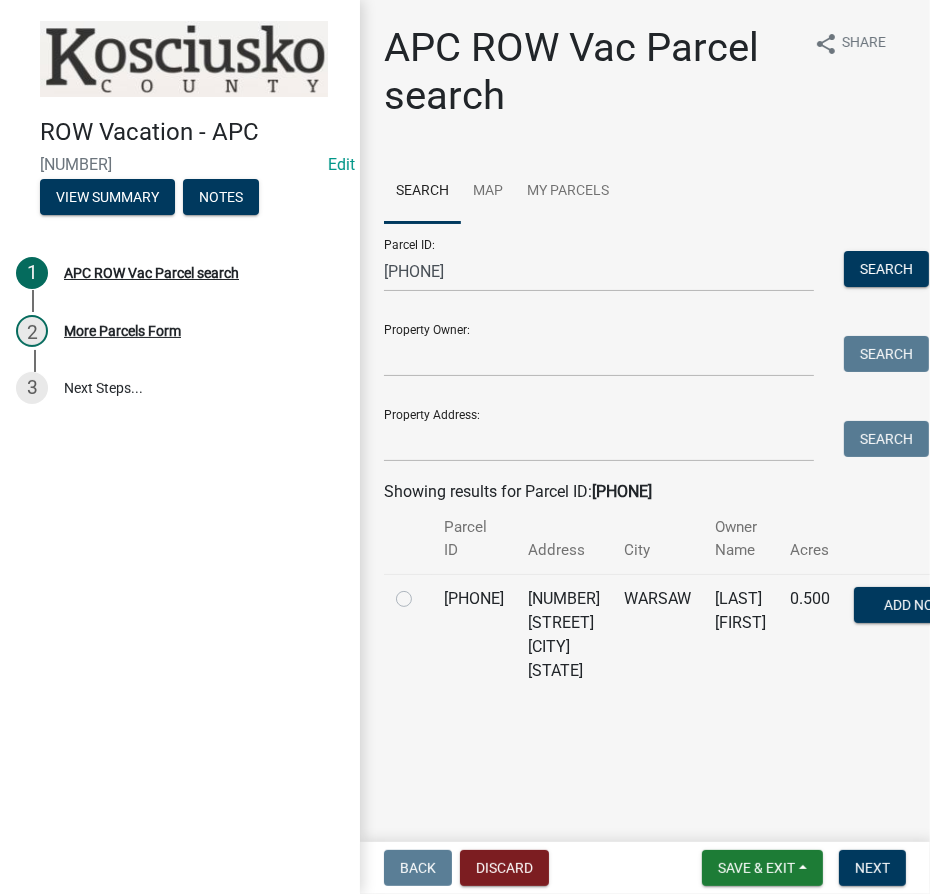 click 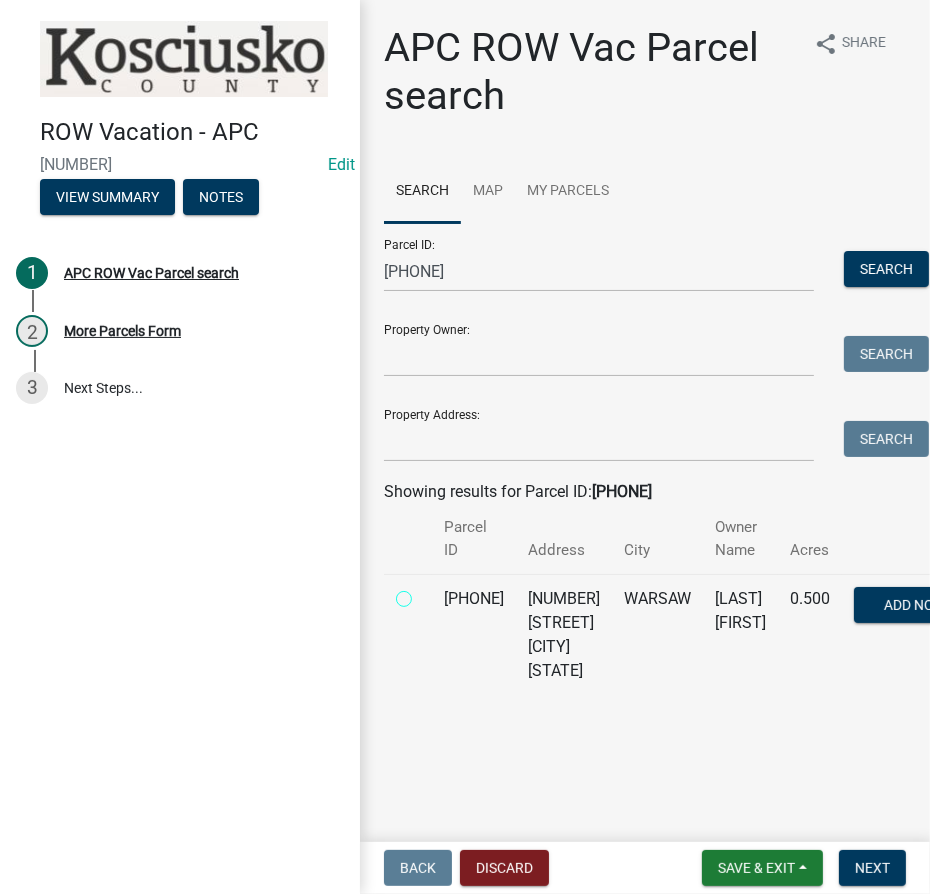 click at bounding box center (426, 593) 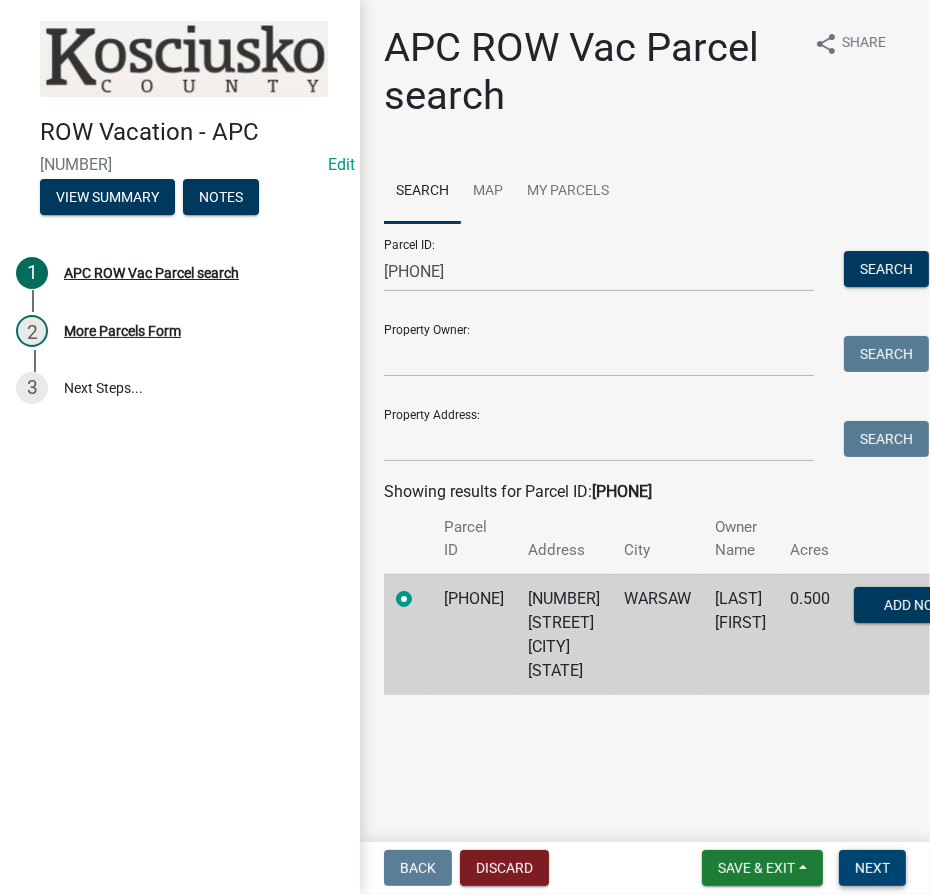 click on "Next" at bounding box center (872, 868) 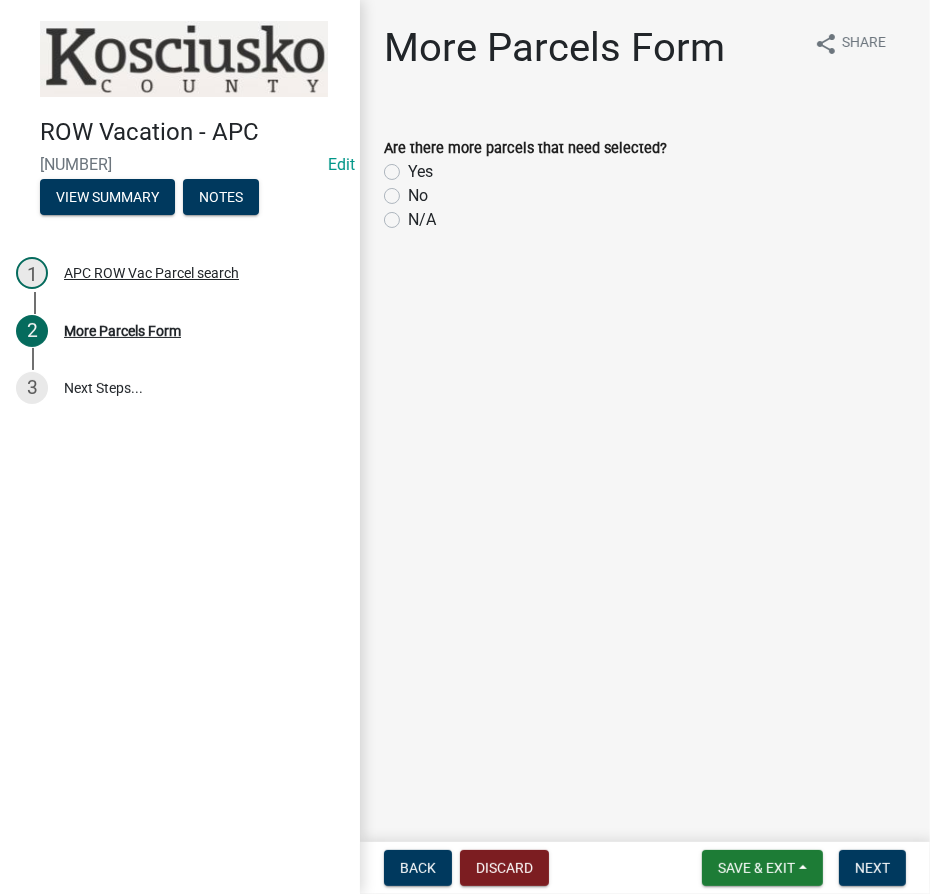 click on "No" 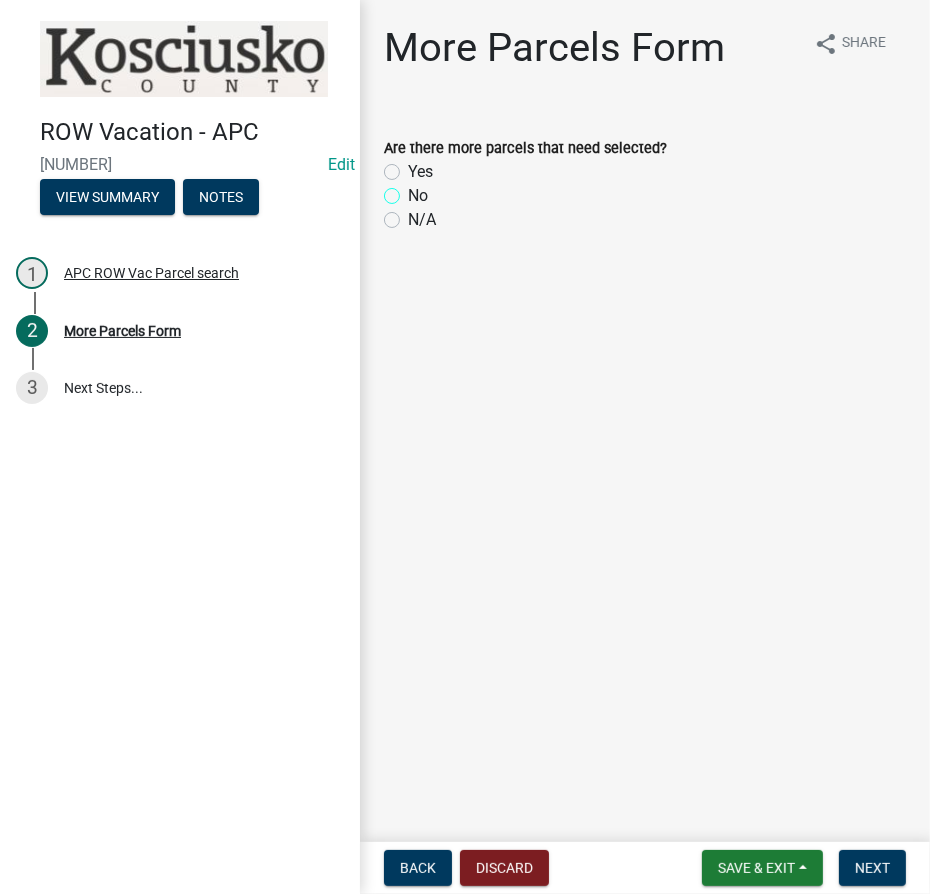 click on "No" at bounding box center [414, 190] 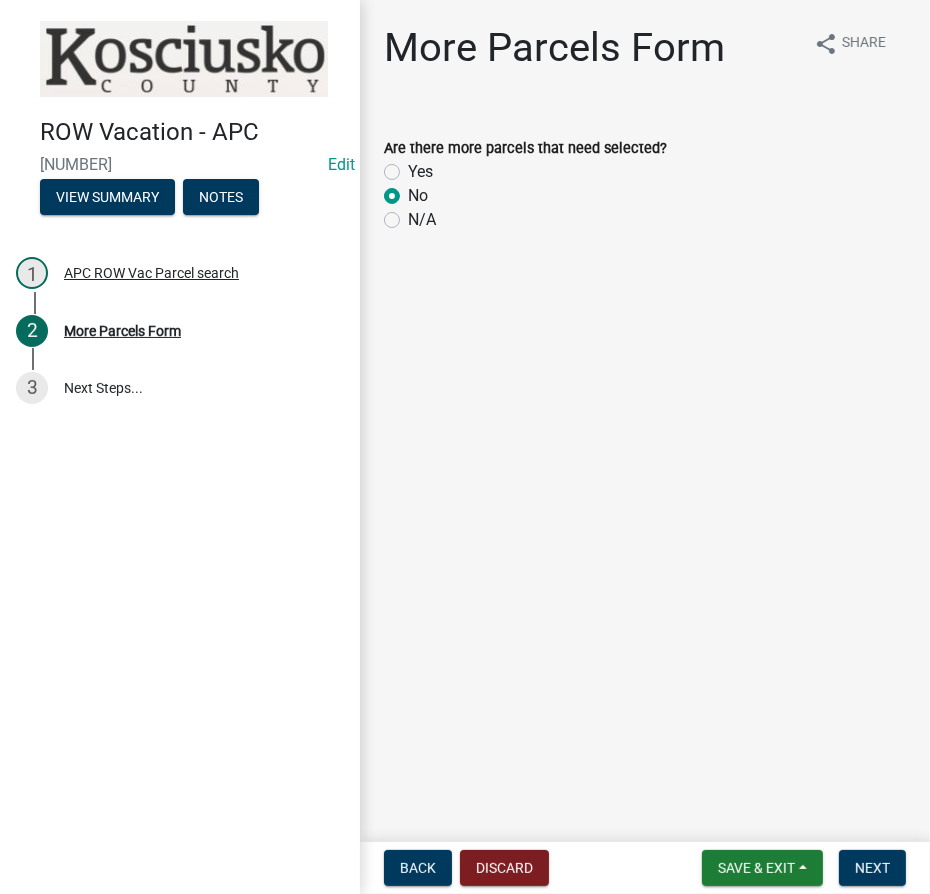 radio on "true" 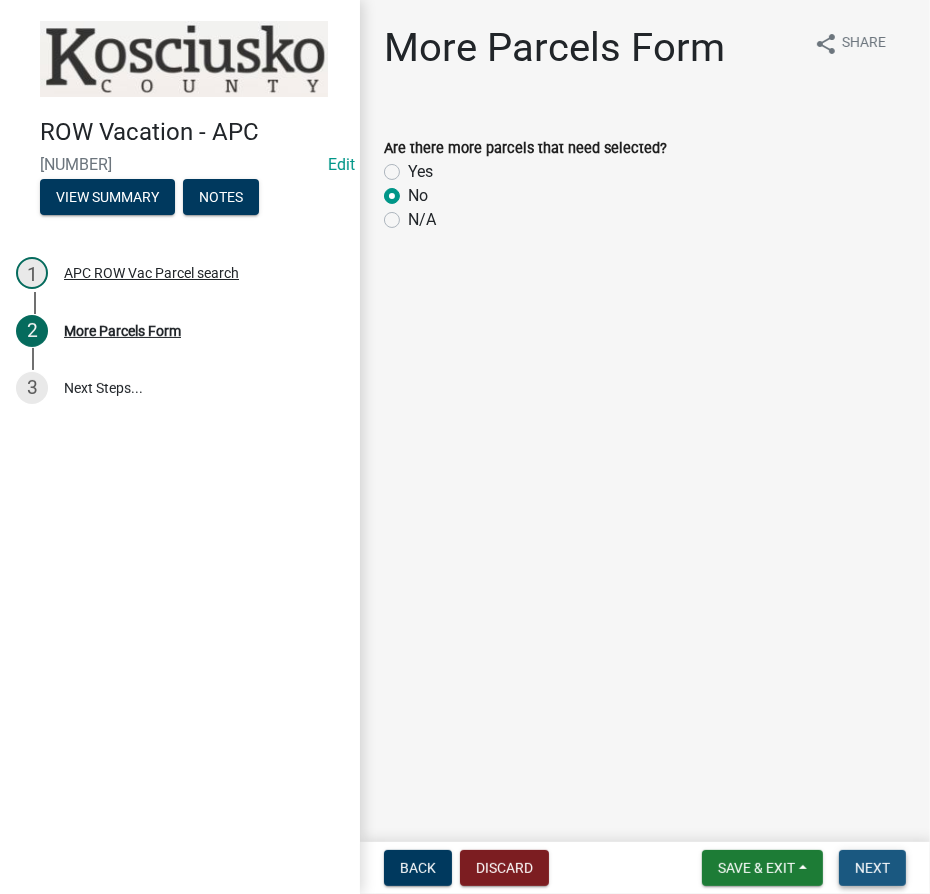 click on "Next" at bounding box center [872, 868] 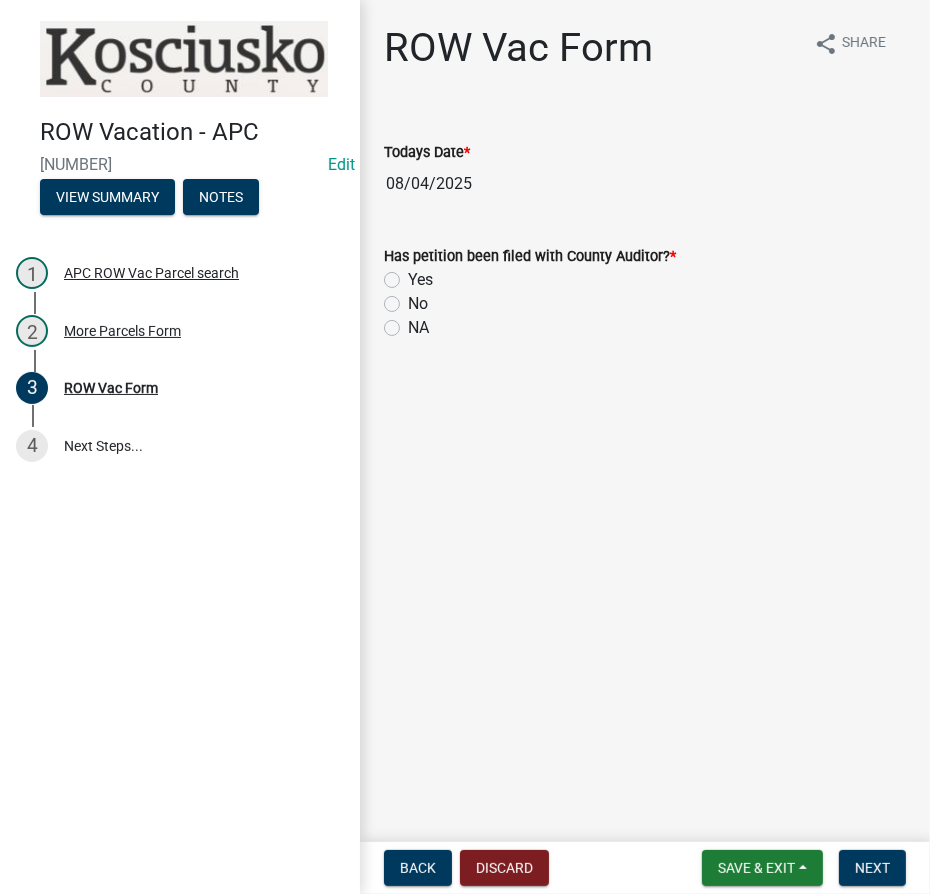 click on "Yes" 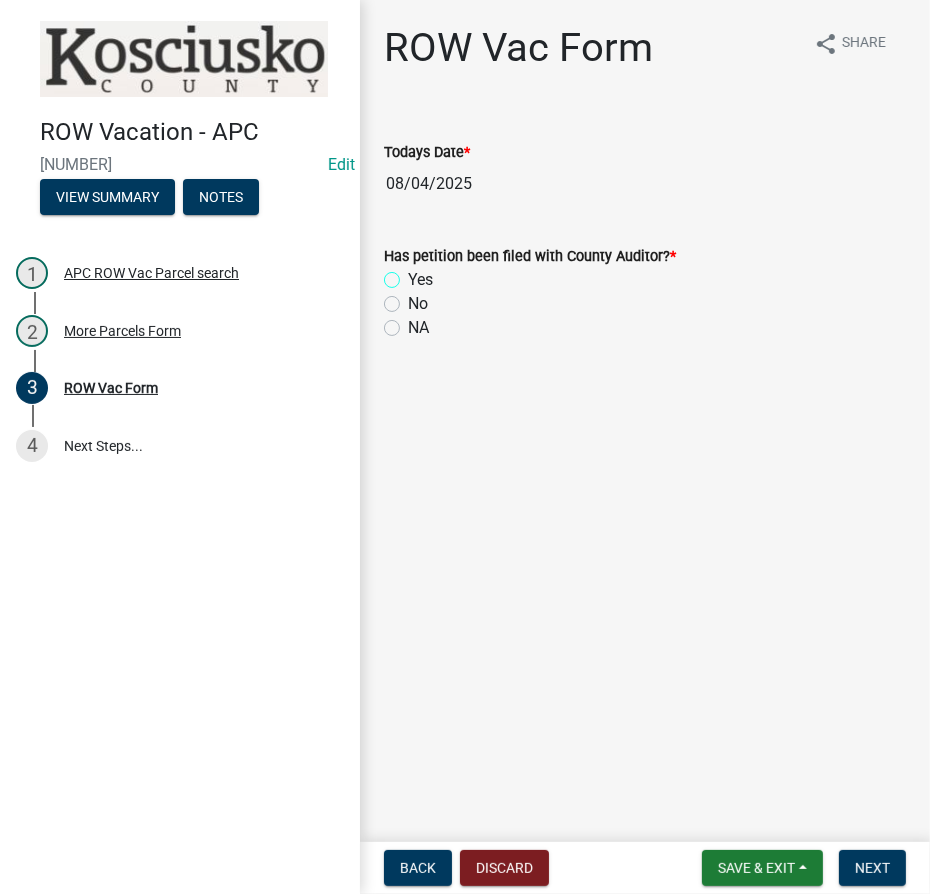click on "Yes" at bounding box center [414, 274] 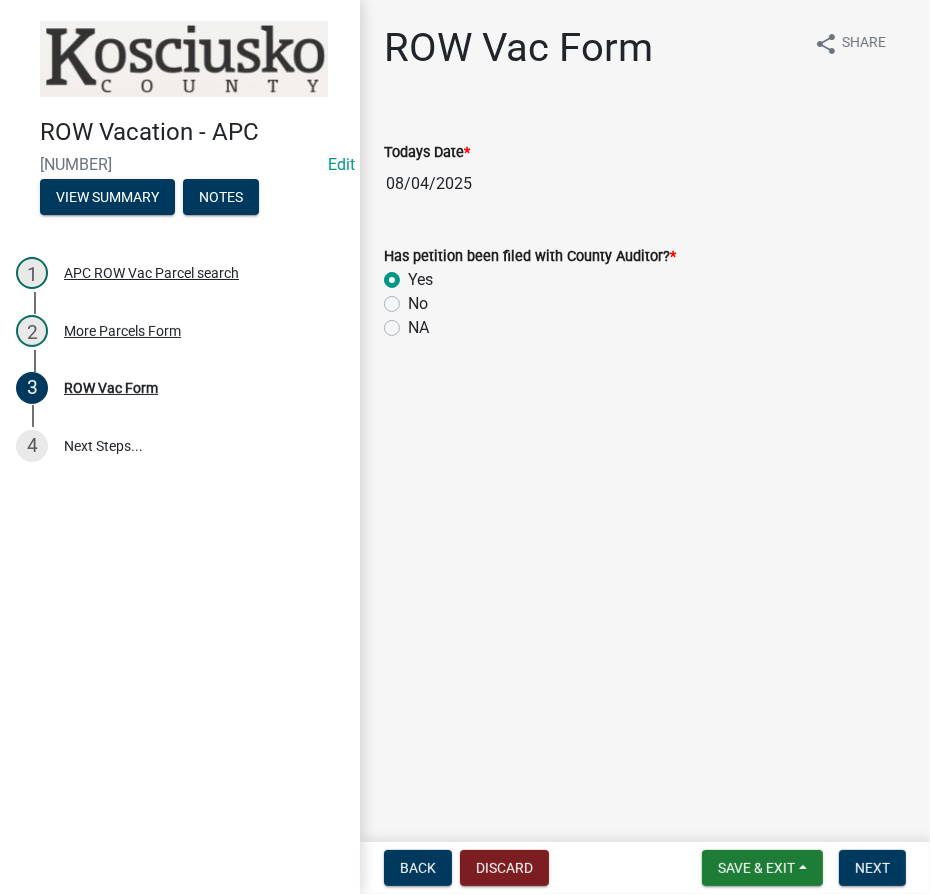 radio on "true" 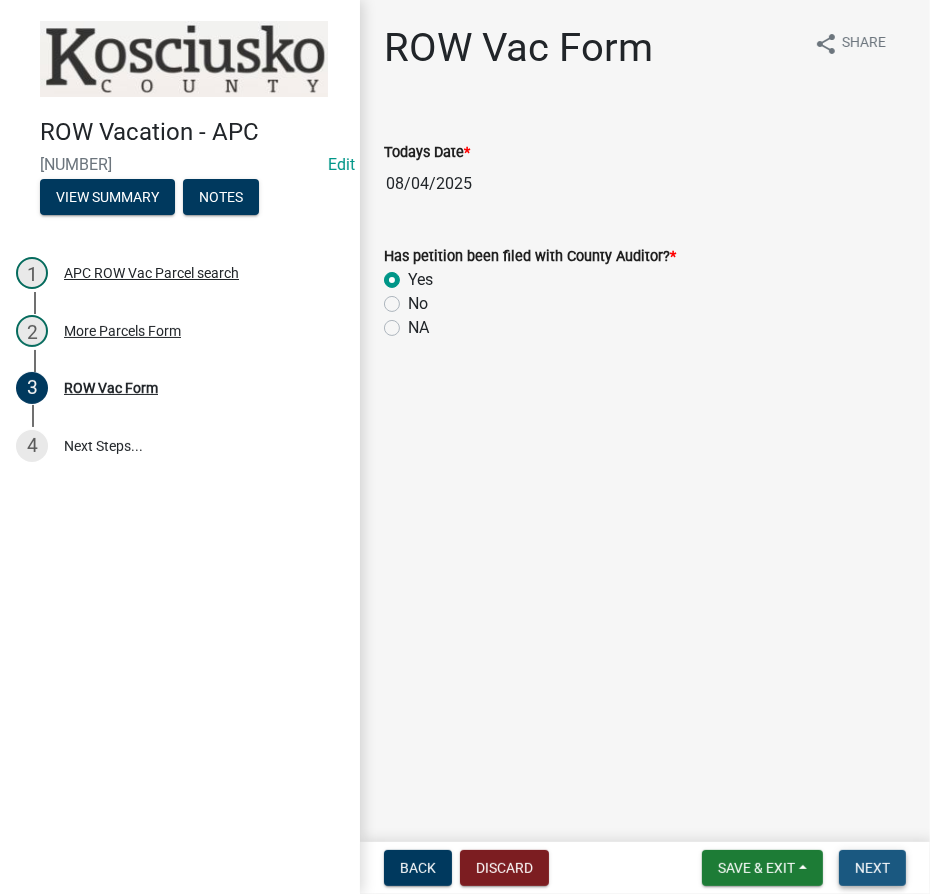 click on "Next" at bounding box center (872, 868) 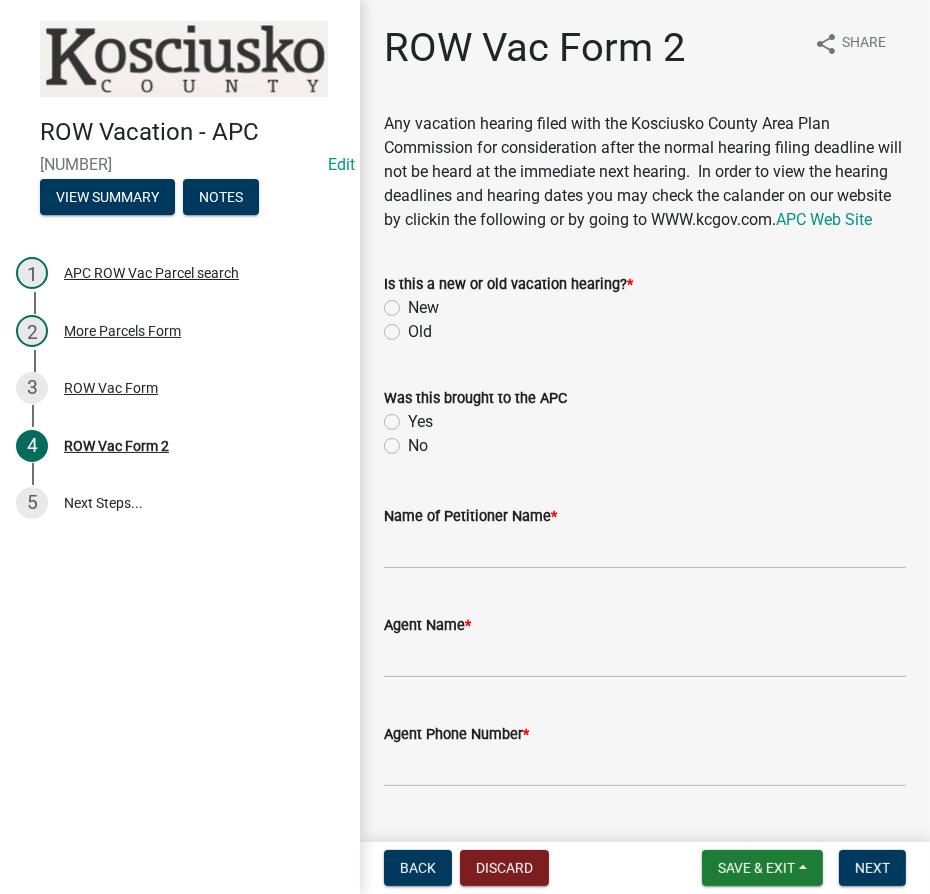 click on "Old" 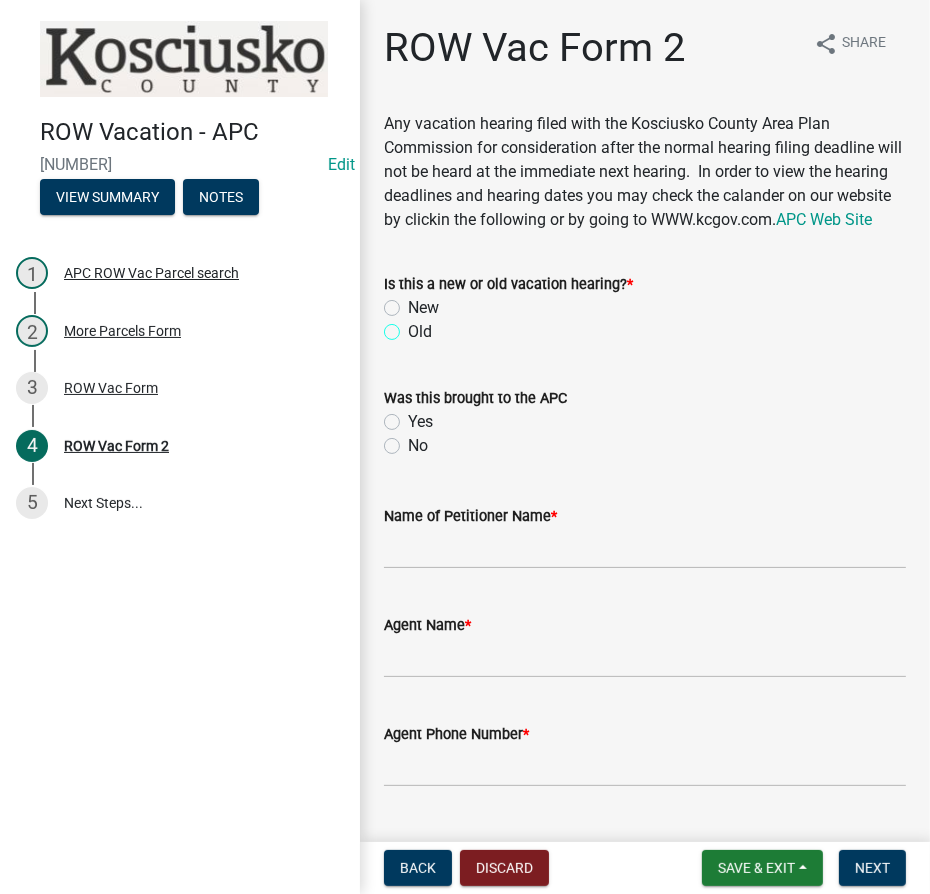 click on "Old" at bounding box center (414, 326) 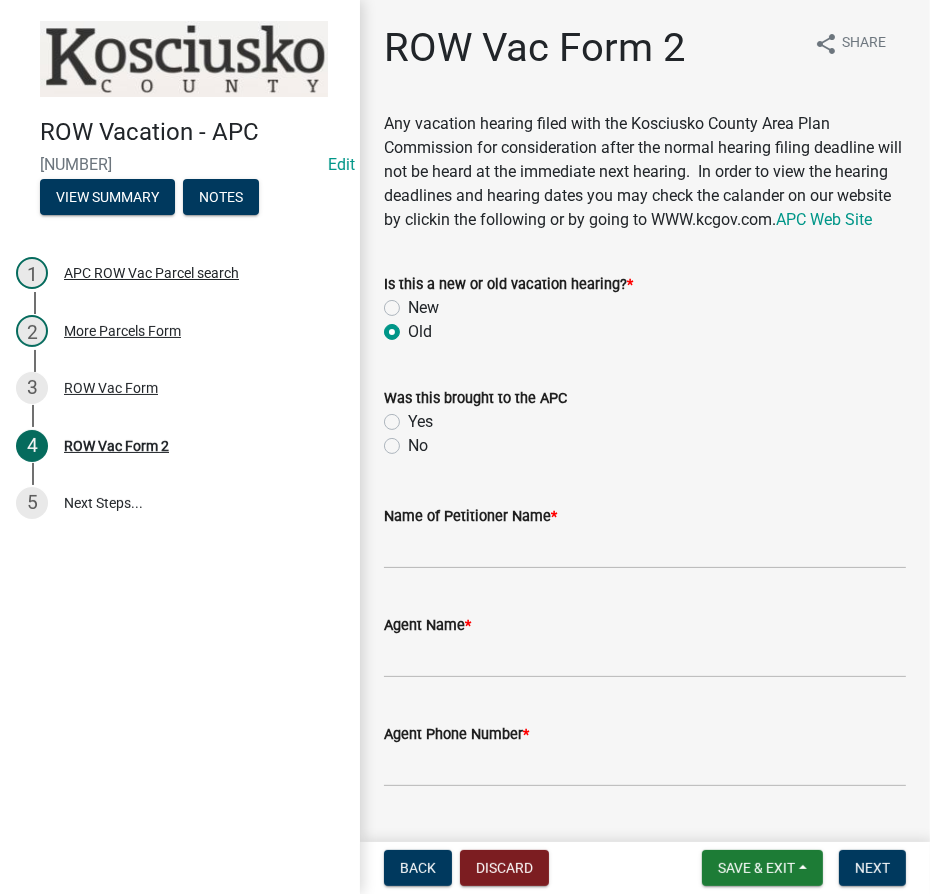radio on "true" 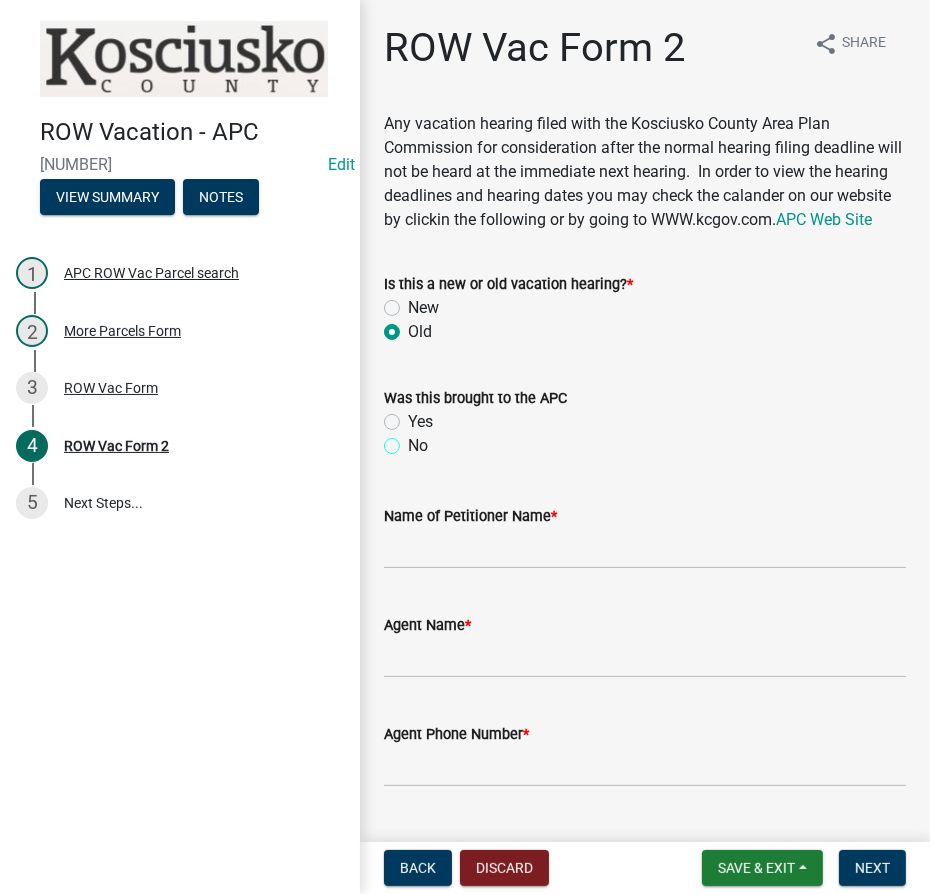 click on "No" at bounding box center [414, 440] 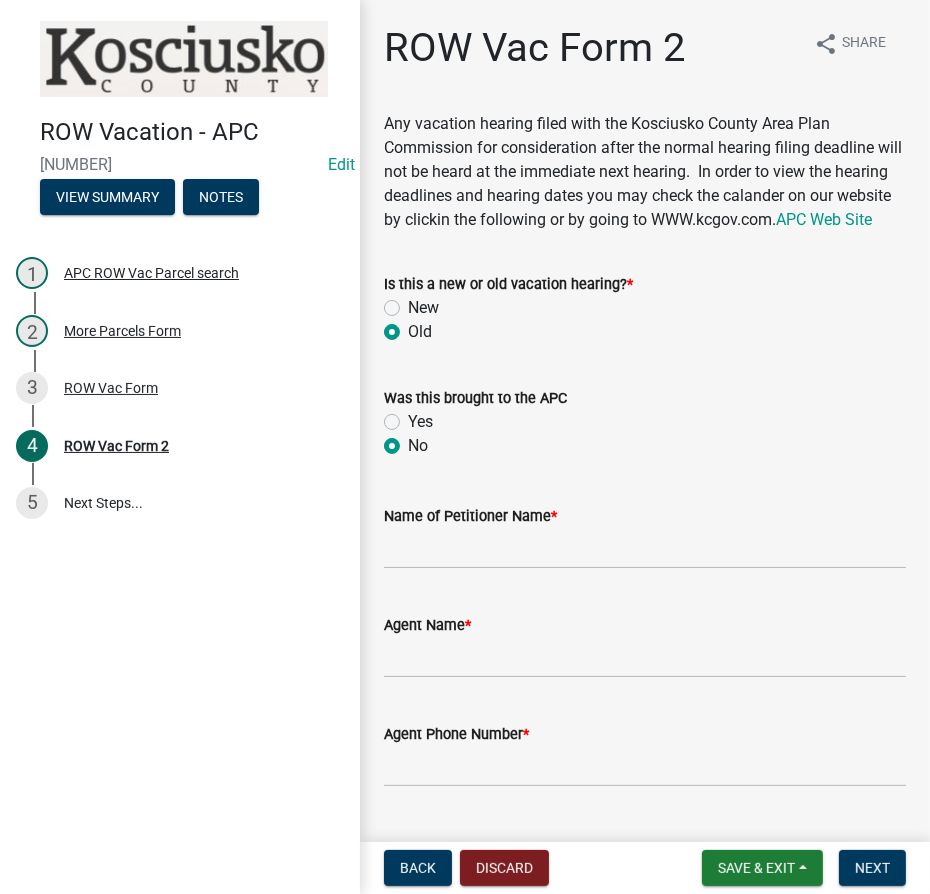 radio on "true" 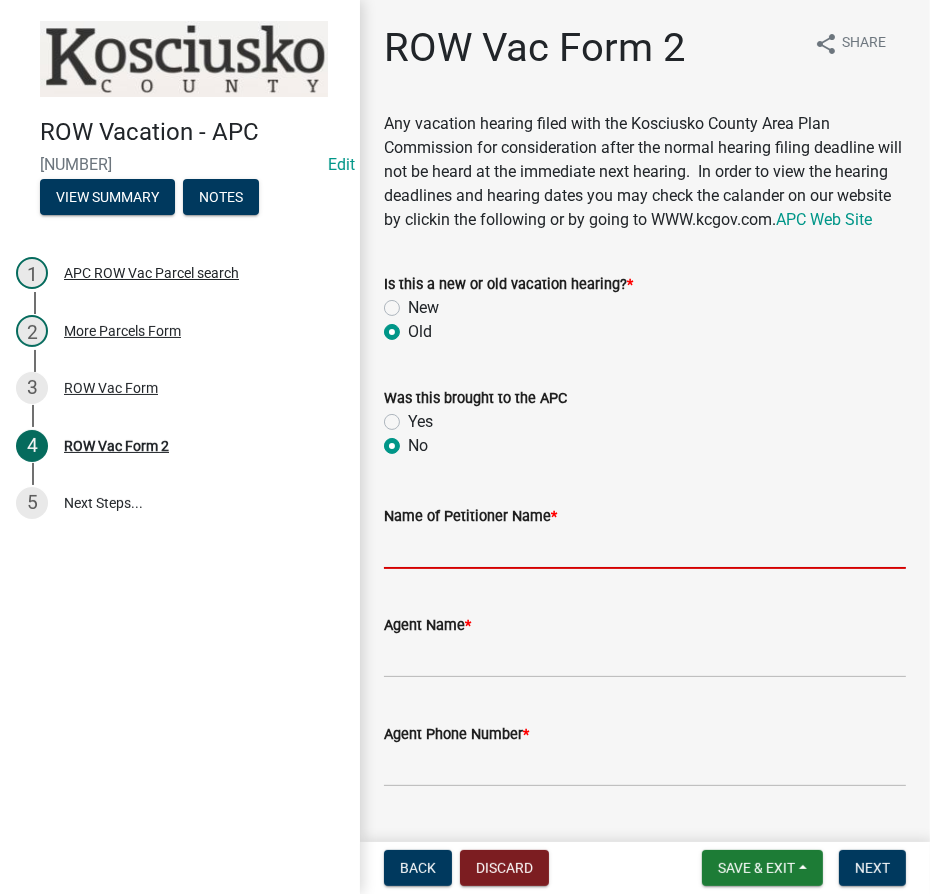 drag, startPoint x: 390, startPoint y: 562, endPoint x: 363, endPoint y: 551, distance: 29.15476 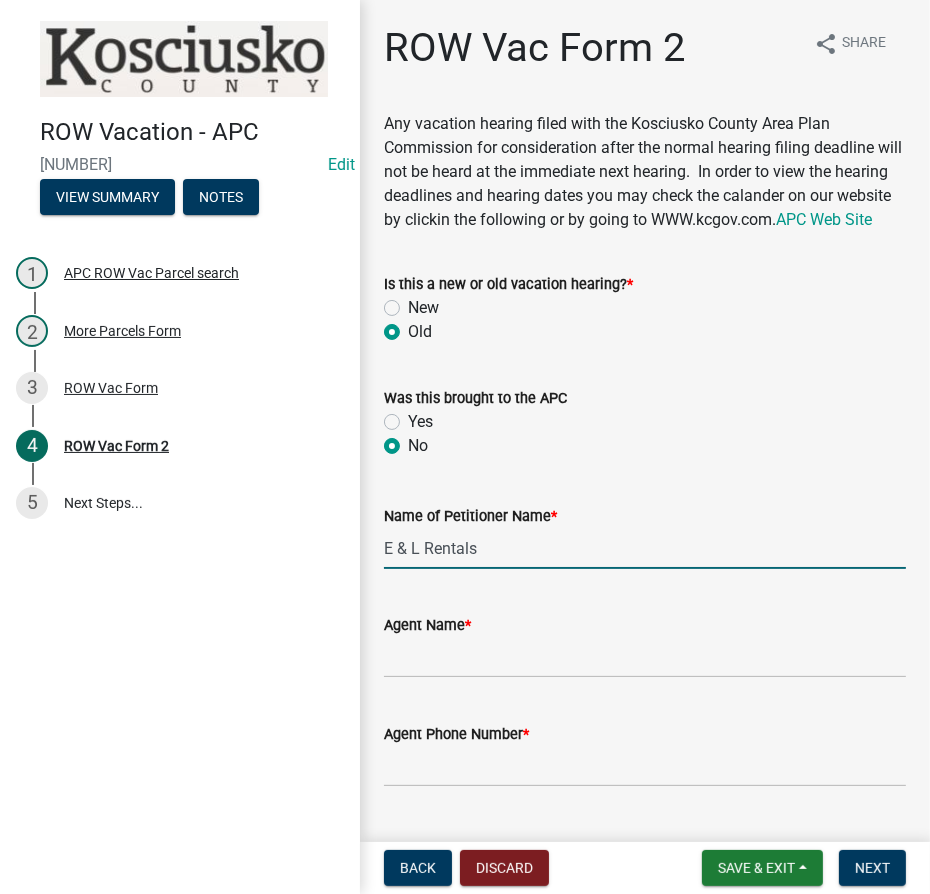 type on "E & L Rentals" 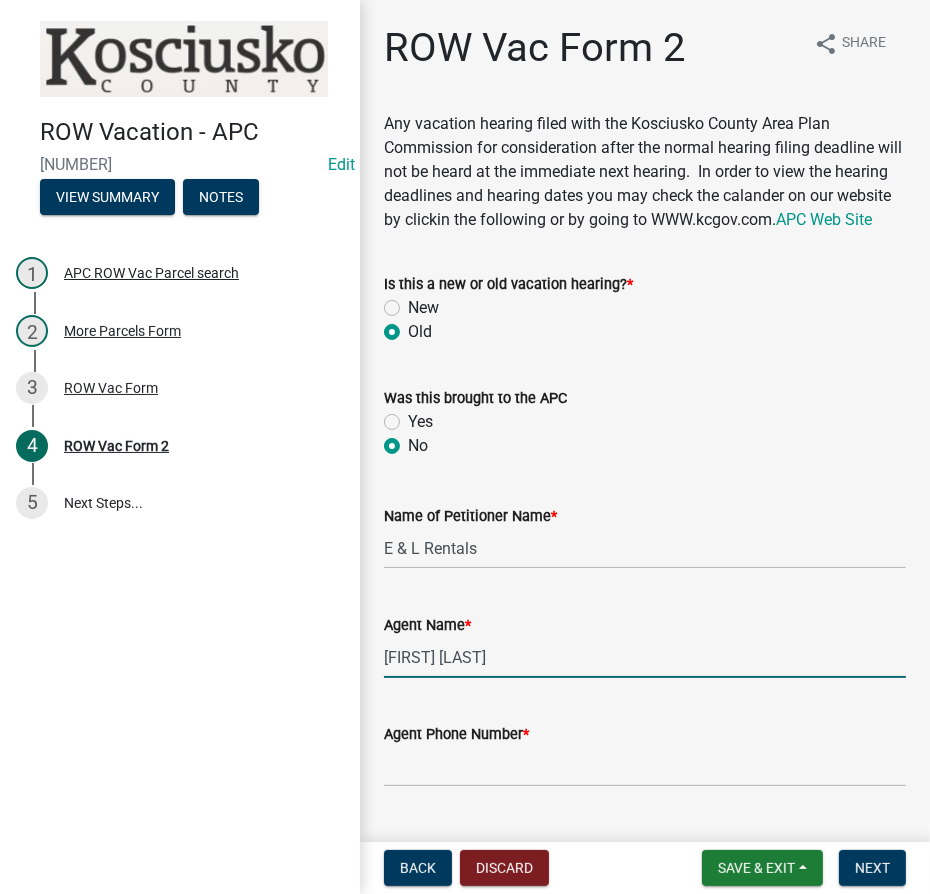 type on "[FIRST] [LAST]" 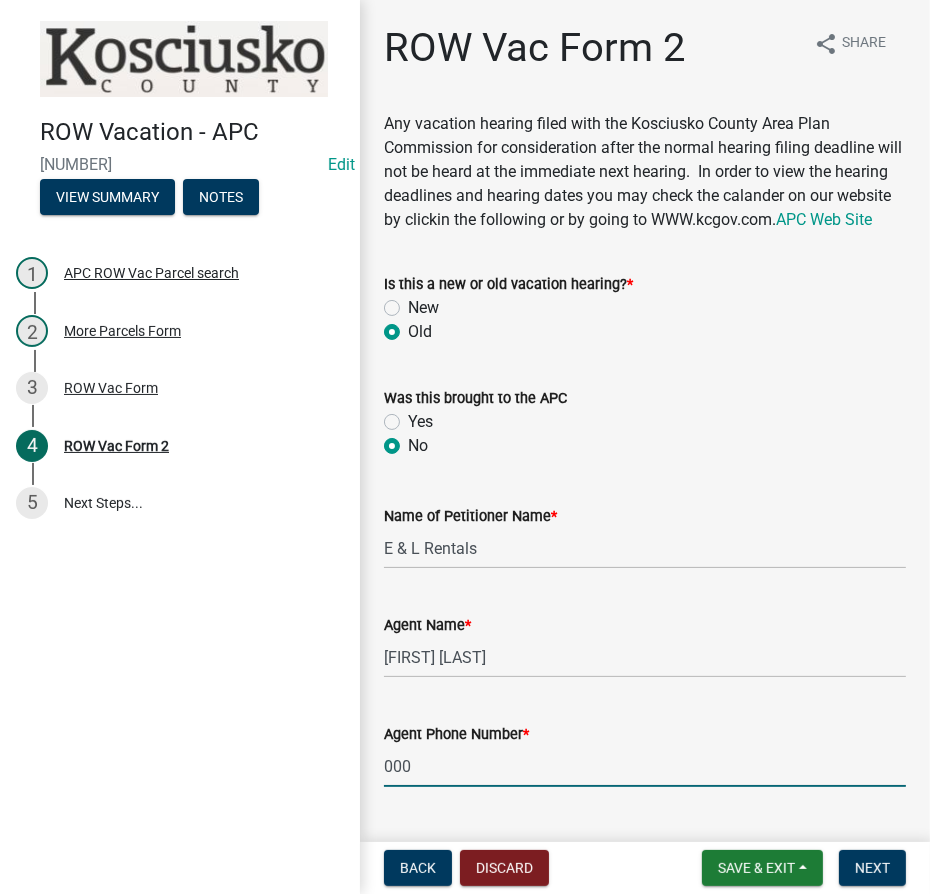 type on "000-000-0000" 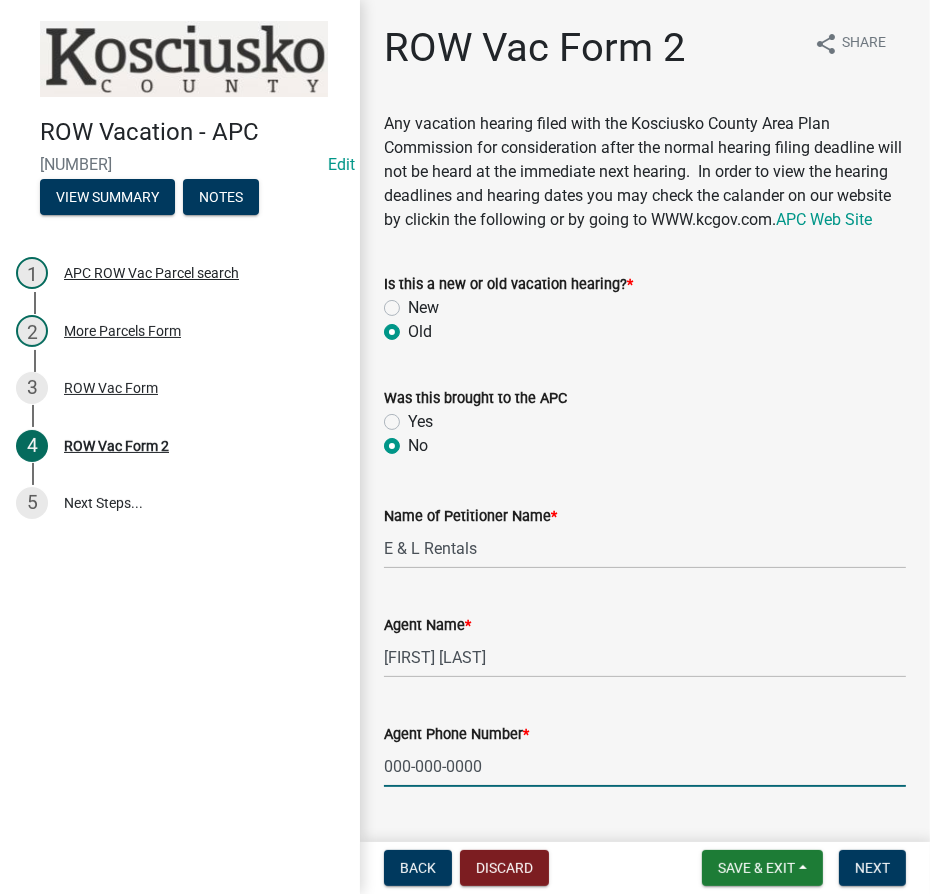 scroll, scrollTop: 482, scrollLeft: 0, axis: vertical 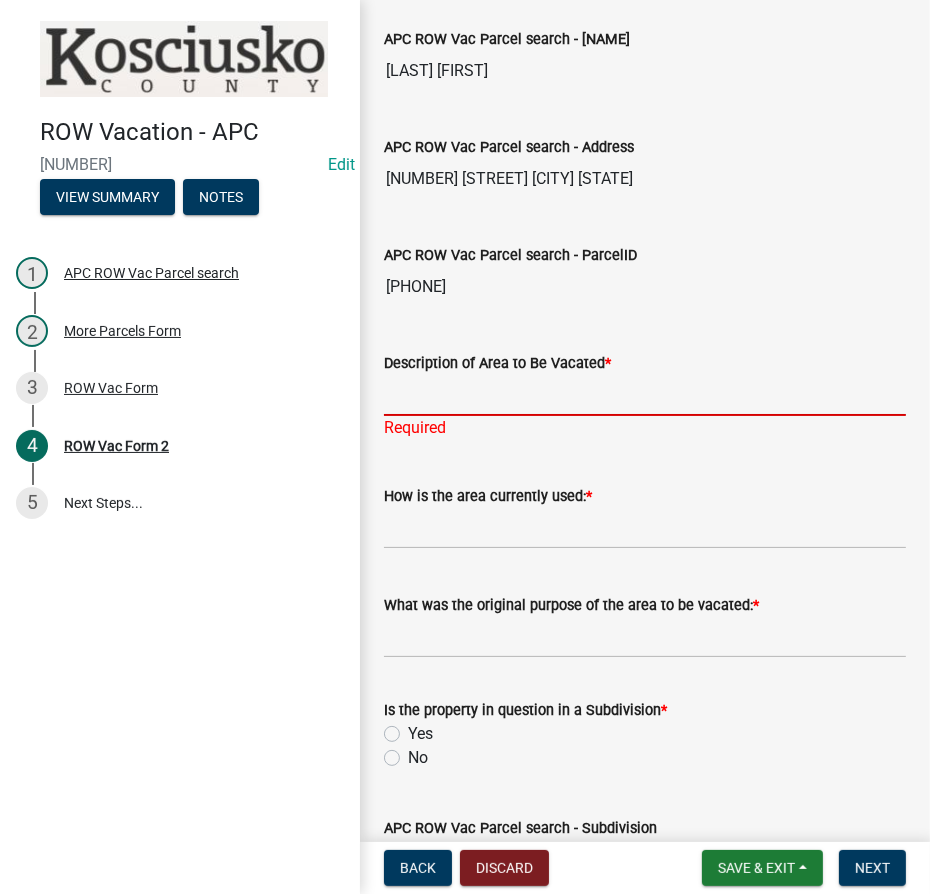 click on "Description of Area to Be Vacated  *" at bounding box center [645, 395] 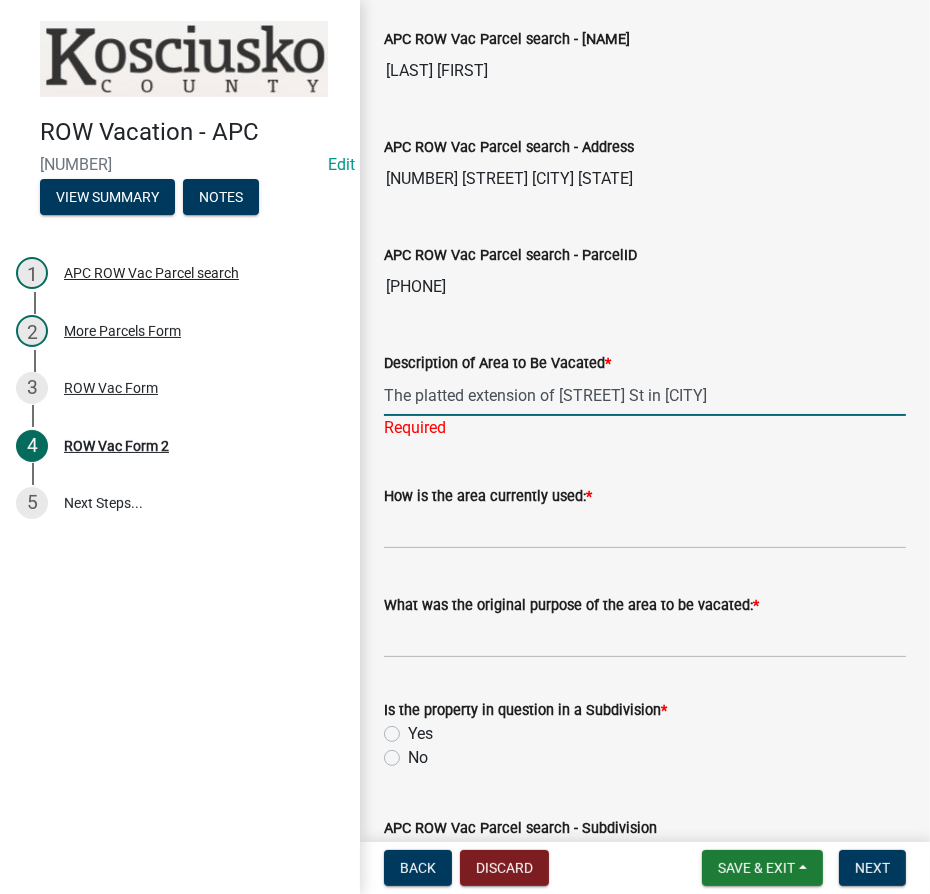 type on "The platted extension of [STREET] St in [CITY]" 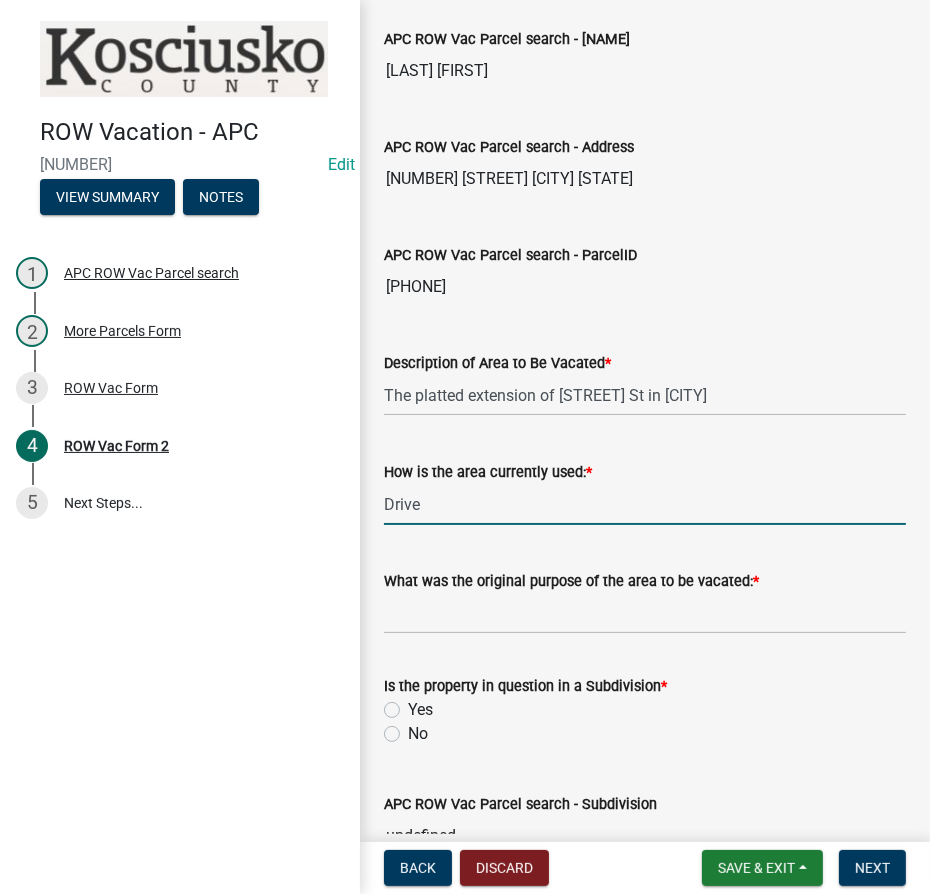 type on "Drive" 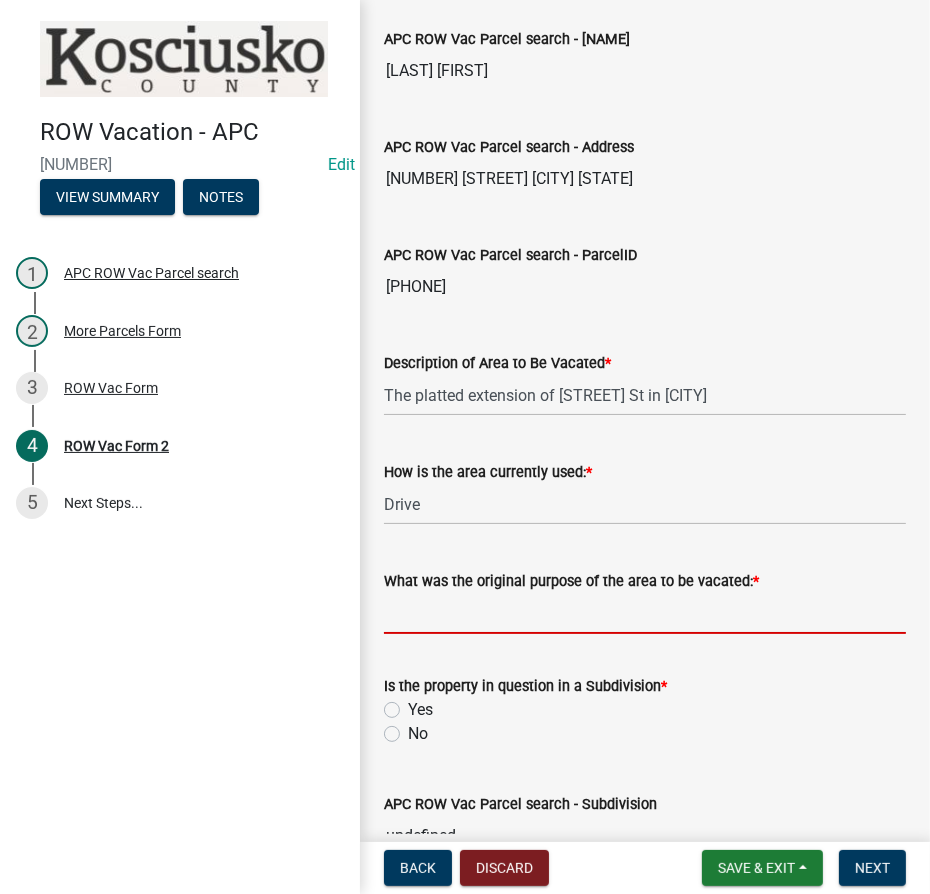 type on "D" 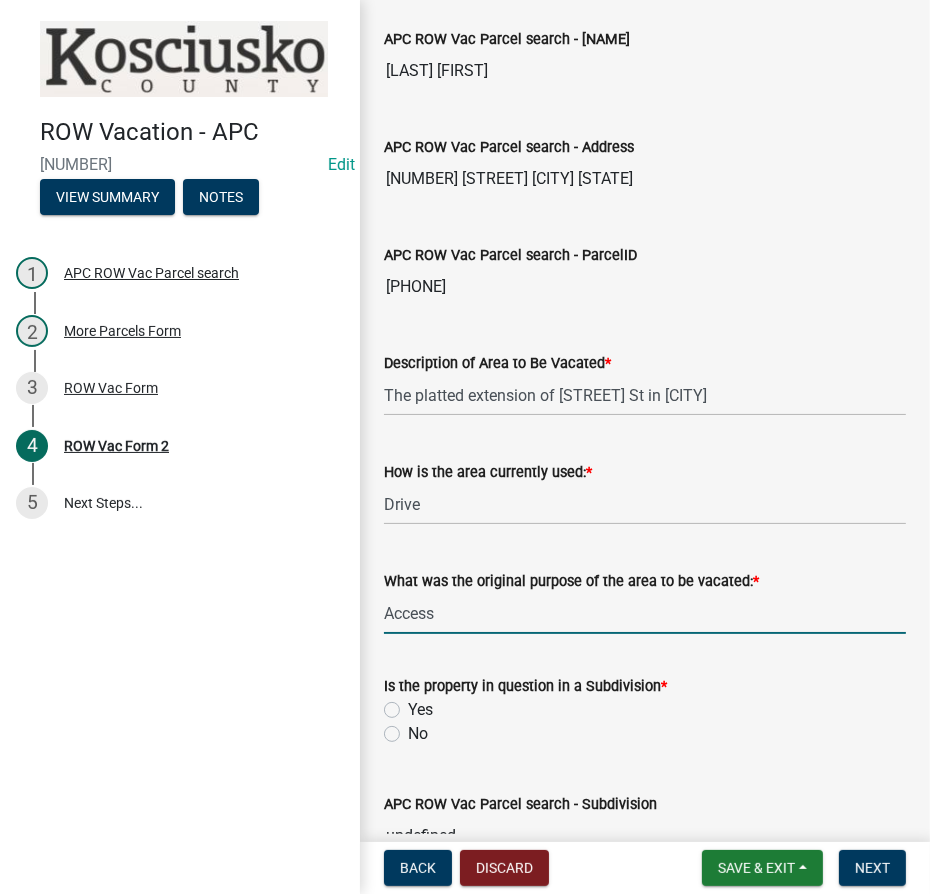type on "Access" 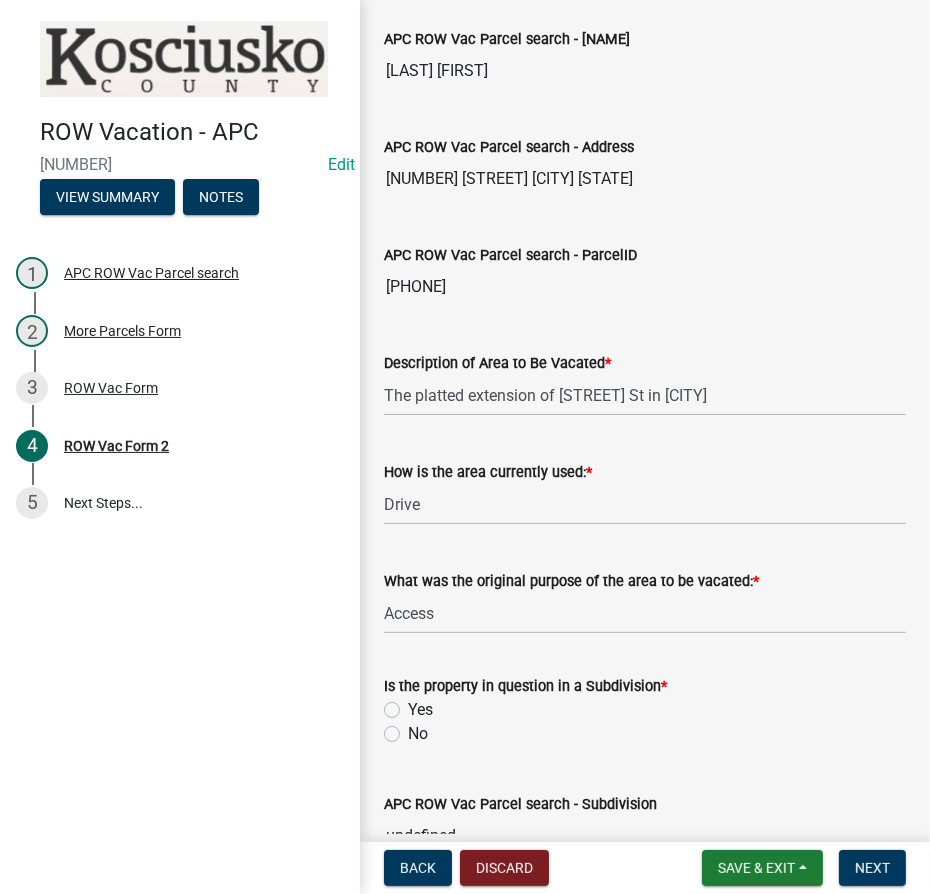 click on "No" 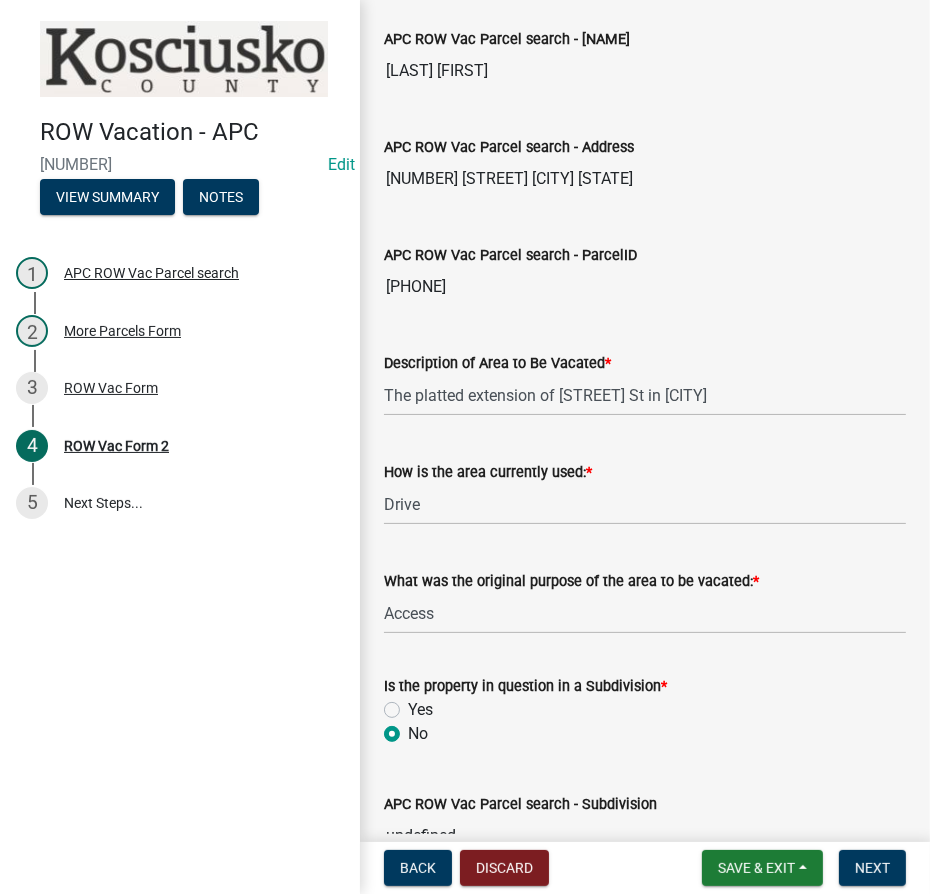 radio on "true" 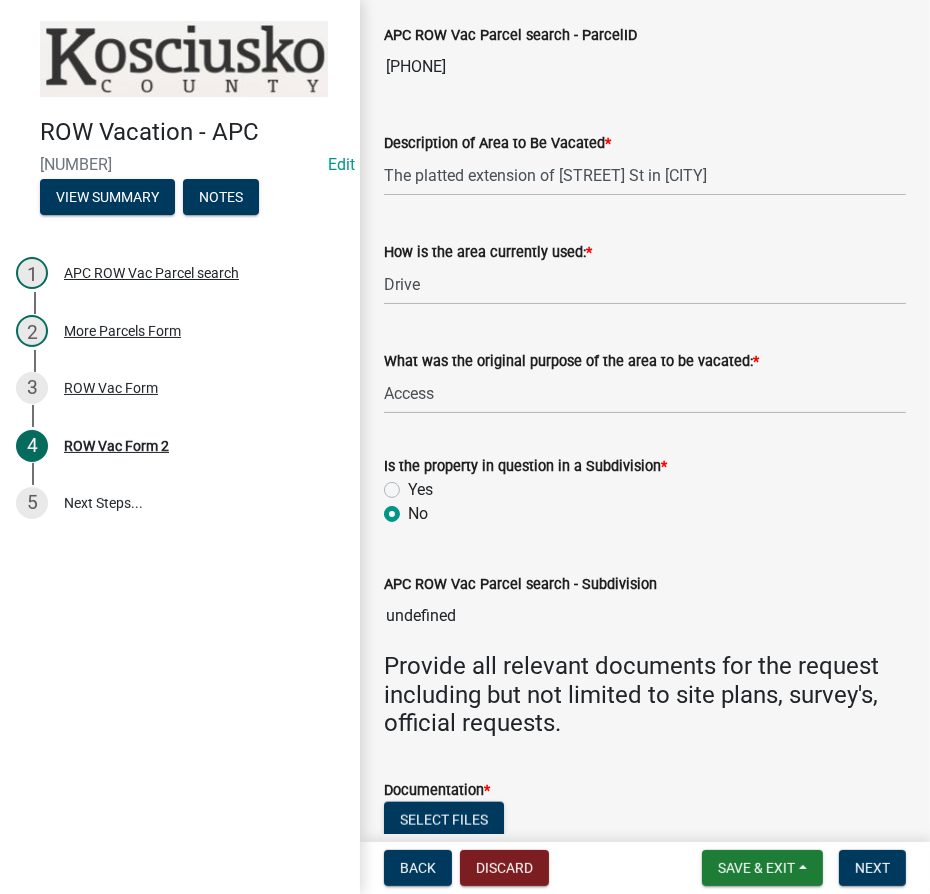 scroll, scrollTop: 1344, scrollLeft: 0, axis: vertical 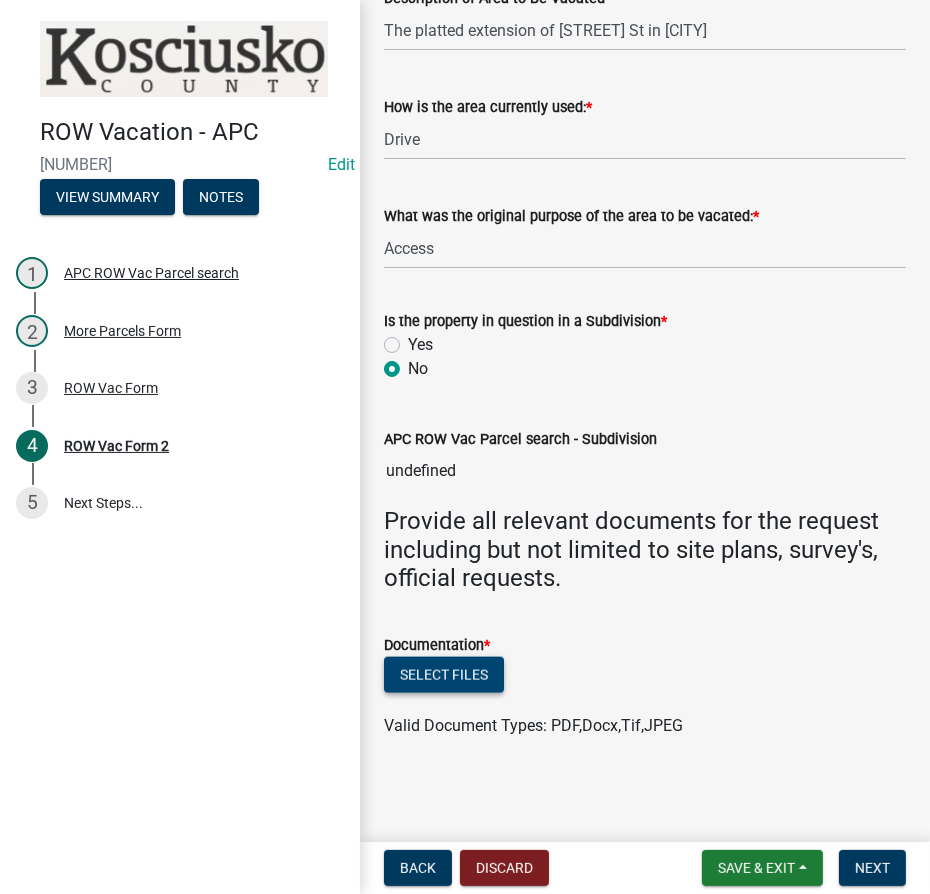 click on "Select files" 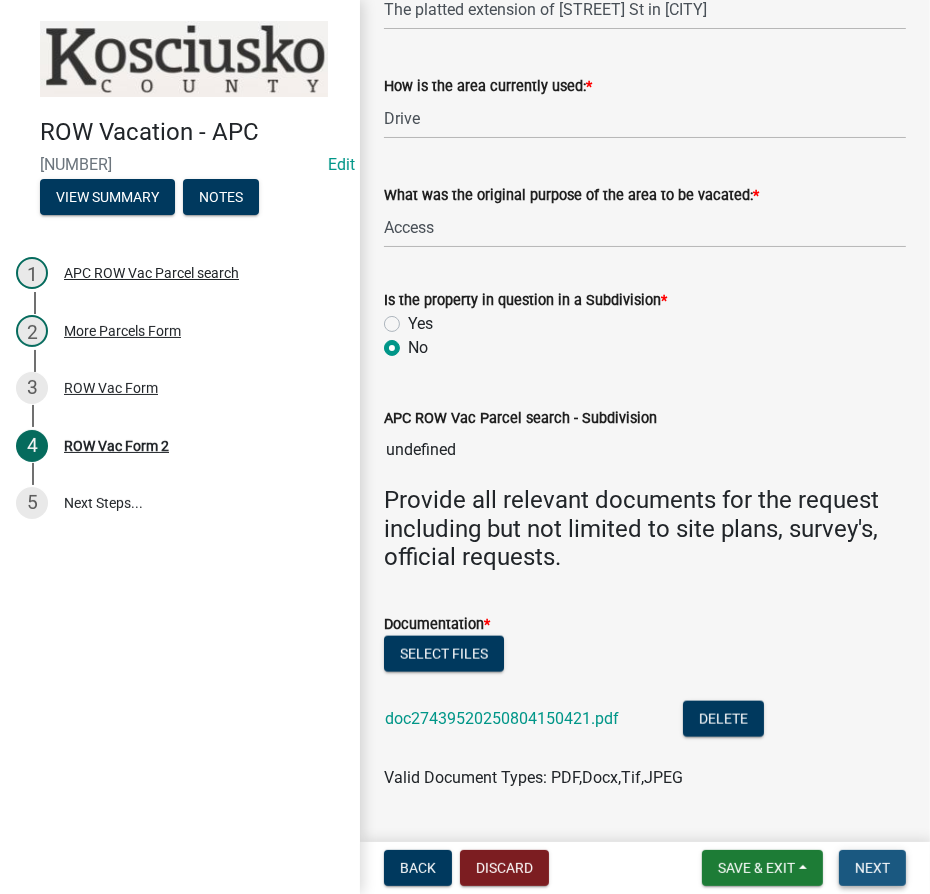 click on "Next" at bounding box center (872, 868) 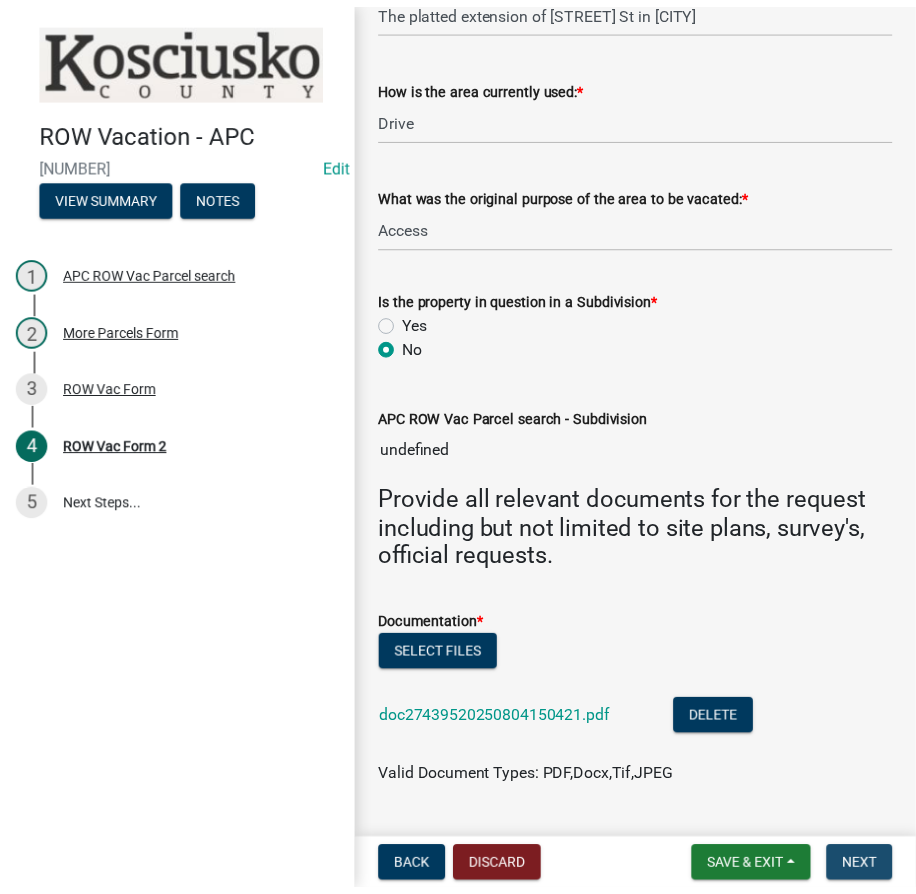 scroll, scrollTop: 0, scrollLeft: 0, axis: both 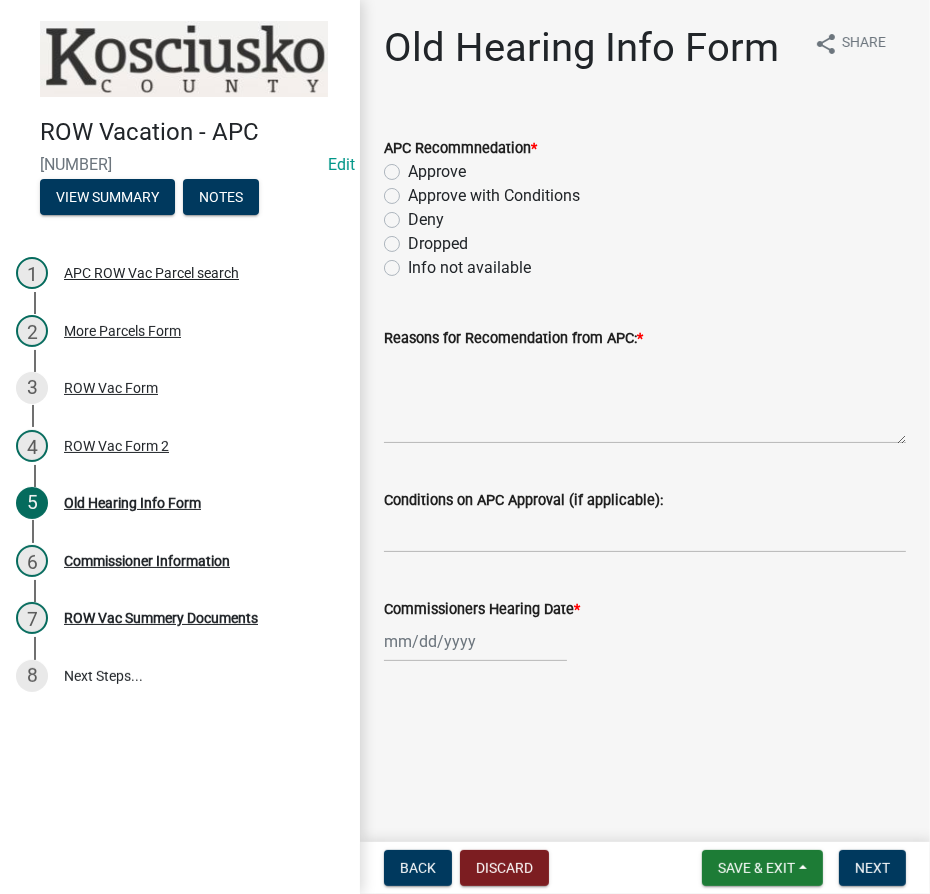 click on "Approve" 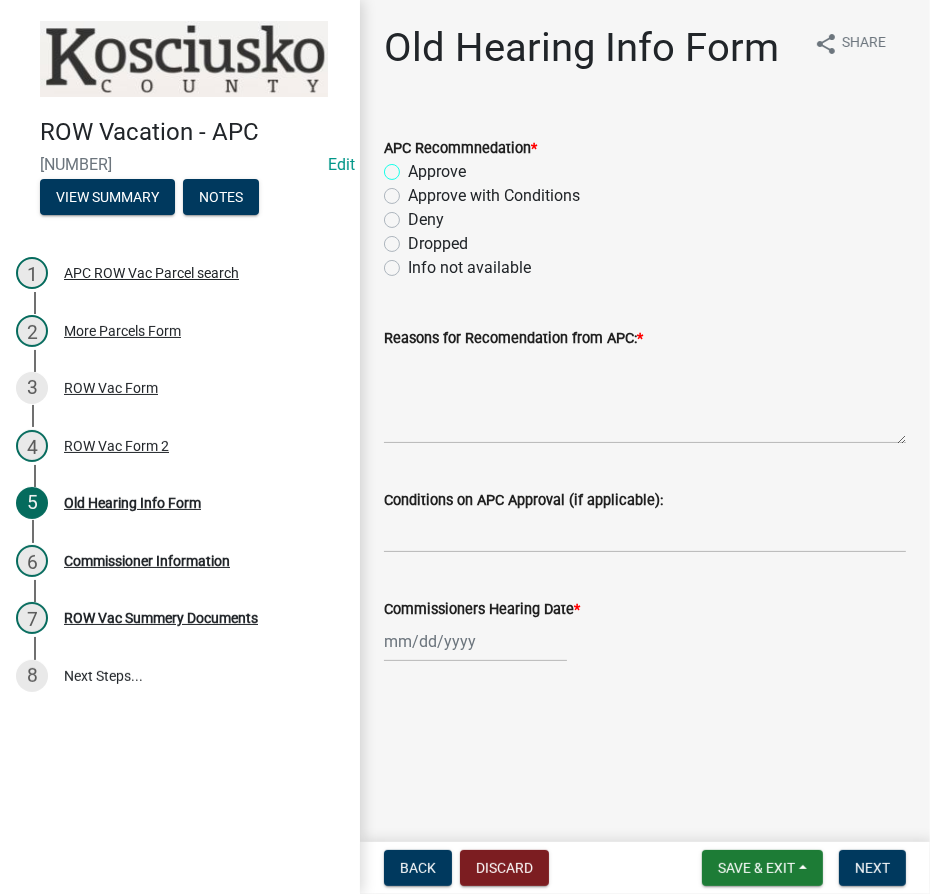 click on "Approve" at bounding box center (414, 166) 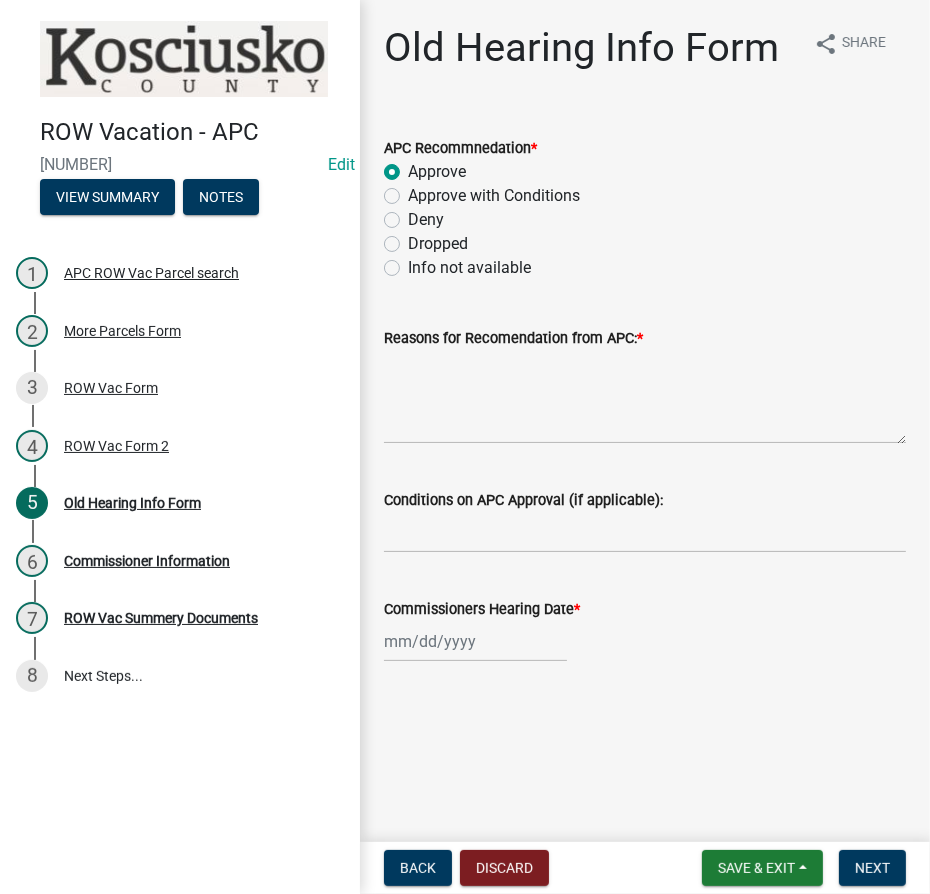 radio on "true" 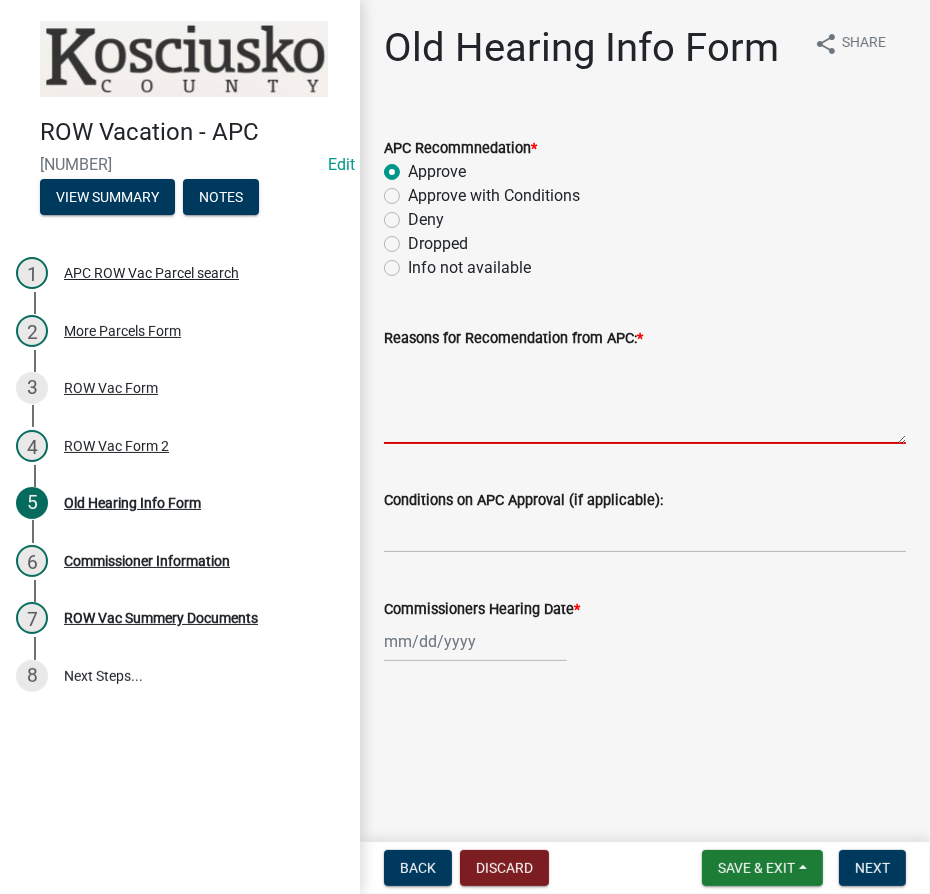 click on "Reasons for Recomendation from APC:  *" at bounding box center (645, 397) 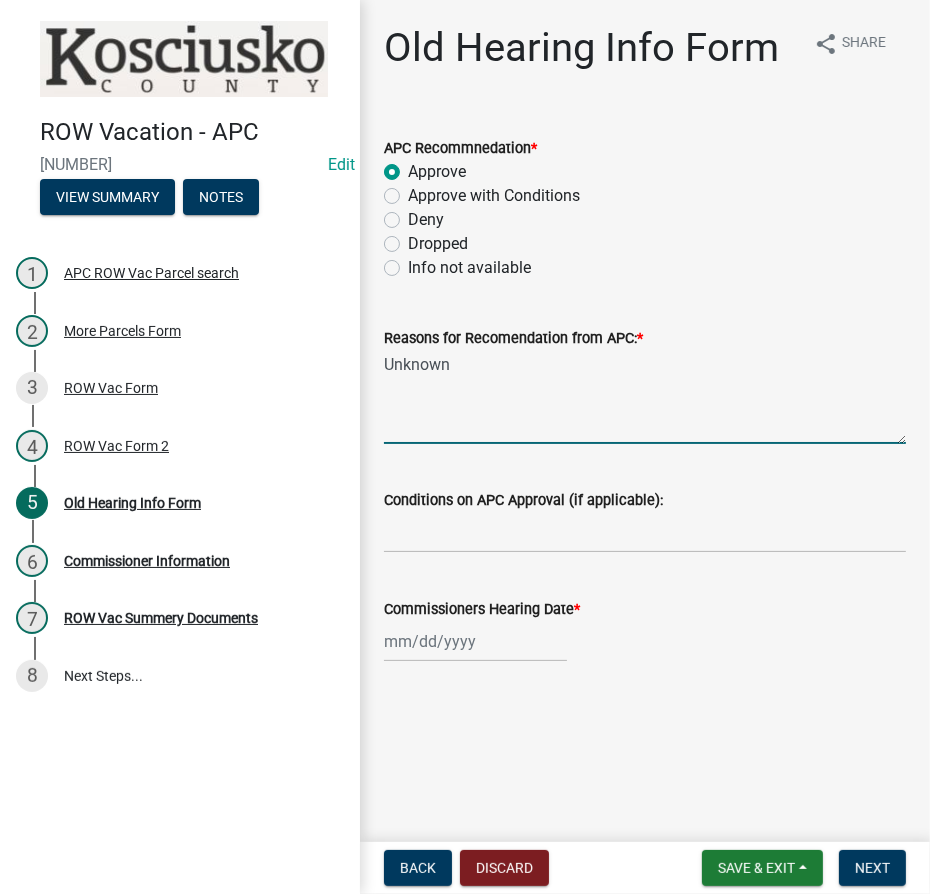 type on "Unknown" 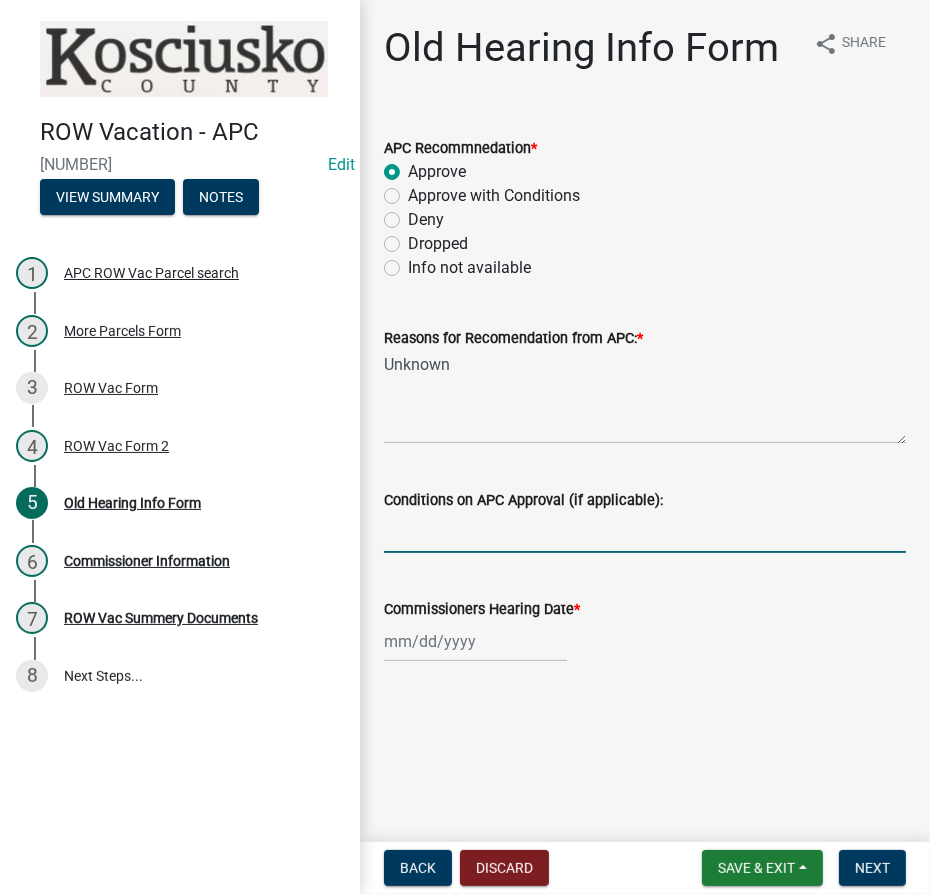 select on "8" 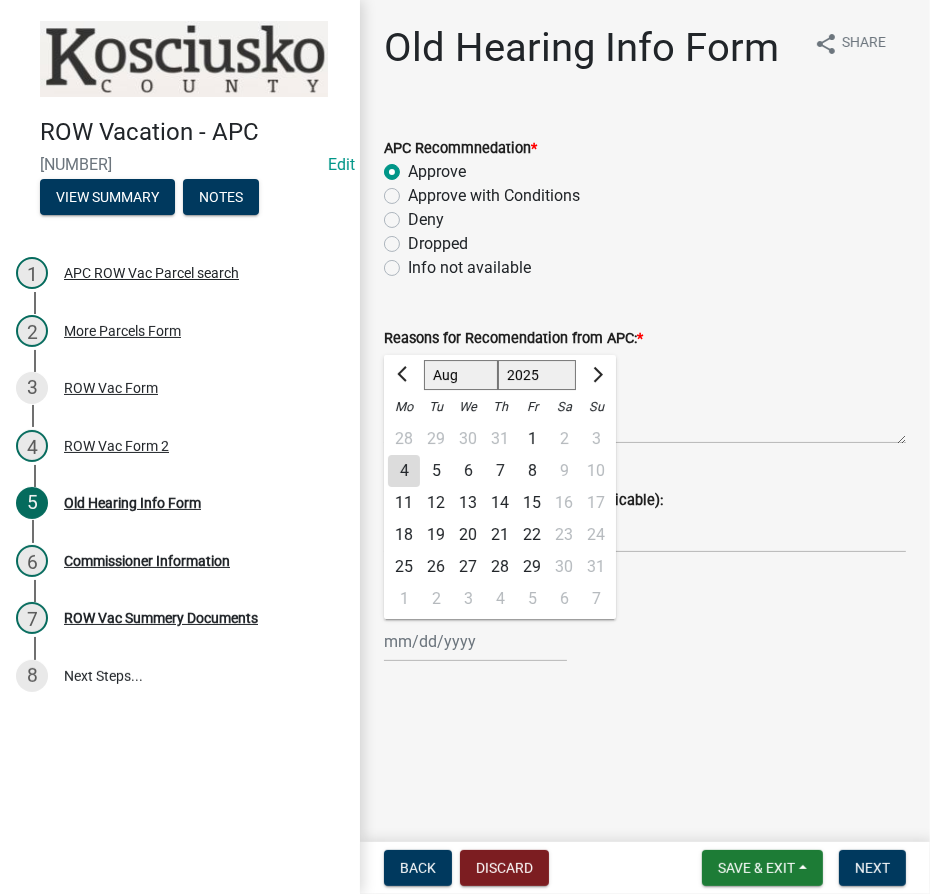 click on "Jan Feb Mar Apr May Jun Jul Aug Sep Oct Nov Dec 1525 1526 1527 1528 1529 1530 1531 1532 1533 1534 1535 1536 1537 1538 1539 1540 1541 1542 1543 1544 1545 1546 1547 1548 1549 1550 1551 1552 1553 1554 1555 1556 1557 1558 1559 1560 1561 1562 1563 1564 1565 1566 1567 1568 1569 1570 1571 1572 1573 1574 1575 1576 1577 1578 1579 1580 1581 1582 1583 1584 1585 1586 1587 1588 1589 1590 1591 1592 1593 1594 1595 1596 1597 1598 1599 1600 1601 1602 1603 1604 1605 1606 1607 1608 1609 1610 1611 1612 1613 1614 1615 1616 1617 1618 1619 1620 1621 1622 1623 1624 1625 1626 1627 1628 1629 1630 1631 1632 1633 1634 1635 1636 1637 1638 1639 1640 1641 1642 1643 1644 1645 1646 1647 1648 1649 1650 1651 1652 1653 1654 1655 1656 1657 1658 1659 1660 1661 1662 1663 1664 1665 1666 1667 1668 1669 1670 1671 1672 1673 1674 1675 1676 1677 1678 1679 1680 1681 1682 1683 1684 1685 1686 1687 1688 1689 1690 1691 1692 1693 1694 1695 1696 1697 1698 1699 1700 1701 1702 1703 1704 1705 1706 1707 1708 1709 1710 1711 1712 1713 1714 1715 1716 1717 1718 1719 1" 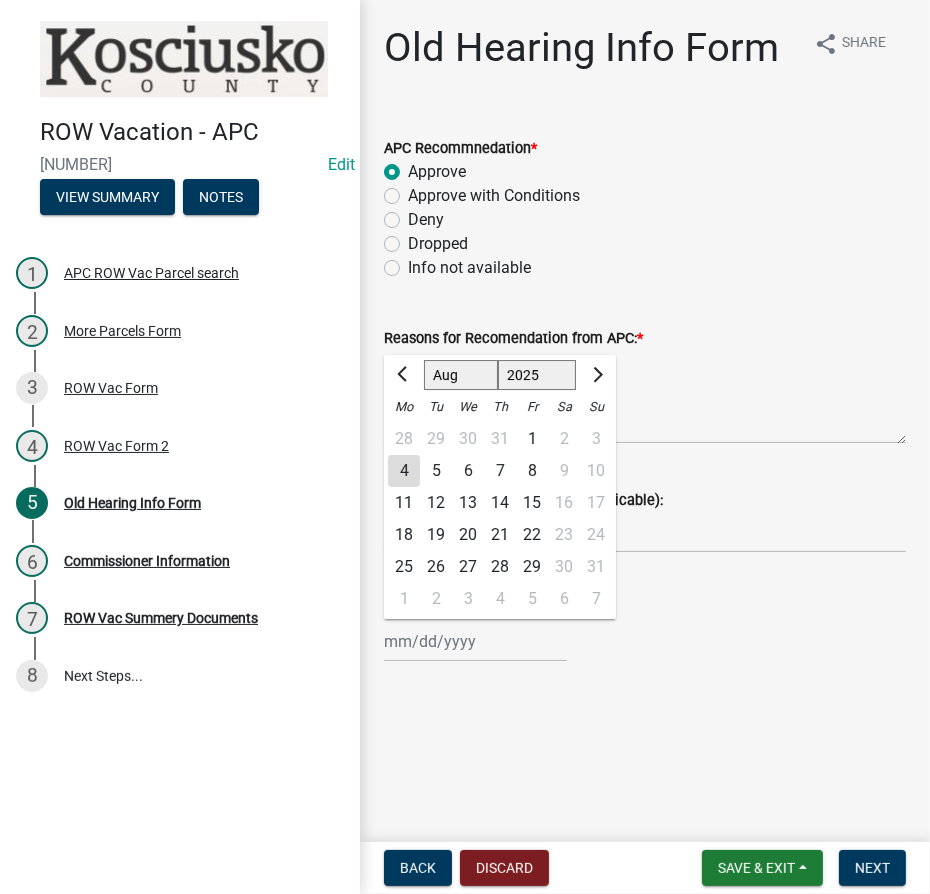 click on "Jan Feb Mar Apr May Jun Jul Aug Sep Oct Nov Dec" 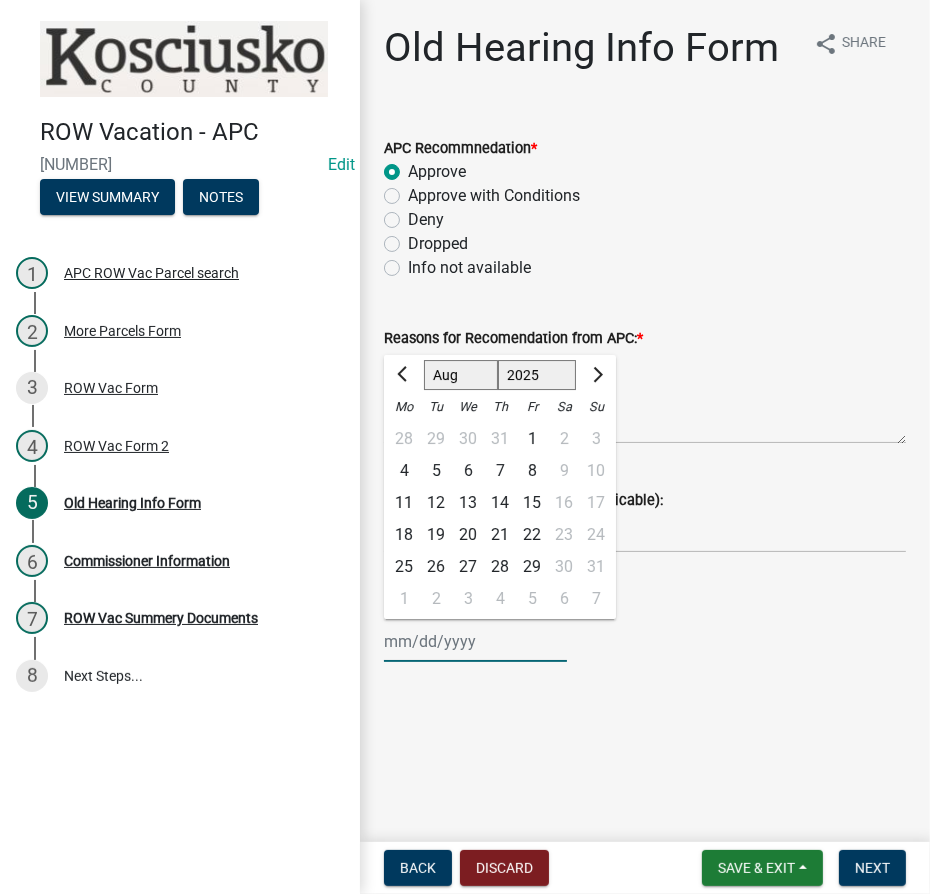 select on "6" 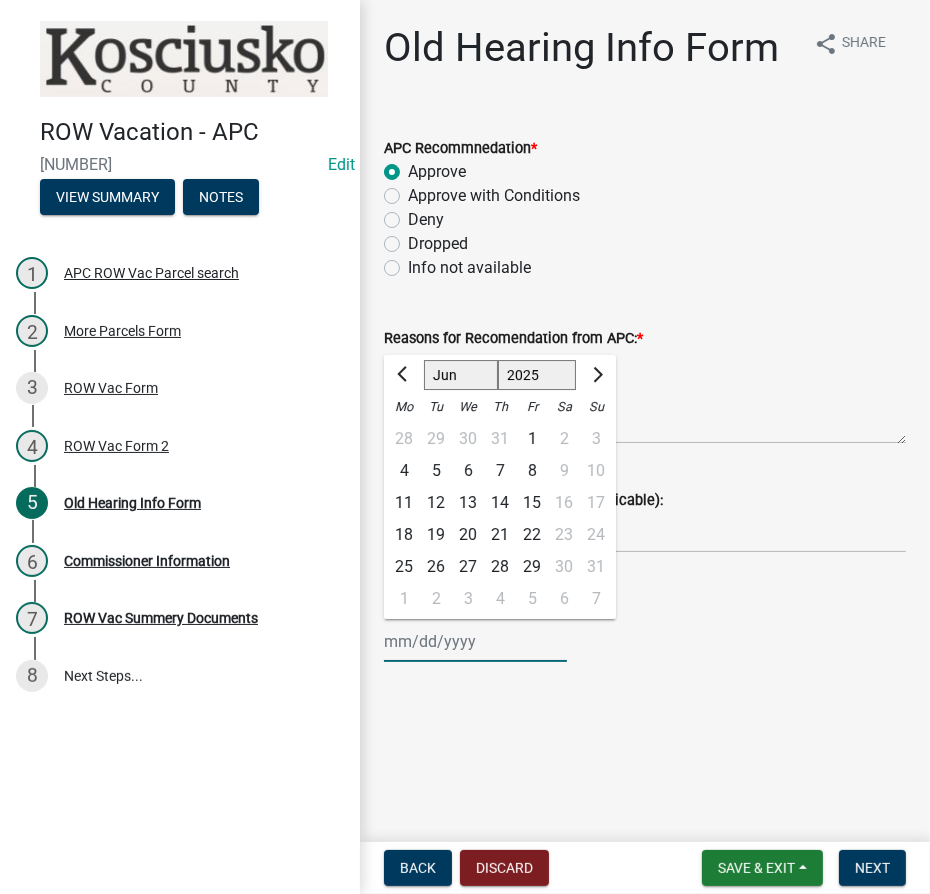 click on "Jan Feb Mar Apr May Jun Jul Aug Sep Oct Nov Dec" 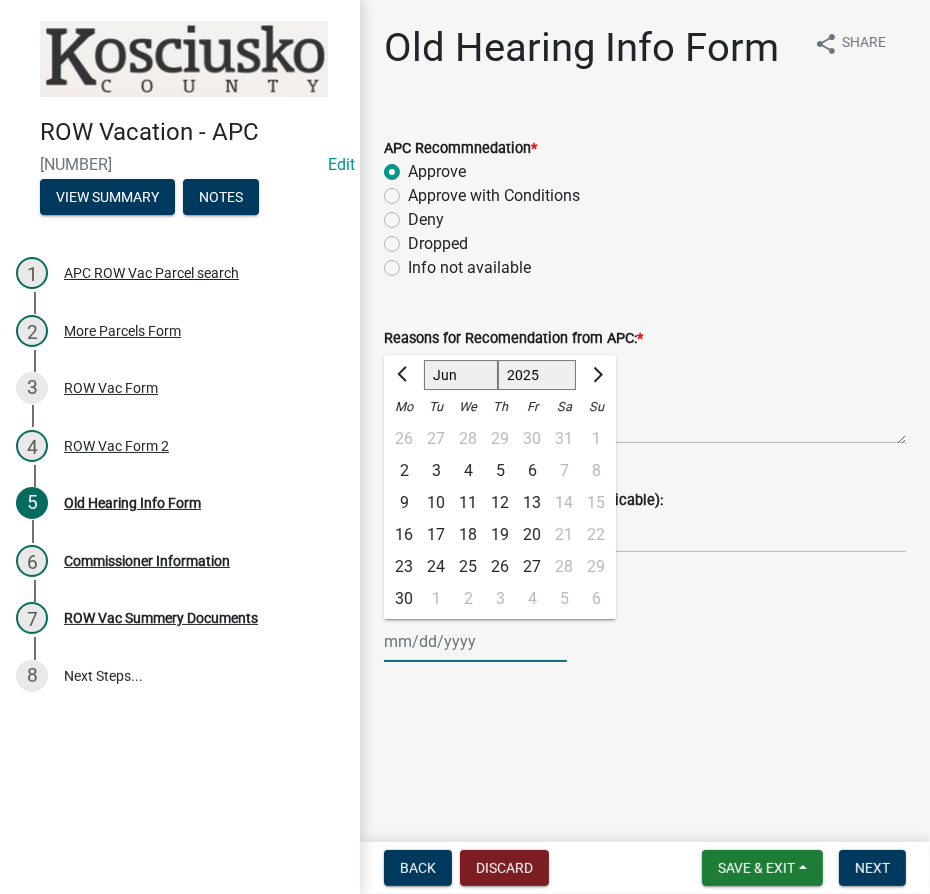 click on "1525 1526 1527 1528 1529 1530 1531 1532 1533 1534 1535 1536 1537 1538 1539 1540 1541 1542 1543 1544 1545 1546 1547 1548 1549 1550 1551 1552 1553 1554 1555 1556 1557 1558 1559 1560 1561 1562 1563 1564 1565 1566 1567 1568 1569 1570 1571 1572 1573 1574 1575 1576 1577 1578 1579 1580 1581 1582 1583 1584 1585 1586 1587 1588 1589 1590 1591 1592 1593 1594 1595 1596 1597 1598 1599 1600 1601 1602 1603 1604 1605 1606 1607 1608 1609 1610 1611 1612 1613 1614 1615 1616 1617 1618 1619 1620 1621 1622 1623 1624 1625 1626 1627 1628 1629 1630 1631 1632 1633 1634 1635 1636 1637 1638 1639 1640 1641 1642 1643 1644 1645 1646 1647 1648 1649 1650 1651 1652 1653 1654 1655 1656 1657 1658 1659 1660 1661 1662 1663 1664 1665 1666 1667 1668 1669 1670 1671 1672 1673 1674 1675 1676 1677 1678 1679 1680 1681 1682 1683 1684 1685 1686 1687 1688 1689 1690 1691 1692 1693 1694 1695 1696 1697 1698 1699 1700 1701 1702 1703 1704 1705 1706 1707 1708 1709 1710 1711 1712 1713 1714 1715 1716 1717 1718 1719 1720 1721 1722 1723 1724 1725 1726 1727 1728 1729" 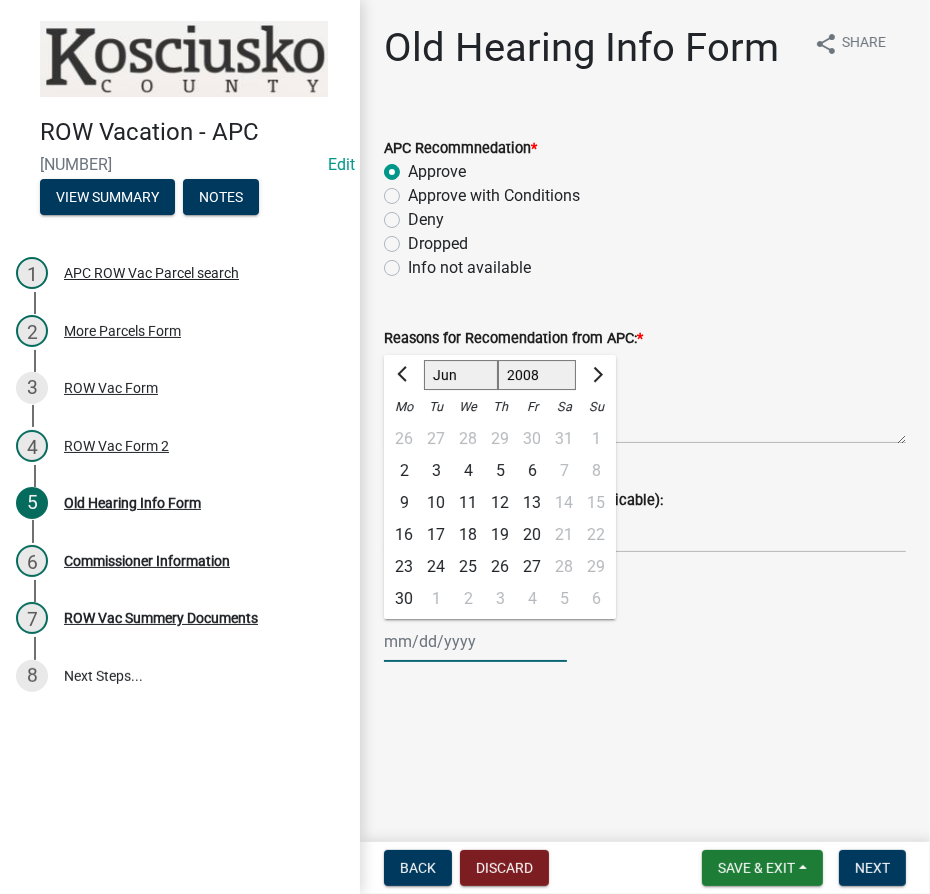 click on "1525 1526 1527 1528 1529 1530 1531 1532 1533 1534 1535 1536 1537 1538 1539 1540 1541 1542 1543 1544 1545 1546 1547 1548 1549 1550 1551 1552 1553 1554 1555 1556 1557 1558 1559 1560 1561 1562 1563 1564 1565 1566 1567 1568 1569 1570 1571 1572 1573 1574 1575 1576 1577 1578 1579 1580 1581 1582 1583 1584 1585 1586 1587 1588 1589 1590 1591 1592 1593 1594 1595 1596 1597 1598 1599 1600 1601 1602 1603 1604 1605 1606 1607 1608 1609 1610 1611 1612 1613 1614 1615 1616 1617 1618 1619 1620 1621 1622 1623 1624 1625 1626 1627 1628 1629 1630 1631 1632 1633 1634 1635 1636 1637 1638 1639 1640 1641 1642 1643 1644 1645 1646 1647 1648 1649 1650 1651 1652 1653 1654 1655 1656 1657 1658 1659 1660 1661 1662 1663 1664 1665 1666 1667 1668 1669 1670 1671 1672 1673 1674 1675 1676 1677 1678 1679 1680 1681 1682 1683 1684 1685 1686 1687 1688 1689 1690 1691 1692 1693 1694 1695 1696 1697 1698 1699 1700 1701 1702 1703 1704 1705 1706 1707 1708 1709 1710 1711 1712 1713 1714 1715 1716 1717 1718 1719 1720 1721 1722 1723 1724 1725 1726 1727 1728 1729" 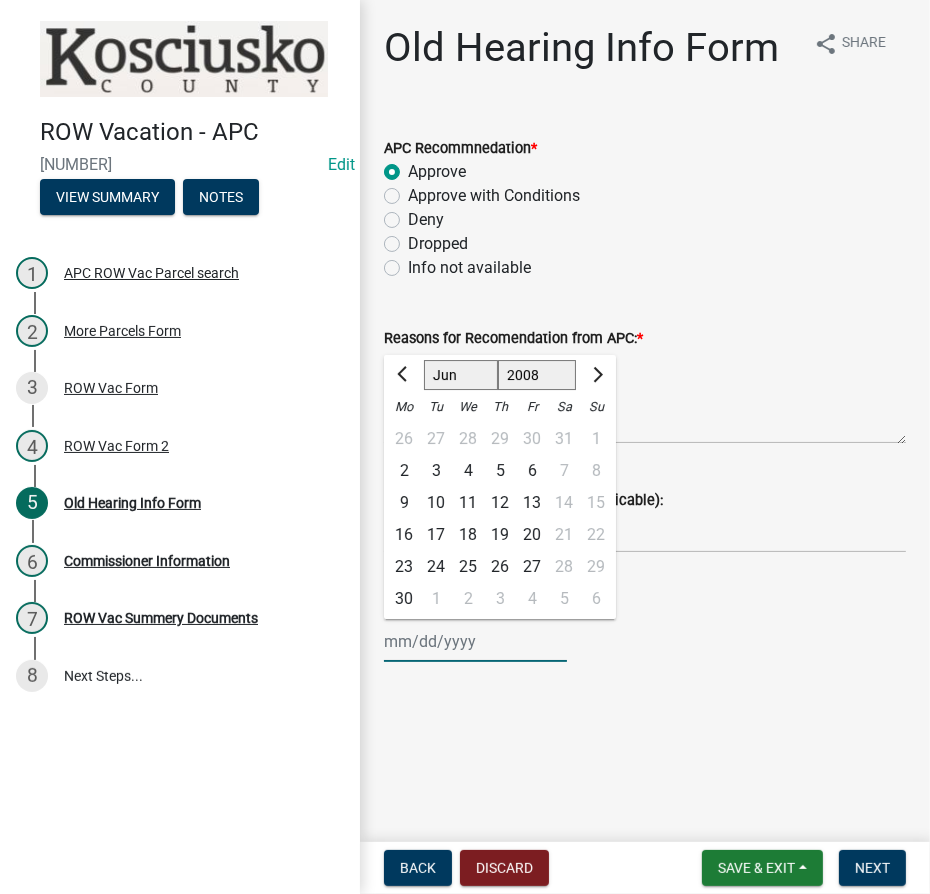 click on "Jan Feb Mar Apr May Jun Jul Aug Sep Oct Nov Dec" 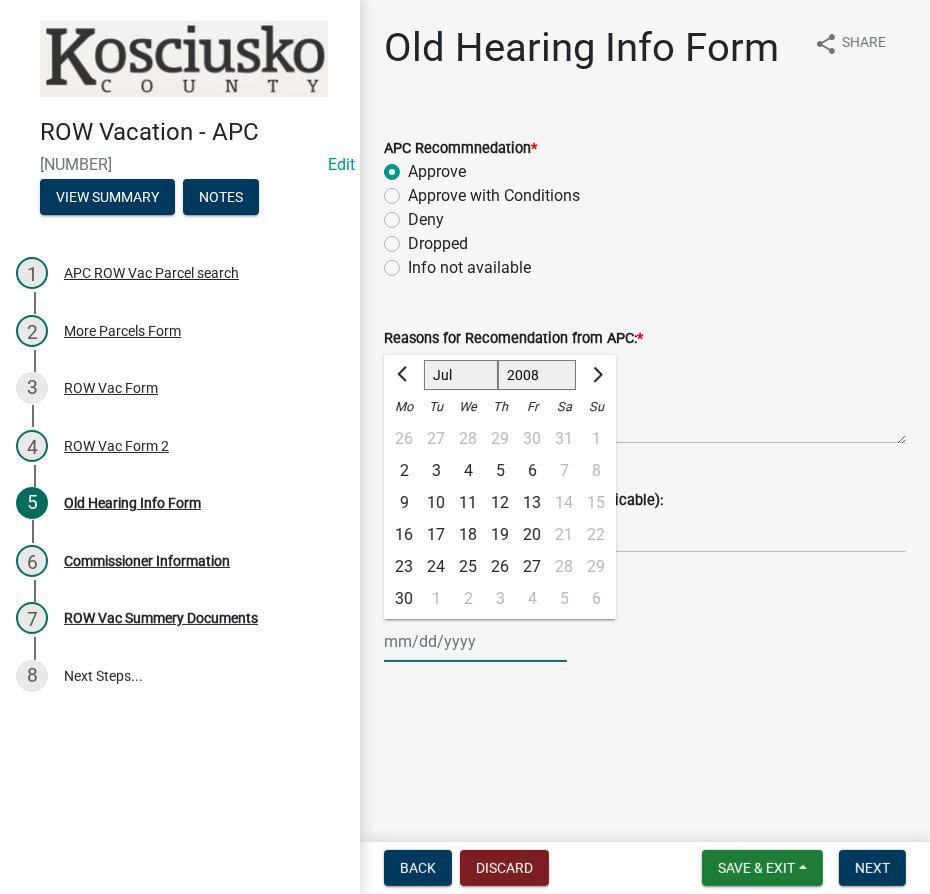 click on "Jan Feb Mar Apr May Jun Jul Aug Sep Oct Nov Dec" 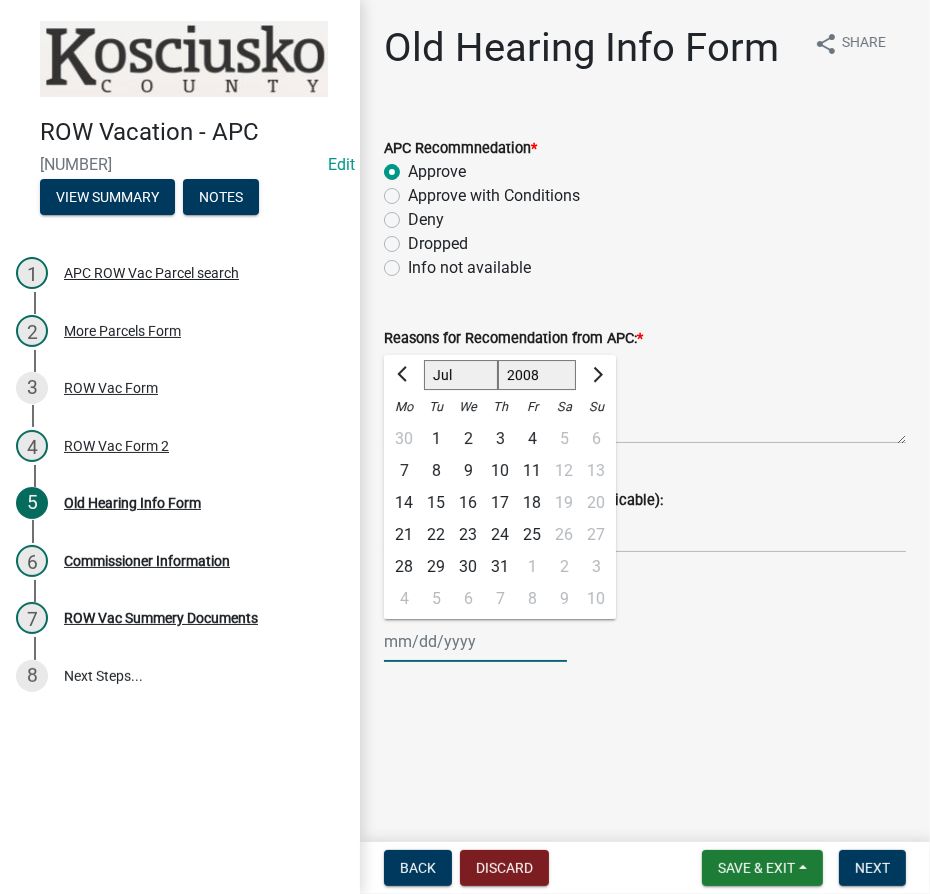 click on "22" 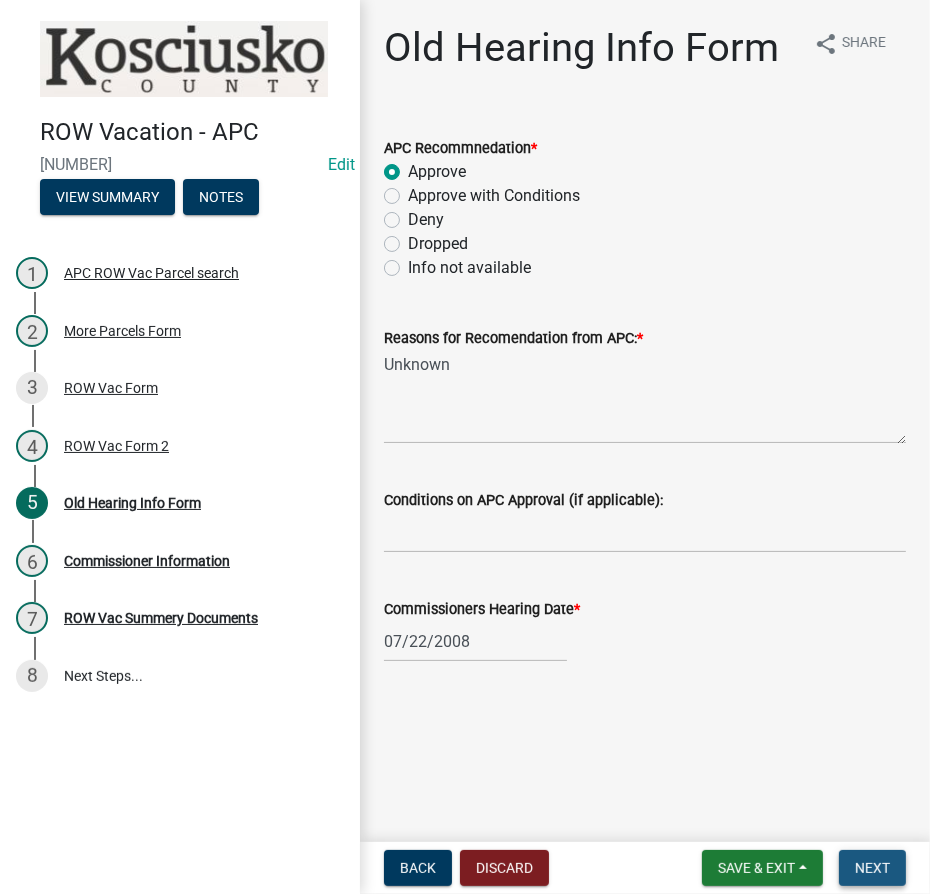 click on "Next" at bounding box center [872, 868] 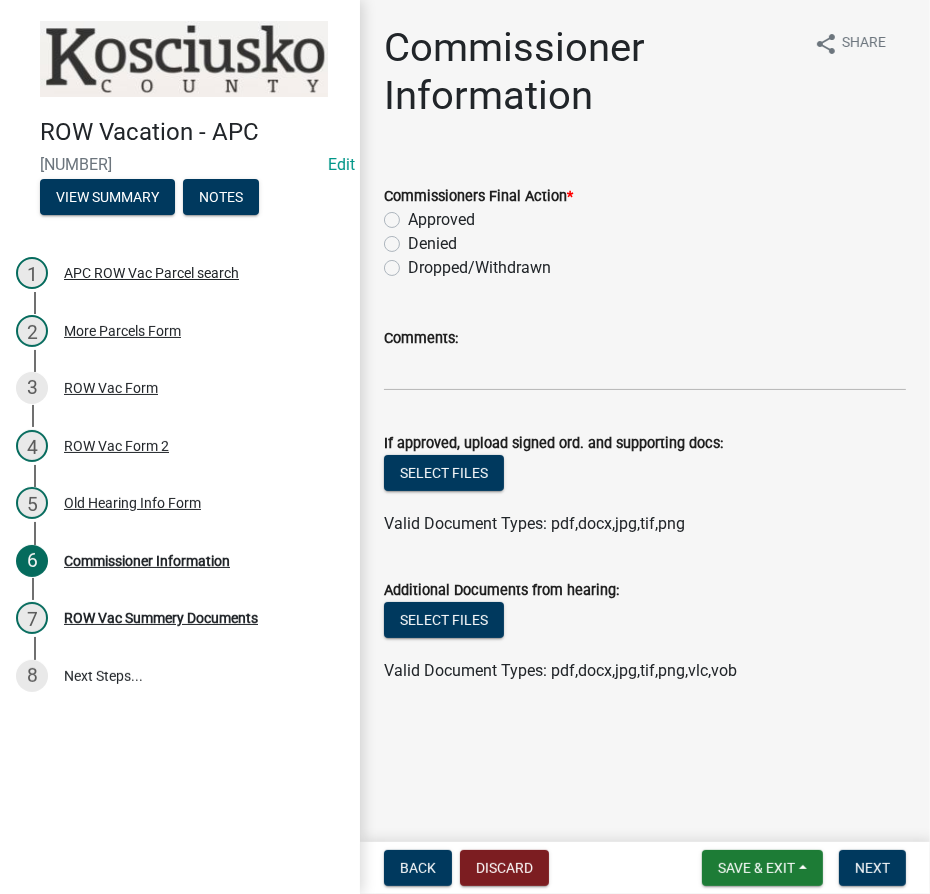 click on "Approved" 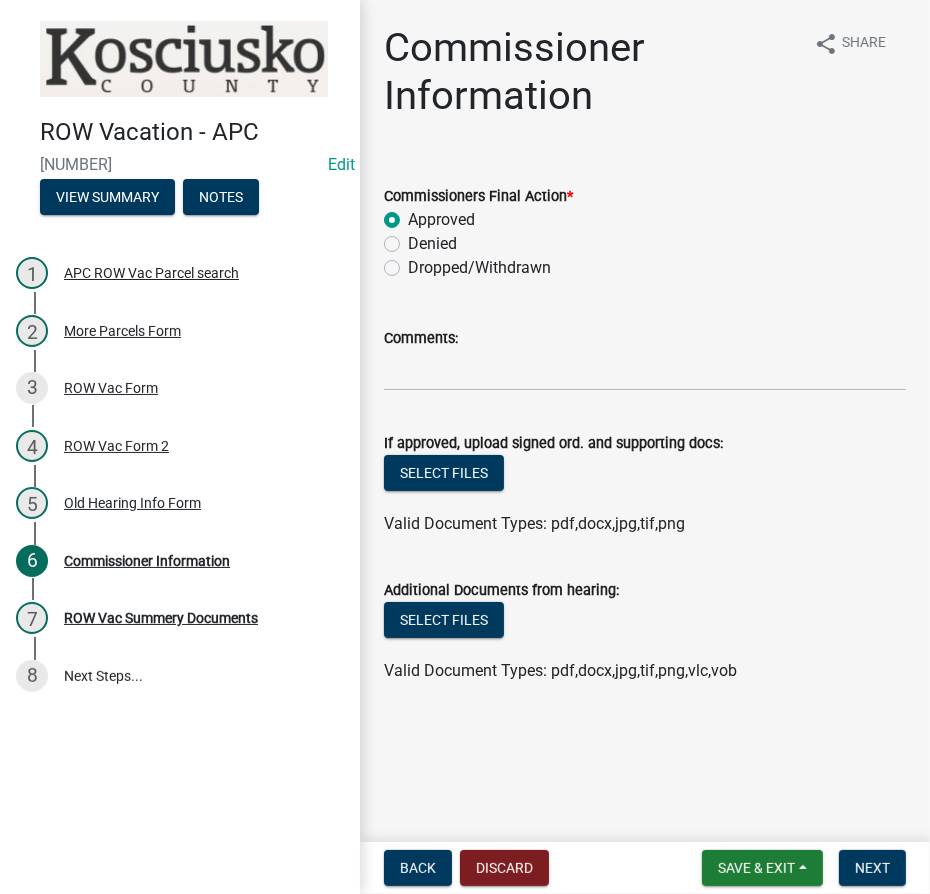 radio on "true" 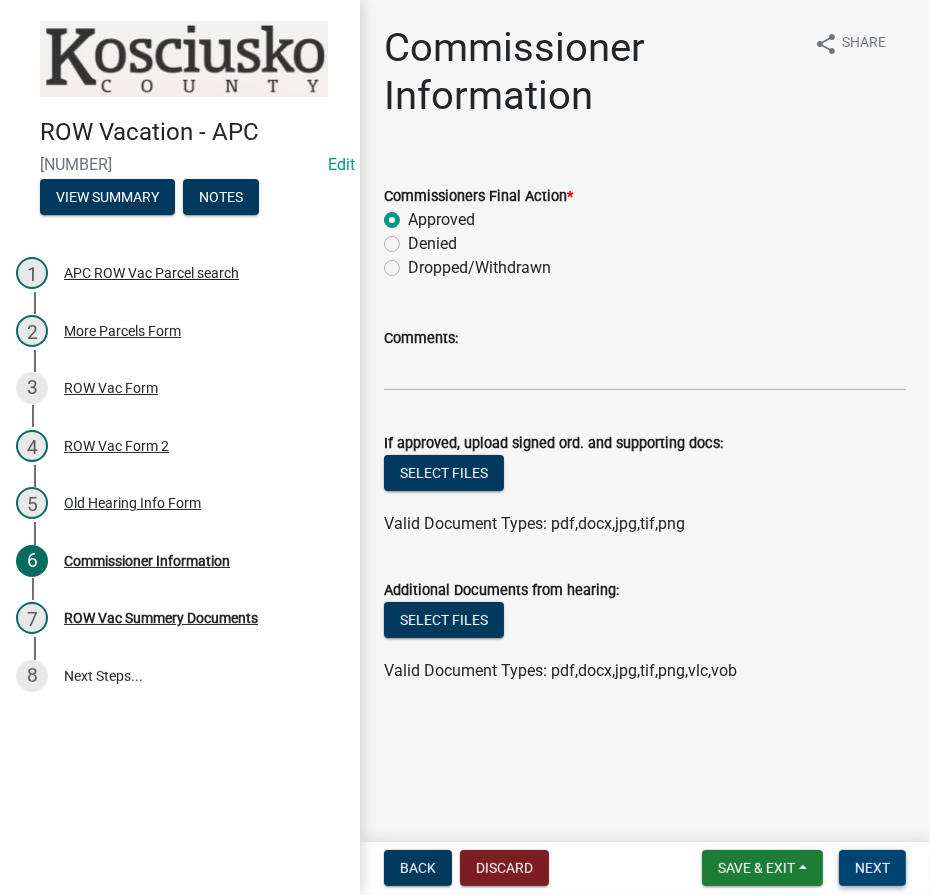click on "Next" at bounding box center (872, 868) 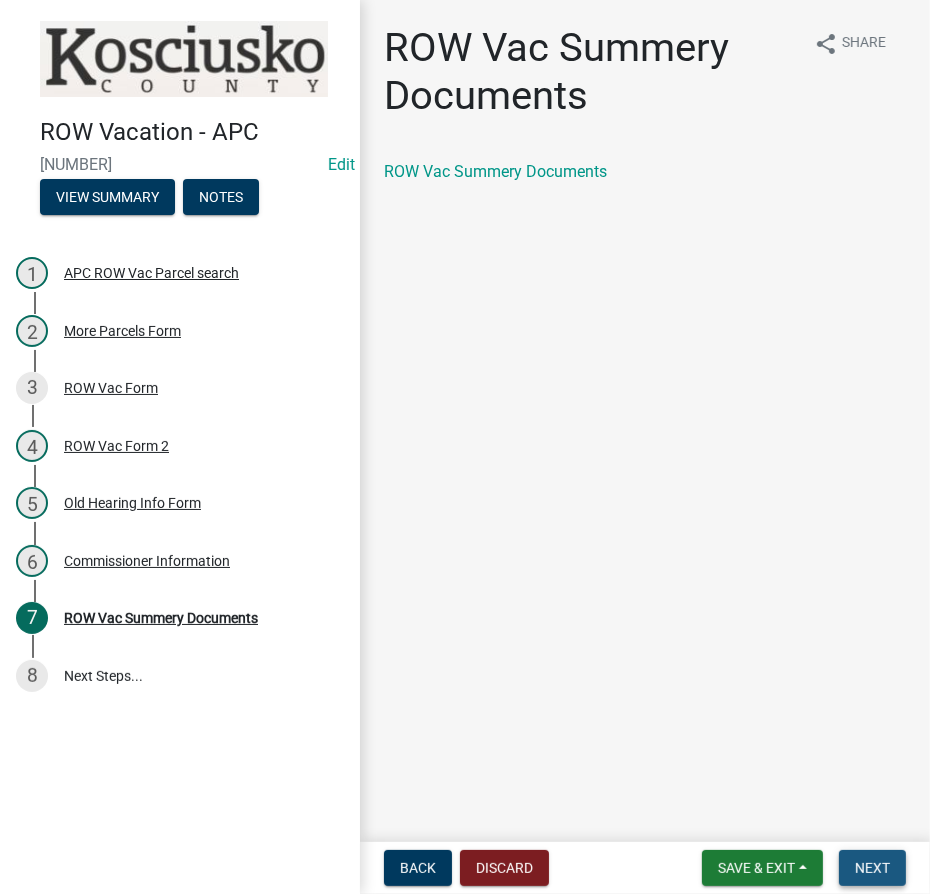 click on "Next" at bounding box center [872, 868] 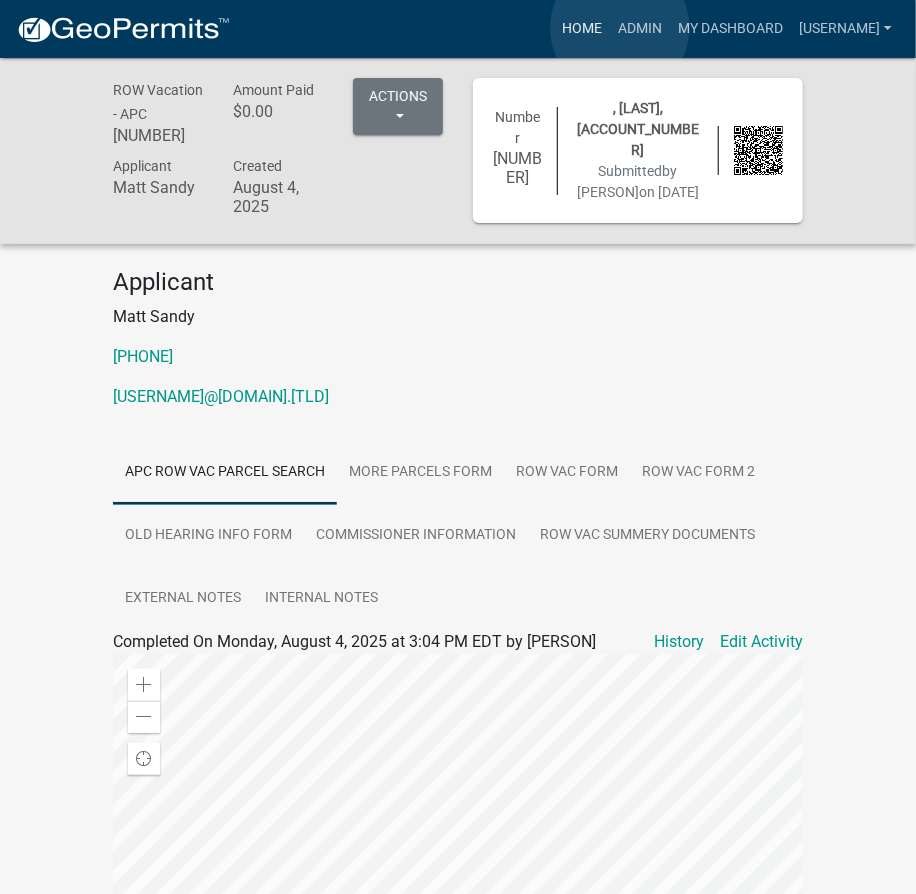 click on "Home" at bounding box center [582, 29] 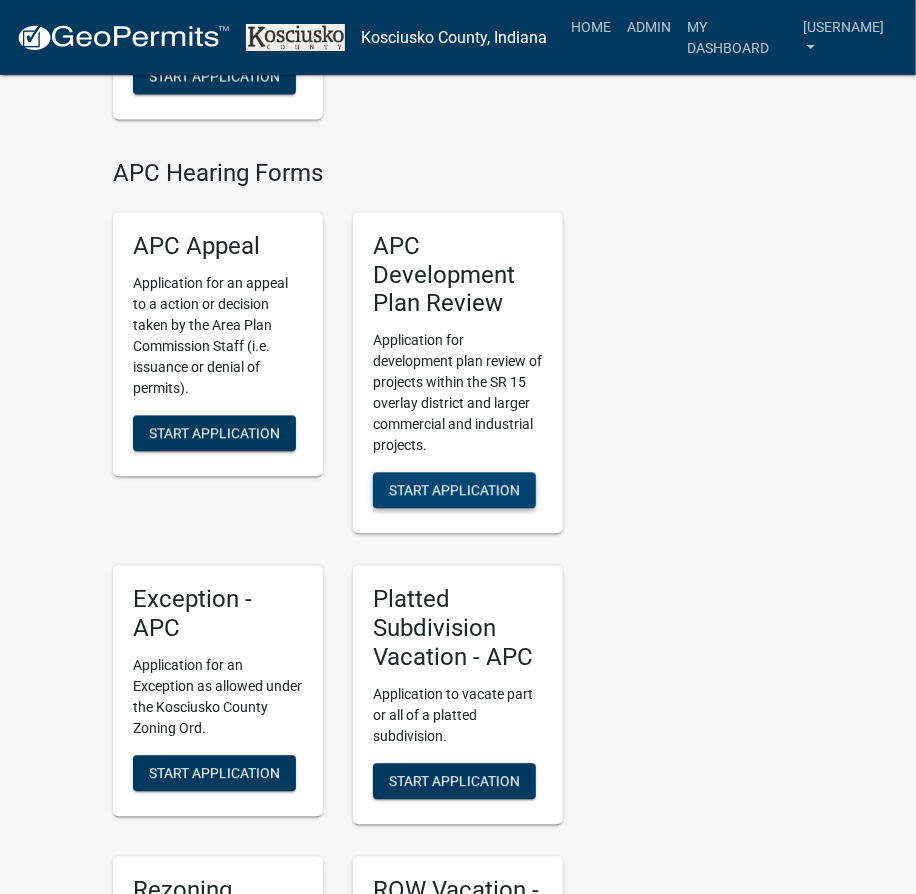 scroll, scrollTop: 4272, scrollLeft: 0, axis: vertical 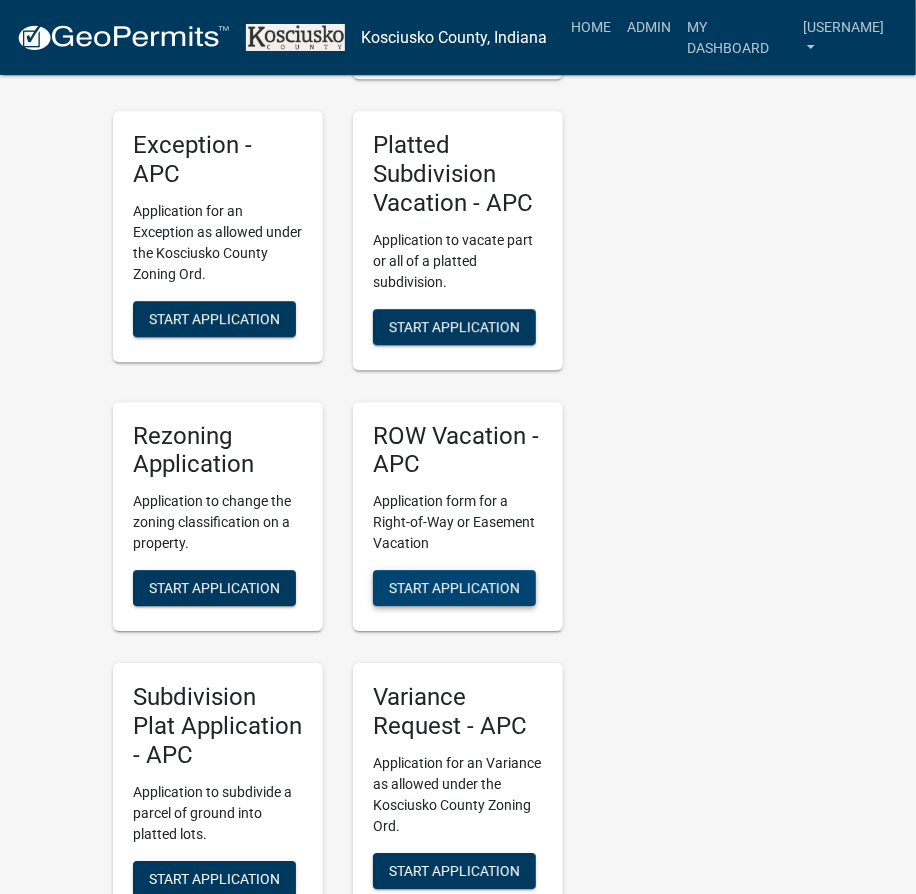 click on "Start Application" at bounding box center (454, 588) 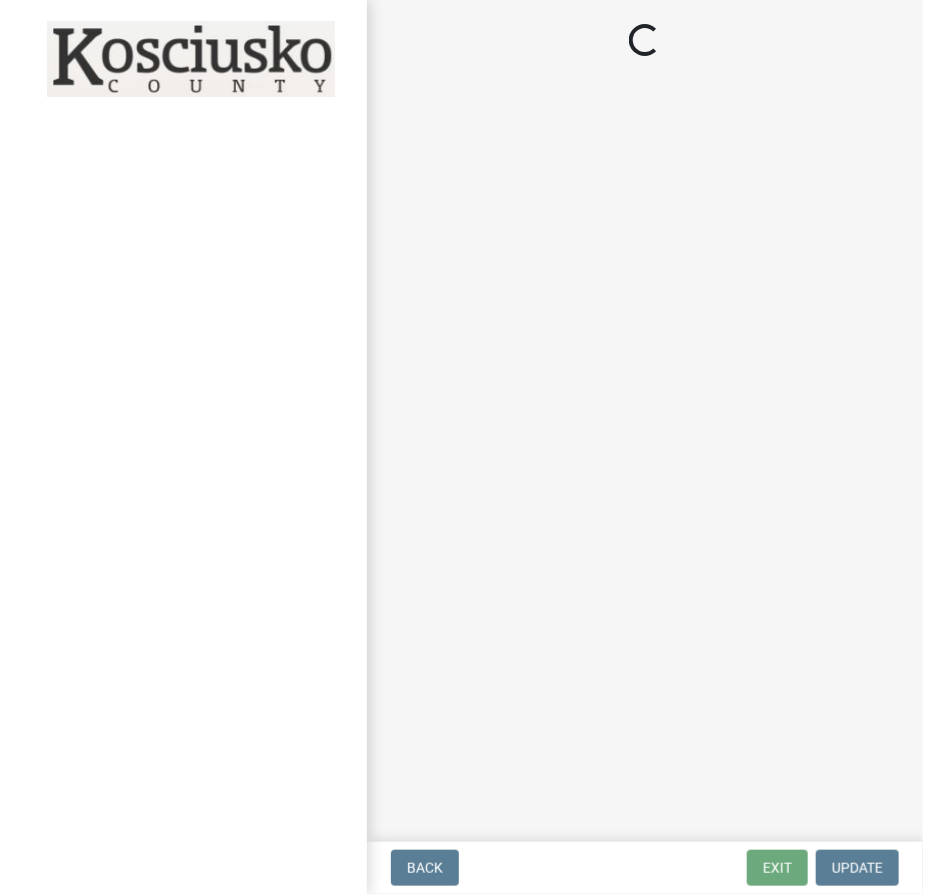 scroll, scrollTop: 0, scrollLeft: 0, axis: both 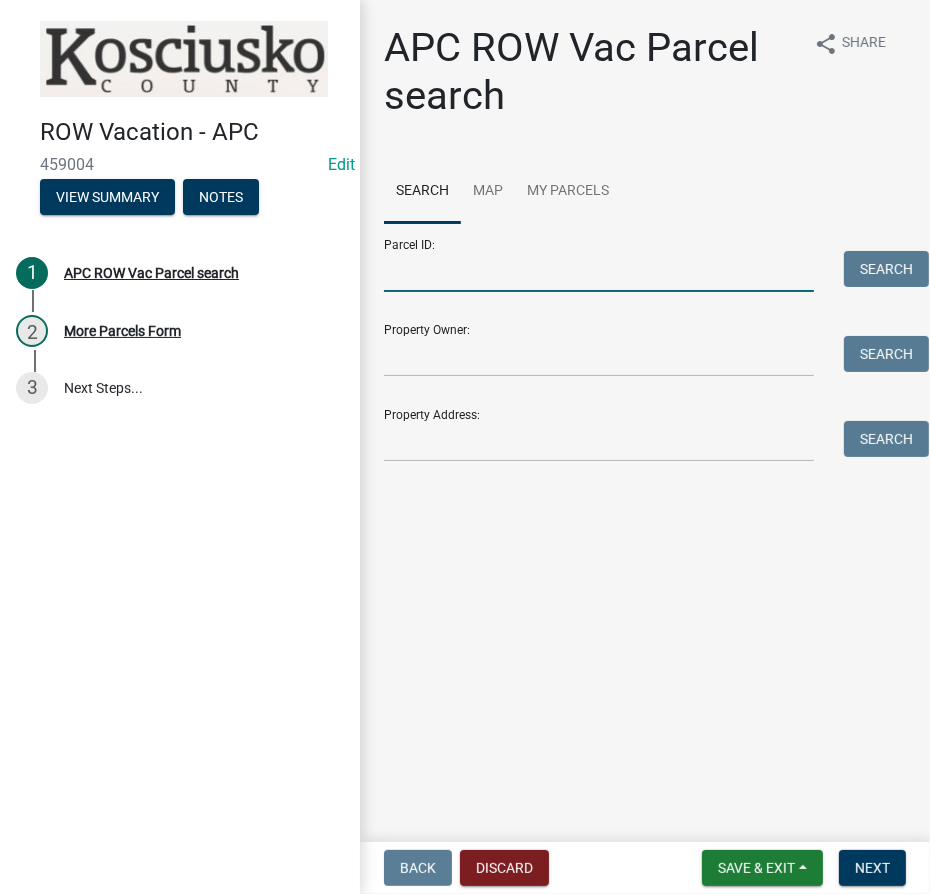 click on "Parcel ID:" at bounding box center (599, 271) 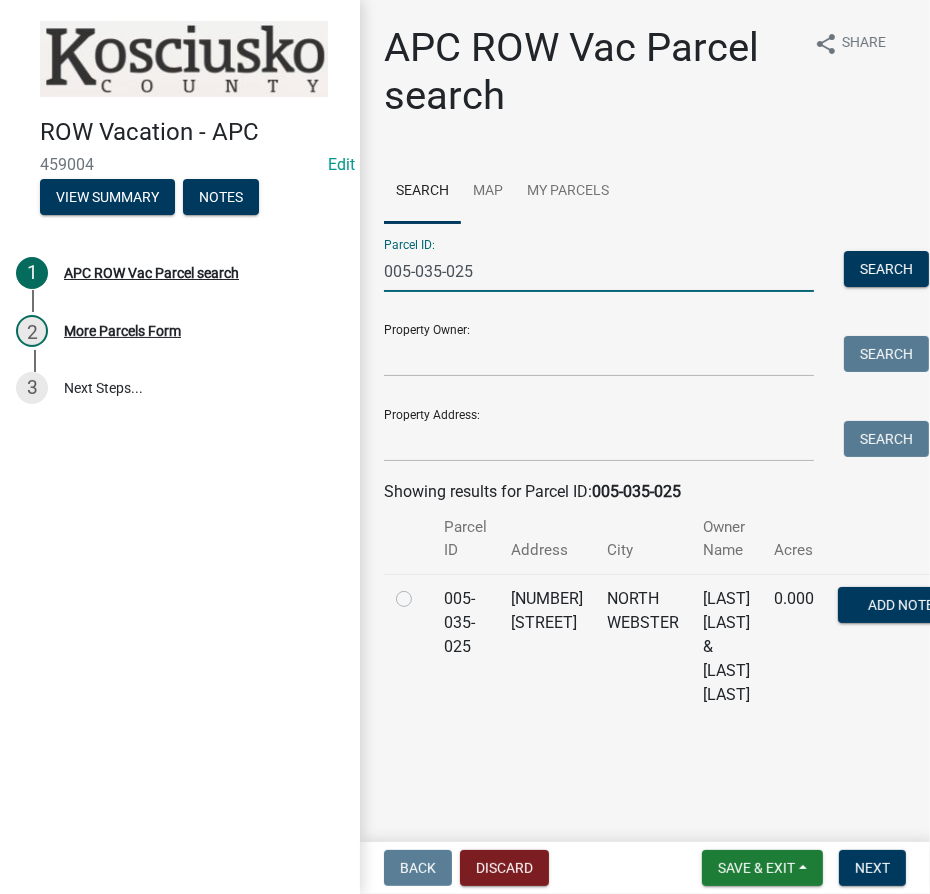 type on "005-035-025" 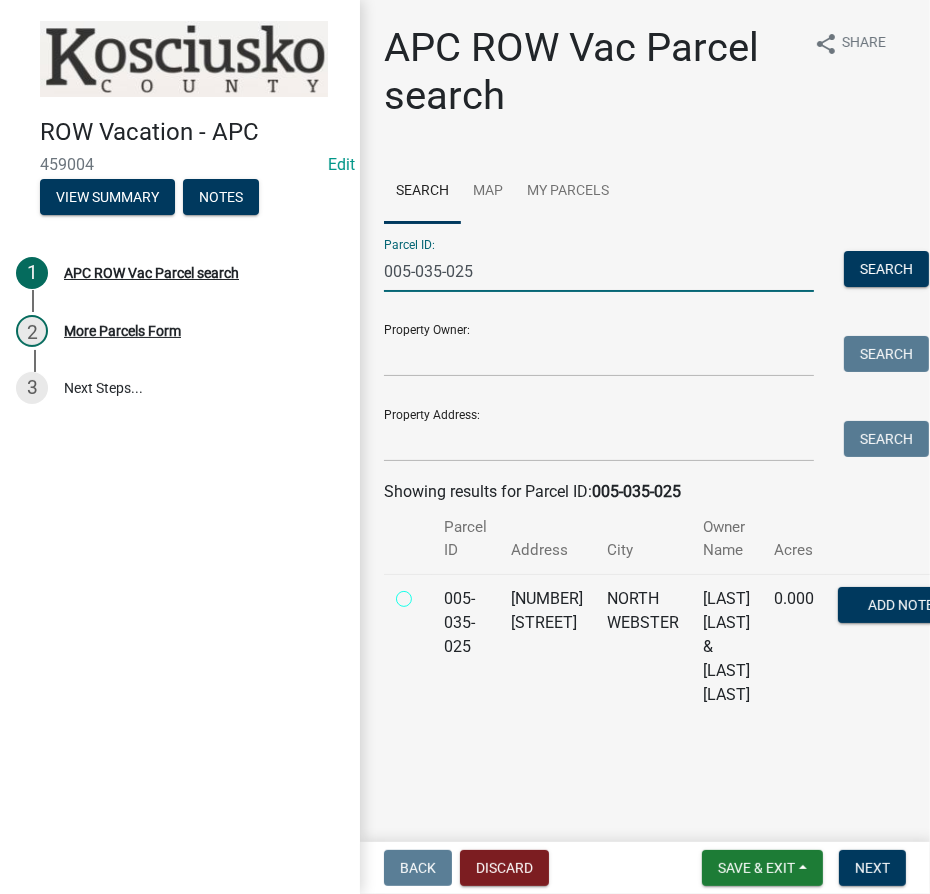 radio on "true" 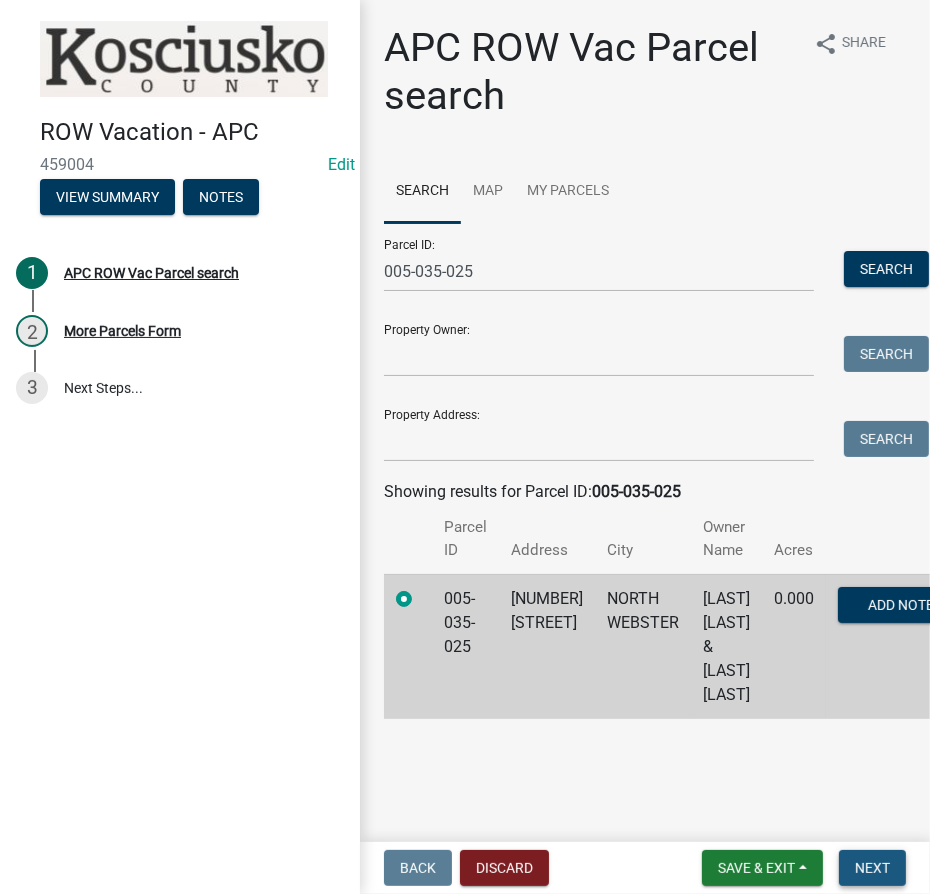 click on "Next" at bounding box center [872, 868] 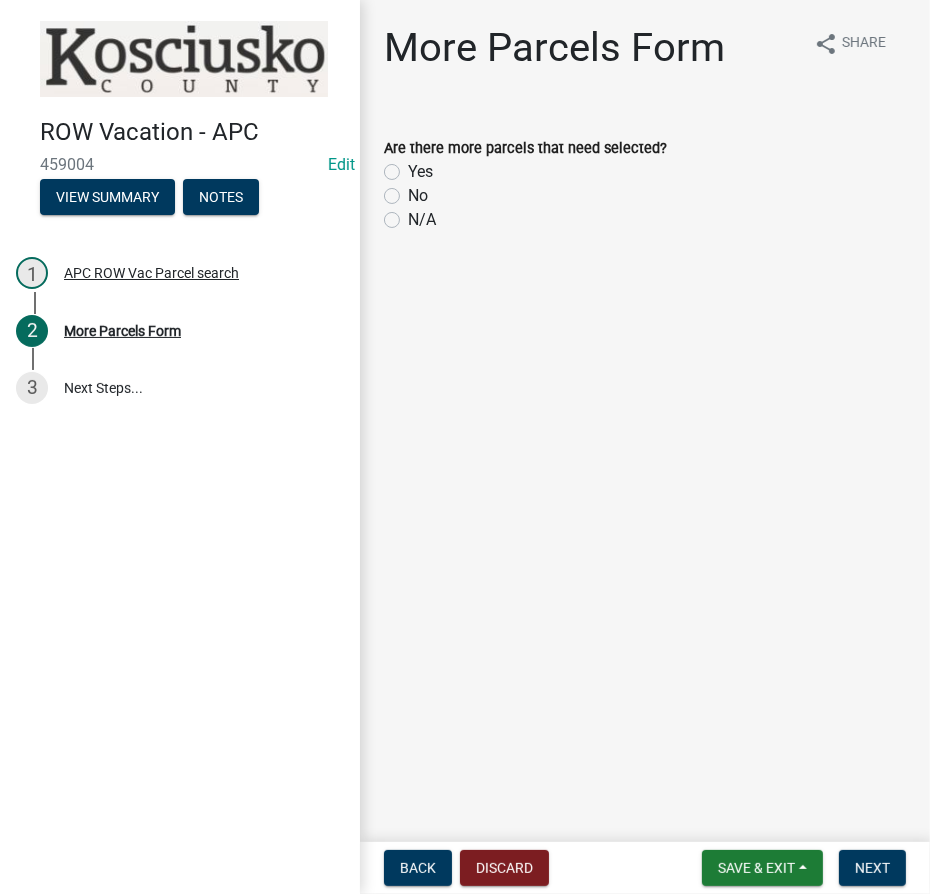 click on "No" 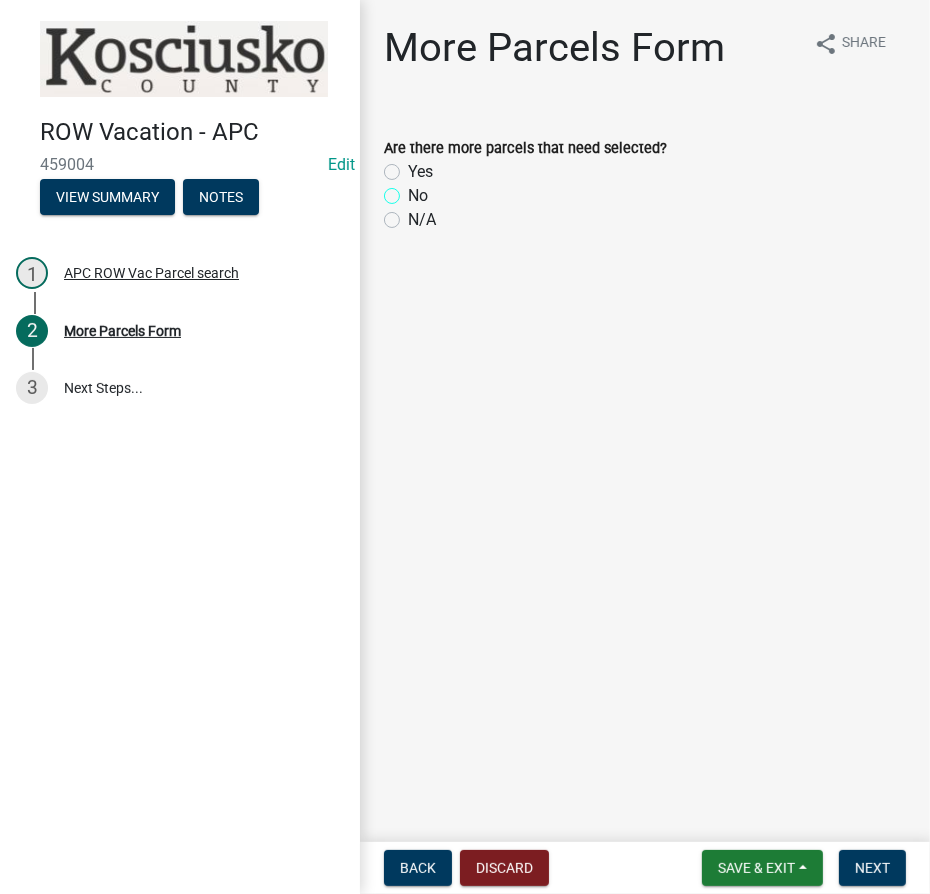 click on "No" at bounding box center [414, 190] 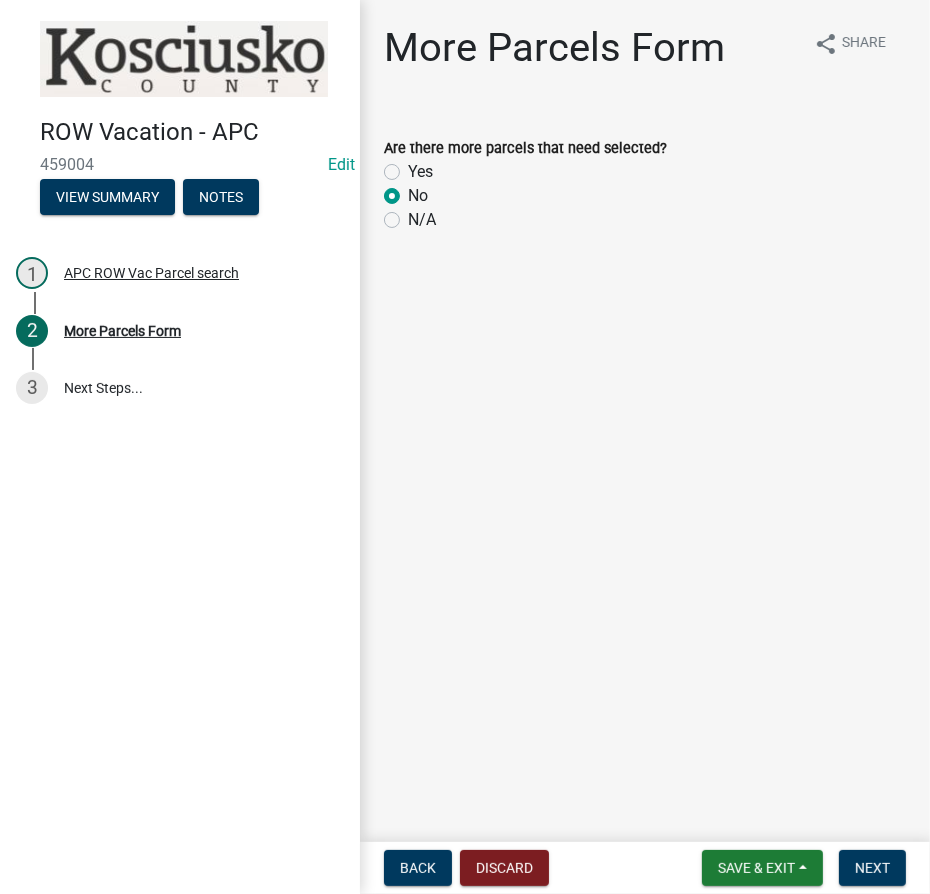 radio on "true" 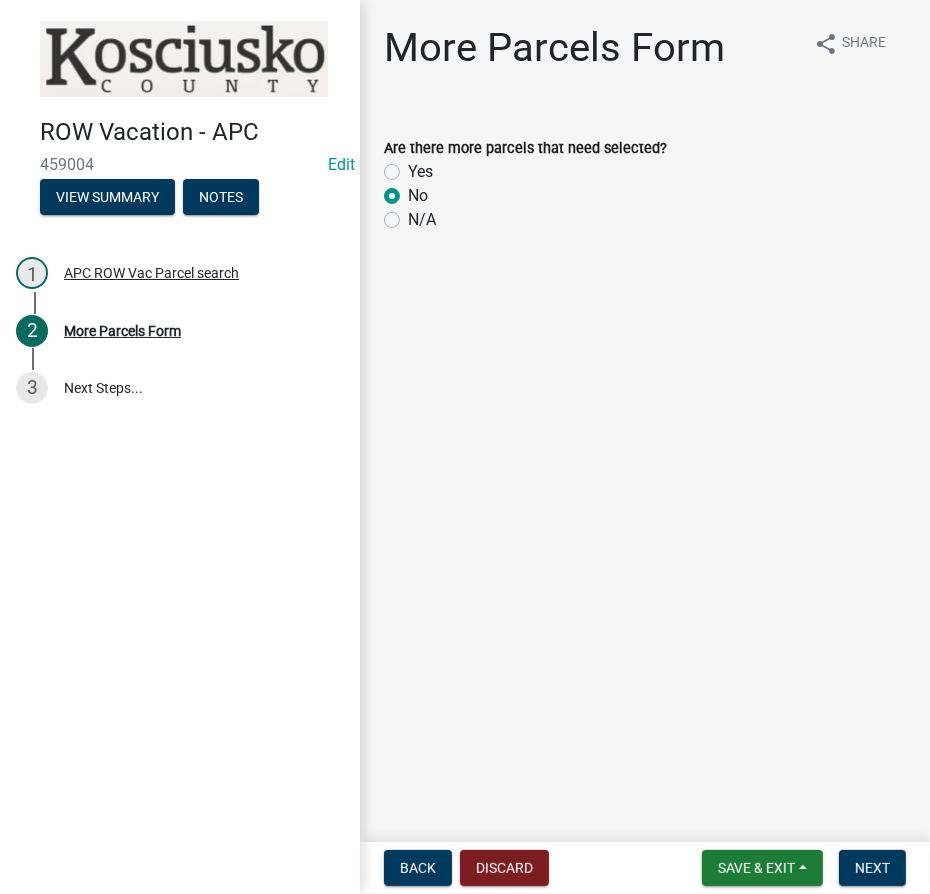 click on "Yes" 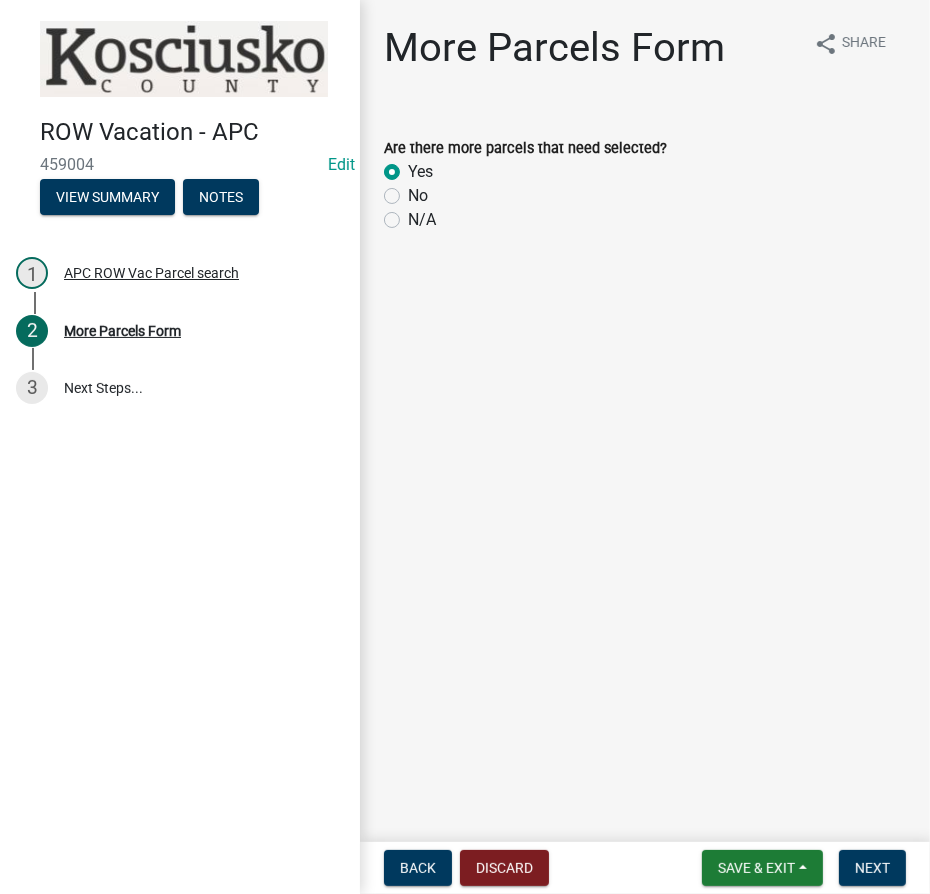 radio on "true" 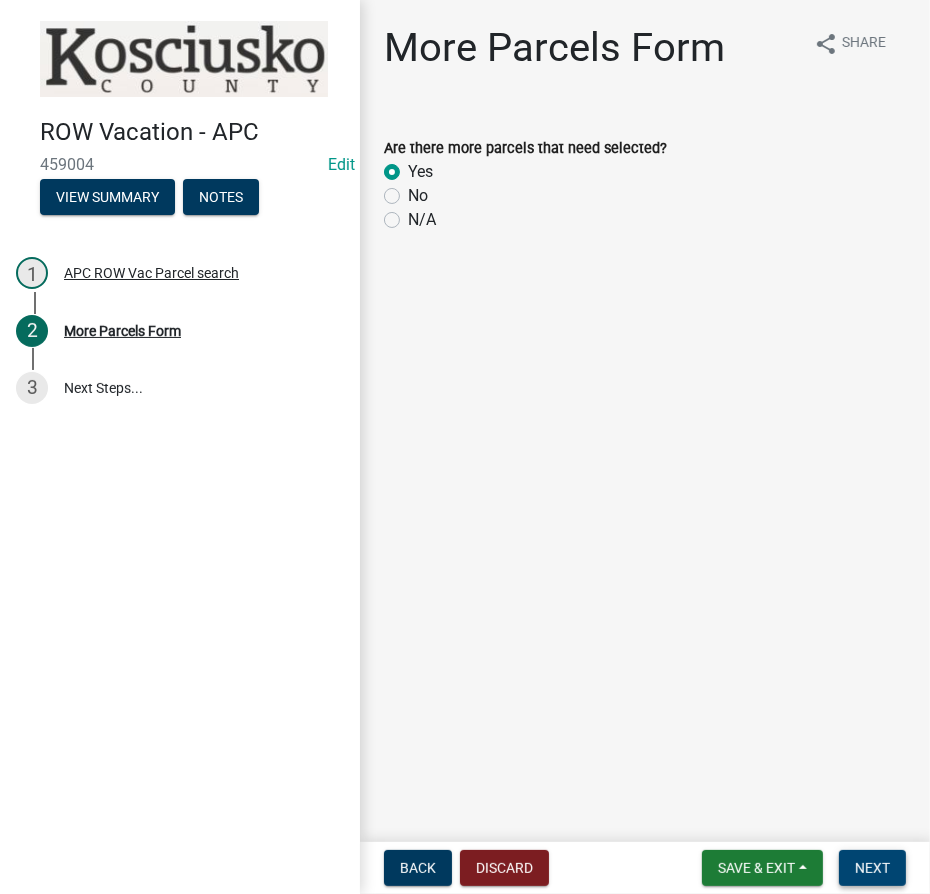 click on "Next" at bounding box center [872, 868] 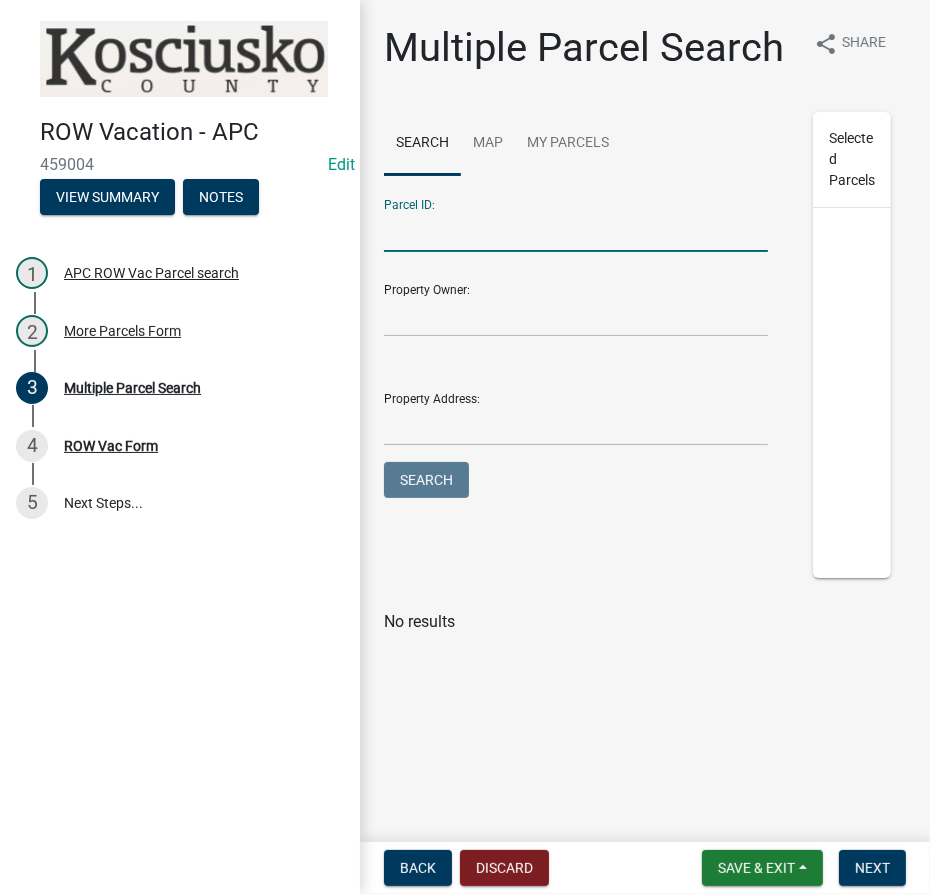 drag, startPoint x: 450, startPoint y: 231, endPoint x: 436, endPoint y: 237, distance: 15.231546 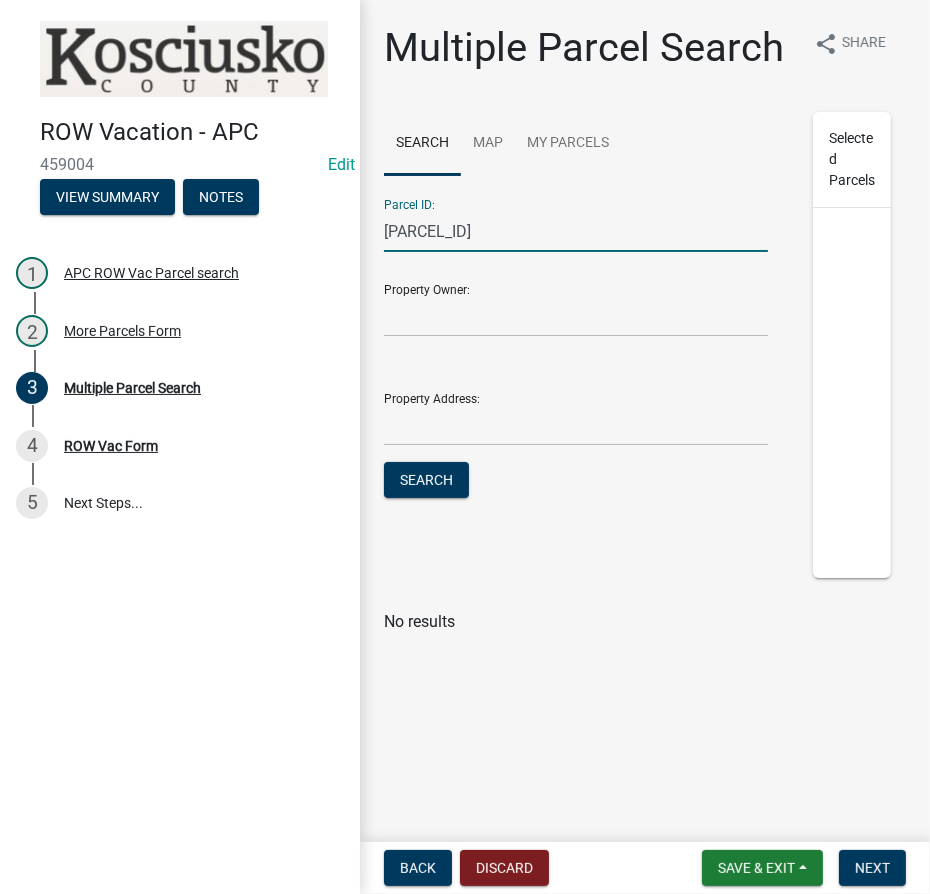 type on "[PARCEL_ID]" 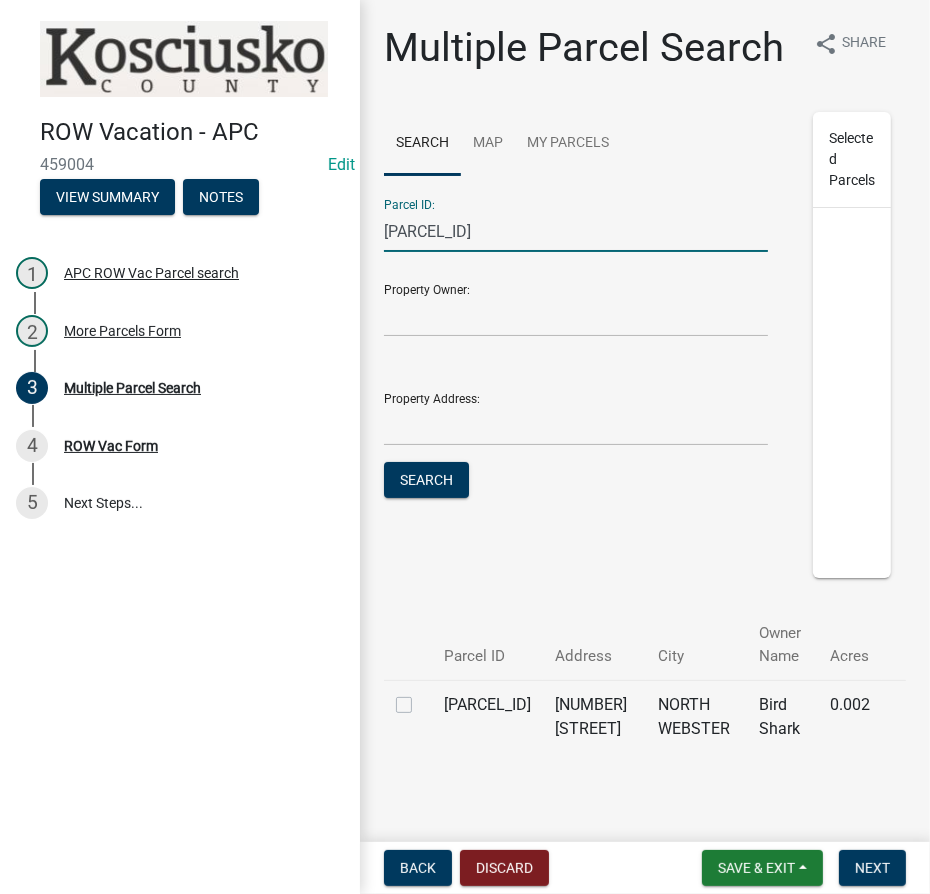 click 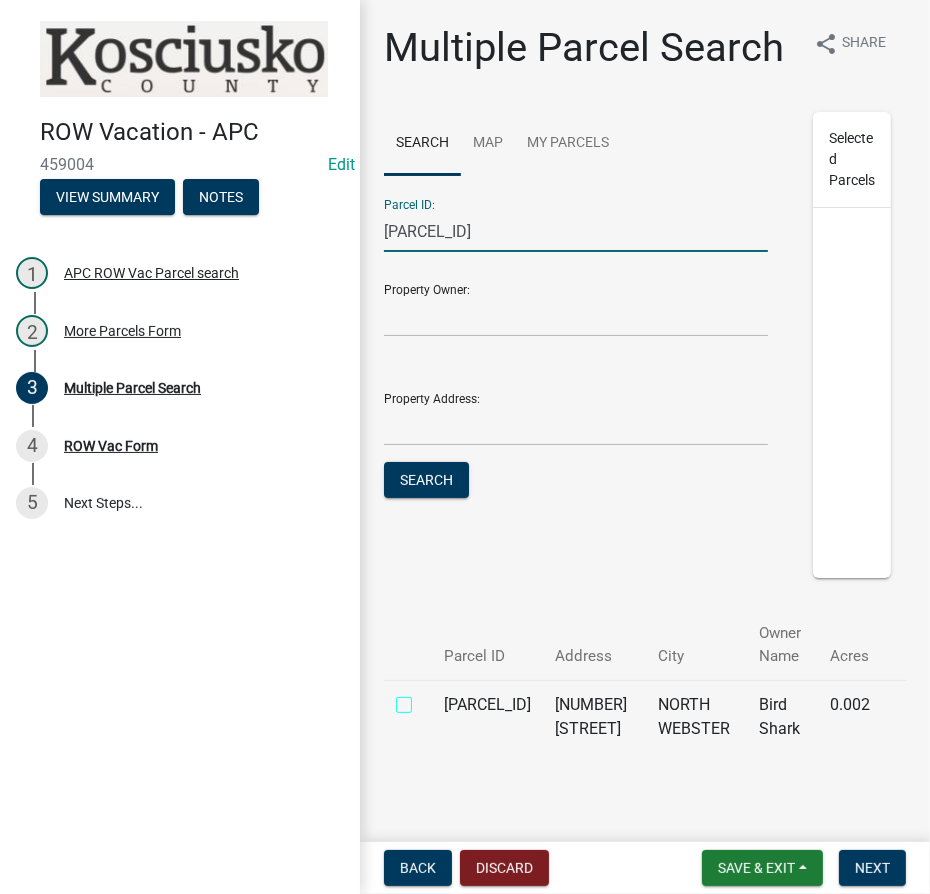 checkbox on "true" 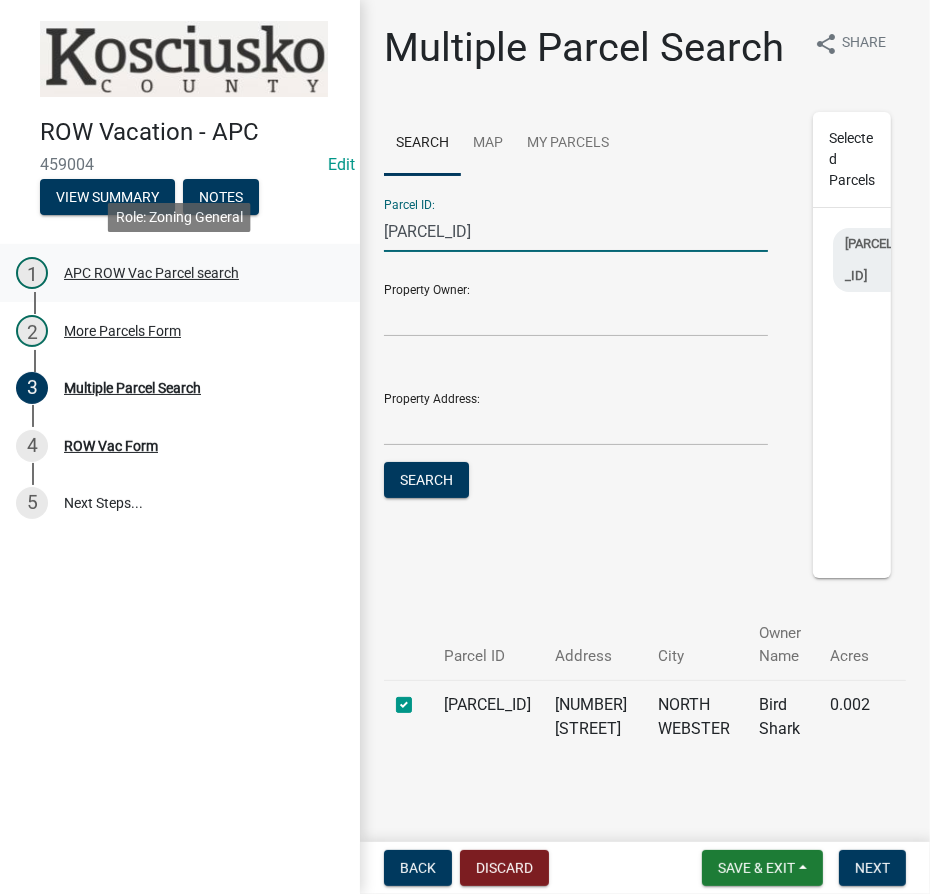 drag, startPoint x: 181, startPoint y: 281, endPoint x: 103, endPoint y: 290, distance: 78.51752 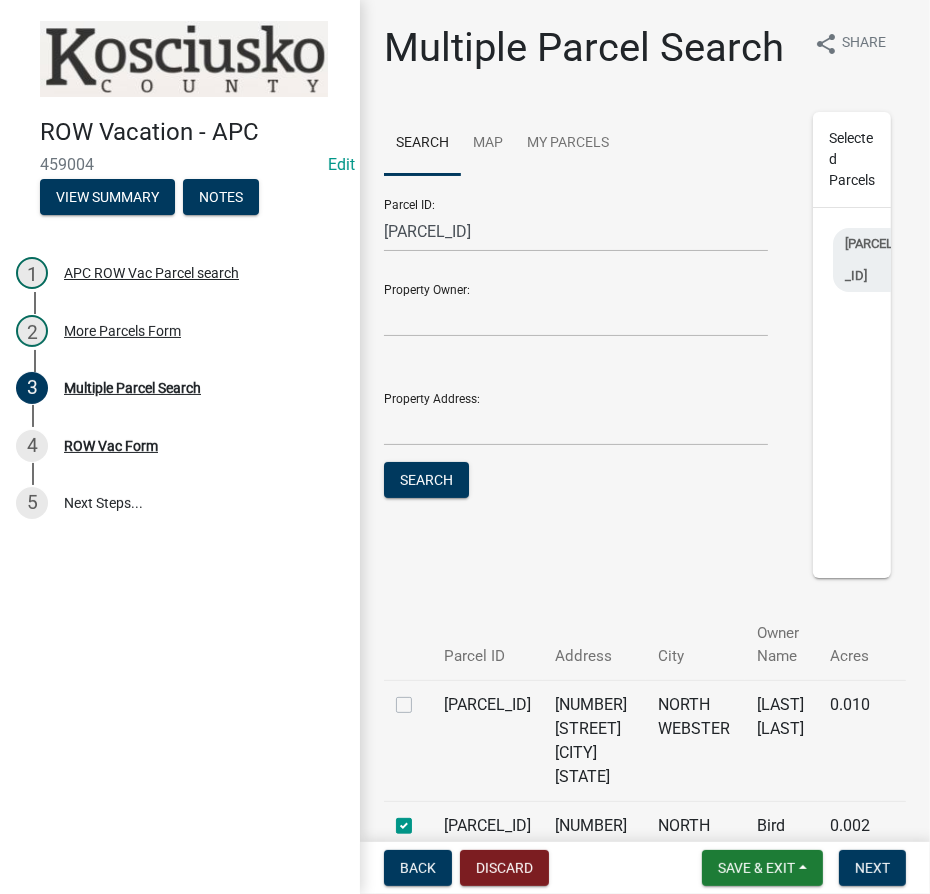 drag, startPoint x: 400, startPoint y: 772, endPoint x: 405, endPoint y: 750, distance: 22.561028 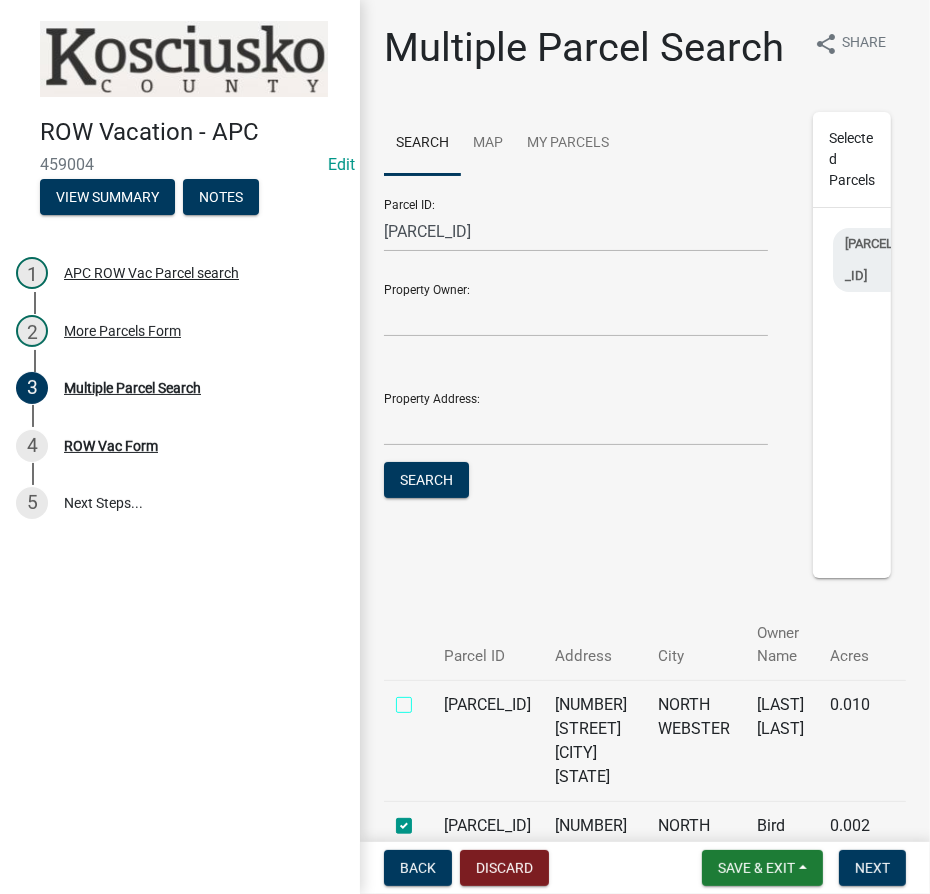 click at bounding box center (426, 699) 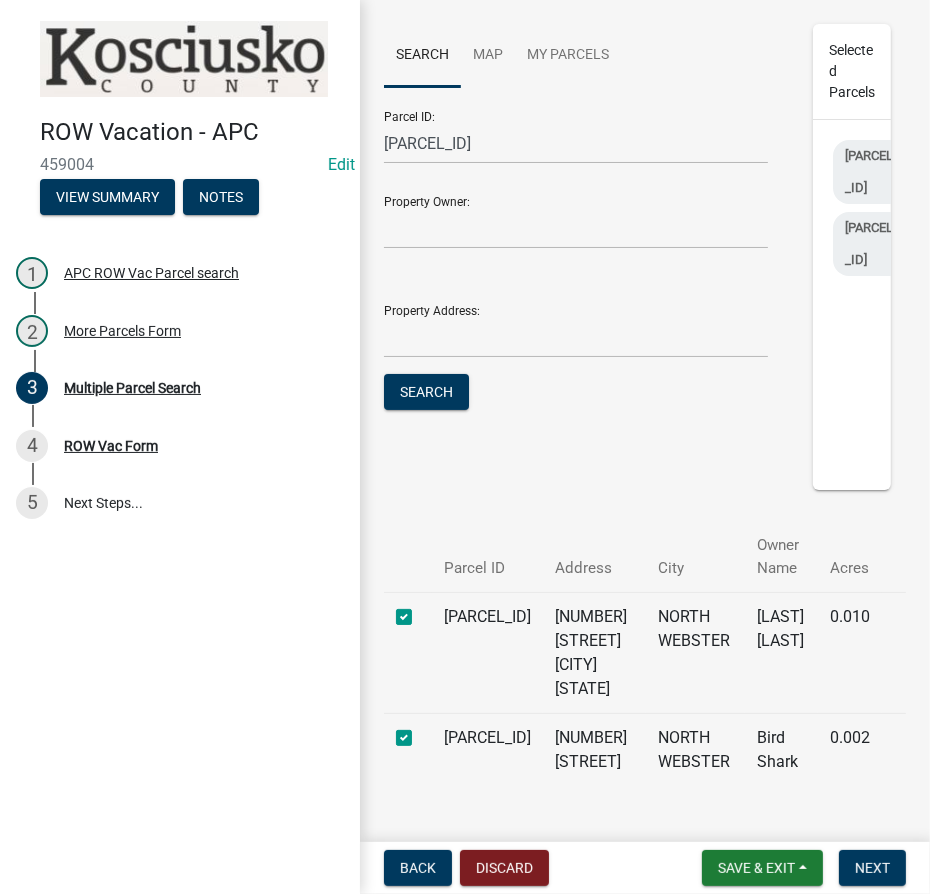 scroll, scrollTop: 201, scrollLeft: 0, axis: vertical 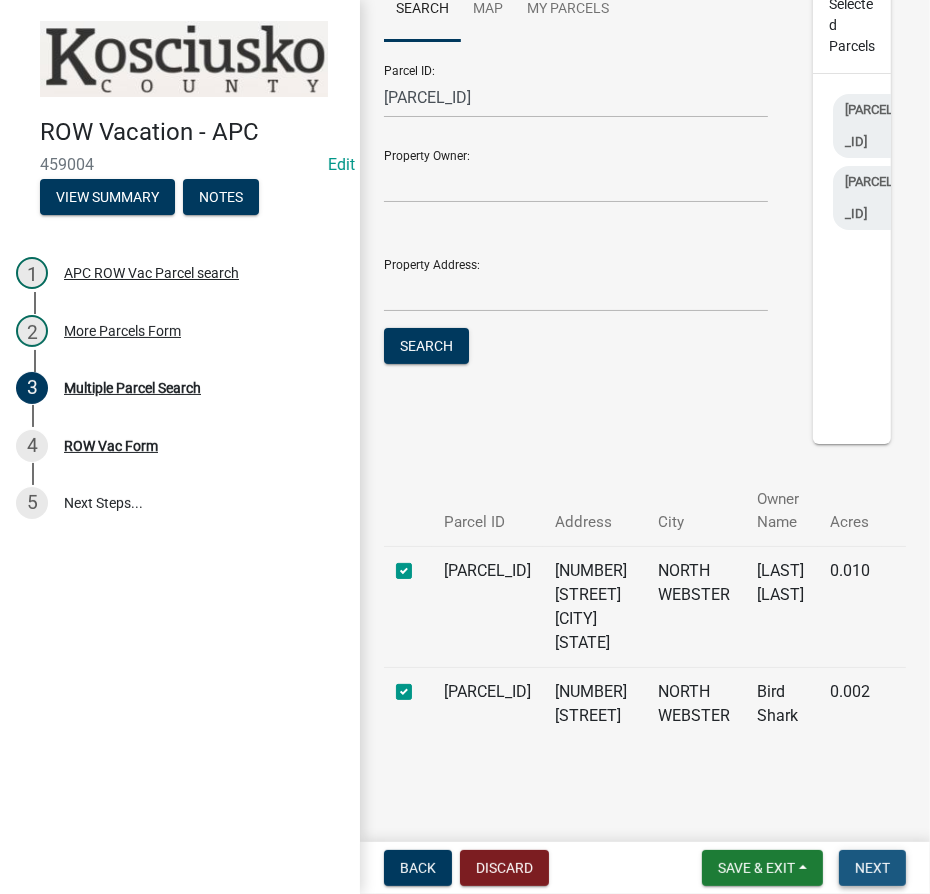 click on "Next" at bounding box center [872, 868] 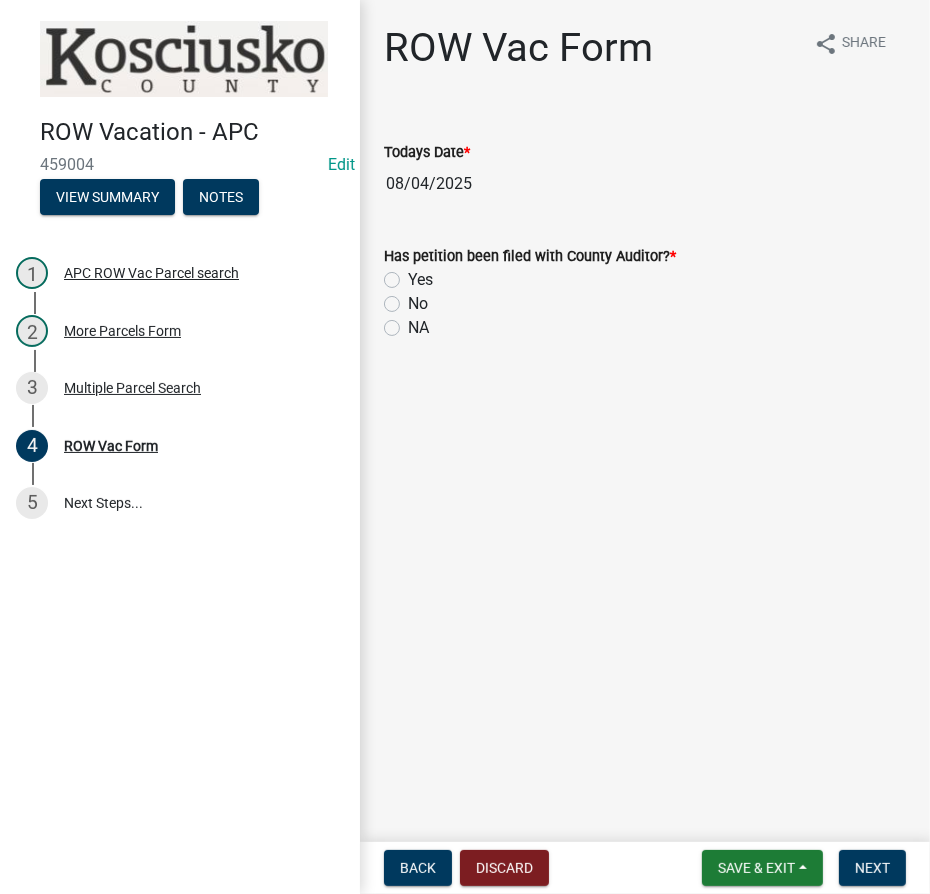 click on "Yes" 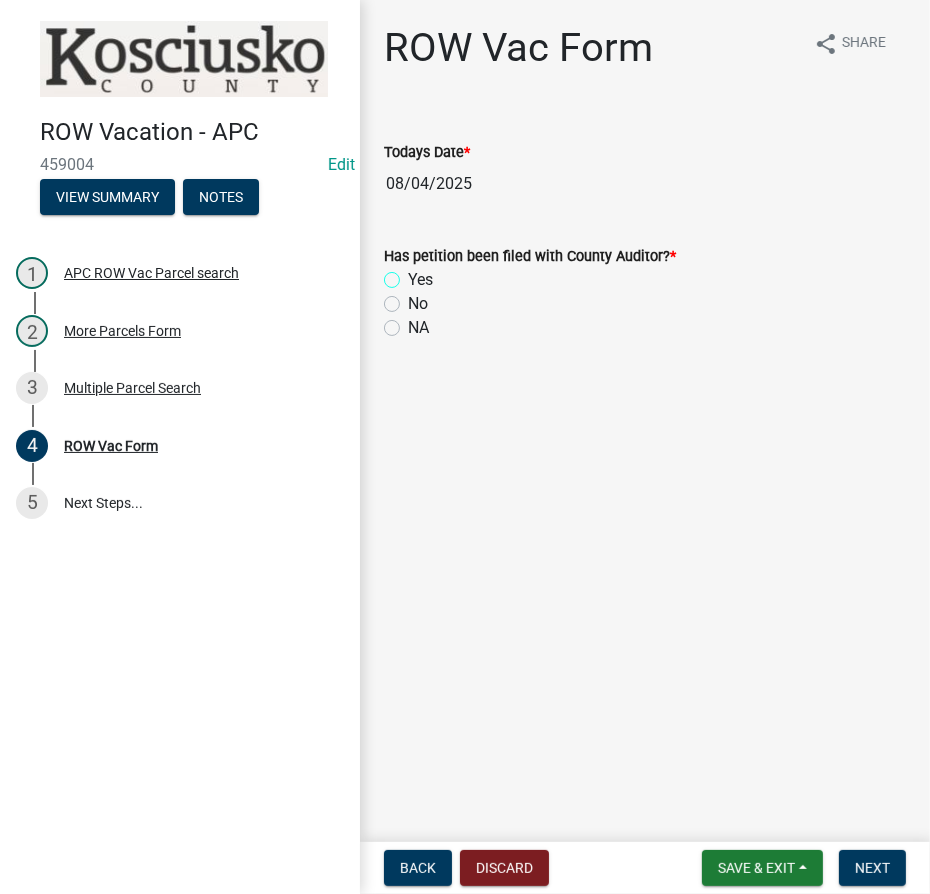 click on "Yes" at bounding box center [414, 274] 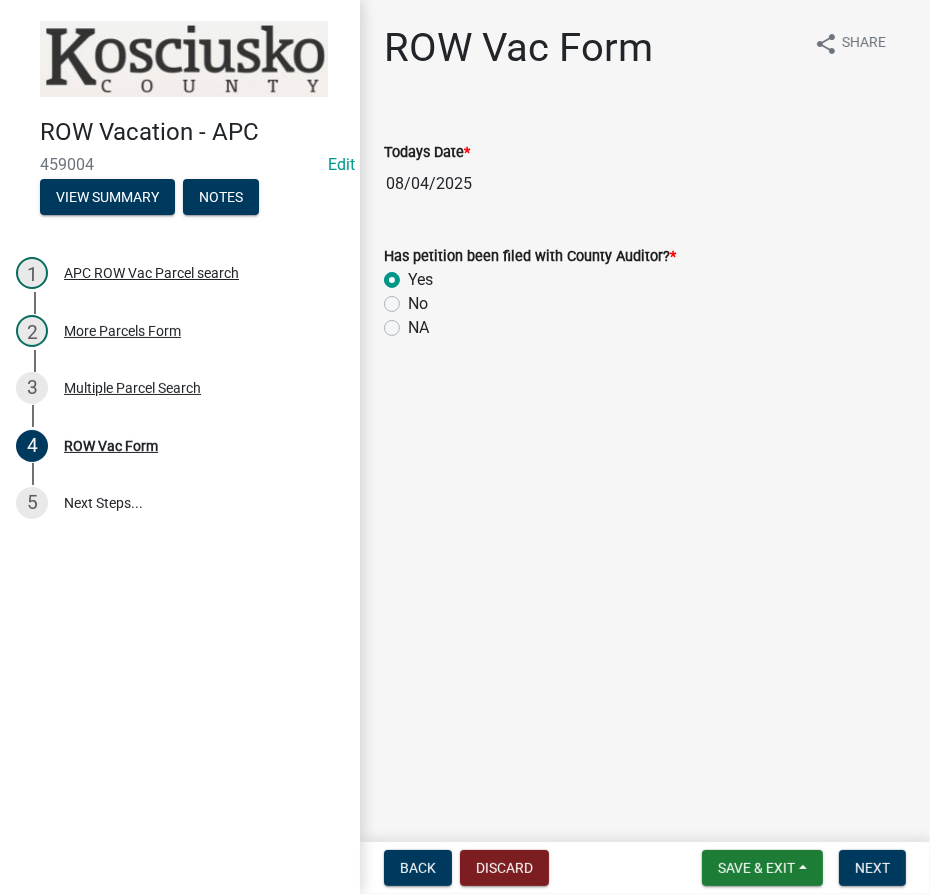radio on "true" 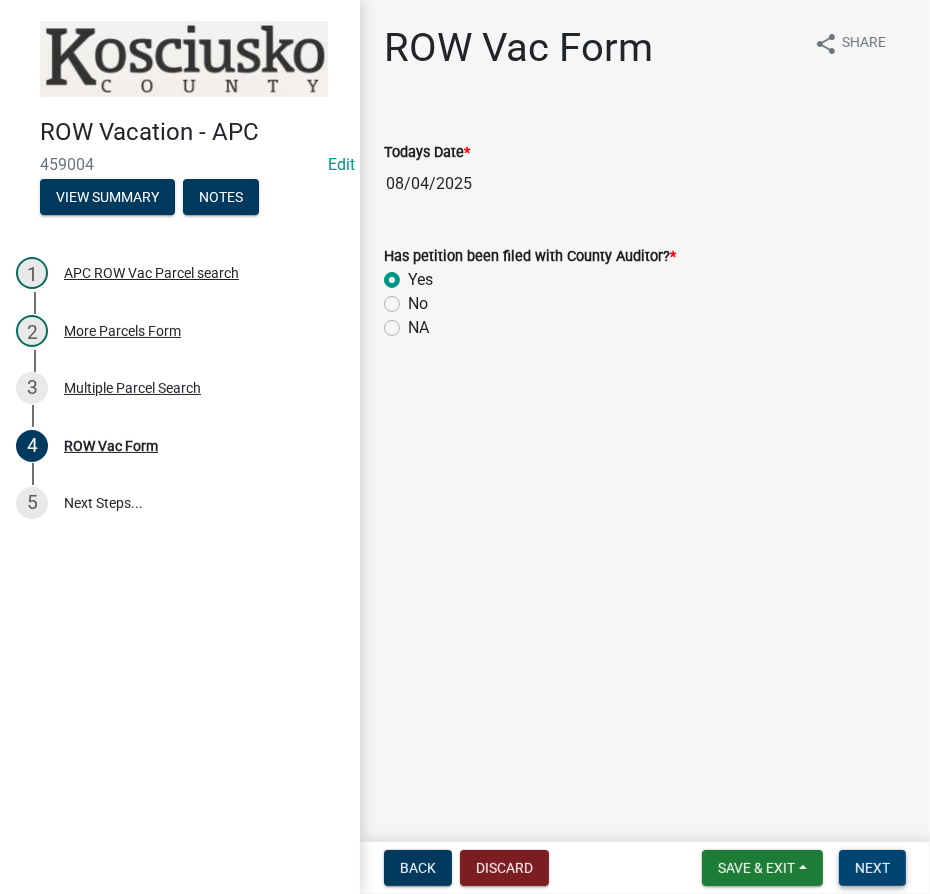 click on "Next" at bounding box center [872, 868] 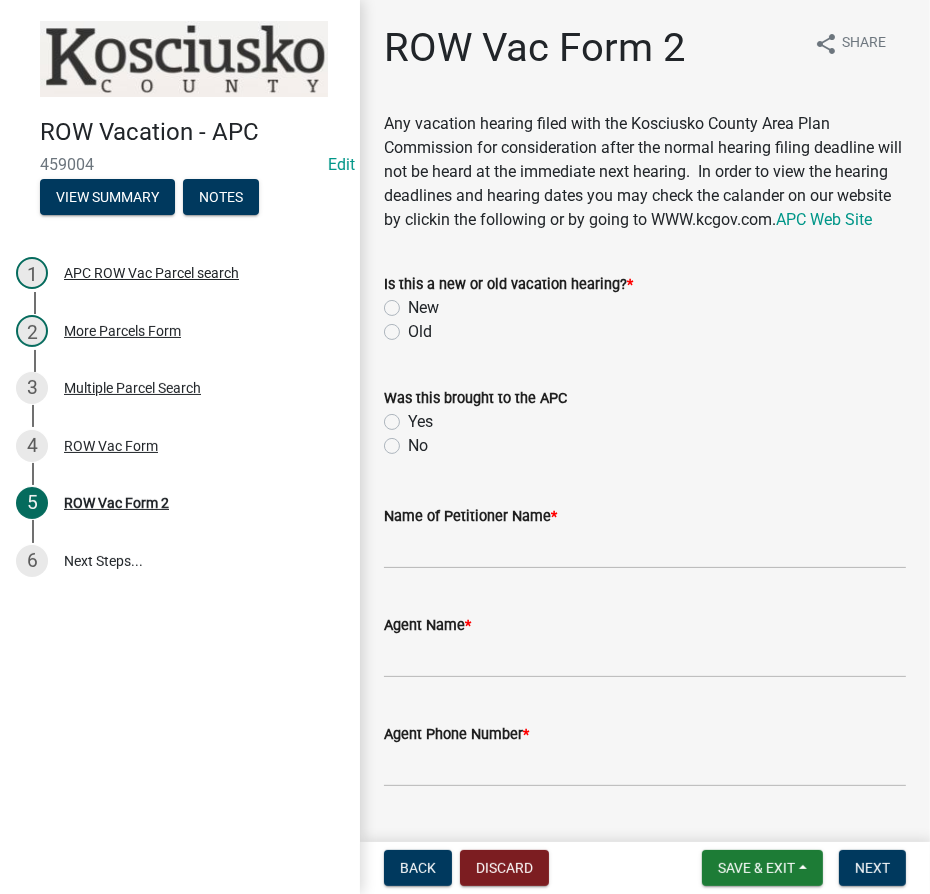 click on "Old" 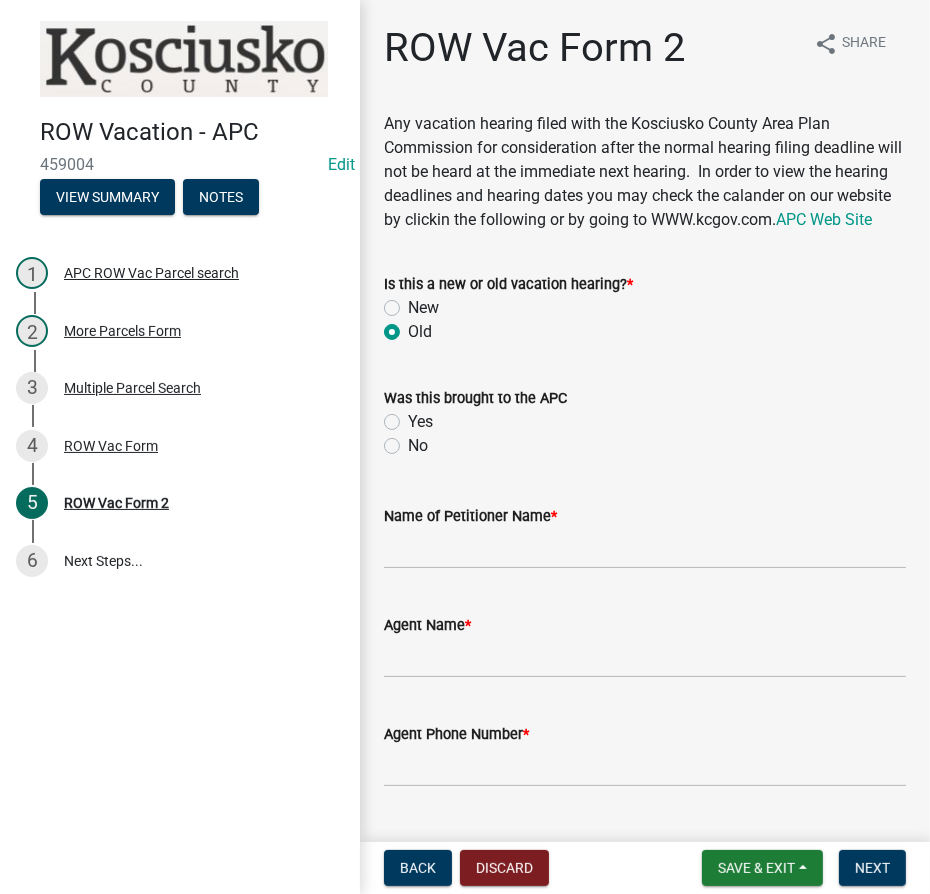 radio on "true" 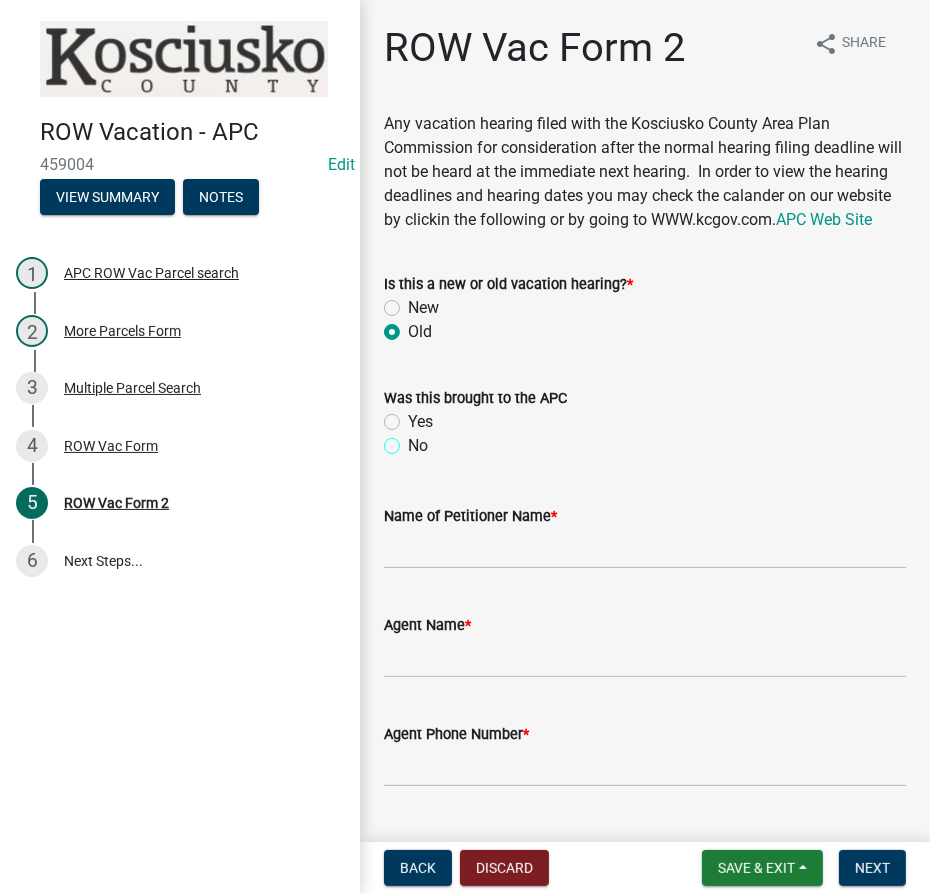 click on "No" at bounding box center [414, 440] 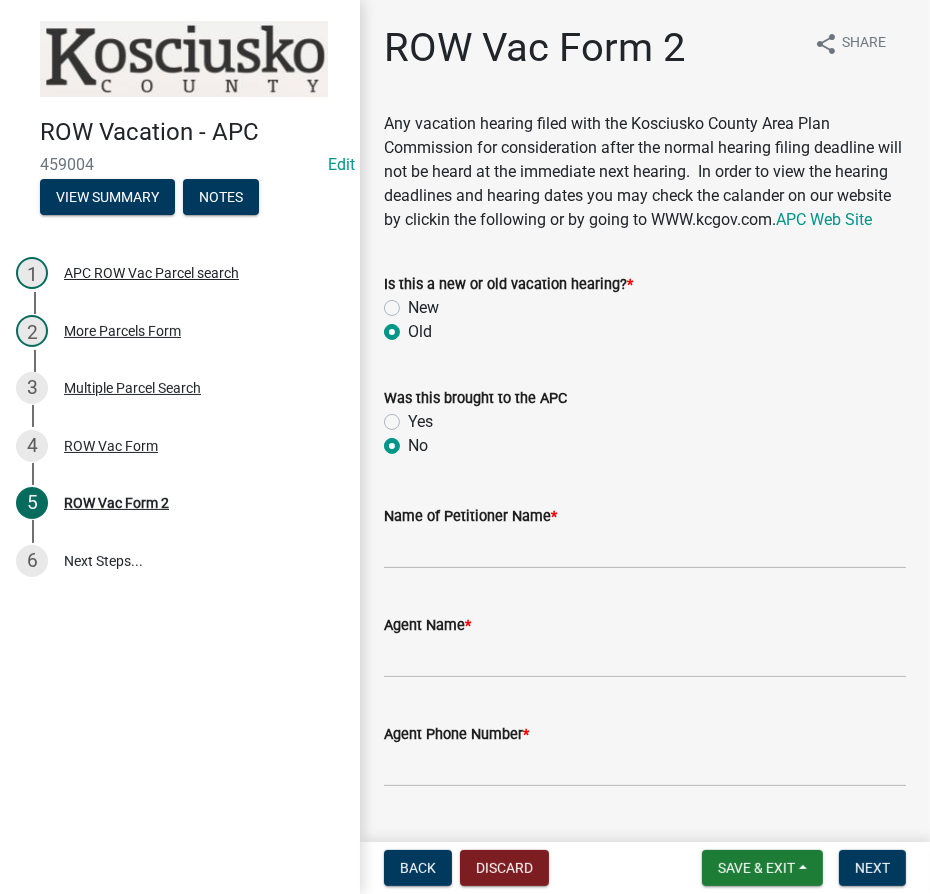 radio on "true" 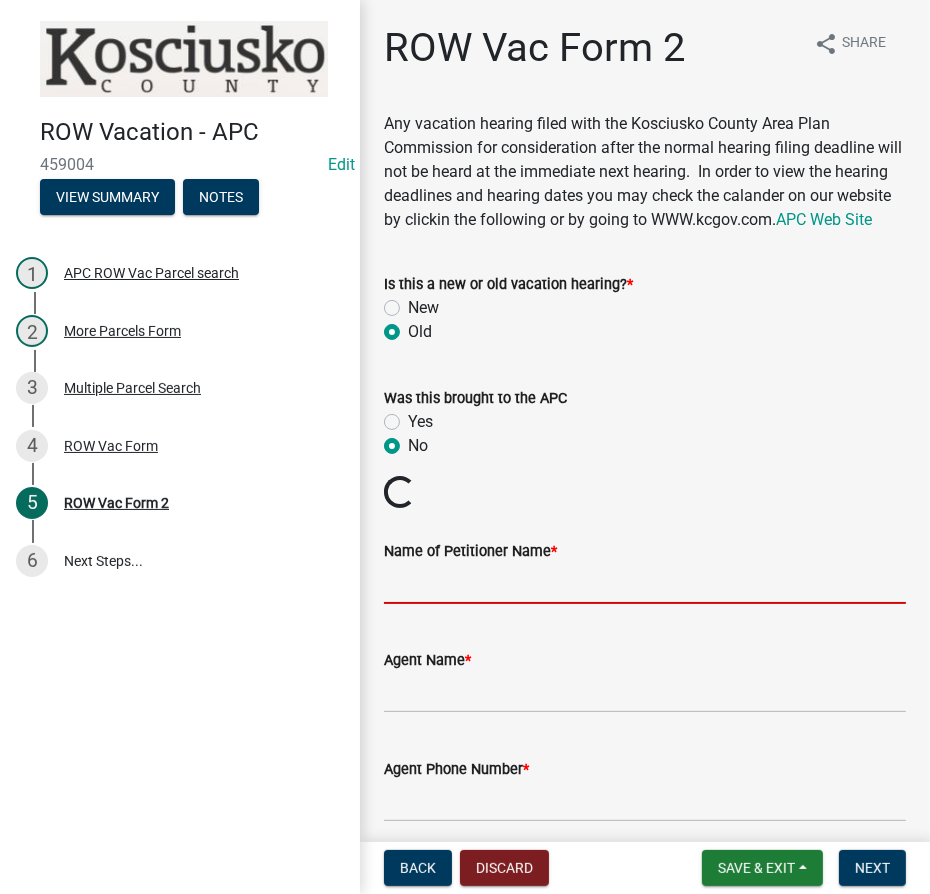 click on "Name of Petitioner Name  *" at bounding box center (645, 583) 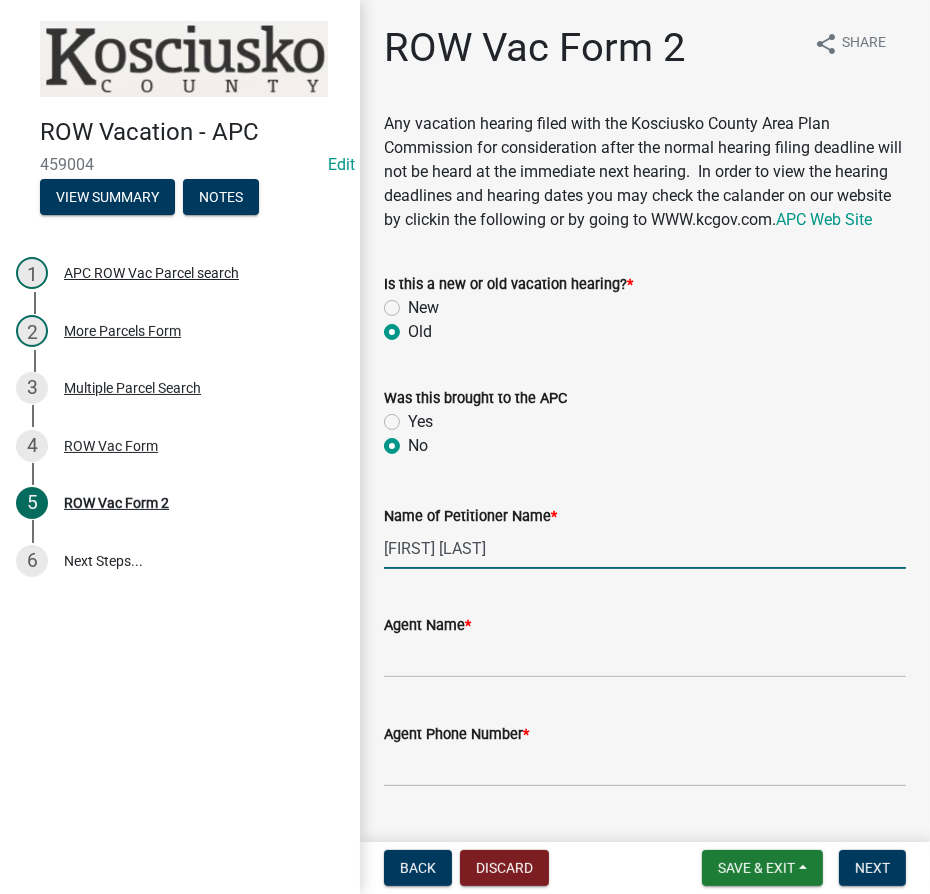 type on "[FIRST] [LAST]" 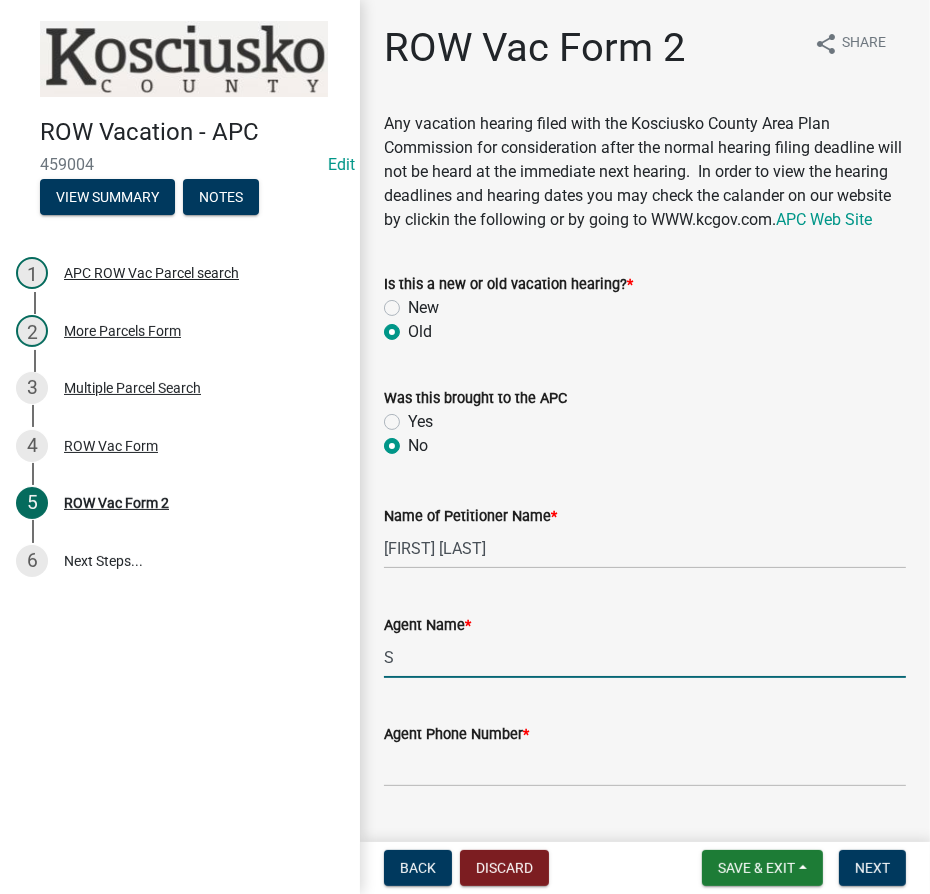 type on "[FIRST] [LAST]" 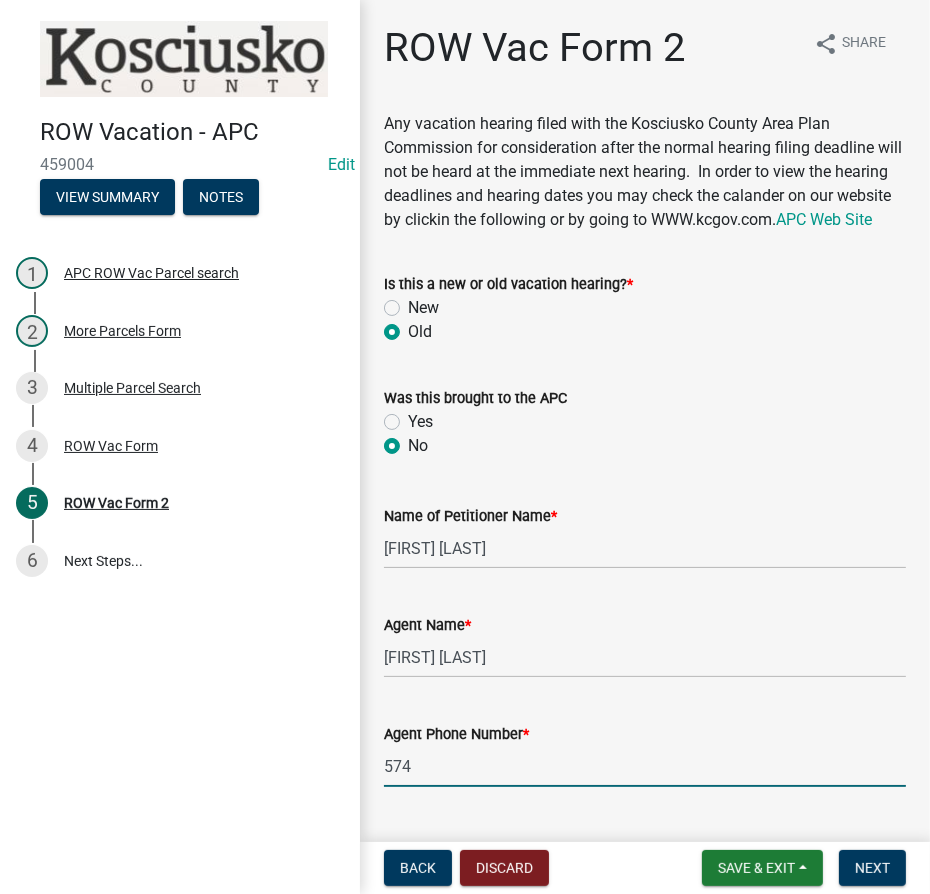 type on "574-[PHONE]" 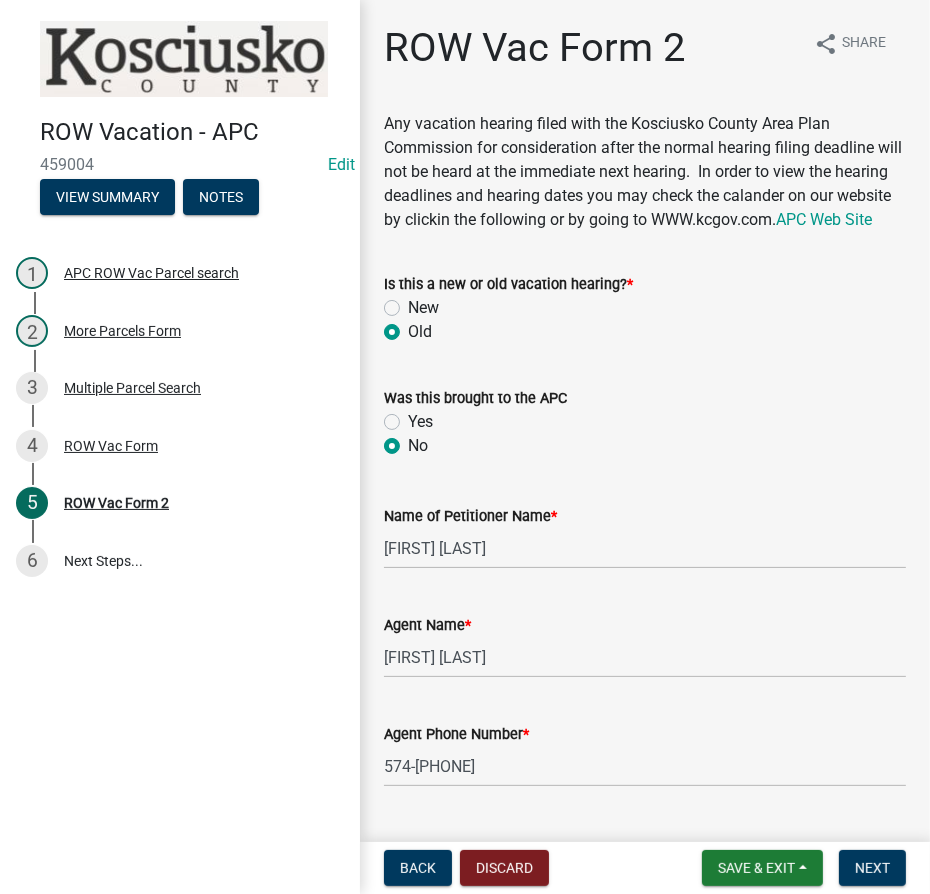 scroll, scrollTop: 482, scrollLeft: 0, axis: vertical 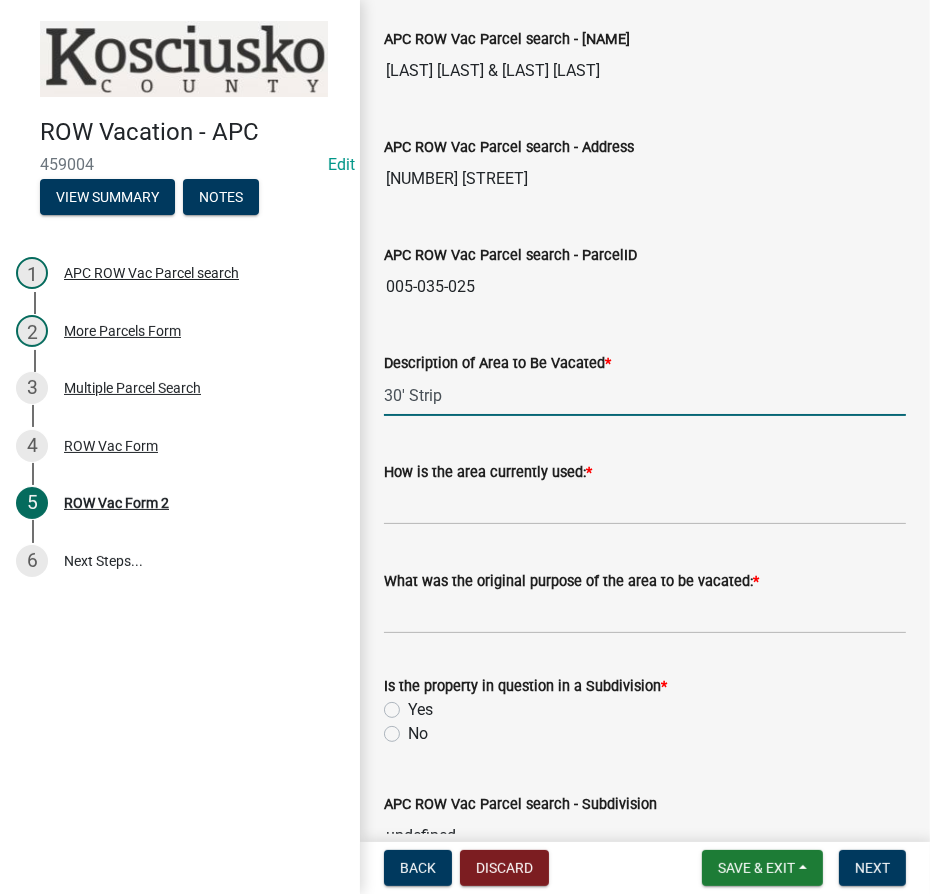 type on "30' Strip" 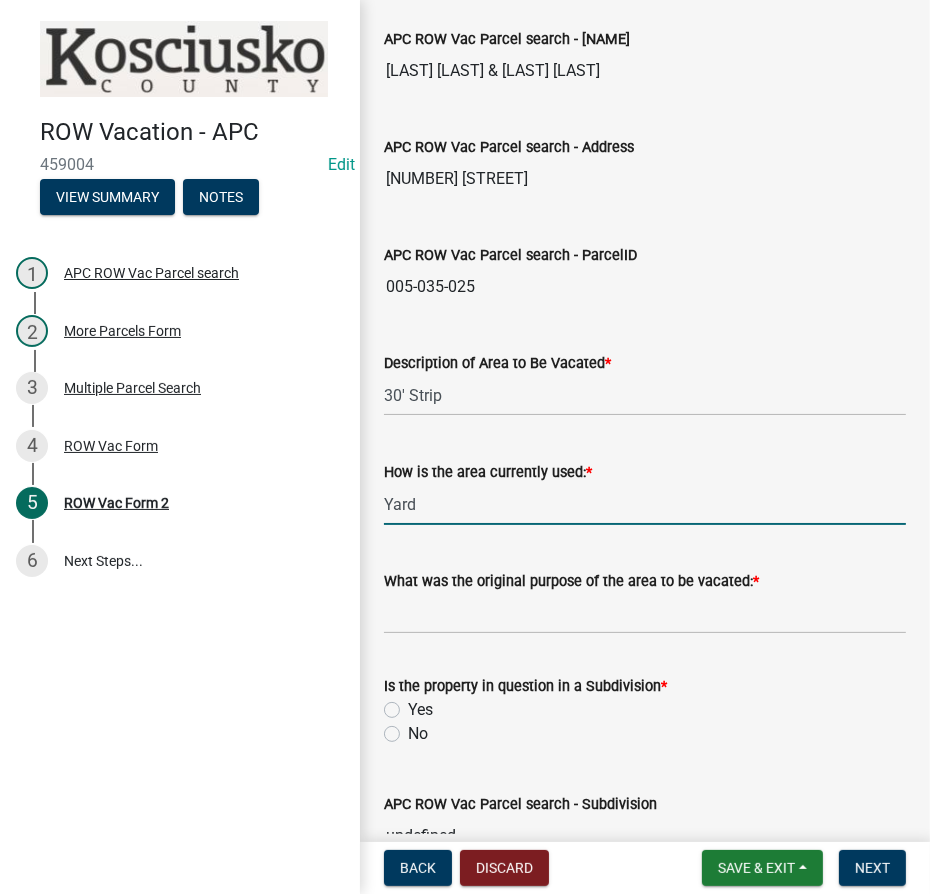 type on "Yard" 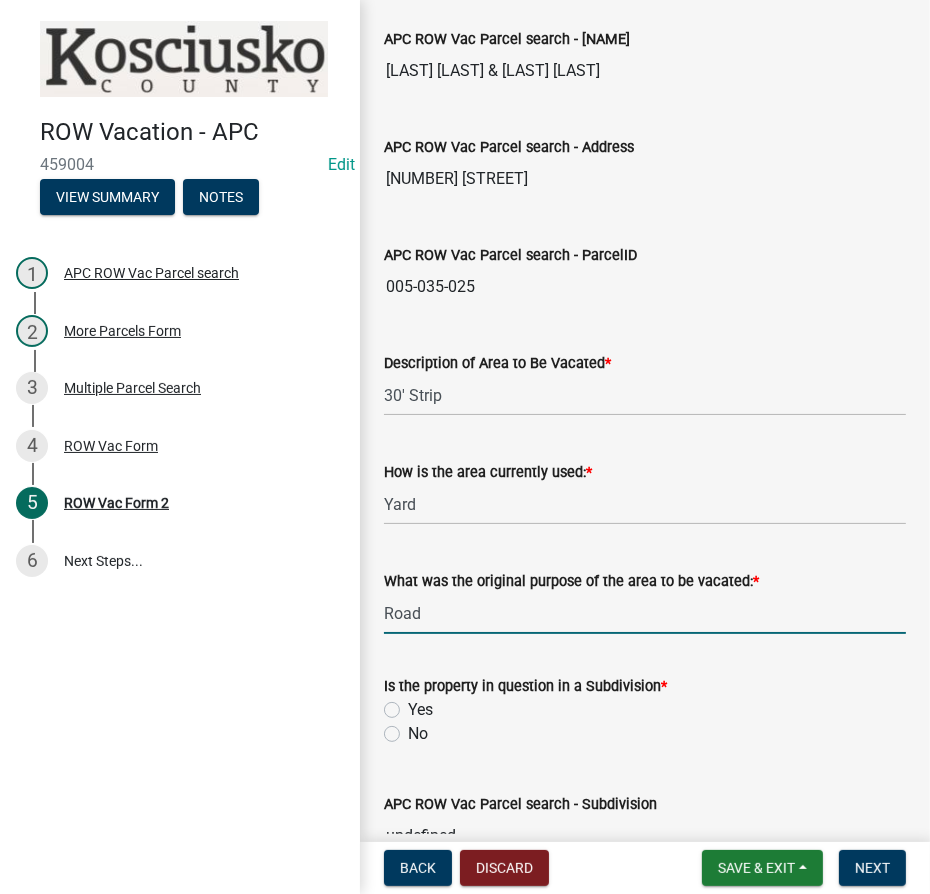 type on "Road" 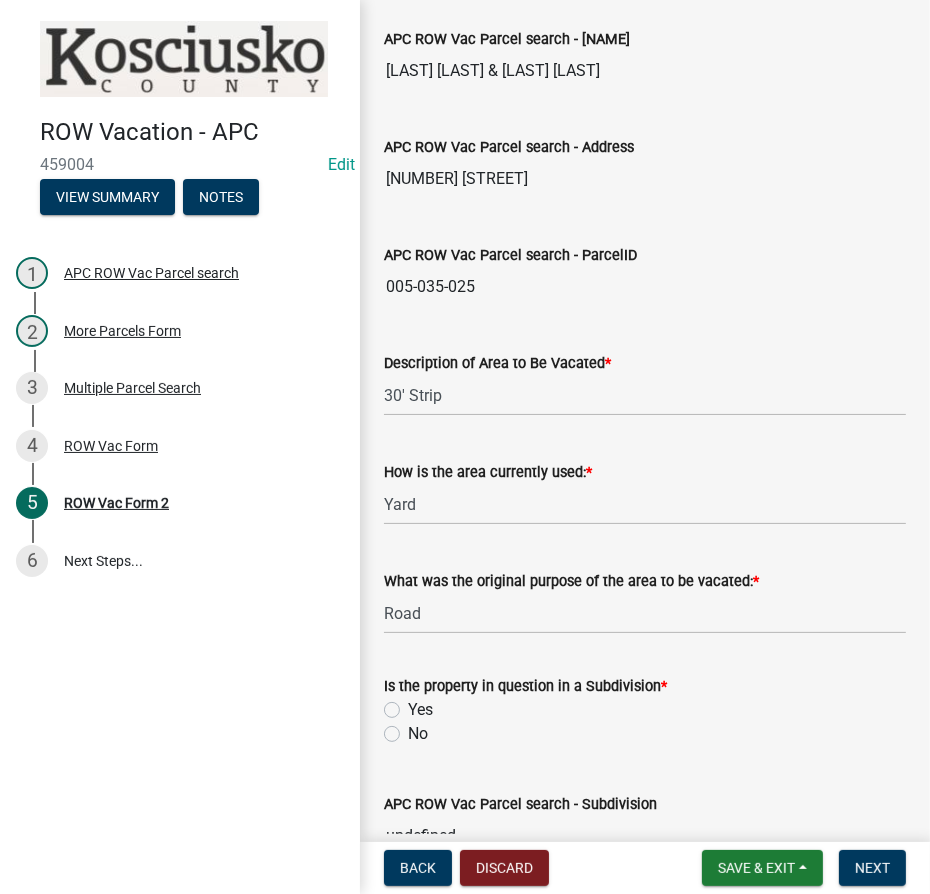 click on "No" 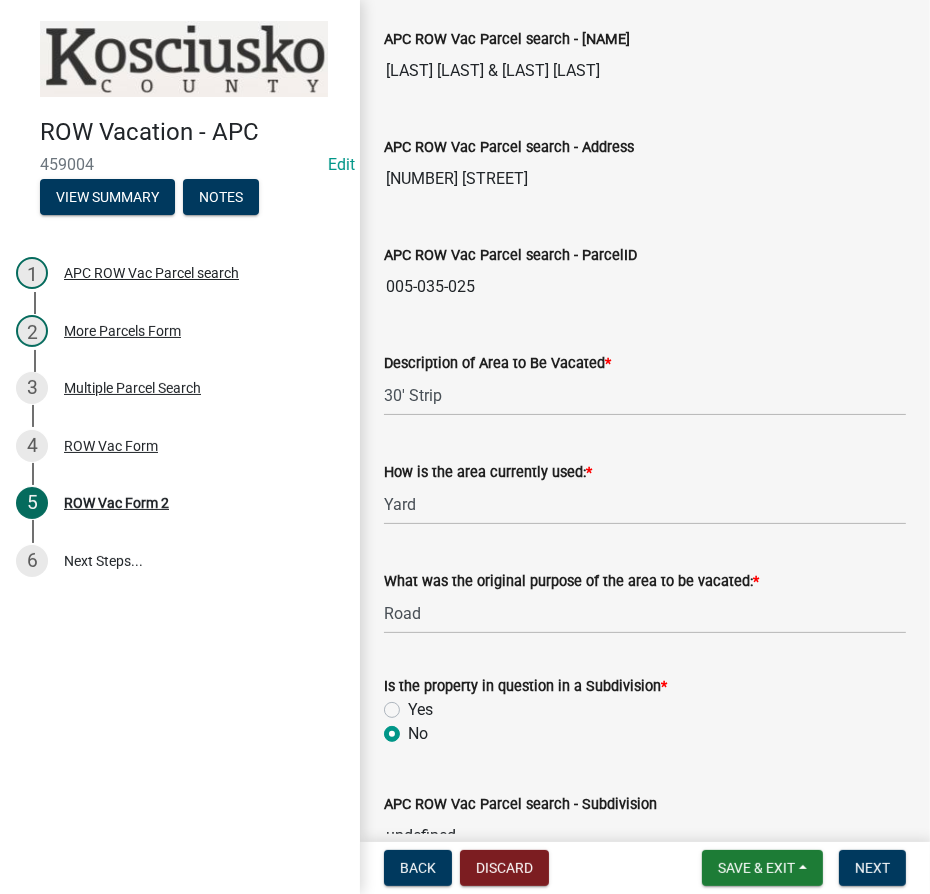 radio on "true" 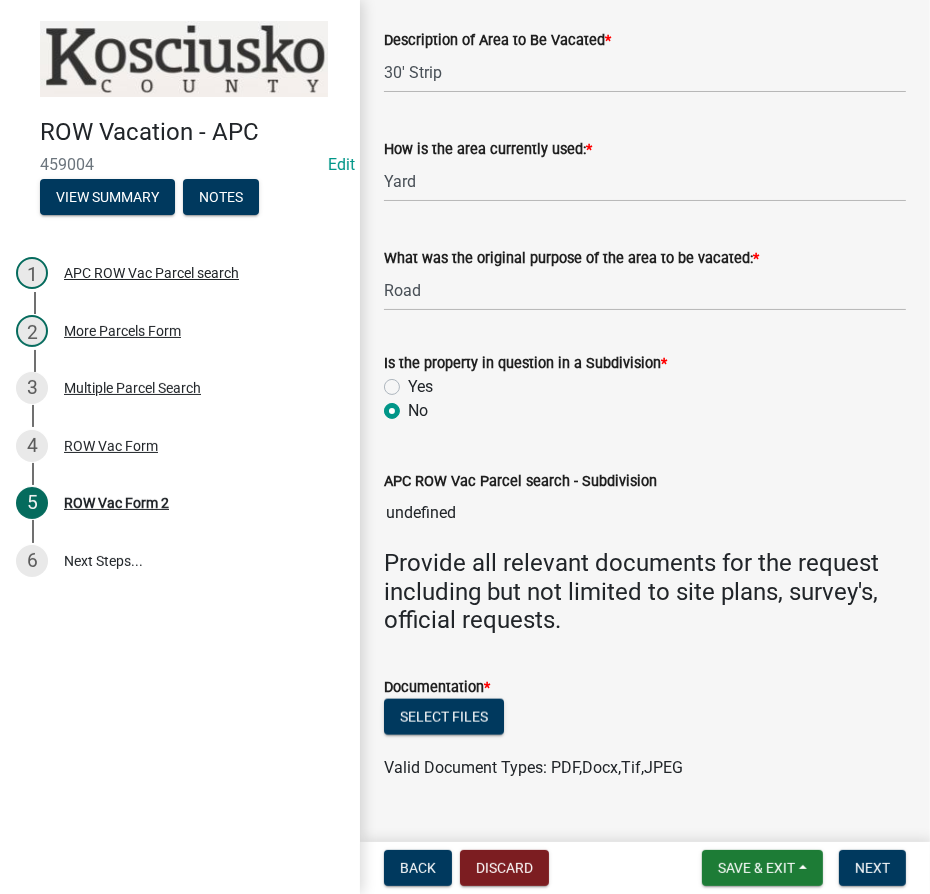 scroll, scrollTop: 1322, scrollLeft: 0, axis: vertical 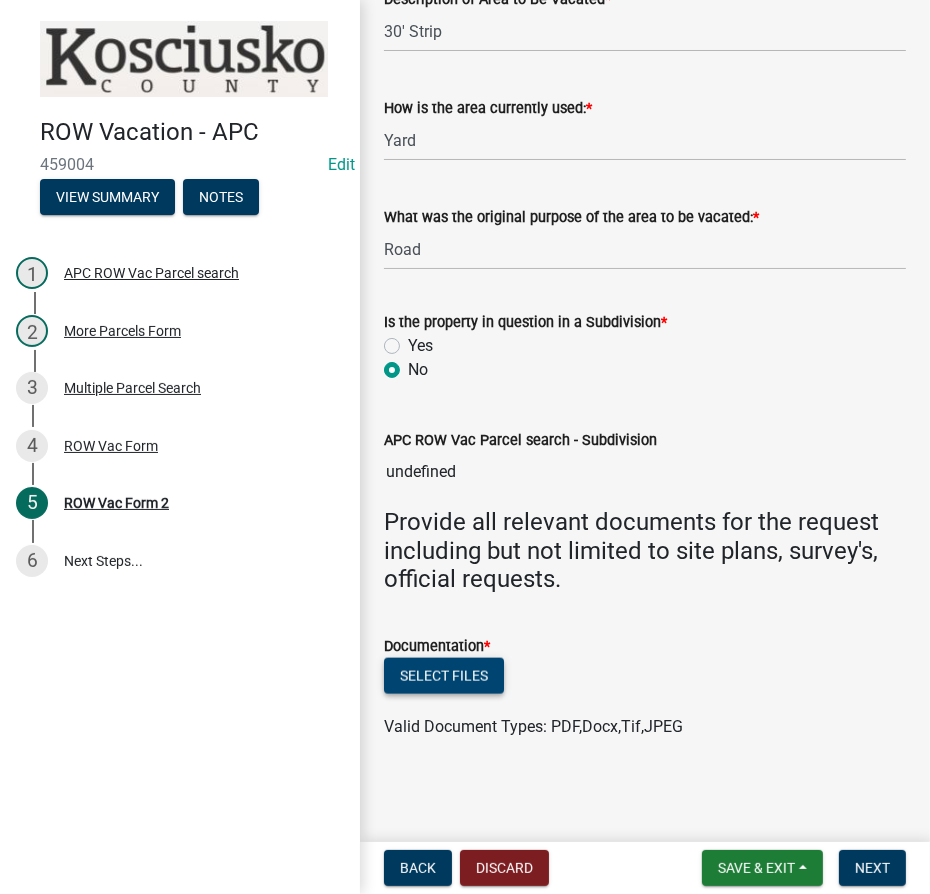 click on "Select files" 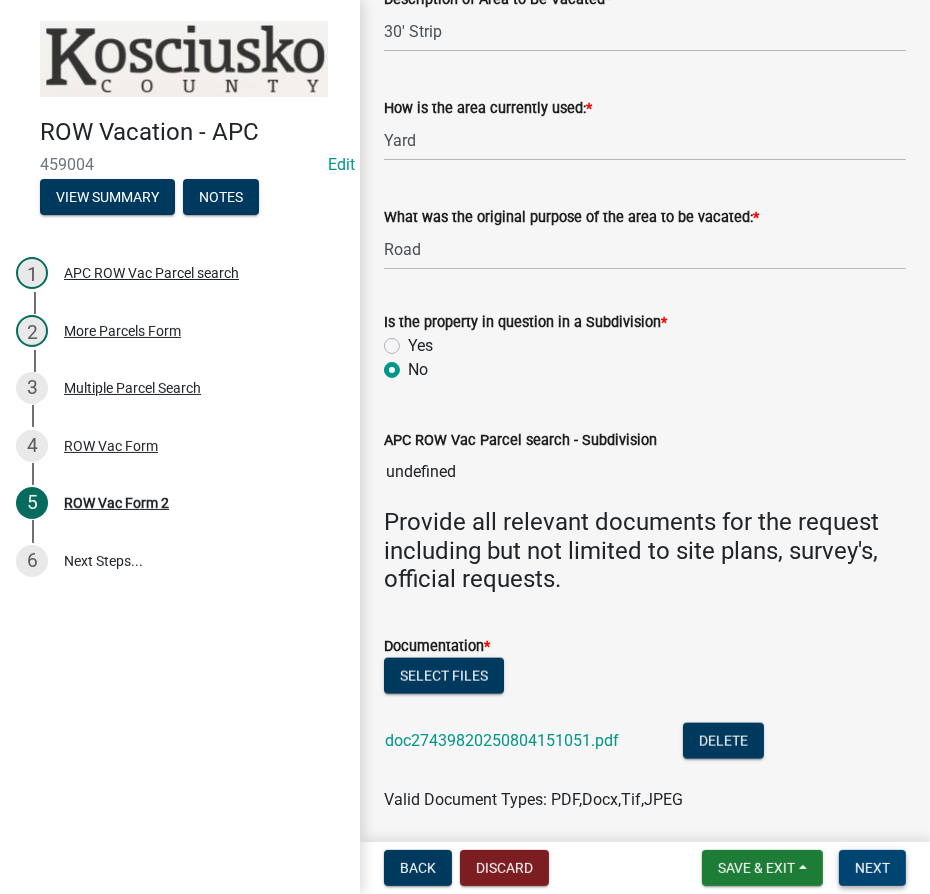 click on "Next" at bounding box center (872, 868) 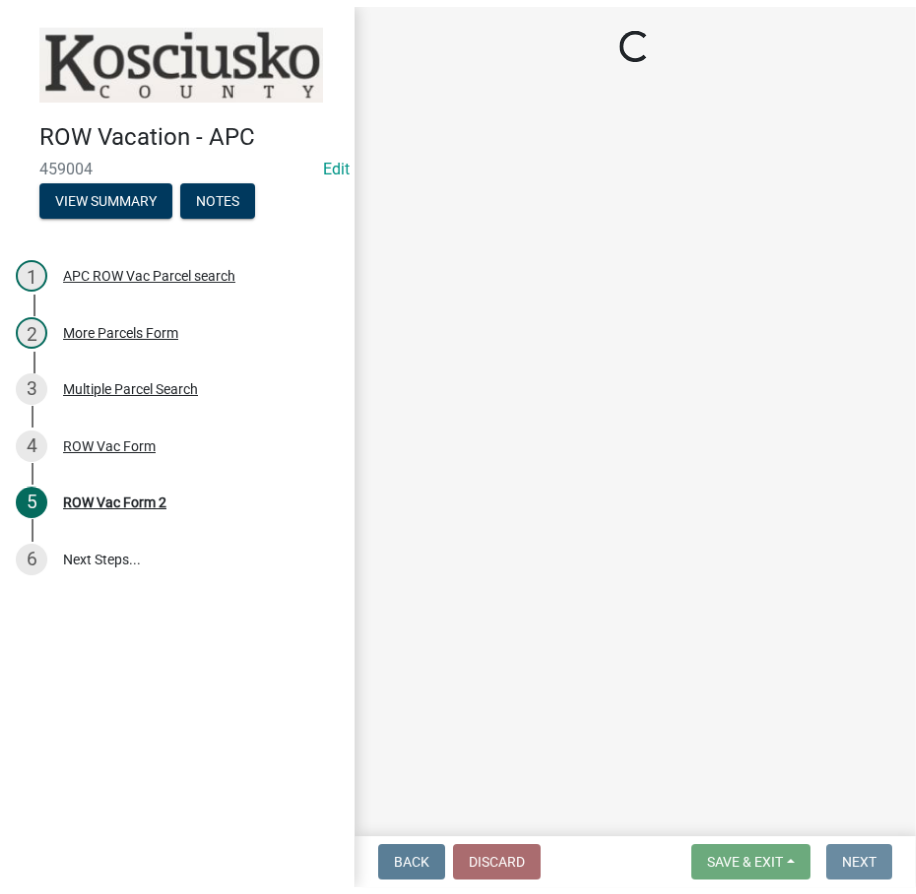 scroll, scrollTop: 0, scrollLeft: 0, axis: both 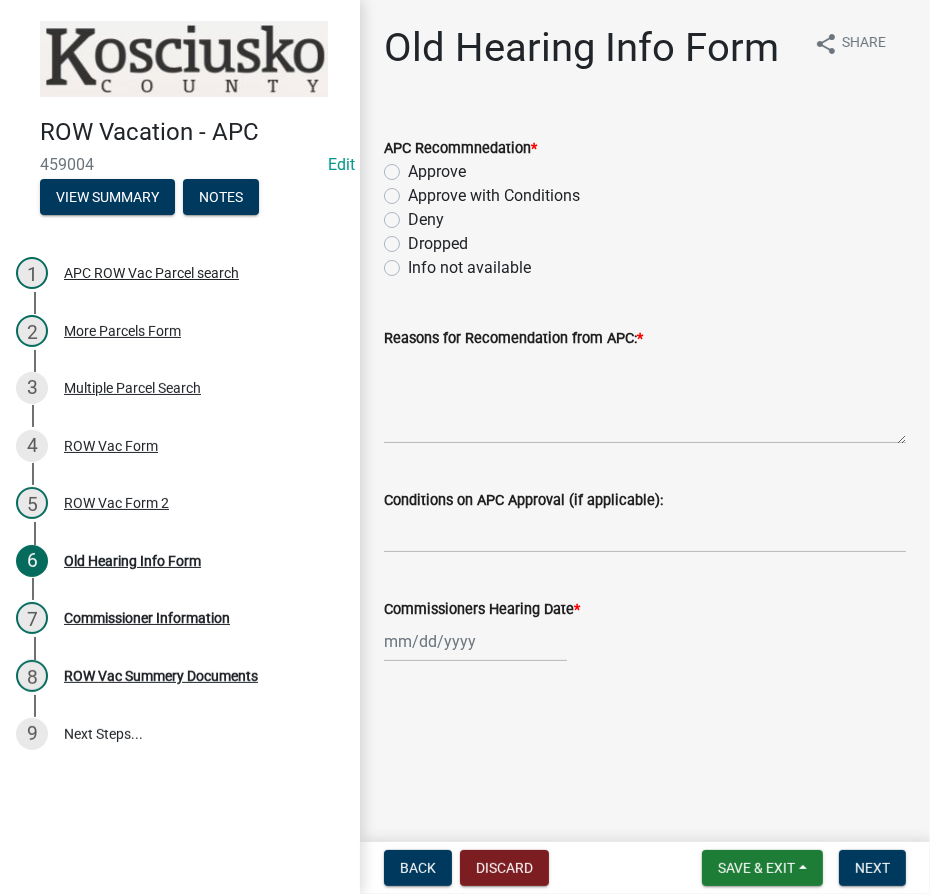 click on "Info not available" 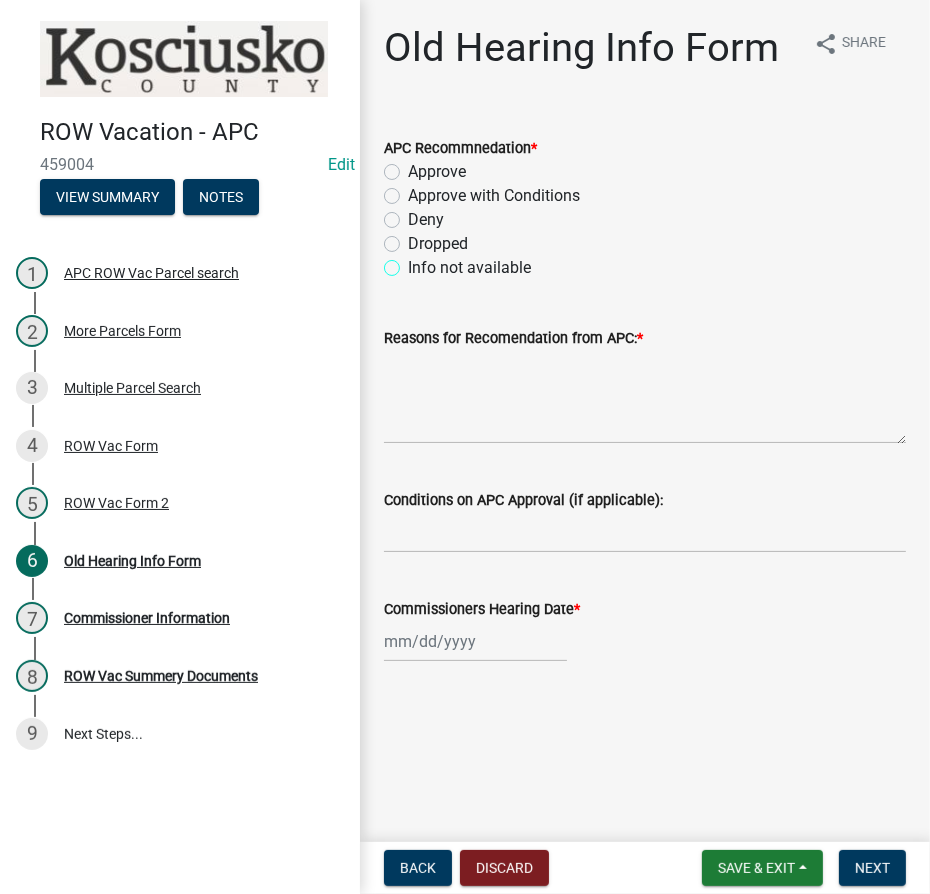 click on "Info not available" at bounding box center [414, 262] 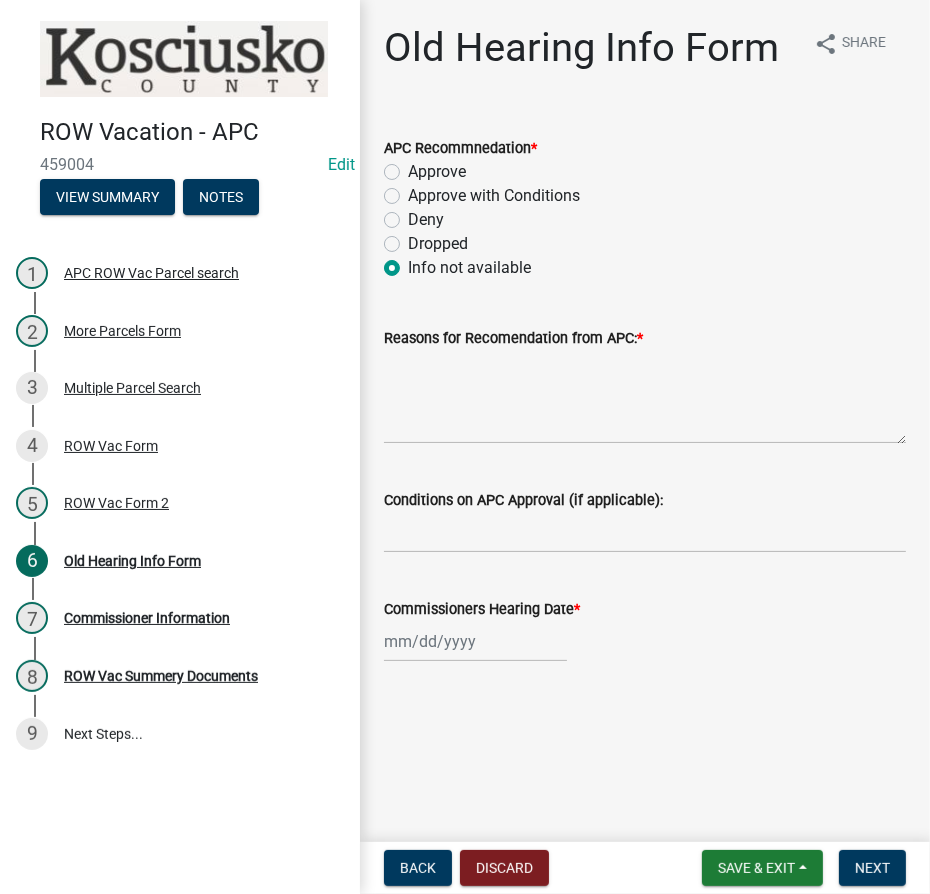 radio on "true" 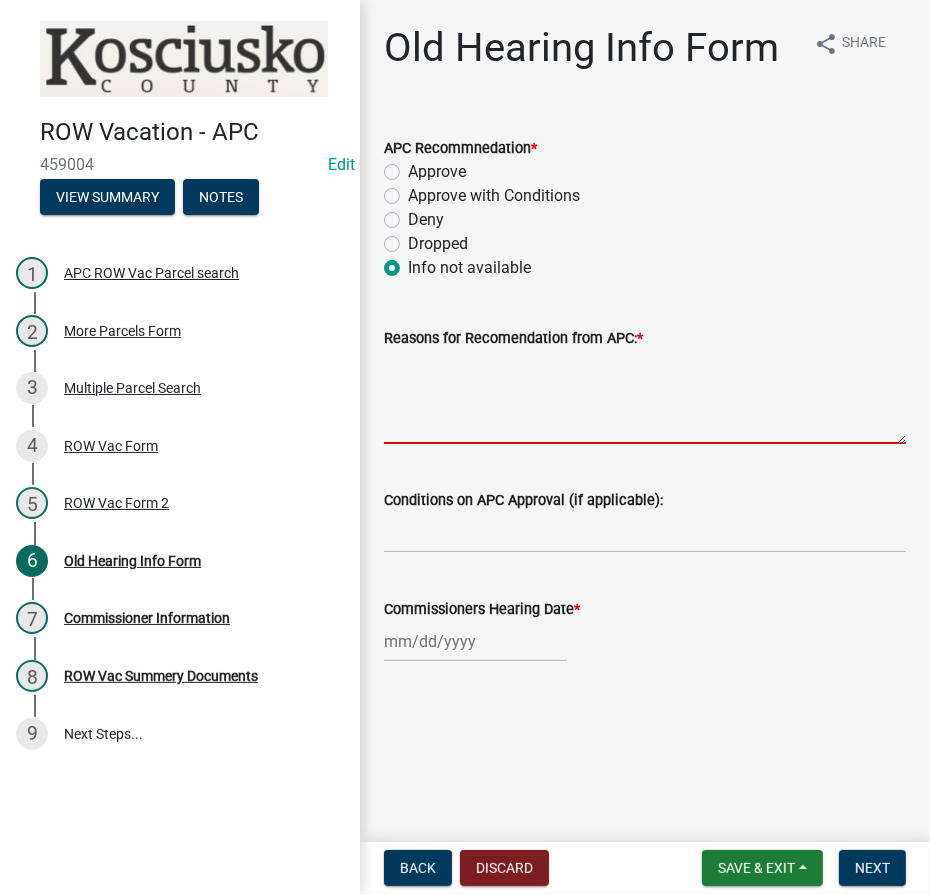 click on "Reasons for Recomendation from APC:  *" at bounding box center [645, 397] 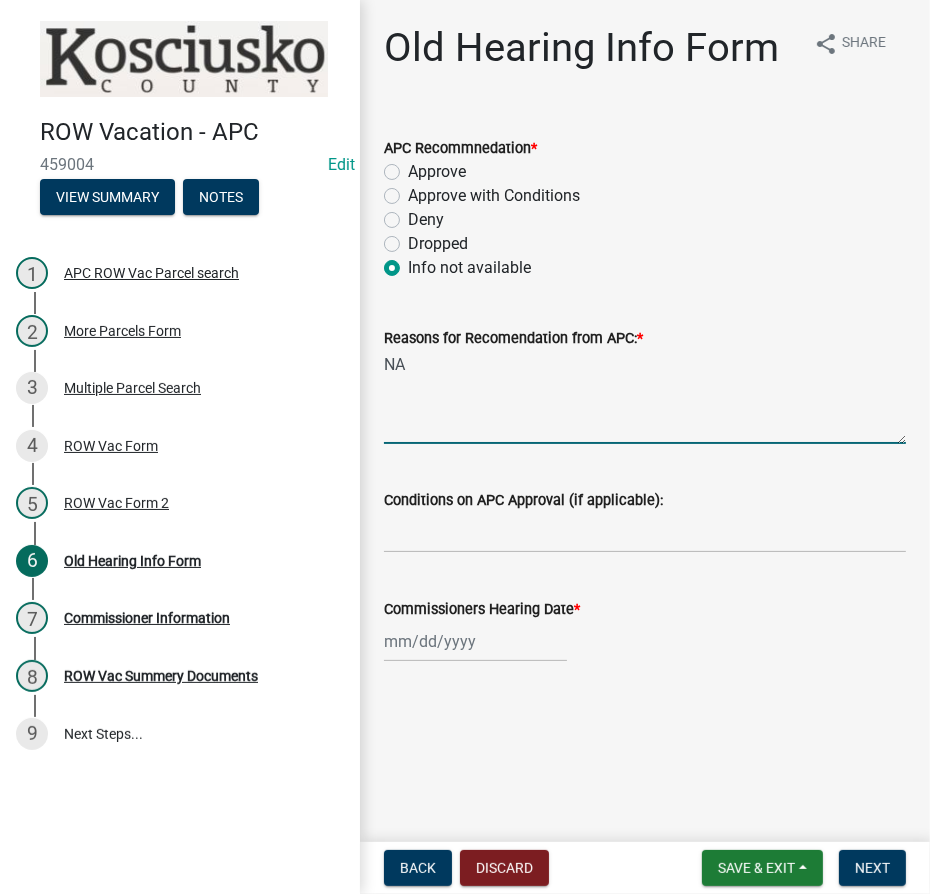 type on "NA" 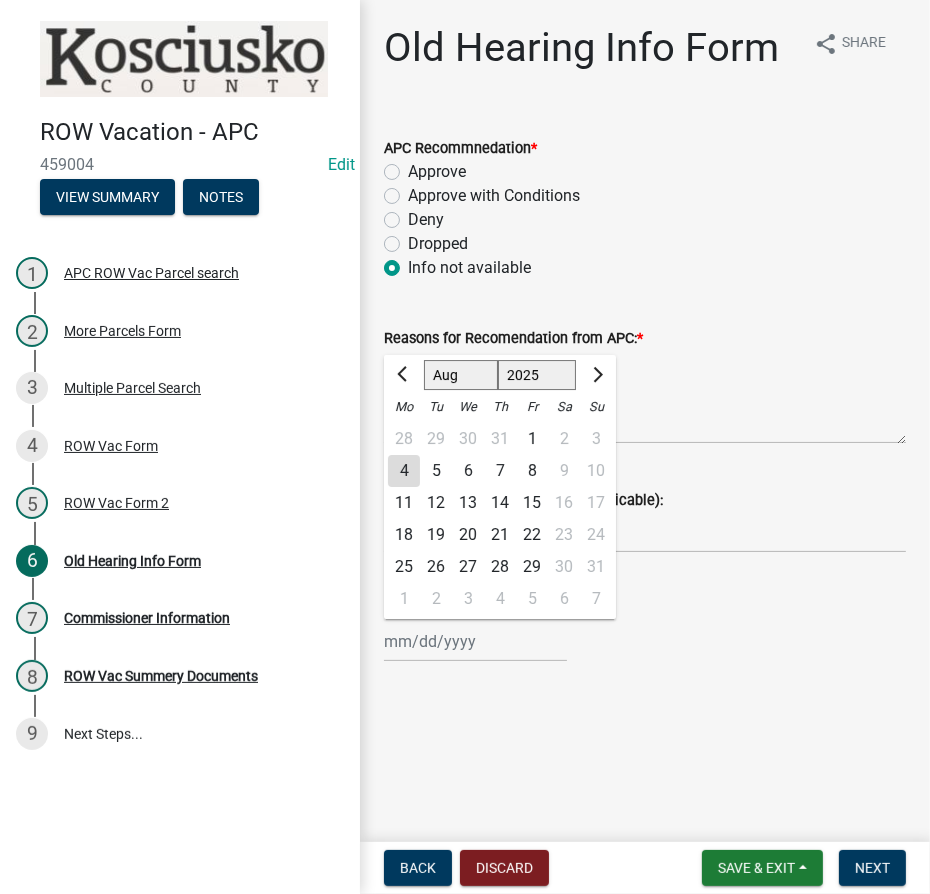 click on "Jan Feb Mar Apr May Jun Jul Aug Sep Oct Nov Dec 1525 1526 1527 1528 1529 1530 1531 1532 1533 1534 1535 1536 1537 1538 1539 1540 1541 1542 1543 1544 1545 1546 1547 1548 1549 1550 1551 1552 1553 1554 1555 1556 1557 1558 1559 1560 1561 1562 1563 1564 1565 1566 1567 1568 1569 1570 1571 1572 1573 1574 1575 1576 1577 1578 1579 1580 1581 1582 1583 1584 1585 1586 1587 1588 1589 1590 1591 1592 1593 1594 1595 1596 1597 1598 1599 1600 1601 1602 1603 1604 1605 1606 1607 1608 1609 1610 1611 1612 1613 1614 1615 1616 1617 1618 1619 1620 1621 1622 1623 1624 1625 1626 1627 1628 1629 1630 1631 1632 1633 1634 1635 1636 1637 1638 1639 1640 1641 1642 1643 1644 1645 1646 1647 1648 1649 1650 1651 1652 1653 1654 1655 1656 1657 1658 1659 1660 1661 1662 1663 1664 1665 1666 1667 1668 1669 1670 1671 1672 1673 1674 1675 1676 1677 1678 1679 1680 1681 1682 1683 1684 1685 1686 1687 1688 1689 1690 1691 1692 1693 1694 1695 1696 1697 1698 1699 1700 1701 1702 1703 1704 1705 1706 1707 1708 1709 1710 1711 1712 1713 1714 1715 1716 1717 1718 1719 1" 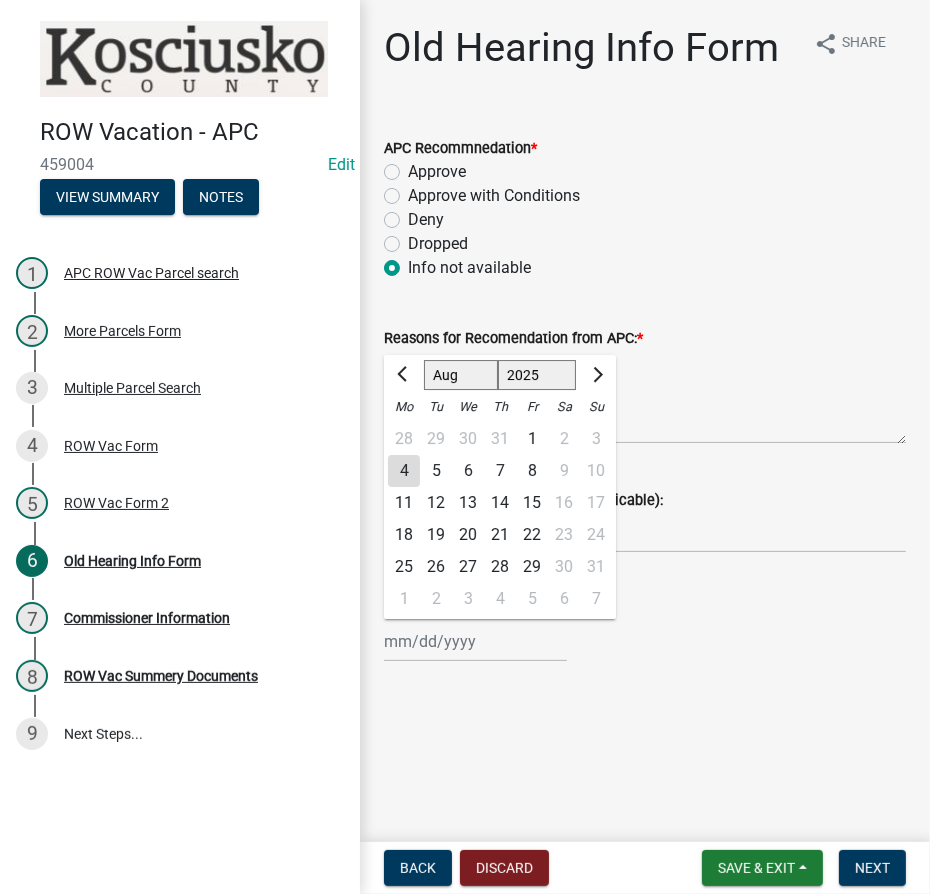 click on "1525 1526 1527 1528 1529 1530 1531 1532 1533 1534 1535 1536 1537 1538 1539 1540 1541 1542 1543 1544 1545 1546 1547 1548 1549 1550 1551 1552 1553 1554 1555 1556 1557 1558 1559 1560 1561 1562 1563 1564 1565 1566 1567 1568 1569 1570 1571 1572 1573 1574 1575 1576 1577 1578 1579 1580 1581 1582 1583 1584 1585 1586 1587 1588 1589 1590 1591 1592 1593 1594 1595 1596 1597 1598 1599 1600 1601 1602 1603 1604 1605 1606 1607 1608 1609 1610 1611 1612 1613 1614 1615 1616 1617 1618 1619 1620 1621 1622 1623 1624 1625 1626 1627 1628 1629 1630 1631 1632 1633 1634 1635 1636 1637 1638 1639 1640 1641 1642 1643 1644 1645 1646 1647 1648 1649 1650 1651 1652 1653 1654 1655 1656 1657 1658 1659 1660 1661 1662 1663 1664 1665 1666 1667 1668 1669 1670 1671 1672 1673 1674 1675 1676 1677 1678 1679 1680 1681 1682 1683 1684 1685 1686 1687 1688 1689 1690 1691 1692 1693 1694 1695 1696 1697 1698 1699 1700 1701 1702 1703 1704 1705 1706 1707 1708 1709 1710 1711 1712 1713 1714 1715 1716 1717 1718 1719 1720 1721 1722 1723 1724 1725 1726 1727 1728 1729" 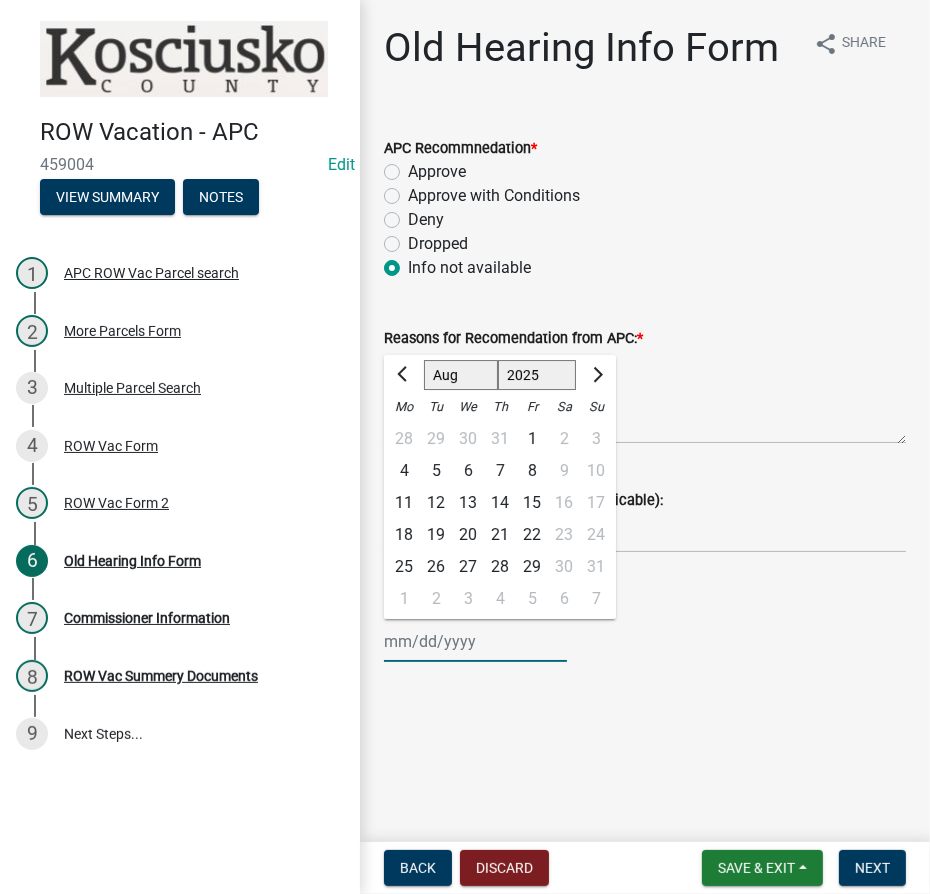 select on "2002" 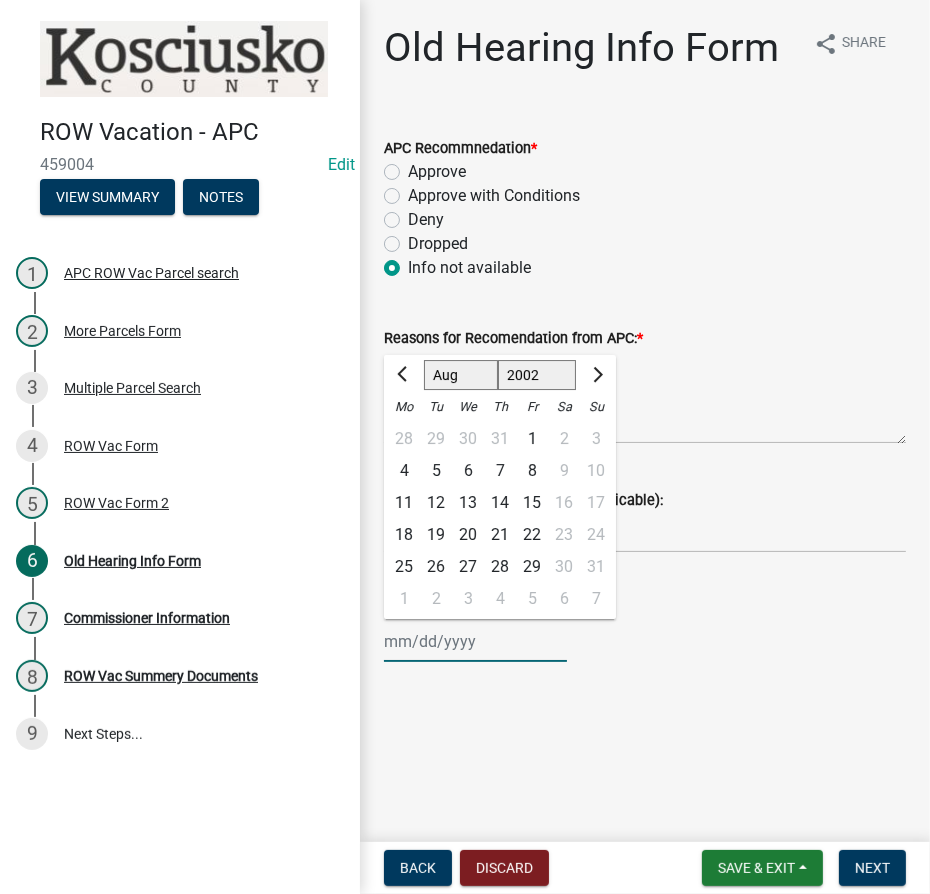 click on "1525 1526 1527 1528 1529 1530 1531 1532 1533 1534 1535 1536 1537 1538 1539 1540 1541 1542 1543 1544 1545 1546 1547 1548 1549 1550 1551 1552 1553 1554 1555 1556 1557 1558 1559 1560 1561 1562 1563 1564 1565 1566 1567 1568 1569 1570 1571 1572 1573 1574 1575 1576 1577 1578 1579 1580 1581 1582 1583 1584 1585 1586 1587 1588 1589 1590 1591 1592 1593 1594 1595 1596 1597 1598 1599 1600 1601 1602 1603 1604 1605 1606 1607 1608 1609 1610 1611 1612 1613 1614 1615 1616 1617 1618 1619 1620 1621 1622 1623 1624 1625 1626 1627 1628 1629 1630 1631 1632 1633 1634 1635 1636 1637 1638 1639 1640 1641 1642 1643 1644 1645 1646 1647 1648 1649 1650 1651 1652 1653 1654 1655 1656 1657 1658 1659 1660 1661 1662 1663 1664 1665 1666 1667 1668 1669 1670 1671 1672 1673 1674 1675 1676 1677 1678 1679 1680 1681 1682 1683 1684 1685 1686 1687 1688 1689 1690 1691 1692 1693 1694 1695 1696 1697 1698 1699 1700 1701 1702 1703 1704 1705 1706 1707 1708 1709 1710 1711 1712 1713 1714 1715 1716 1717 1718 1719 1720 1721 1722 1723 1724 1725 1726 1727 1728 1729" 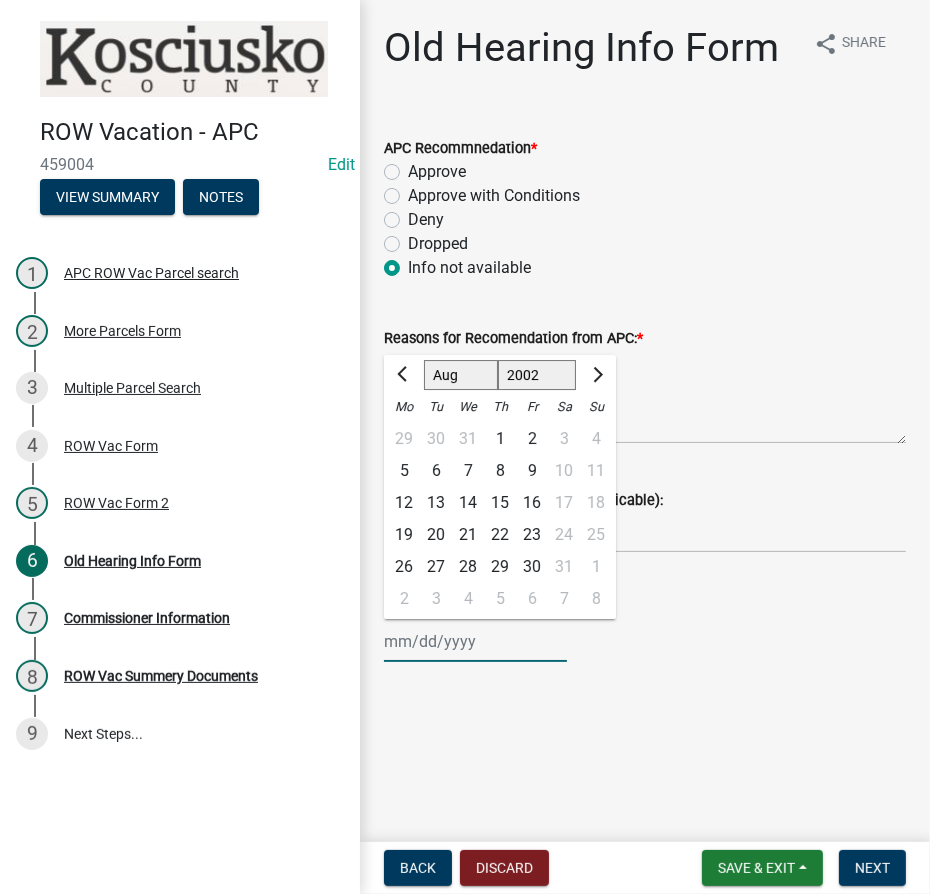 click on "Jan Feb Mar Apr May Jun Jul Aug Sep Oct Nov Dec" 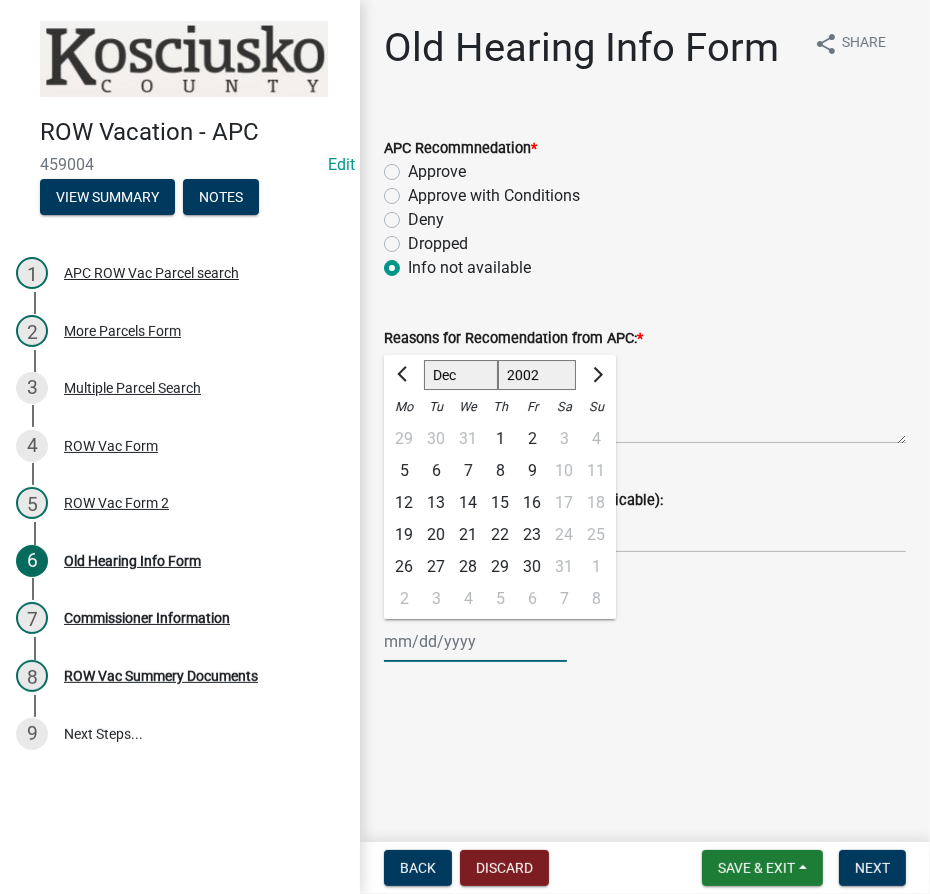 click on "Jan Feb Mar Apr May Jun Jul Aug Sep Oct Nov Dec" 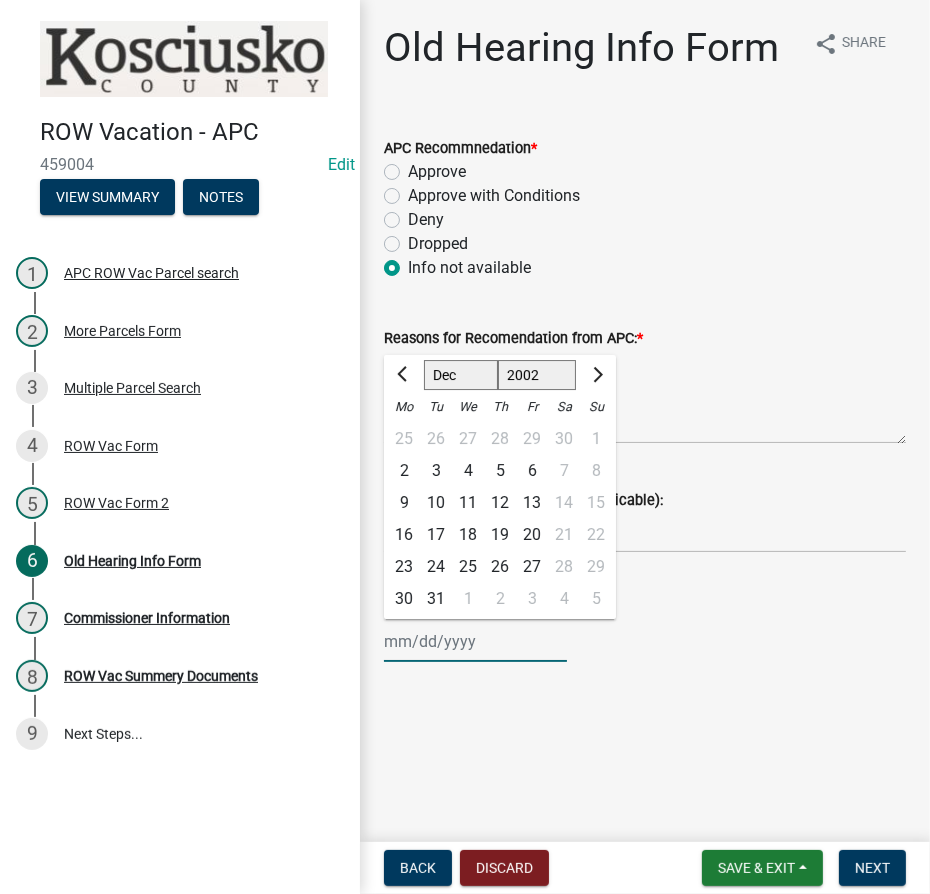 click on "17" 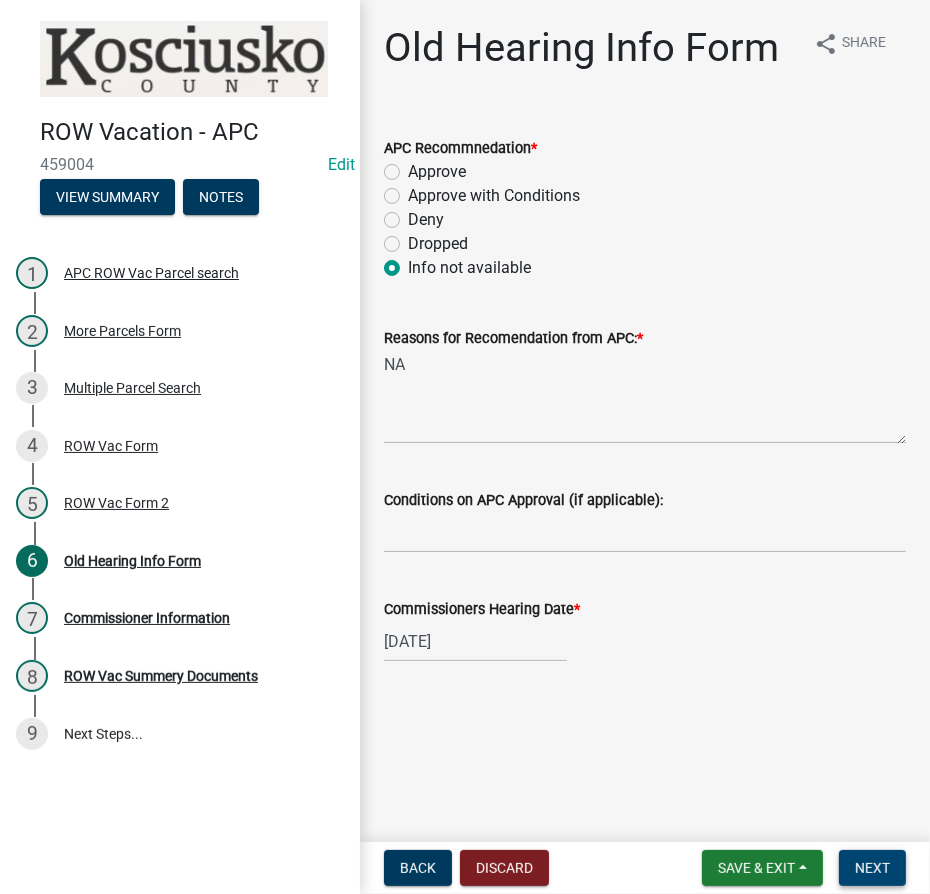 click on "Next" at bounding box center (872, 868) 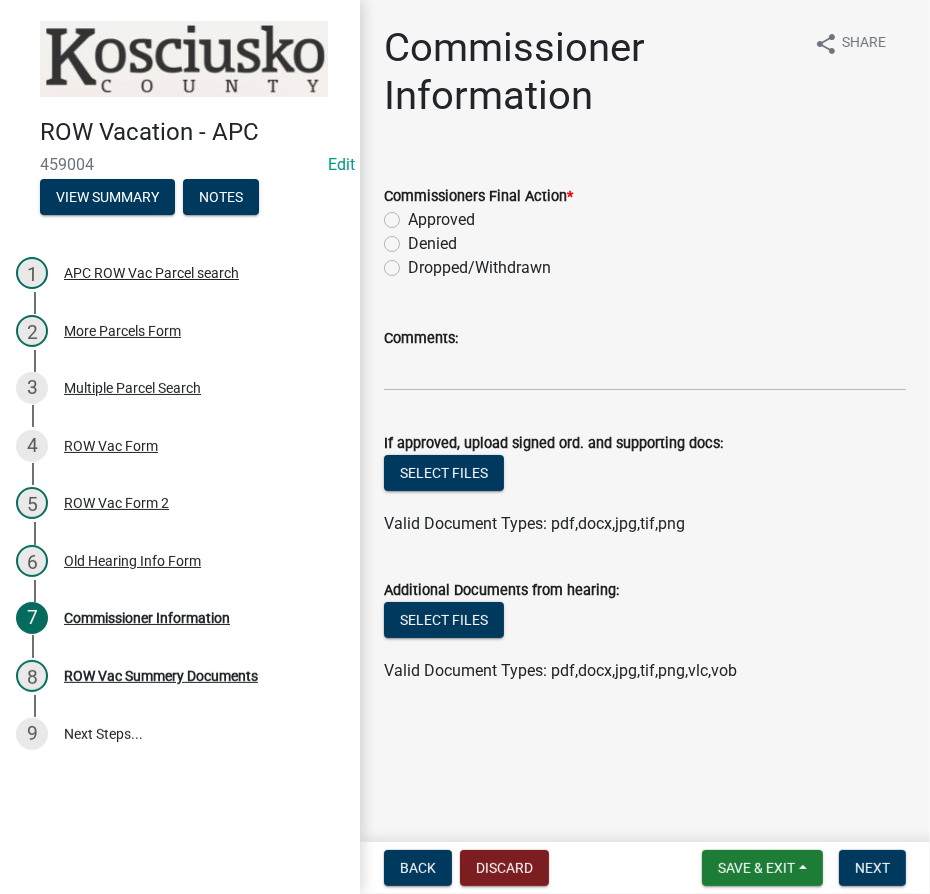 click on "Approved" 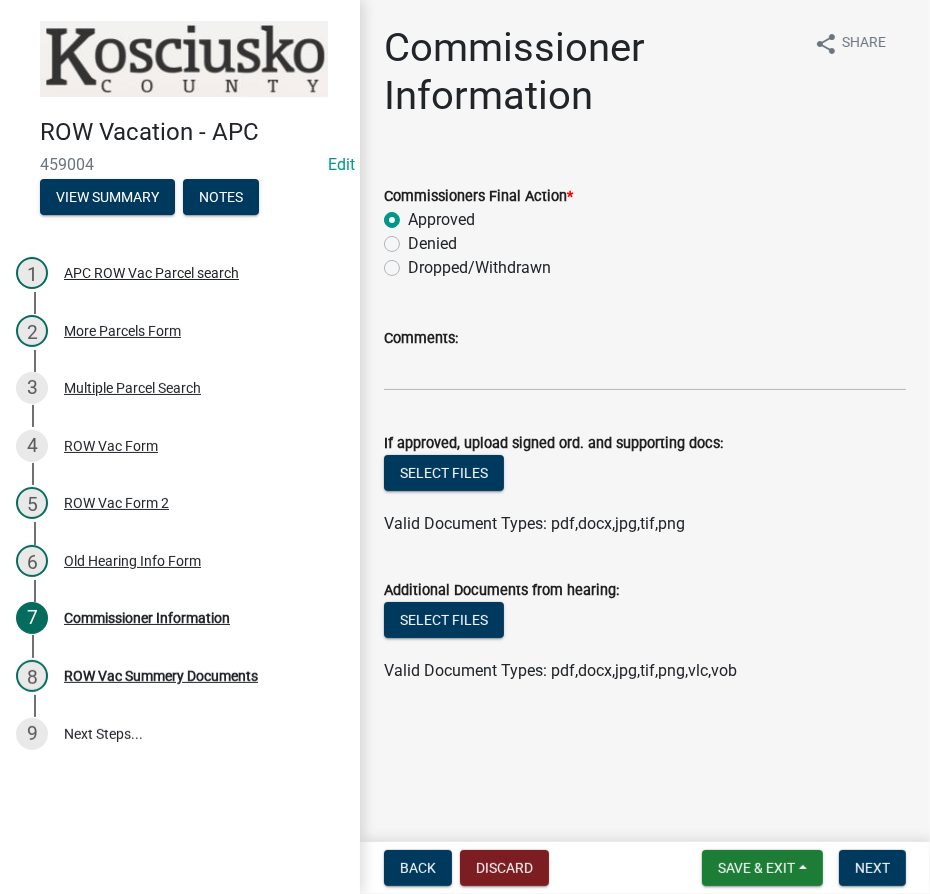 radio on "true" 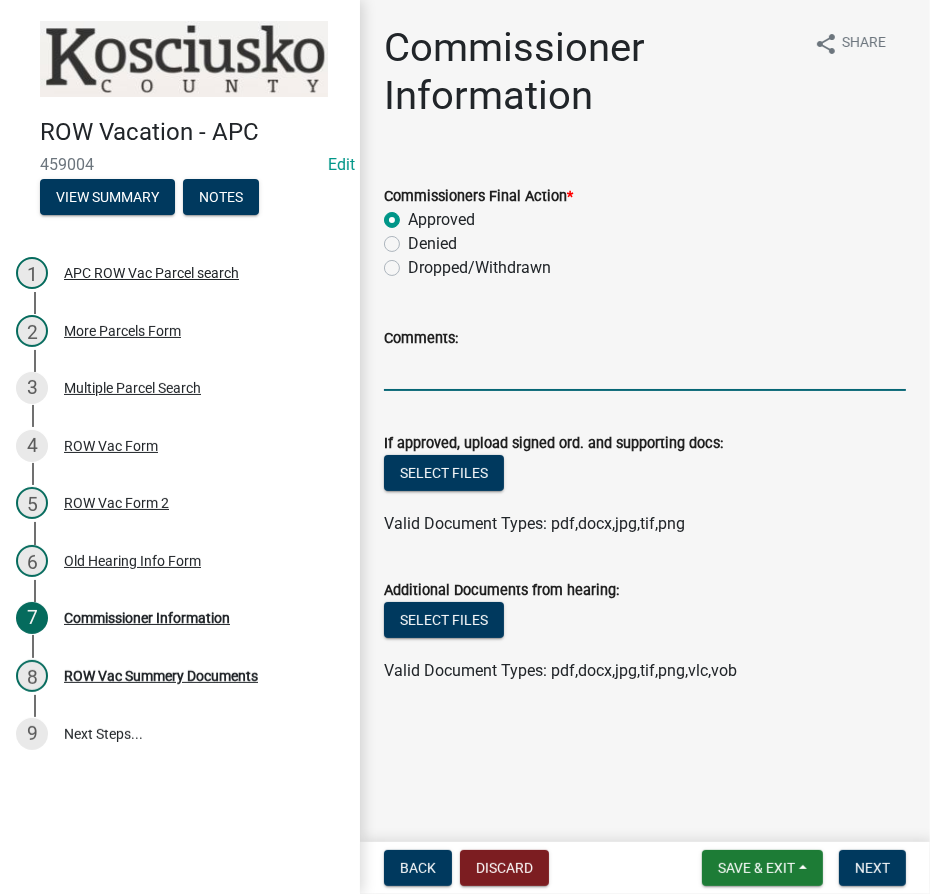 drag, startPoint x: 393, startPoint y: 362, endPoint x: 422, endPoint y: 316, distance: 54.378304 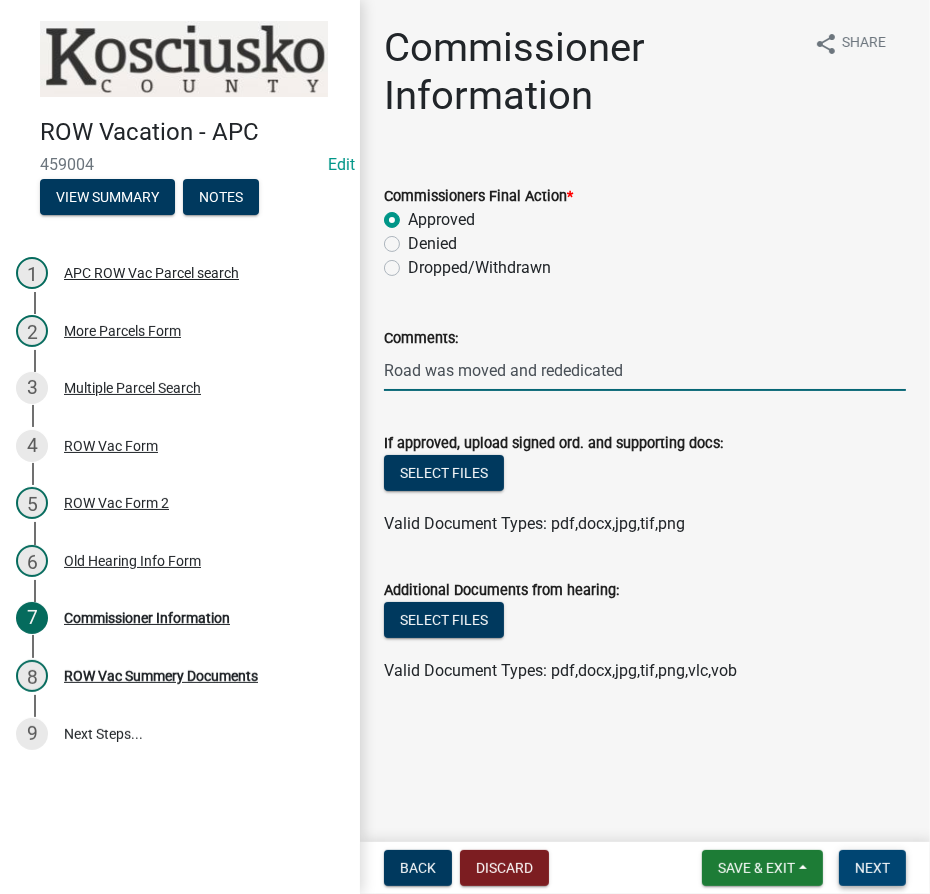 type on "Road was moved and rededicated" 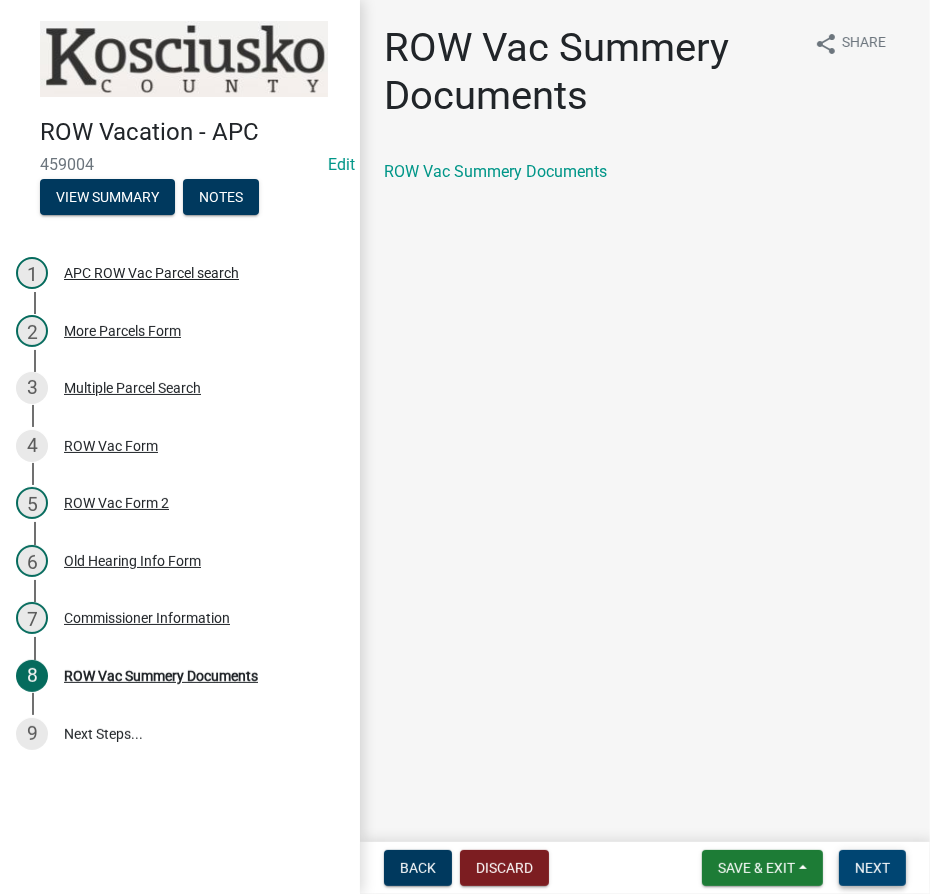 click on "Next" at bounding box center [872, 868] 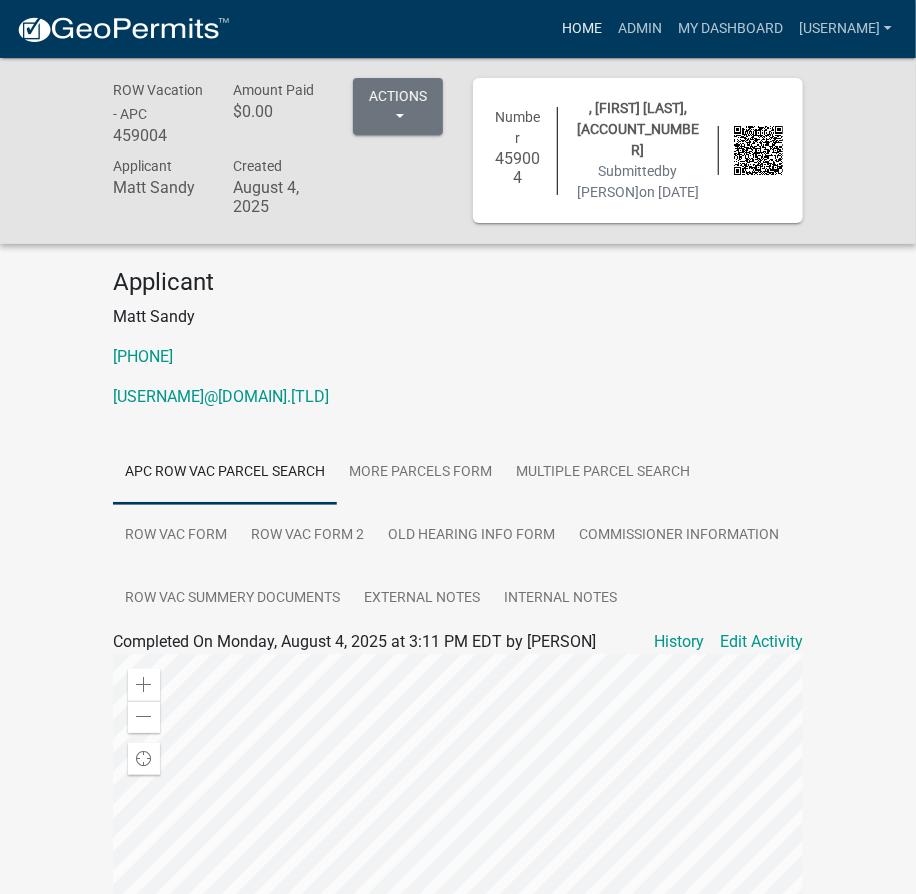 click on "Home" at bounding box center (582, 29) 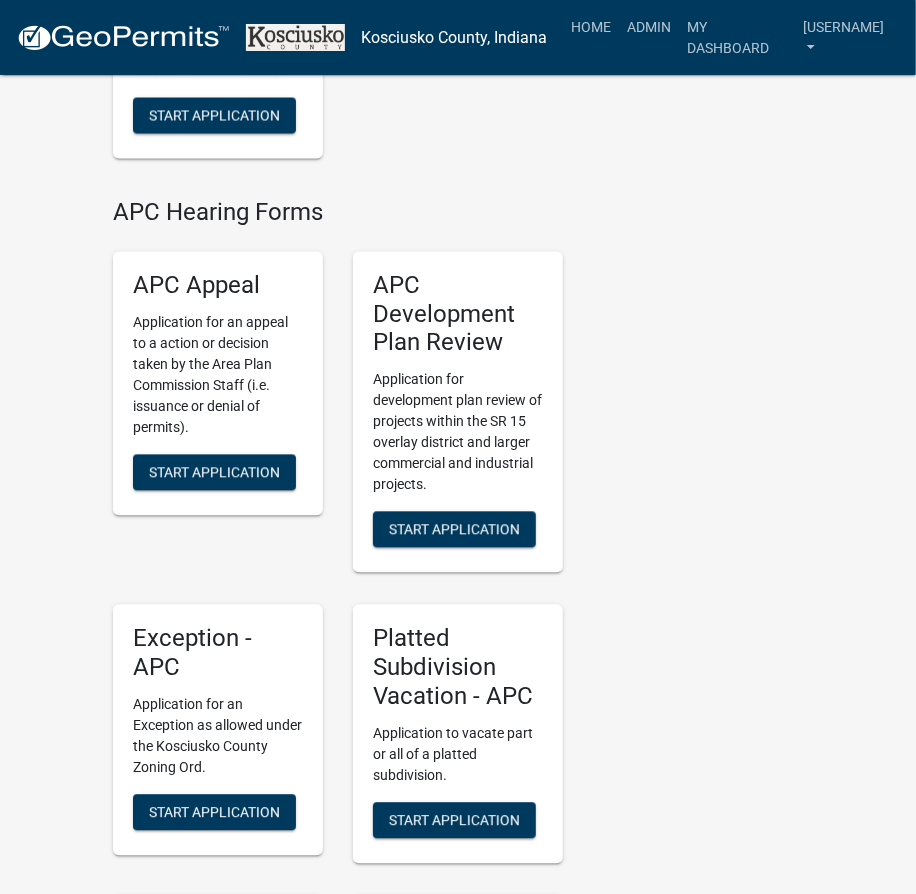 scroll, scrollTop: 4090, scrollLeft: 0, axis: vertical 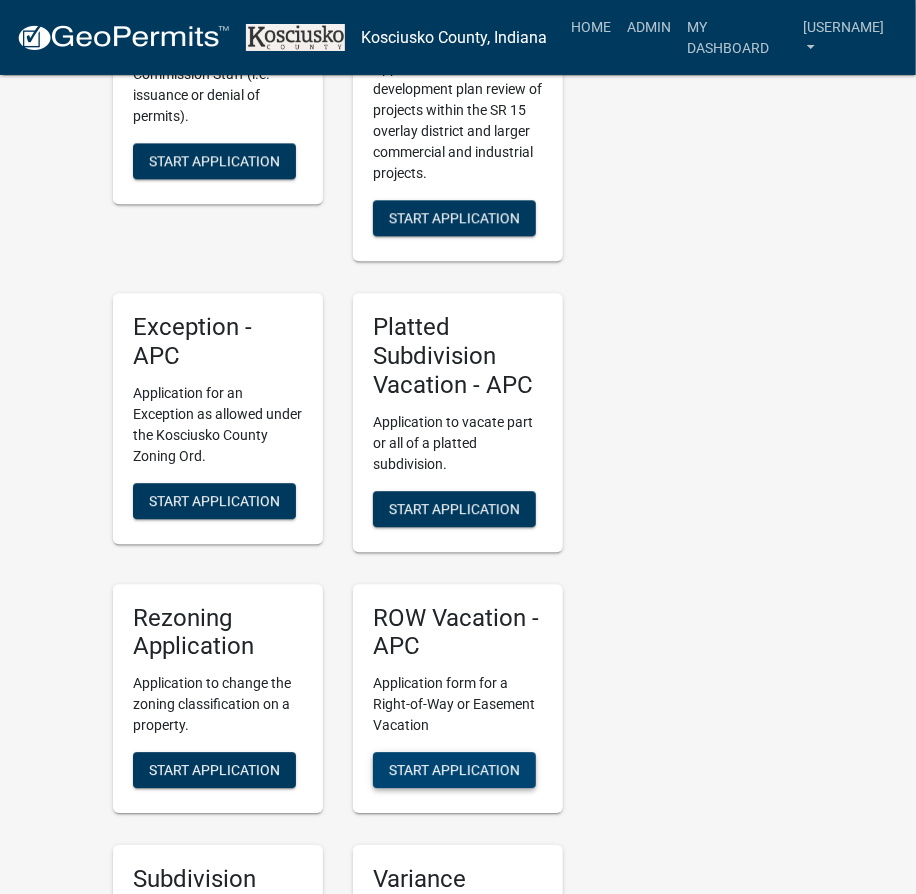 click on "Start Application" at bounding box center (454, 770) 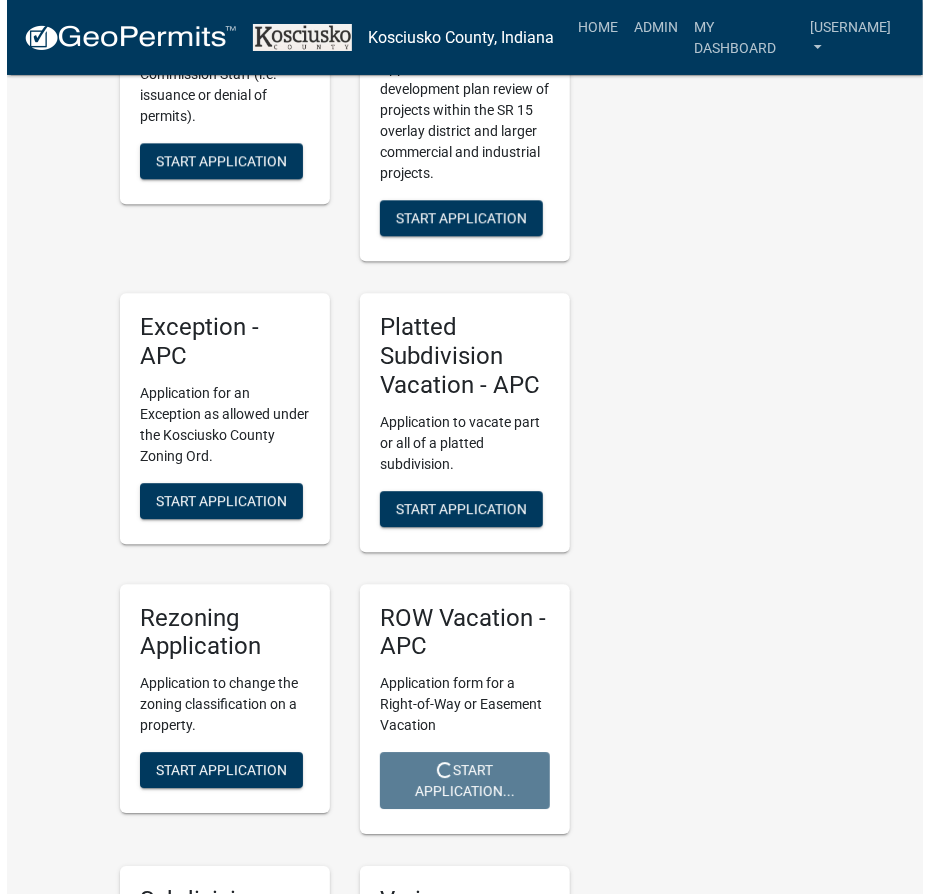 scroll, scrollTop: 0, scrollLeft: 0, axis: both 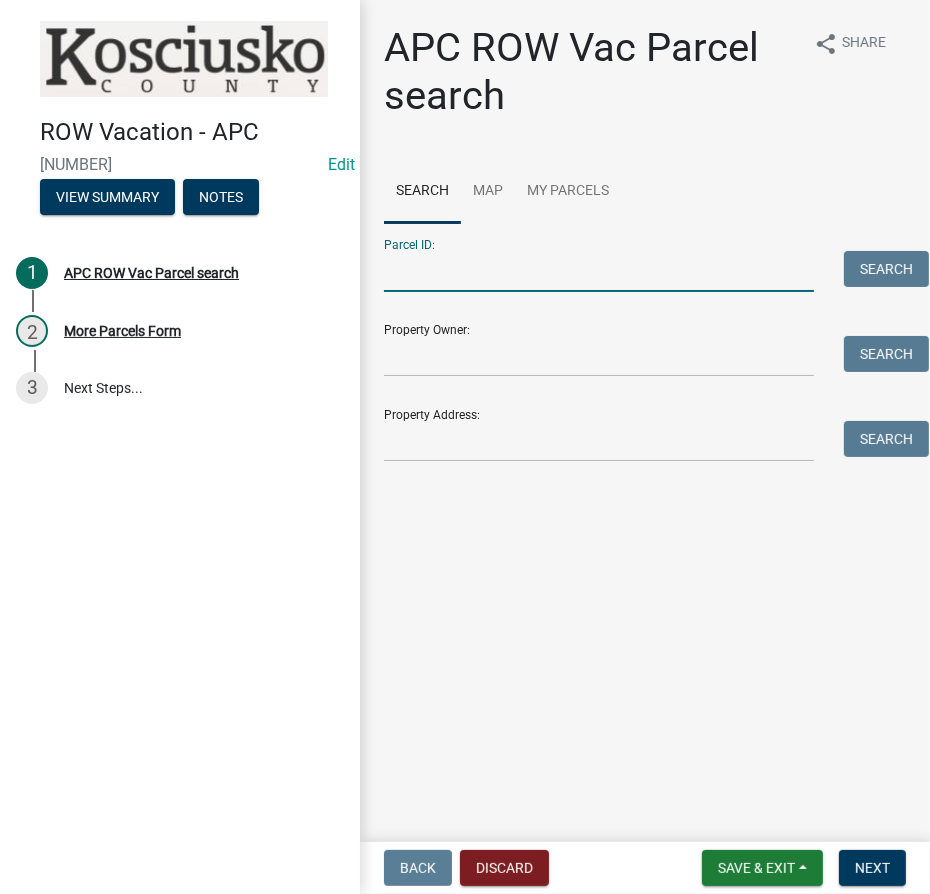 click on "Parcel ID:" at bounding box center [599, 271] 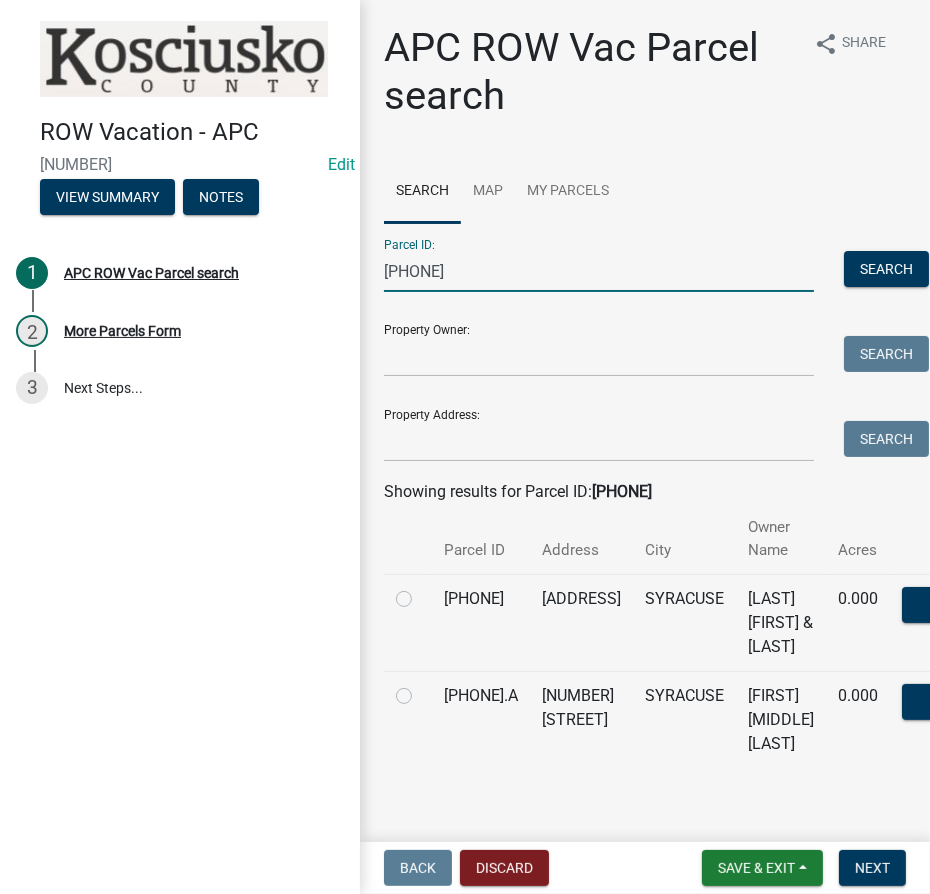 type on "[PHONE]" 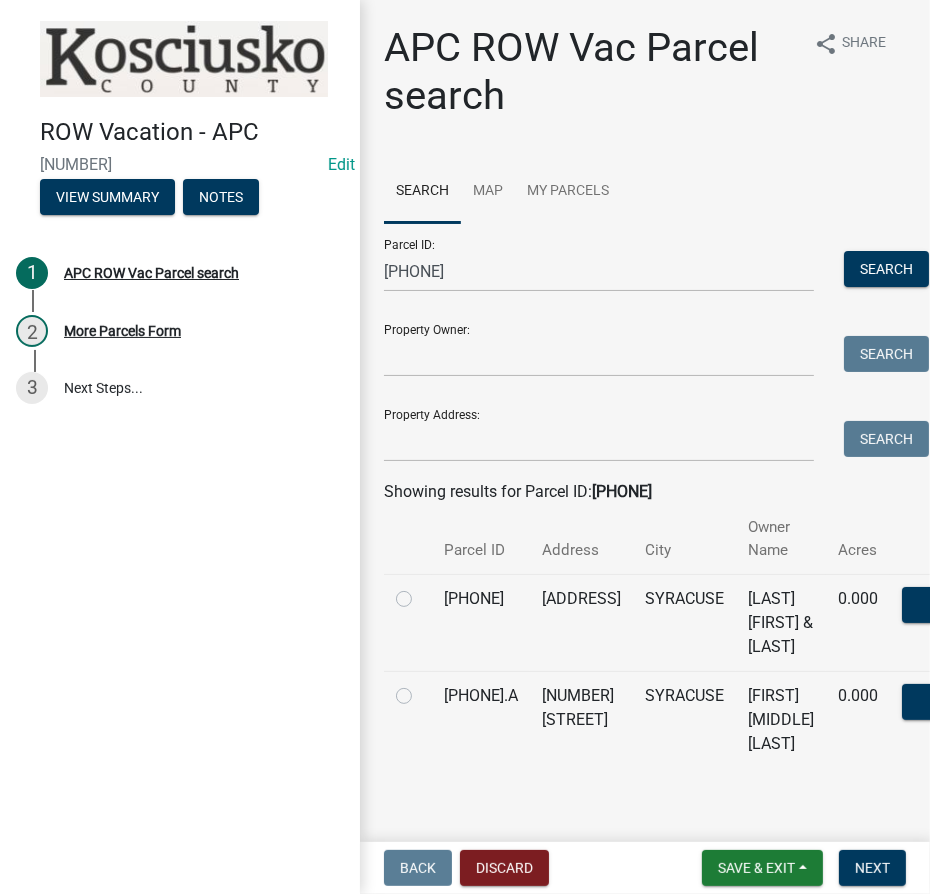click 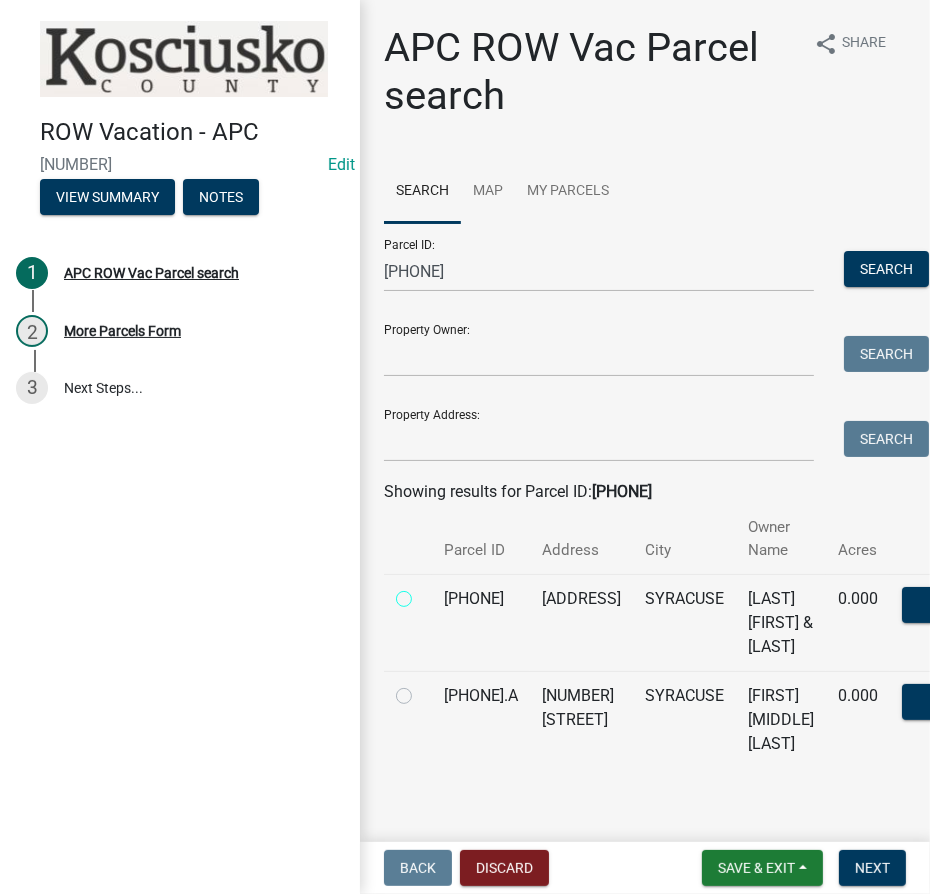 click at bounding box center (426, 593) 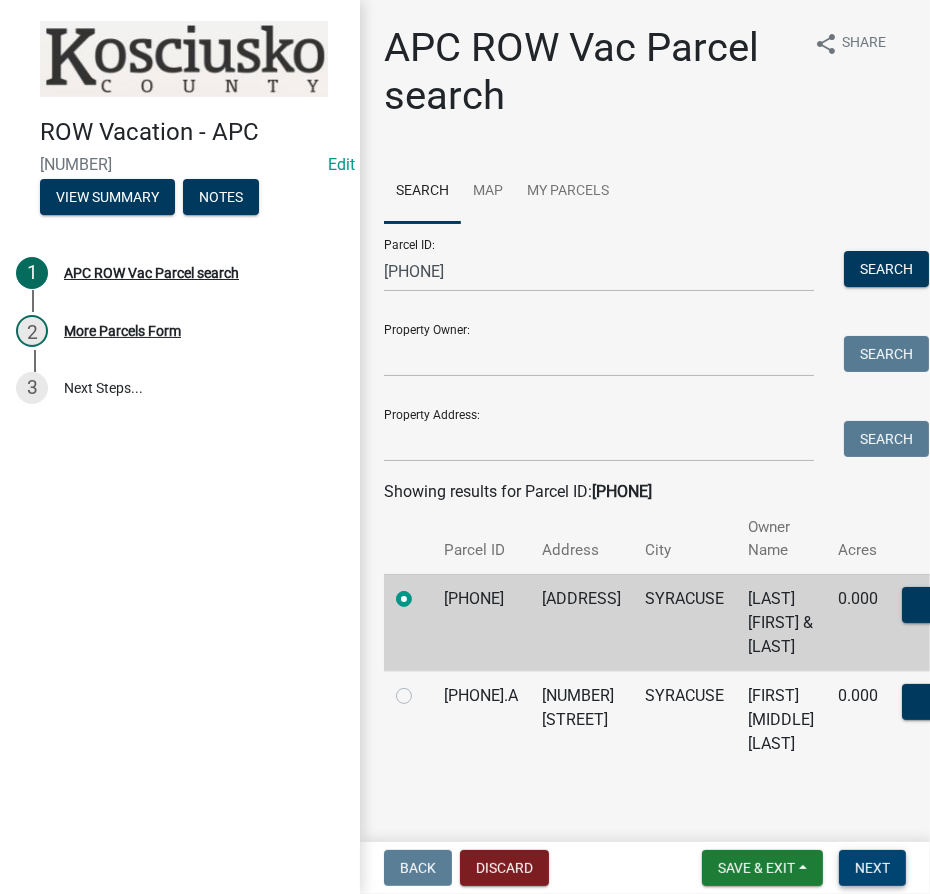 click on "Next" at bounding box center (872, 868) 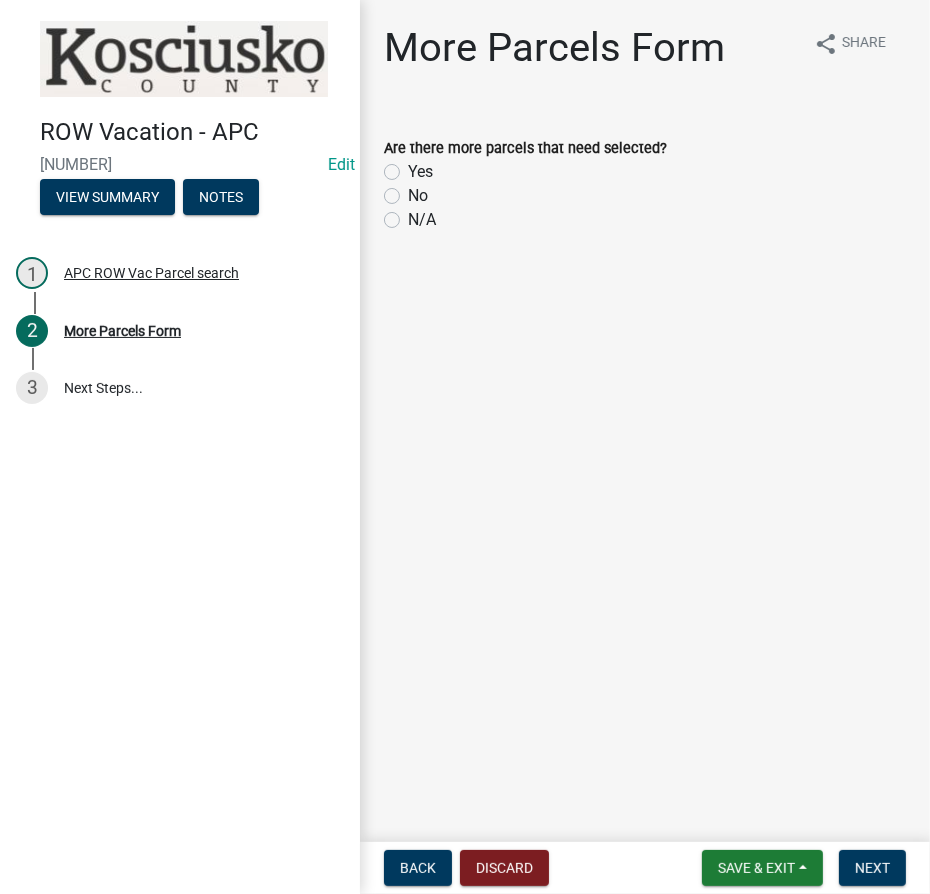 drag, startPoint x: 392, startPoint y: 172, endPoint x: 25, endPoint y: 277, distance: 381.72504 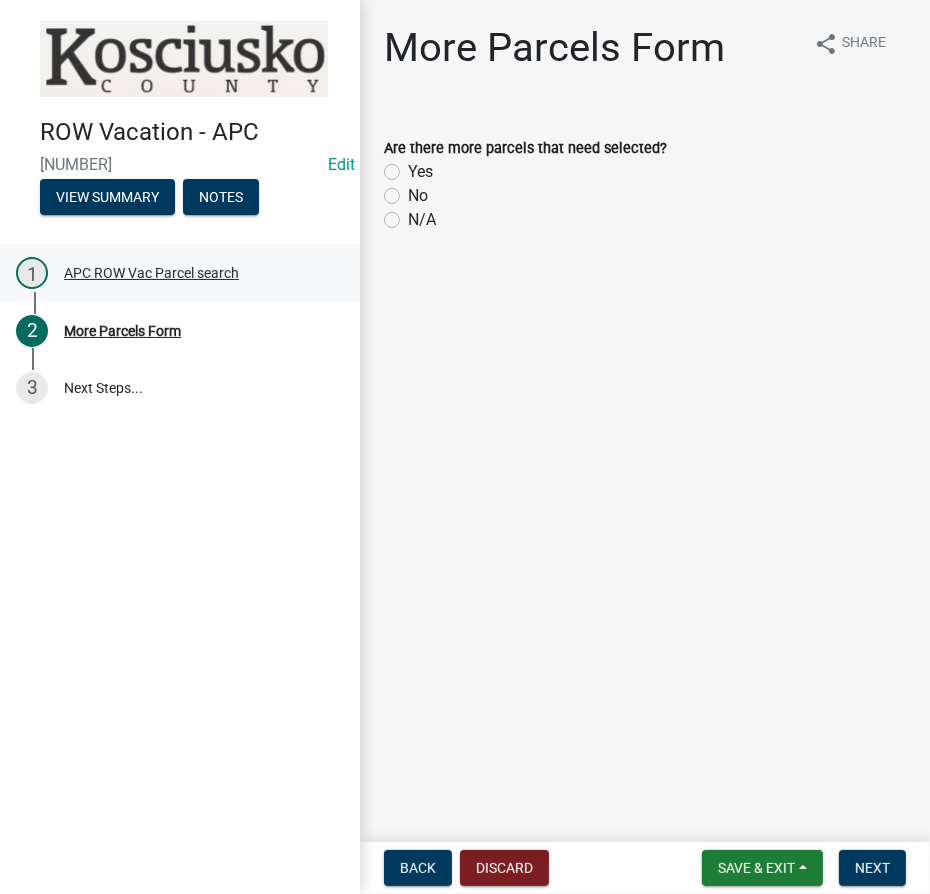 click on "Yes" at bounding box center (414, 166) 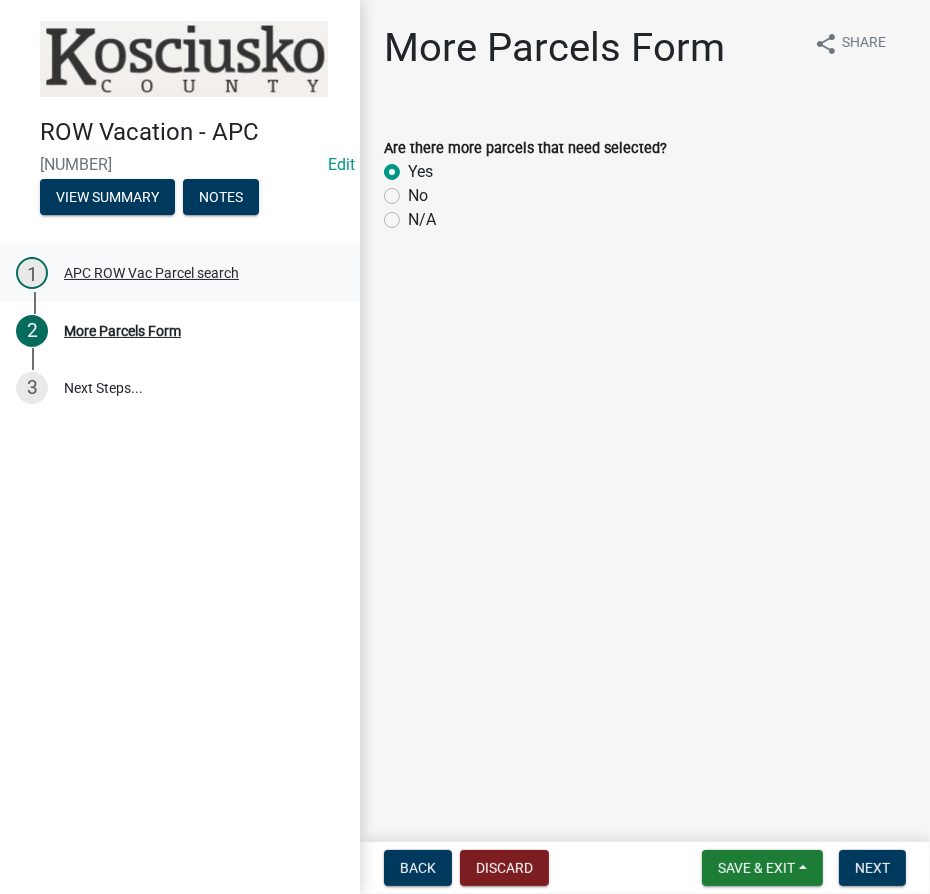 radio on "true" 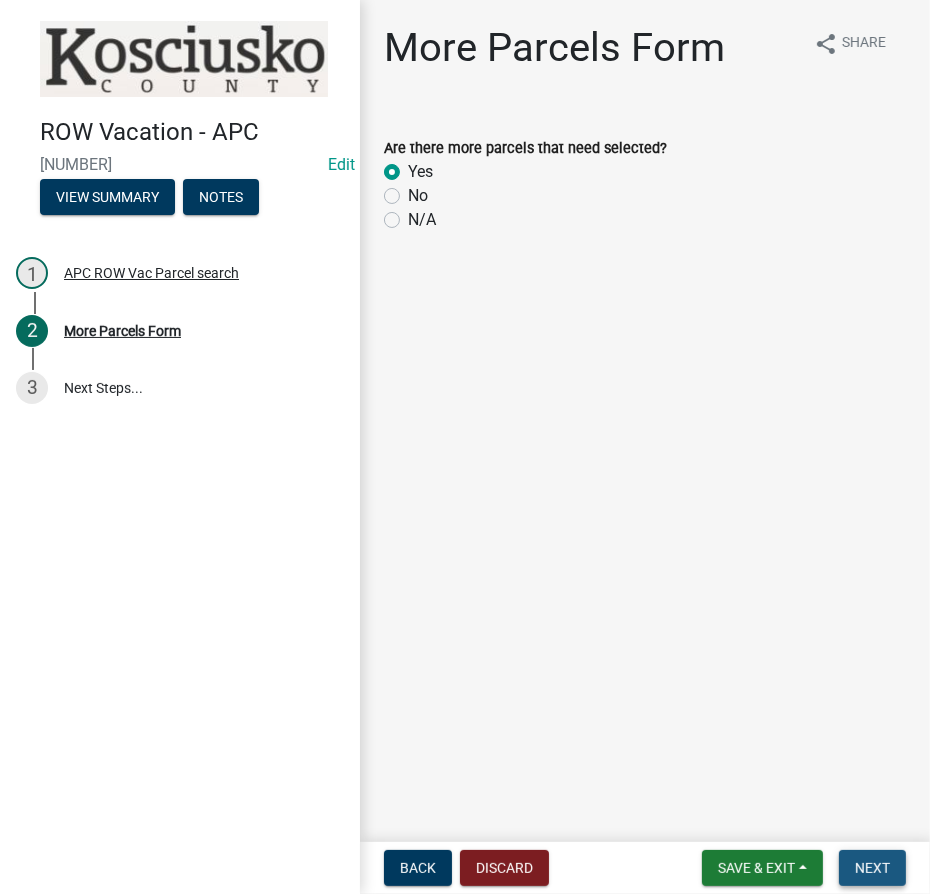 click on "Next" at bounding box center (872, 868) 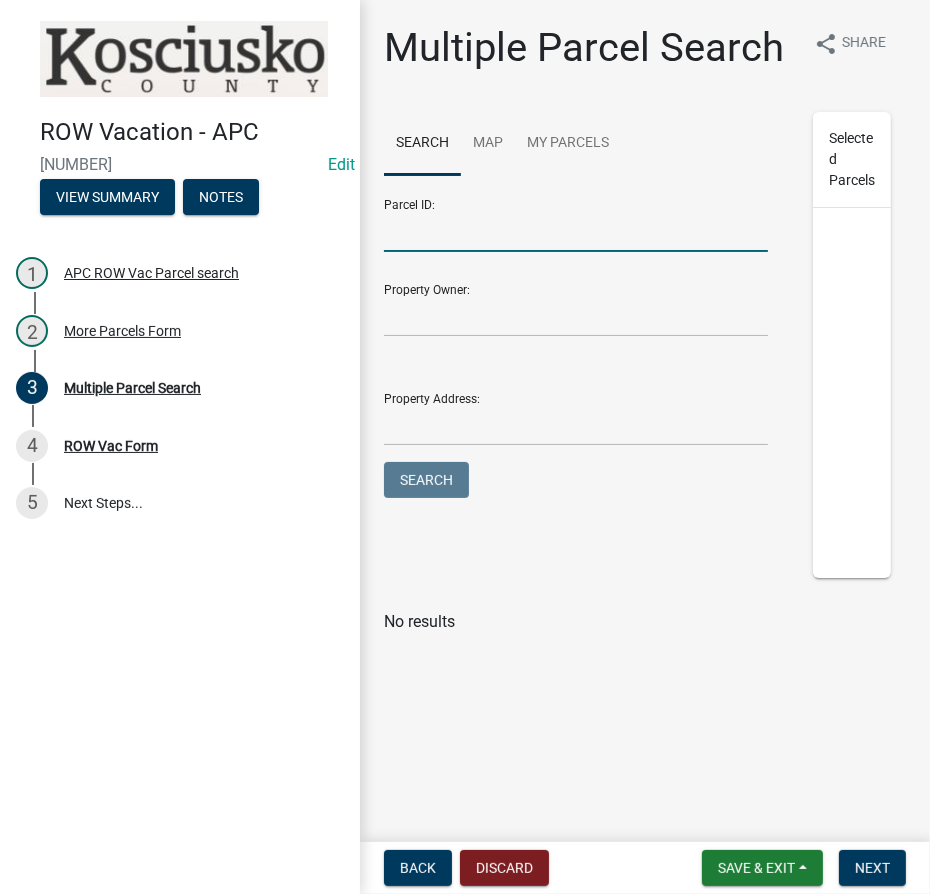 click on "Parcel ID:" at bounding box center (576, 231) 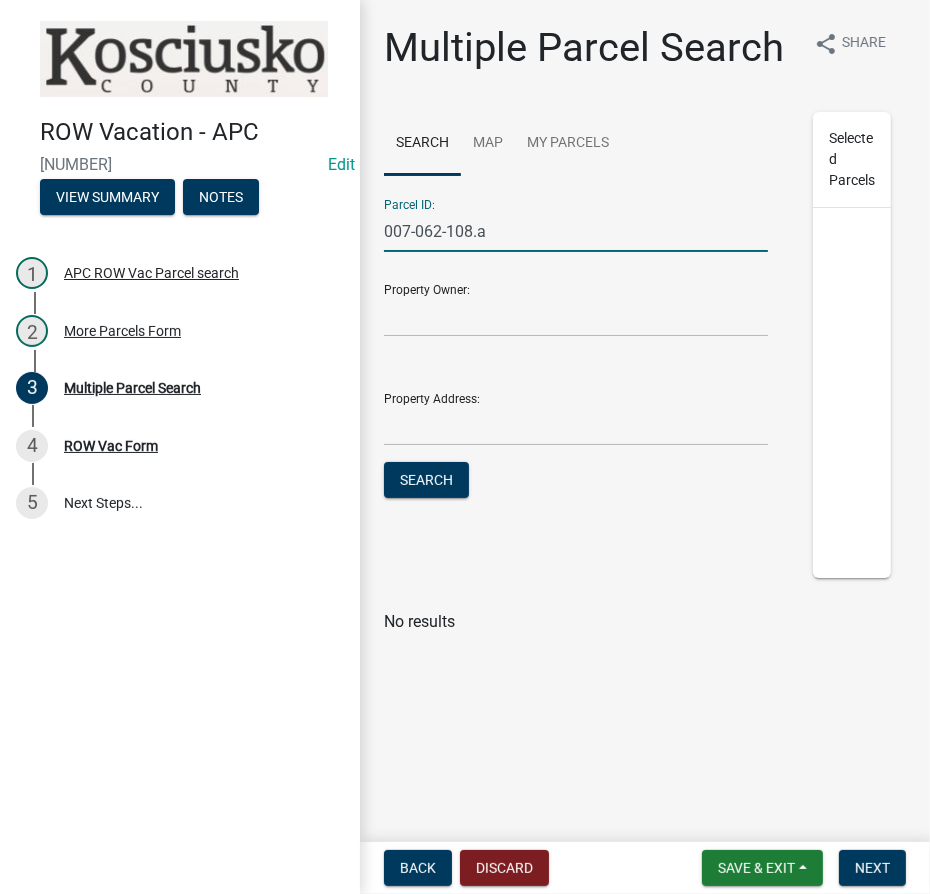 type on "007-062-108.a" 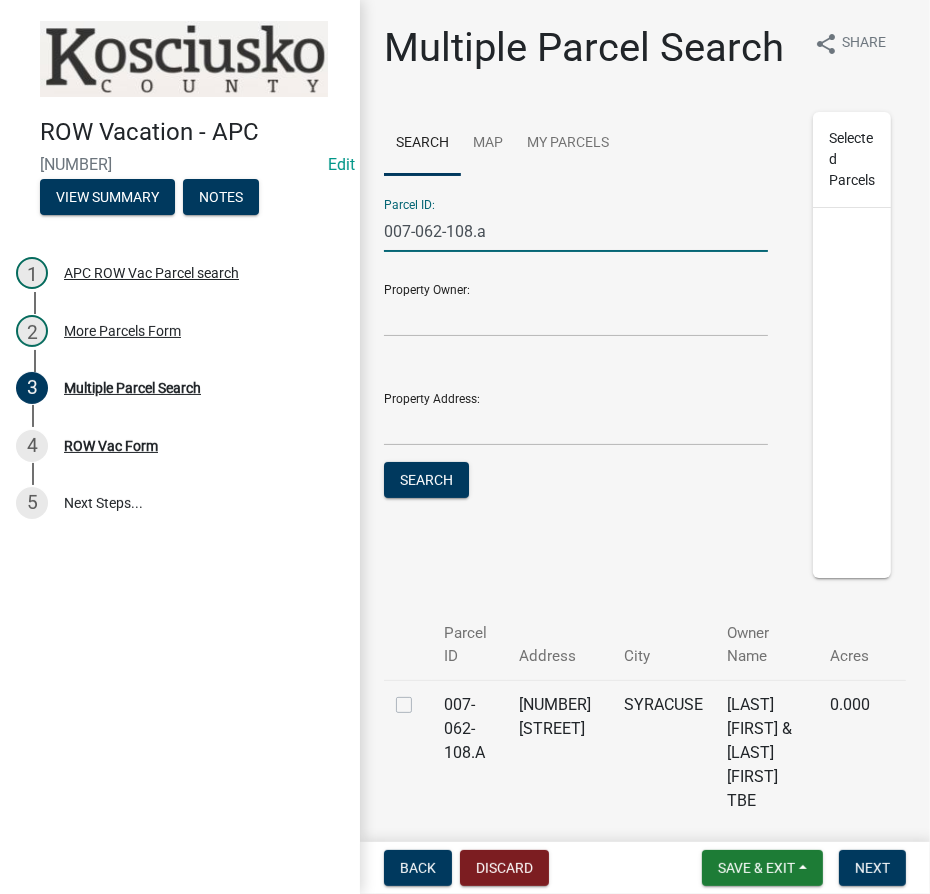 click 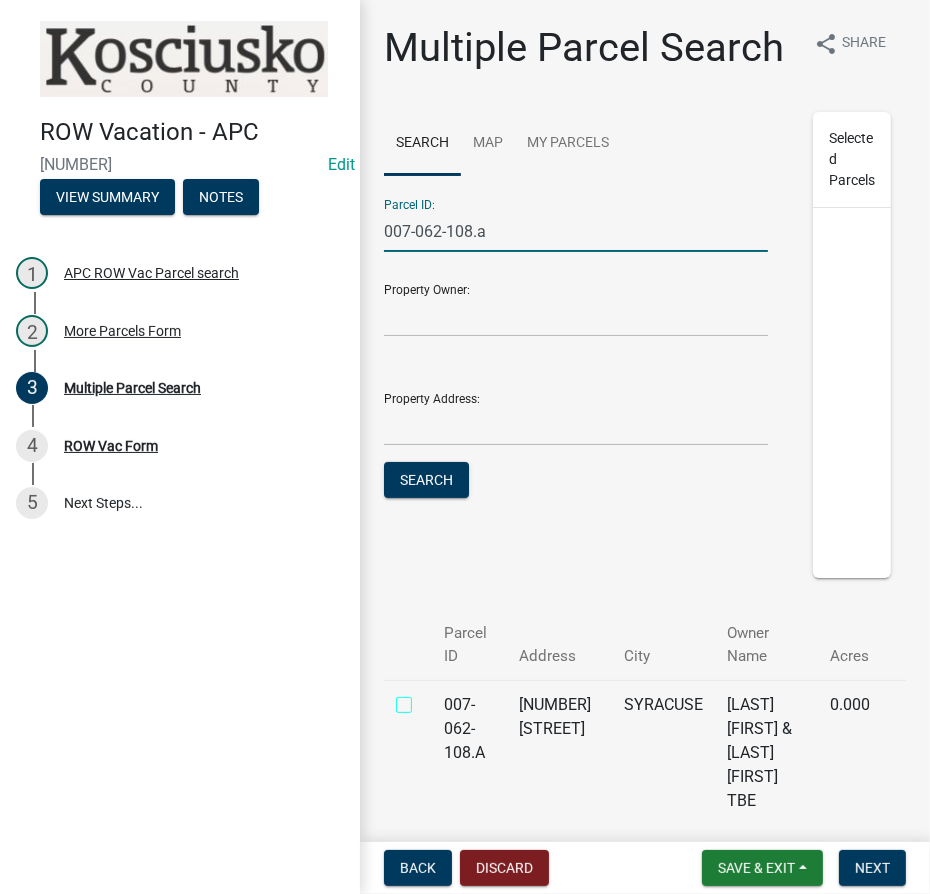 checkbox on "true" 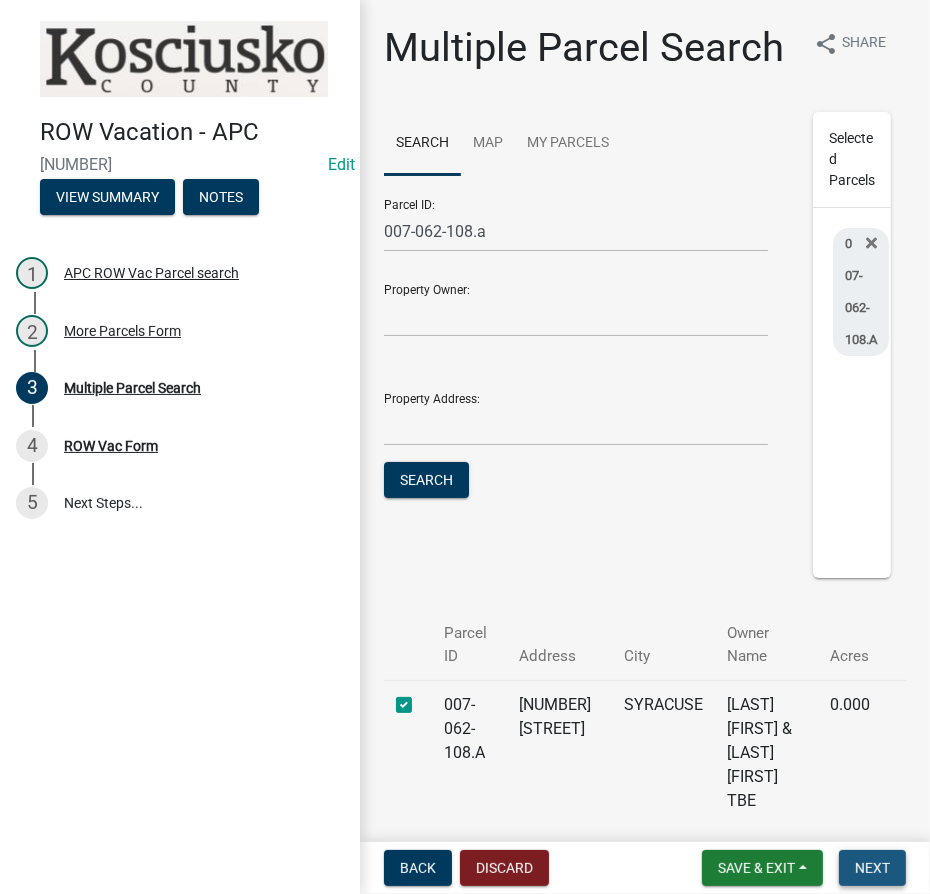 click on "Next" at bounding box center [872, 868] 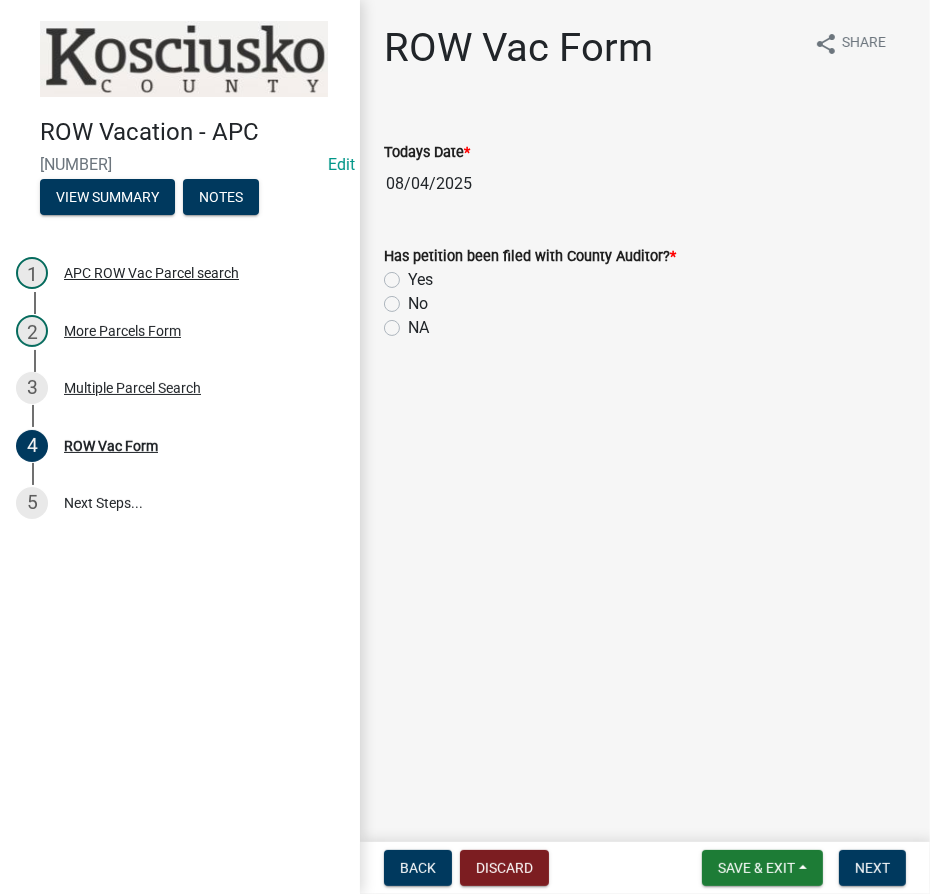 click on "Yes" 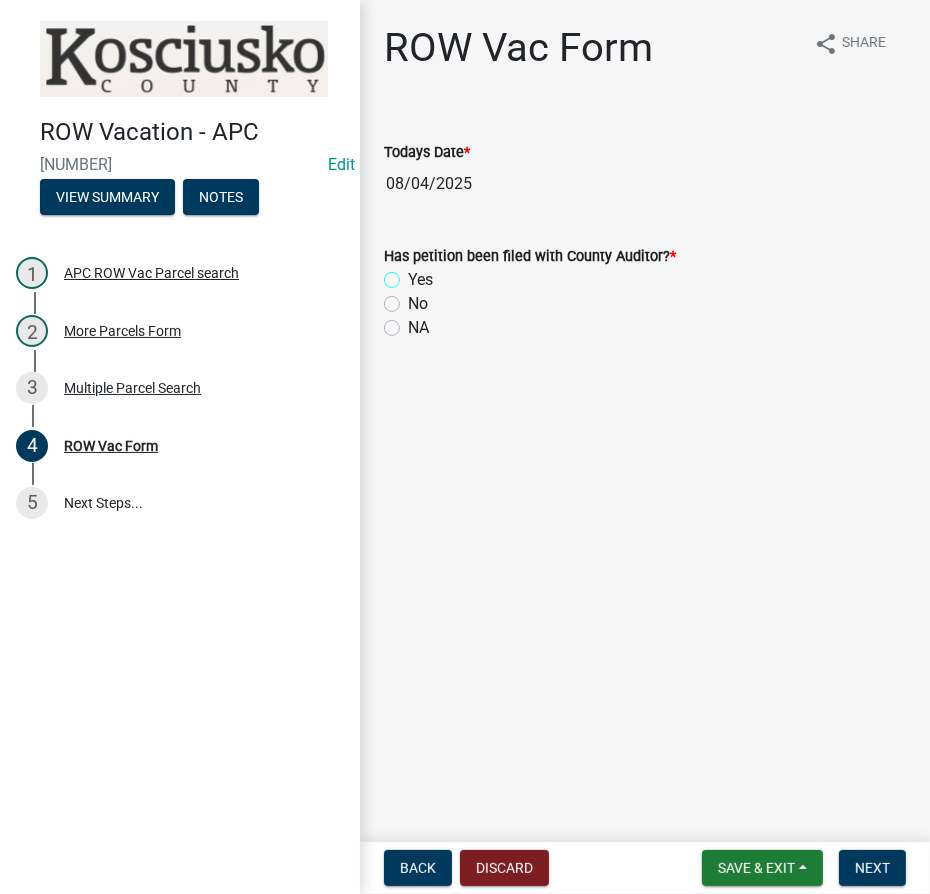 click on "Yes" at bounding box center (414, 274) 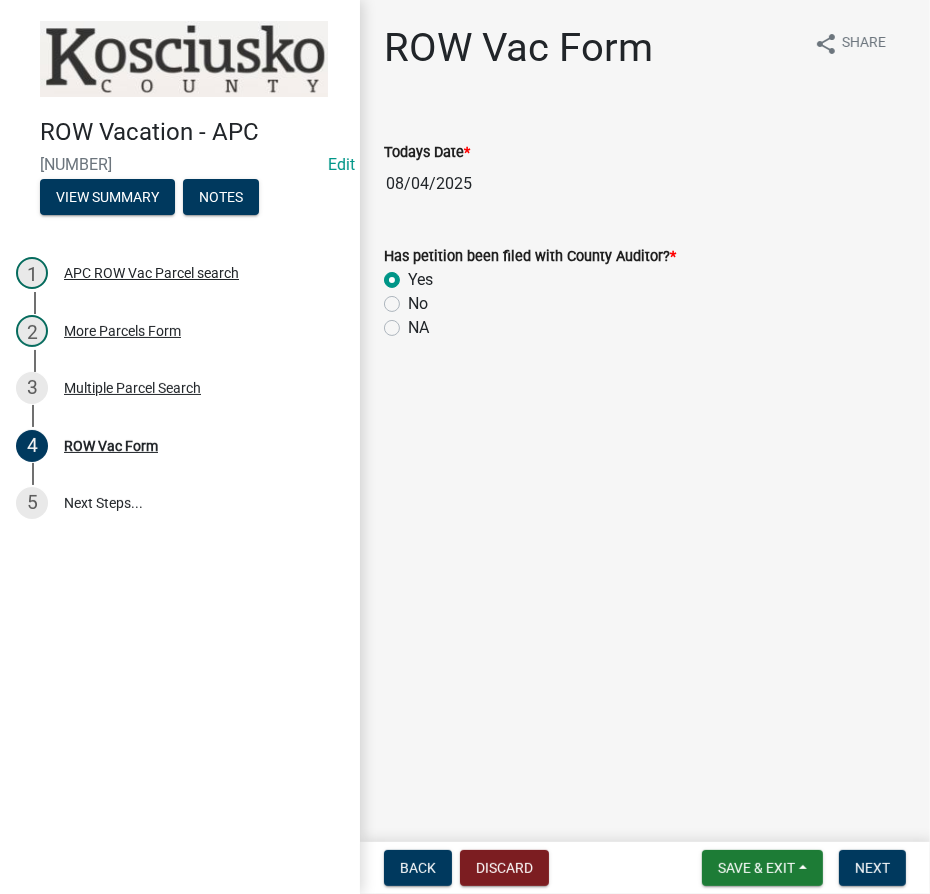 radio on "true" 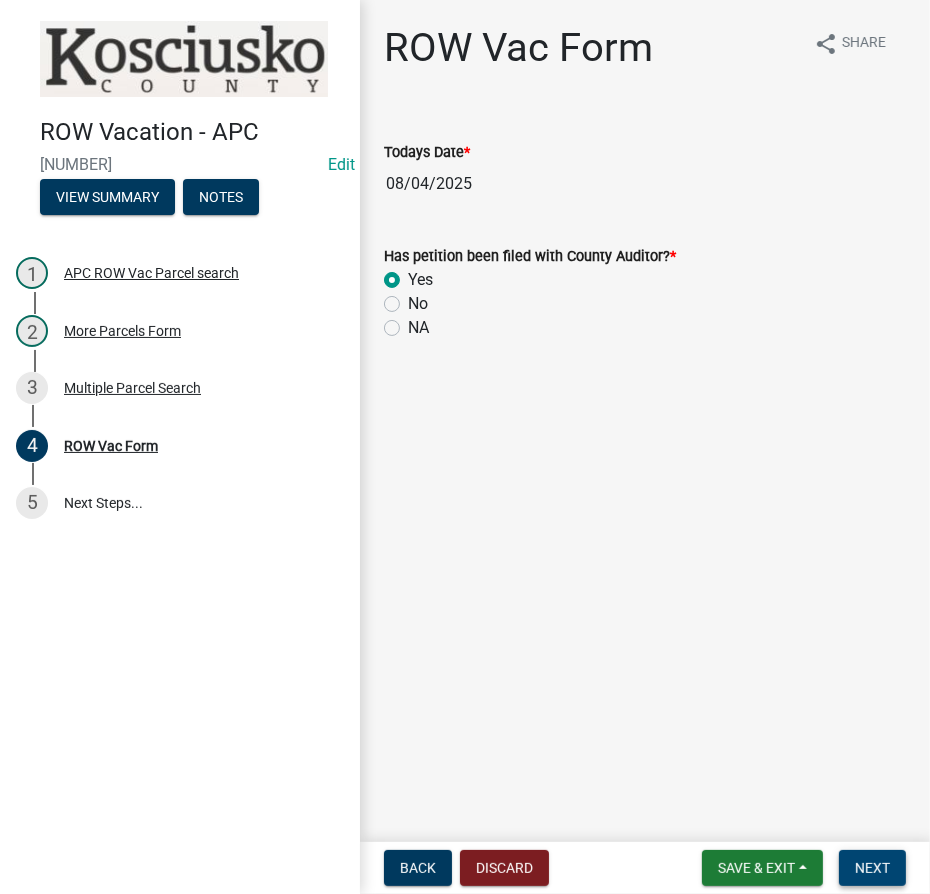 click on "Next" at bounding box center (872, 868) 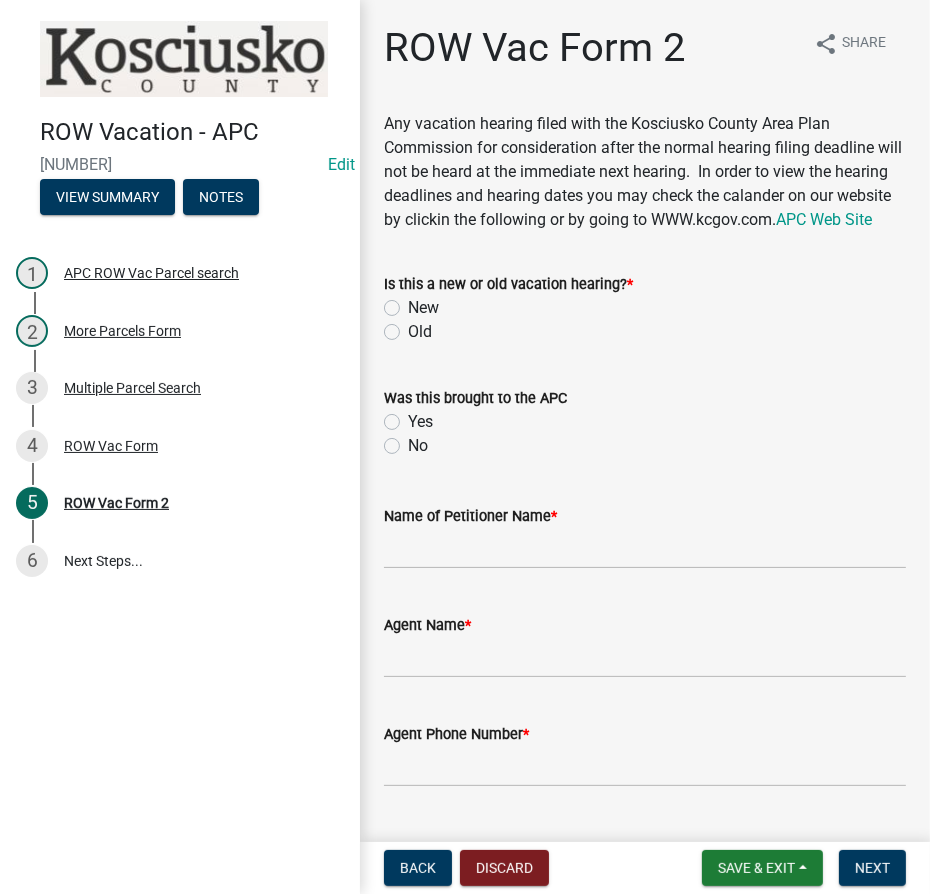 click on "Old" 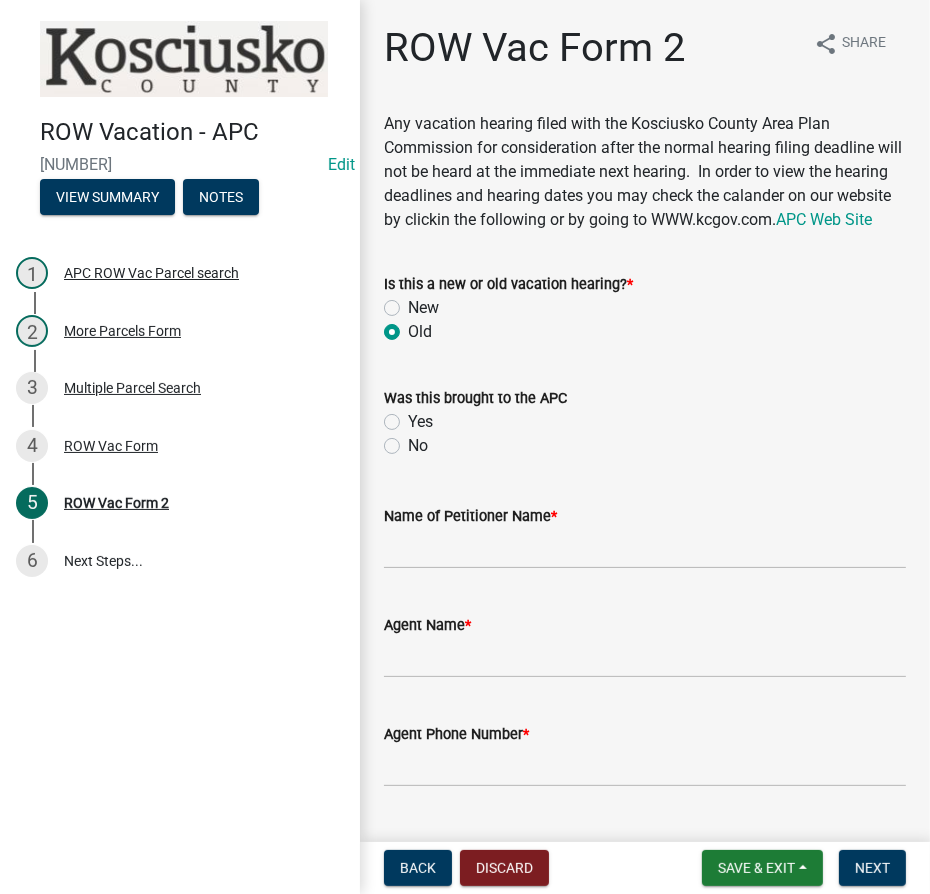 radio on "true" 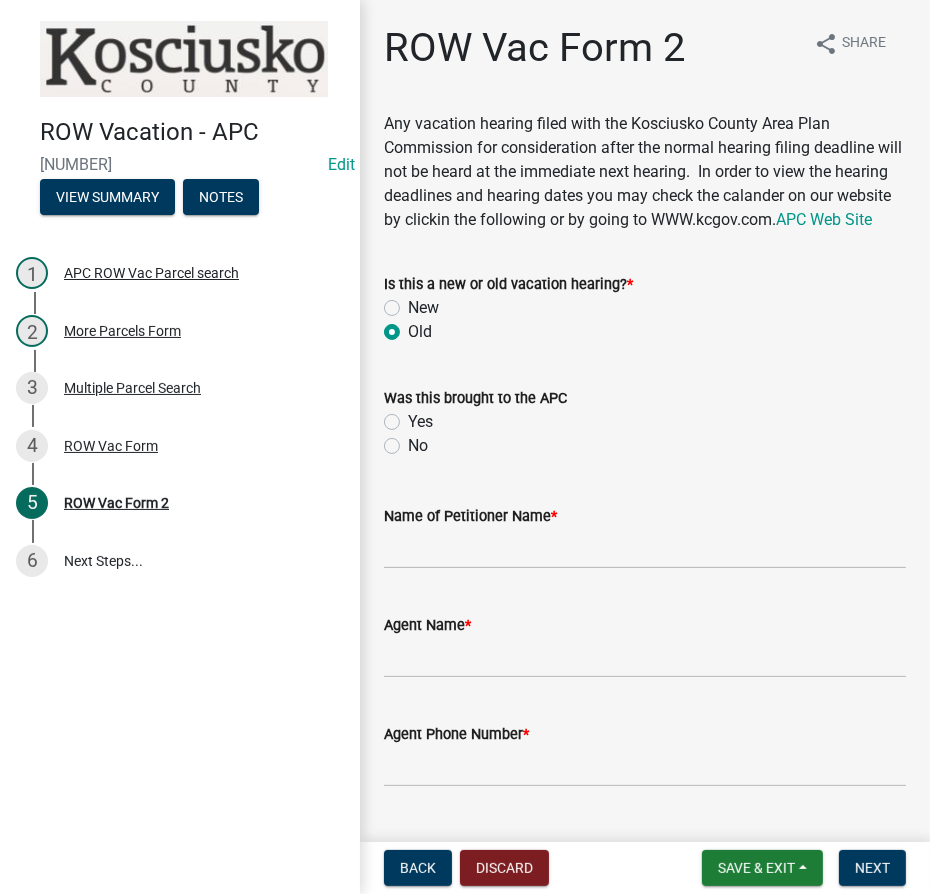 click on "No" 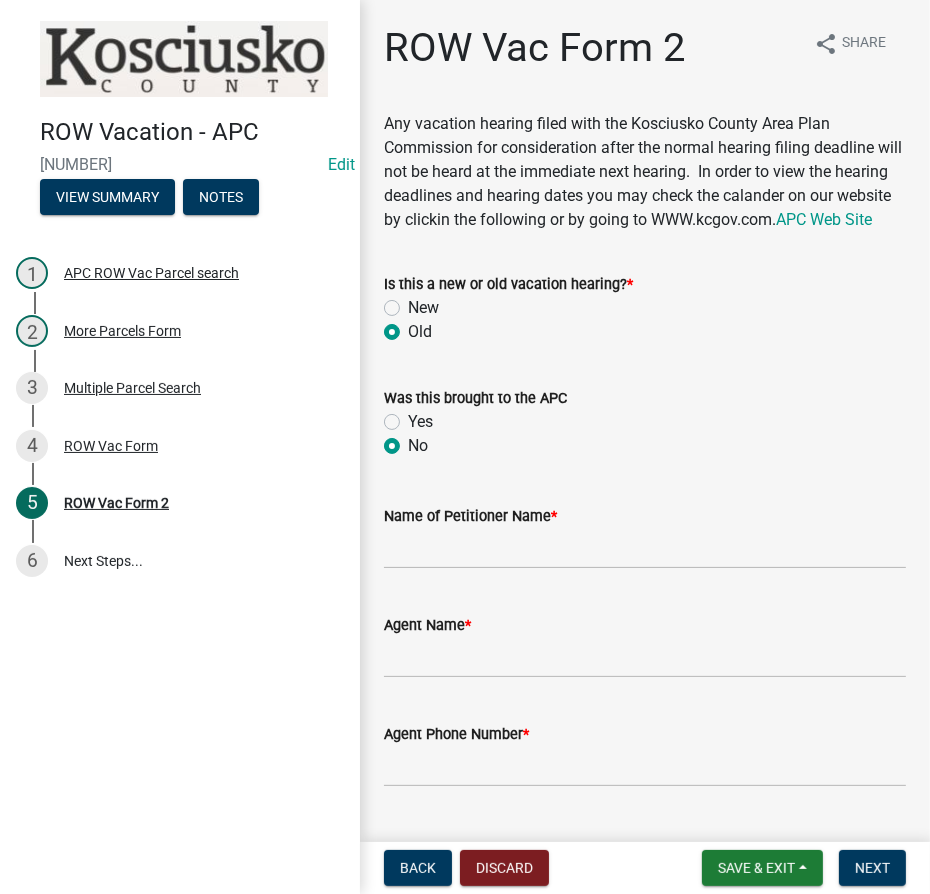 radio on "true" 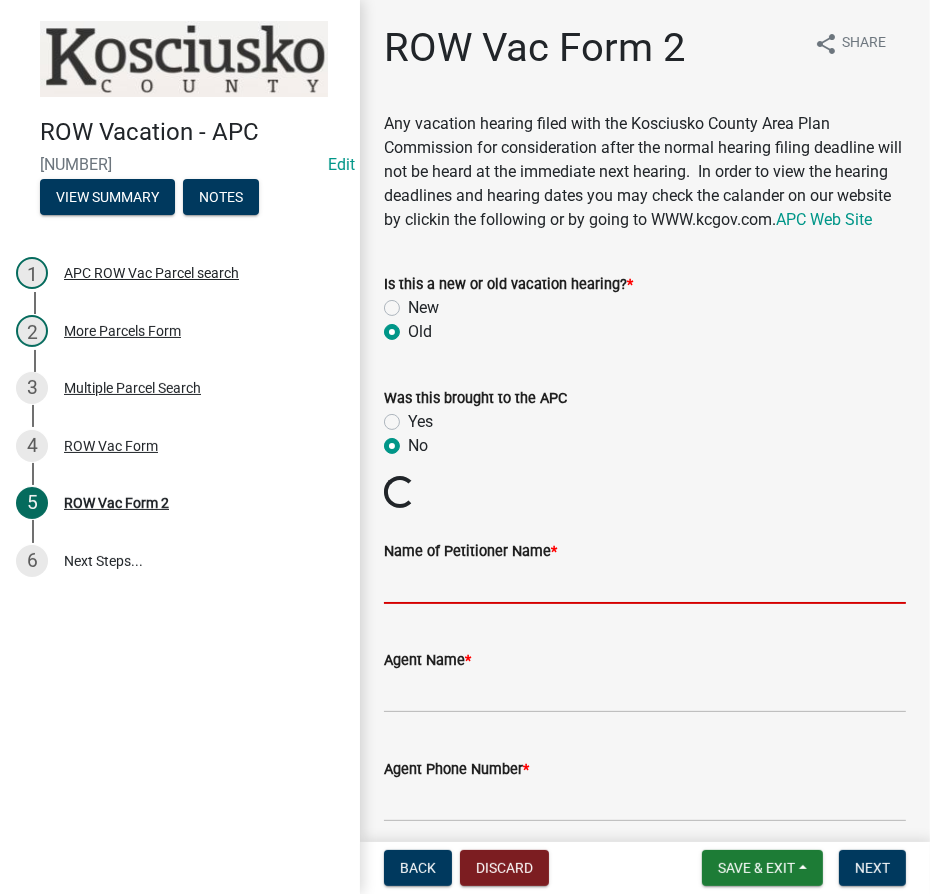 drag, startPoint x: 408, startPoint y: 594, endPoint x: 327, endPoint y: 602, distance: 81.394104 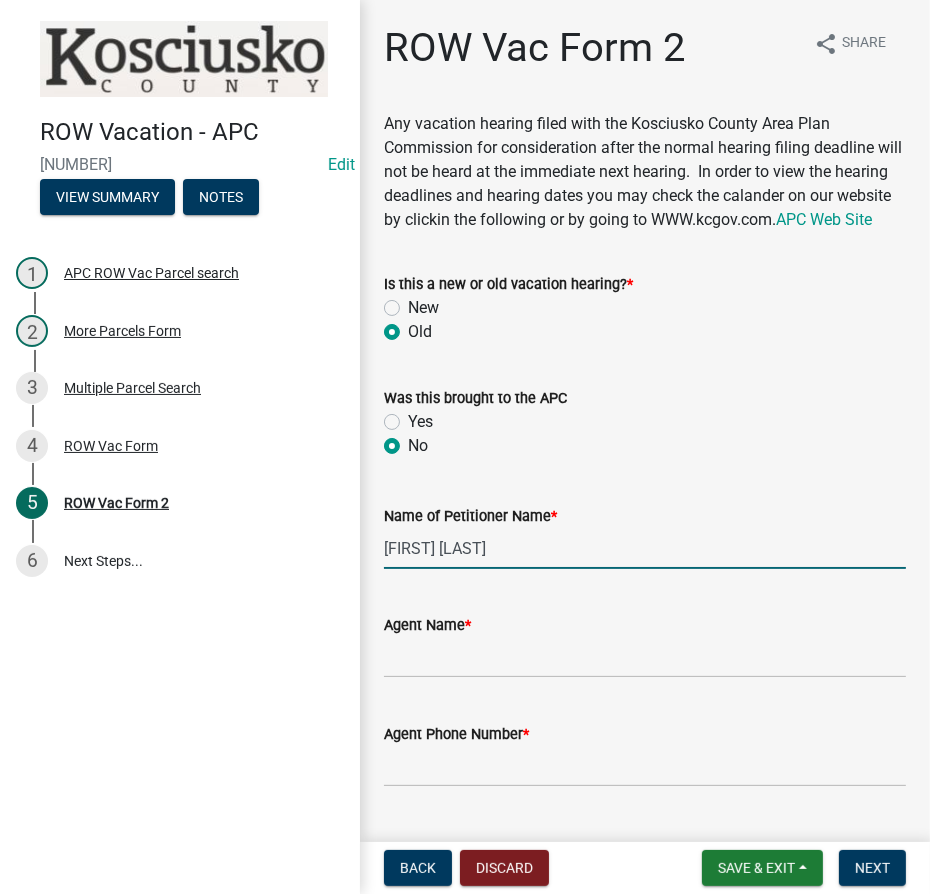 type on "[FIRST] [LAST]" 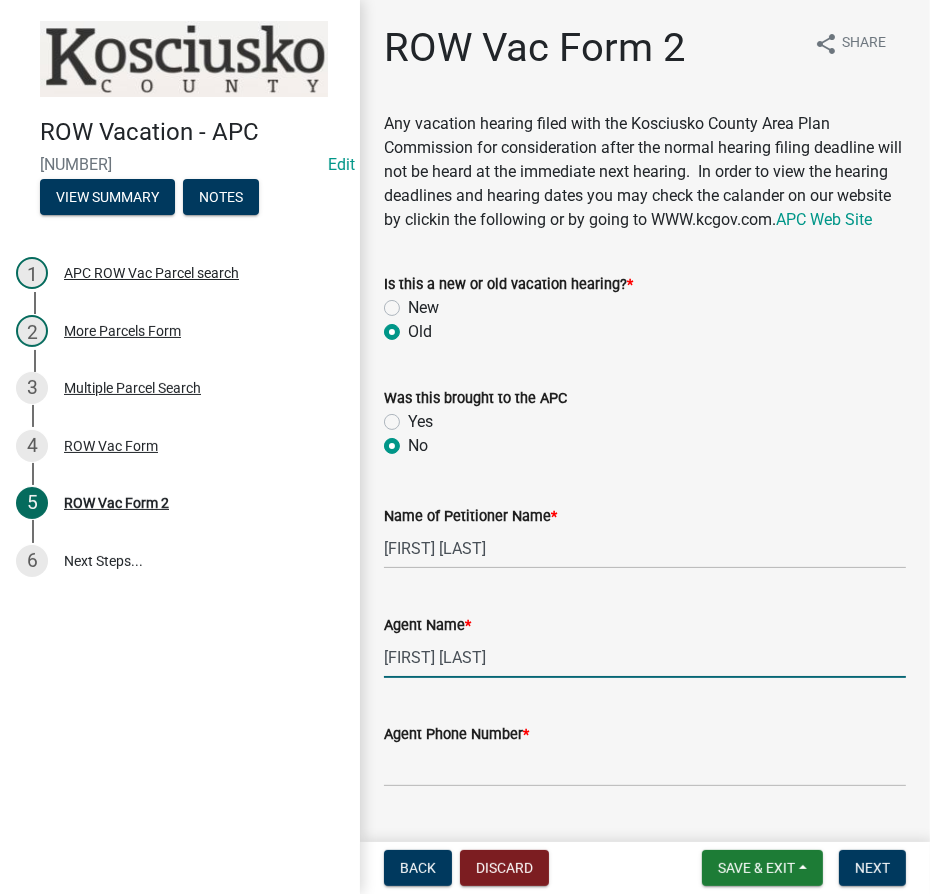 type on "[FIRST] [LAST]" 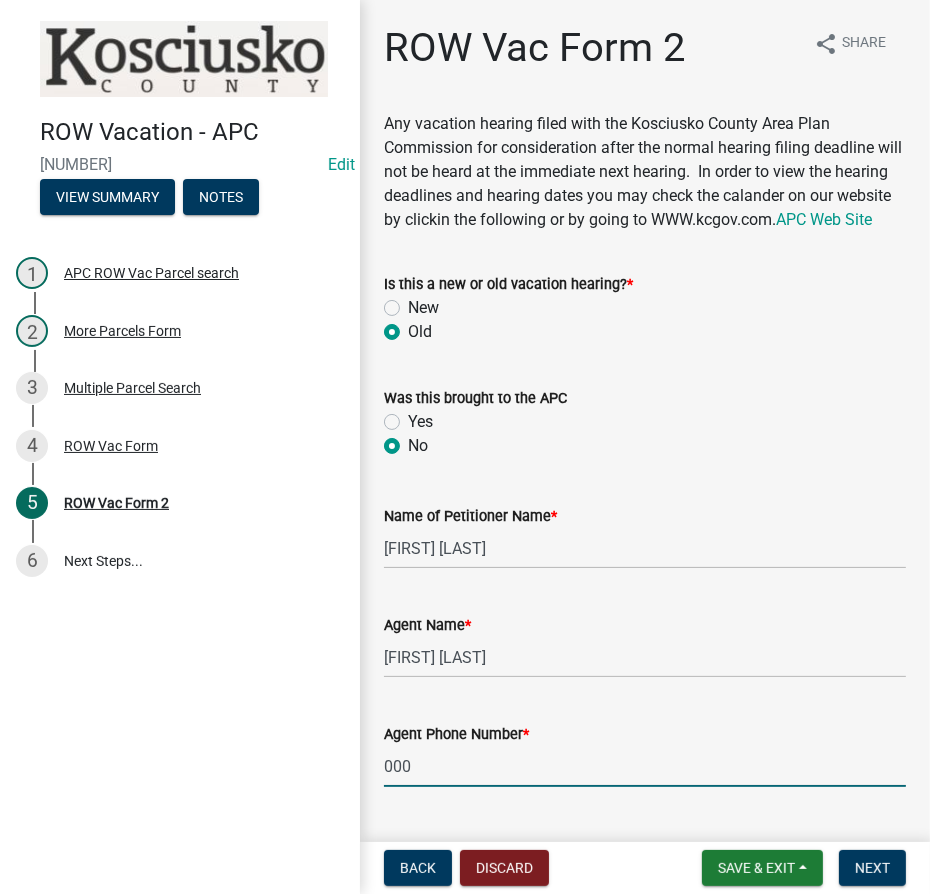 type on "000-000-0000" 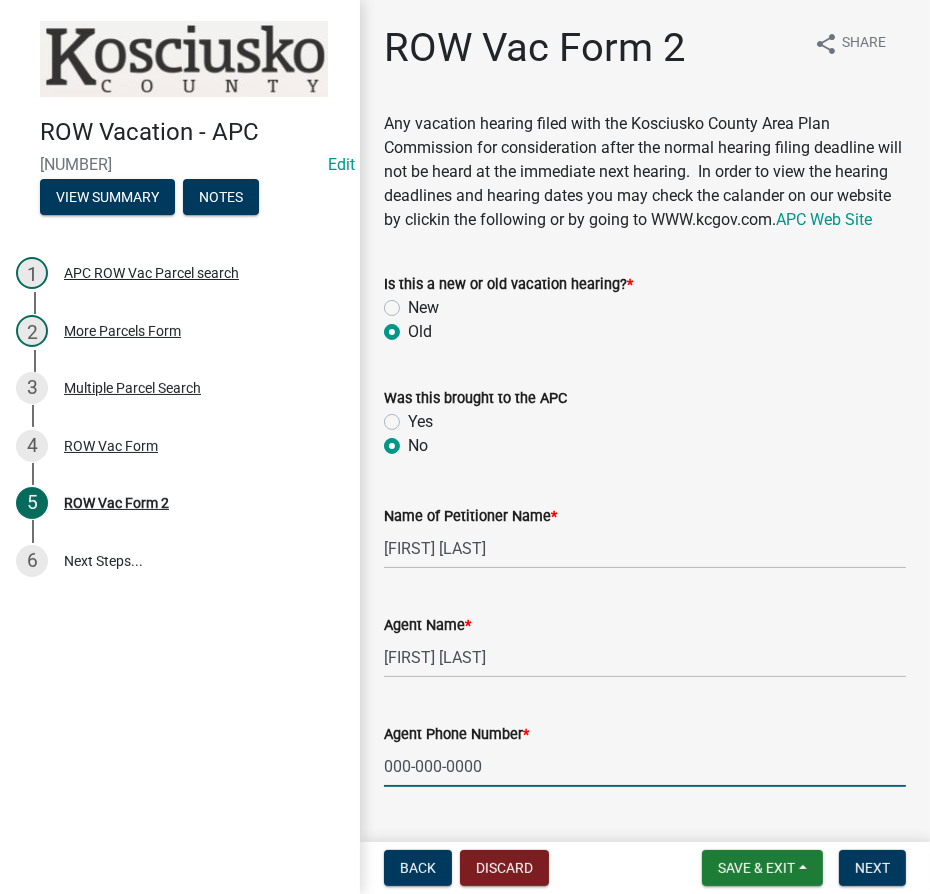 scroll, scrollTop: 482, scrollLeft: 0, axis: vertical 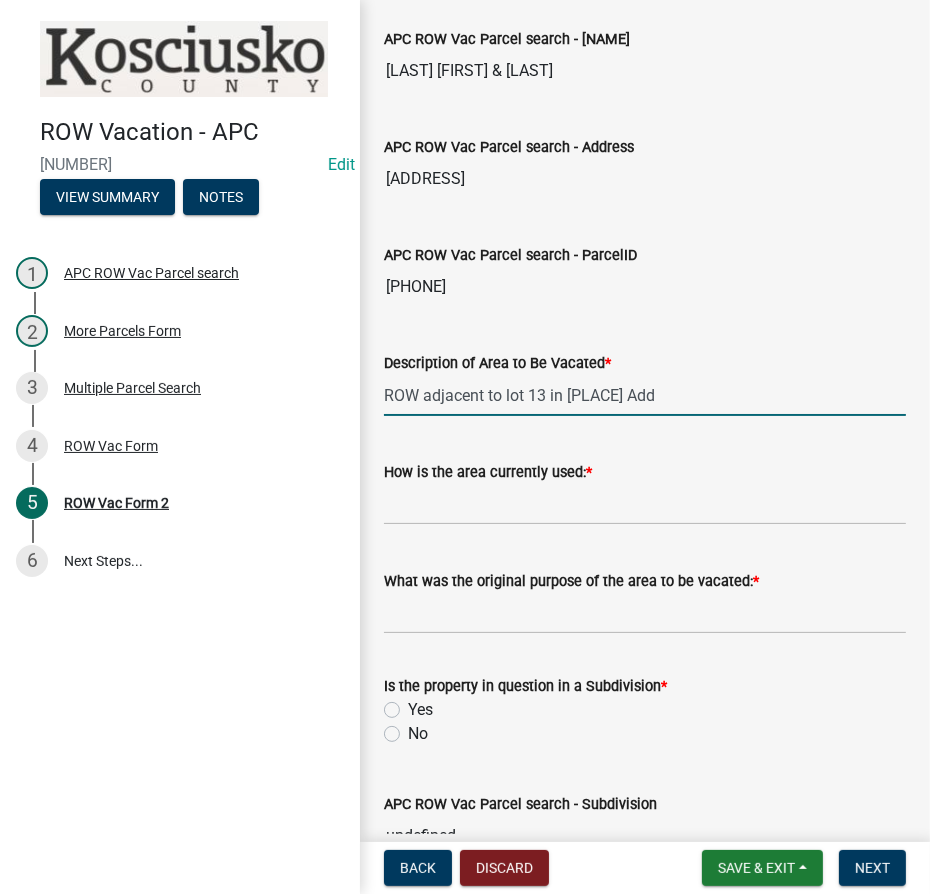 type on "ROW adjacent to lot 13 in [PLACE] Add" 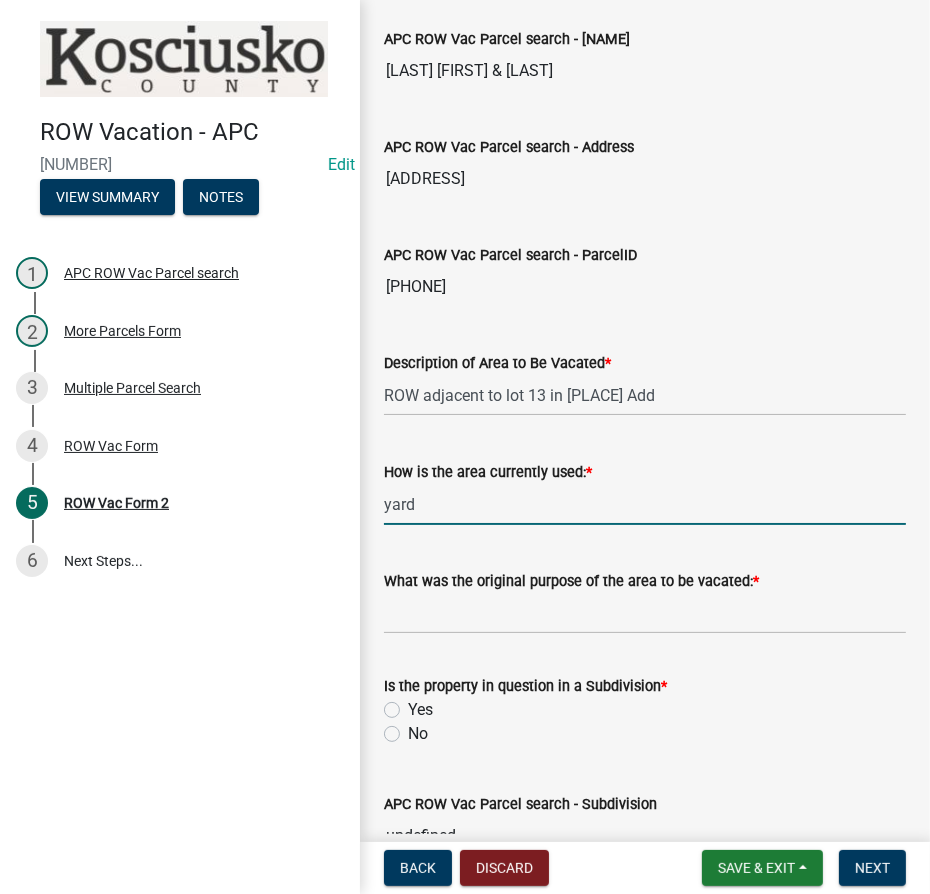 type on "yard" 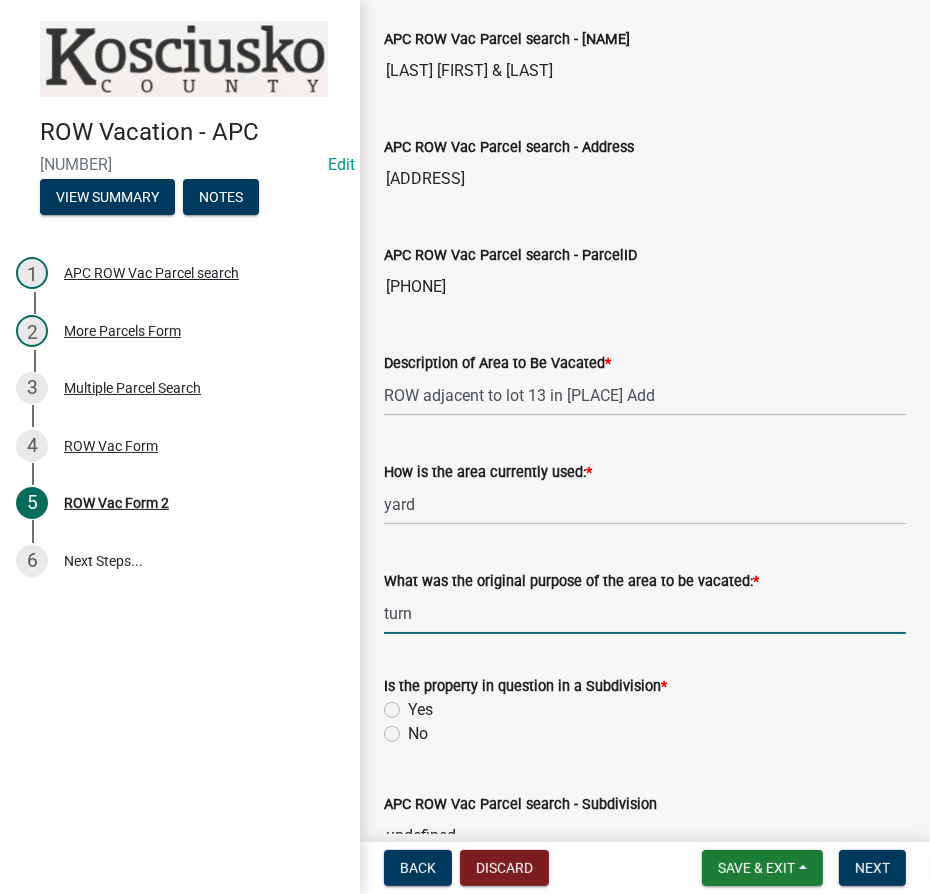 type on "turn around and future access" 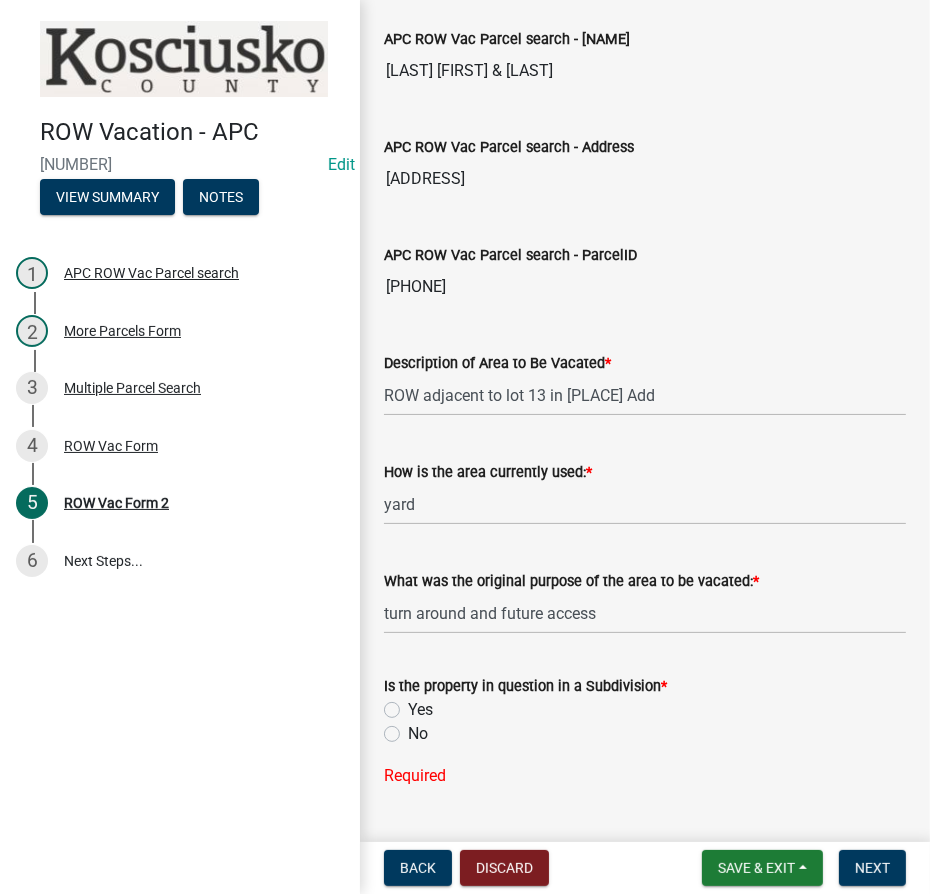 click on "Yes" 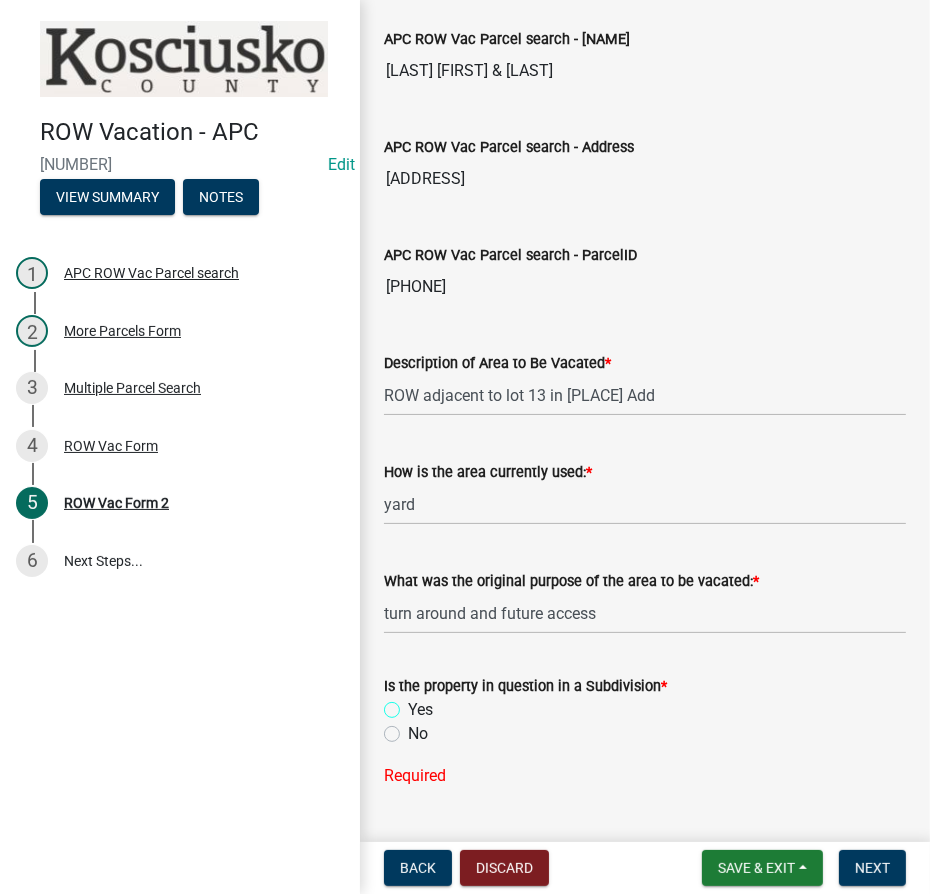 click on "Yes" at bounding box center (414, 704) 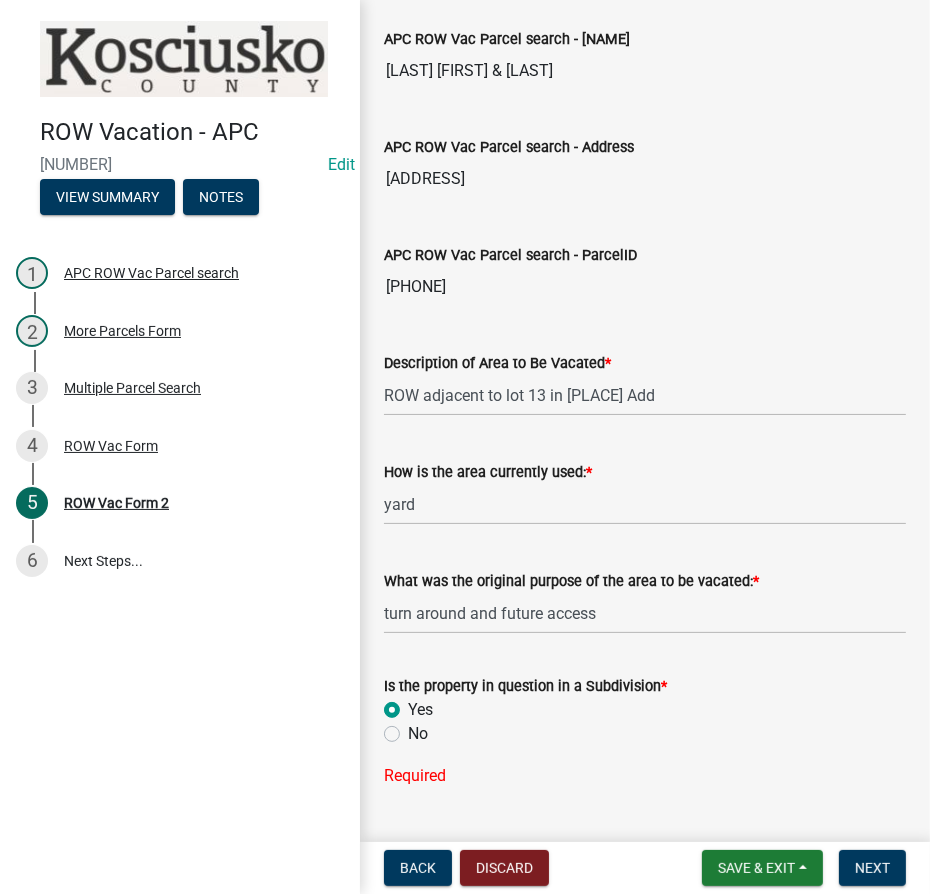 radio on "true" 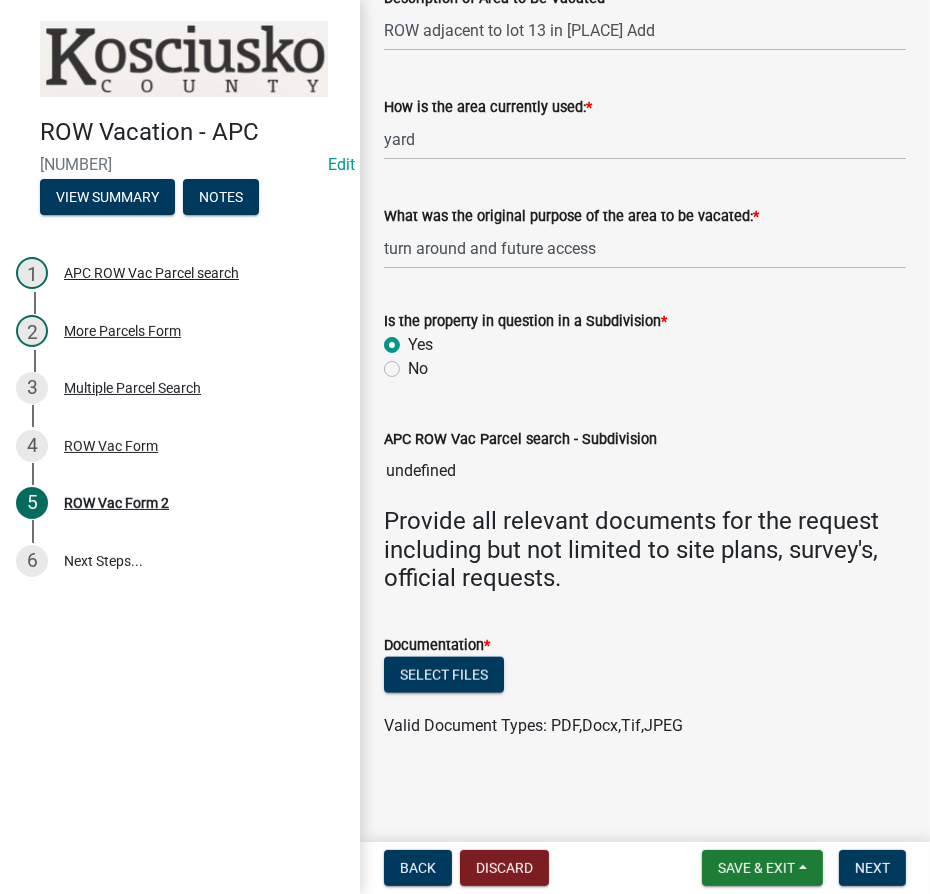 scroll, scrollTop: 1344, scrollLeft: 0, axis: vertical 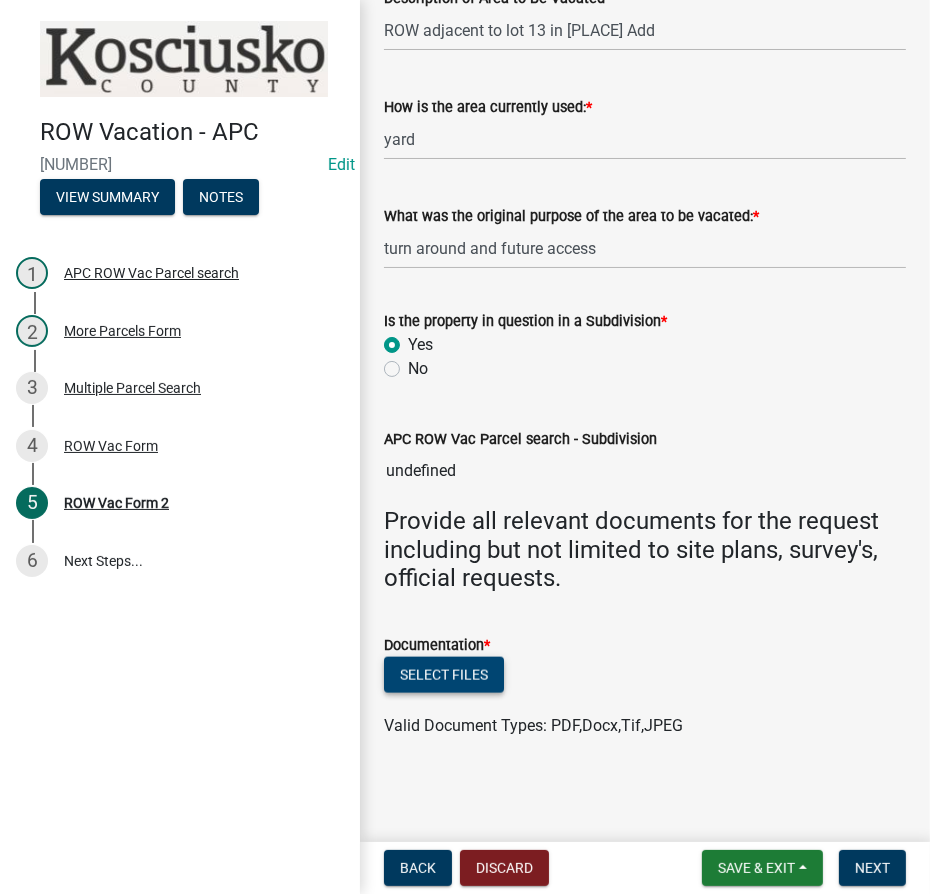 click on "Select files" 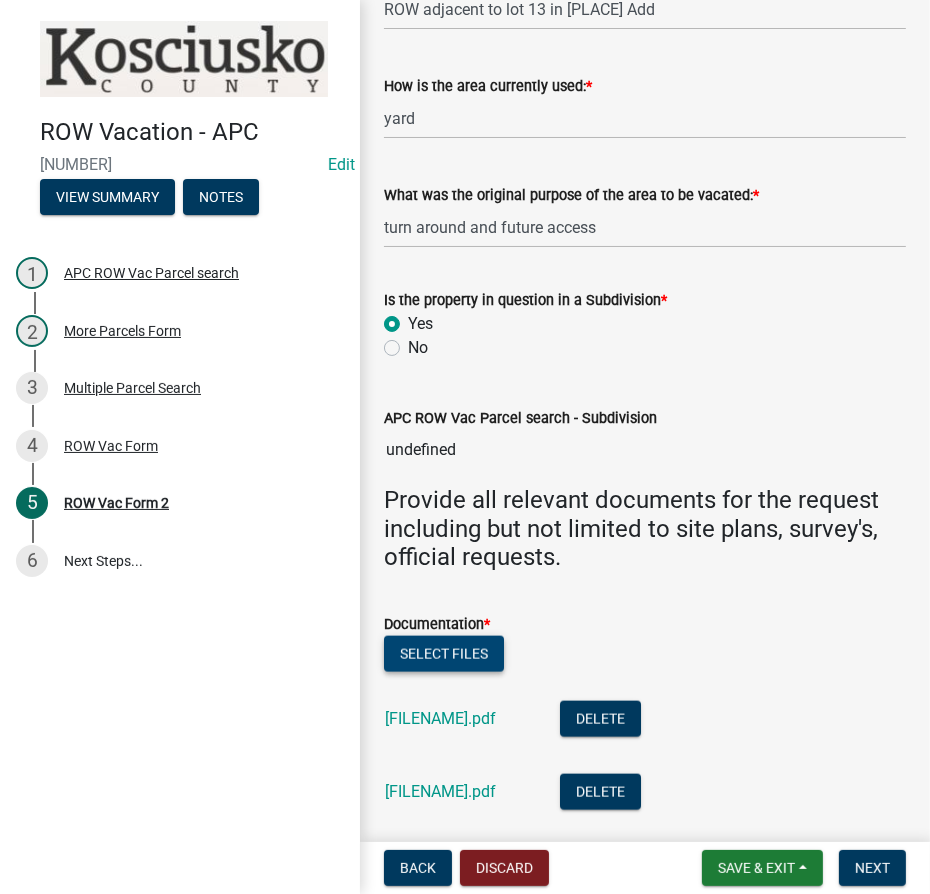 click on "Select files" 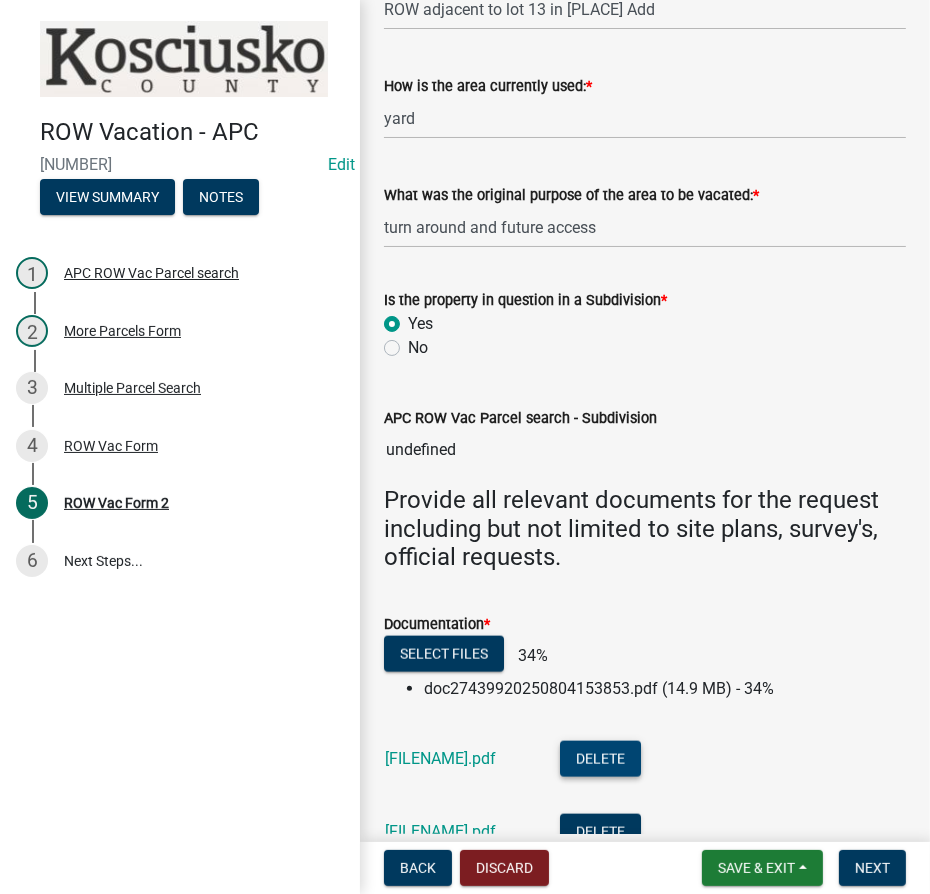 scroll, scrollTop: 1530, scrollLeft: 0, axis: vertical 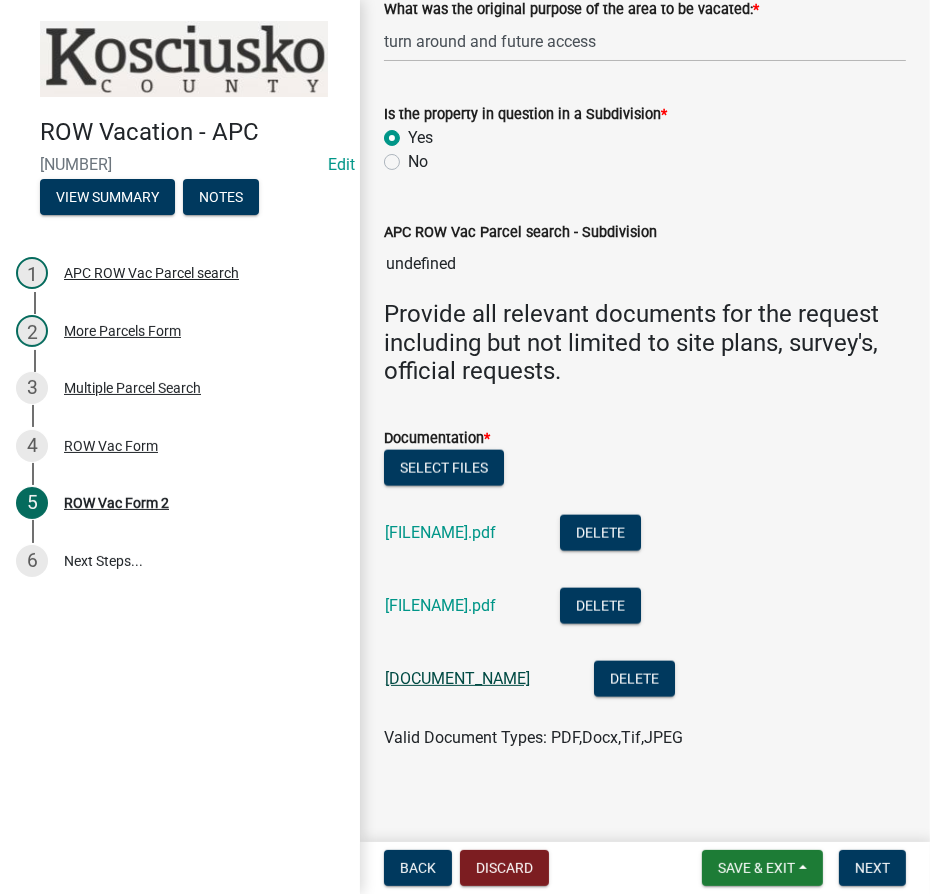 click on "[DOCUMENT_NAME]" 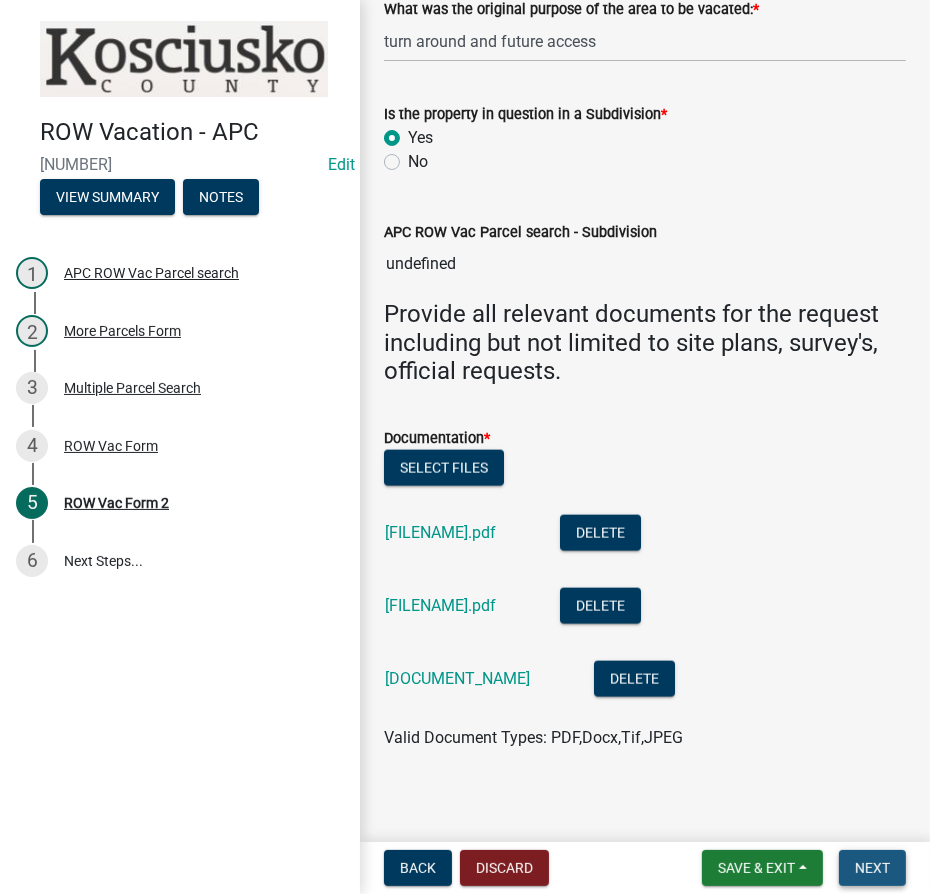 drag, startPoint x: 881, startPoint y: 868, endPoint x: 716, endPoint y: 770, distance: 191.90883 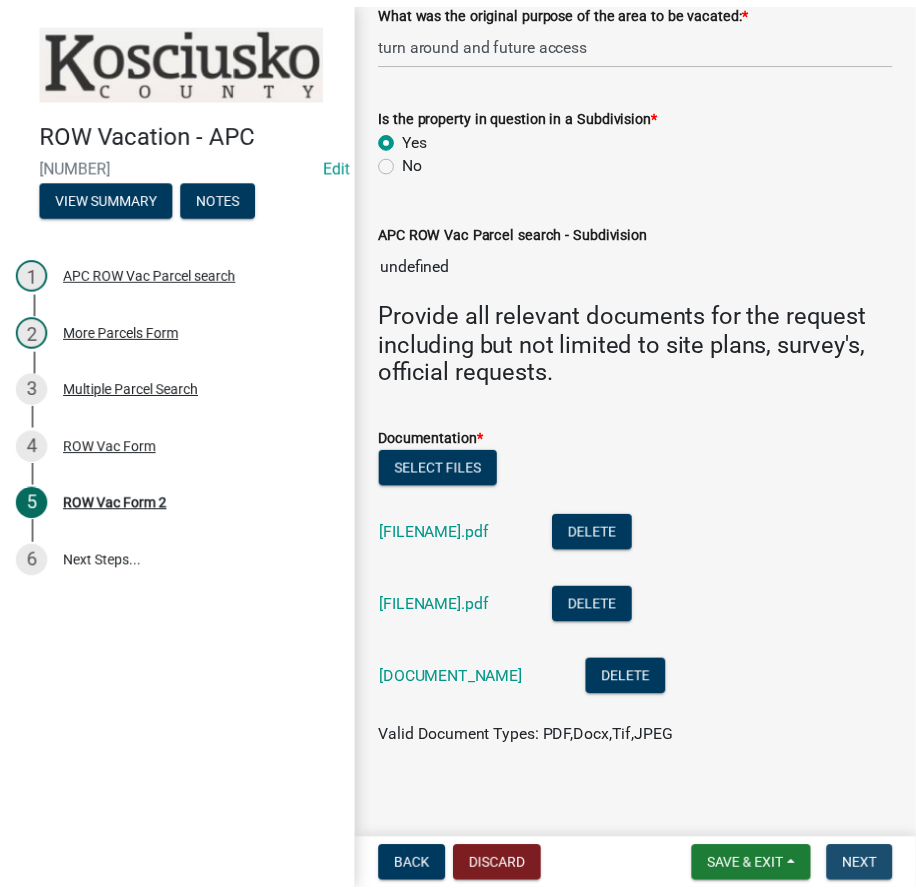 scroll, scrollTop: 0, scrollLeft: 0, axis: both 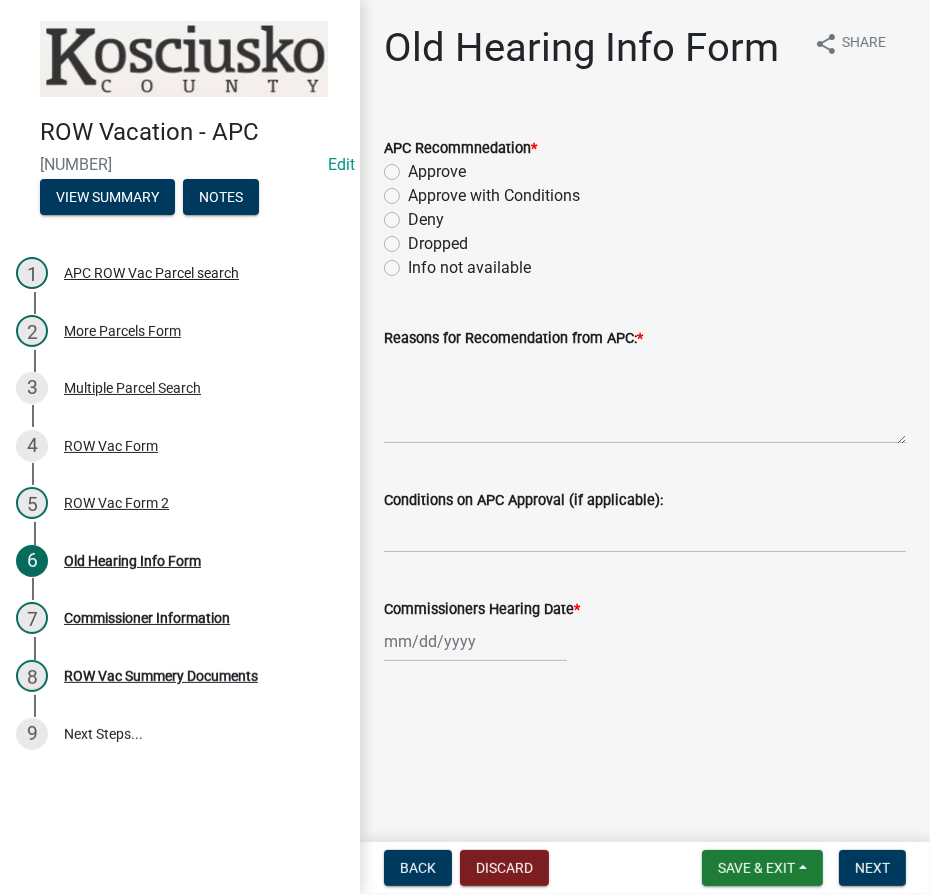 click on "Info not available" 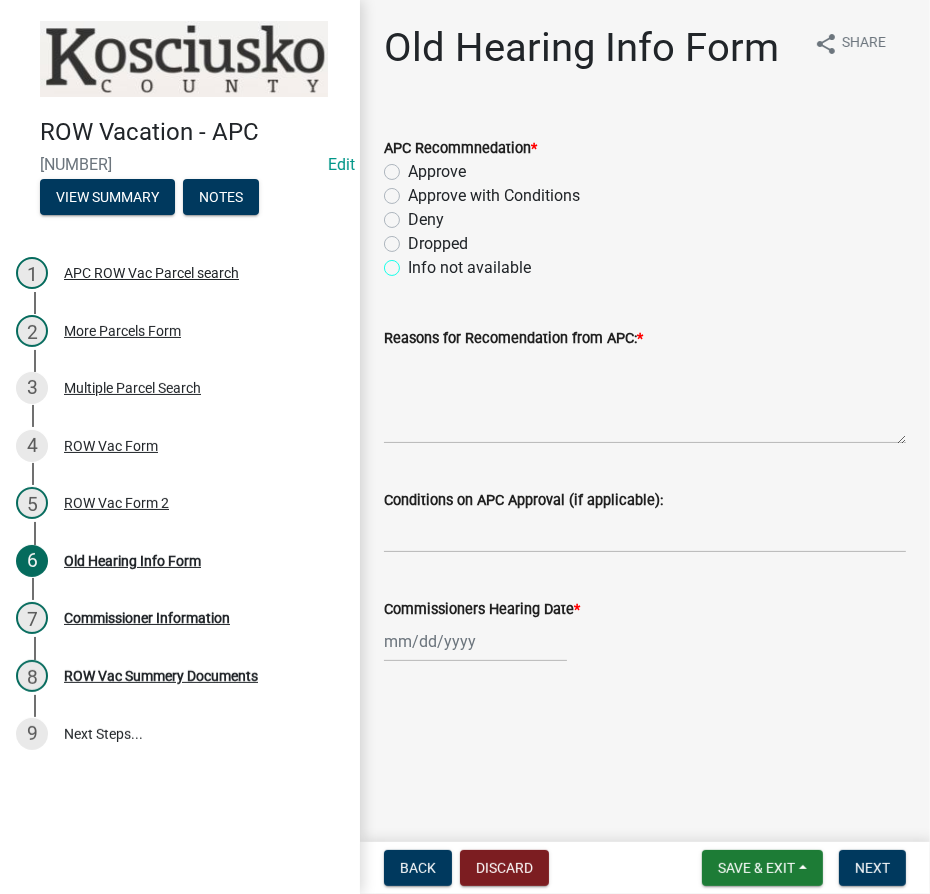click on "Info not available" at bounding box center [414, 262] 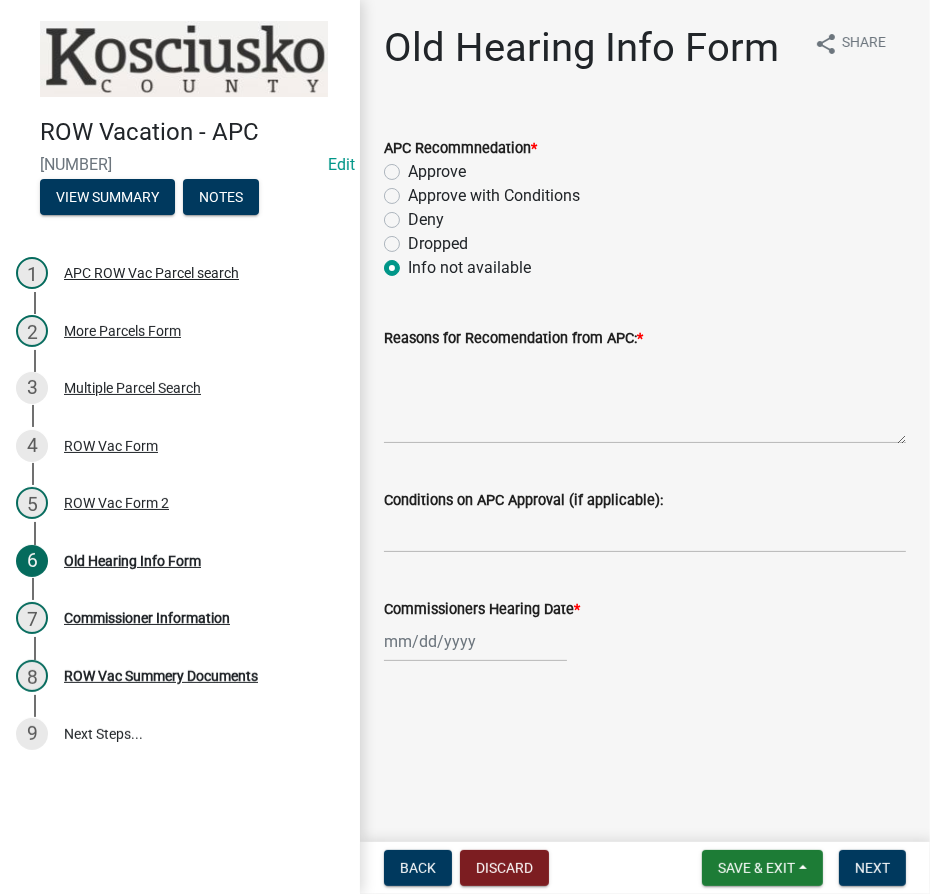 radio on "true" 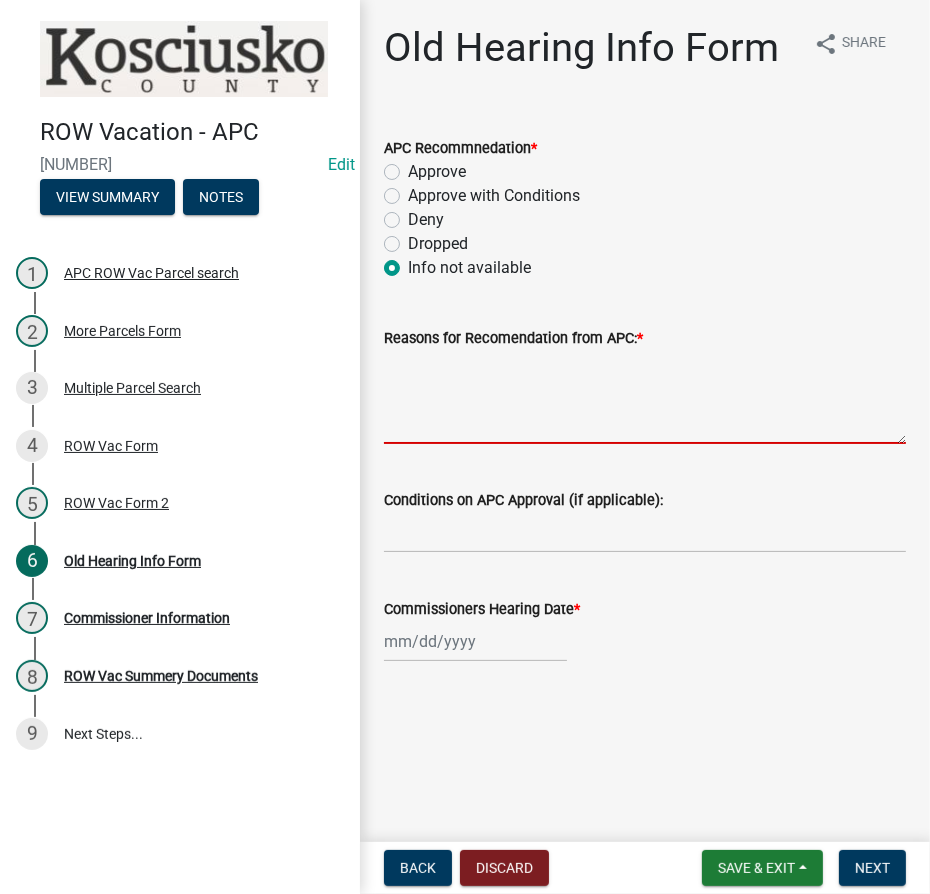 click on "Reasons for Recomendation from APC:  *" at bounding box center (645, 397) 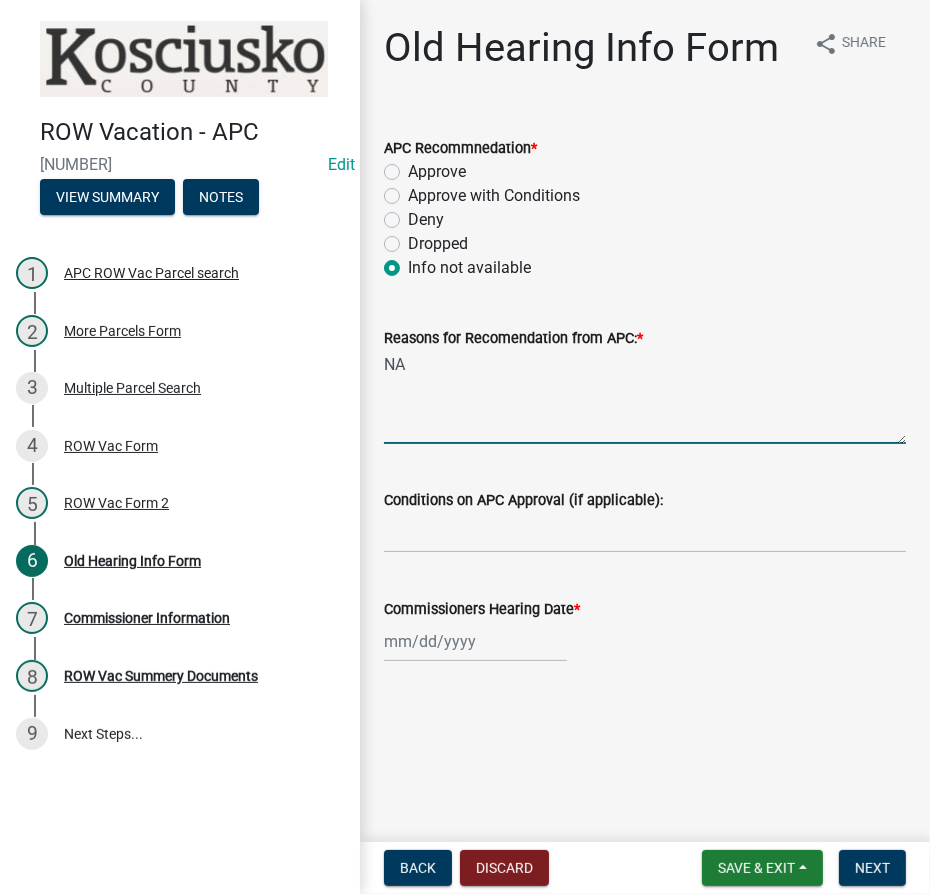 type on "NA" 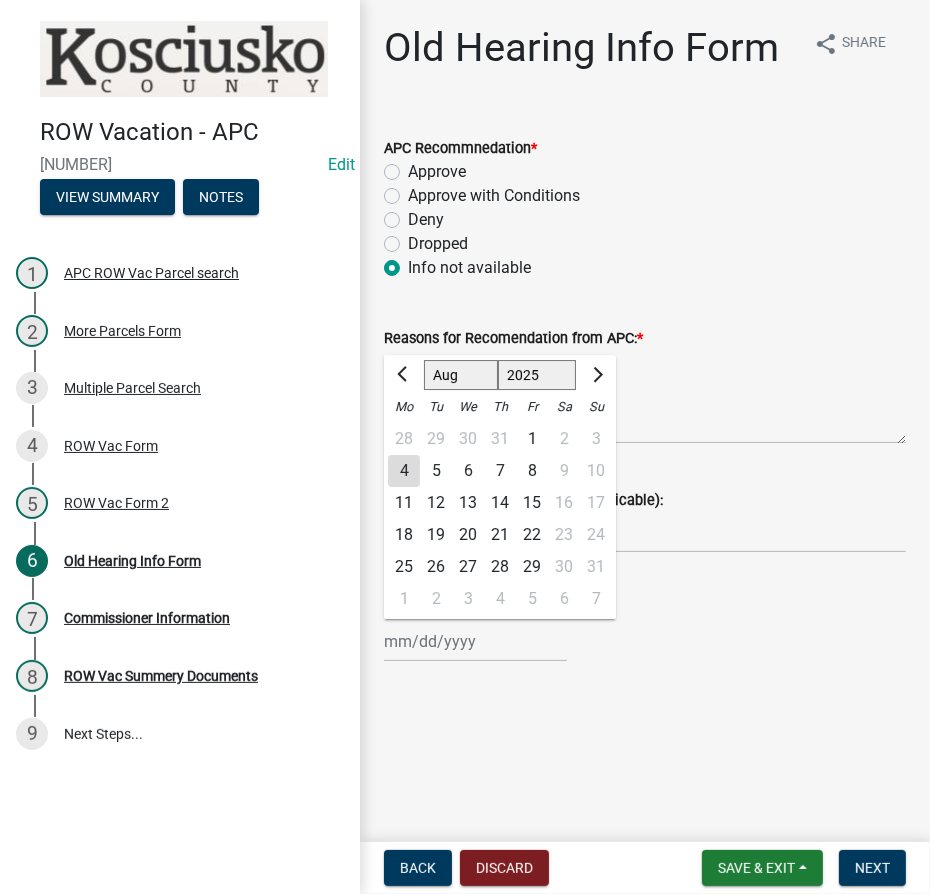 click on "1525 1526 1527 1528 1529 1530 1531 1532 1533 1534 1535 1536 1537 1538 1539 1540 1541 1542 1543 1544 1545 1546 1547 1548 1549 1550 1551 1552 1553 1554 1555 1556 1557 1558 1559 1560 1561 1562 1563 1564 1565 1566 1567 1568 1569 1570 1571 1572 1573 1574 1575 1576 1577 1578 1579 1580 1581 1582 1583 1584 1585 1586 1587 1588 1589 1590 1591 1592 1593 1594 1595 1596 1597 1598 1599 1600 1601 1602 1603 1604 1605 1606 1607 1608 1609 1610 1611 1612 1613 1614 1615 1616 1617 1618 1619 1620 1621 1622 1623 1624 1625 1626 1627 1628 1629 1630 1631 1632 1633 1634 1635 1636 1637 1638 1639 1640 1641 1642 1643 1644 1645 1646 1647 1648 1649 1650 1651 1652 1653 1654 1655 1656 1657 1658 1659 1660 1661 1662 1663 1664 1665 1666 1667 1668 1669 1670 1671 1672 1673 1674 1675 1676 1677 1678 1679 1680 1681 1682 1683 1684 1685 1686 1687 1688 1689 1690 1691 1692 1693 1694 1695 1696 1697 1698 1699 1700 1701 1702 1703 1704 1705 1706 1707 1708 1709 1710 1711 1712 1713 1714 1715 1716 1717 1718 1719 1720 1721 1722 1723 1724 1725 1726 1727 1728 1729" 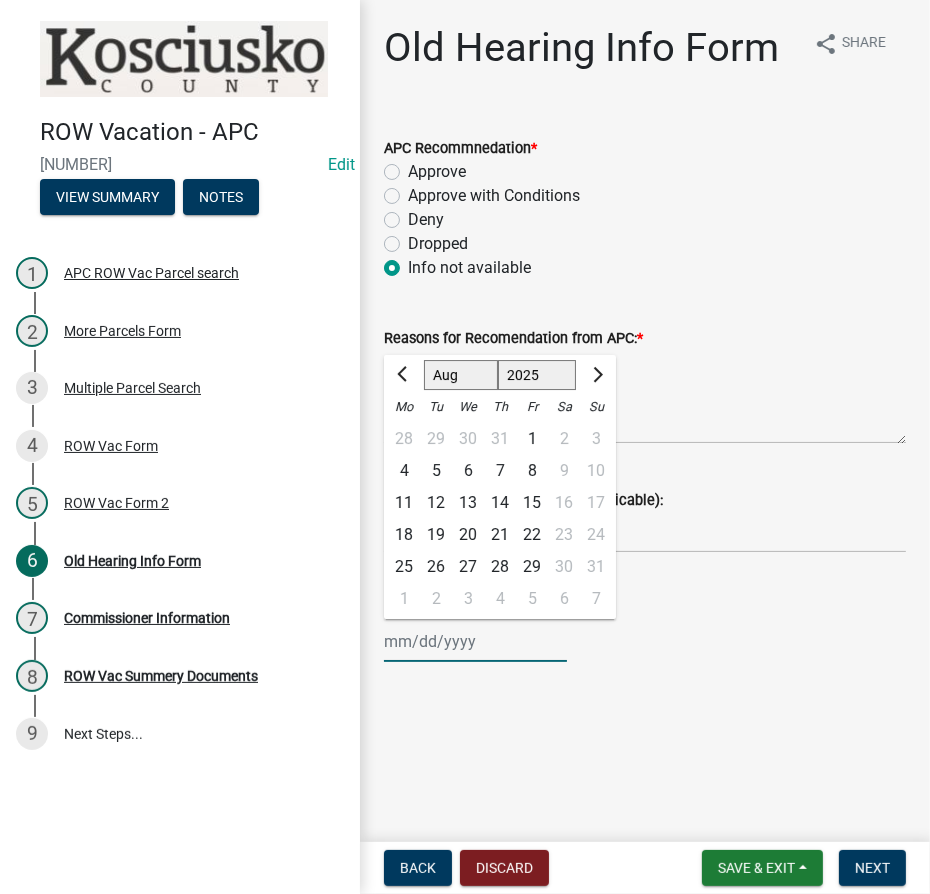 select on "2006" 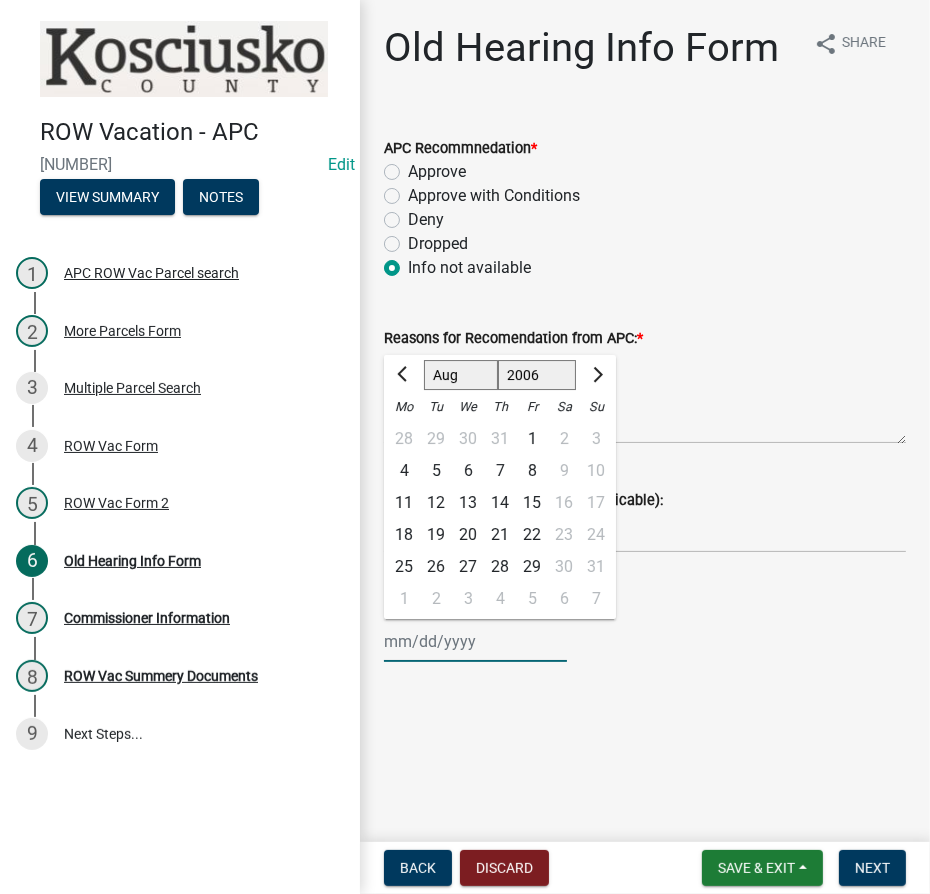 click on "1525 1526 1527 1528 1529 1530 1531 1532 1533 1534 1535 1536 1537 1538 1539 1540 1541 1542 1543 1544 1545 1546 1547 1548 1549 1550 1551 1552 1553 1554 1555 1556 1557 1558 1559 1560 1561 1562 1563 1564 1565 1566 1567 1568 1569 1570 1571 1572 1573 1574 1575 1576 1577 1578 1579 1580 1581 1582 1583 1584 1585 1586 1587 1588 1589 1590 1591 1592 1593 1594 1595 1596 1597 1598 1599 1600 1601 1602 1603 1604 1605 1606 1607 1608 1609 1610 1611 1612 1613 1614 1615 1616 1617 1618 1619 1620 1621 1622 1623 1624 1625 1626 1627 1628 1629 1630 1631 1632 1633 1634 1635 1636 1637 1638 1639 1640 1641 1642 1643 1644 1645 1646 1647 1648 1649 1650 1651 1652 1653 1654 1655 1656 1657 1658 1659 1660 1661 1662 1663 1664 1665 1666 1667 1668 1669 1670 1671 1672 1673 1674 1675 1676 1677 1678 1679 1680 1681 1682 1683 1684 1685 1686 1687 1688 1689 1690 1691 1692 1693 1694 1695 1696 1697 1698 1699 1700 1701 1702 1703 1704 1705 1706 1707 1708 1709 1710 1711 1712 1713 1714 1715 1716 1717 1718 1719 1720 1721 1722 1723 1724 1725 1726 1727 1728 1729" 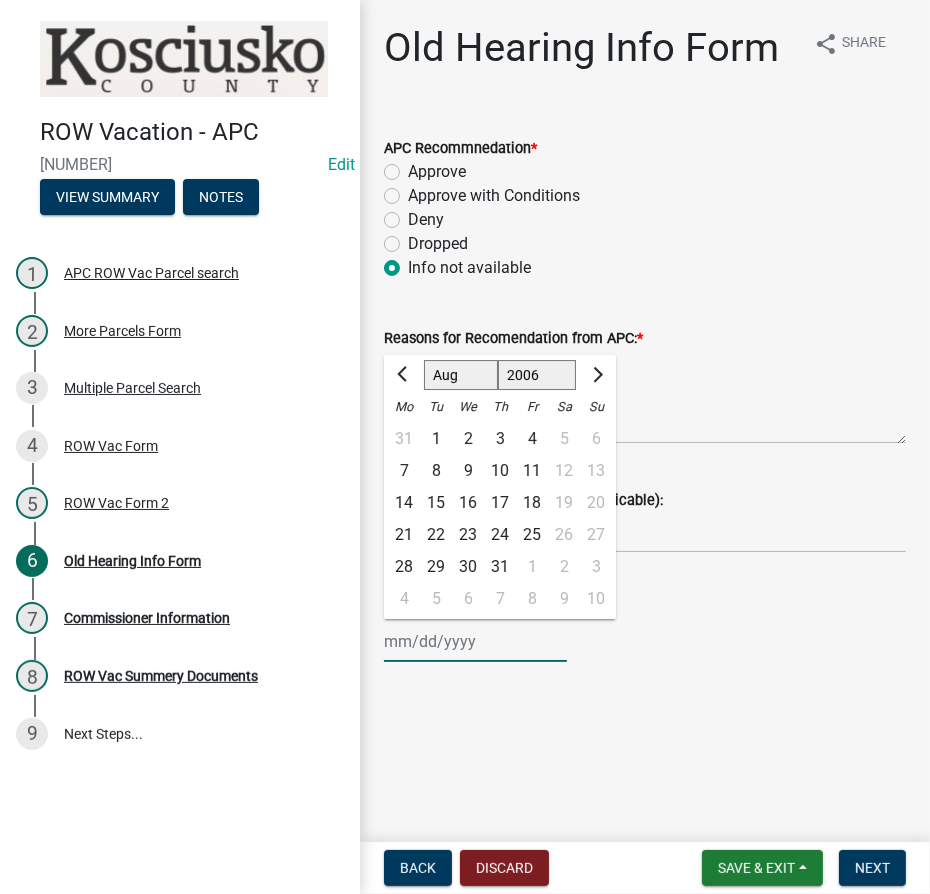 click on "Jan Feb Mar Apr May Jun Jul Aug Sep Oct Nov Dec" 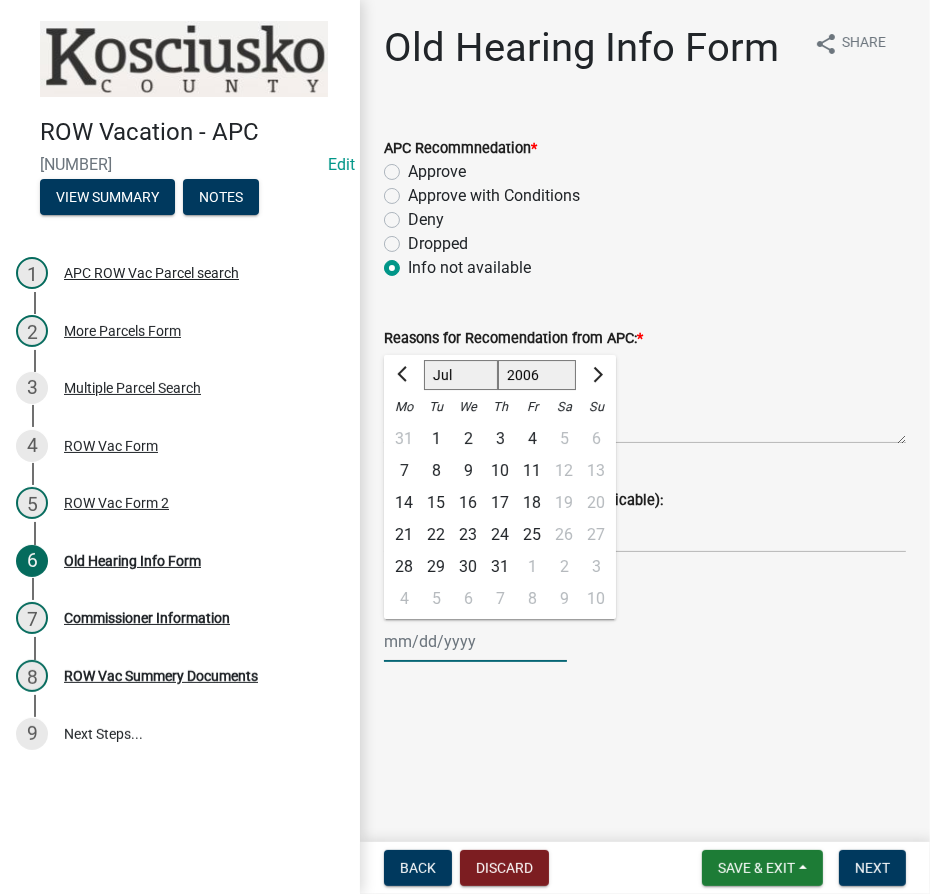 click on "Jan Feb Mar Apr May Jun Jul Aug Sep Oct Nov Dec" 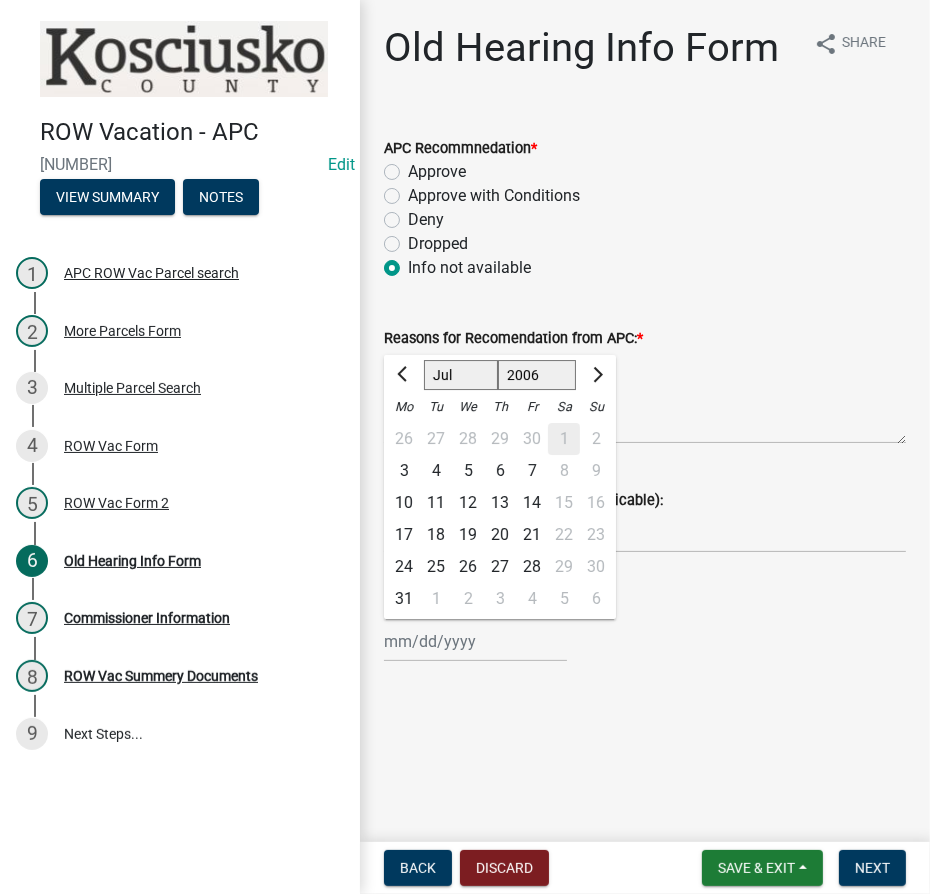 click on "11" 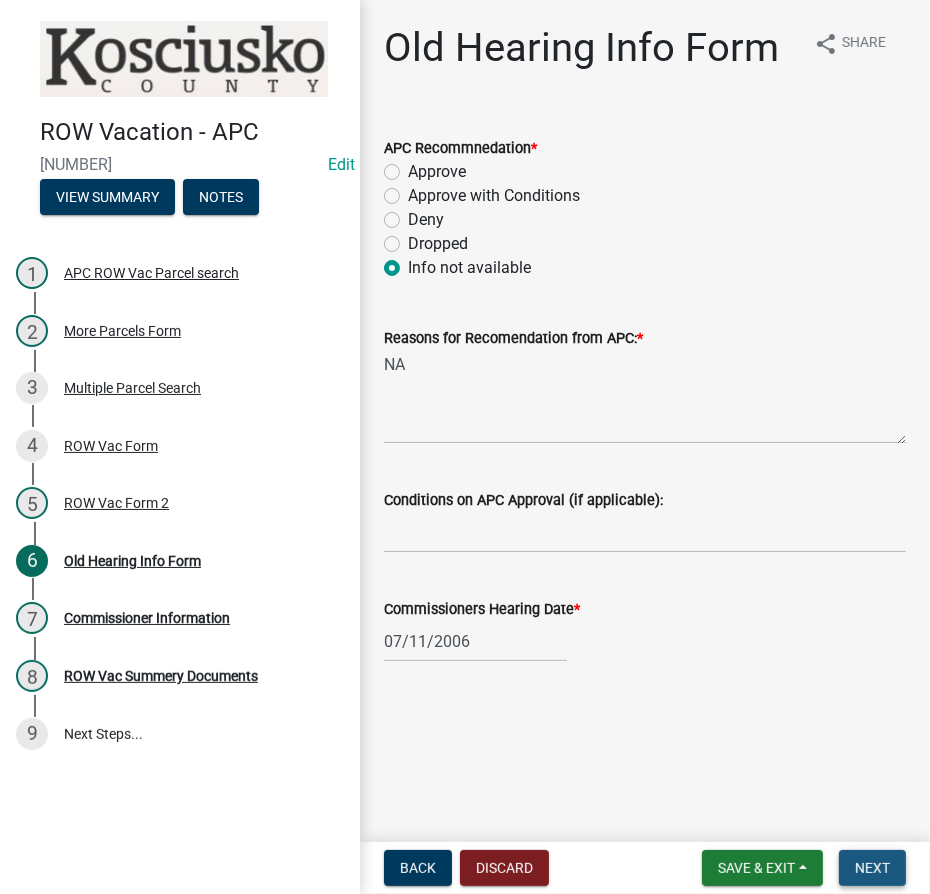 click on "Next" at bounding box center [872, 868] 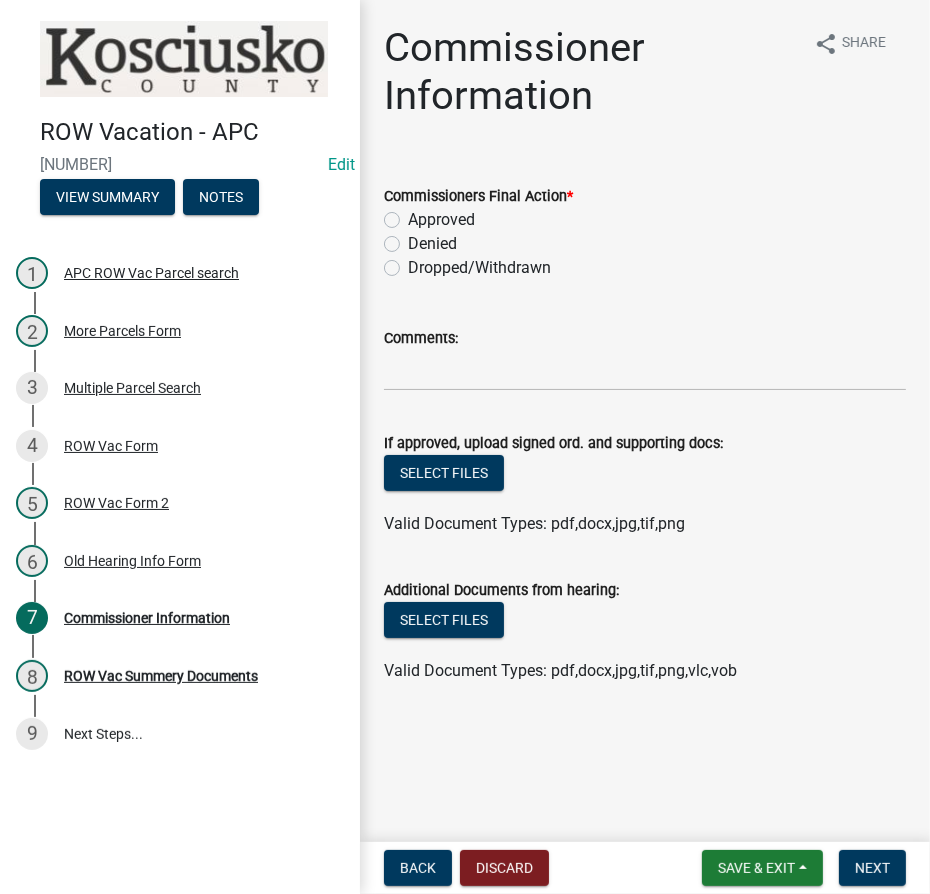 click on "Approved" 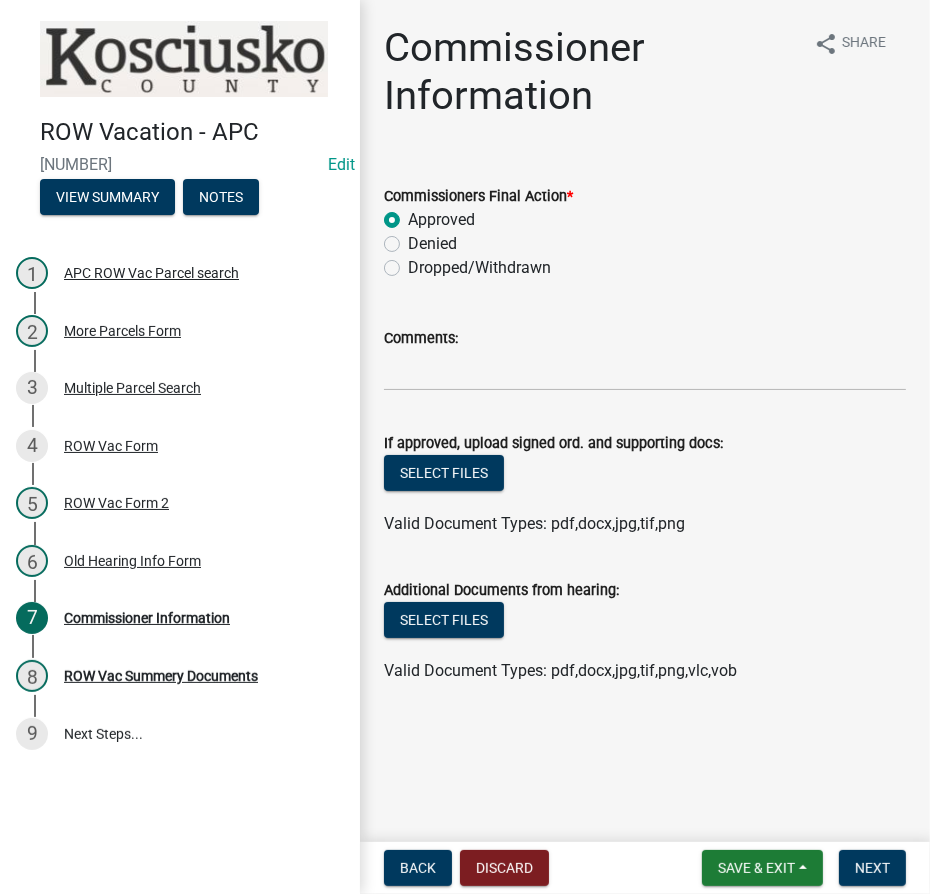 radio on "true" 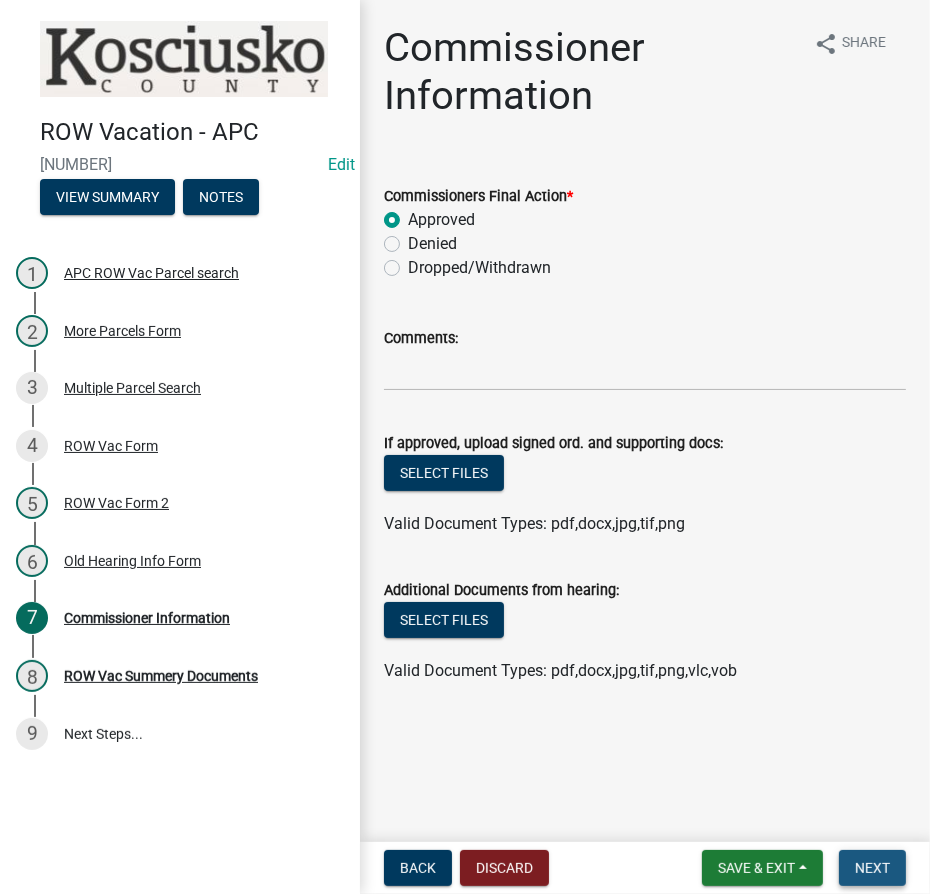 click on "Next" at bounding box center [872, 868] 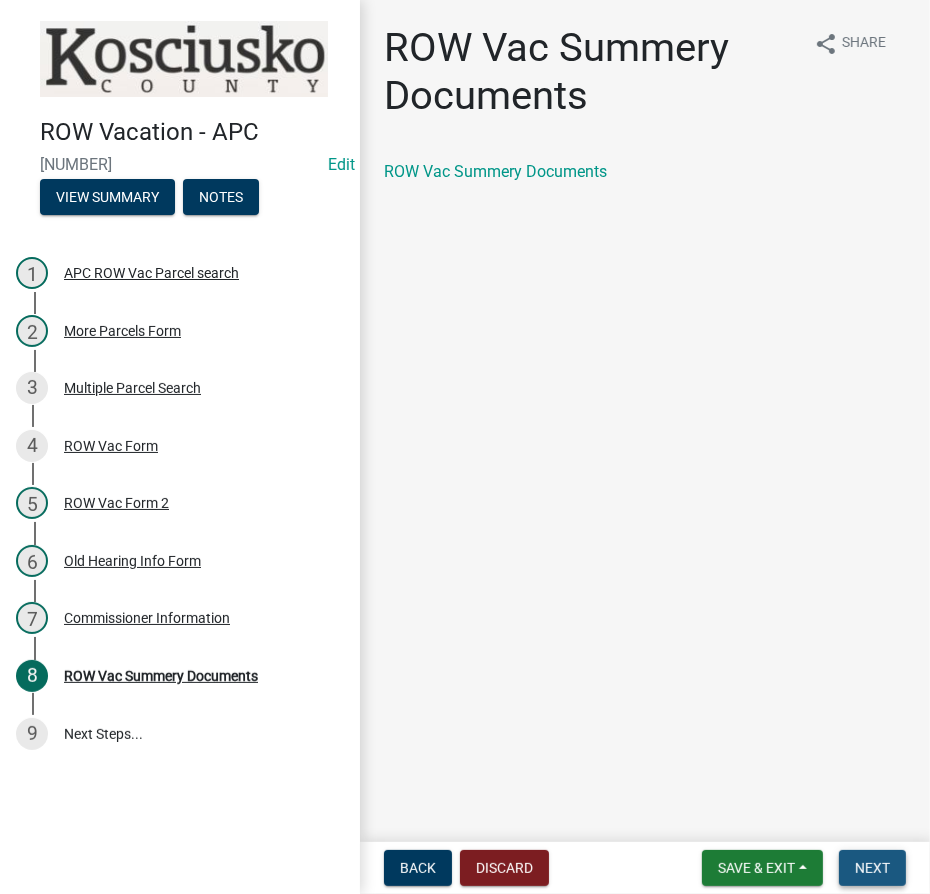 click on "Next" at bounding box center (872, 868) 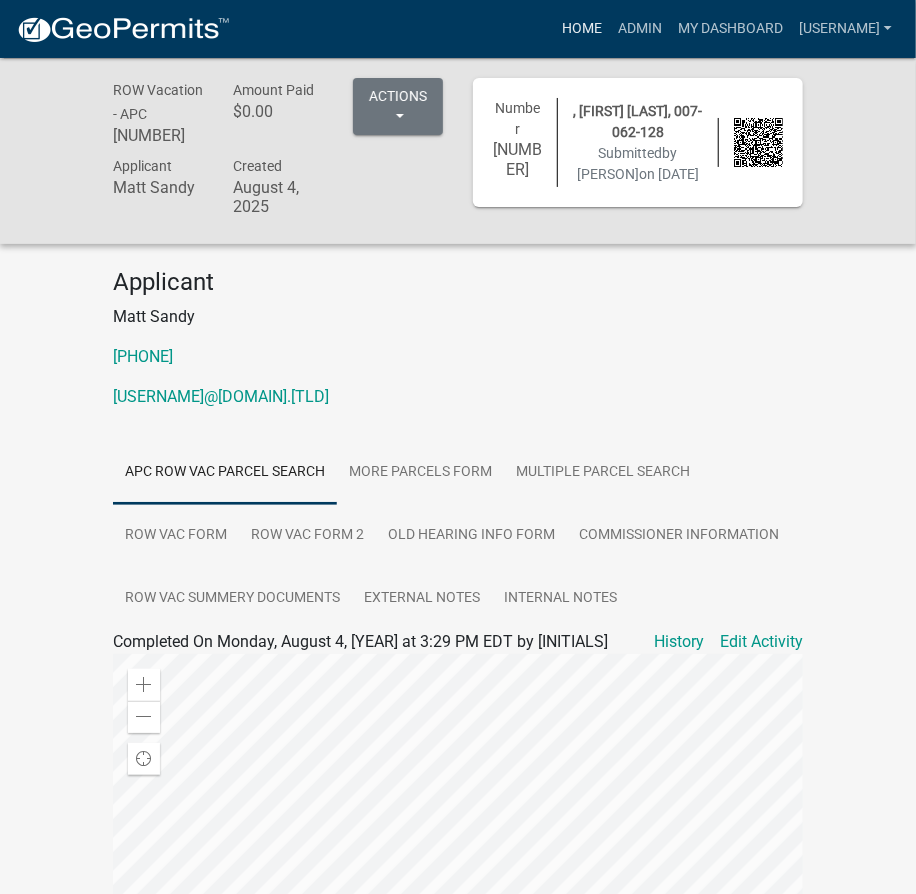 click on "Home" at bounding box center [582, 29] 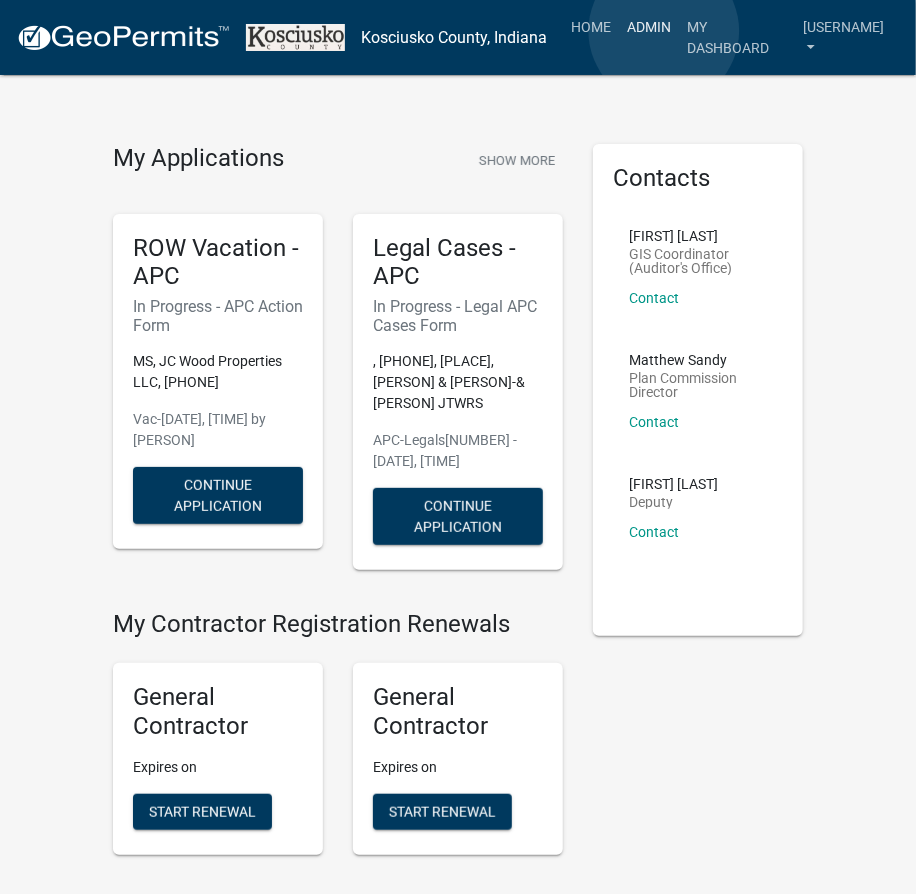 click on "Admin" at bounding box center [649, 27] 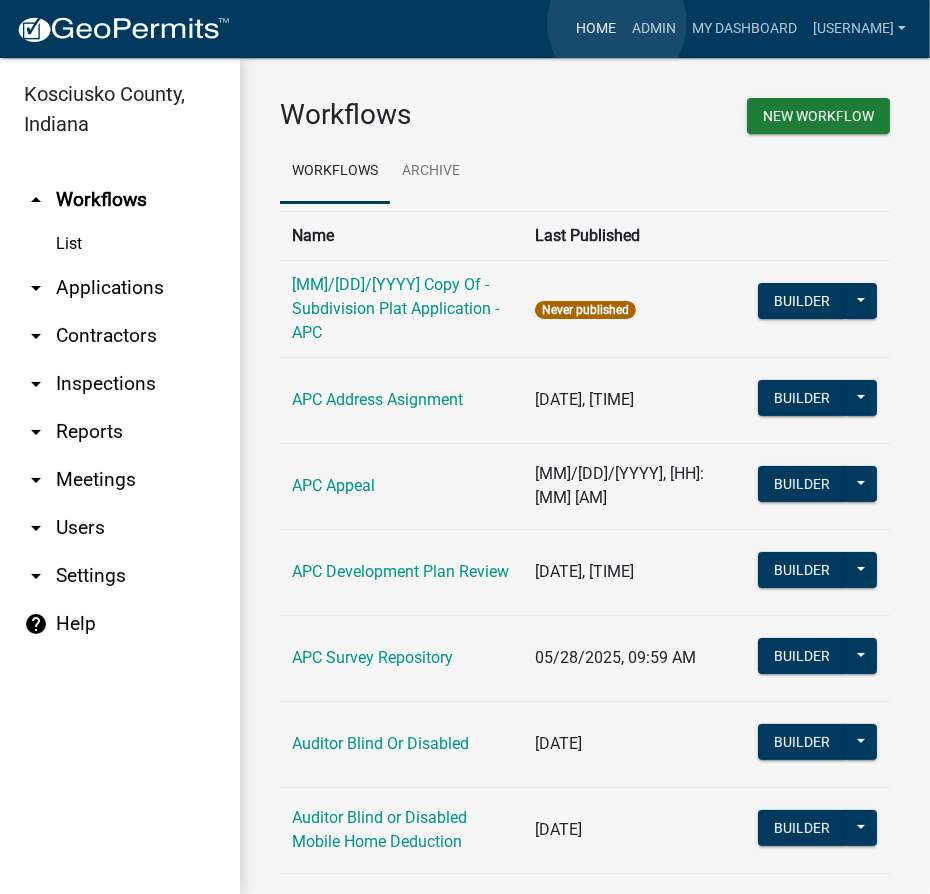 click on "Home" at bounding box center [596, 29] 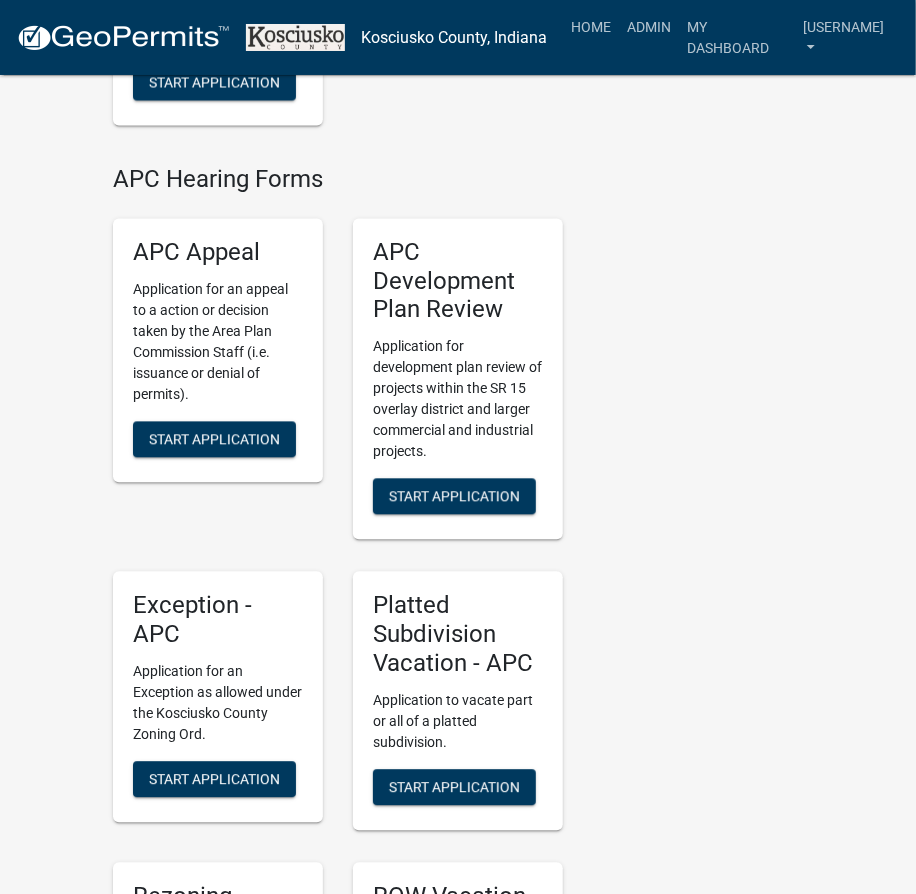 scroll, scrollTop: 4086, scrollLeft: 0, axis: vertical 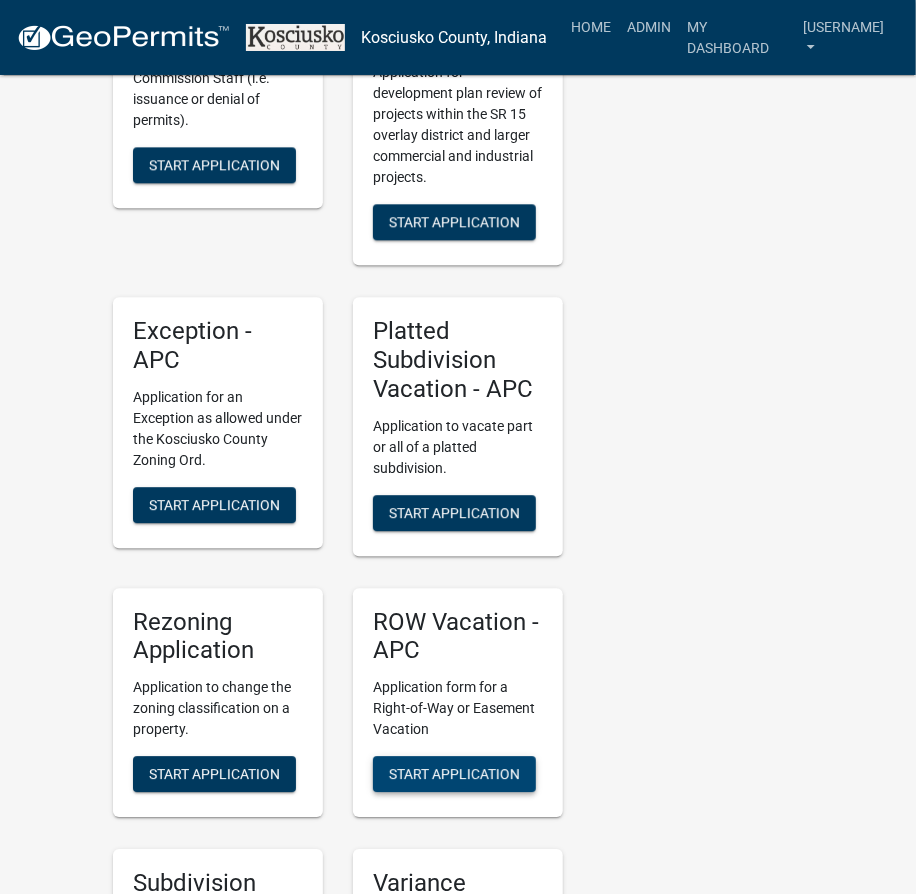 click on "Start Application" at bounding box center (454, 774) 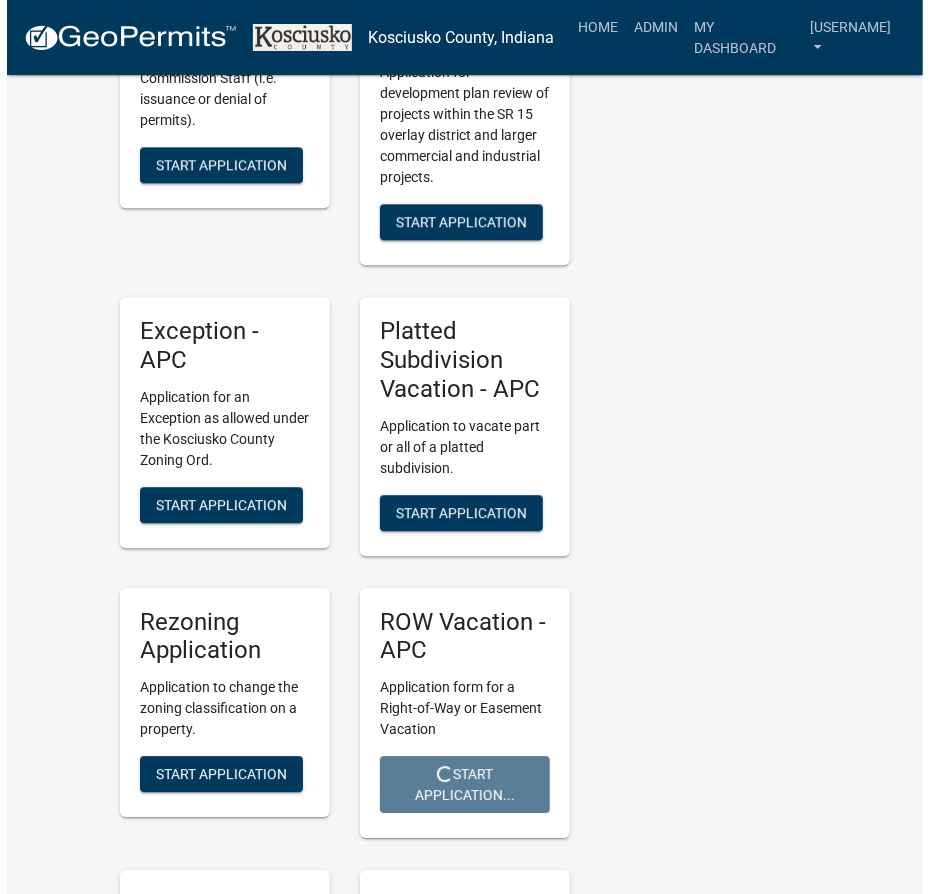scroll, scrollTop: 0, scrollLeft: 0, axis: both 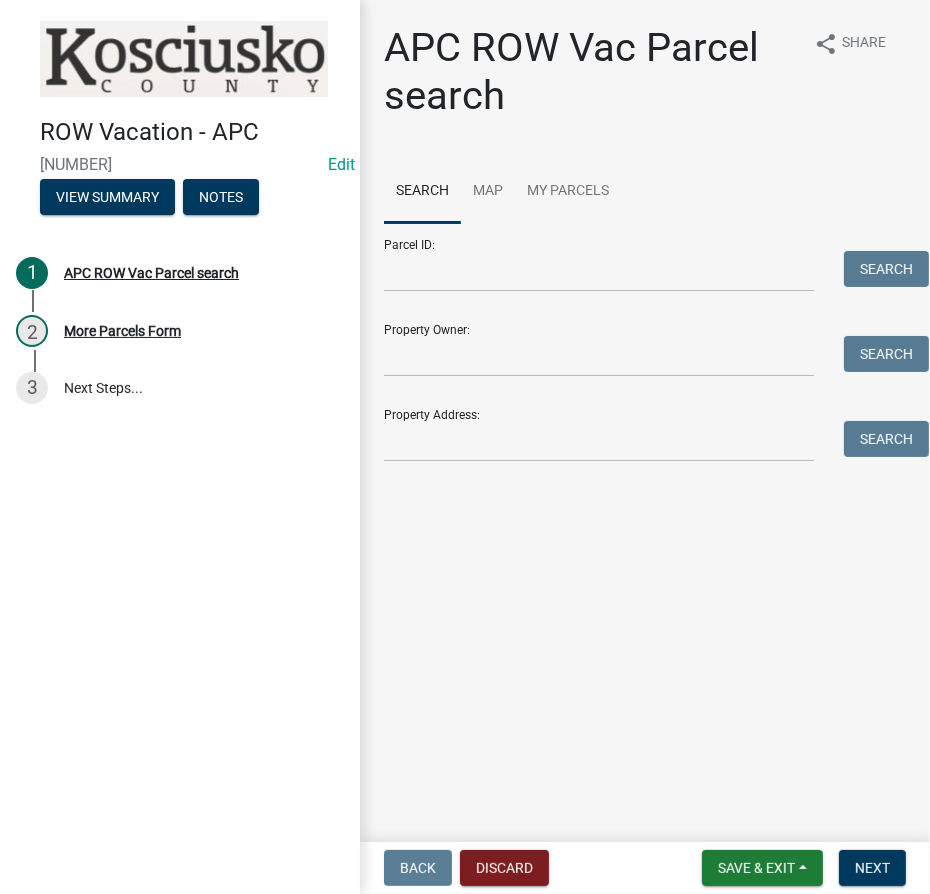 click on "Parcel ID:   Search" at bounding box center [645, 257] 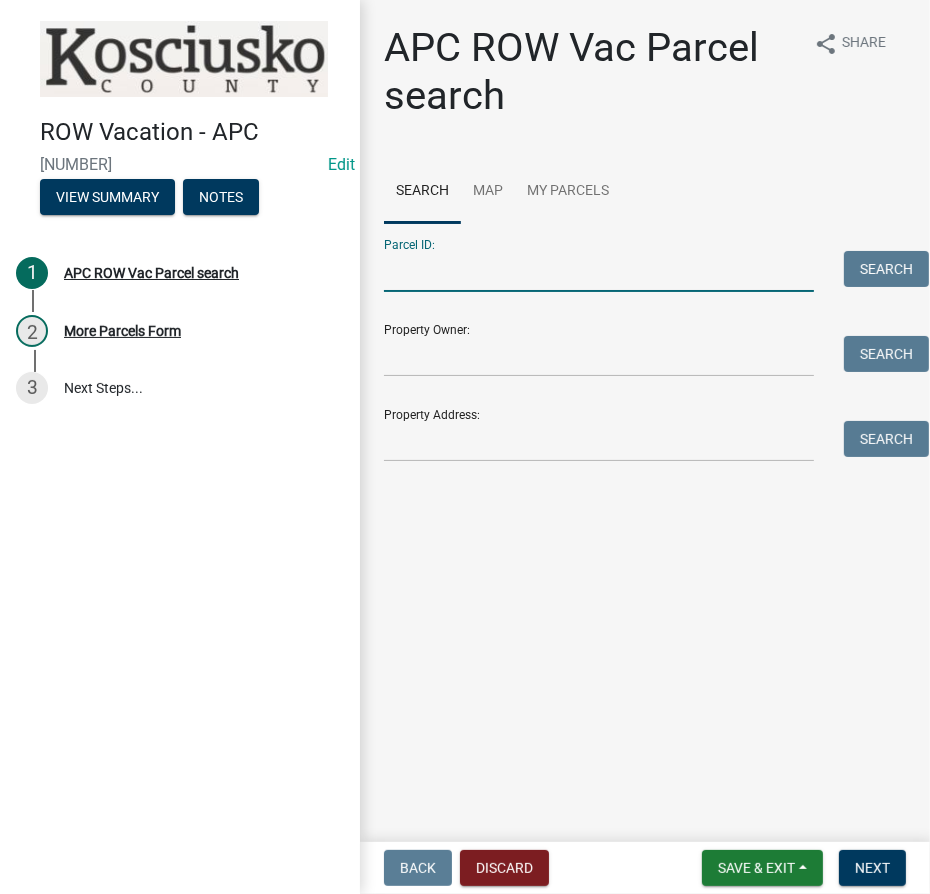 drag, startPoint x: 613, startPoint y: 266, endPoint x: 498, endPoint y: 114, distance: 190.60168 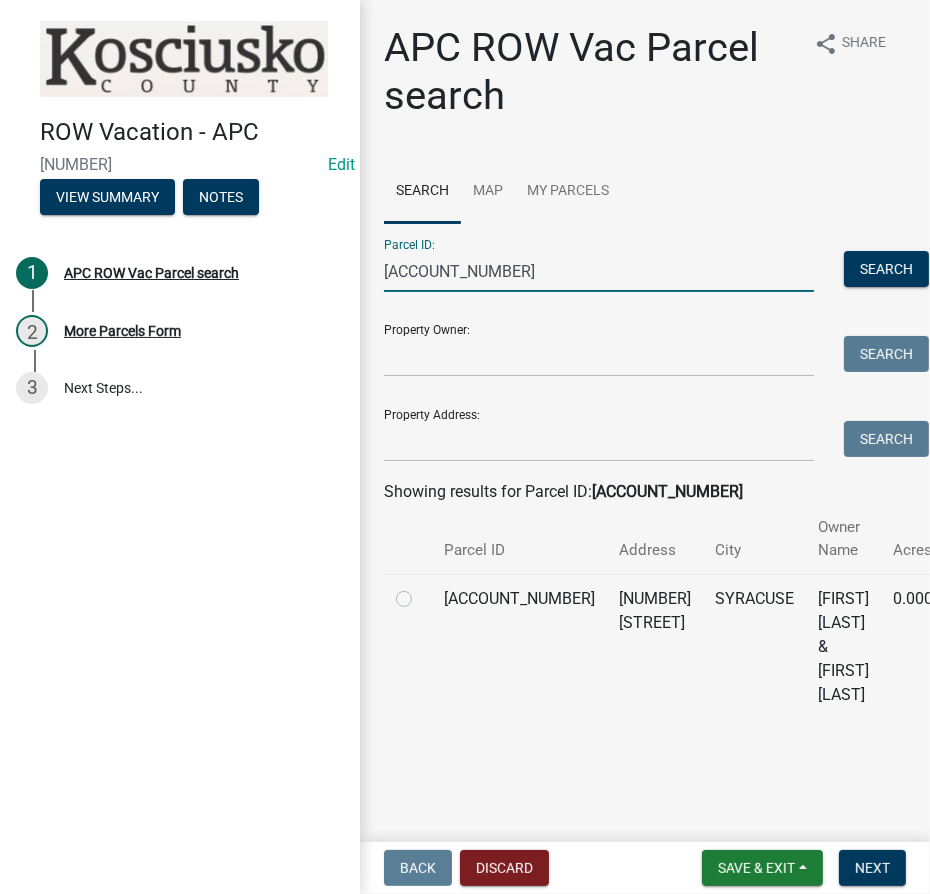 type on "[ACCOUNT_NUMBER]" 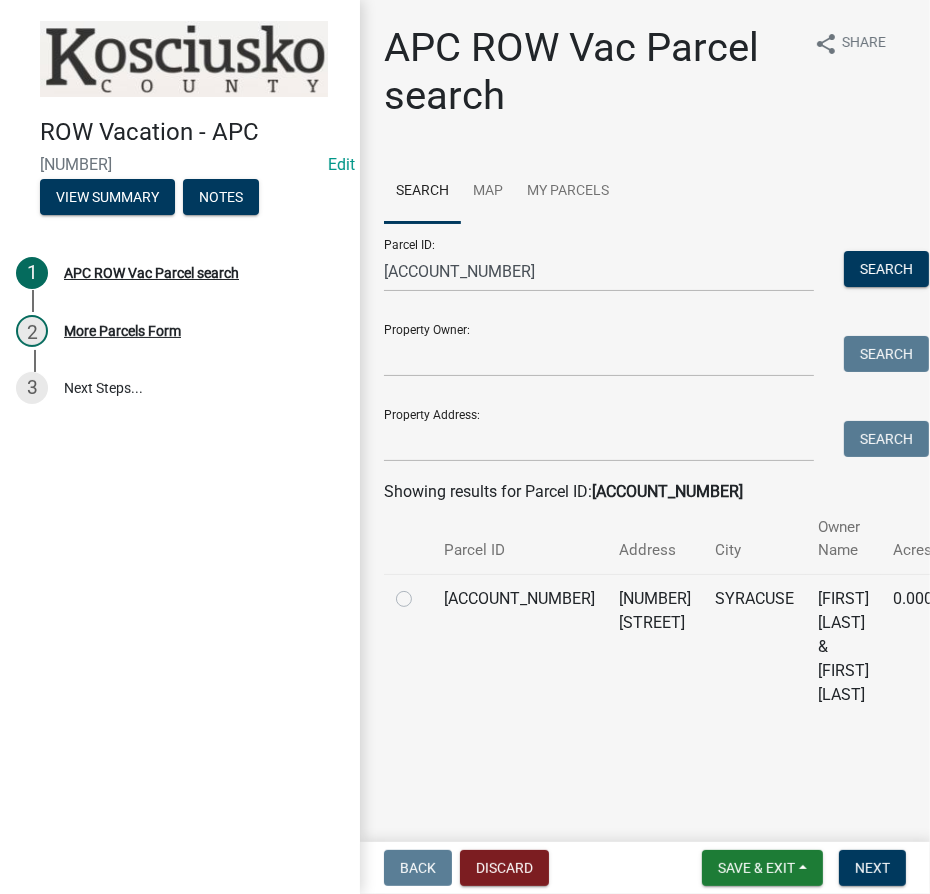 click 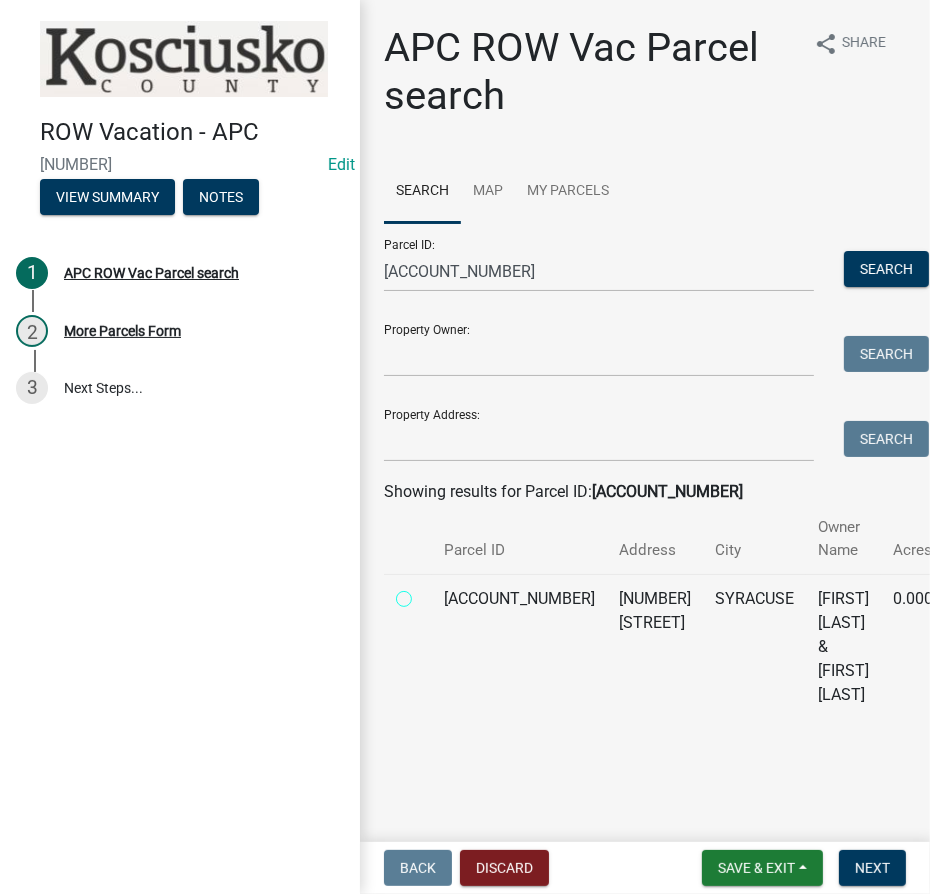 click at bounding box center [426, 593] 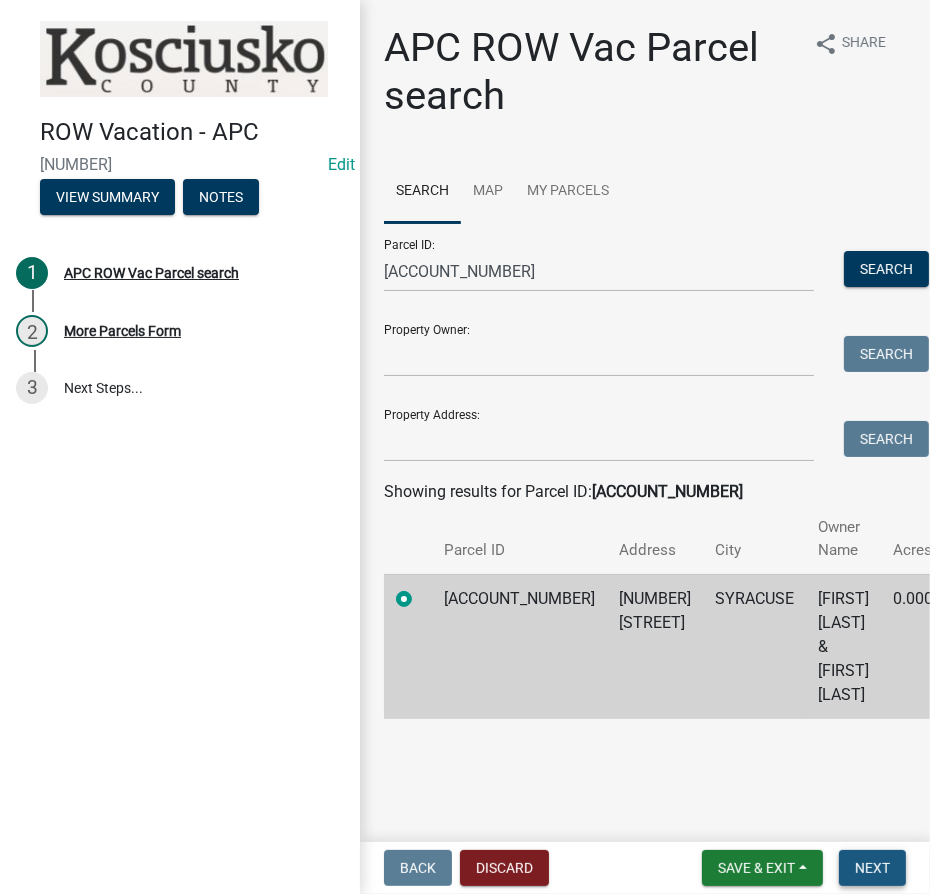 click on "Next" at bounding box center [872, 868] 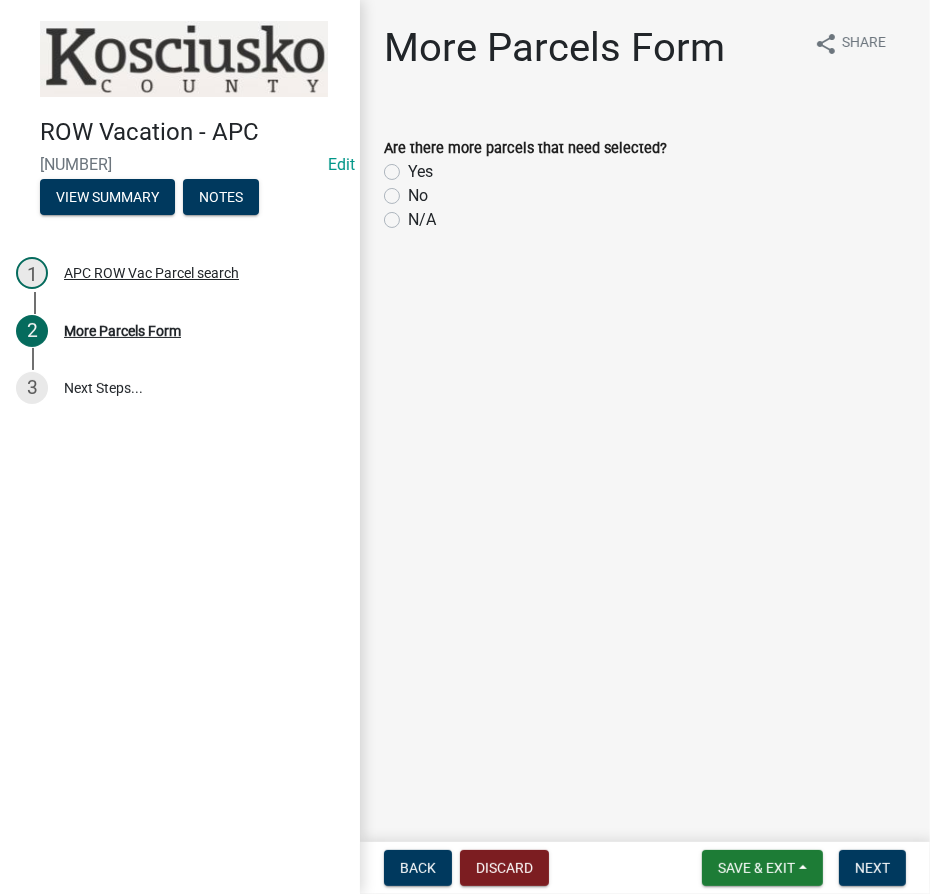 click on "Yes" 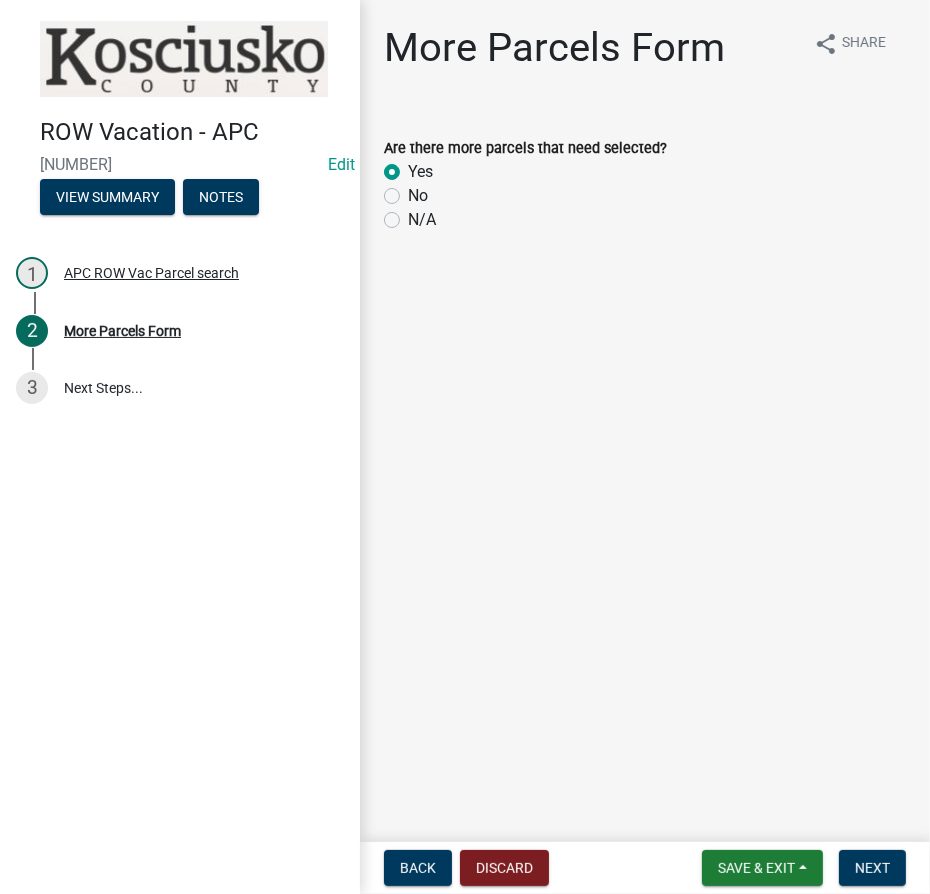 radio on "true" 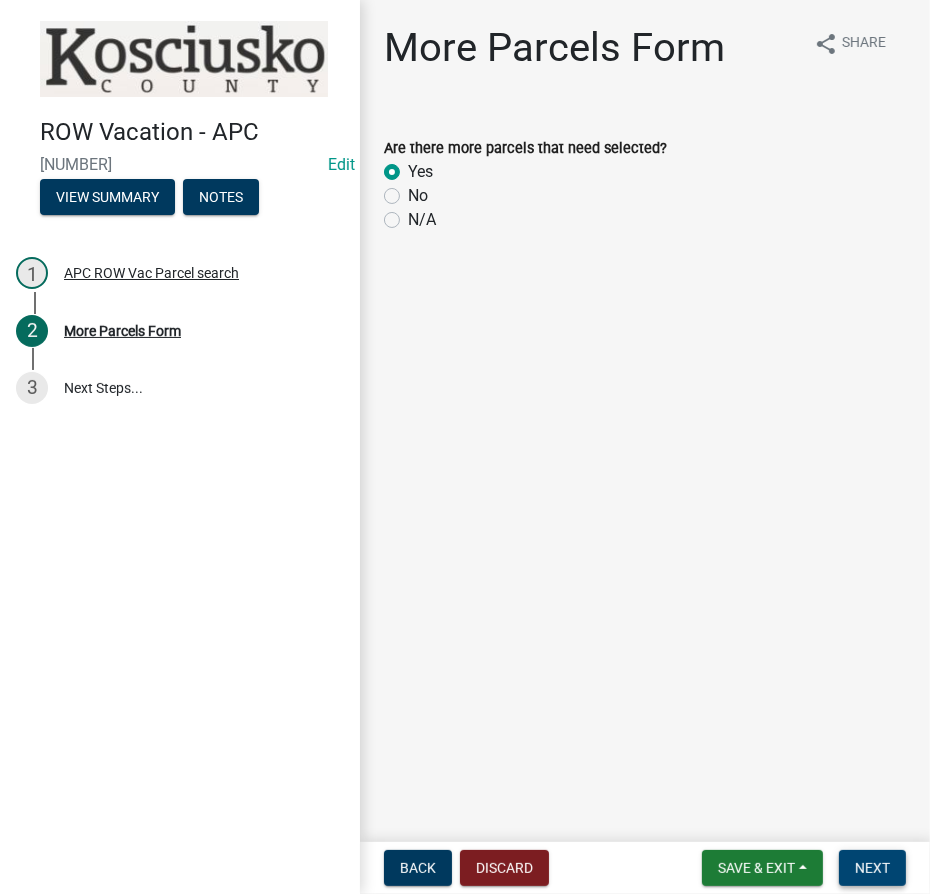 click on "Next" at bounding box center [872, 868] 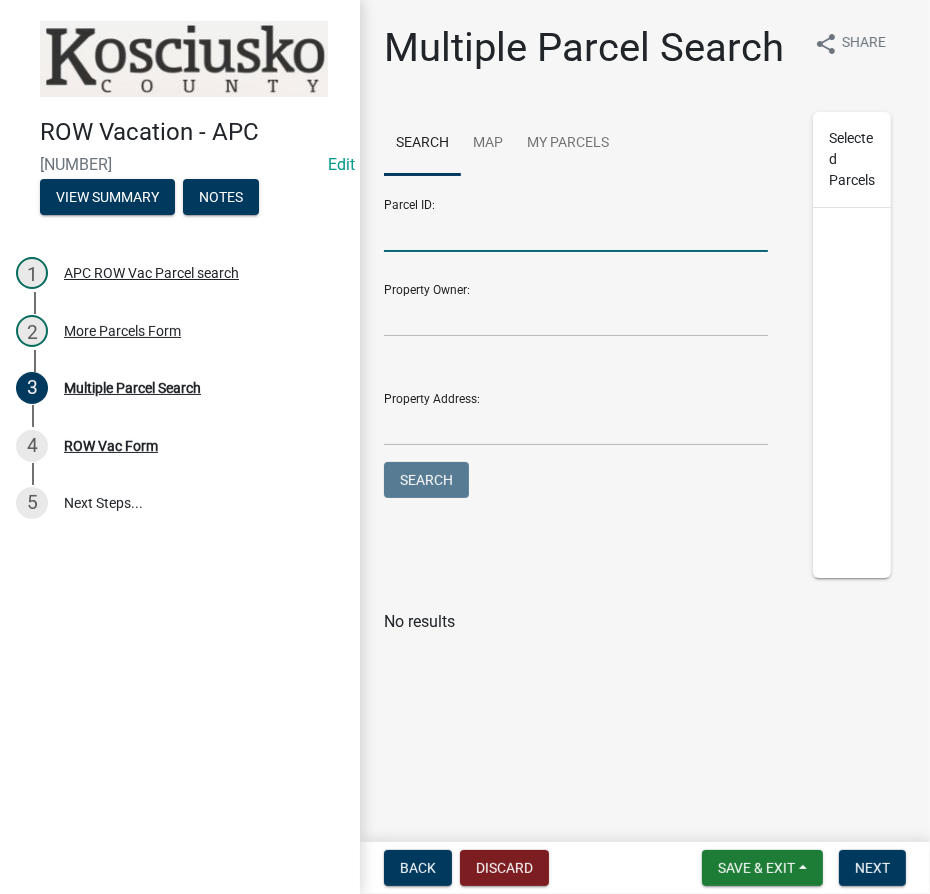 click on "Parcel ID:" at bounding box center [576, 231] 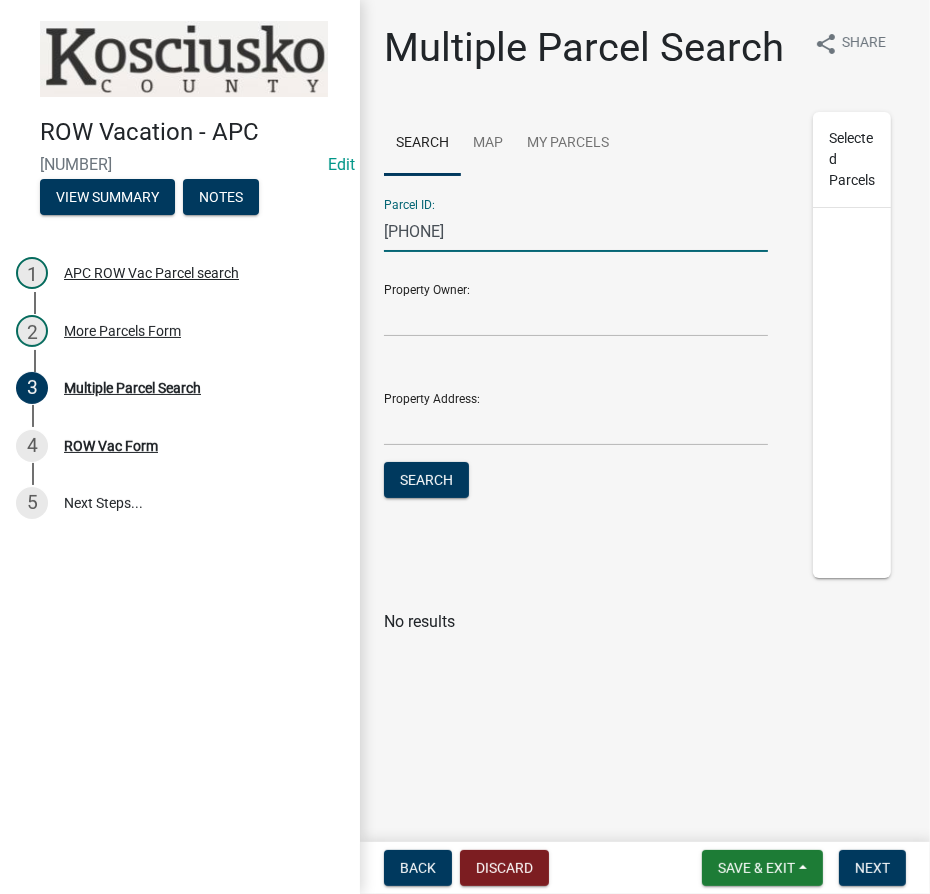 type on "[PHONE]" 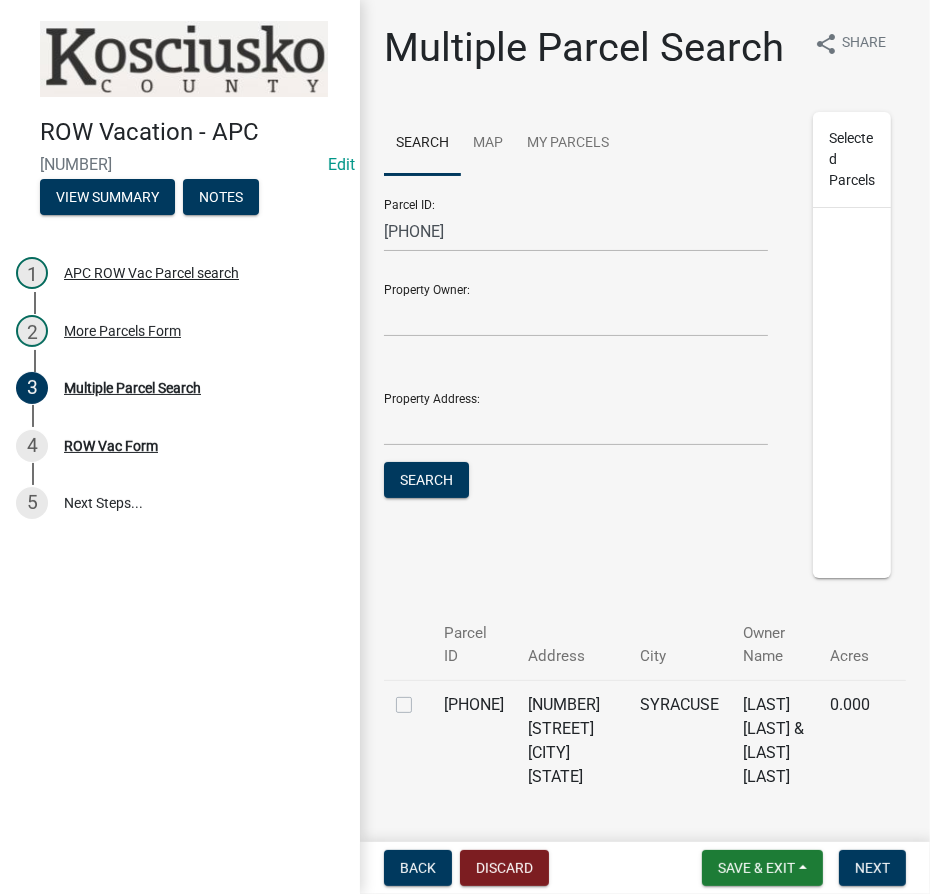 click 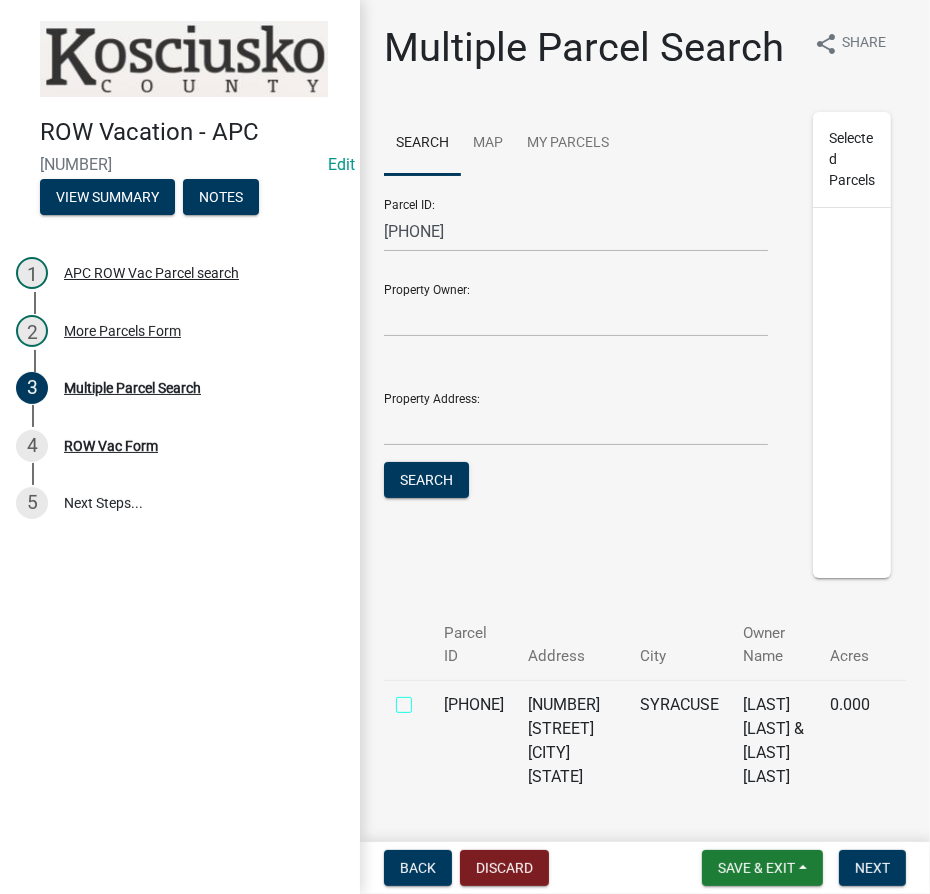 click at bounding box center (426, 699) 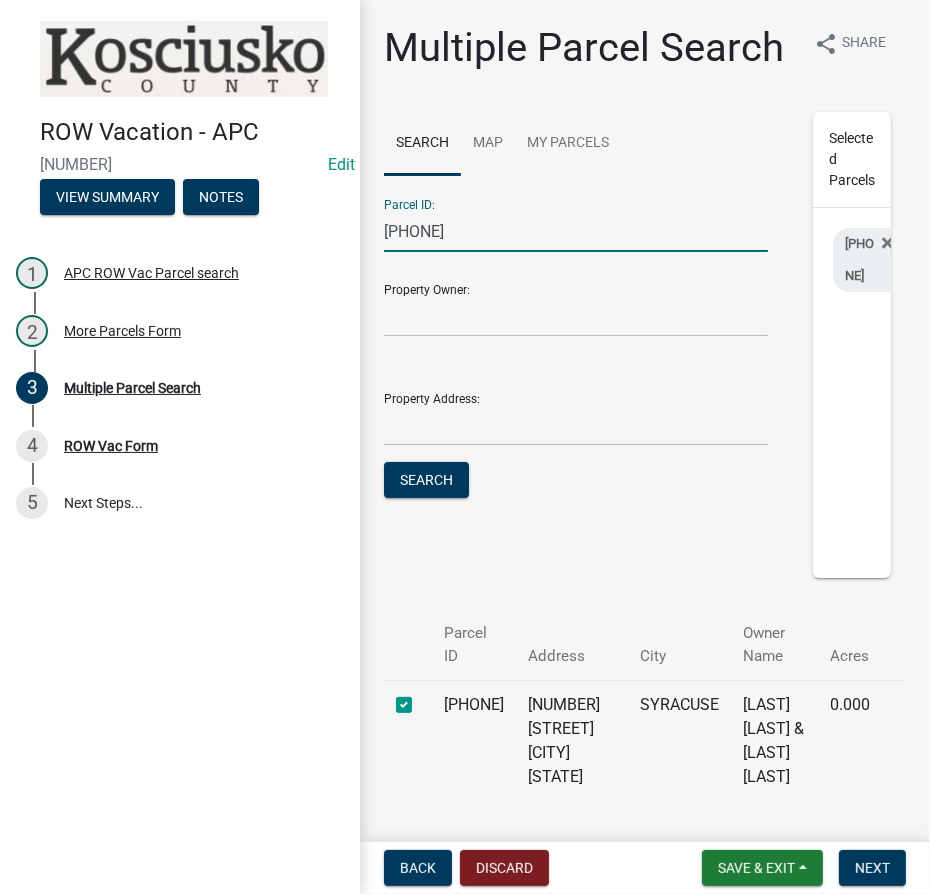 click on "[PHONE]" at bounding box center [576, 231] 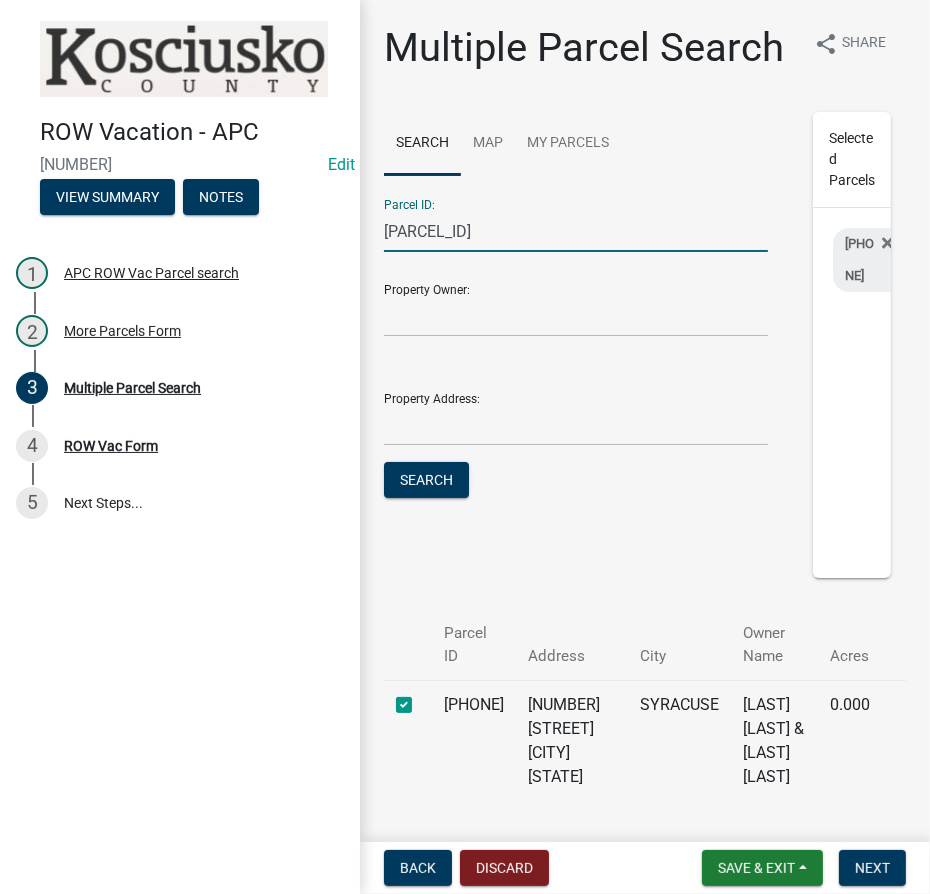 type on "[PARCEL_ID]" 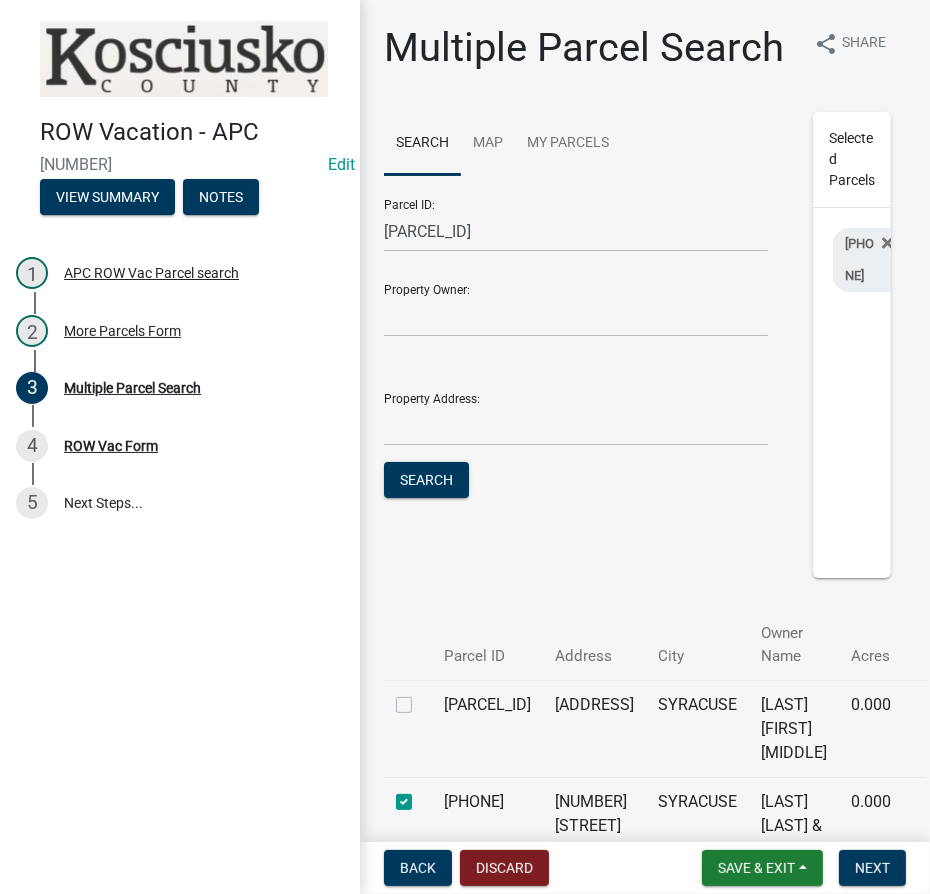 click 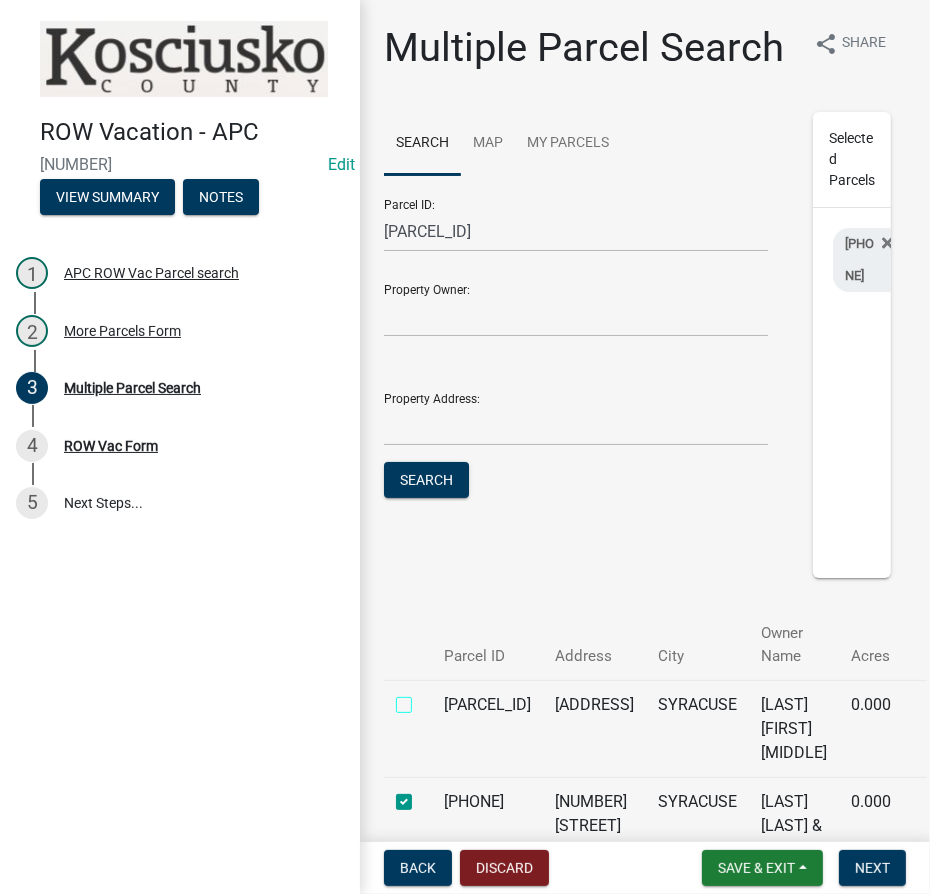 checkbox on "true" 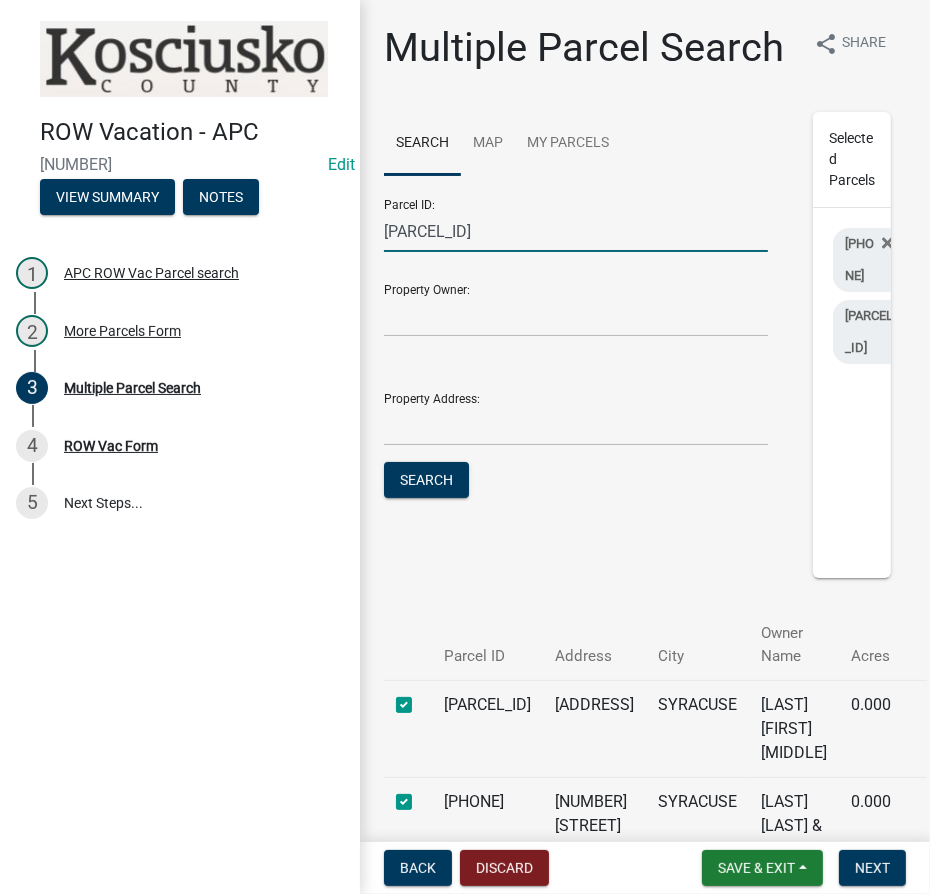click on "[PARCEL_ID]" at bounding box center [576, 231] 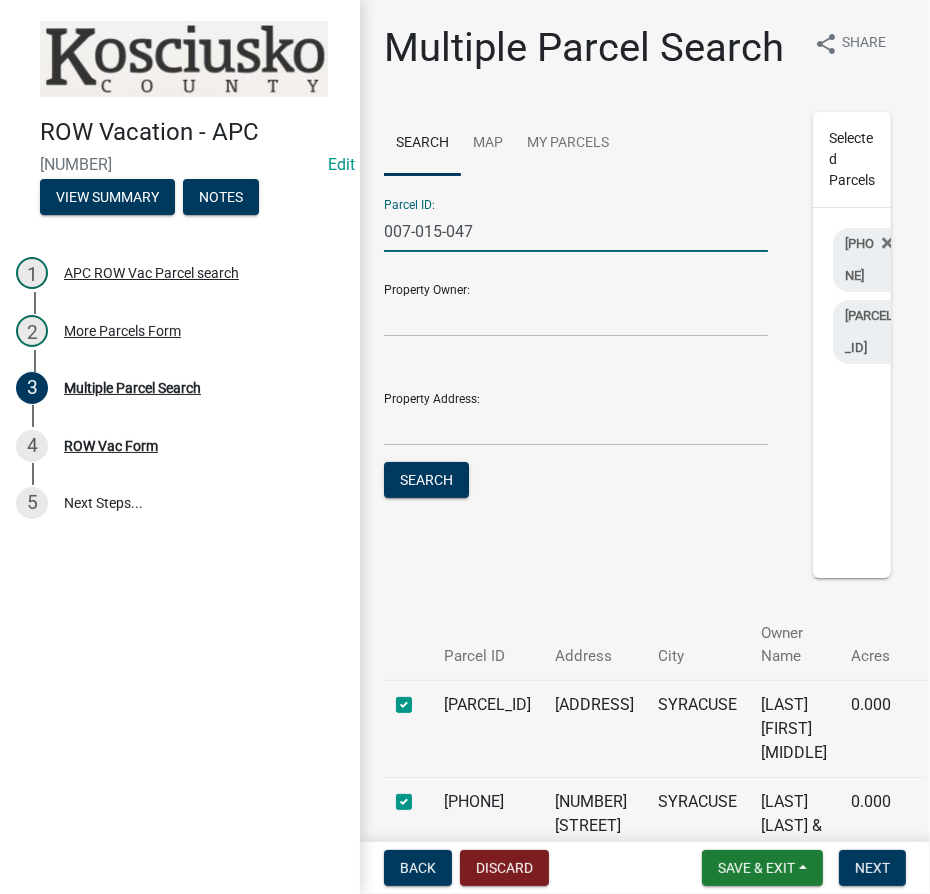type on "007-015-047" 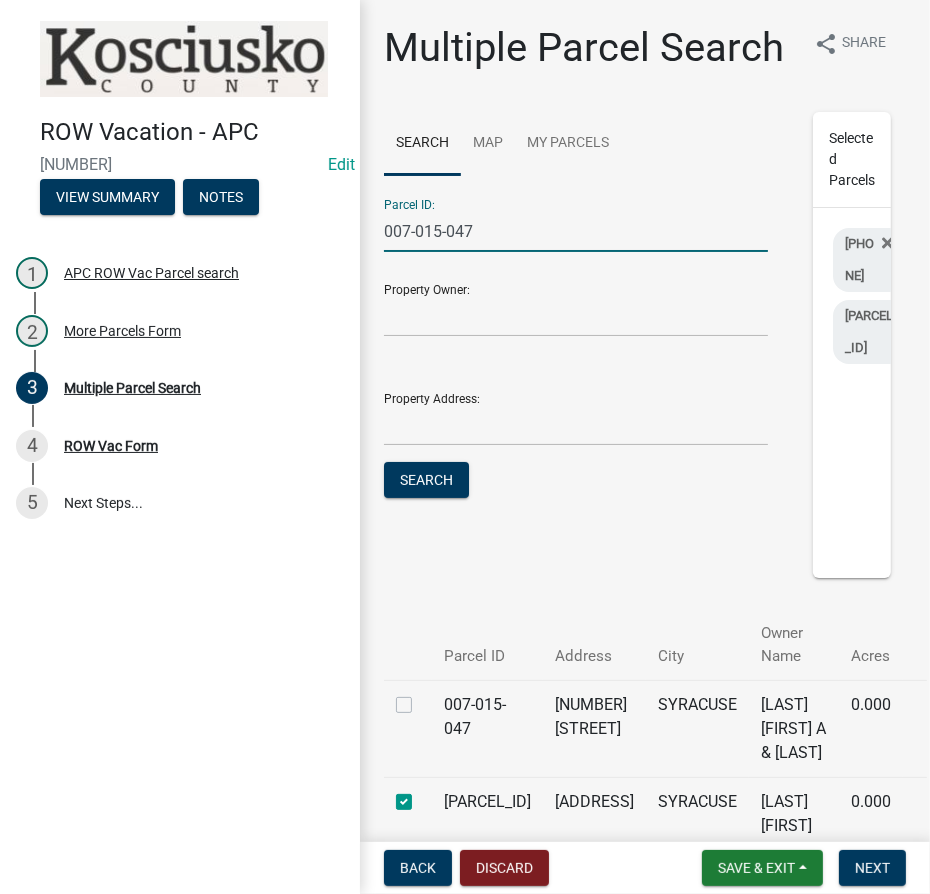 click 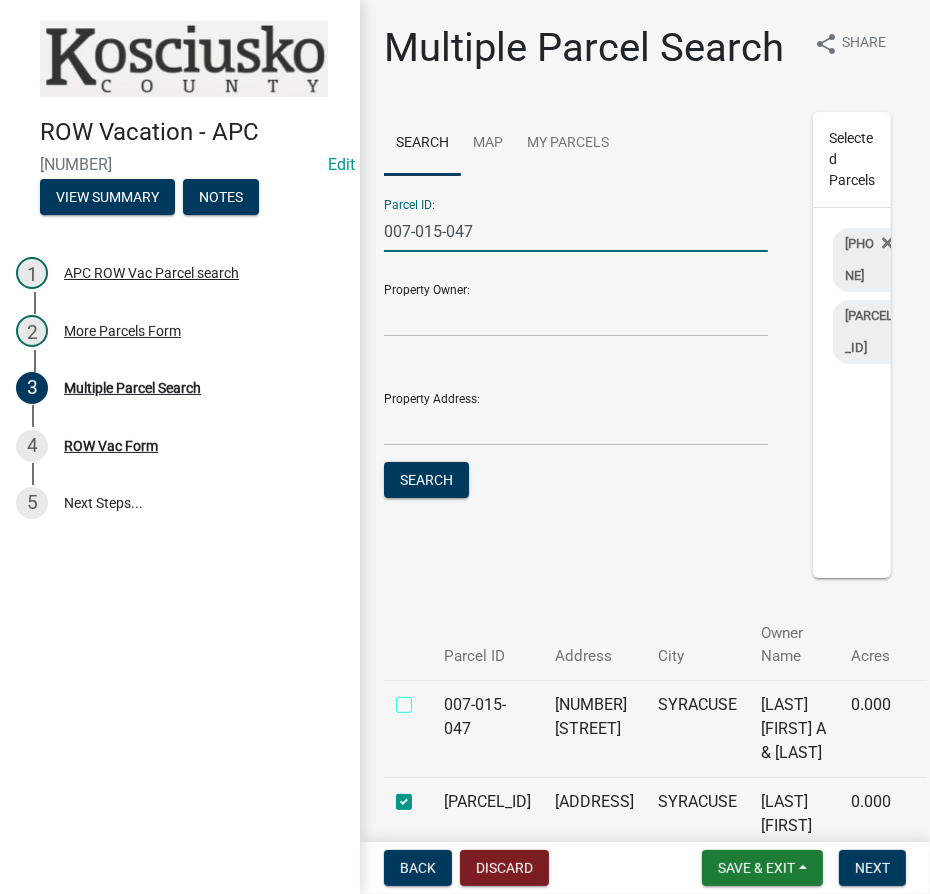 checkbox on "true" 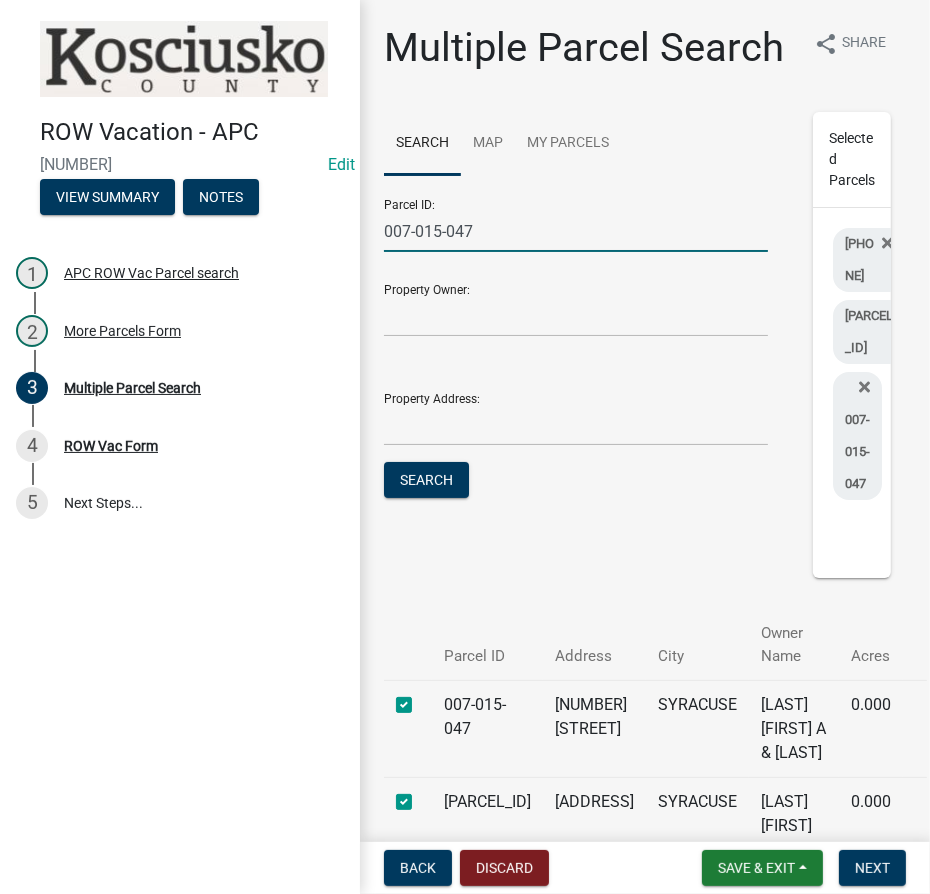 drag, startPoint x: 513, startPoint y: 275, endPoint x: 549, endPoint y: 260, distance: 39 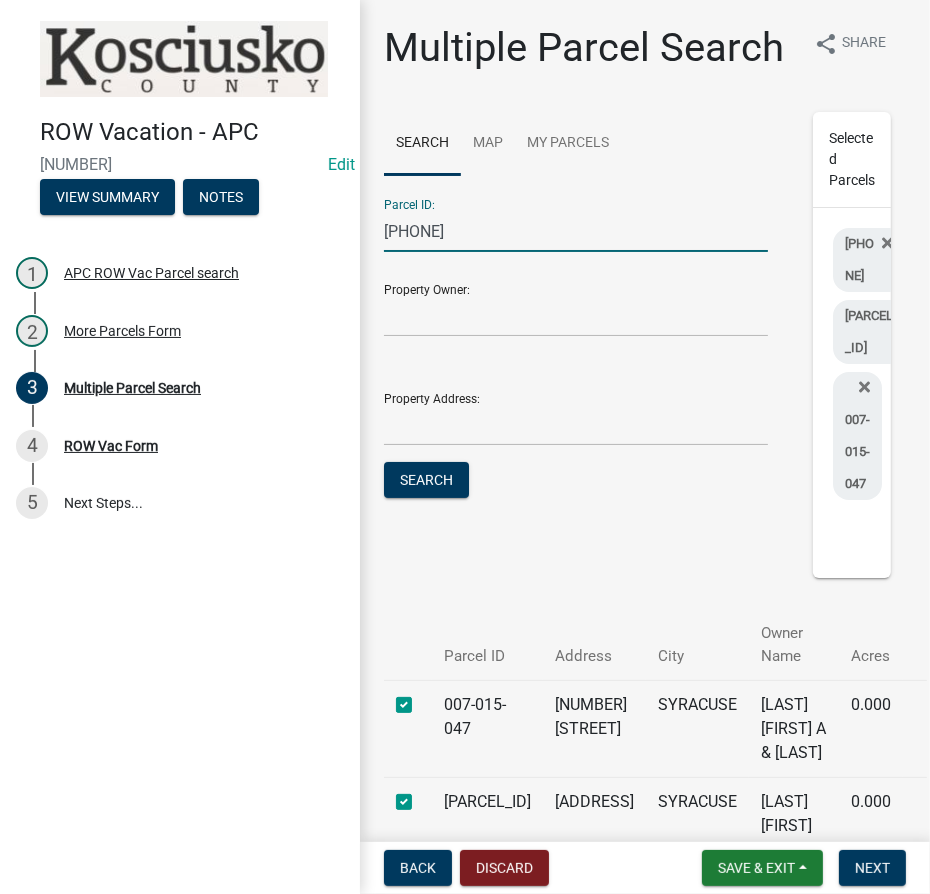 click on "Search" at bounding box center [426, 480] 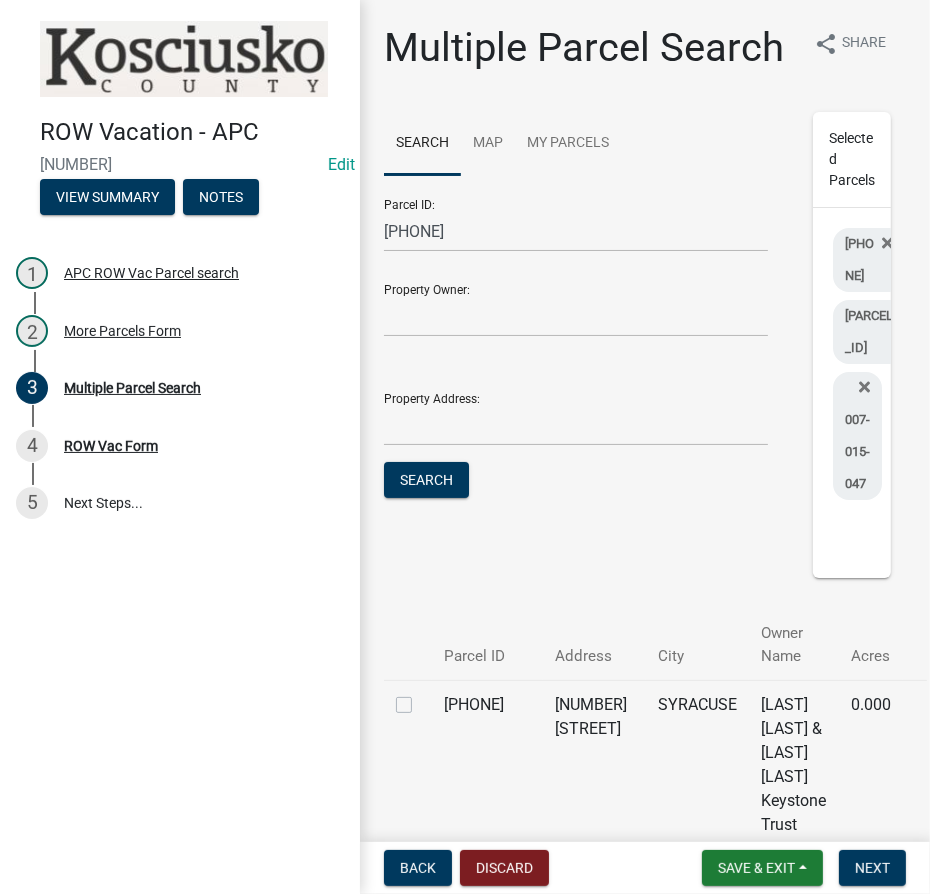 click 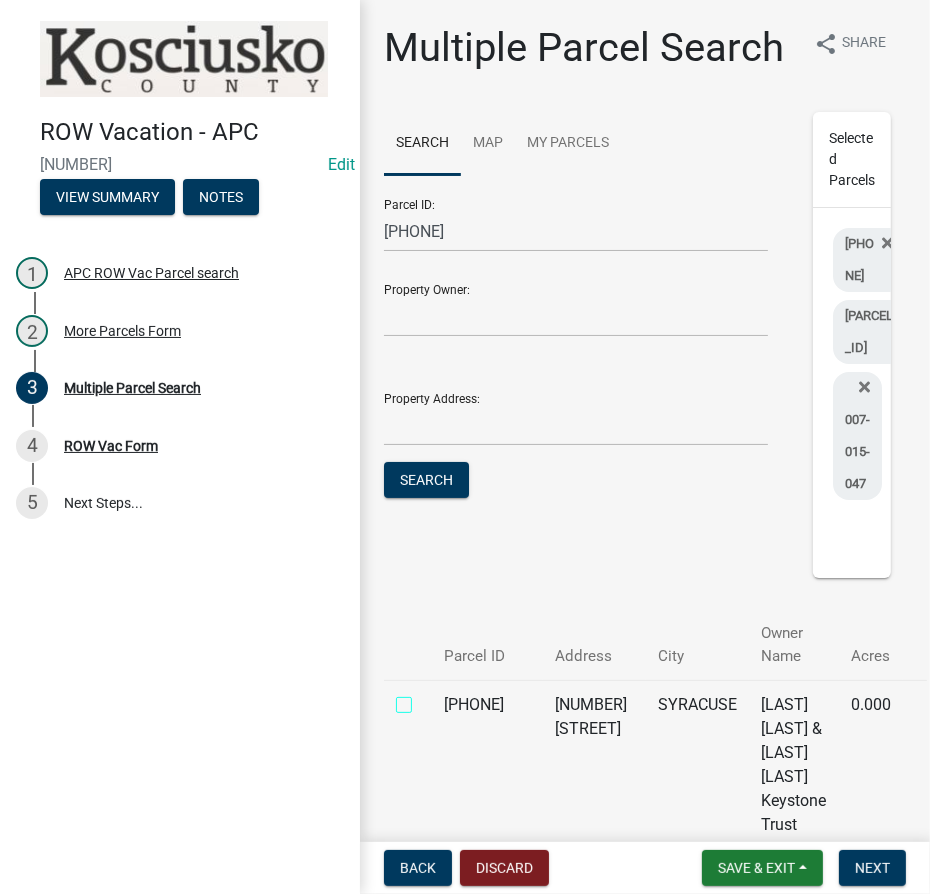 checkbox on "true" 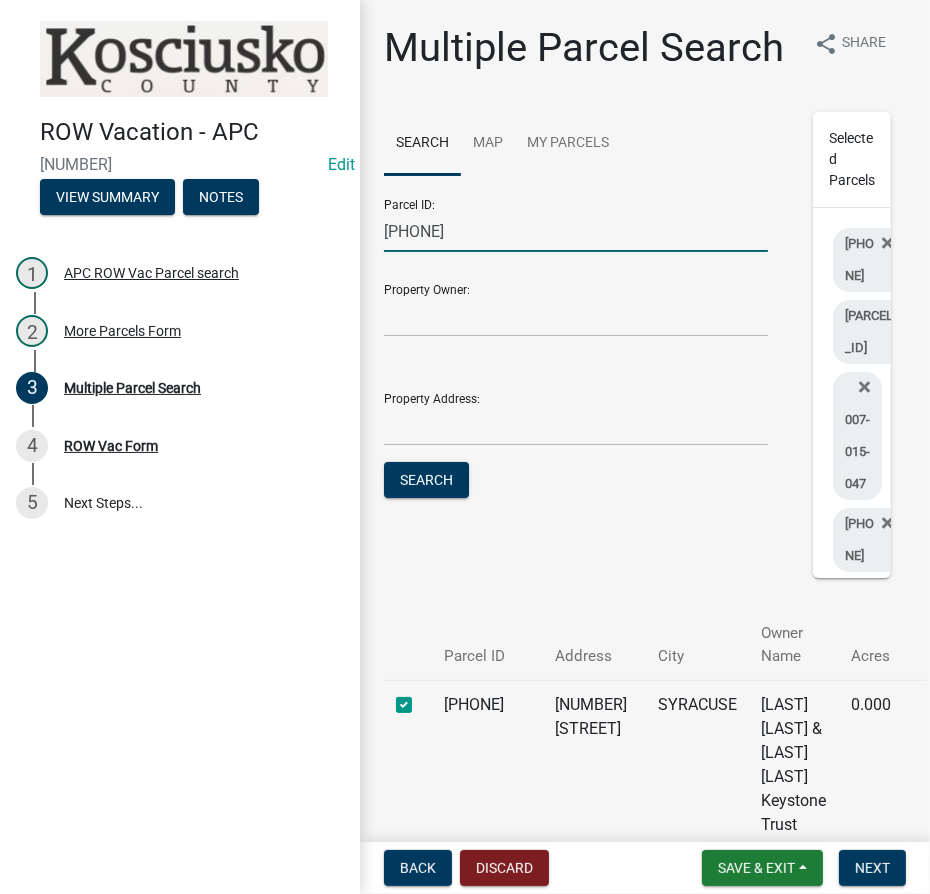 click on "[PHONE]" at bounding box center [576, 231] 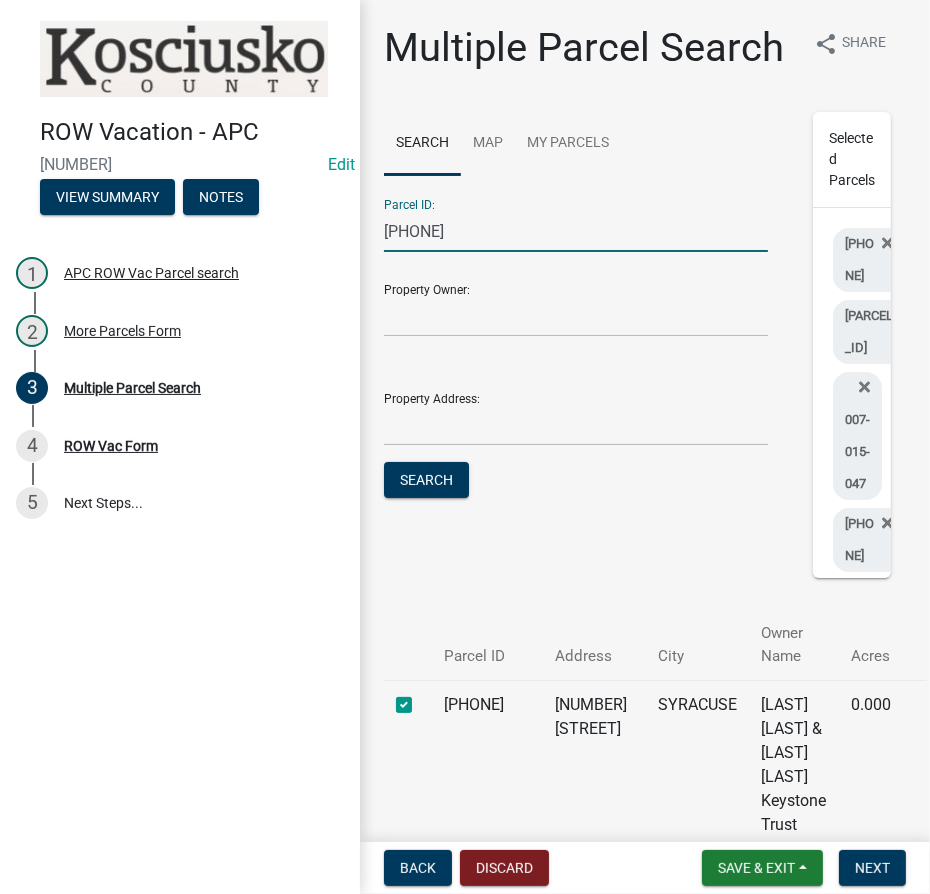 type on "[PHONE]" 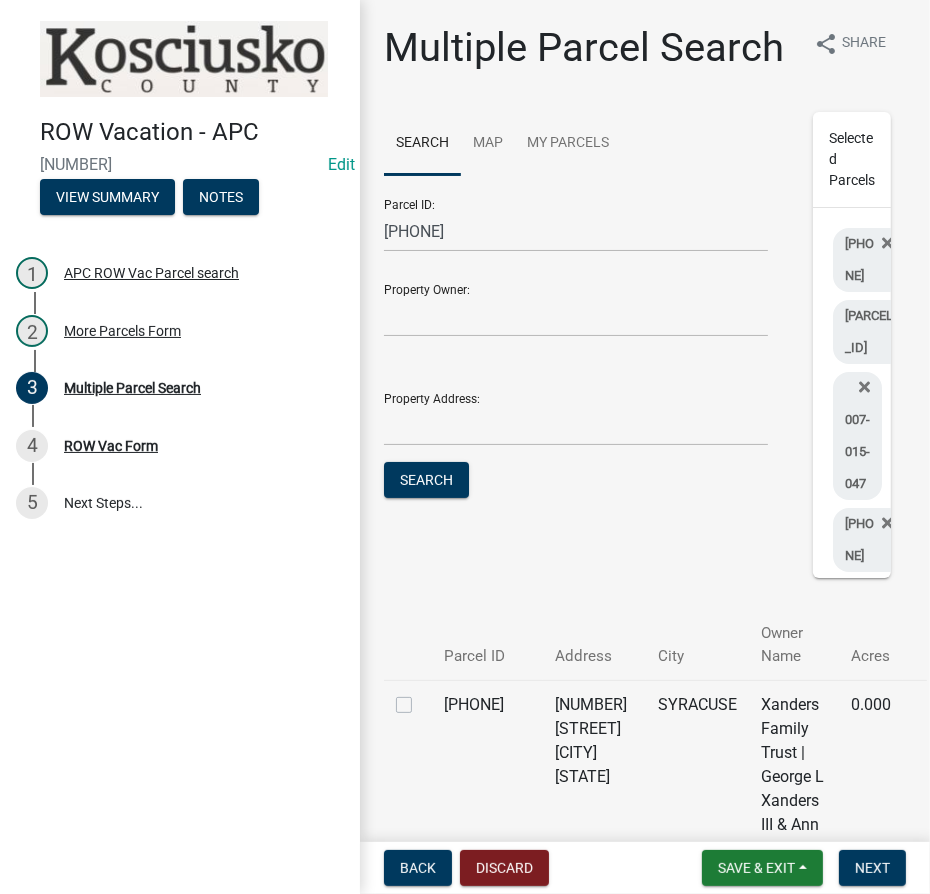 click 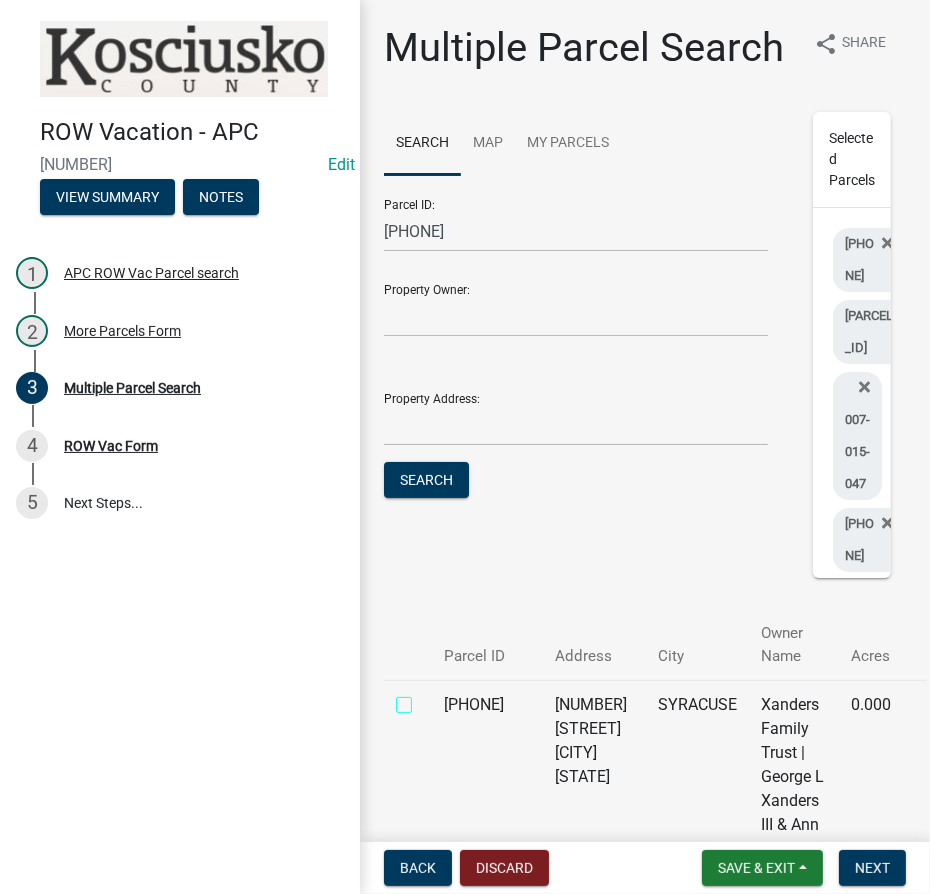 click at bounding box center (426, 699) 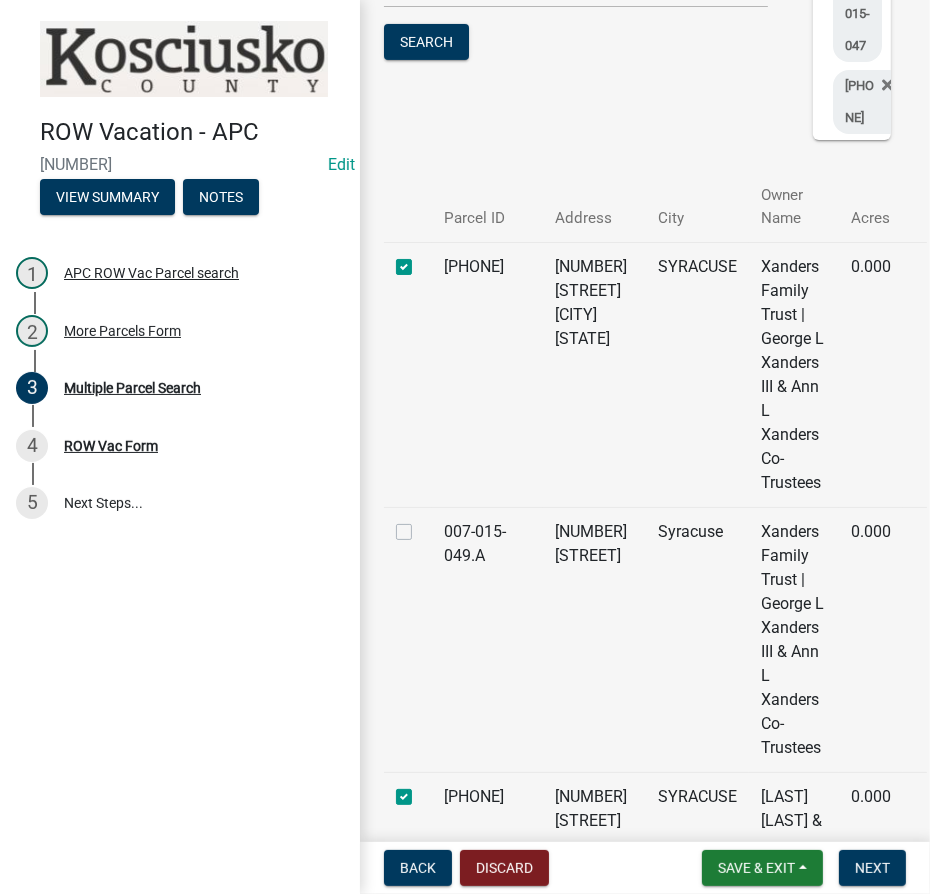 scroll, scrollTop: 727, scrollLeft: 0, axis: vertical 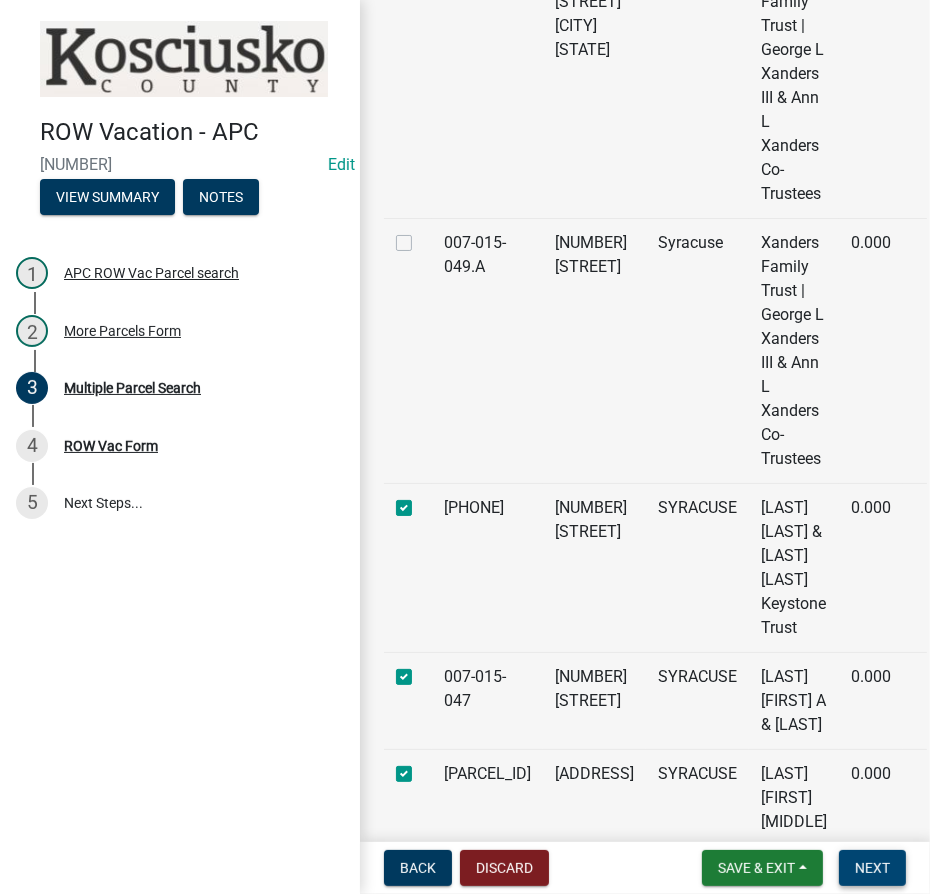 click on "Next" at bounding box center [872, 868] 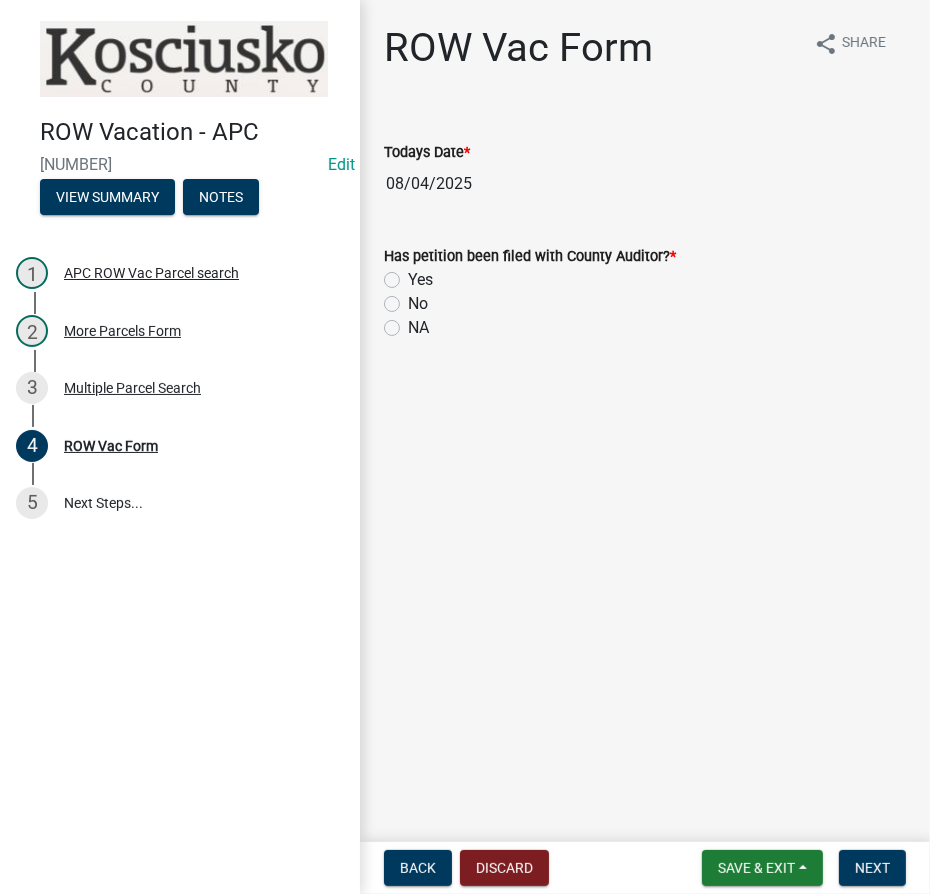 click on "NA" 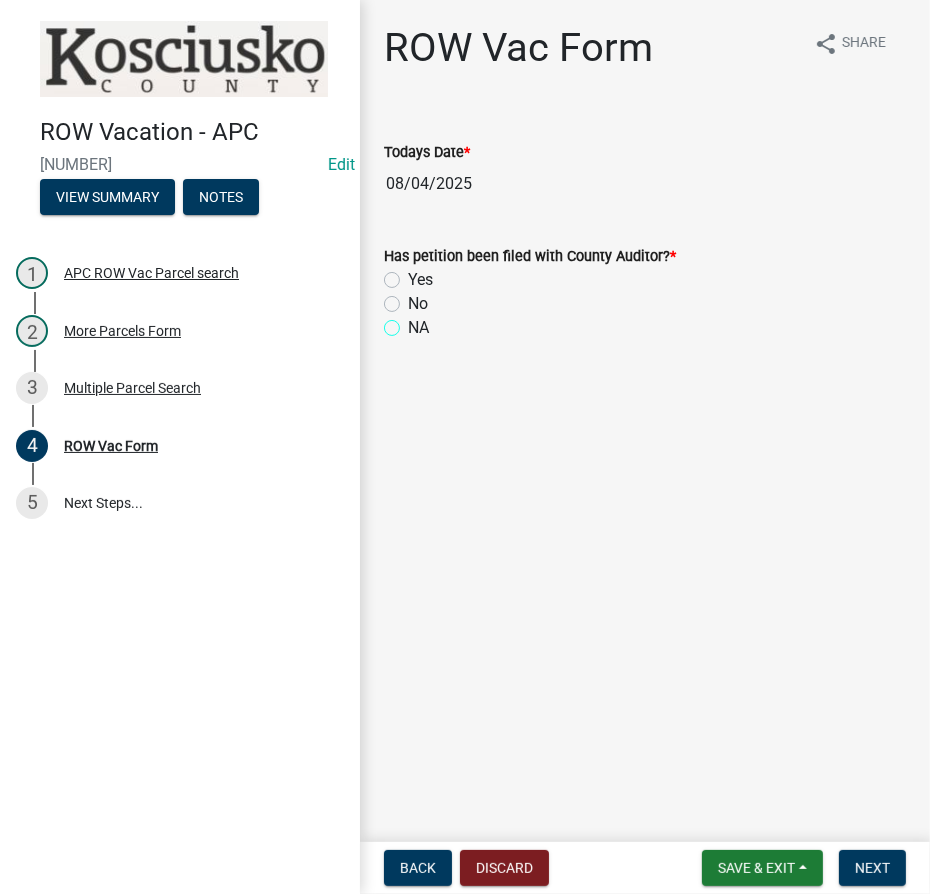 click on "NA" at bounding box center [414, 322] 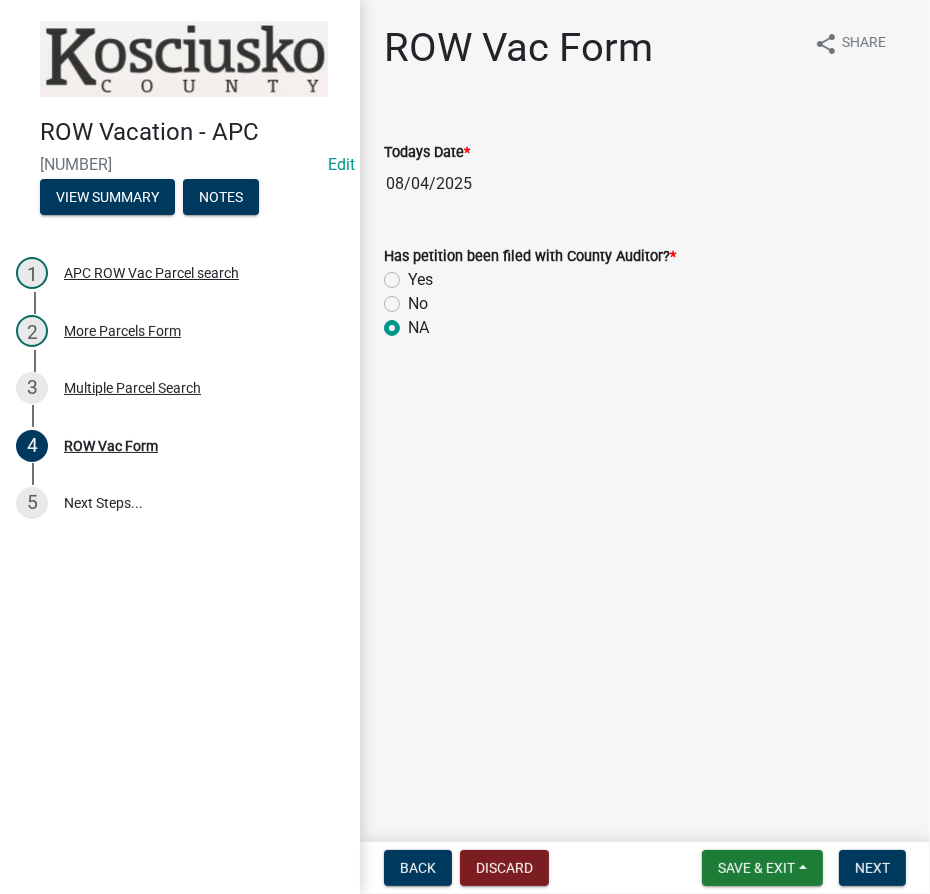 radio on "true" 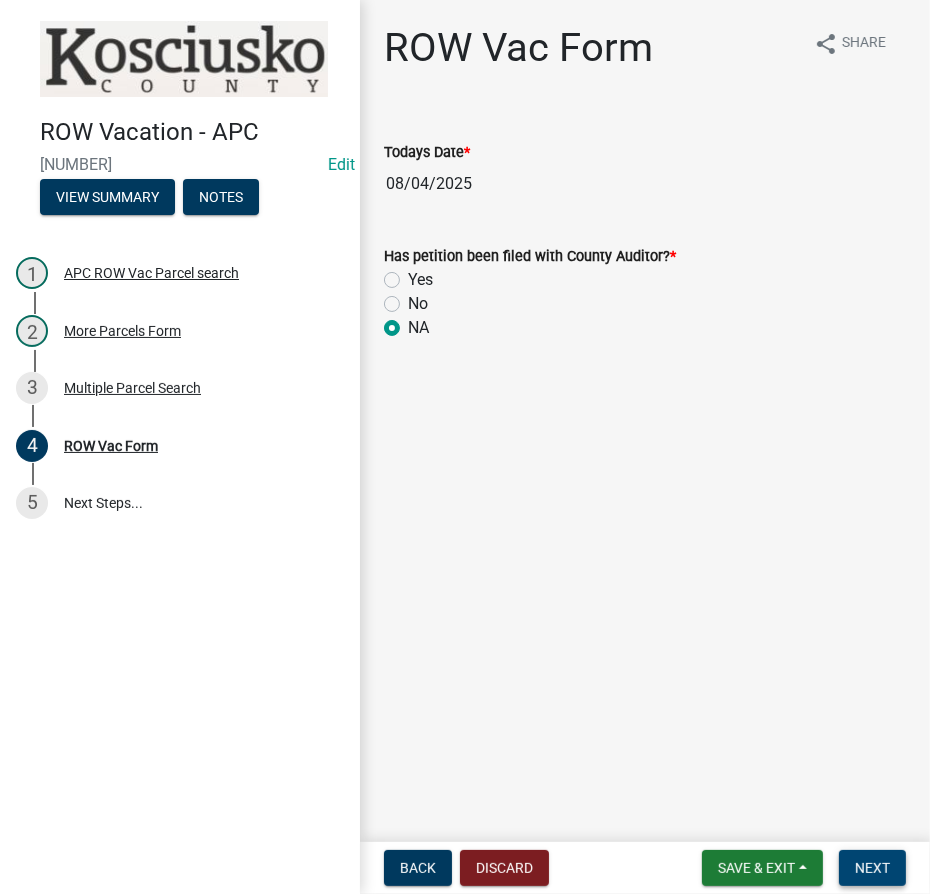 click on "Next" at bounding box center (872, 868) 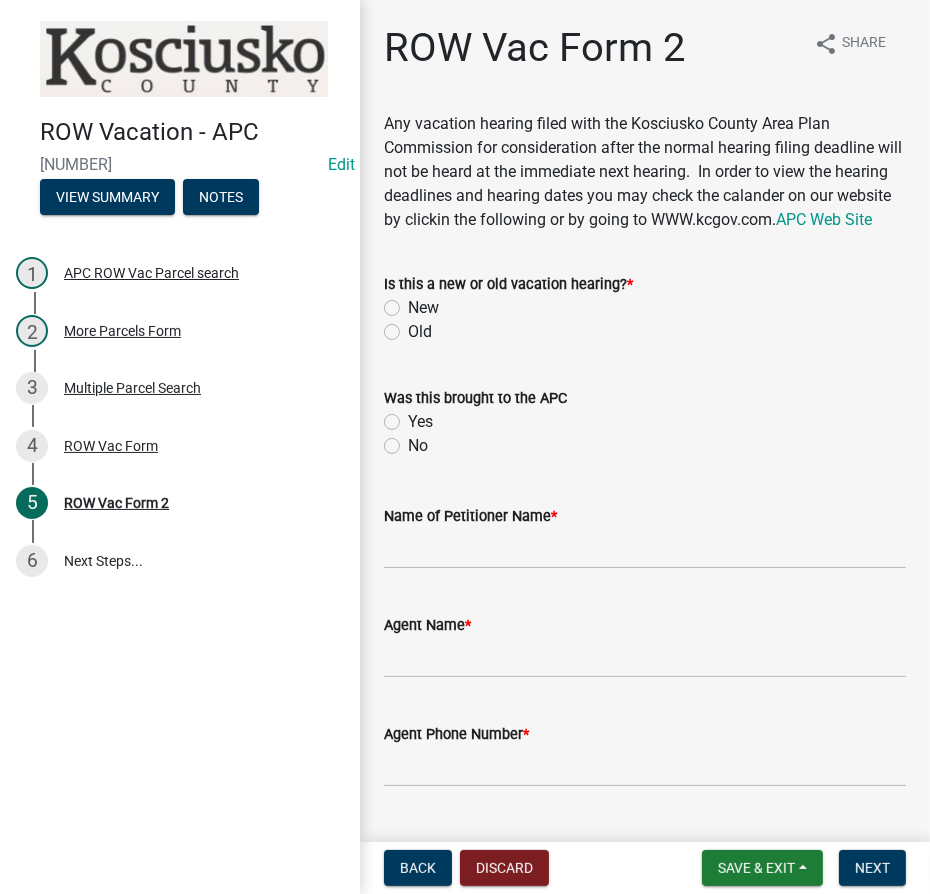click on "Yes" 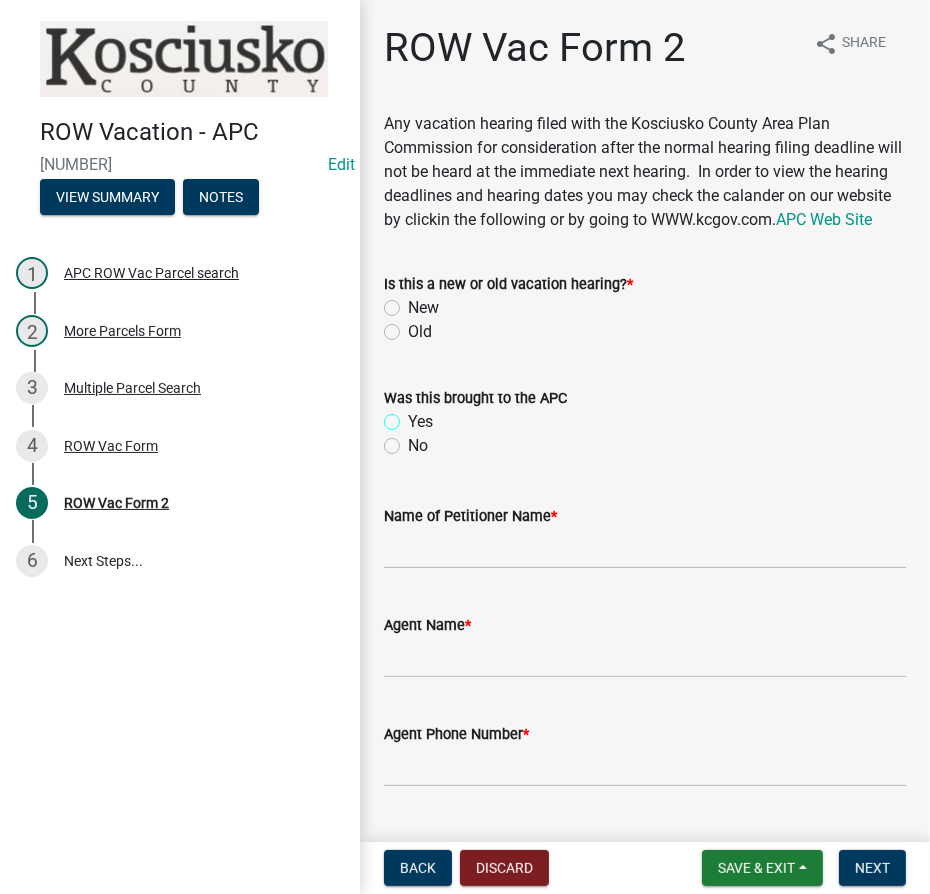 click on "Yes" at bounding box center [414, 416] 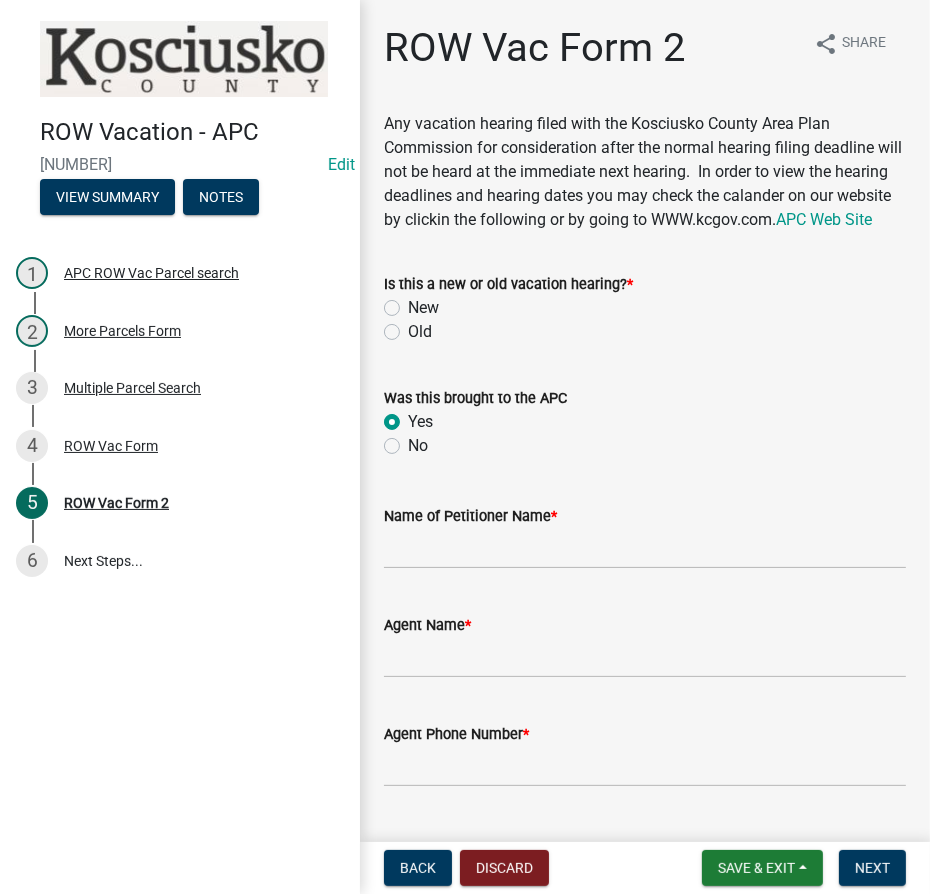 radio on "true" 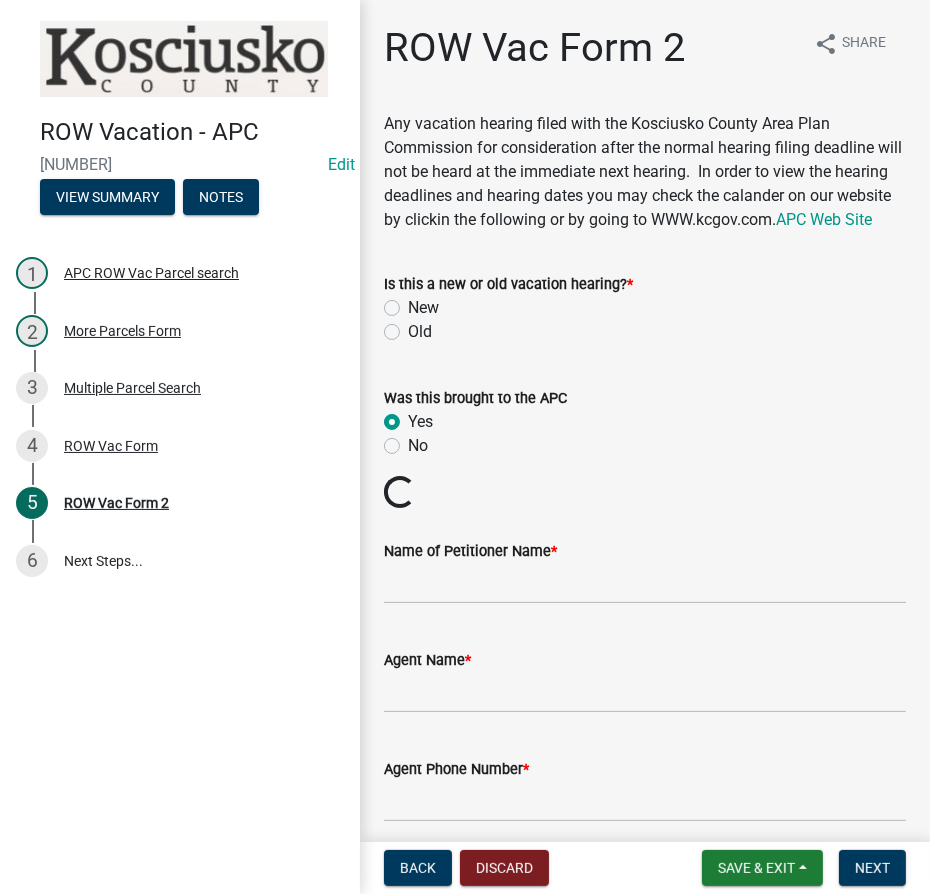 click on "Old" 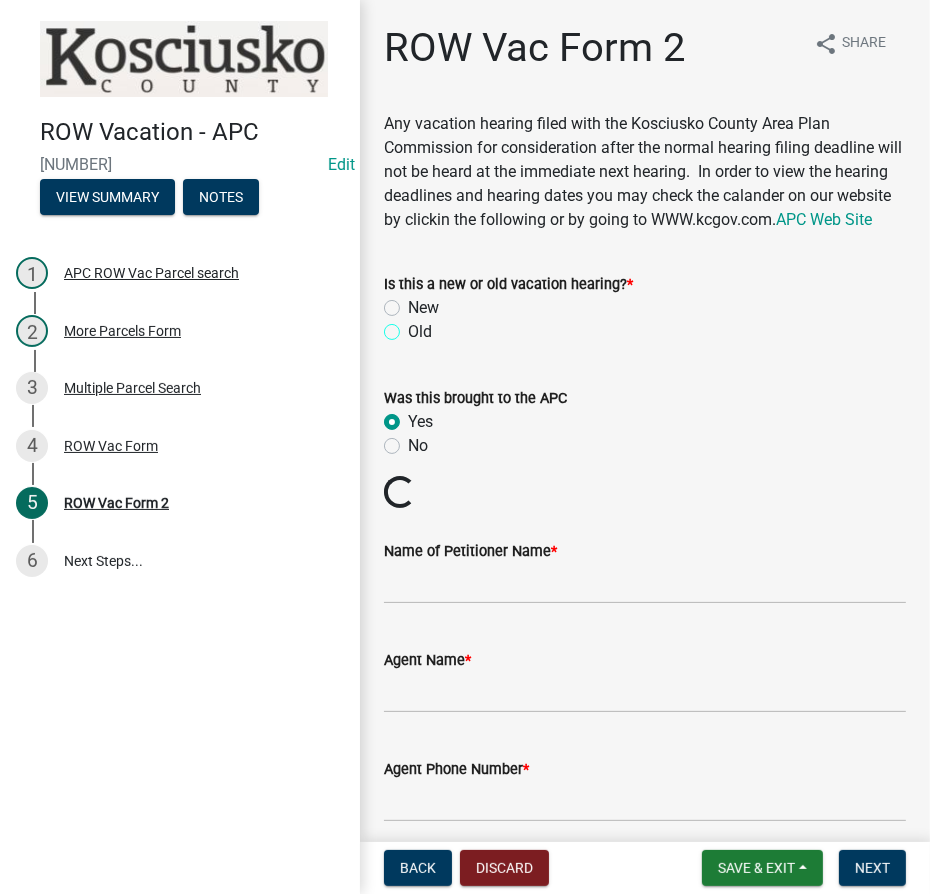 click on "Old" at bounding box center [414, 326] 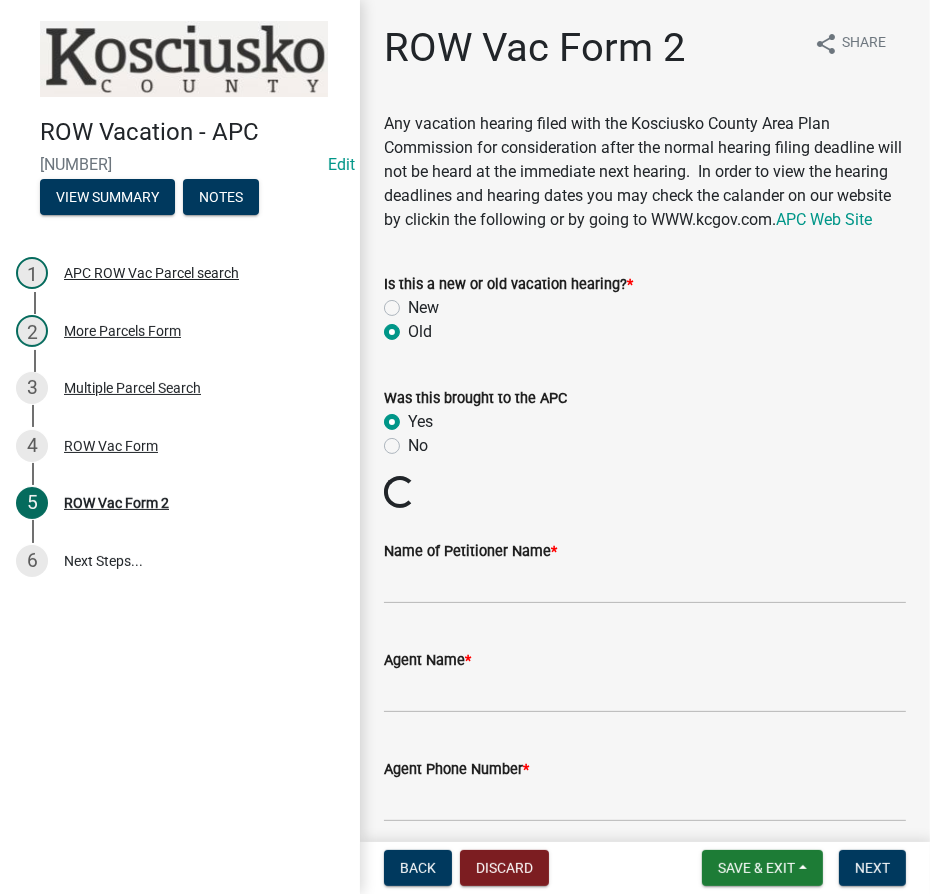 radio on "true" 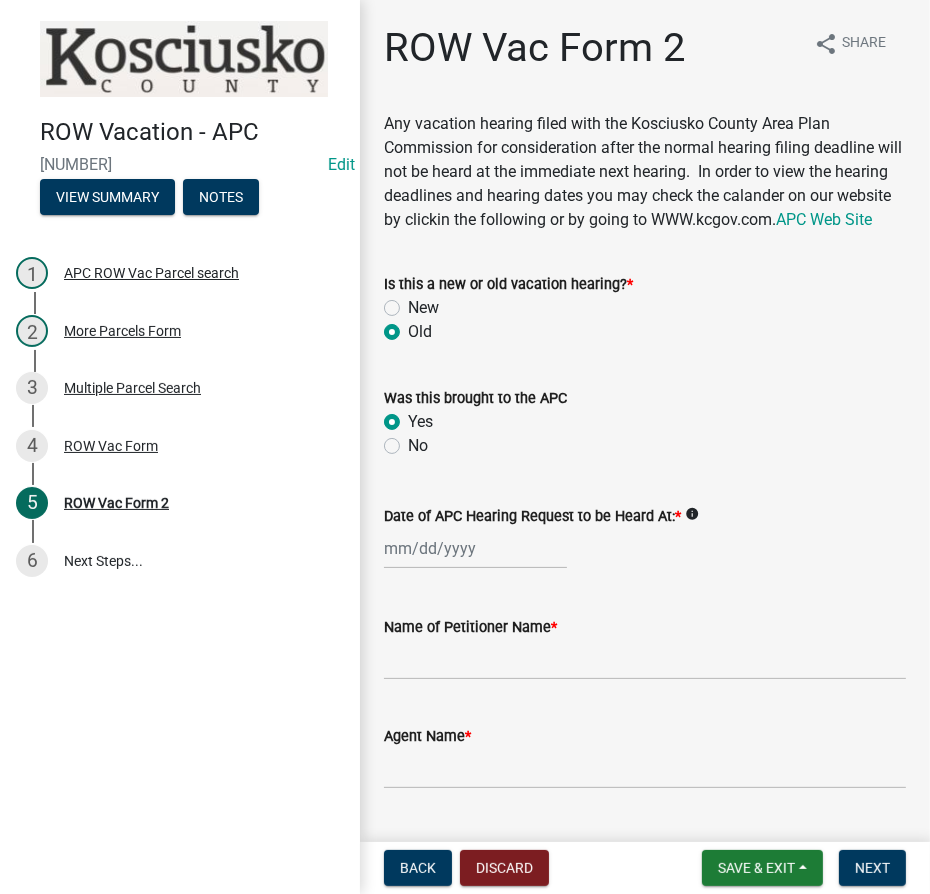click 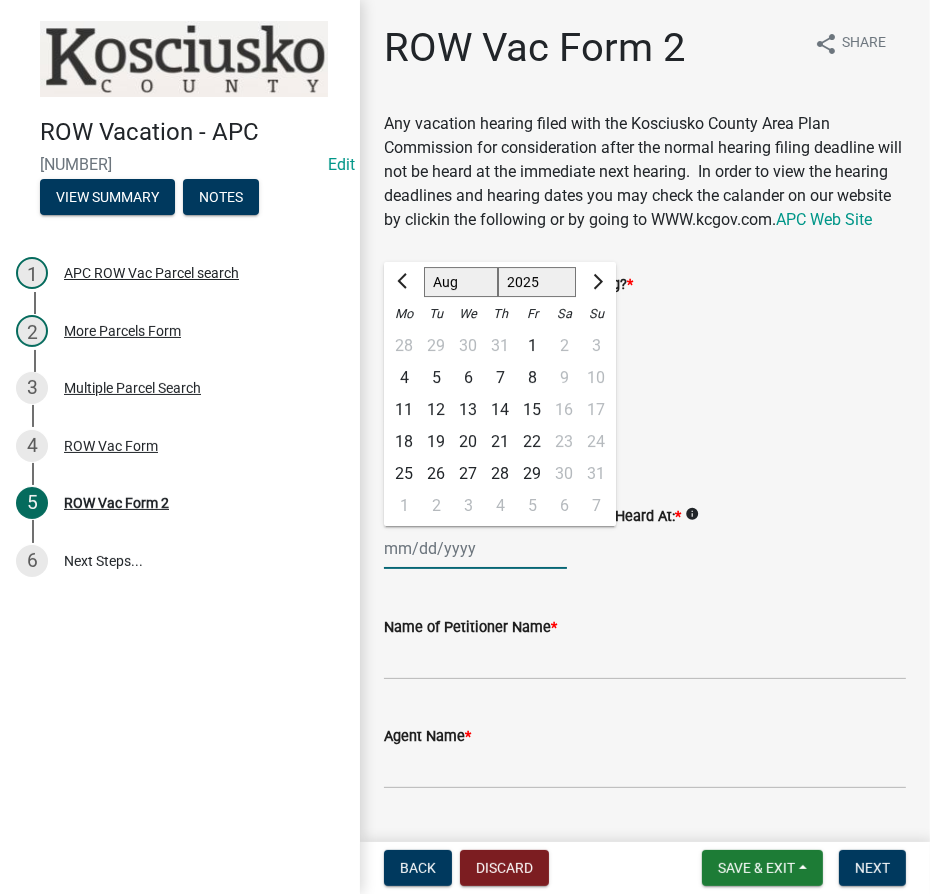 click on "1525 1526 1527 1528 1529 1530 1531 1532 1533 1534 1535 1536 1537 1538 1539 1540 1541 1542 1543 1544 1545 1546 1547 1548 1549 1550 1551 1552 1553 1554 1555 1556 1557 1558 1559 1560 1561 1562 1563 1564 1565 1566 1567 1568 1569 1570 1571 1572 1573 1574 1575 1576 1577 1578 1579 1580 1581 1582 1583 1584 1585 1586 1587 1588 1589 1590 1591 1592 1593 1594 1595 1596 1597 1598 1599 1600 1601 1602 1603 1604 1605 1606 1607 1608 1609 1610 1611 1612 1613 1614 1615 1616 1617 1618 1619 1620 1621 1622 1623 1624 1625 1626 1627 1628 1629 1630 1631 1632 1633 1634 1635 1636 1637 1638 1639 1640 1641 1642 1643 1644 1645 1646 1647 1648 1649 1650 1651 1652 1653 1654 1655 1656 1657 1658 1659 1660 1661 1662 1663 1664 1665 1666 1667 1668 1669 1670 1671 1672 1673 1674 1675 1676 1677 1678 1679 1680 1681 1682 1683 1684 1685 1686 1687 1688 1689 1690 1691 1692 1693 1694 1695 1696 1697 1698 1699 1700 1701 1702 1703 1704 1705 1706 1707 1708 1709 1710 1711 1712 1713 1714 1715 1716 1717 1718 1719 1720 1721 1722 1723 1724 1725 1726 1727 1728 1729" 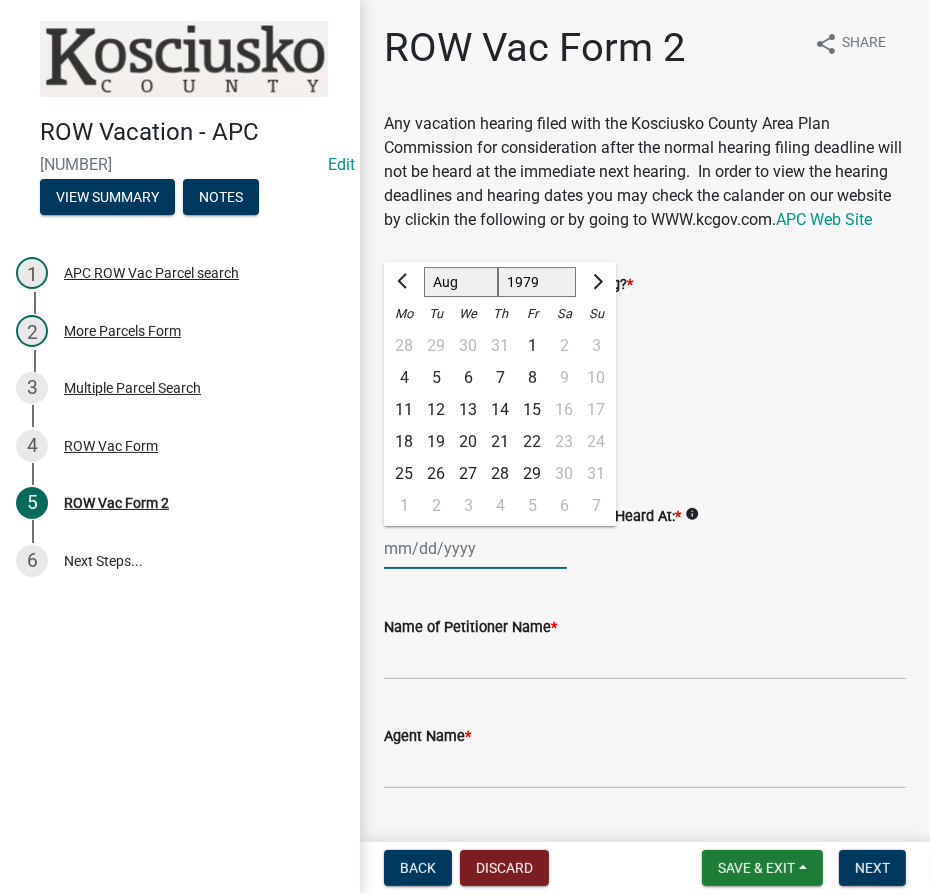 click on "1525 1526 1527 1528 1529 1530 1531 1532 1533 1534 1535 1536 1537 1538 1539 1540 1541 1542 1543 1544 1545 1546 1547 1548 1549 1550 1551 1552 1553 1554 1555 1556 1557 1558 1559 1560 1561 1562 1563 1564 1565 1566 1567 1568 1569 1570 1571 1572 1573 1574 1575 1576 1577 1578 1579 1580 1581 1582 1583 1584 1585 1586 1587 1588 1589 1590 1591 1592 1593 1594 1595 1596 1597 1598 1599 1600 1601 1602 1603 1604 1605 1606 1607 1608 1609 1610 1611 1612 1613 1614 1615 1616 1617 1618 1619 1620 1621 1622 1623 1624 1625 1626 1627 1628 1629 1630 1631 1632 1633 1634 1635 1636 1637 1638 1639 1640 1641 1642 1643 1644 1645 1646 1647 1648 1649 1650 1651 1652 1653 1654 1655 1656 1657 1658 1659 1660 1661 1662 1663 1664 1665 1666 1667 1668 1669 1670 1671 1672 1673 1674 1675 1676 1677 1678 1679 1680 1681 1682 1683 1684 1685 1686 1687 1688 1689 1690 1691 1692 1693 1694 1695 1696 1697 1698 1699 1700 1701 1702 1703 1704 1705 1706 1707 1708 1709 1710 1711 1712 1713 1714 1715 1716 1717 1718 1719 1720 1721 1722 1723 1724 1725 1726 1727 1728 1729" 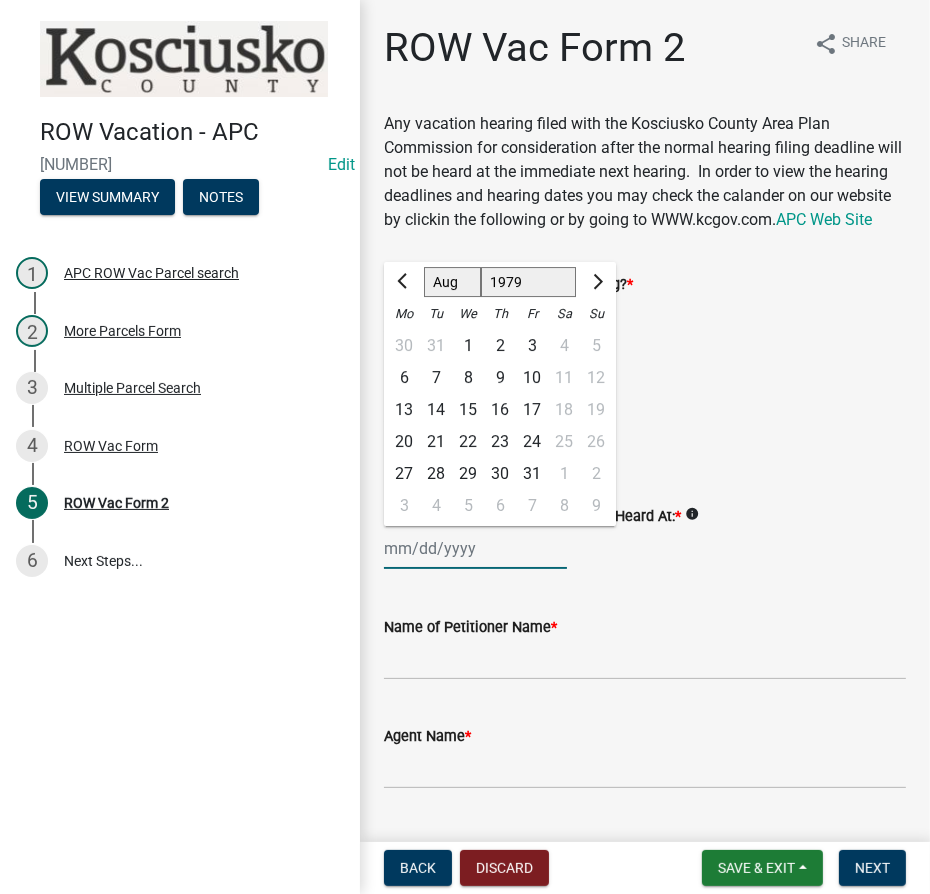 click on "Jan Feb Mar Apr May Jun Jul Aug Sep Oct Nov Dec" 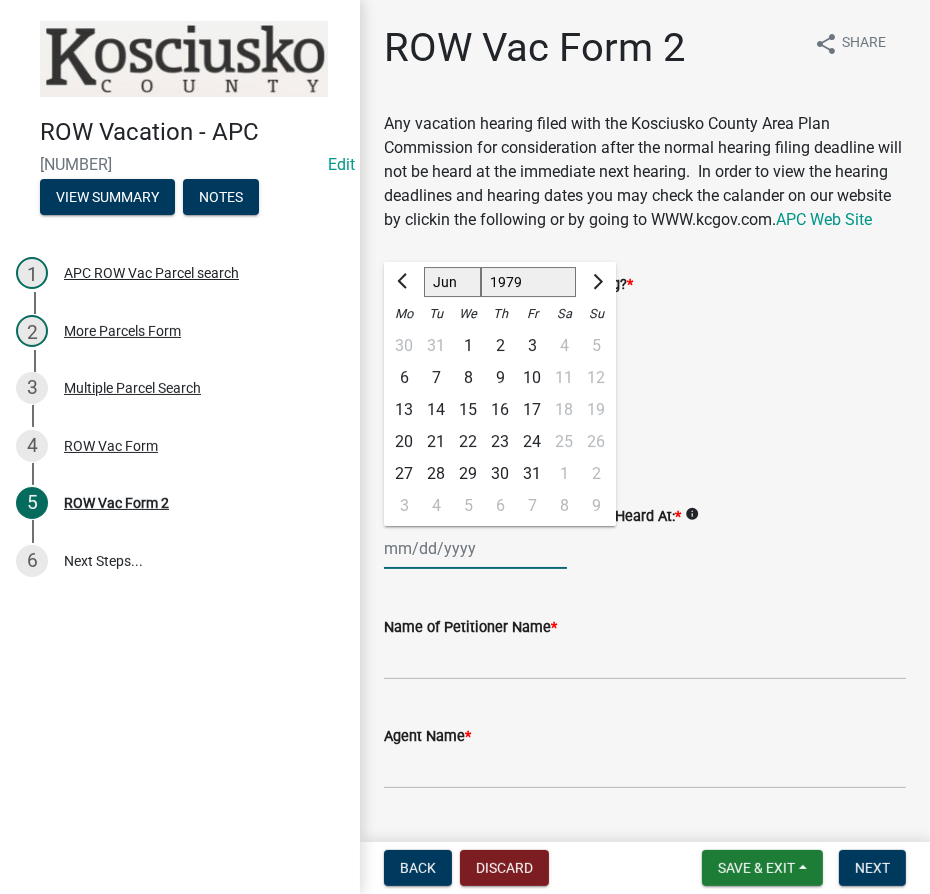 click on "Jan Feb Mar Apr May Jun Jul Aug Sep Oct Nov Dec" 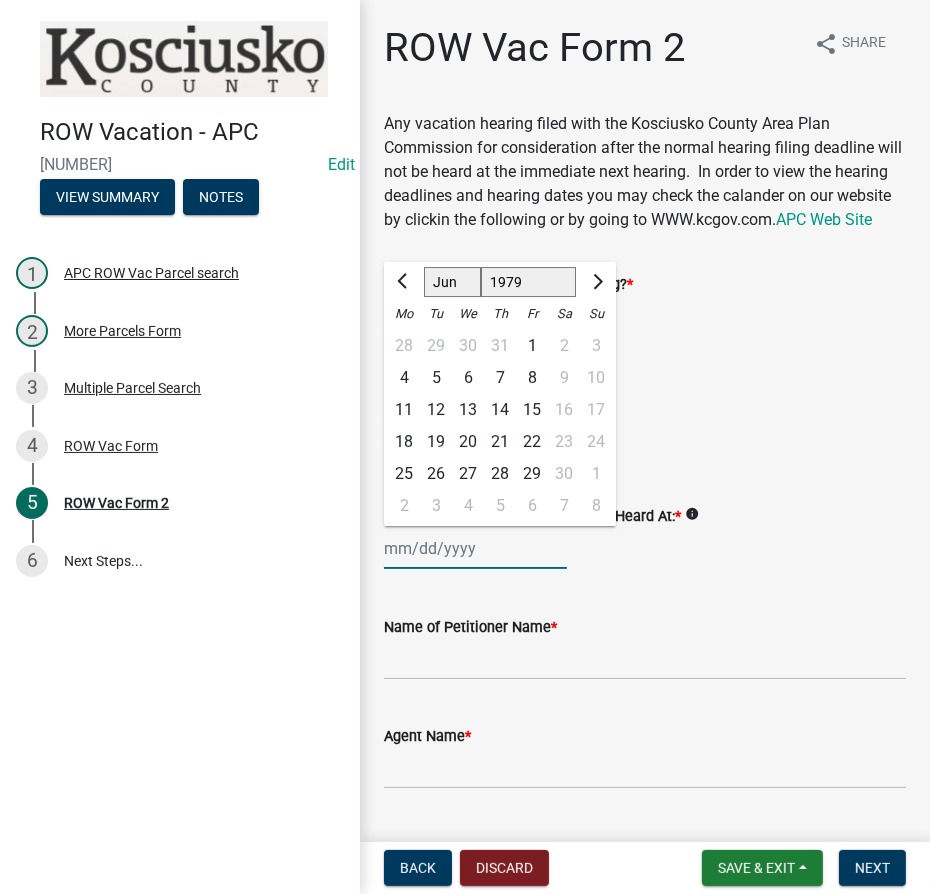 click on "6" 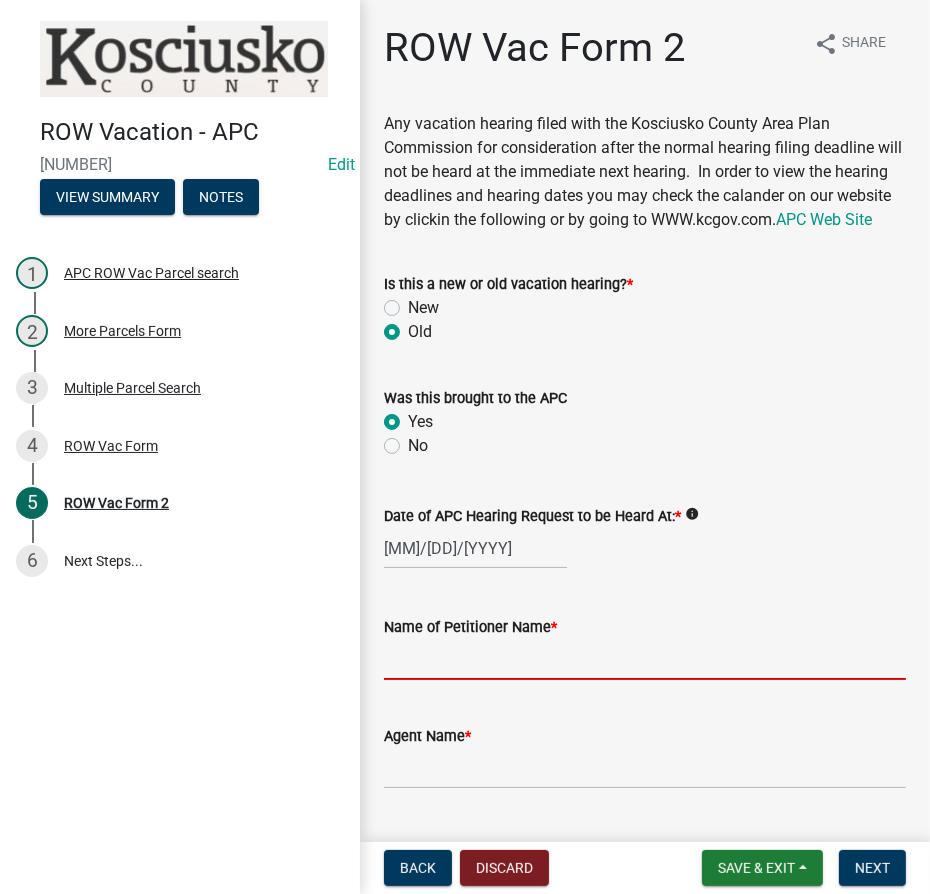click on "Name of Petitioner Name  *" at bounding box center (645, 659) 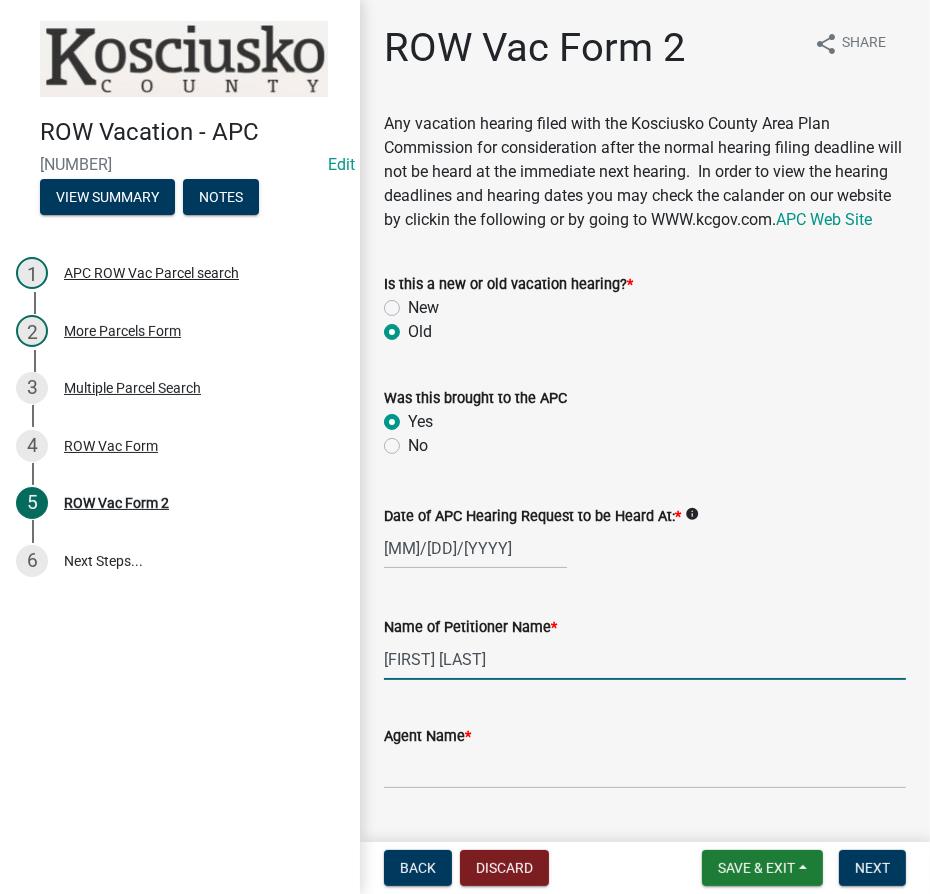 type on "[FIRST] [LAST]" 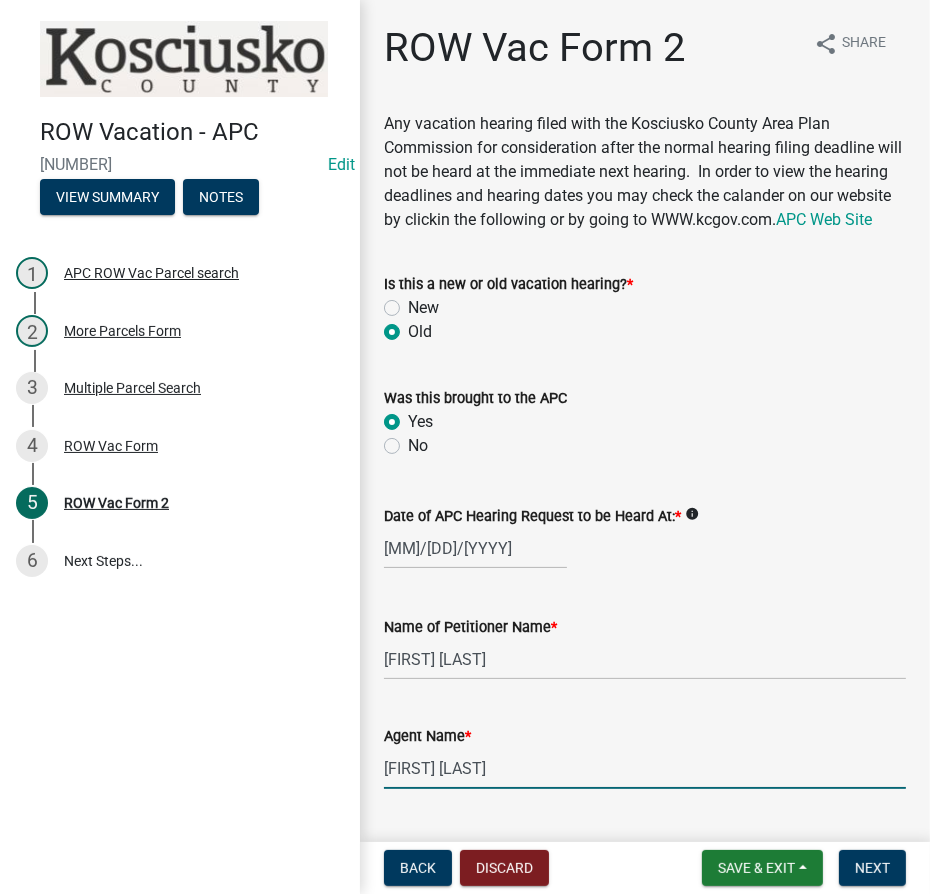 type on "[FIRST] [LAST]" 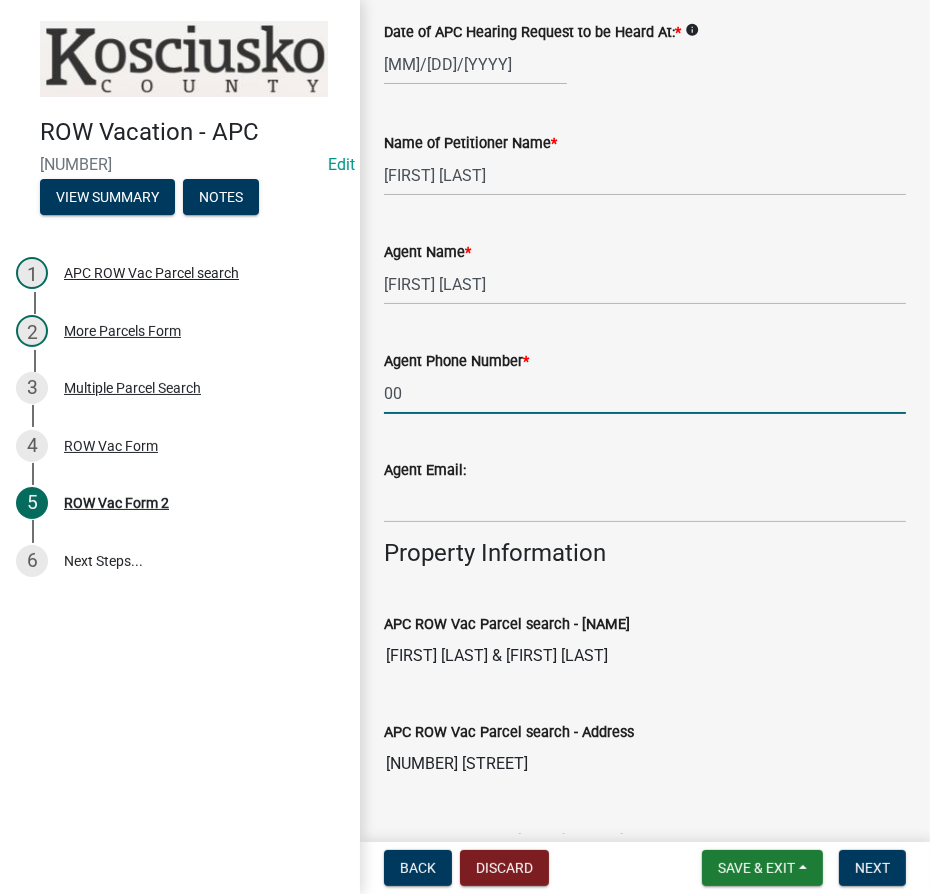 type on "000-000-0000" 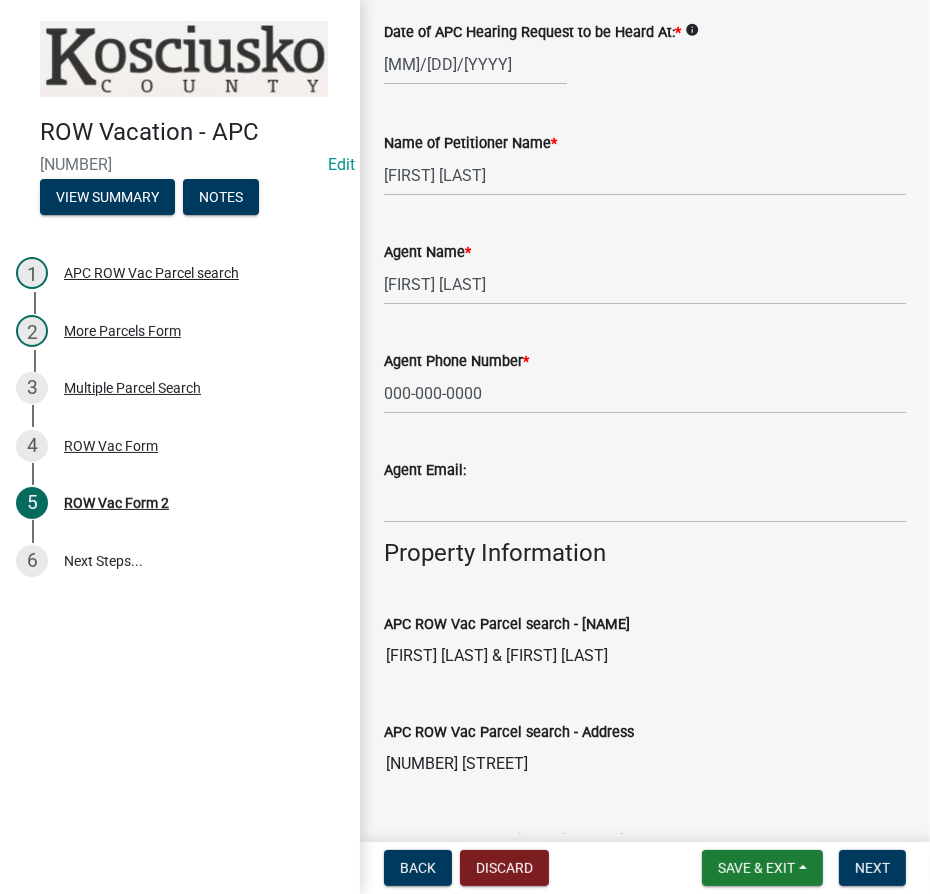 scroll, scrollTop: 961, scrollLeft: 0, axis: vertical 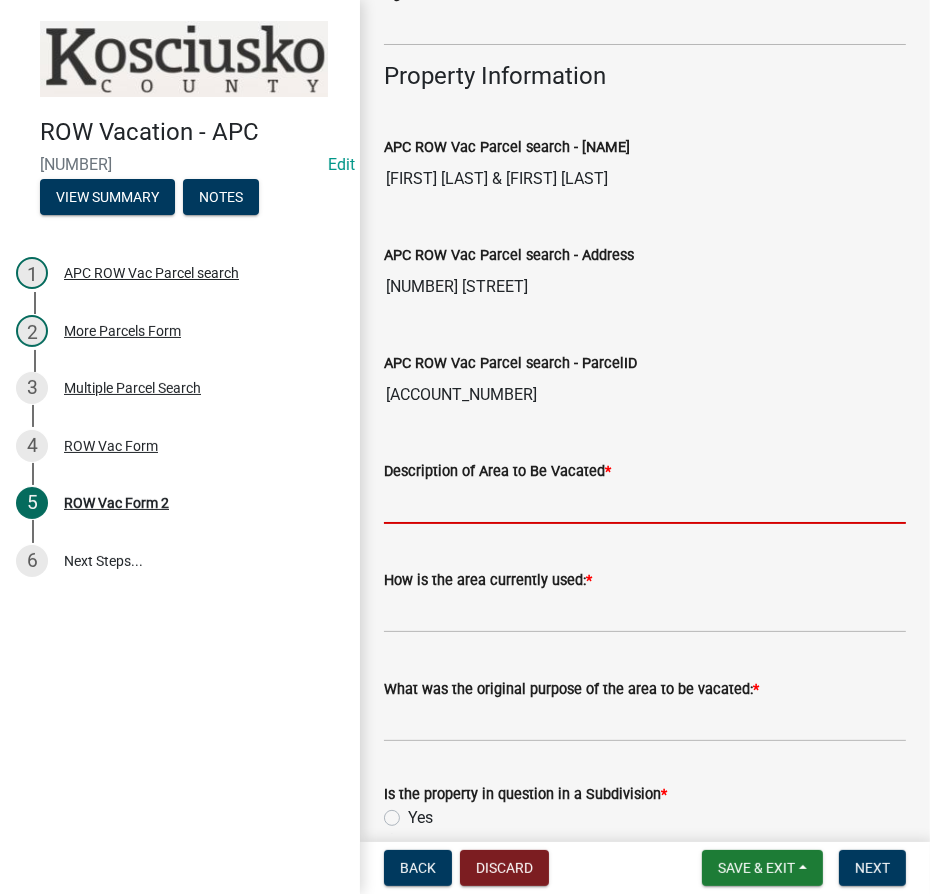 click on "Description of Area to Be Vacated  *" at bounding box center [645, 503] 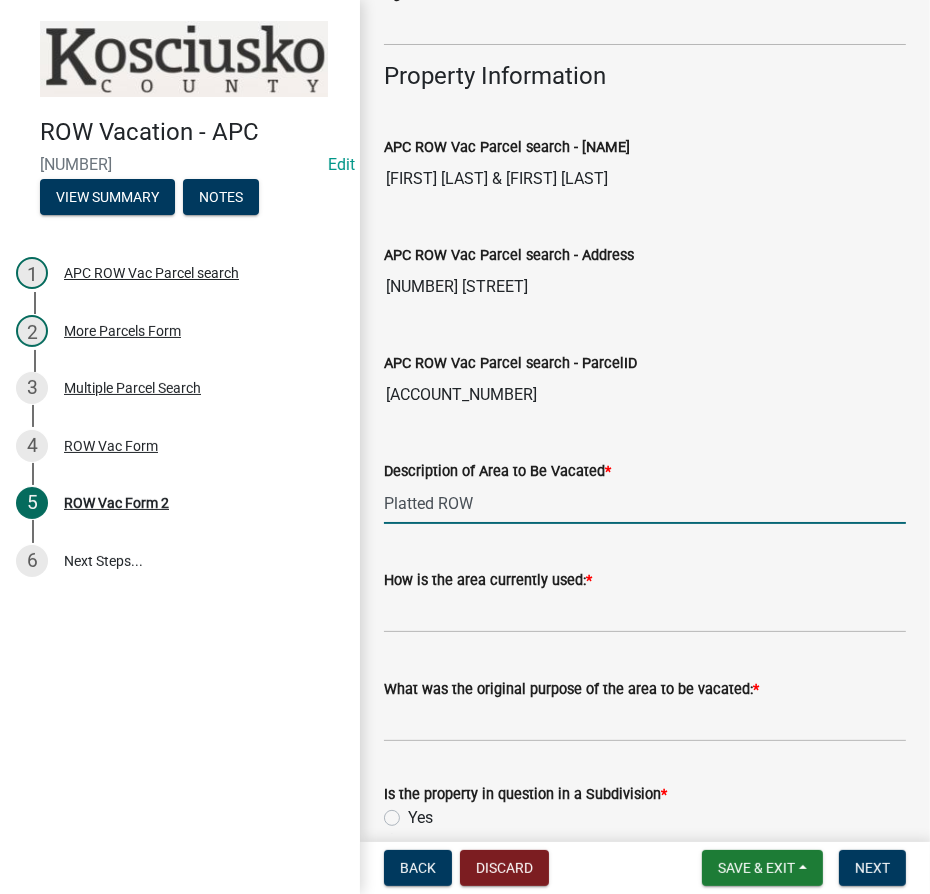 type on "Platted ROW" 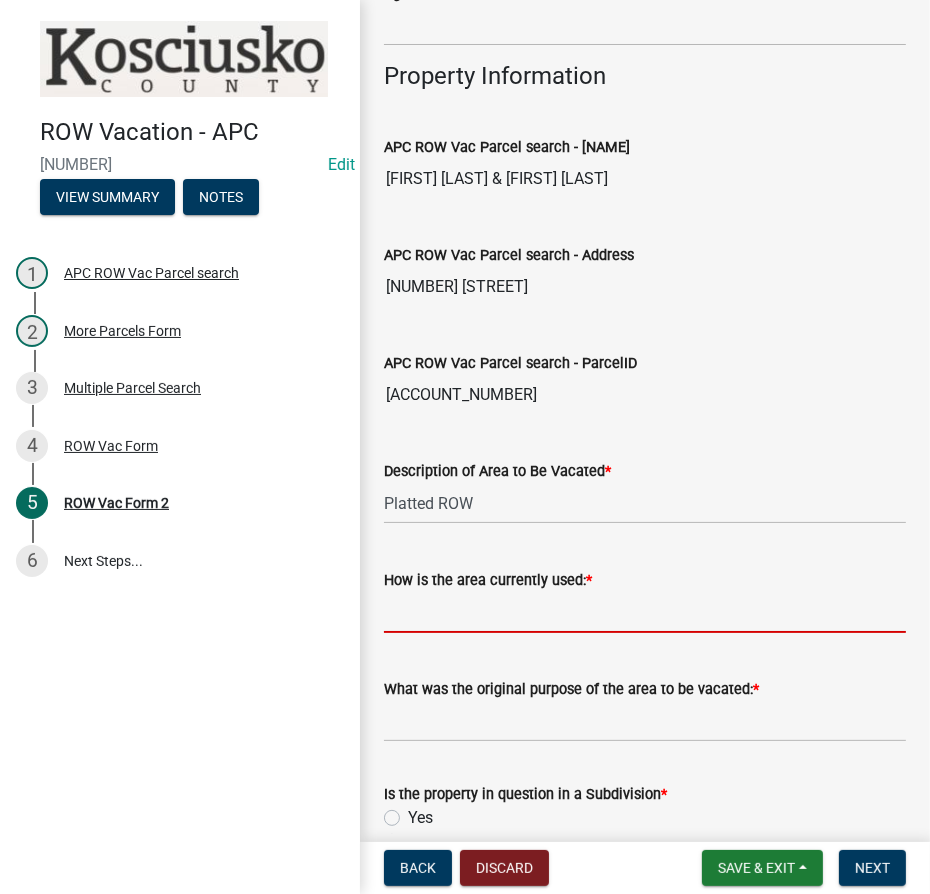 click on "How is the area currently used:  *" at bounding box center (645, 612) 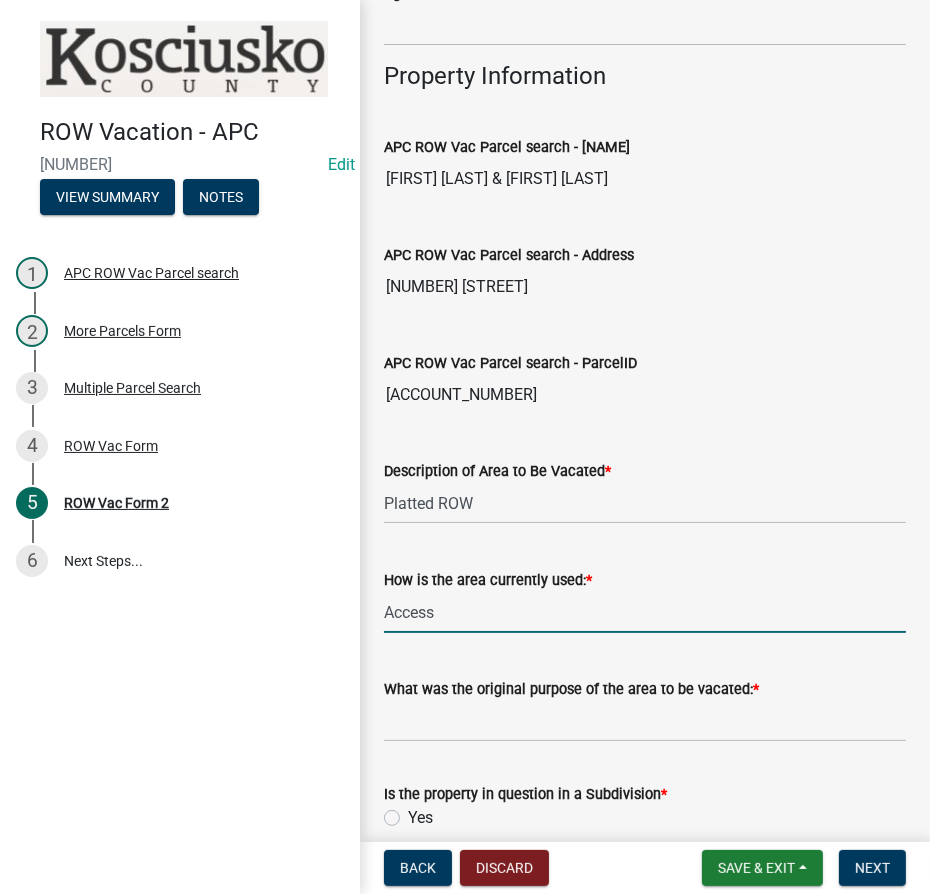 type on "Access" 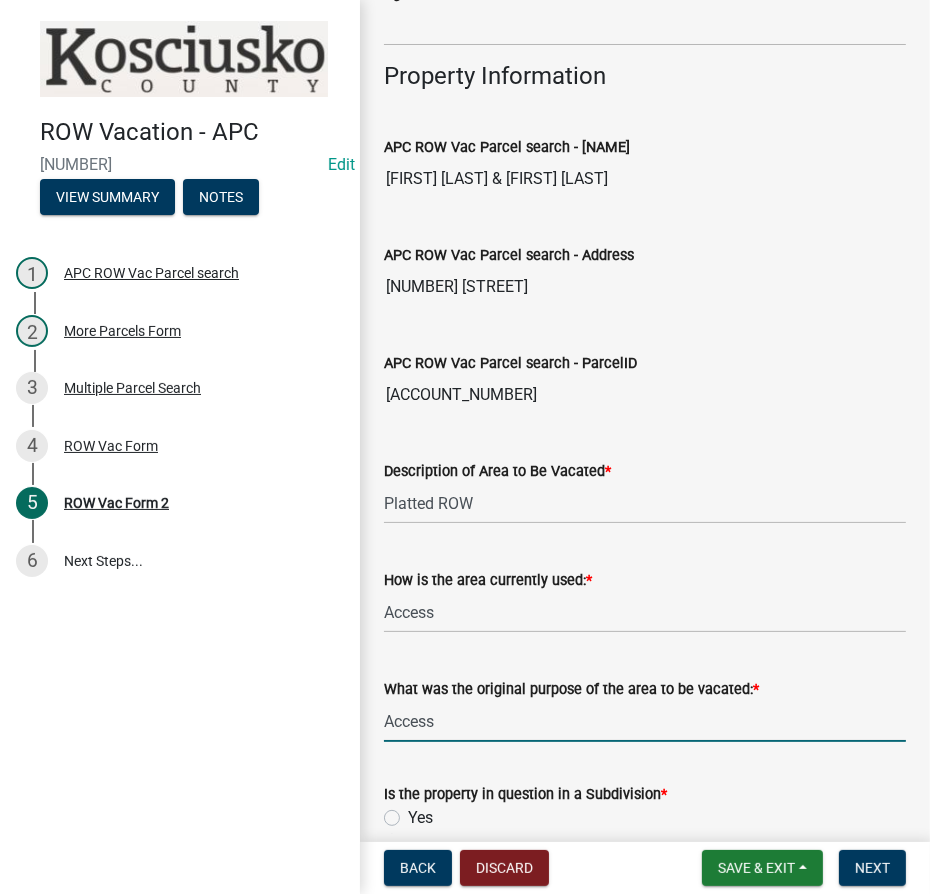 type on "Access" 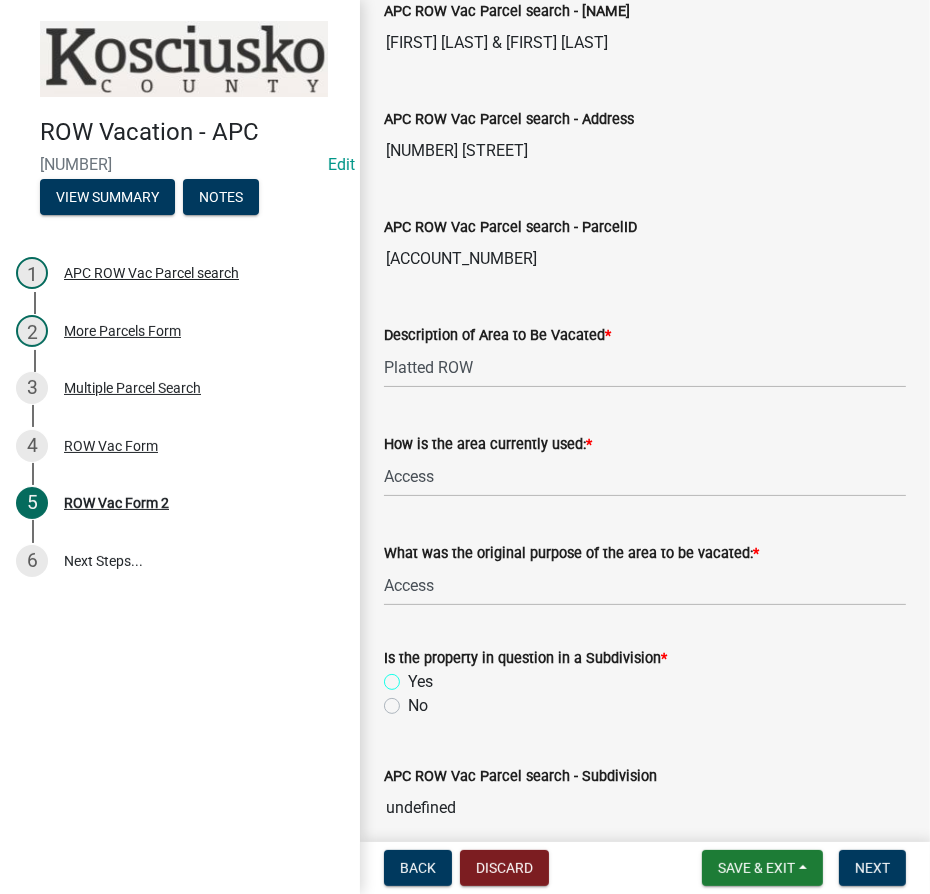 scroll, scrollTop: 1149, scrollLeft: 0, axis: vertical 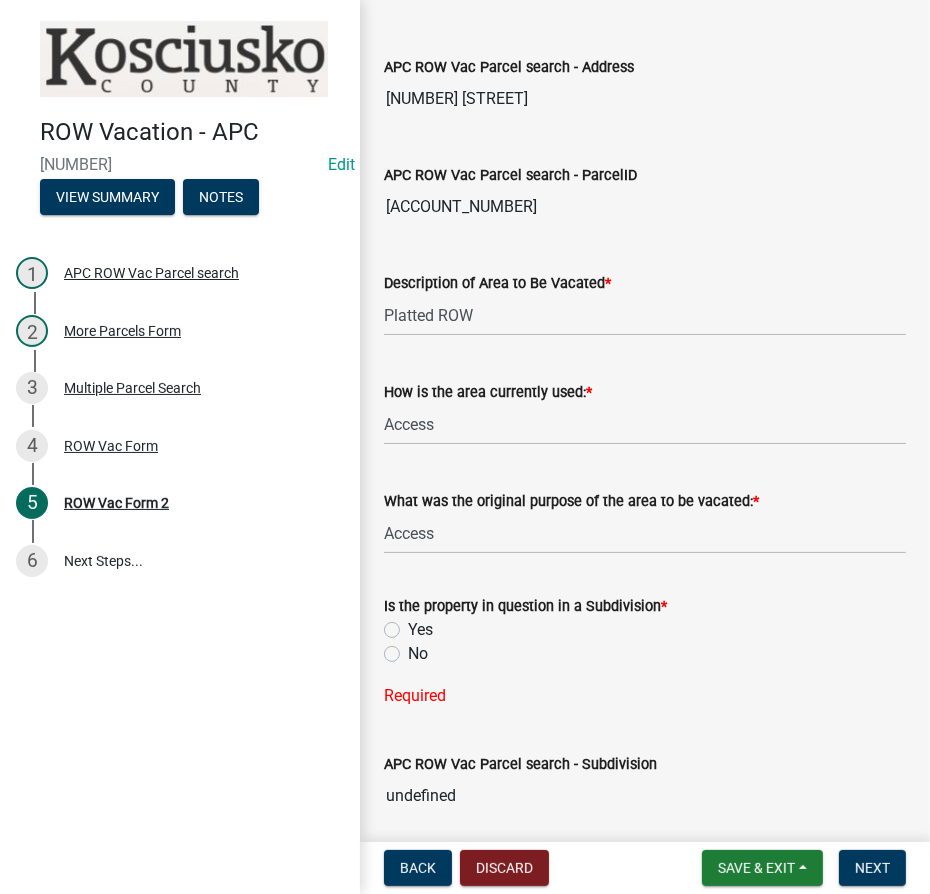 click on "Yes" 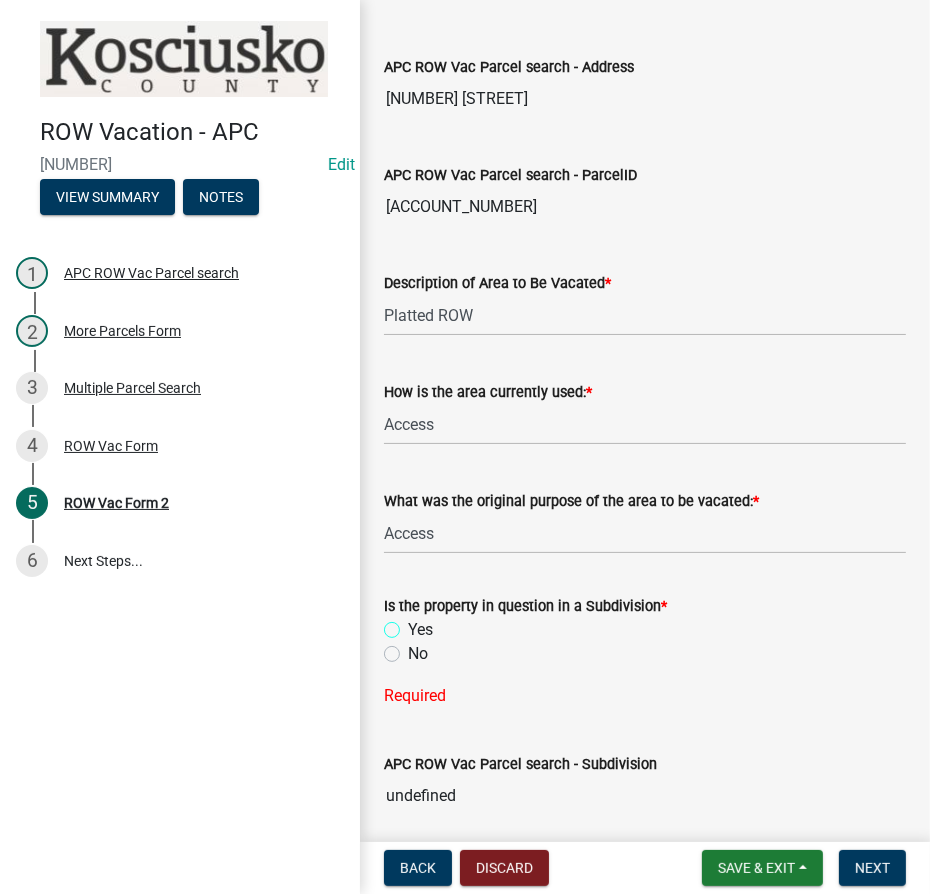 click on "Yes" at bounding box center (414, 624) 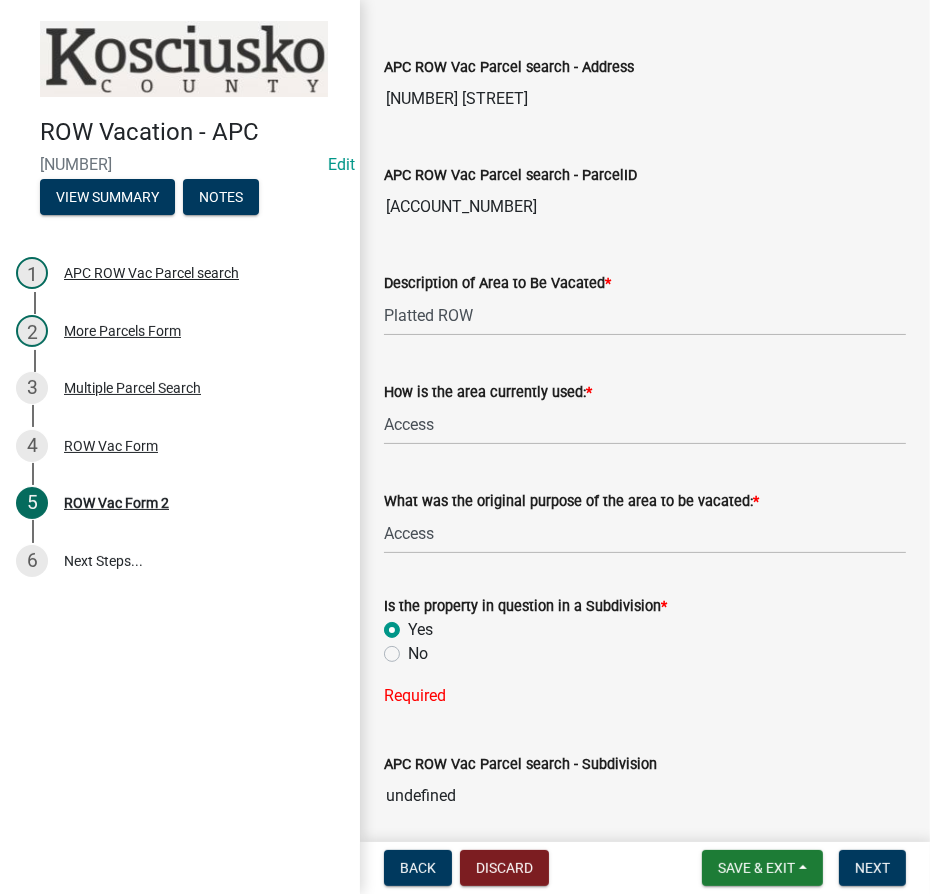 radio on "true" 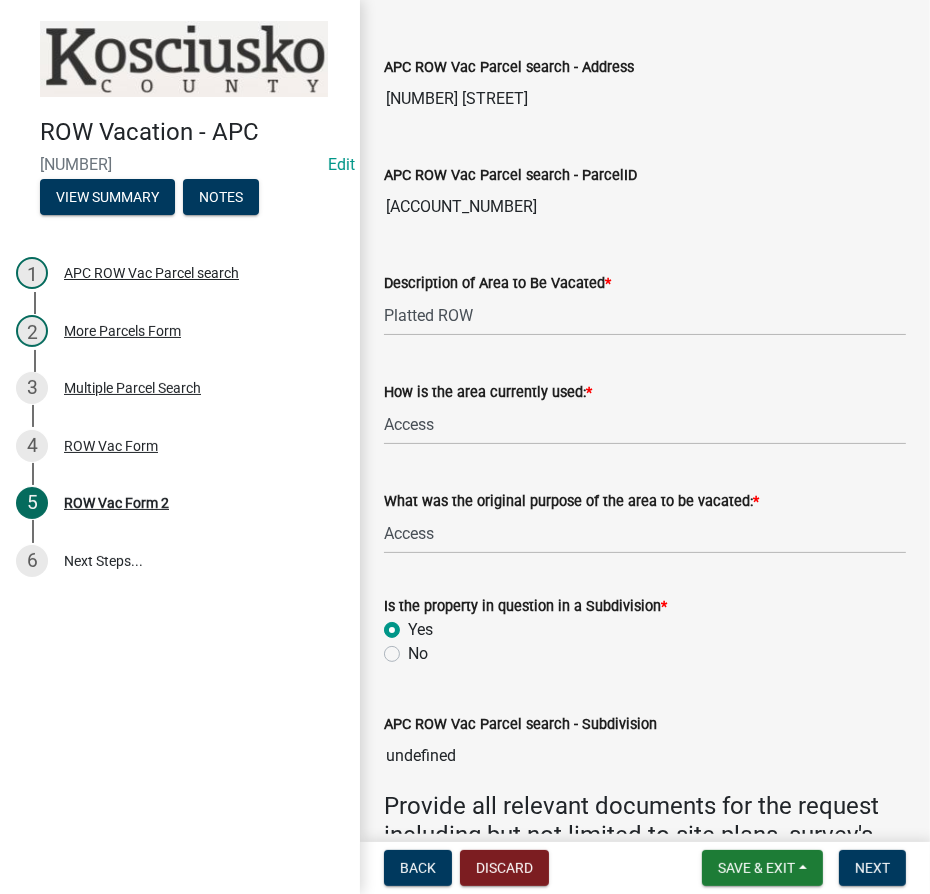 scroll, scrollTop: 1456, scrollLeft: 0, axis: vertical 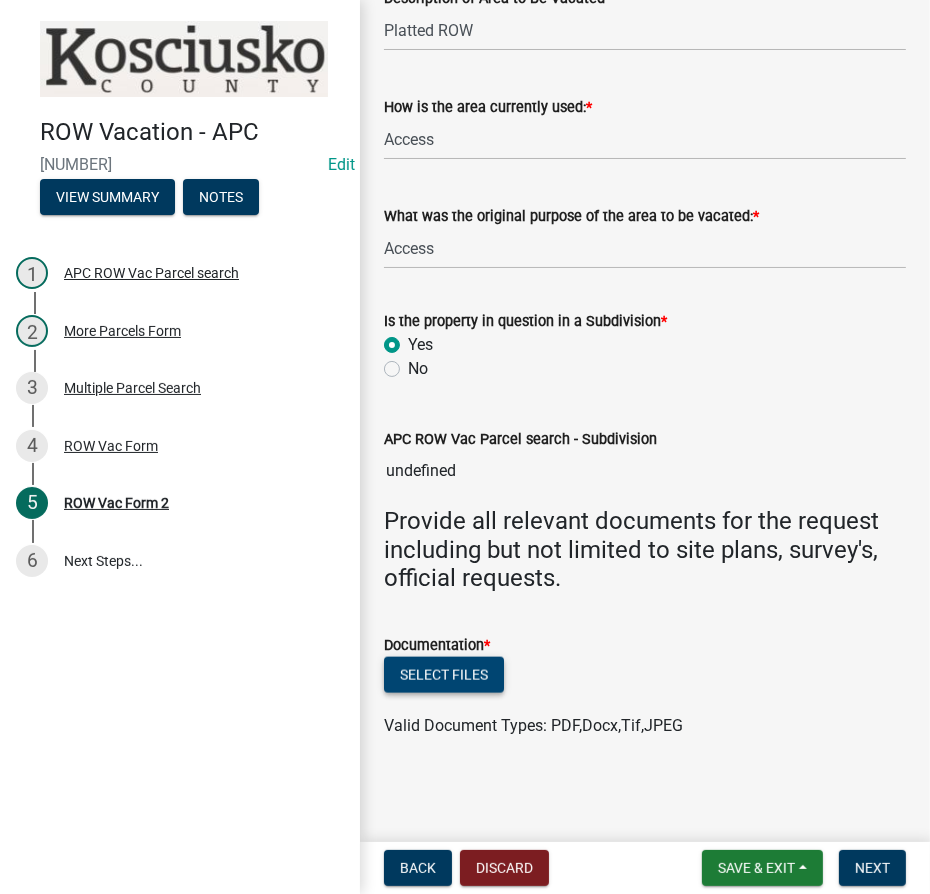 click on "Select files" 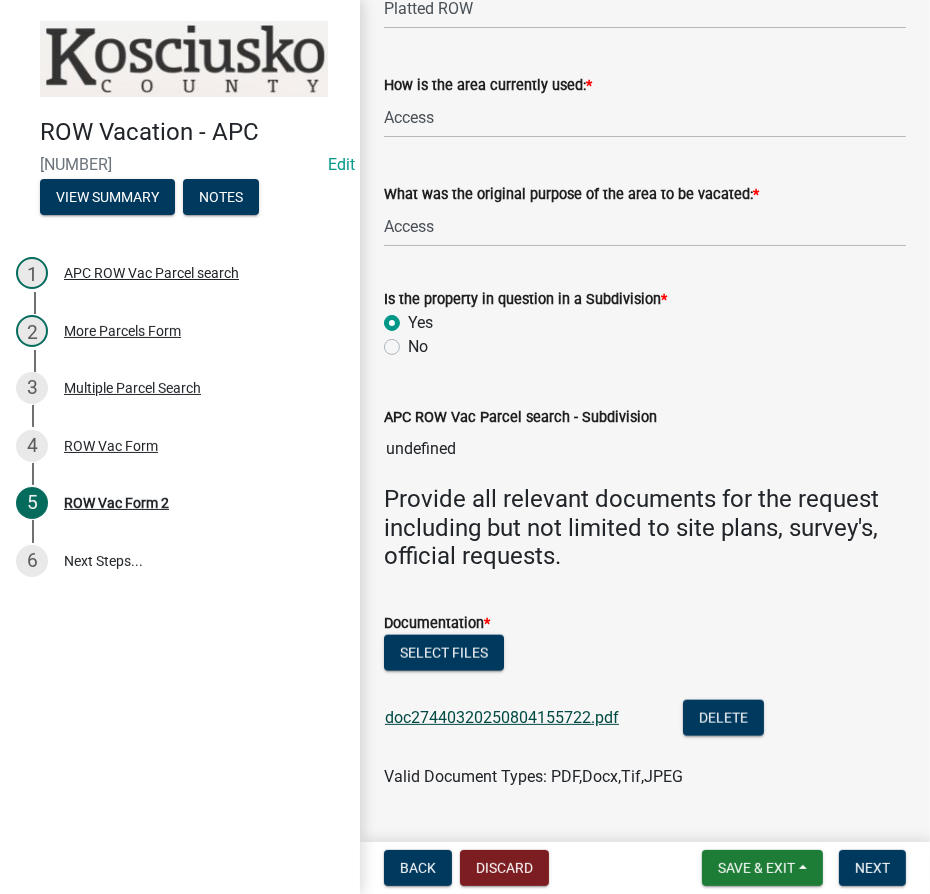 click on "doc27440320250804155722.pdf" 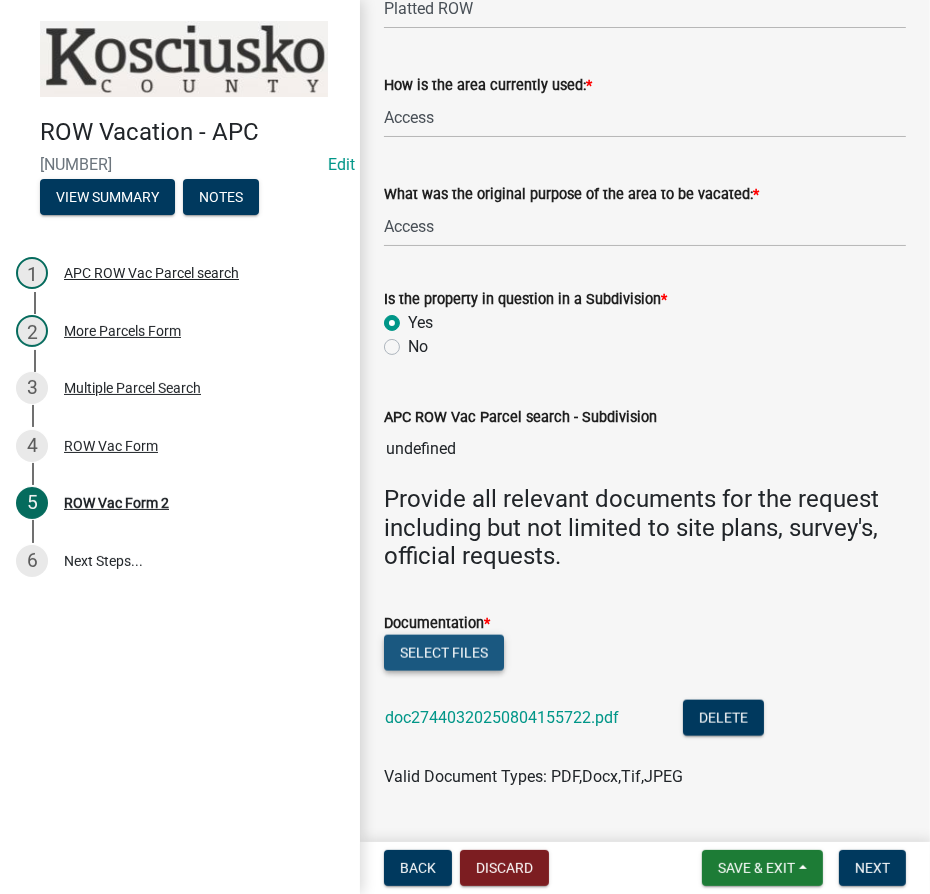 click on "Select files" 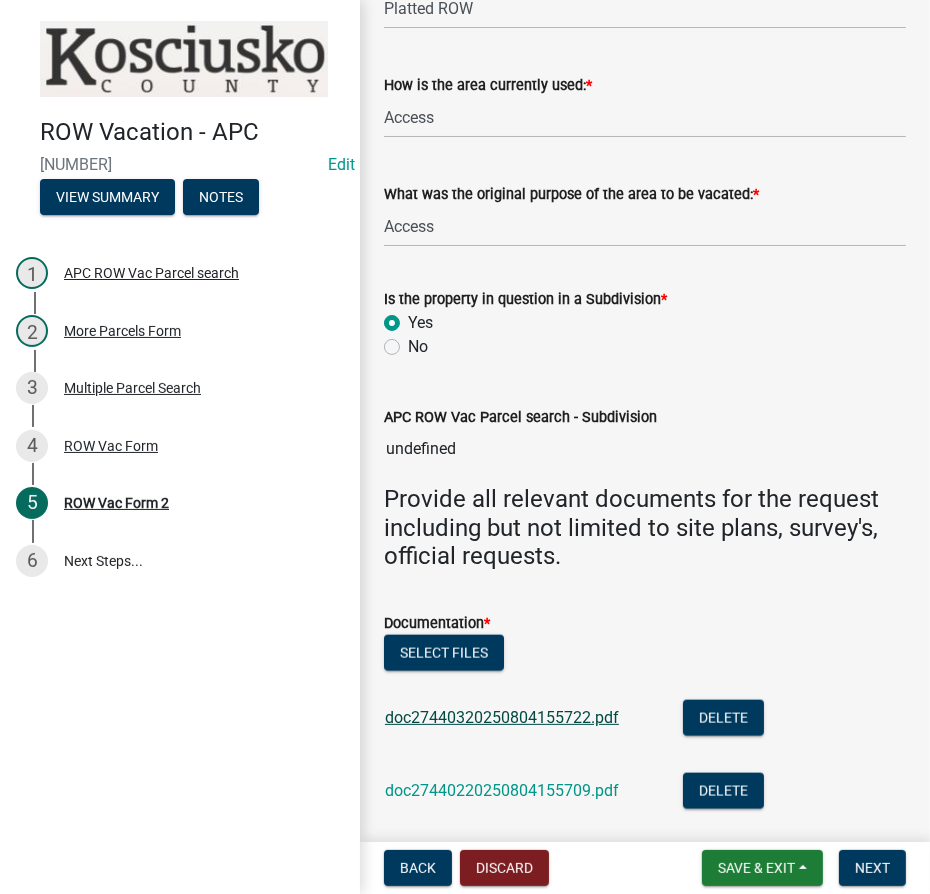 click on "doc27440320250804155722.pdf" 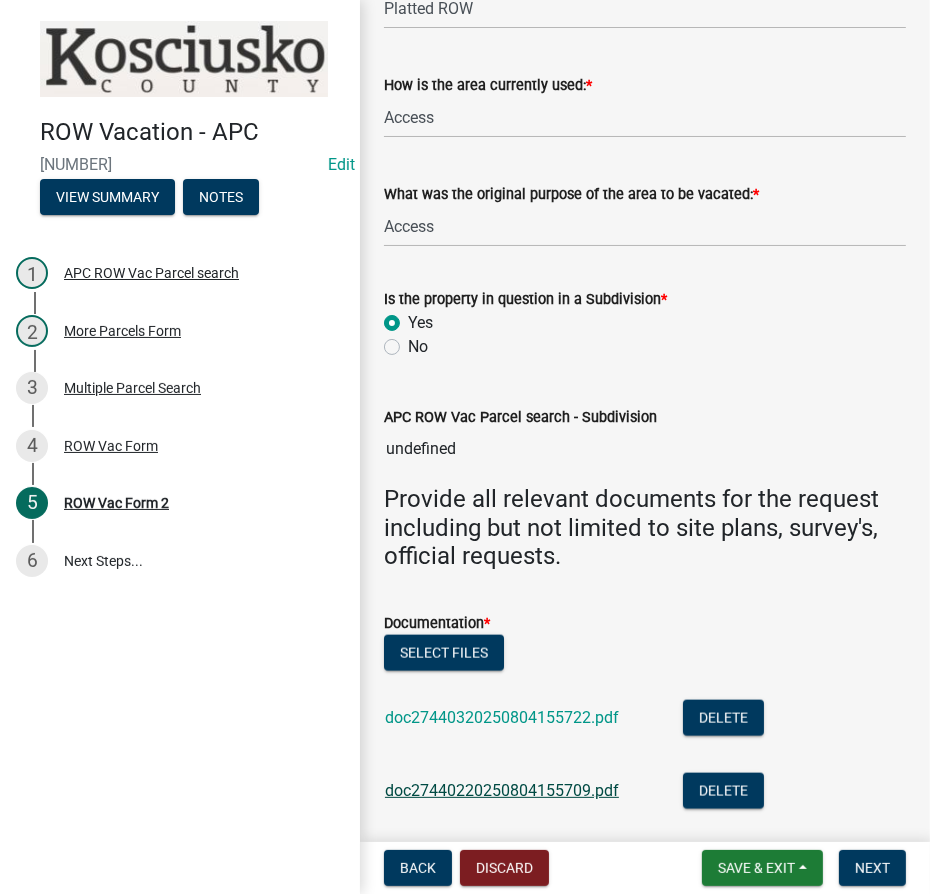click on "doc27440220250804155709.pdf" 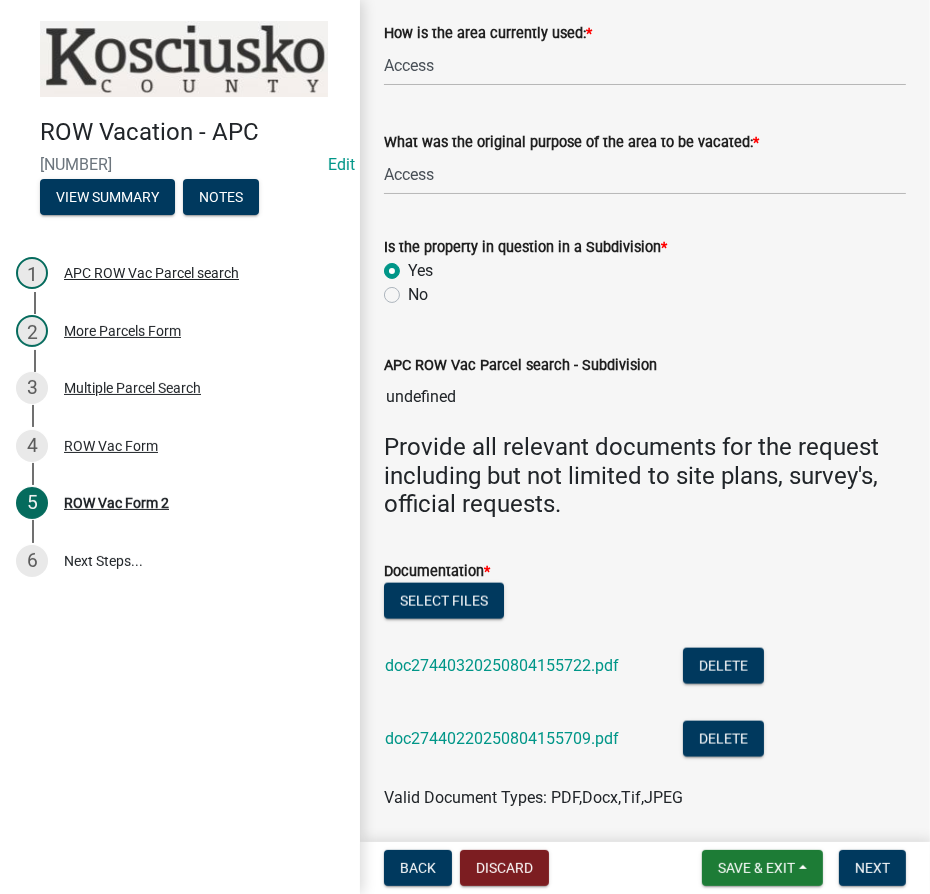 scroll, scrollTop: 1602, scrollLeft: 0, axis: vertical 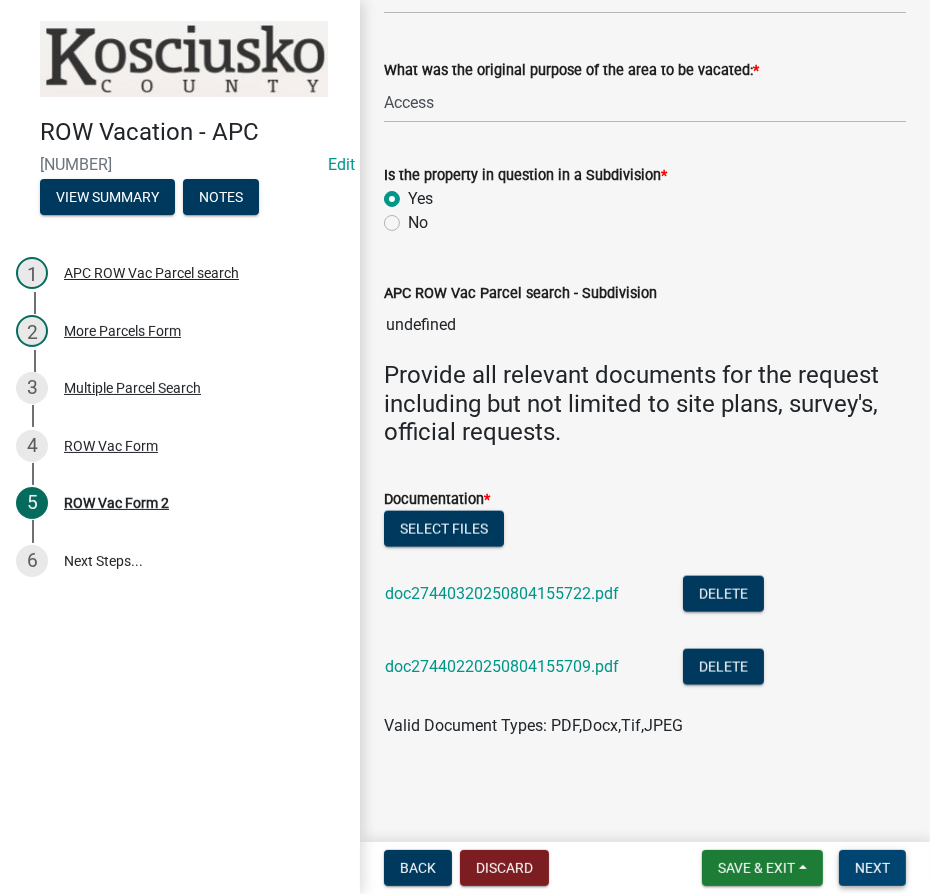 click on "Next" at bounding box center (872, 868) 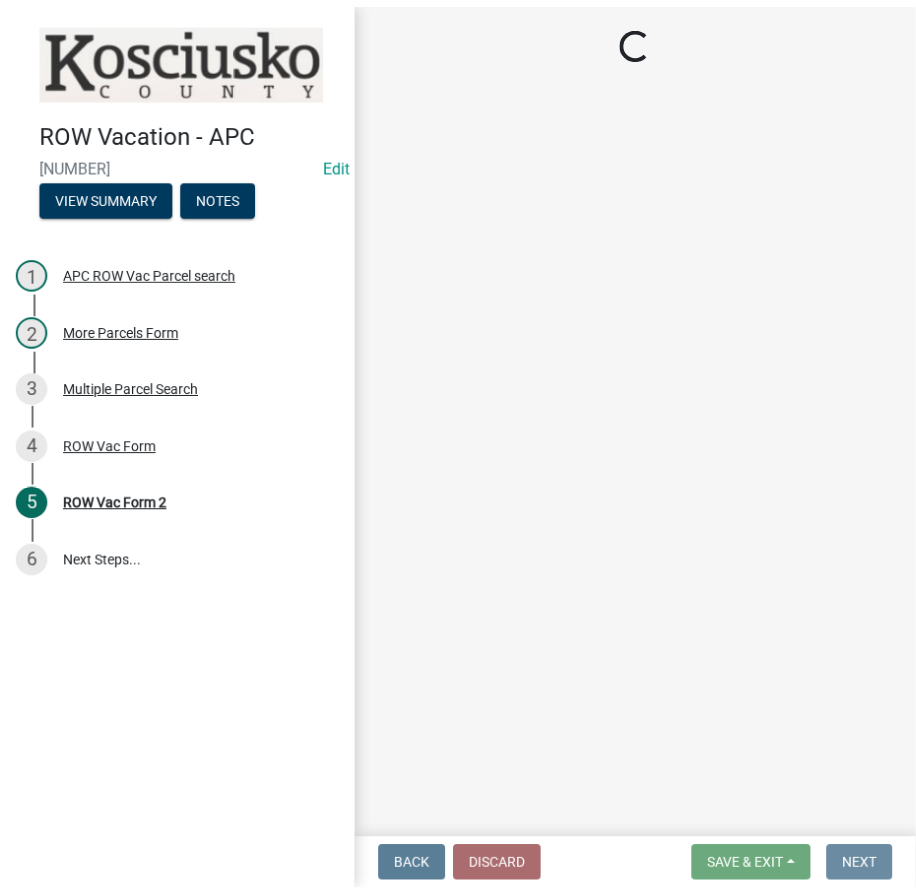 scroll, scrollTop: 0, scrollLeft: 0, axis: both 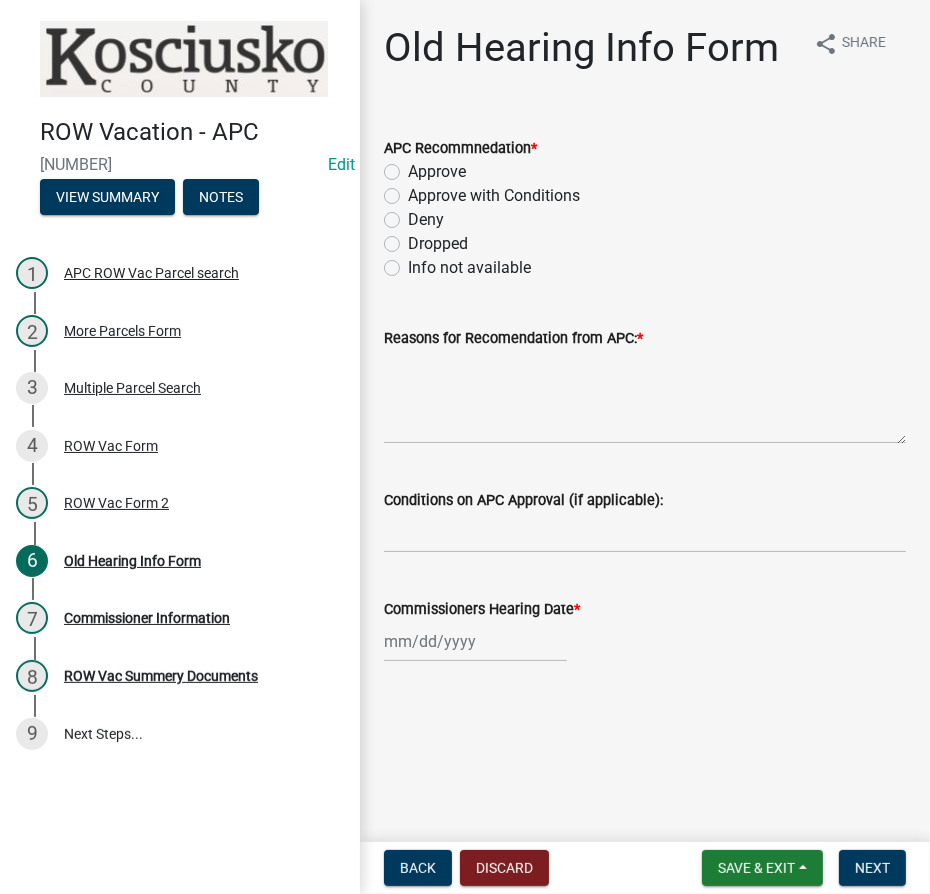click on "Deny" 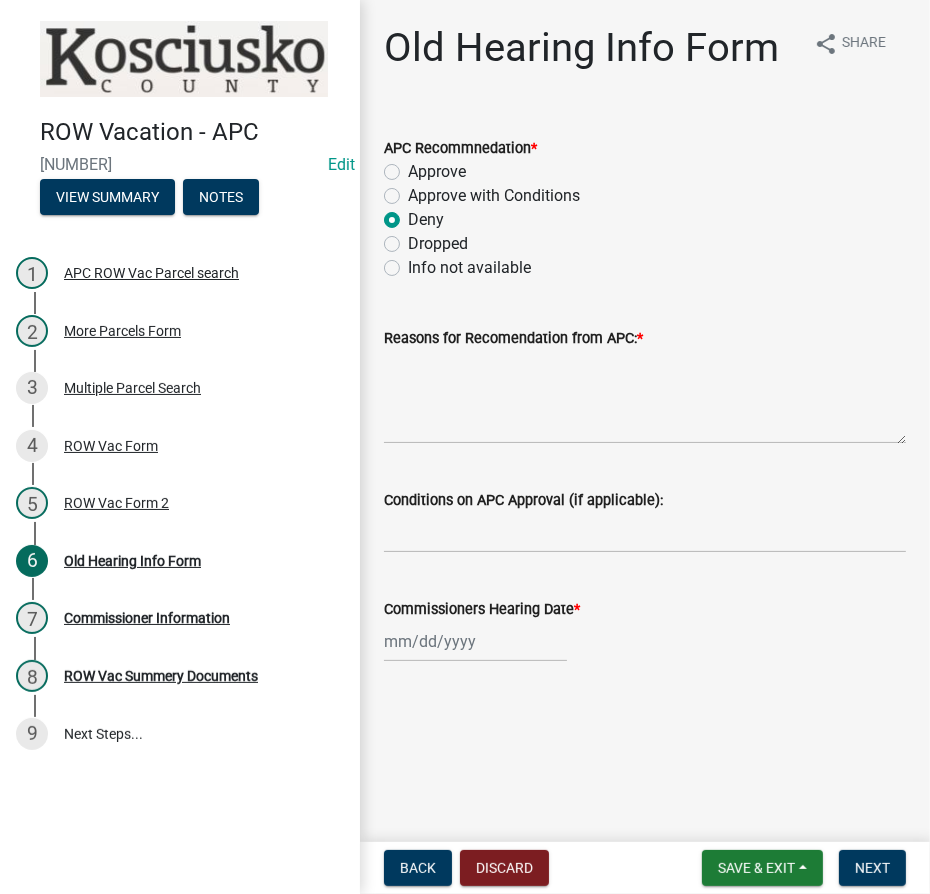 radio on "true" 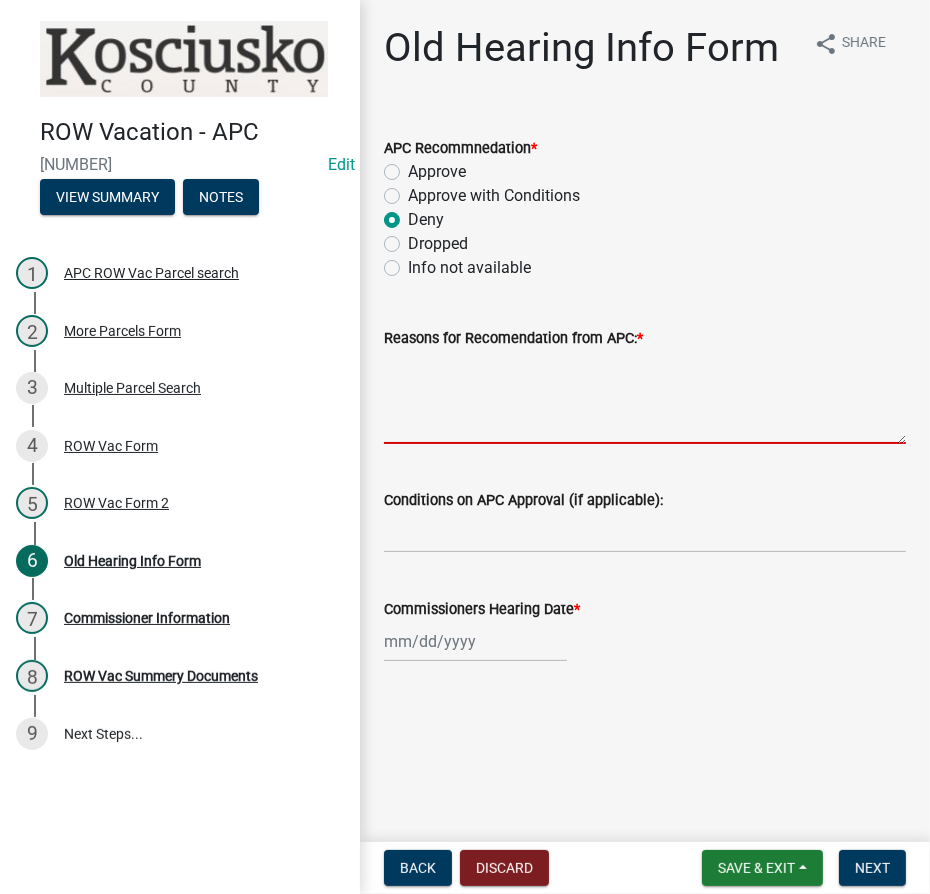click on "Reasons for Recomendation from APC:  *" at bounding box center (645, 397) 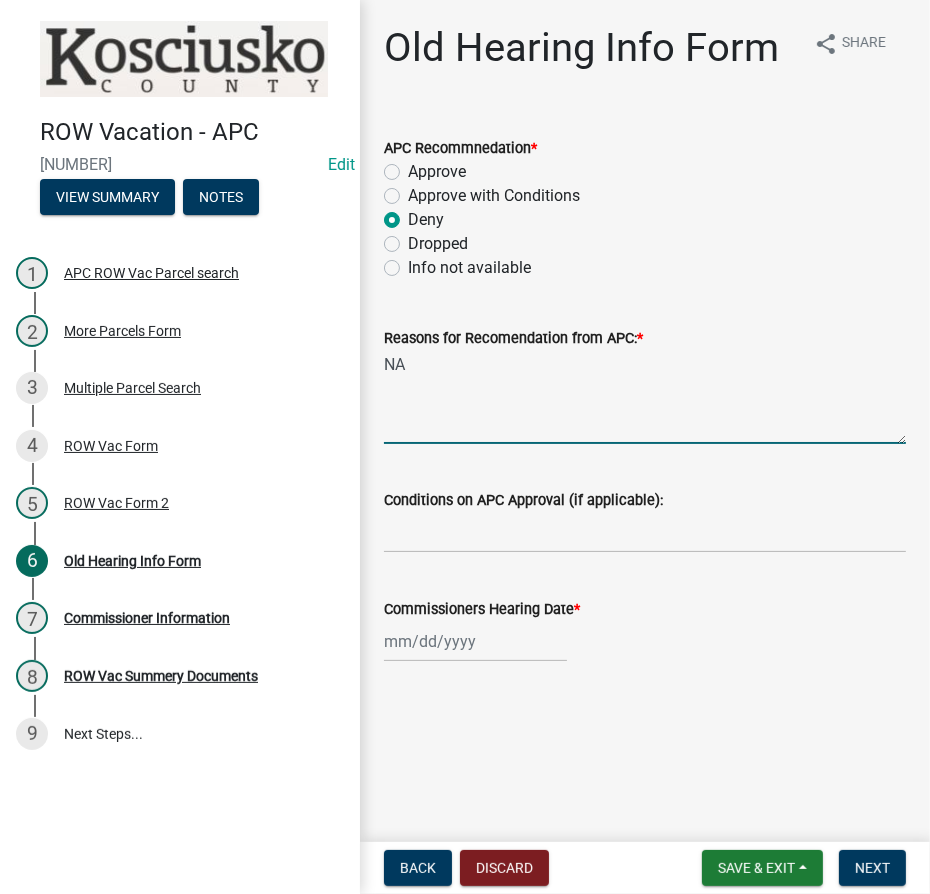 type on "NA" 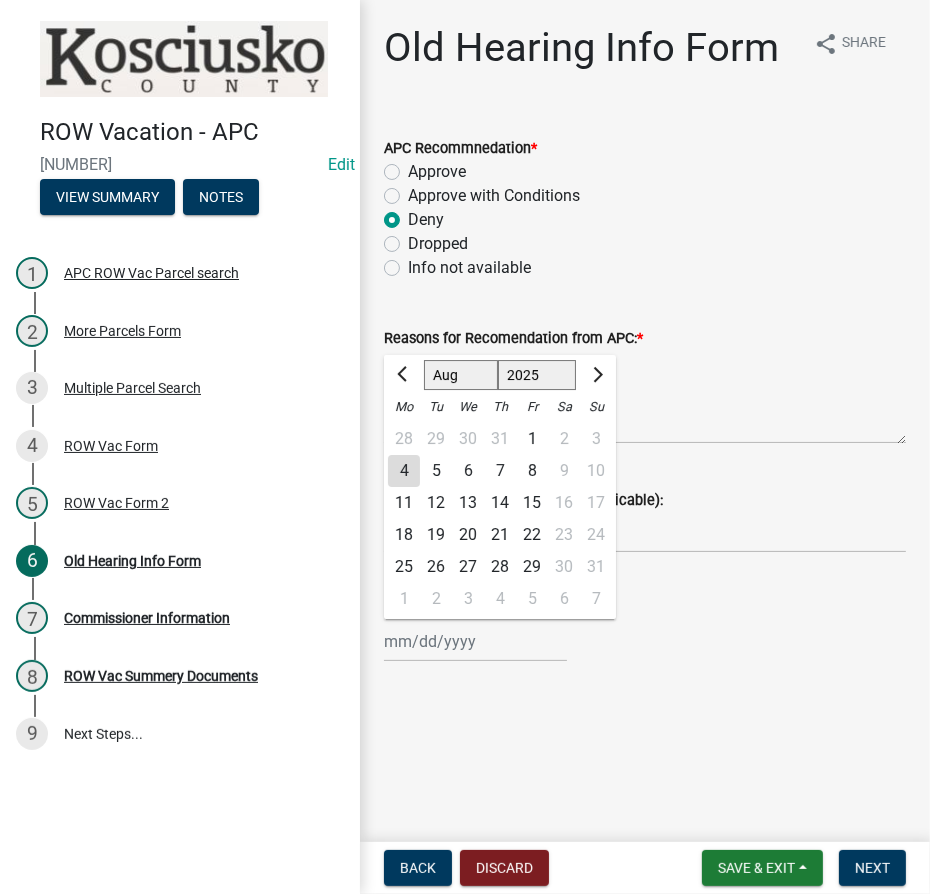 click on "Jan Feb Mar Apr May Jun Jul Aug Sep Oct Nov Dec" 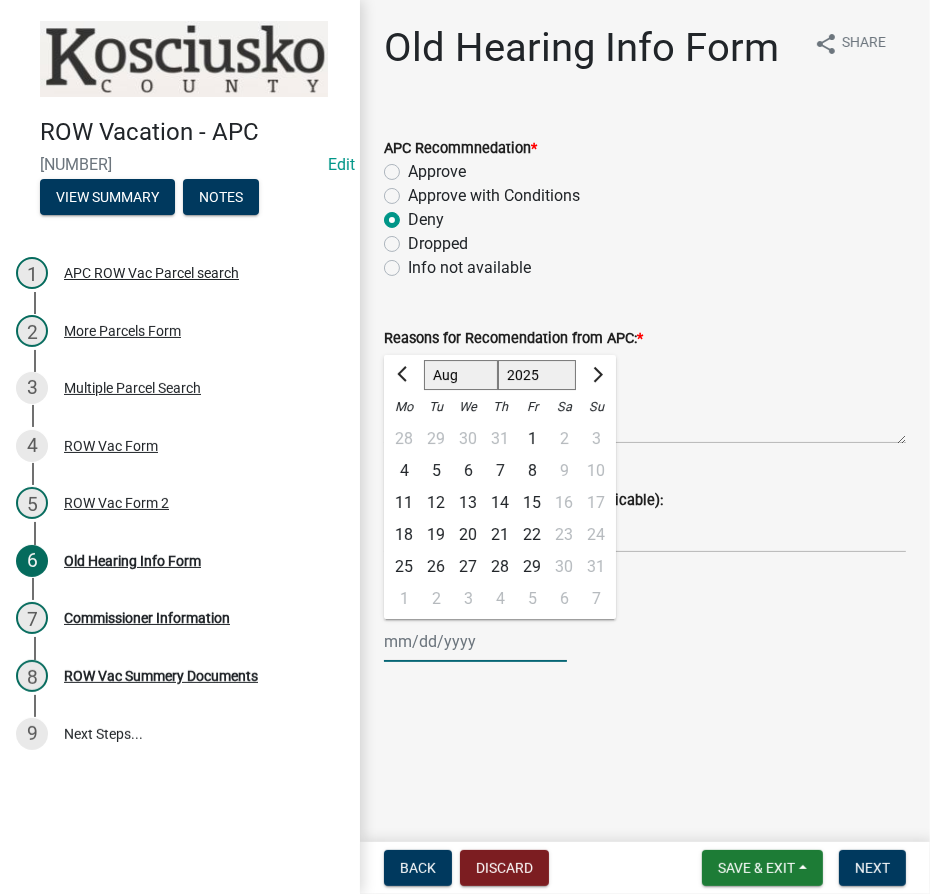 select on "6" 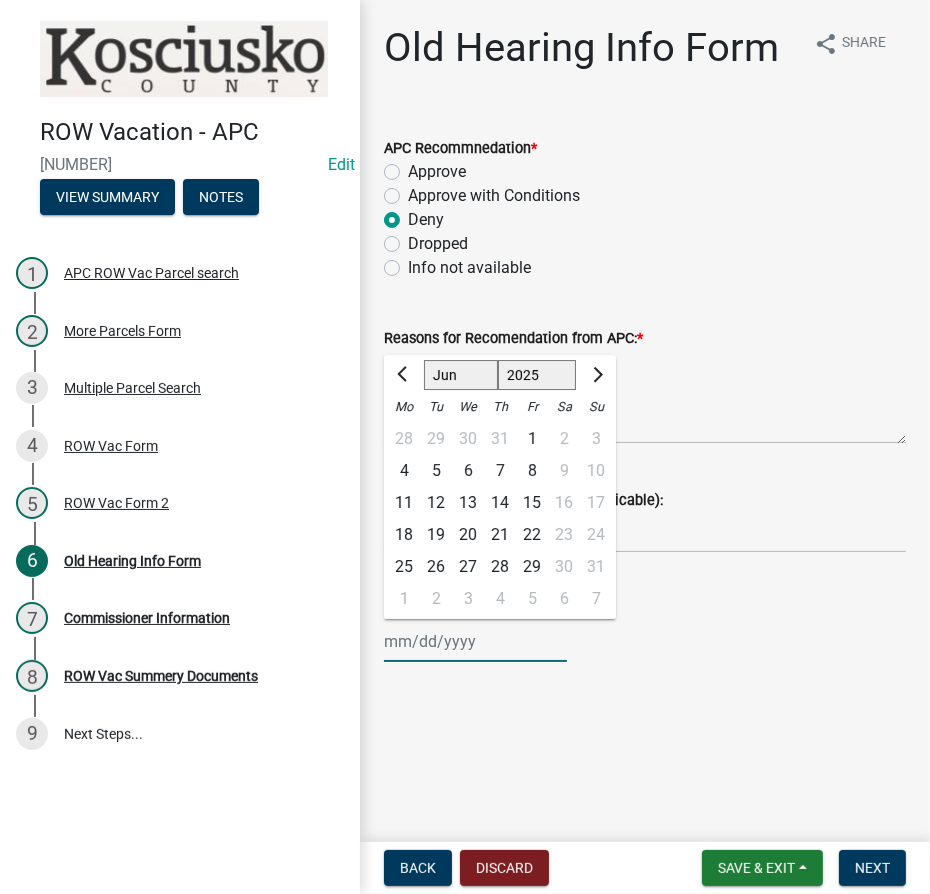 click on "Jan Feb Mar Apr May Jun Jul Aug Sep Oct Nov Dec" 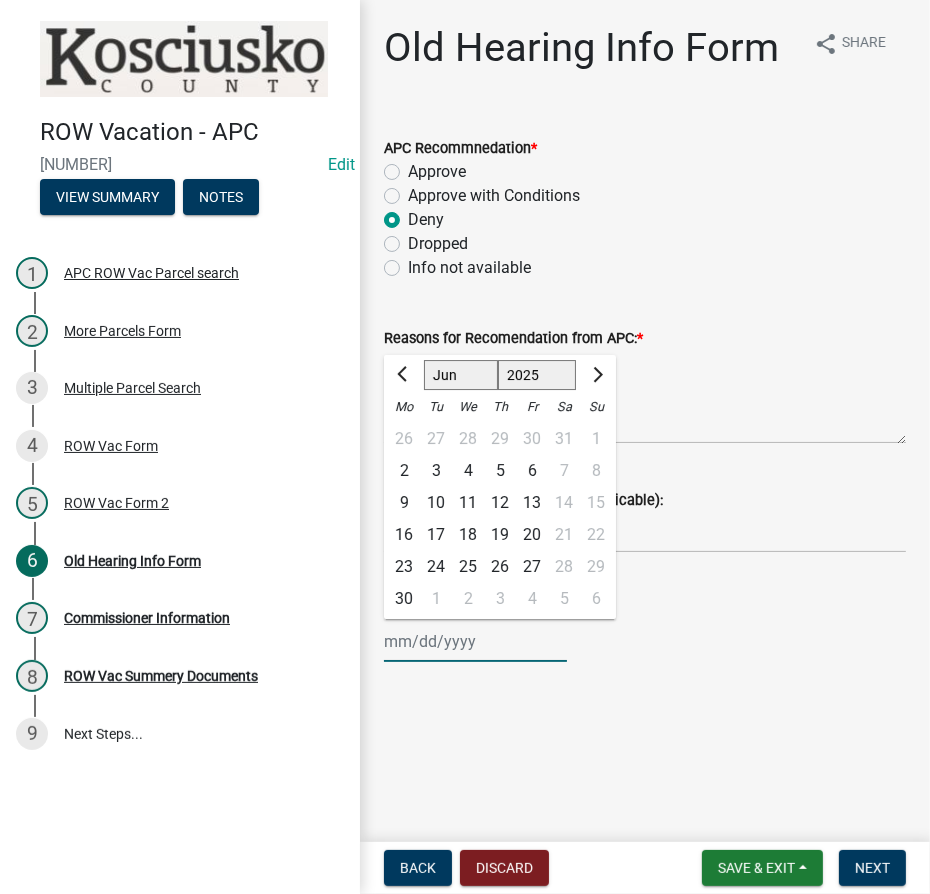 click on "1525 1526 1527 1528 1529 1530 1531 1532 1533 1534 1535 1536 1537 1538 1539 1540 1541 1542 1543 1544 1545 1546 1547 1548 1549 1550 1551 1552 1553 1554 1555 1556 1557 1558 1559 1560 1561 1562 1563 1564 1565 1566 1567 1568 1569 1570 1571 1572 1573 1574 1575 1576 1577 1578 1579 1580 1581 1582 1583 1584 1585 1586 1587 1588 1589 1590 1591 1592 1593 1594 1595 1596 1597 1598 1599 1600 1601 1602 1603 1604 1605 1606 1607 1608 1609 1610 1611 1612 1613 1614 1615 1616 1617 1618 1619 1620 1621 1622 1623 1624 1625 1626 1627 1628 1629 1630 1631 1632 1633 1634 1635 1636 1637 1638 1639 1640 1641 1642 1643 1644 1645 1646 1647 1648 1649 1650 1651 1652 1653 1654 1655 1656 1657 1658 1659 1660 1661 1662 1663 1664 1665 1666 1667 1668 1669 1670 1671 1672 1673 1674 1675 1676 1677 1678 1679 1680 1681 1682 1683 1684 1685 1686 1687 1688 1689 1690 1691 1692 1693 1694 1695 1696 1697 1698 1699 1700 1701 1702 1703 1704 1705 1706 1707 1708 1709 1710 1711 1712 1713 1714 1715 1716 1717 1718 1719 1720 1721 1722 1723 1724 1725 1726 1727 1728 1729" 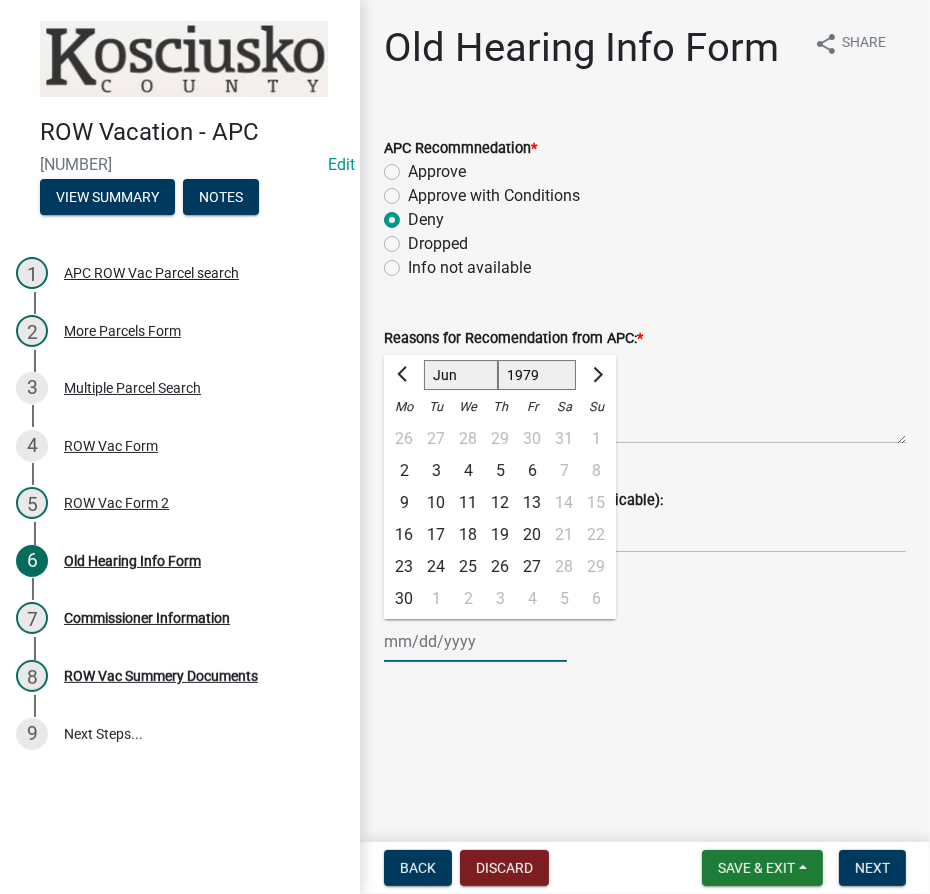 click on "1525 1526 1527 1528 1529 1530 1531 1532 1533 1534 1535 1536 1537 1538 1539 1540 1541 1542 1543 1544 1545 1546 1547 1548 1549 1550 1551 1552 1553 1554 1555 1556 1557 1558 1559 1560 1561 1562 1563 1564 1565 1566 1567 1568 1569 1570 1571 1572 1573 1574 1575 1576 1577 1578 1579 1580 1581 1582 1583 1584 1585 1586 1587 1588 1589 1590 1591 1592 1593 1594 1595 1596 1597 1598 1599 1600 1601 1602 1603 1604 1605 1606 1607 1608 1609 1610 1611 1612 1613 1614 1615 1616 1617 1618 1619 1620 1621 1622 1623 1624 1625 1626 1627 1628 1629 1630 1631 1632 1633 1634 1635 1636 1637 1638 1639 1640 1641 1642 1643 1644 1645 1646 1647 1648 1649 1650 1651 1652 1653 1654 1655 1656 1657 1658 1659 1660 1661 1662 1663 1664 1665 1666 1667 1668 1669 1670 1671 1672 1673 1674 1675 1676 1677 1678 1679 1680 1681 1682 1683 1684 1685 1686 1687 1688 1689 1690 1691 1692 1693 1694 1695 1696 1697 1698 1699 1700 1701 1702 1703 1704 1705 1706 1707 1708 1709 1710 1711 1712 1713 1714 1715 1716 1717 1718 1719 1720 1721 1722 1723 1724 1725 1726 1727 1728 1729" 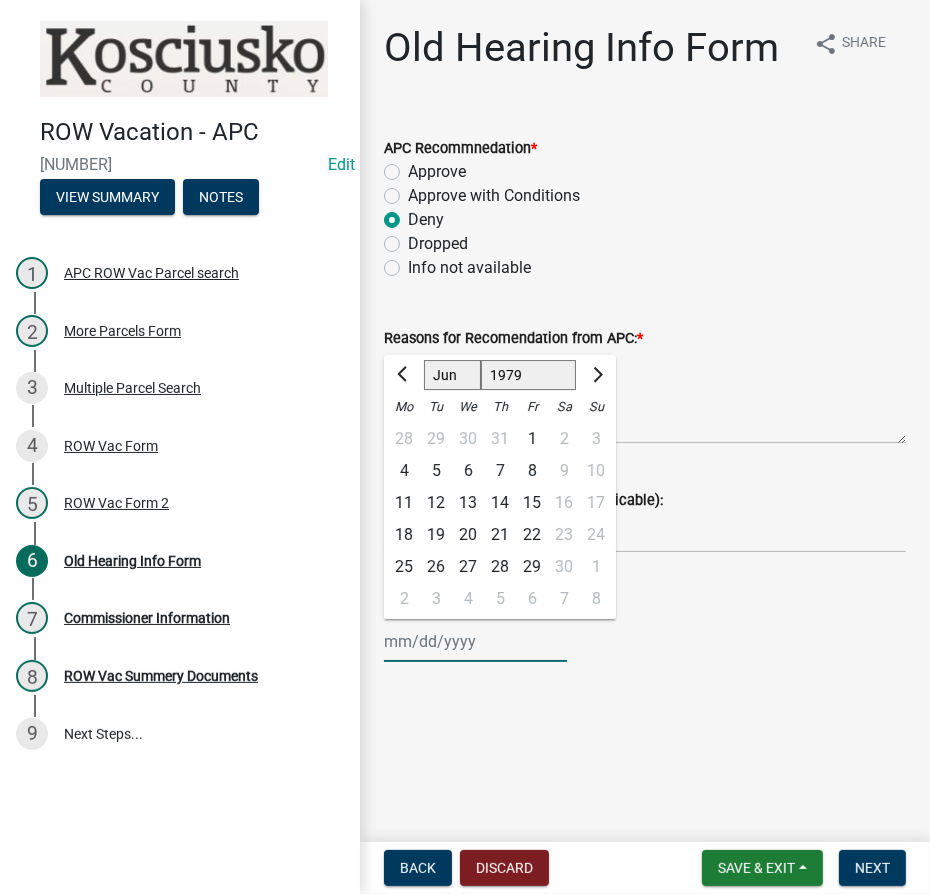 click on "6" 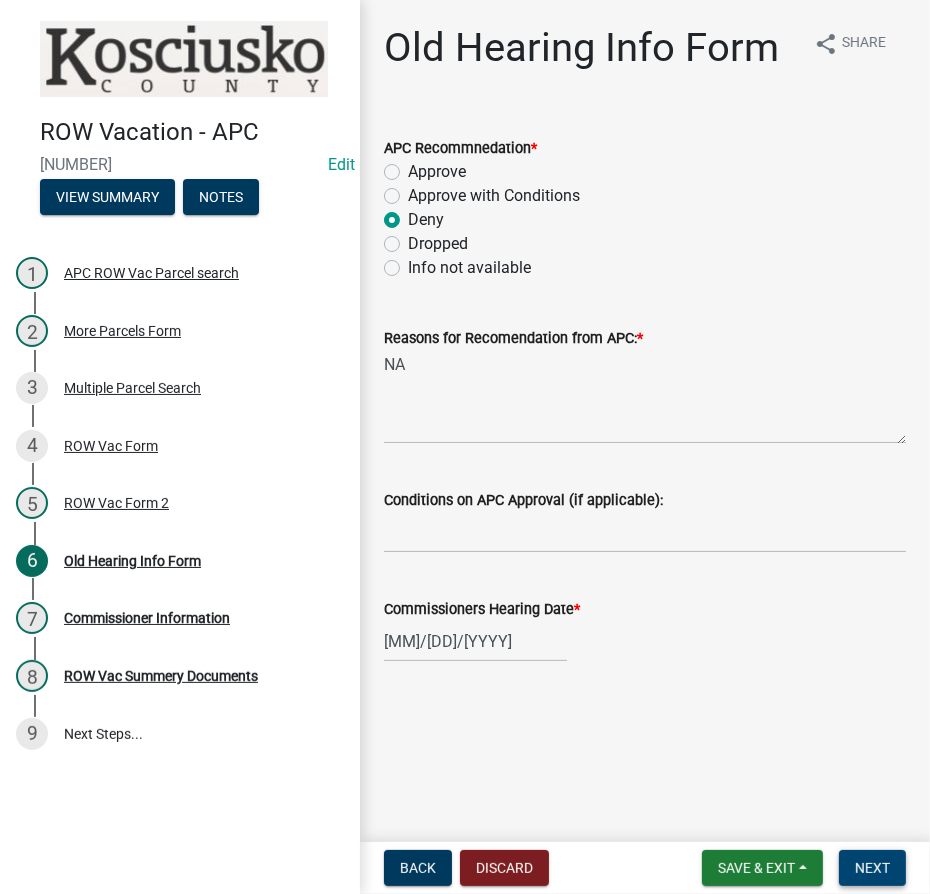click on "Next" at bounding box center (872, 868) 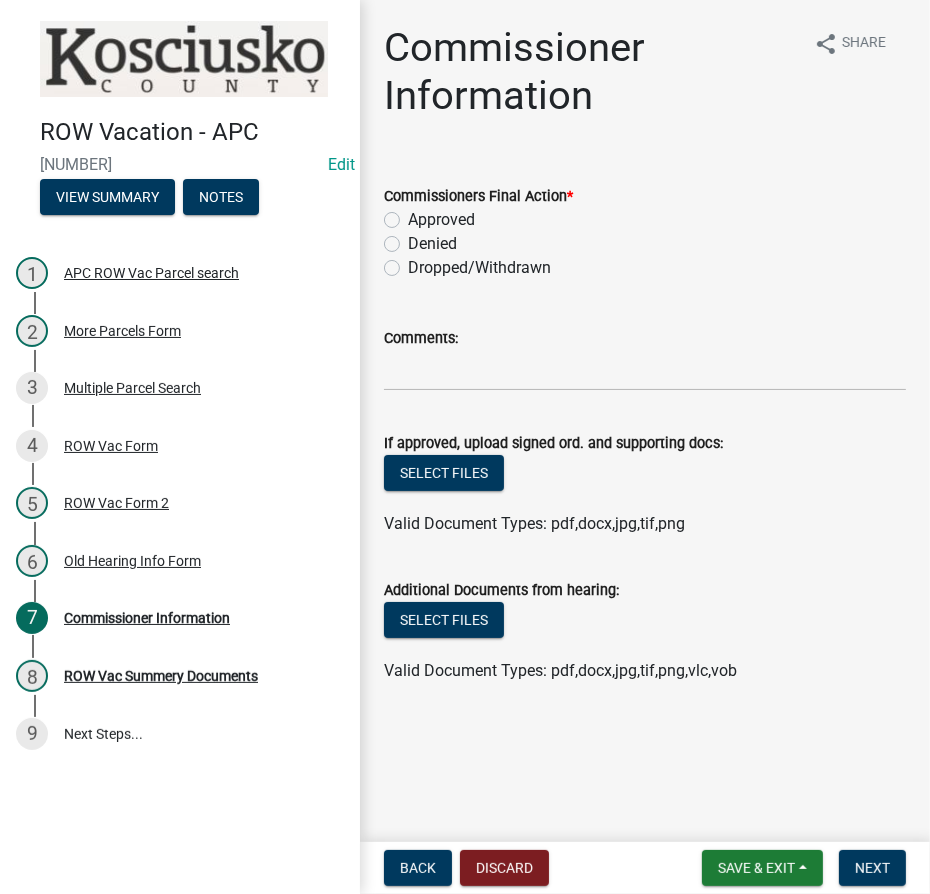click on "Approved" 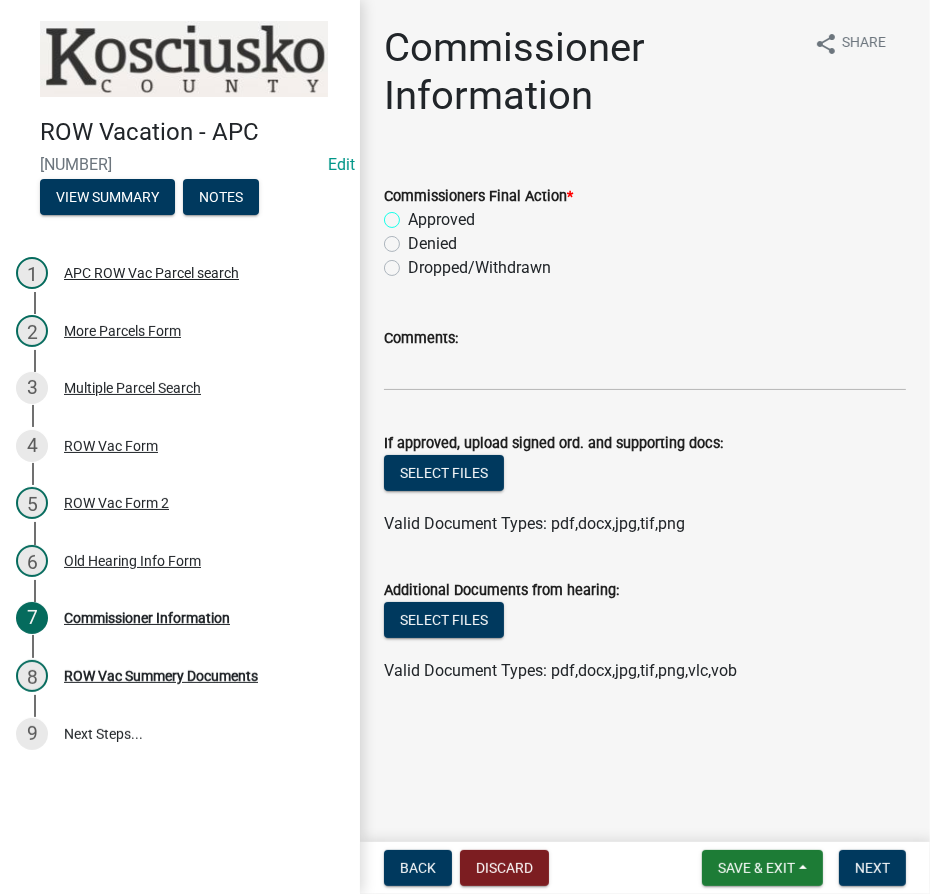click on "Approved" at bounding box center (414, 214) 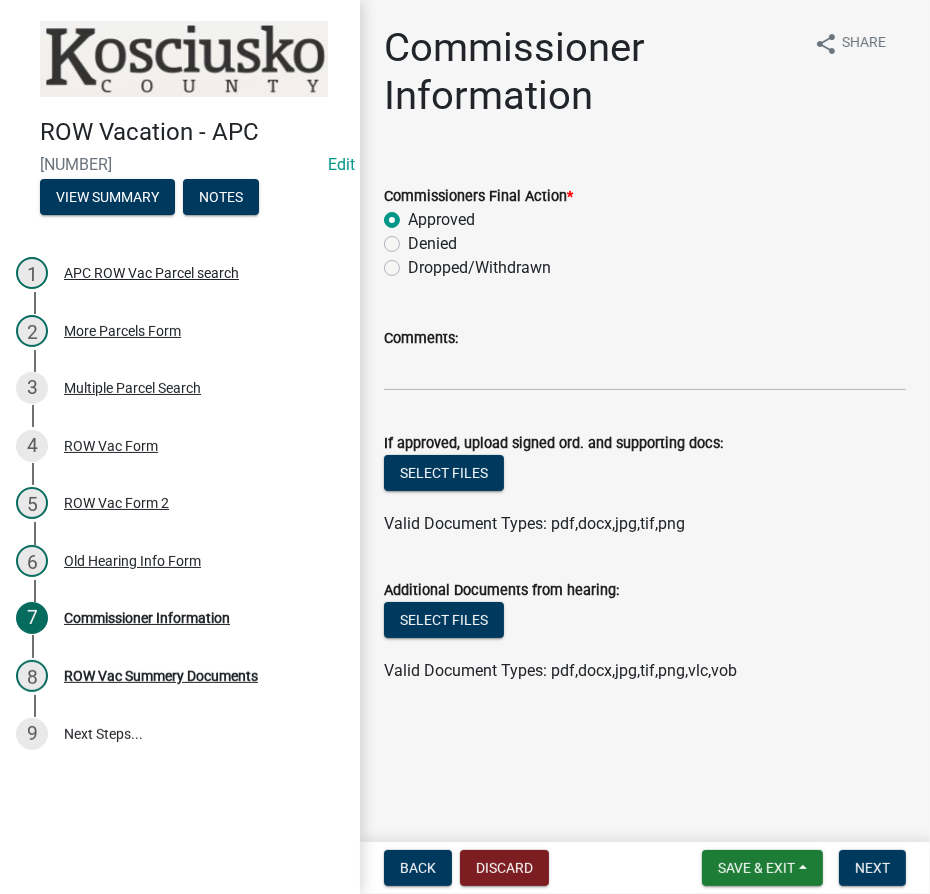radio on "true" 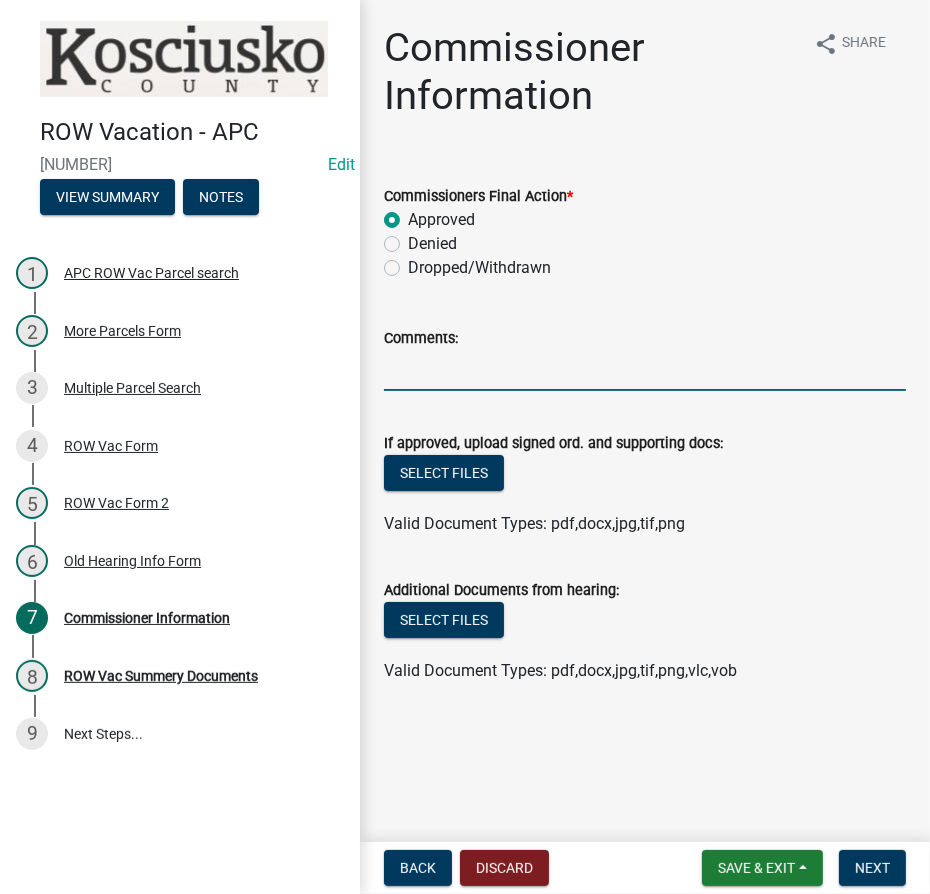drag, startPoint x: 429, startPoint y: 359, endPoint x: 444, endPoint y: 375, distance: 21.931713 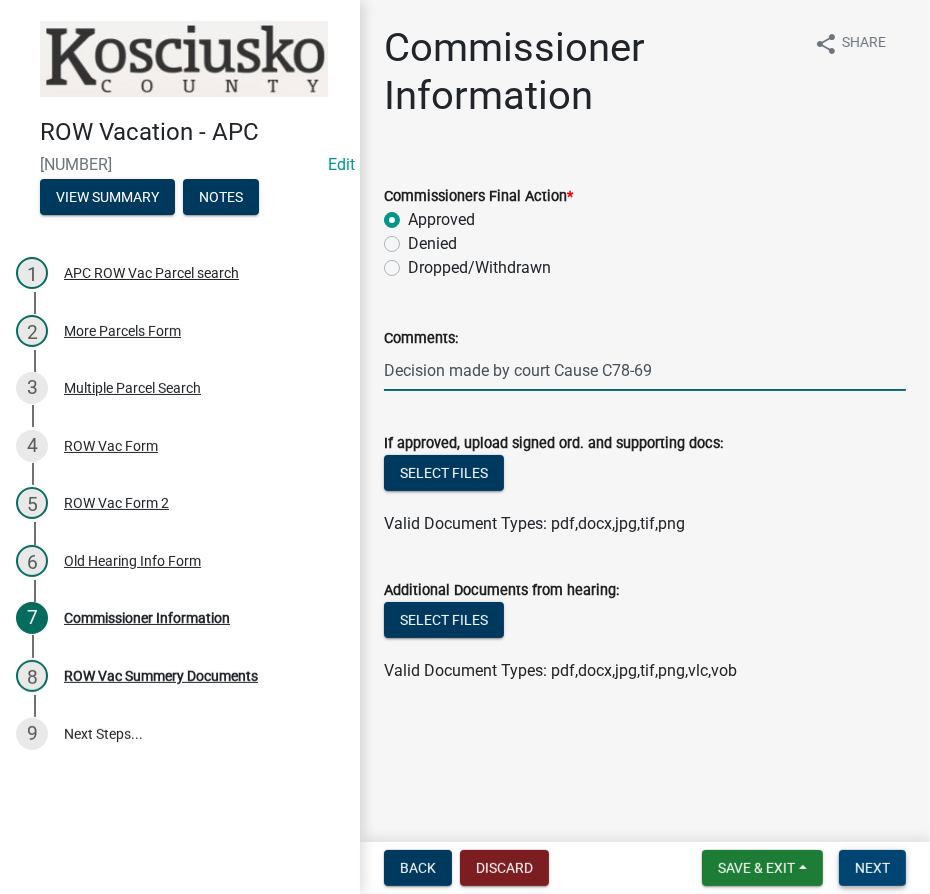 type 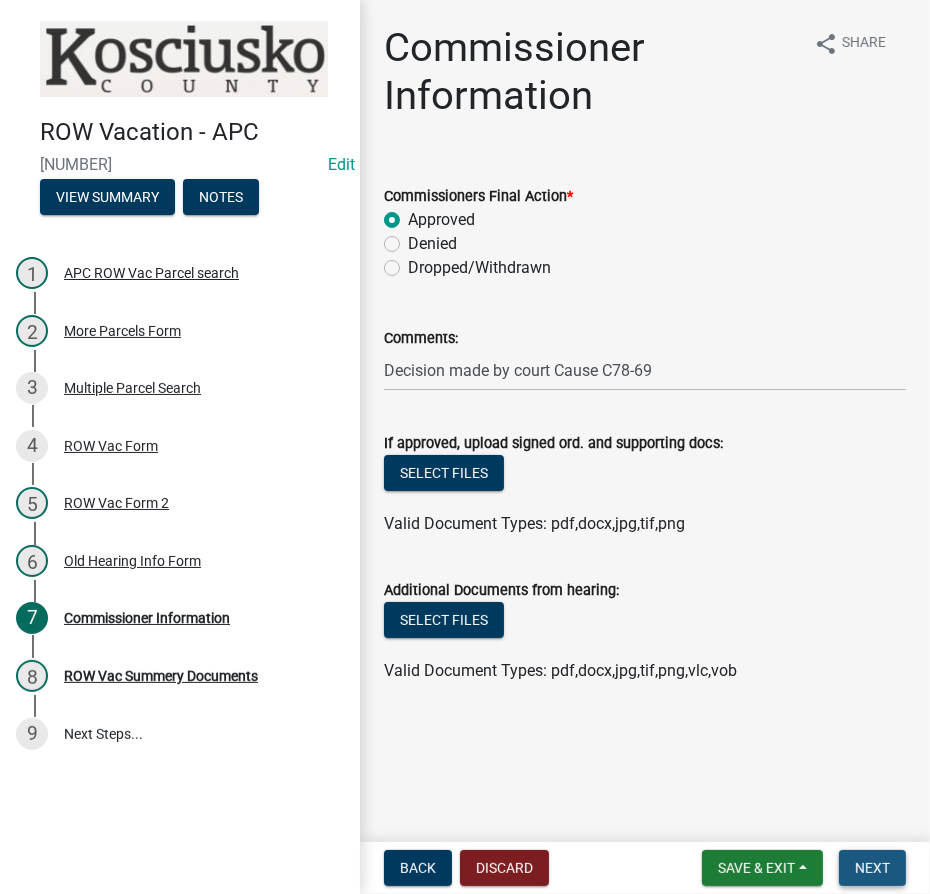 click on "Next" at bounding box center [872, 868] 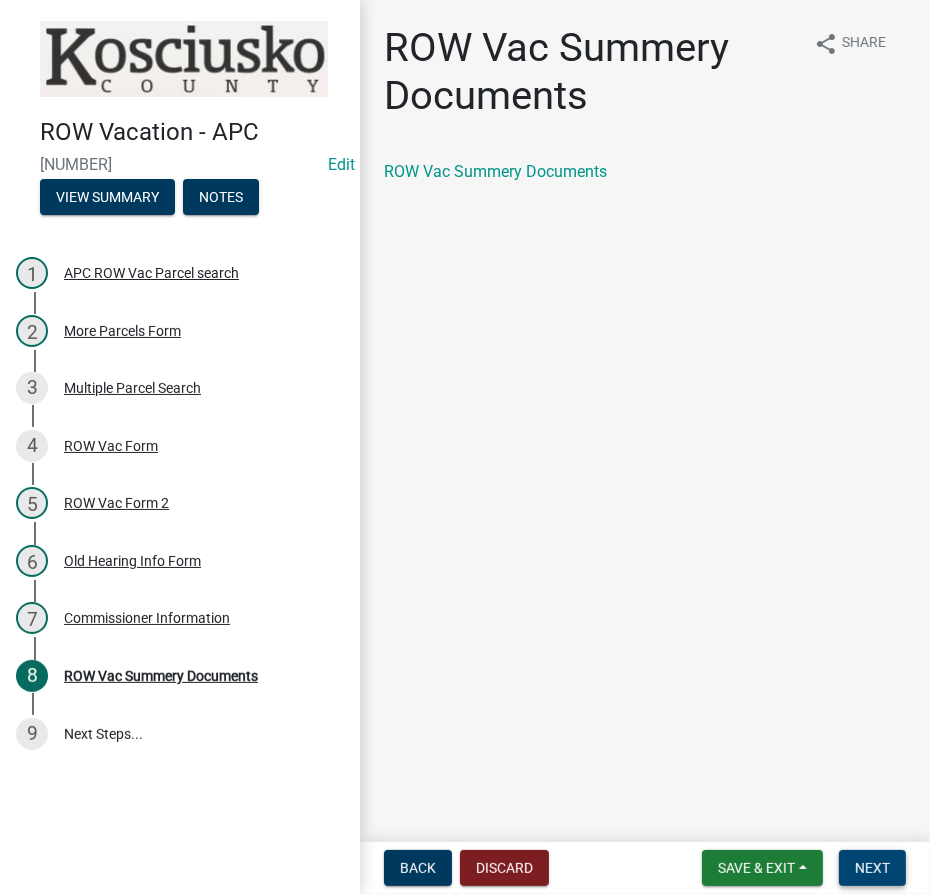 click on "Next" at bounding box center (872, 868) 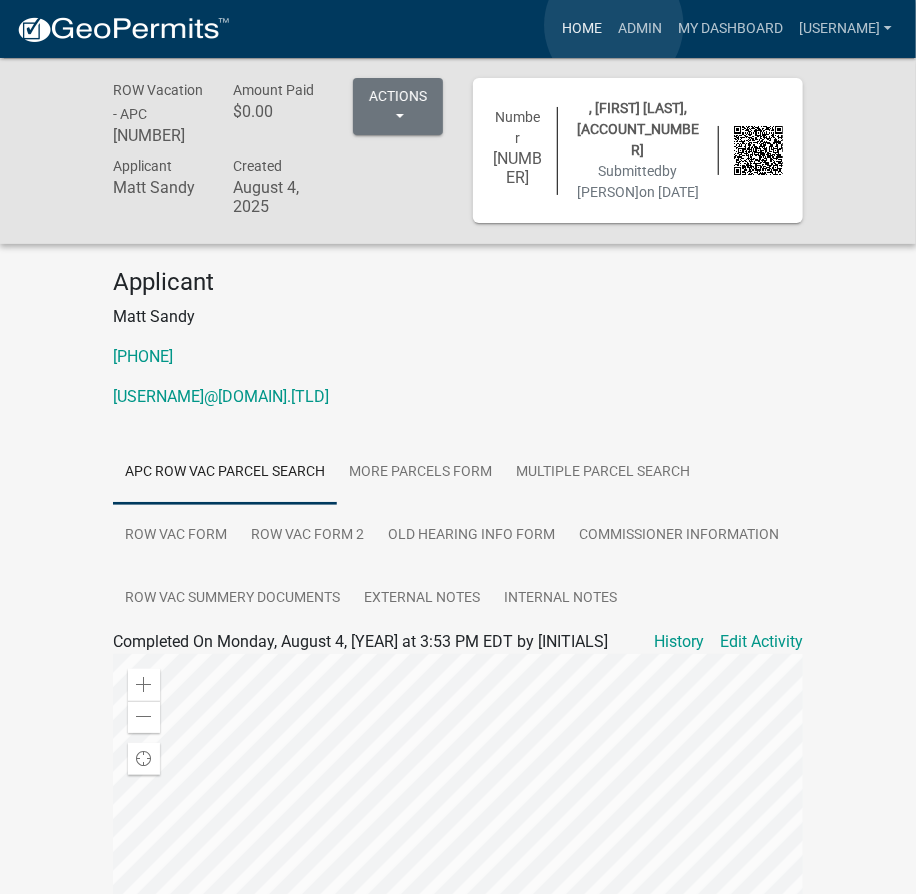 click on "Home" at bounding box center (582, 29) 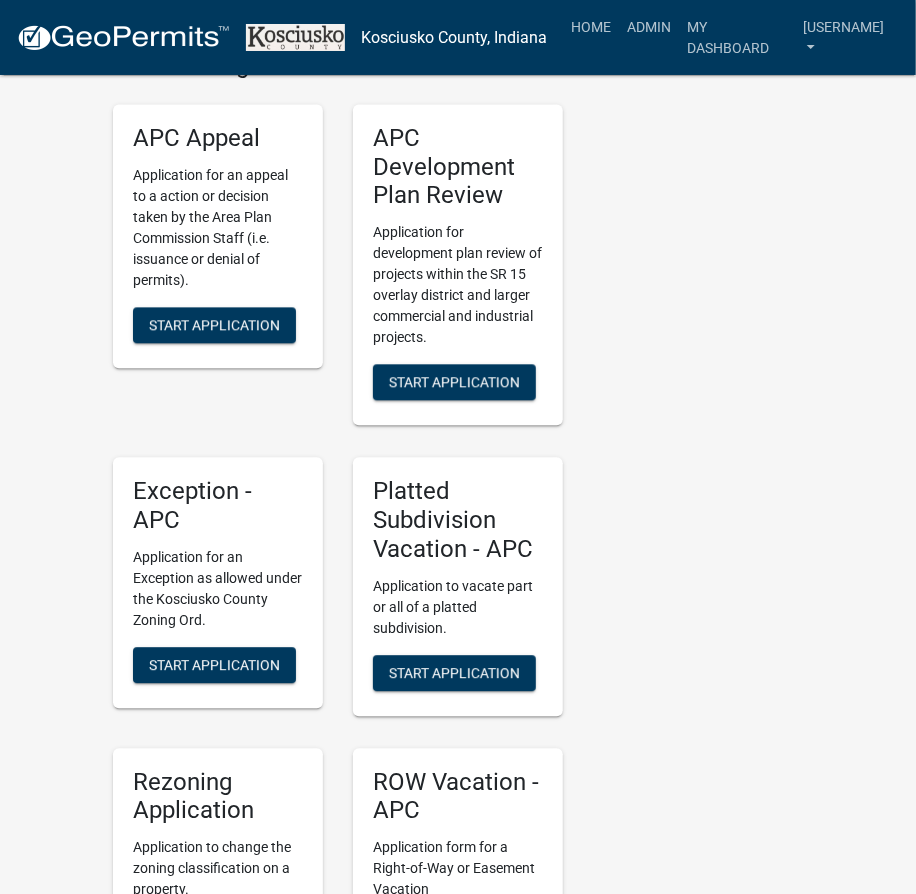 scroll, scrollTop: 4177, scrollLeft: 0, axis: vertical 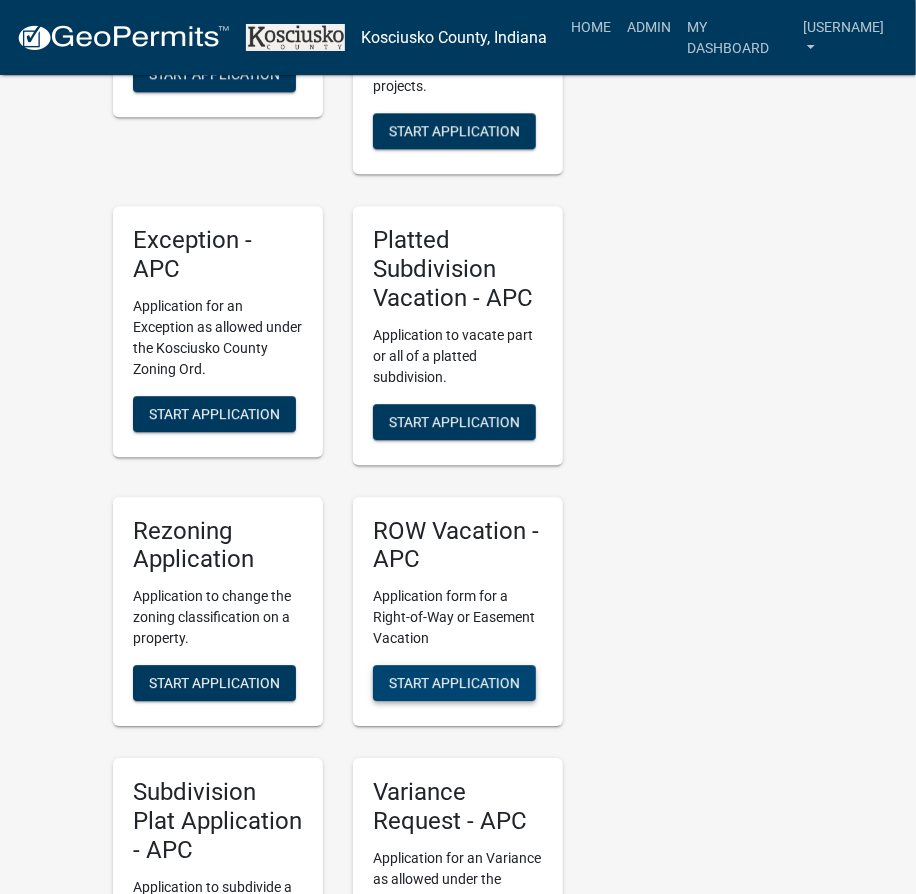 click on "Start Application" at bounding box center [454, 683] 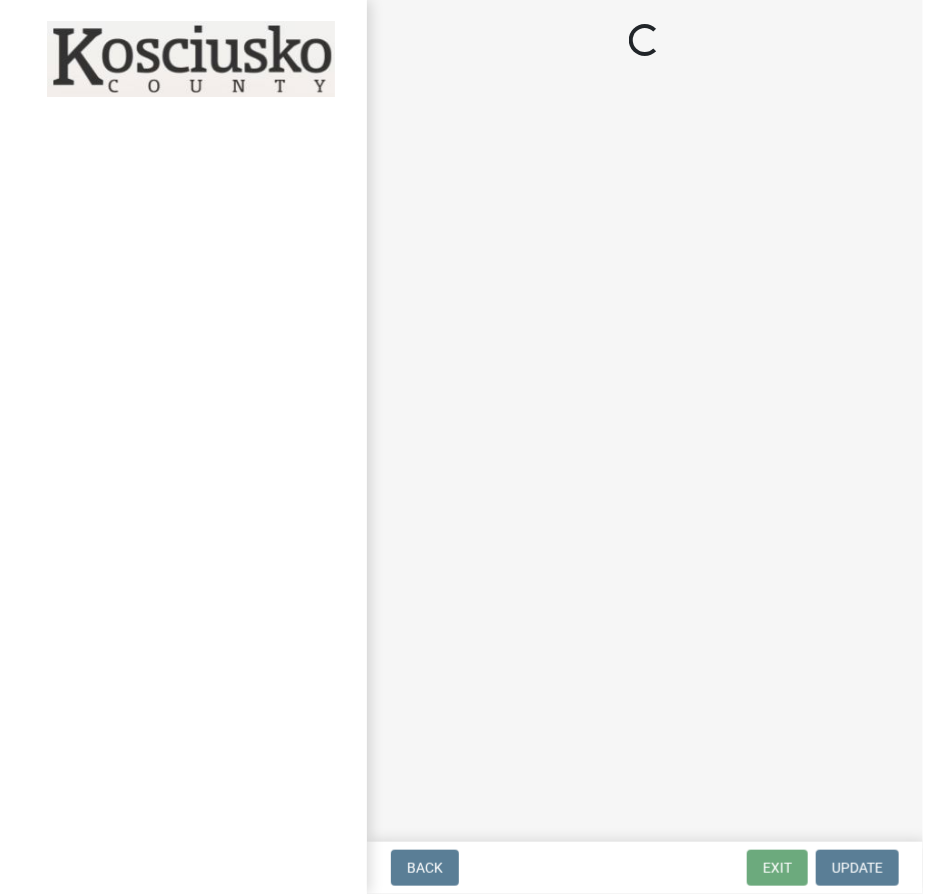 scroll, scrollTop: 0, scrollLeft: 0, axis: both 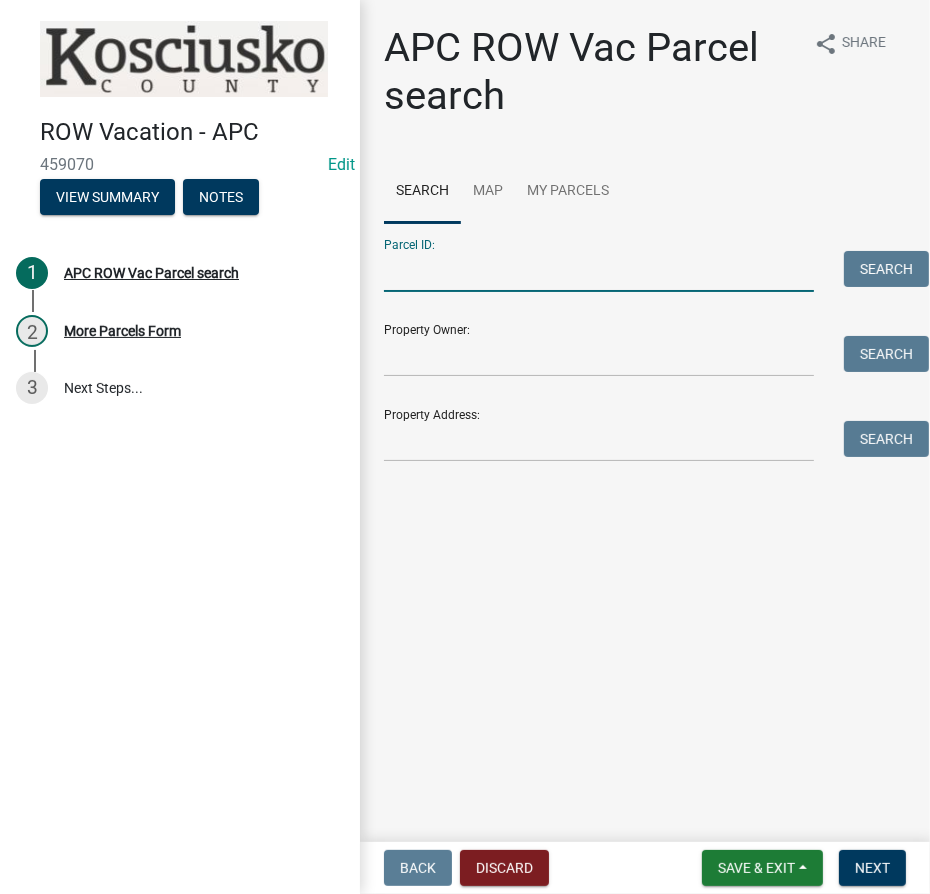 drag, startPoint x: 405, startPoint y: 276, endPoint x: 441, endPoint y: 268, distance: 36.878178 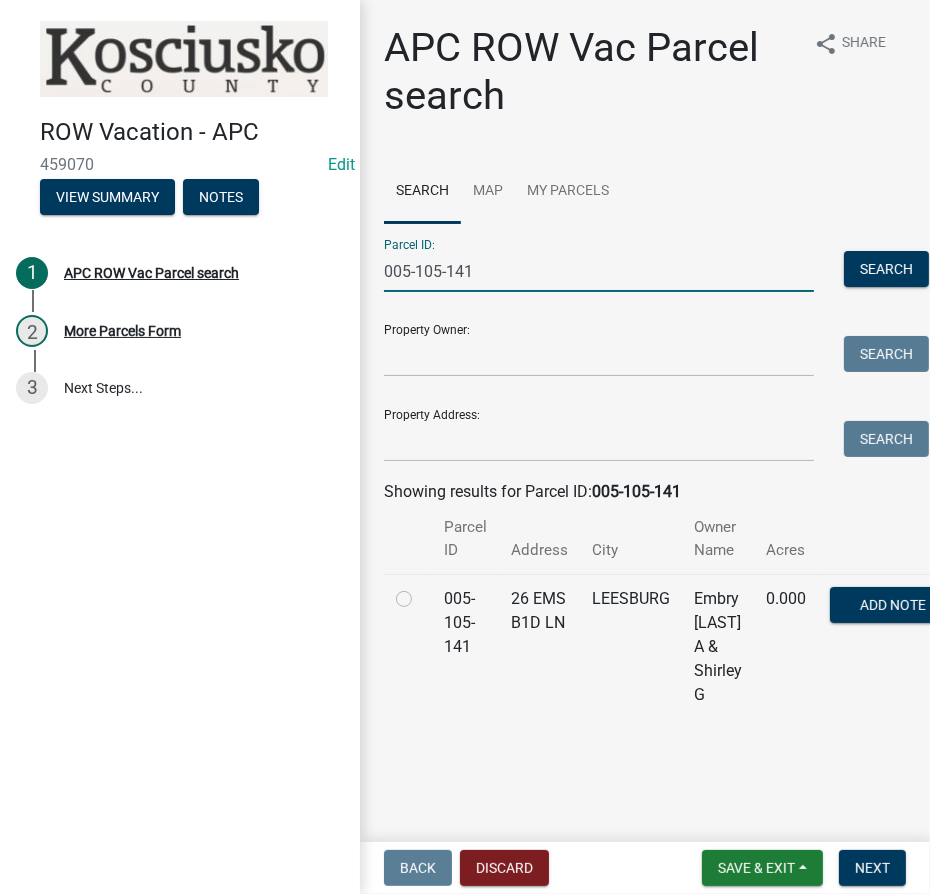 click 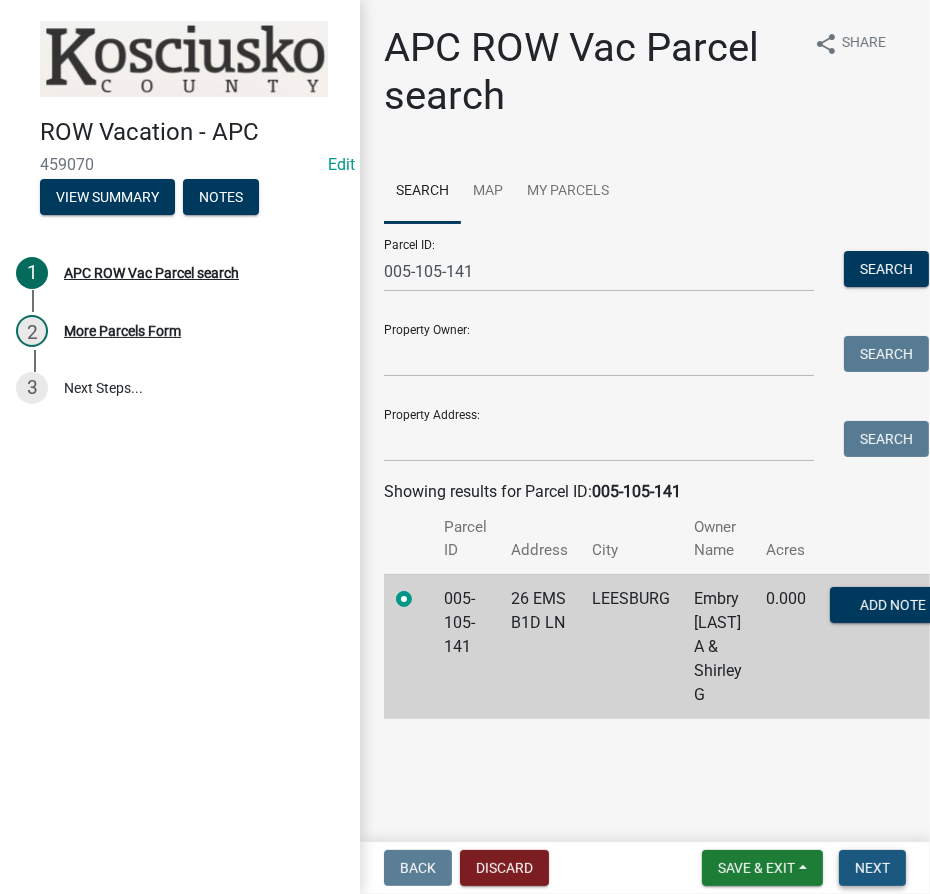 click on "Next" at bounding box center [872, 868] 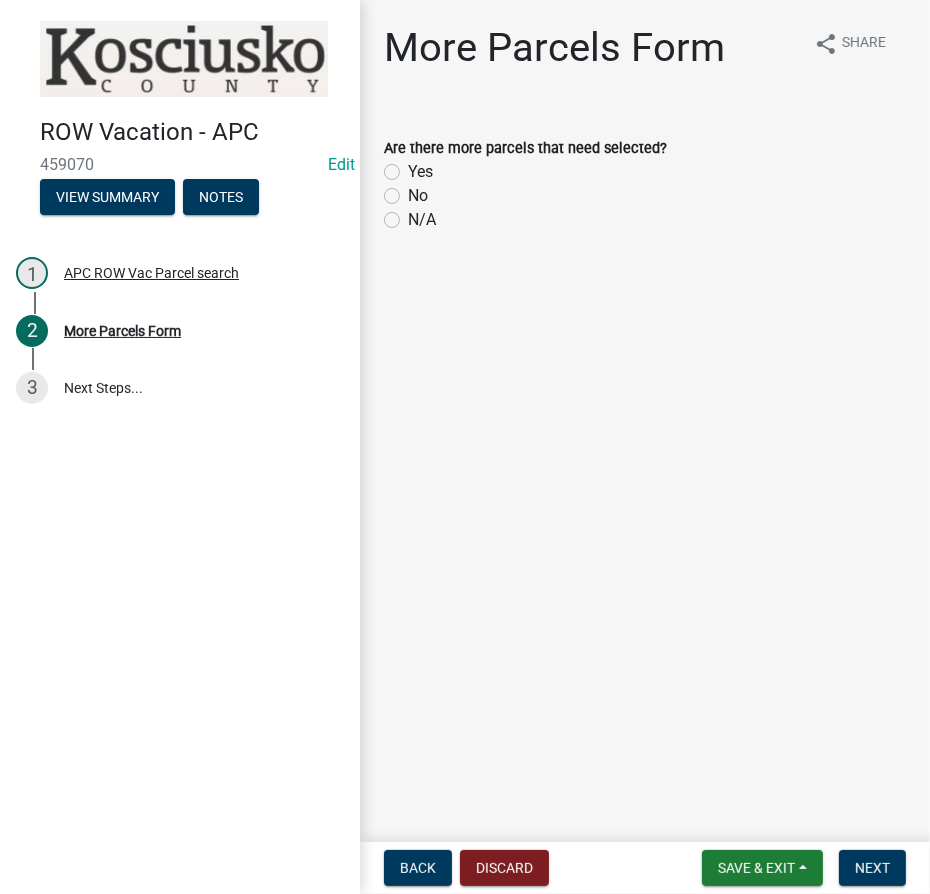 click on "No" 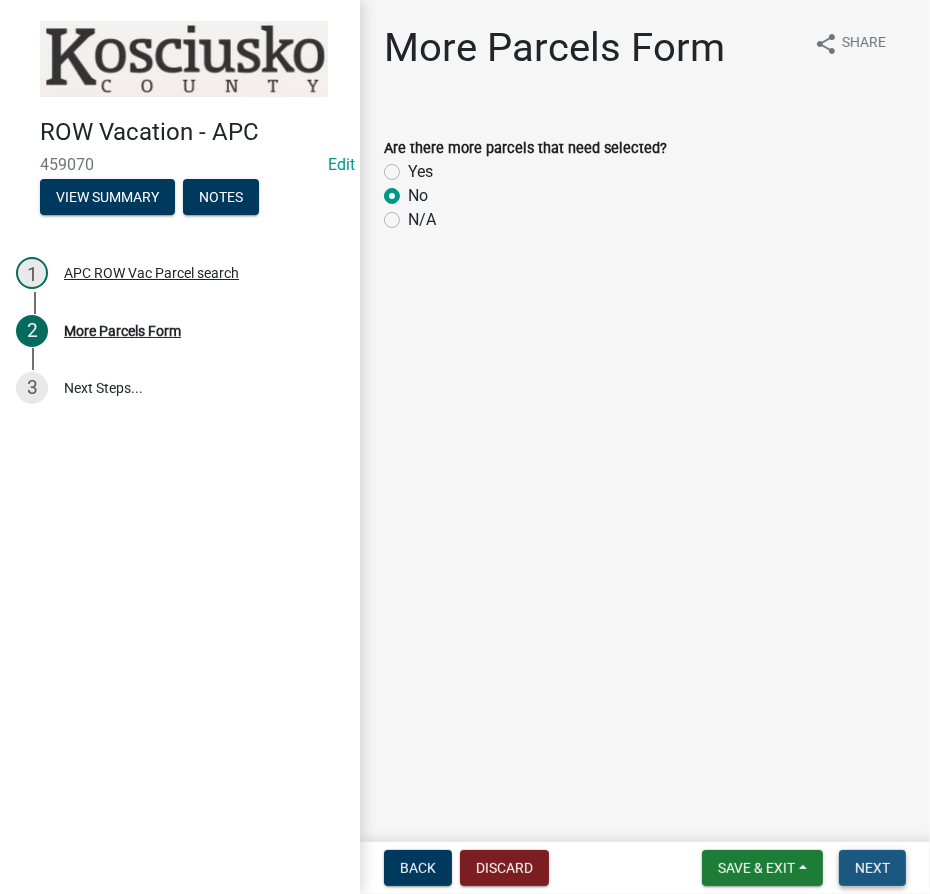 click on "Next" at bounding box center (872, 868) 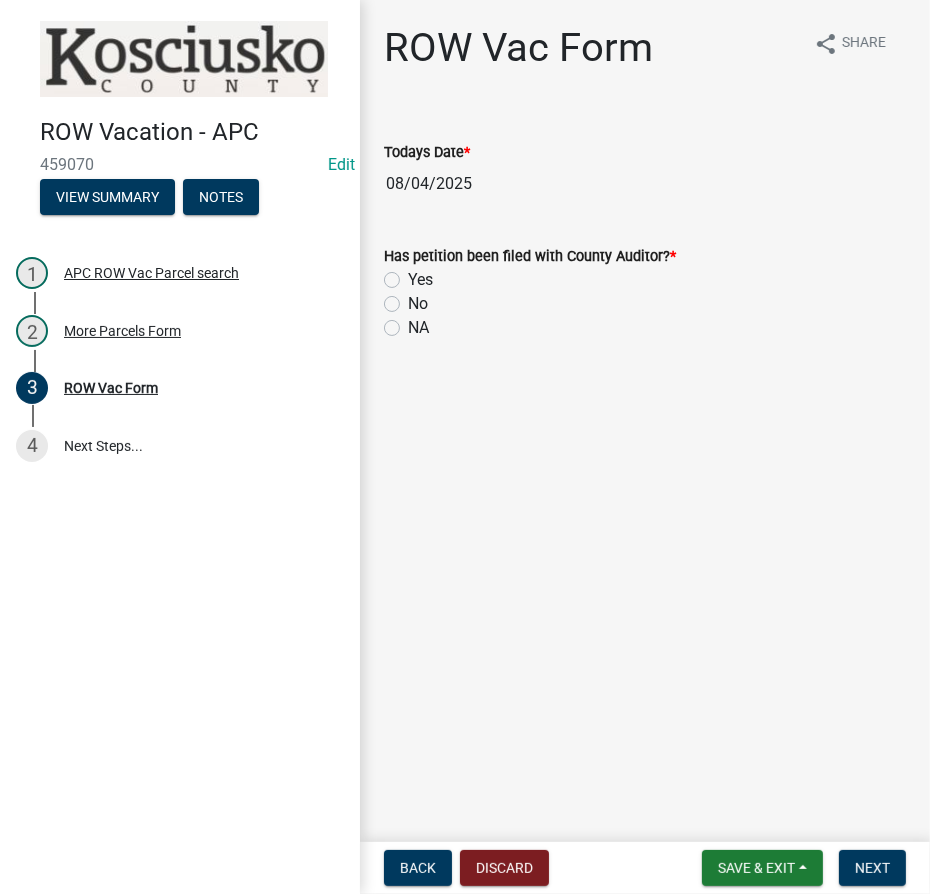 click on "Yes" 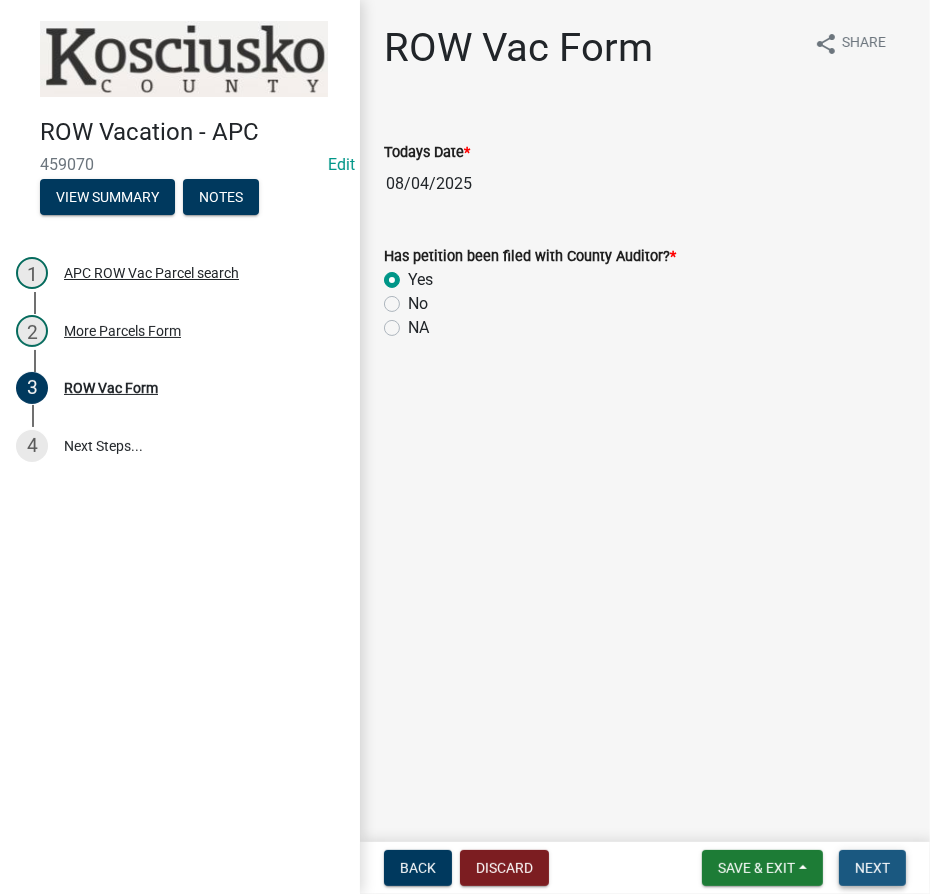 click on "Next" at bounding box center (872, 868) 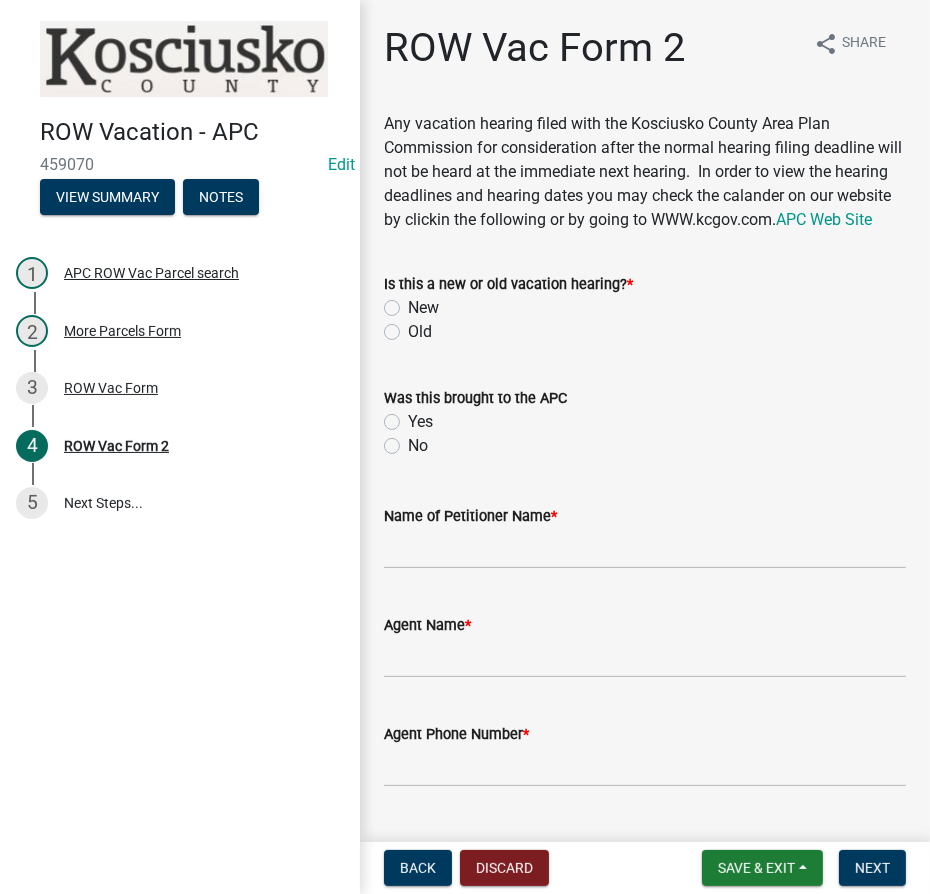 click on "Old" 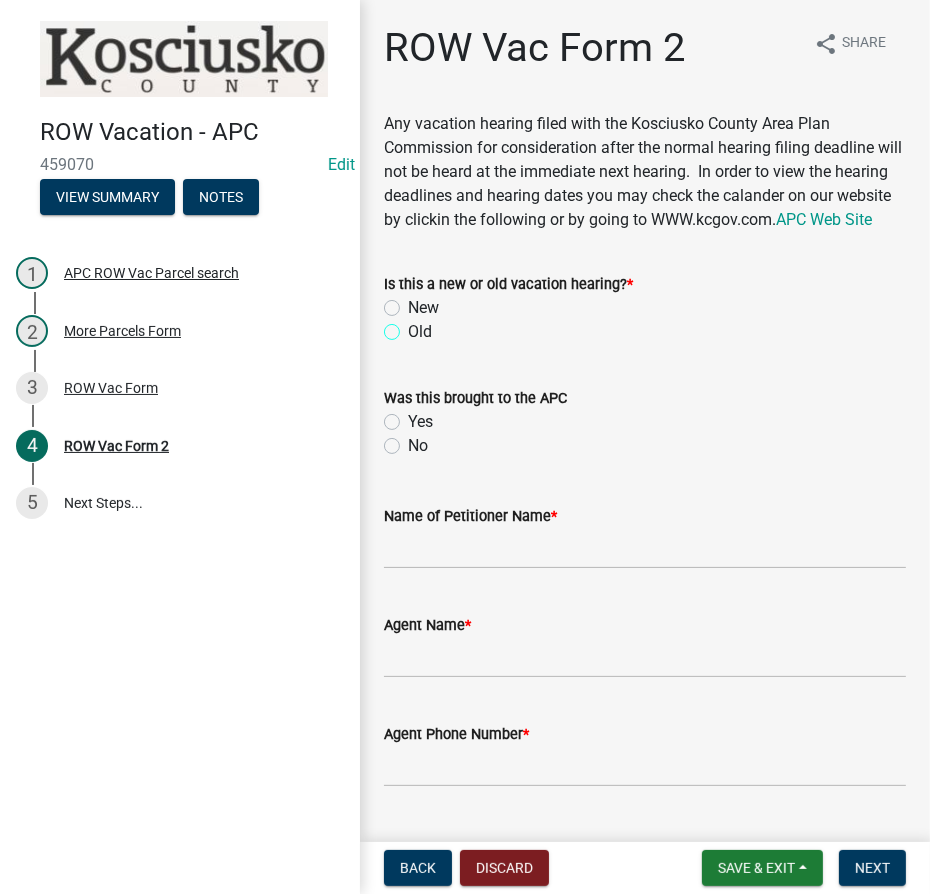 click on "Old" at bounding box center (414, 326) 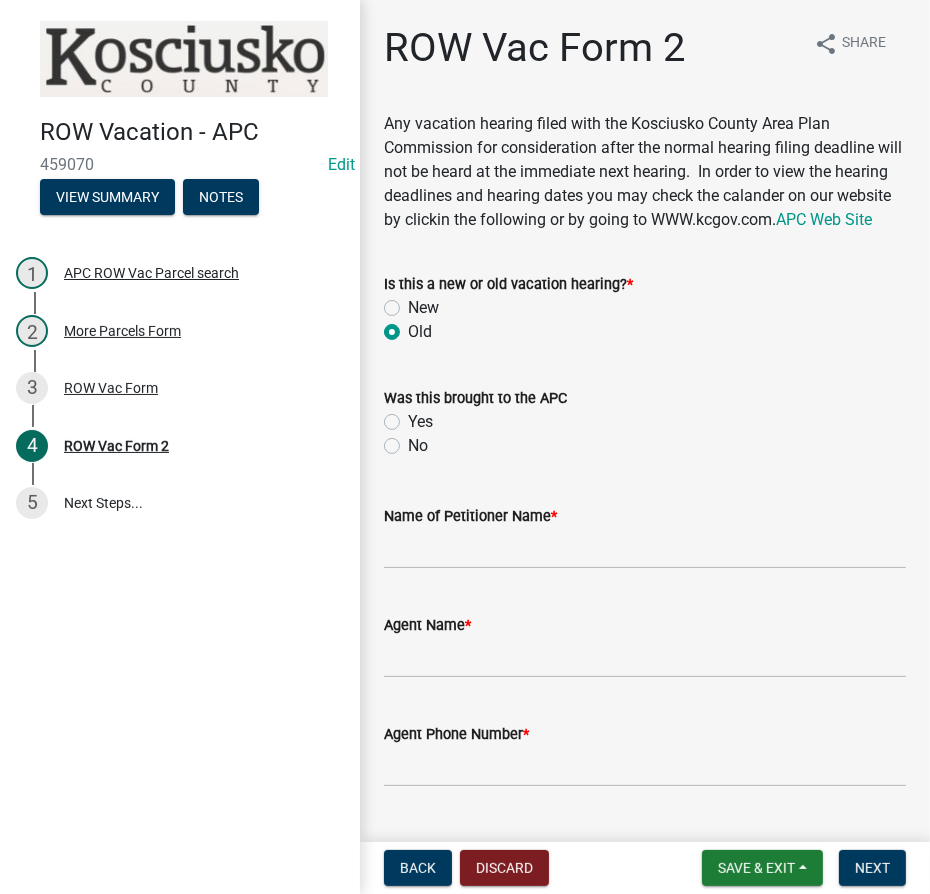 click on "No" 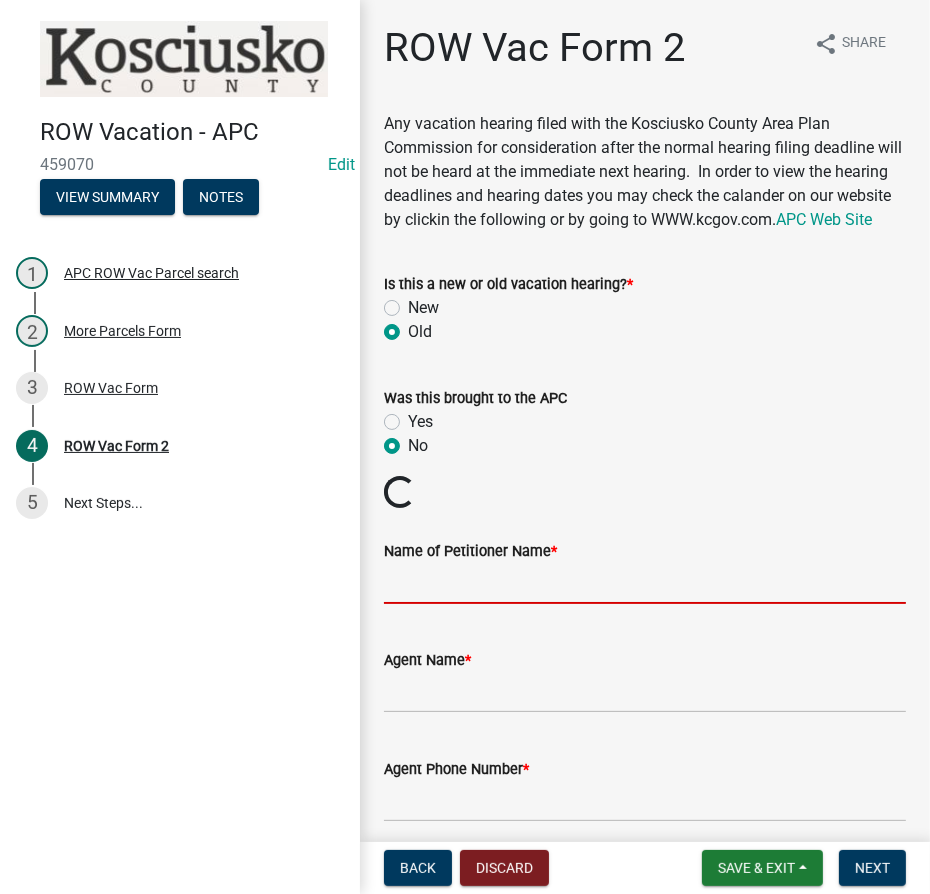 click on "Name of Petitioner Name  *" at bounding box center [645, 583] 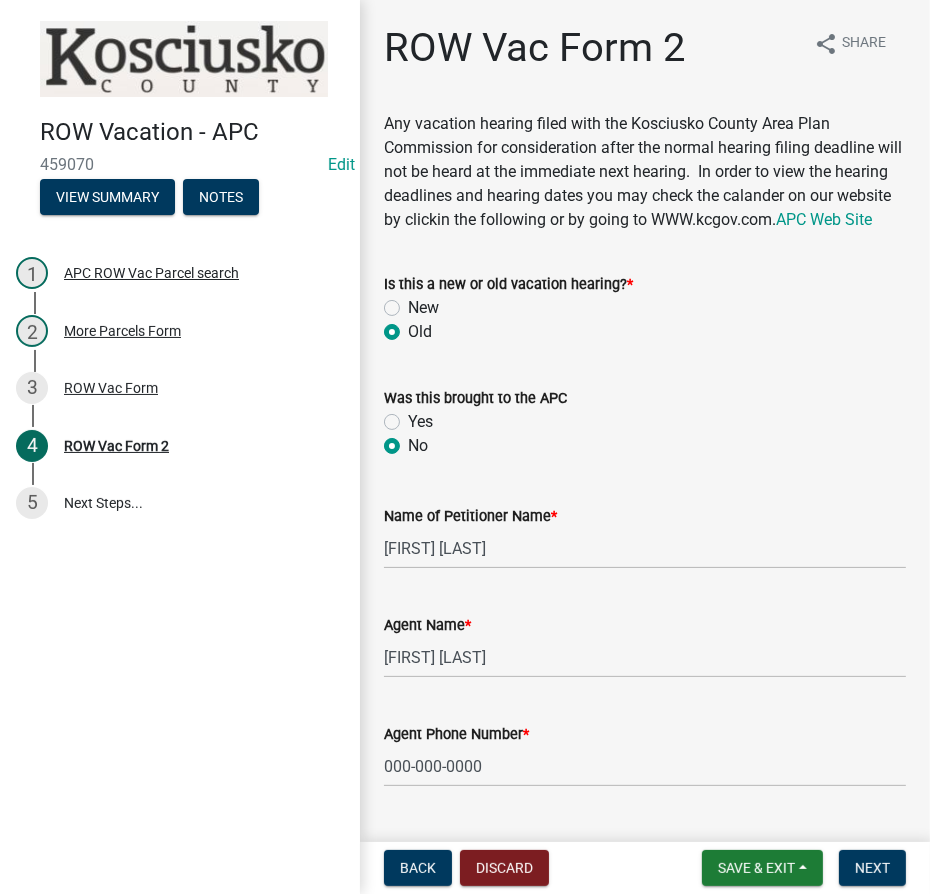 scroll, scrollTop: 482, scrollLeft: 0, axis: vertical 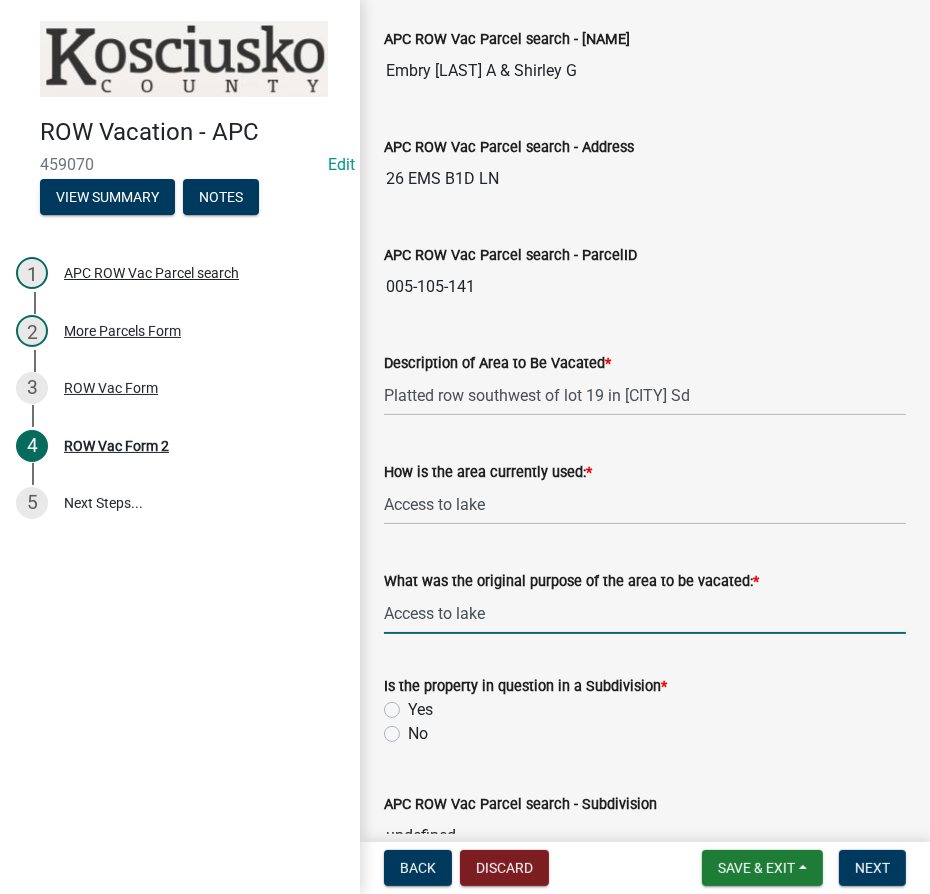 click on "Yes" 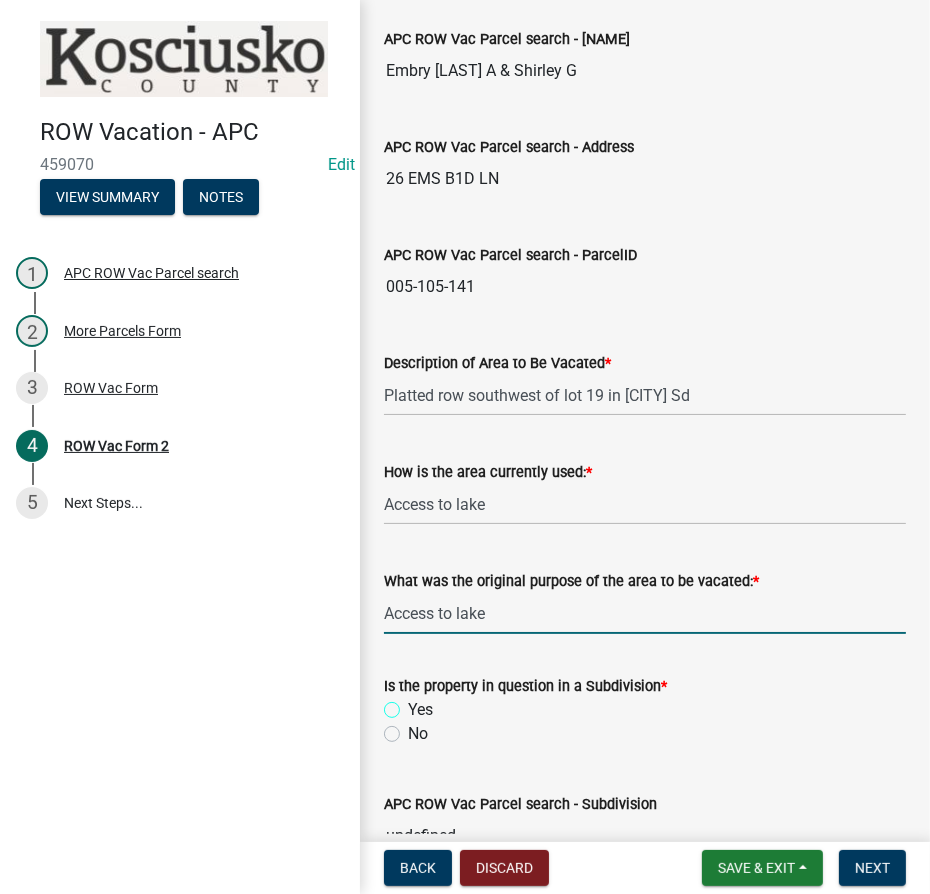 click on "Yes" at bounding box center (414, 704) 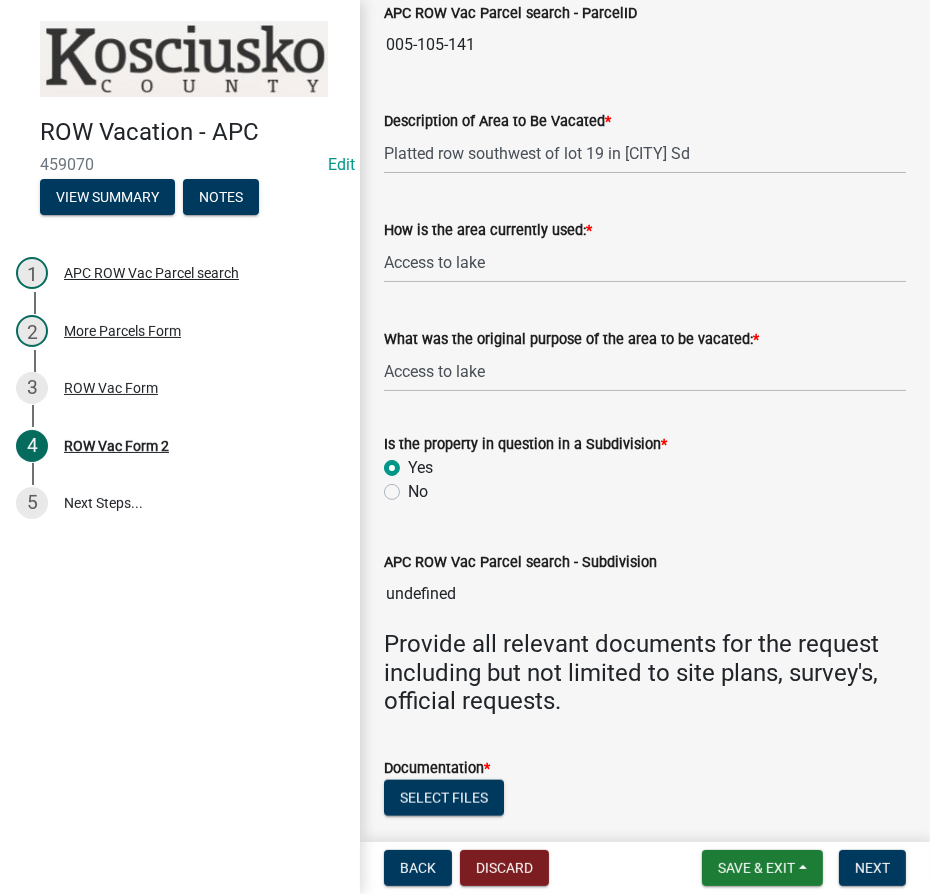 scroll, scrollTop: 1344, scrollLeft: 0, axis: vertical 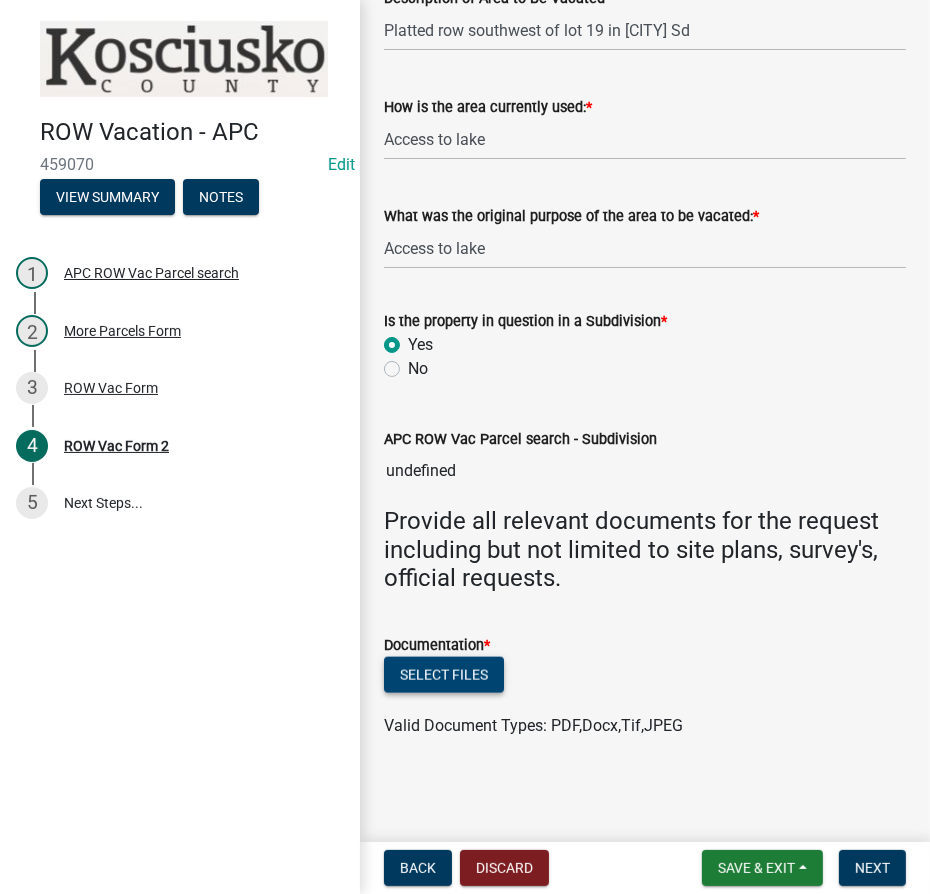click on "Select files" 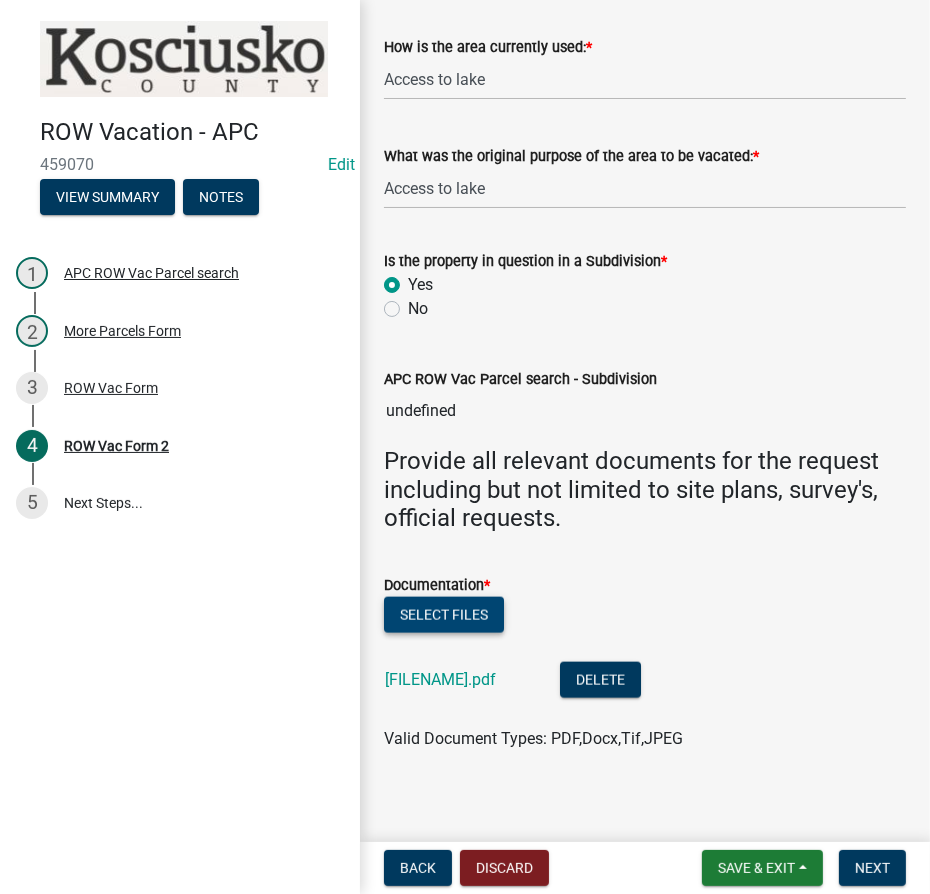 scroll, scrollTop: 1418, scrollLeft: 0, axis: vertical 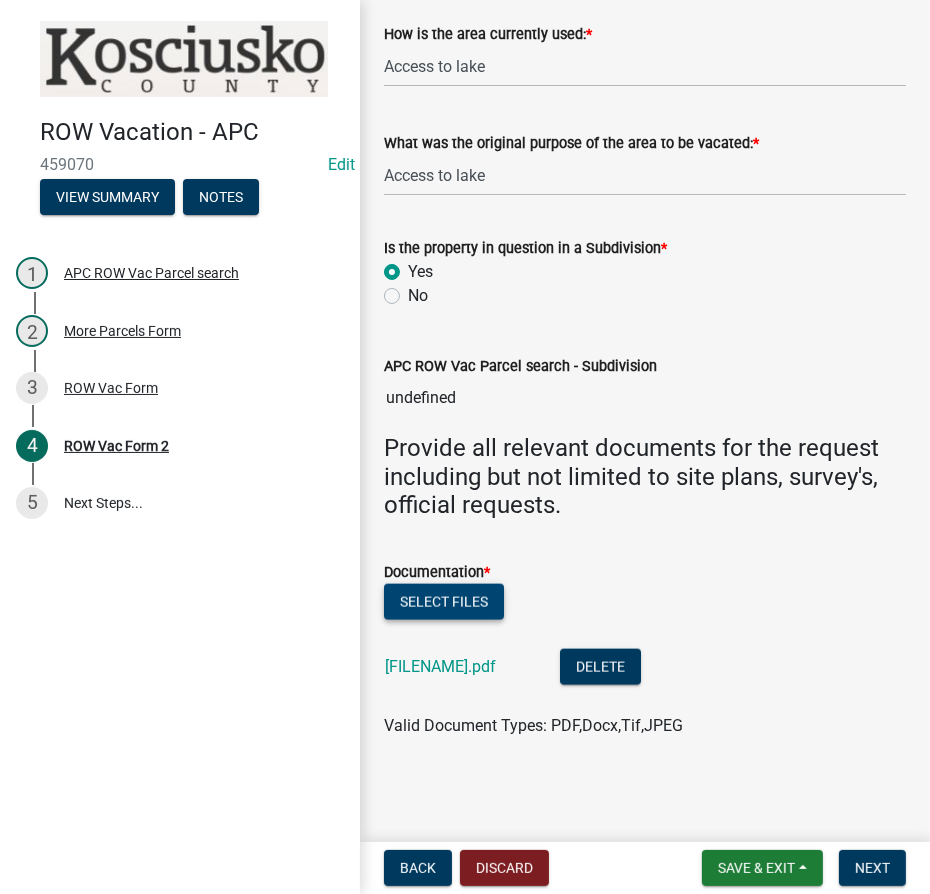 click on "Select files" 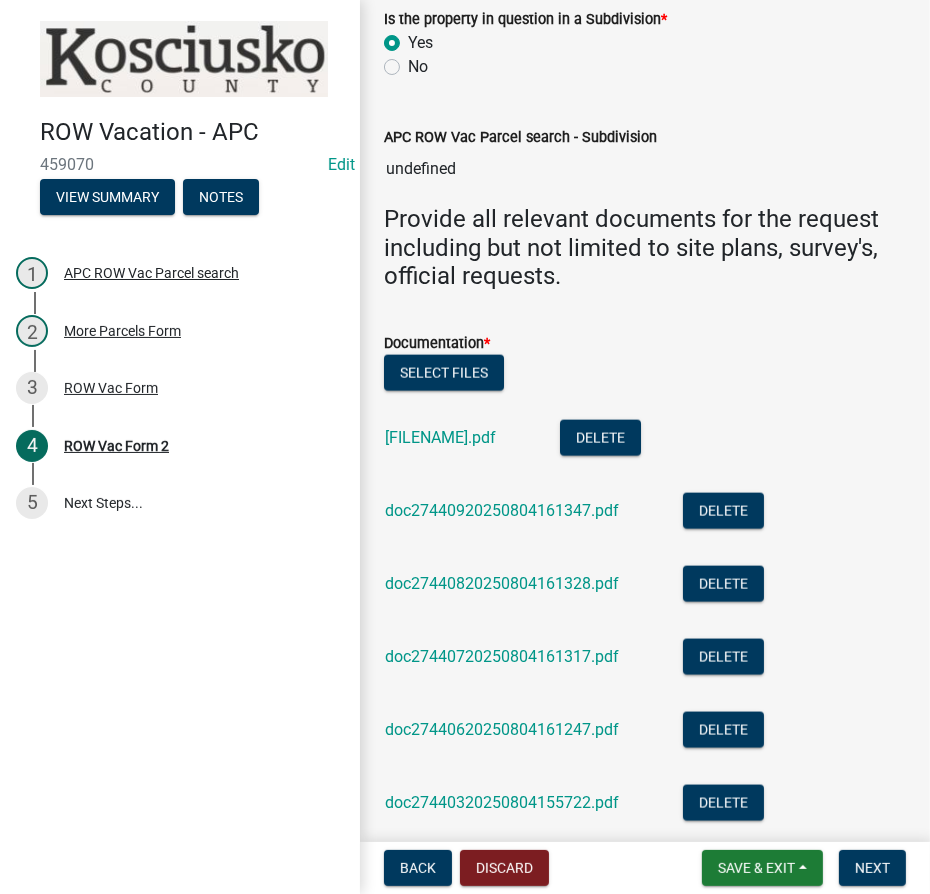 scroll, scrollTop: 1781, scrollLeft: 0, axis: vertical 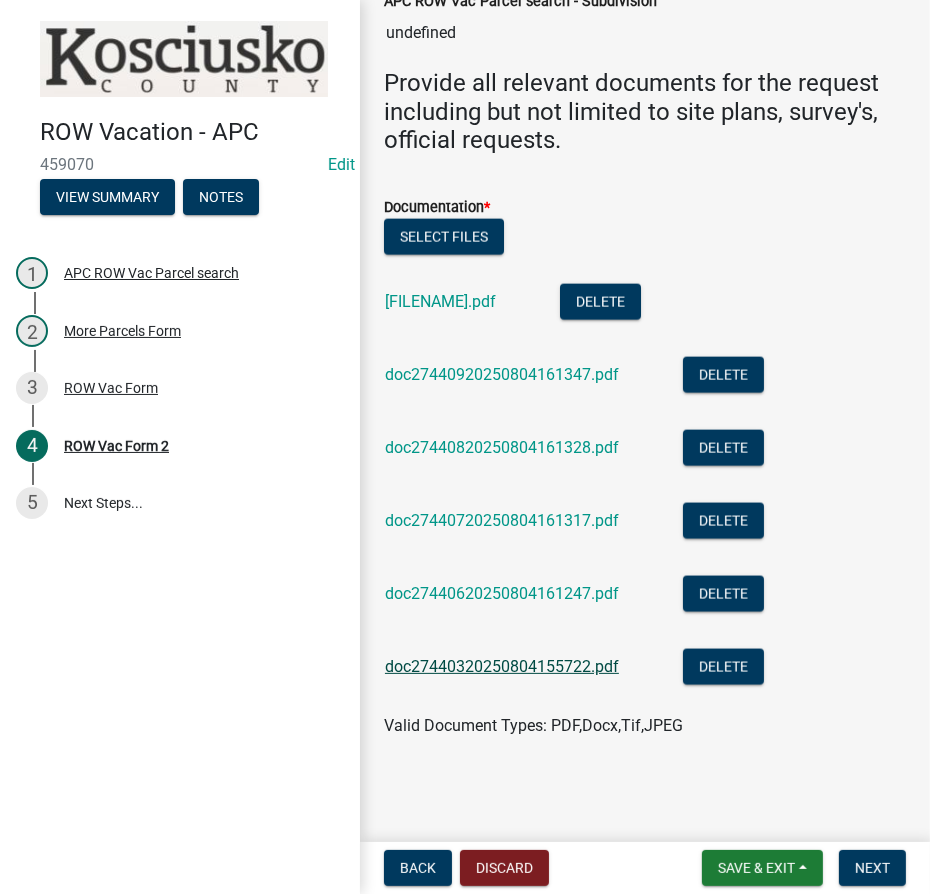 click on "doc27440320250804155722.pdf" 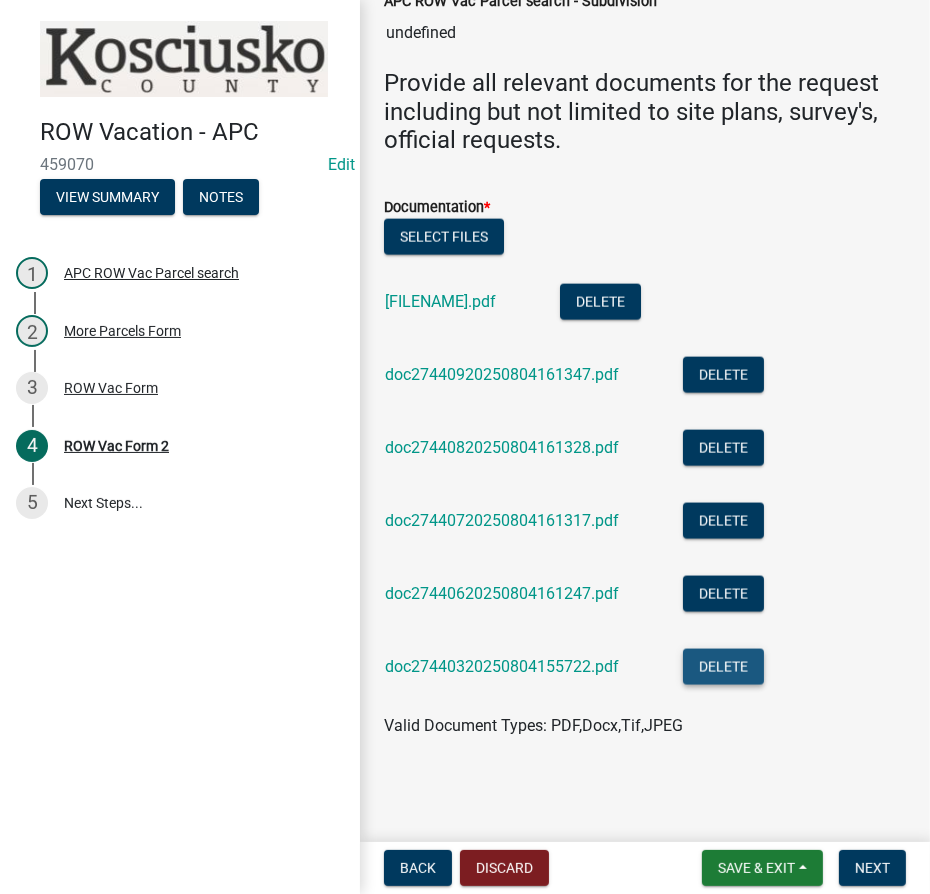 click on "Delete" at bounding box center [723, 667] 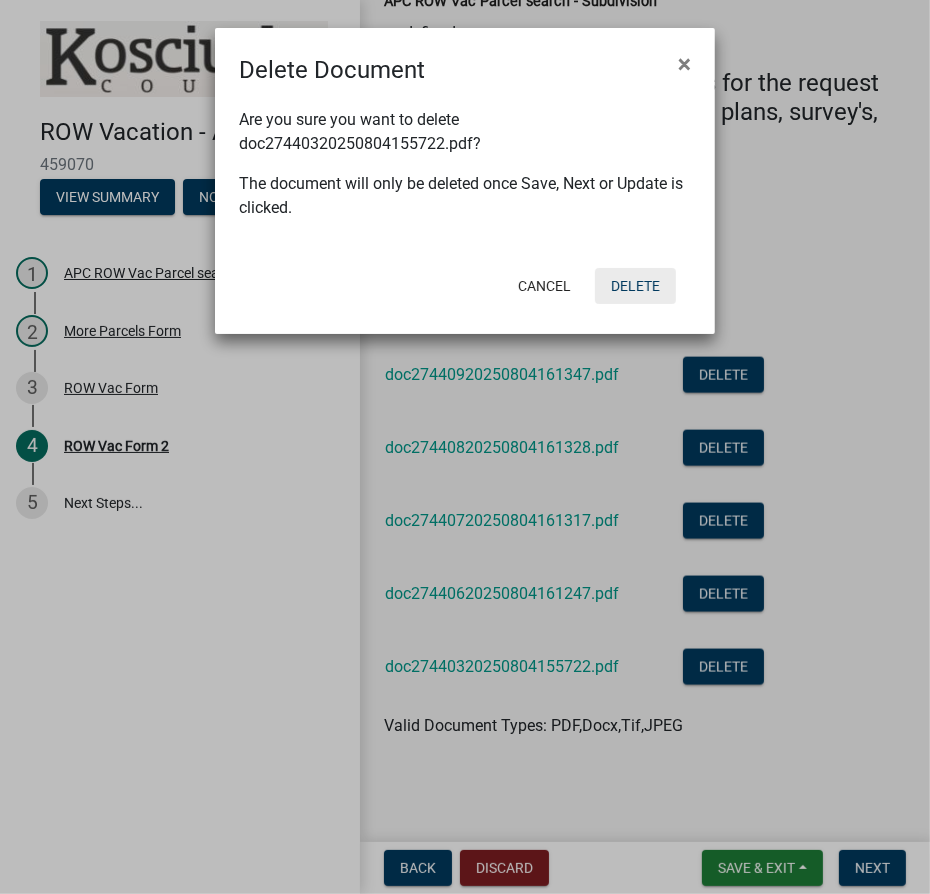 click on "Delete" 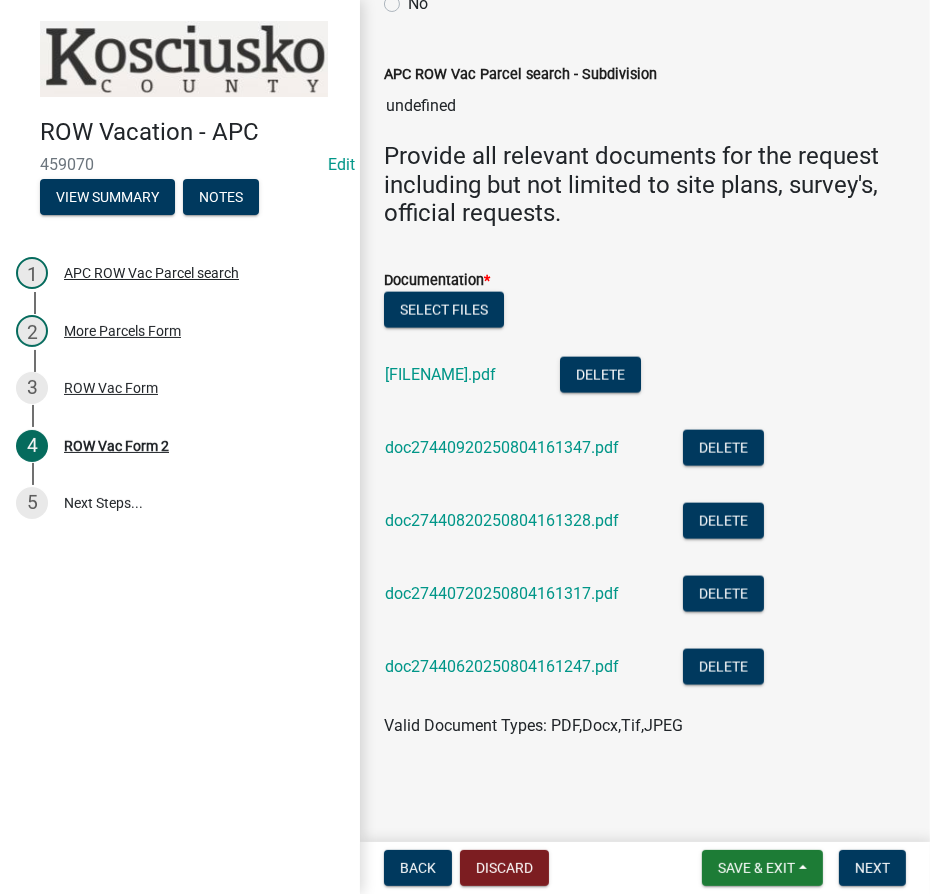 scroll, scrollTop: 1709, scrollLeft: 0, axis: vertical 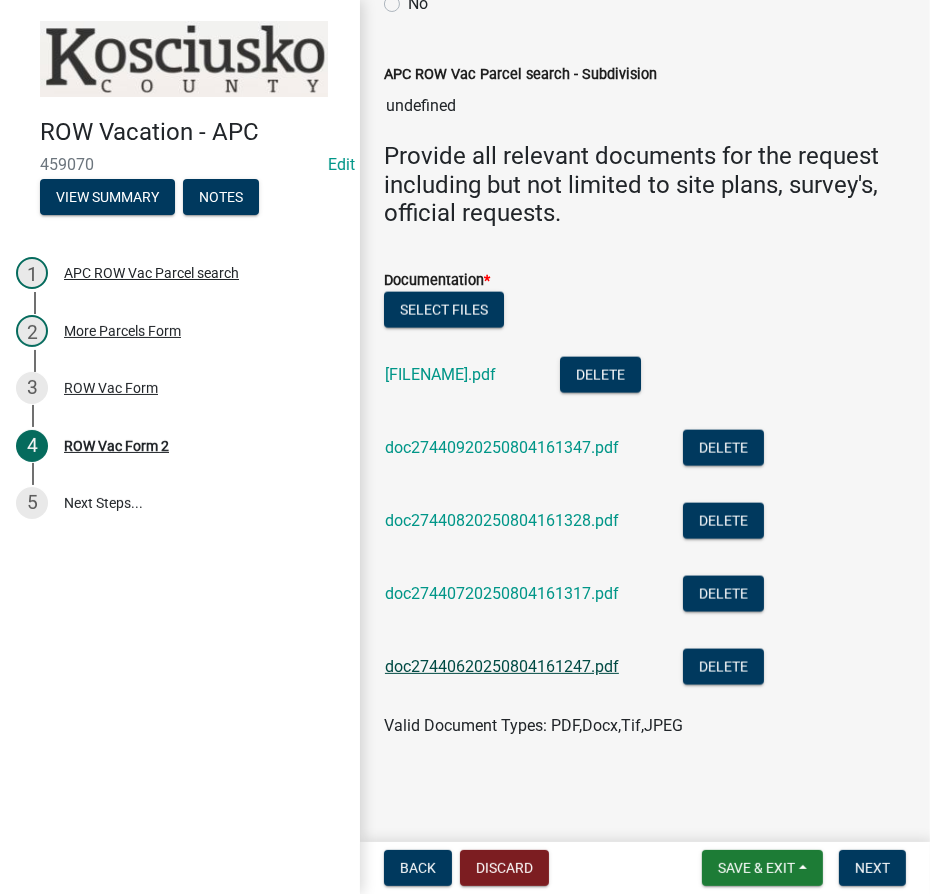 click on "doc27440620250804161247.pdf" 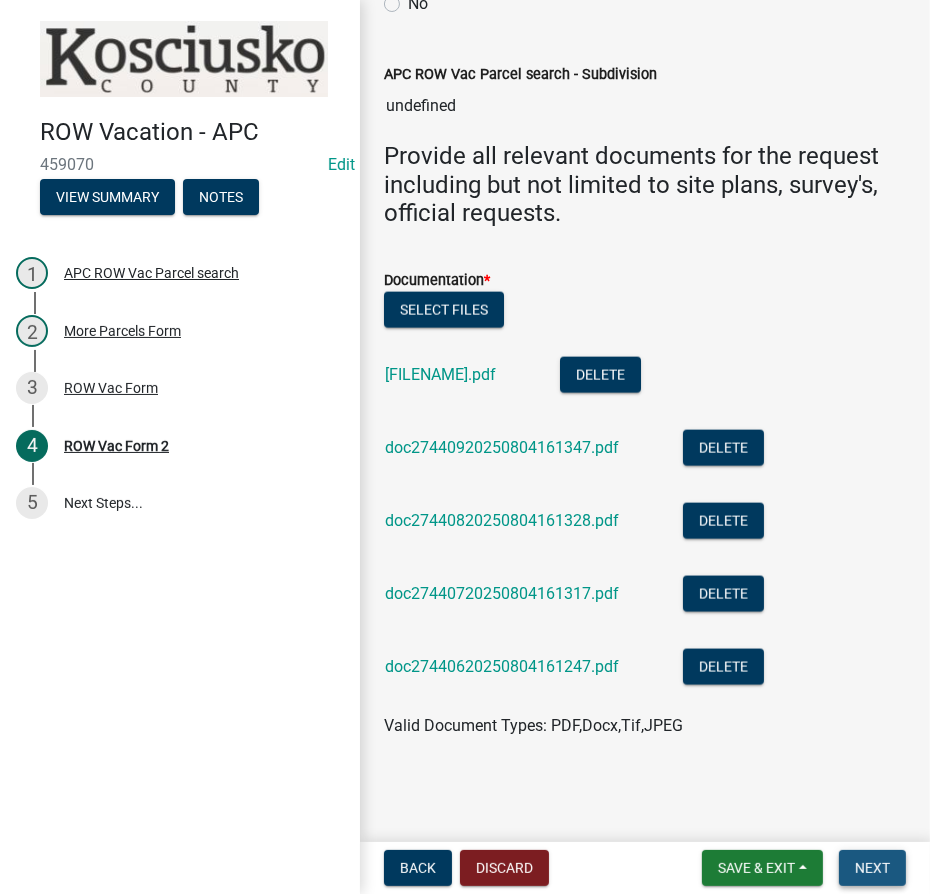 click on "Next" at bounding box center (872, 868) 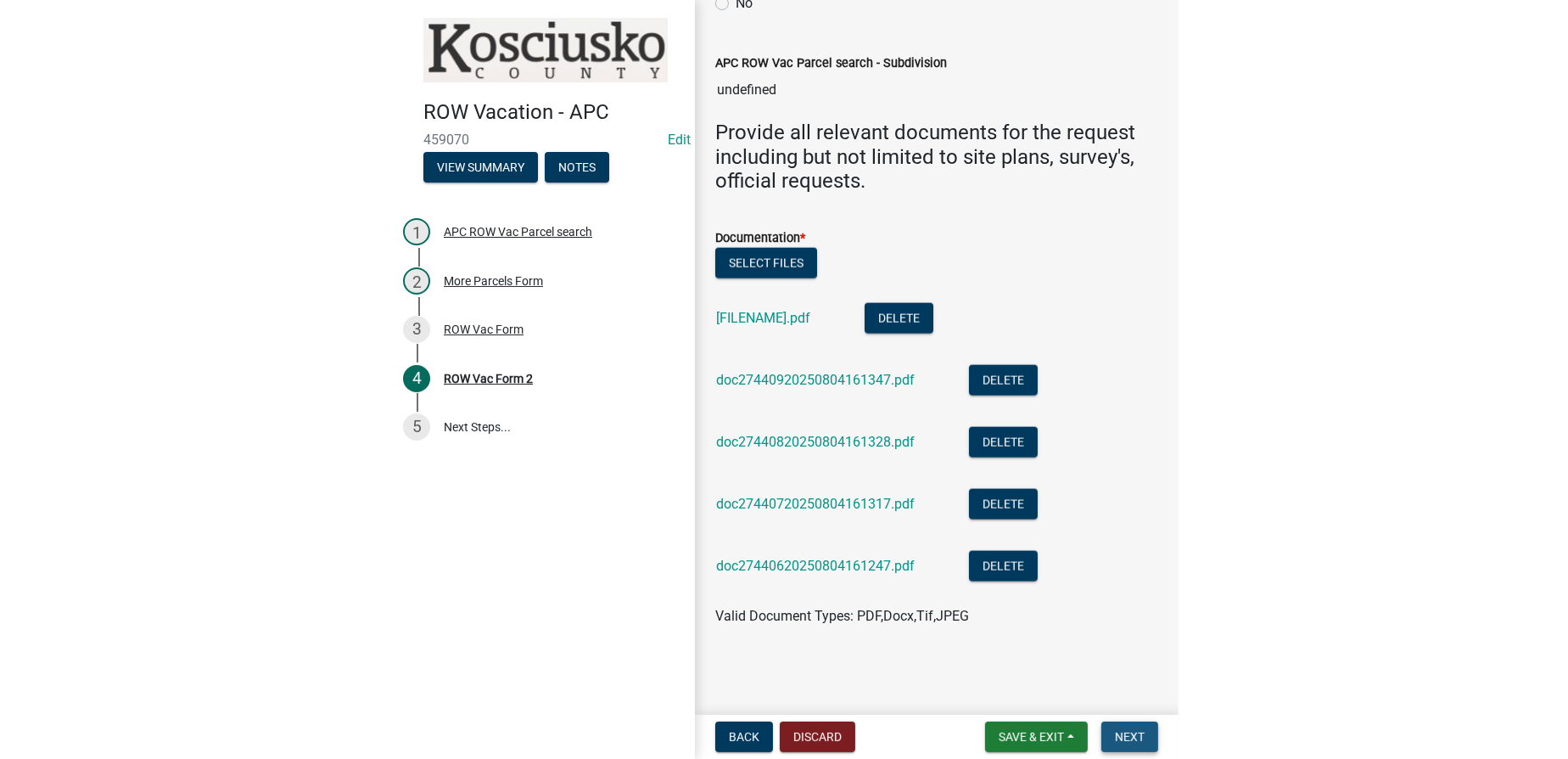scroll, scrollTop: 0, scrollLeft: 0, axis: both 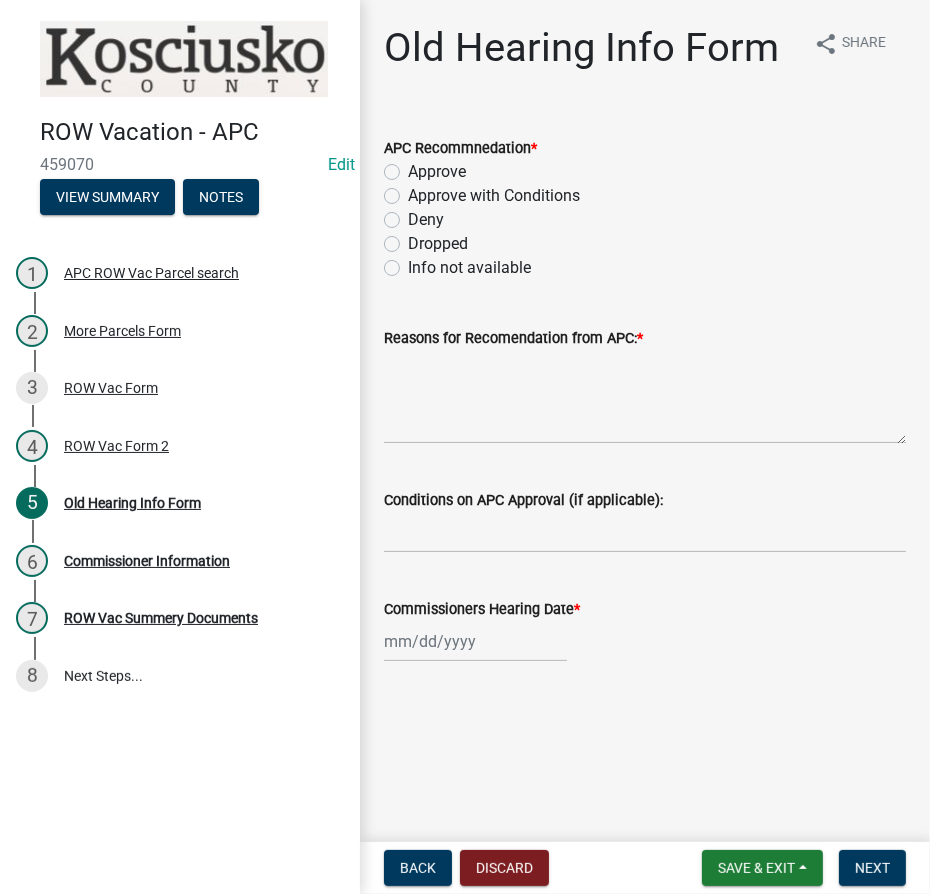 click on "Deny" 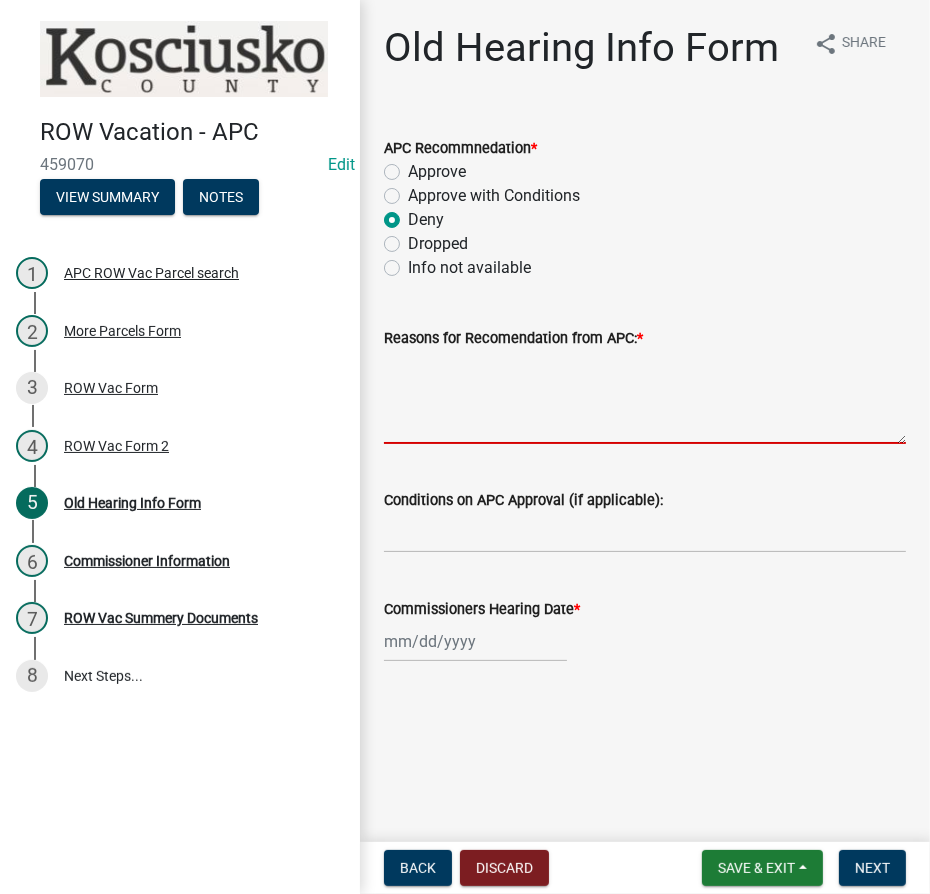 click on "Reasons for Recomendation from APC:  *" at bounding box center (645, 397) 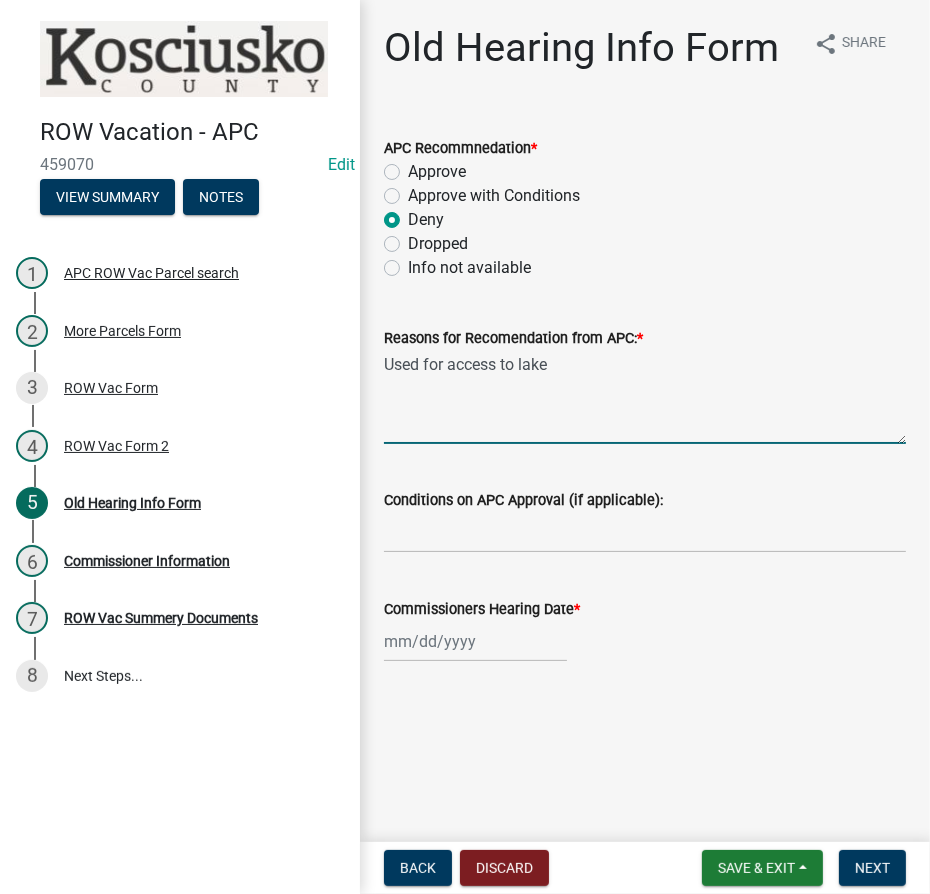 click 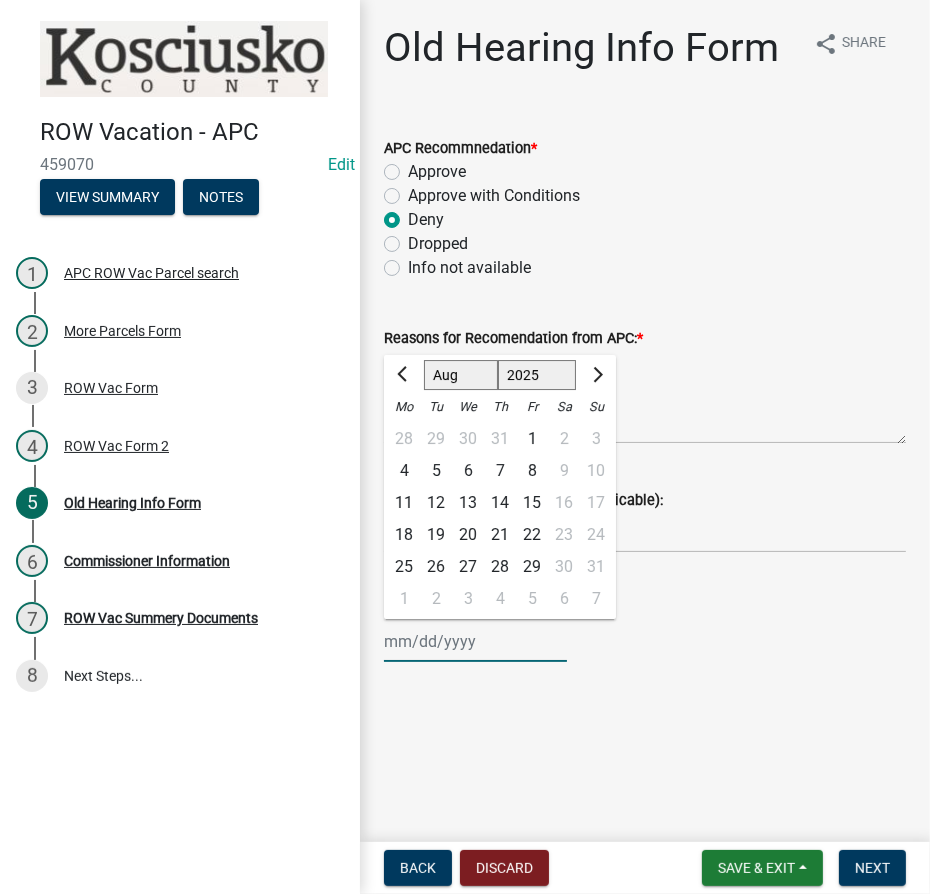 click on "1525 1526 1527 1528 1529 1530 1531 1532 1533 1534 1535 1536 1537 1538 1539 1540 1541 1542 1543 1544 1545 1546 1547 1548 1549 1550 1551 1552 1553 1554 1555 1556 1557 1558 1559 1560 1561 1562 1563 1564 1565 1566 1567 1568 1569 1570 1571 1572 1573 1574 1575 1576 1577 1578 1579 1580 1581 1582 1583 1584 1585 1586 1587 1588 1589 1590 1591 1592 1593 1594 1595 1596 1597 1598 1599 1600 1601 1602 1603 1604 1605 1606 1607 1608 1609 1610 1611 1612 1613 1614 1615 1616 1617 1618 1619 1620 1621 1622 1623 1624 1625 1626 1627 1628 1629 1630 1631 1632 1633 1634 1635 1636 1637 1638 1639 1640 1641 1642 1643 1644 1645 1646 1647 1648 1649 1650 1651 1652 1653 1654 1655 1656 1657 1658 1659 1660 1661 1662 1663 1664 1665 1666 1667 1668 1669 1670 1671 1672 1673 1674 1675 1676 1677 1678 1679 1680 1681 1682 1683 1684 1685 1686 1687 1688 1689 1690 1691 1692 1693 1694 1695 1696 1697 1698 1699 1700 1701 1702 1703 1704 1705 1706 1707 1708 1709 1710 1711 1712 1713 1714 1715 1716 1717 1718 1719 1720 1721 1722 1723 1724 1725 1726 1727 1728 1729" 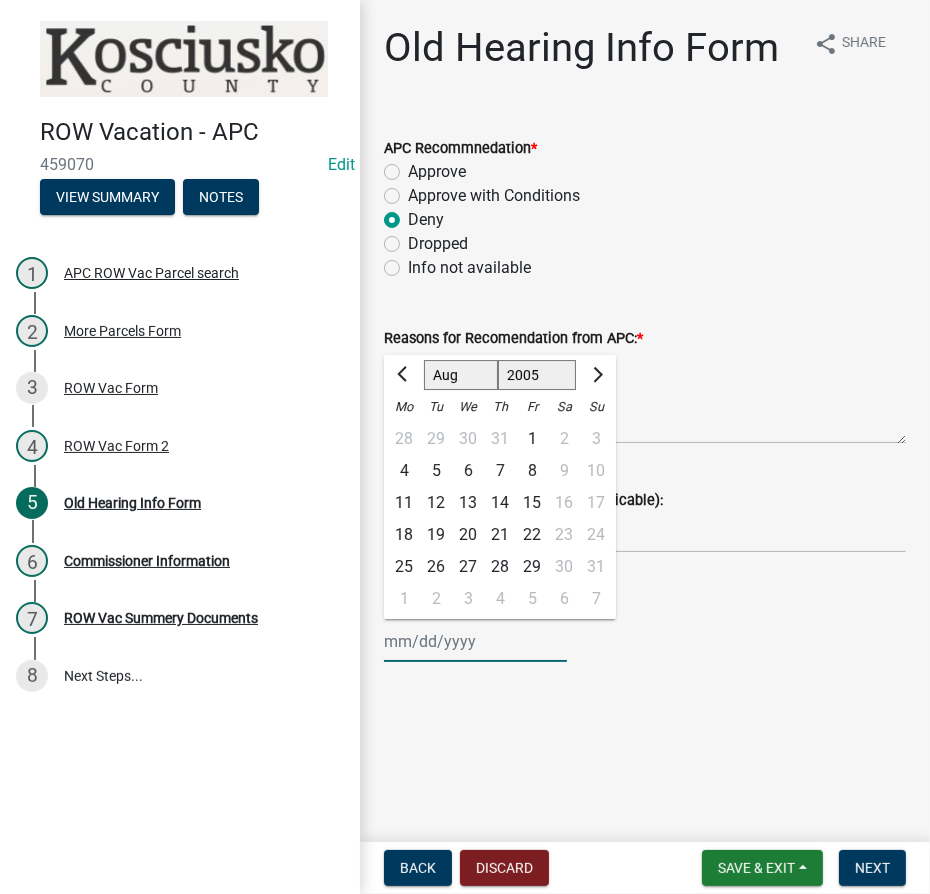 click on "1525 1526 1527 1528 1529 1530 1531 1532 1533 1534 1535 1536 1537 1538 1539 1540 1541 1542 1543 1544 1545 1546 1547 1548 1549 1550 1551 1552 1553 1554 1555 1556 1557 1558 1559 1560 1561 1562 1563 1564 1565 1566 1567 1568 1569 1570 1571 1572 1573 1574 1575 1576 1577 1578 1579 1580 1581 1582 1583 1584 1585 1586 1587 1588 1589 1590 1591 1592 1593 1594 1595 1596 1597 1598 1599 1600 1601 1602 1603 1604 1605 1606 1607 1608 1609 1610 1611 1612 1613 1614 1615 1616 1617 1618 1619 1620 1621 1622 1623 1624 1625 1626 1627 1628 1629 1630 1631 1632 1633 1634 1635 1636 1637 1638 1639 1640 1641 1642 1643 1644 1645 1646 1647 1648 1649 1650 1651 1652 1653 1654 1655 1656 1657 1658 1659 1660 1661 1662 1663 1664 1665 1666 1667 1668 1669 1670 1671 1672 1673 1674 1675 1676 1677 1678 1679 1680 1681 1682 1683 1684 1685 1686 1687 1688 1689 1690 1691 1692 1693 1694 1695 1696 1697 1698 1699 1700 1701 1702 1703 1704 1705 1706 1707 1708 1709 1710 1711 1712 1713 1714 1715 1716 1717 1718 1719 1720 1721 1722 1723 1724 1725 1726 1727 1728 1729" 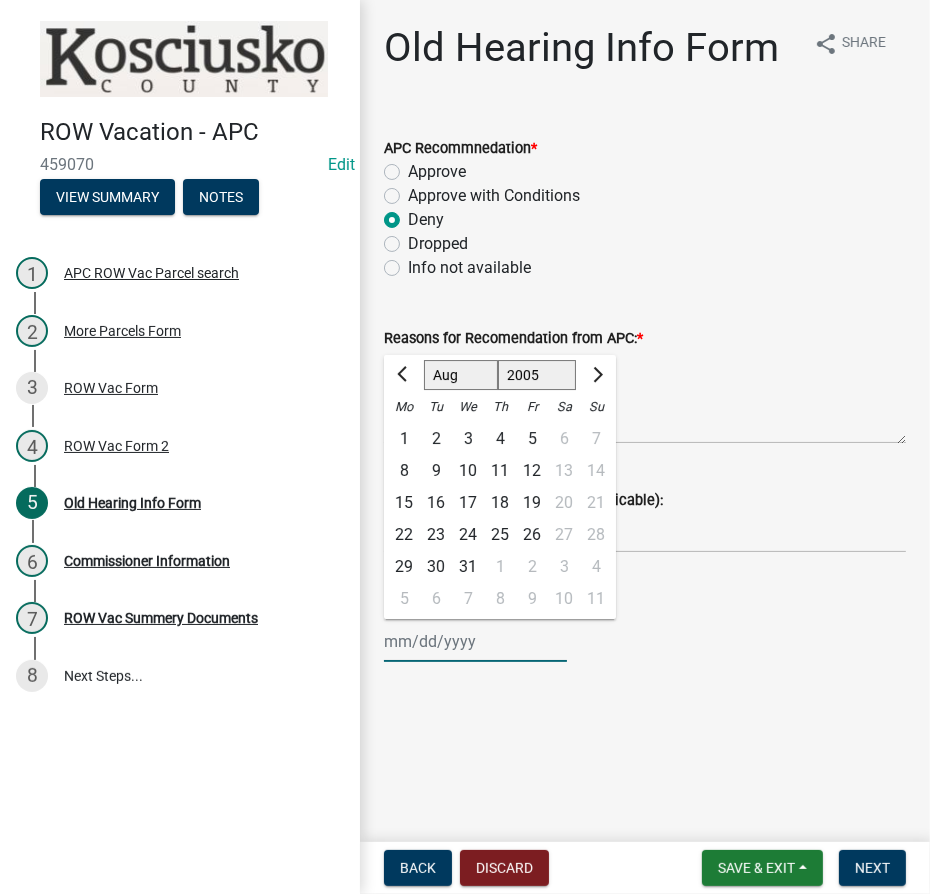 click on "Jan Feb Mar Apr May Jun Jul Aug Sep Oct Nov Dec" 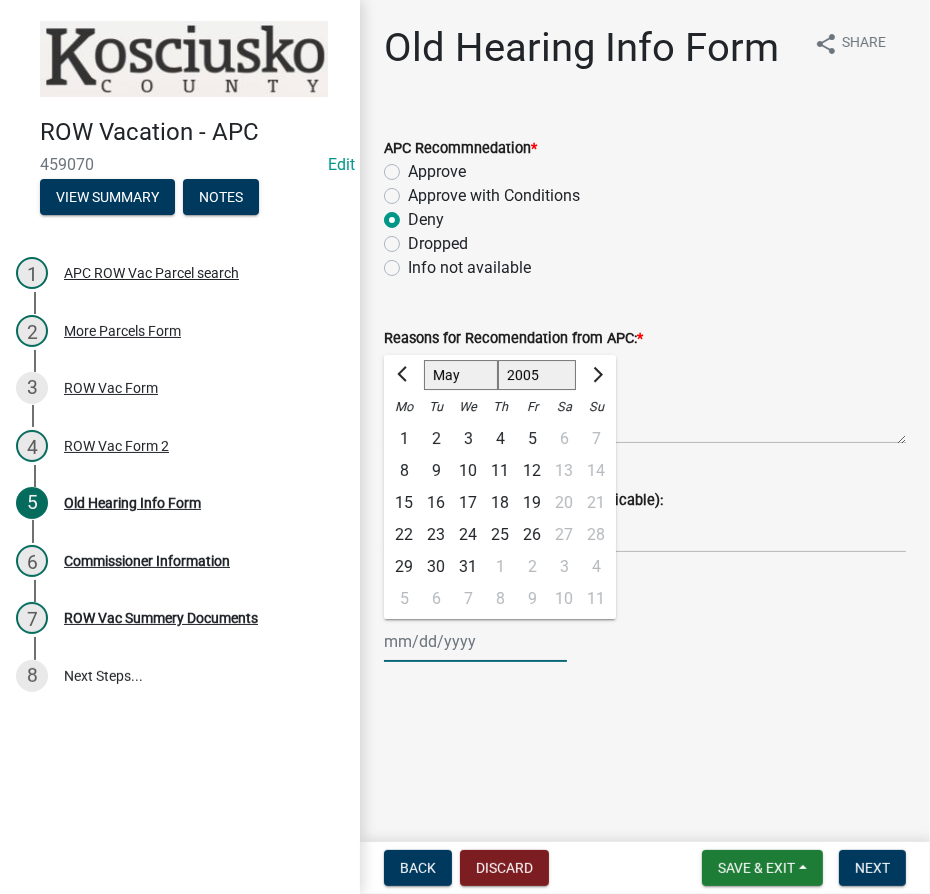 click on "Jan Feb Mar Apr May Jun Jul Aug Sep Oct Nov Dec" 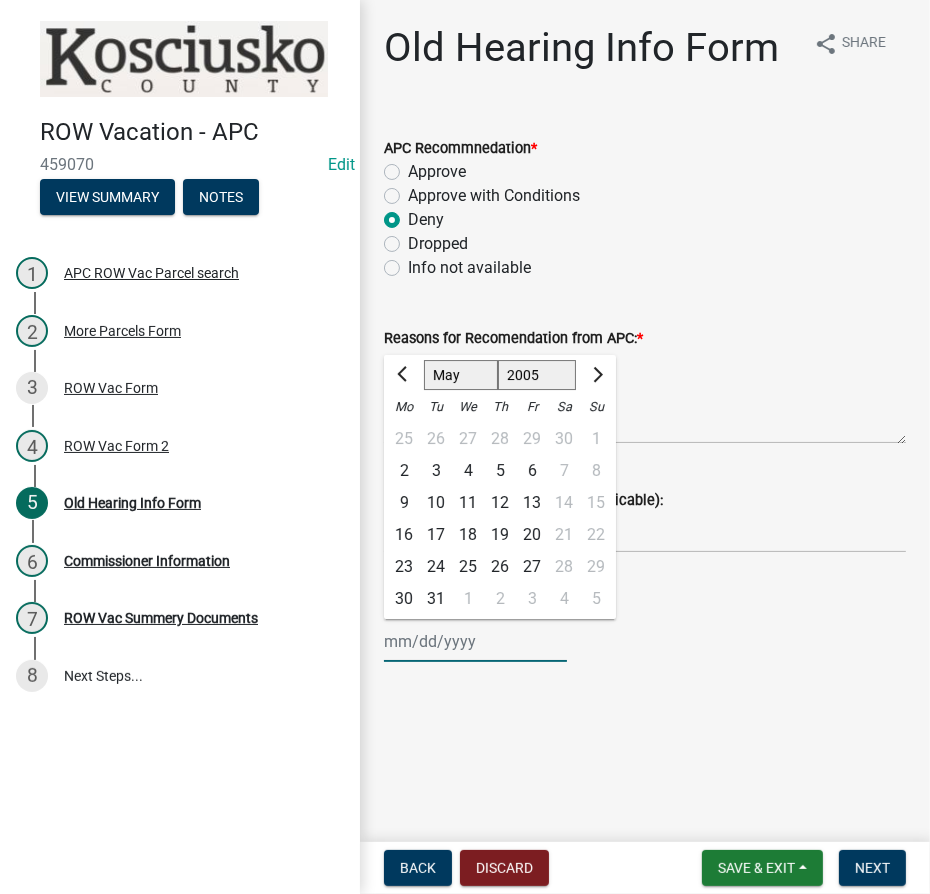 click on "17" 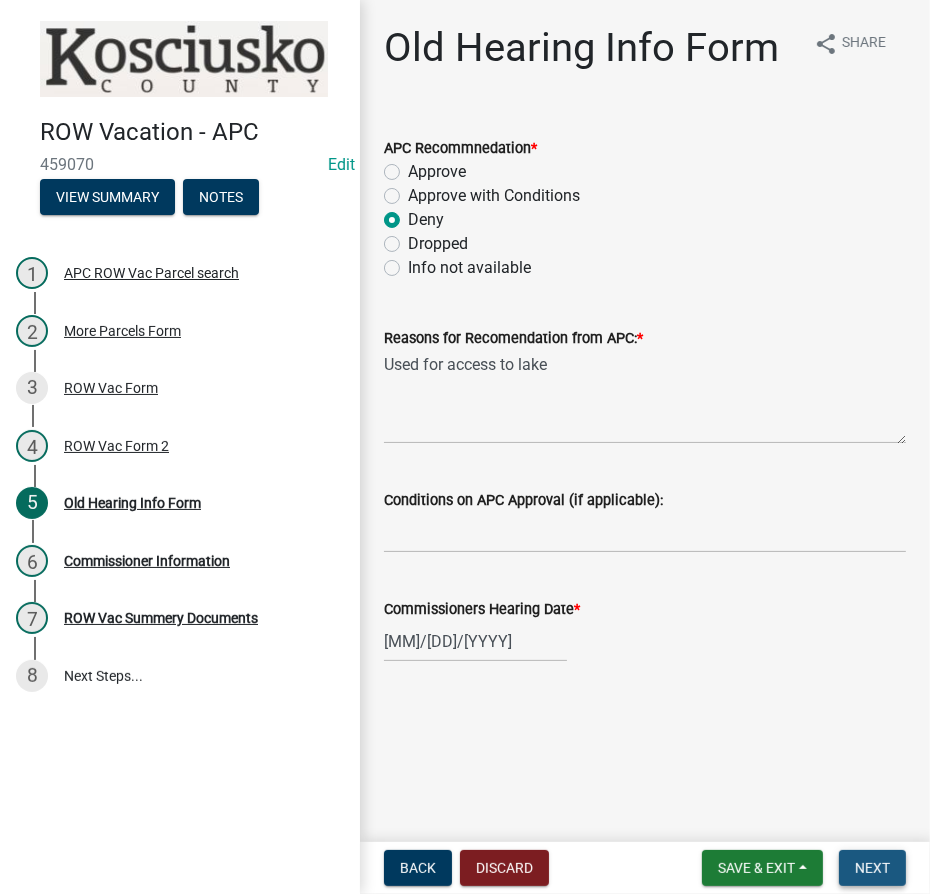 click on "Next" at bounding box center [872, 868] 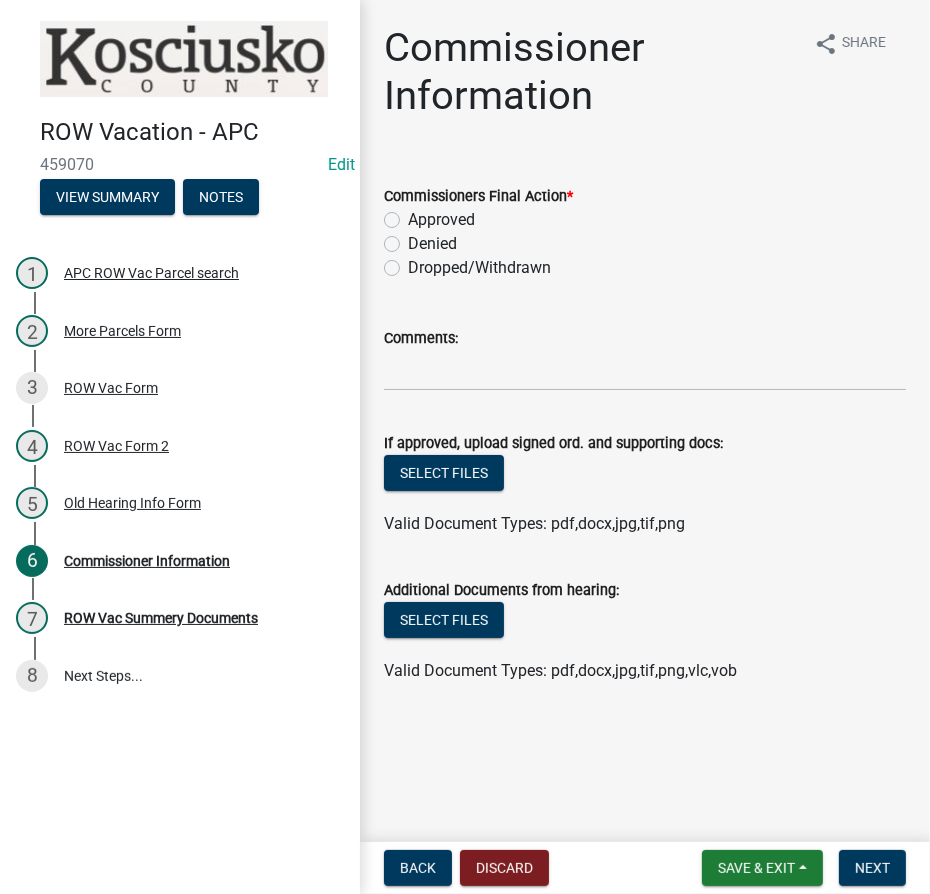 click on "Denied" 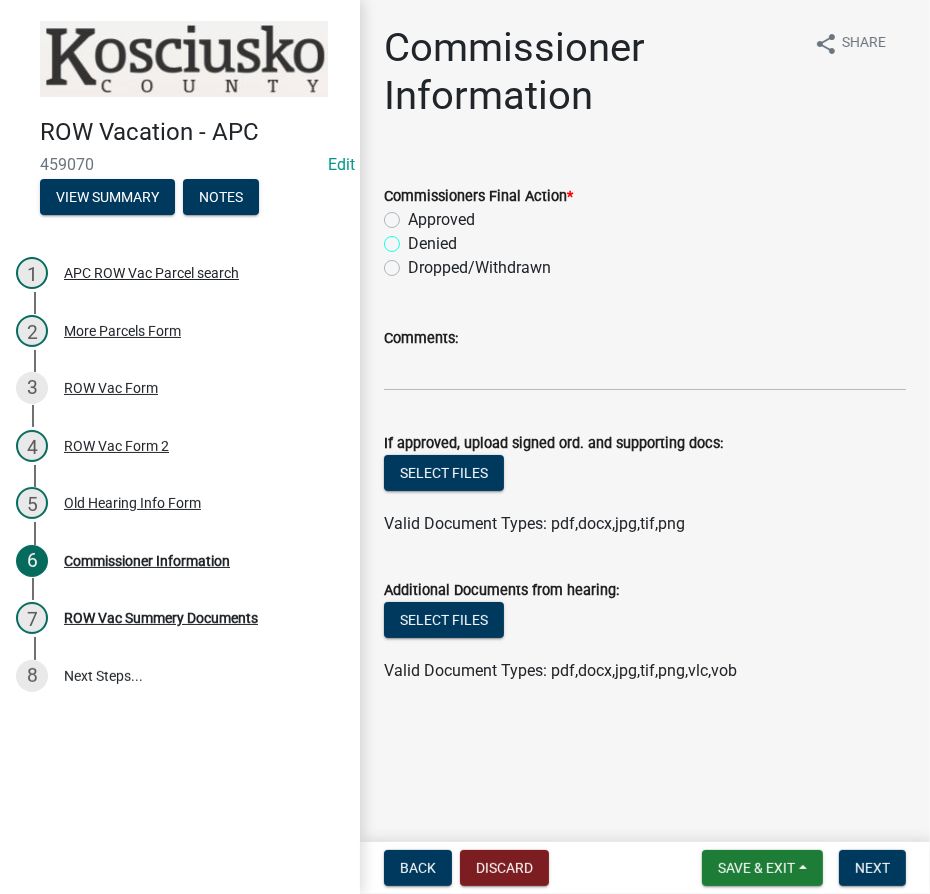 click on "Denied" at bounding box center (414, 238) 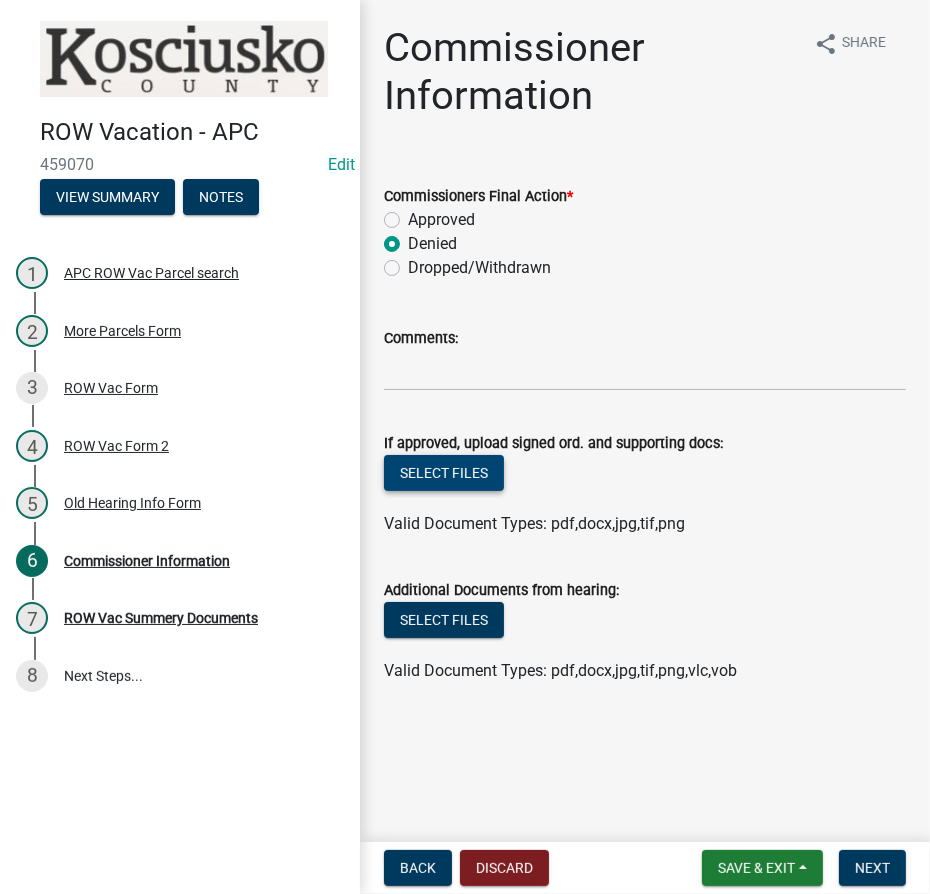 click on "Select files" 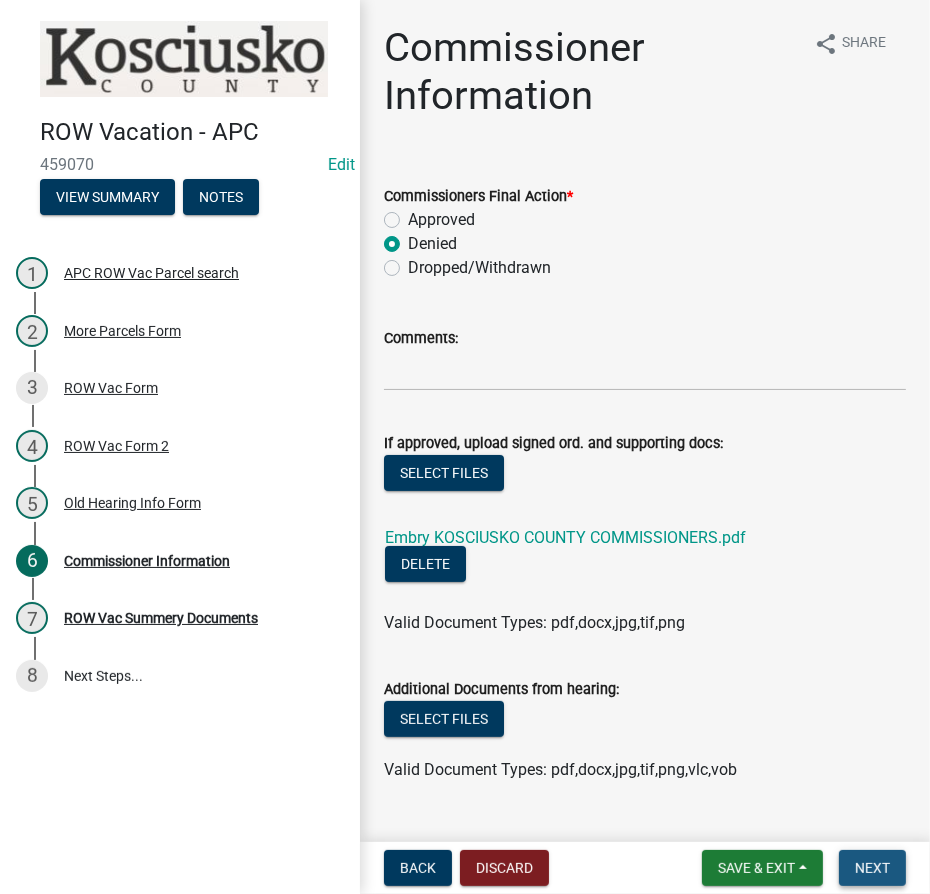 click on "Next" at bounding box center [872, 868] 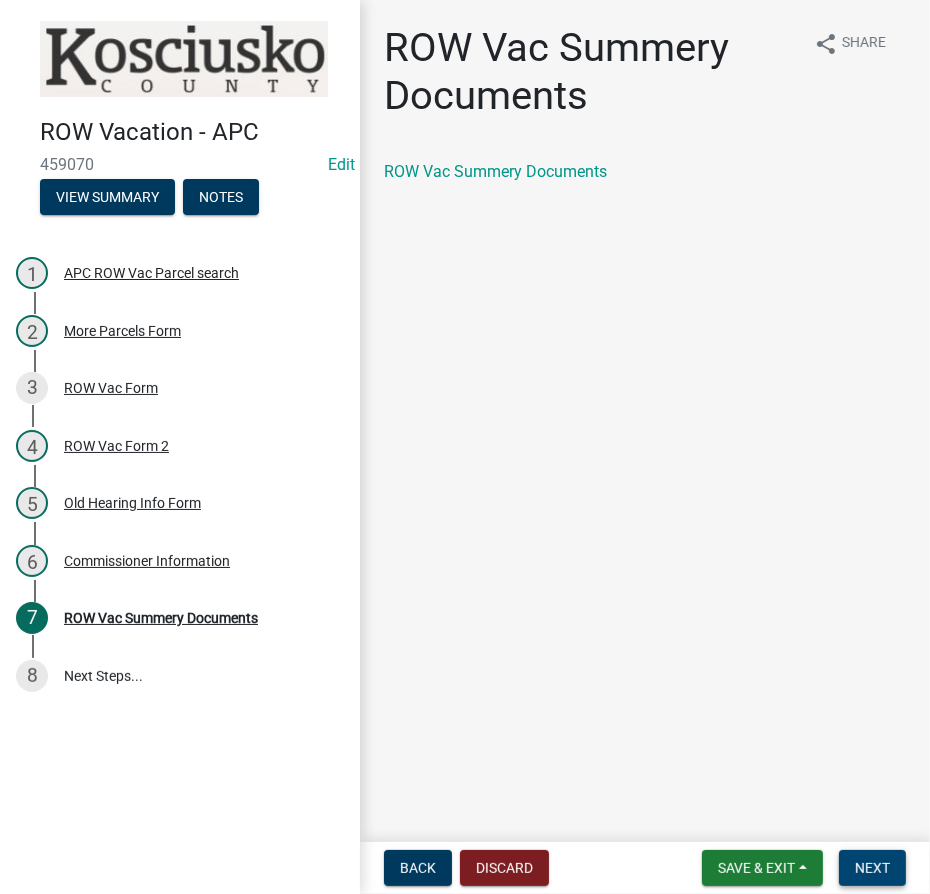 click on "Next" at bounding box center (872, 868) 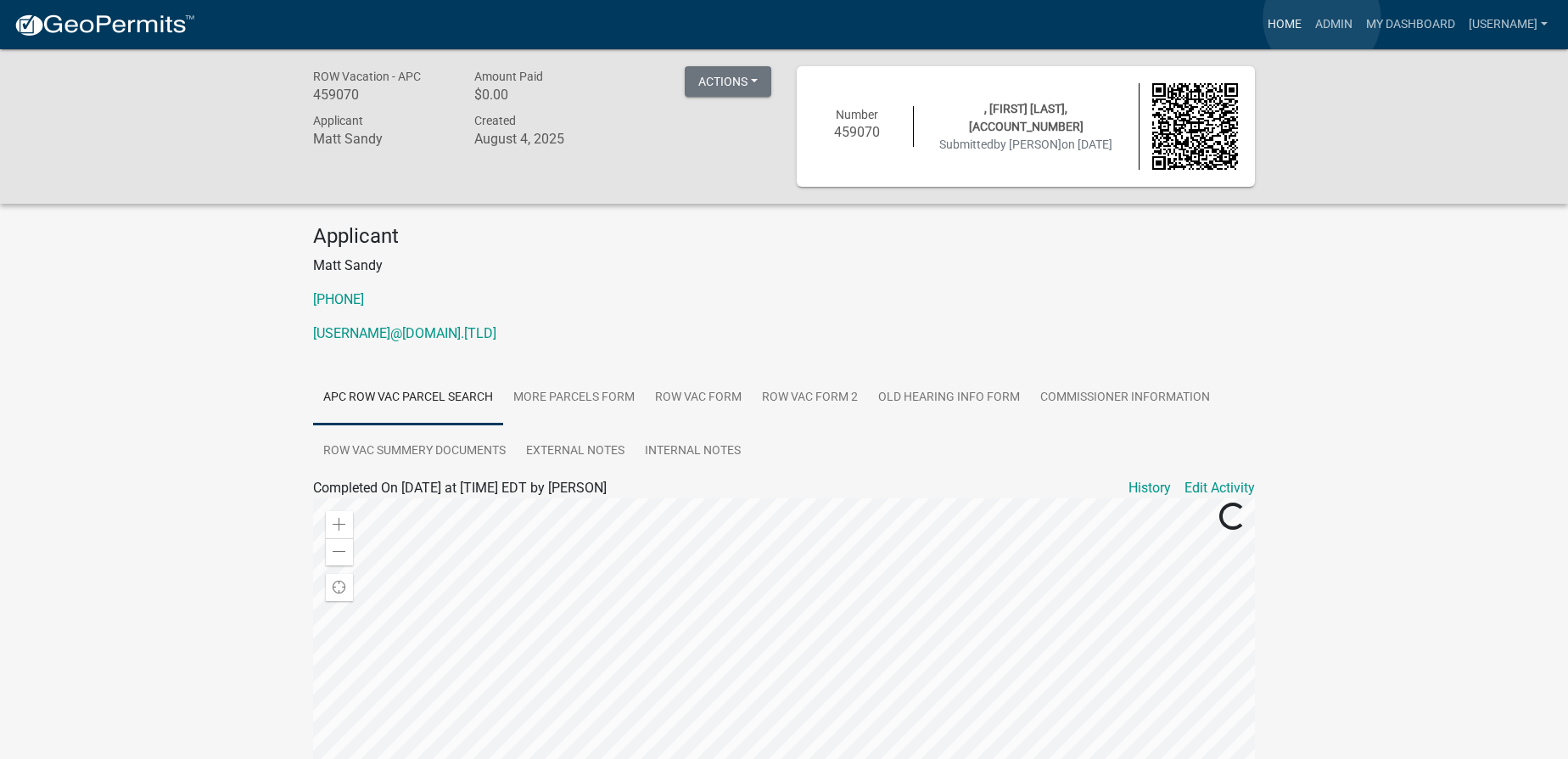 click on "Home" at bounding box center [1285, 25] 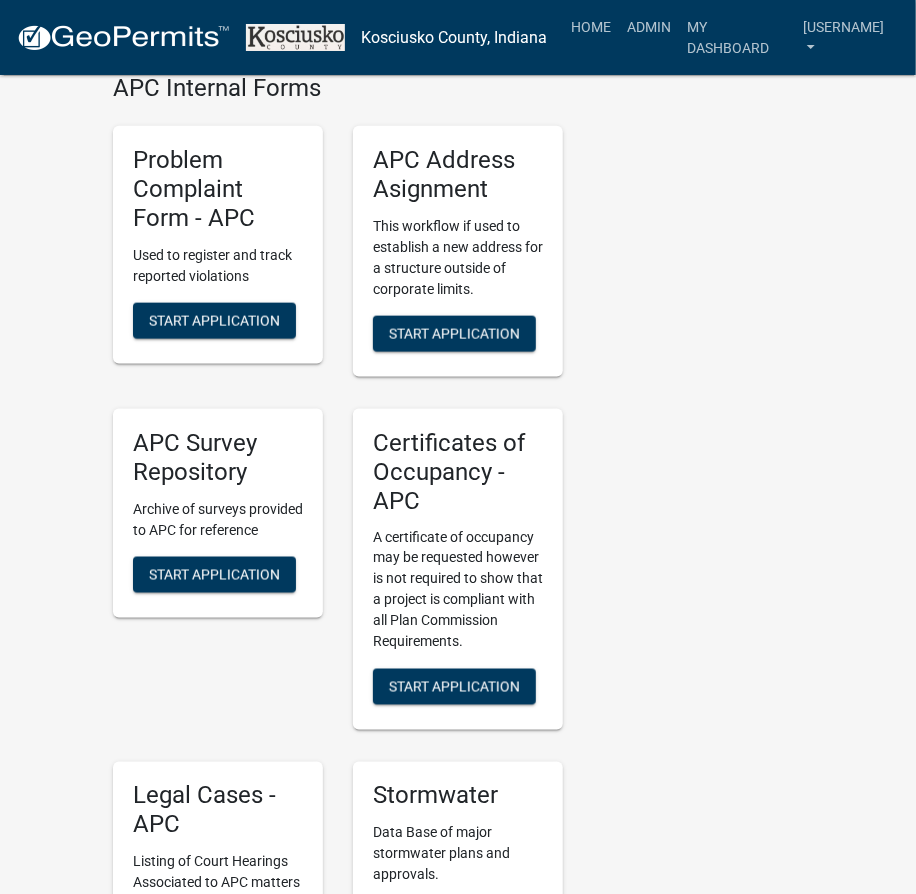 scroll, scrollTop: 6000, scrollLeft: 0, axis: vertical 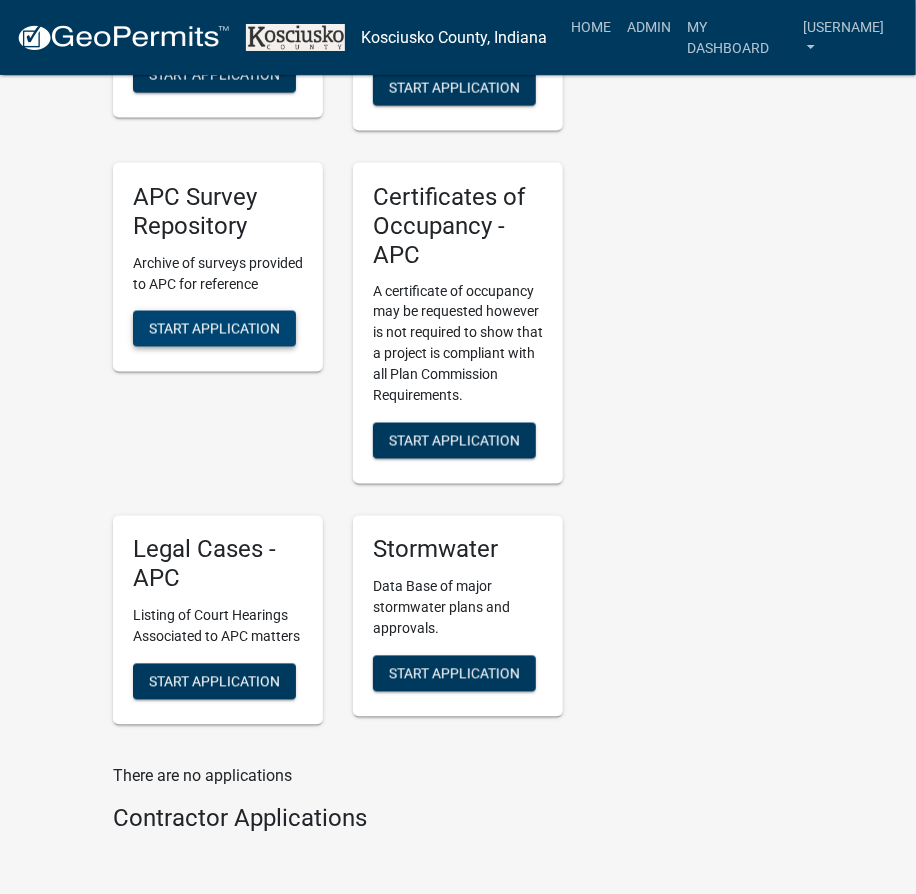 click on "Start Application" at bounding box center [214, 328] 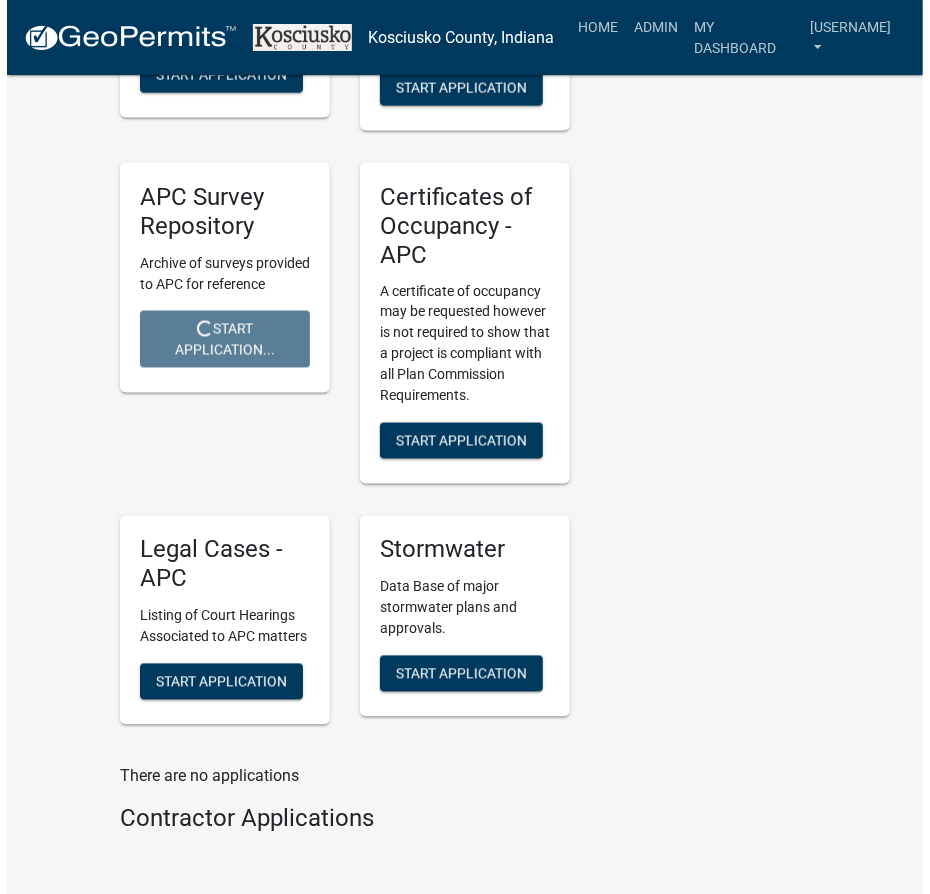 scroll, scrollTop: 0, scrollLeft: 0, axis: both 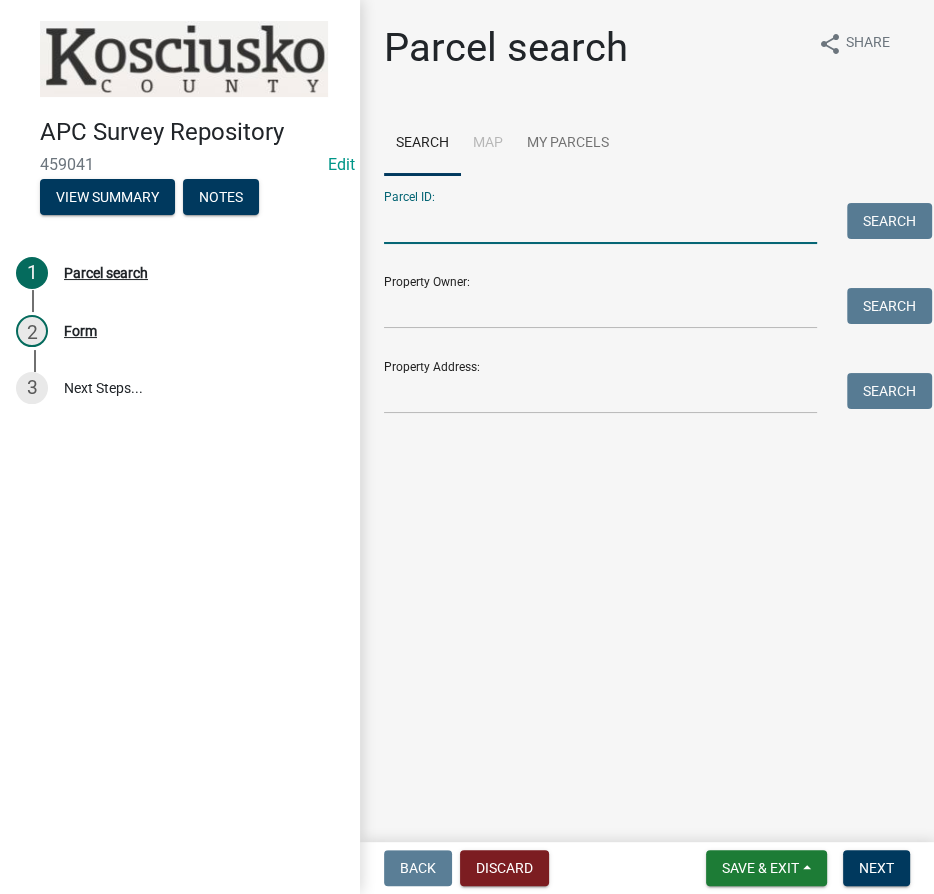 click on "Parcel ID:" at bounding box center [600, 223] 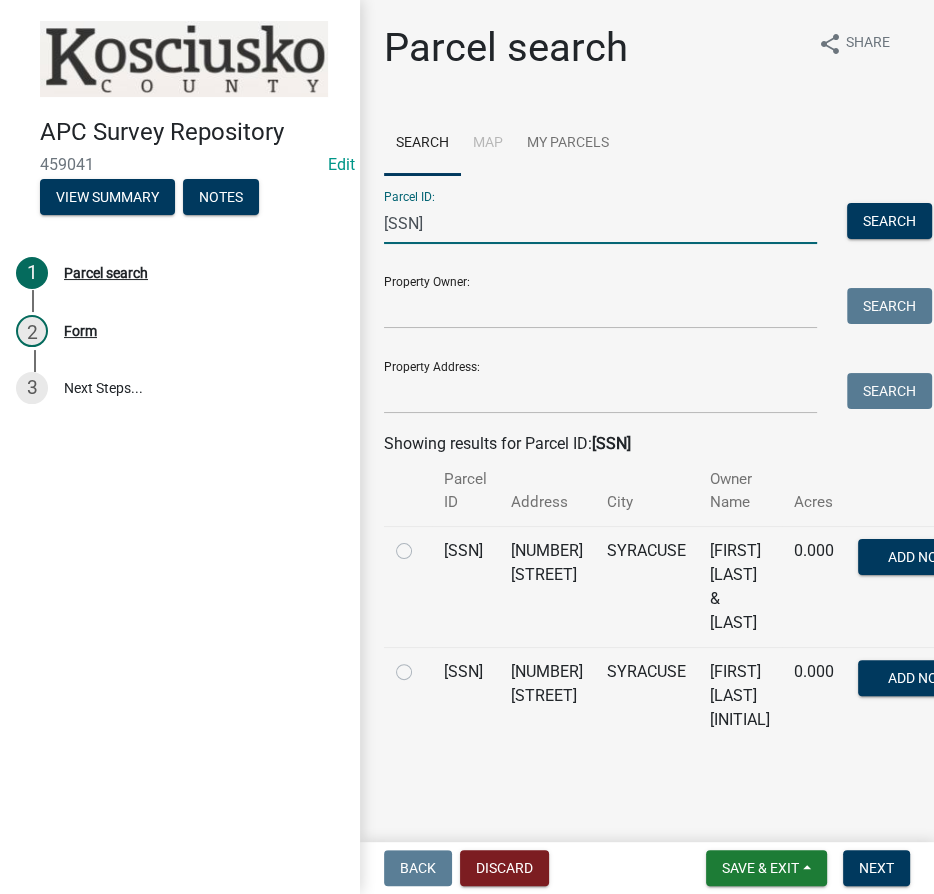 type on "007-062-128" 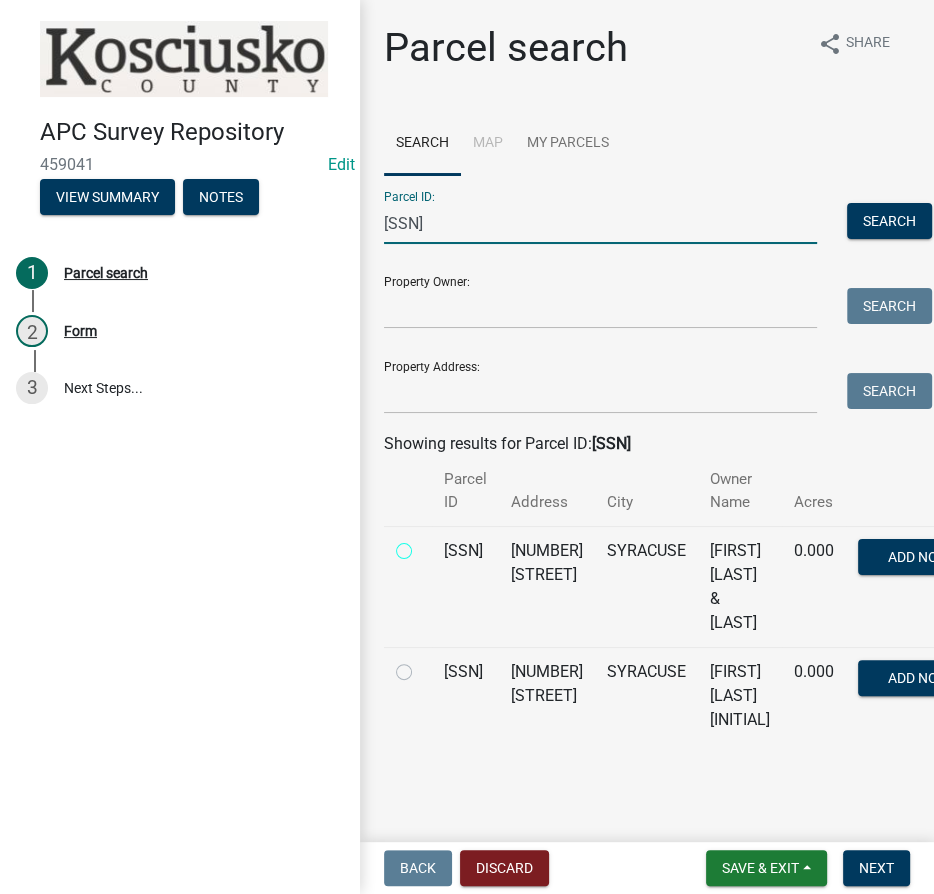 click at bounding box center [426, 545] 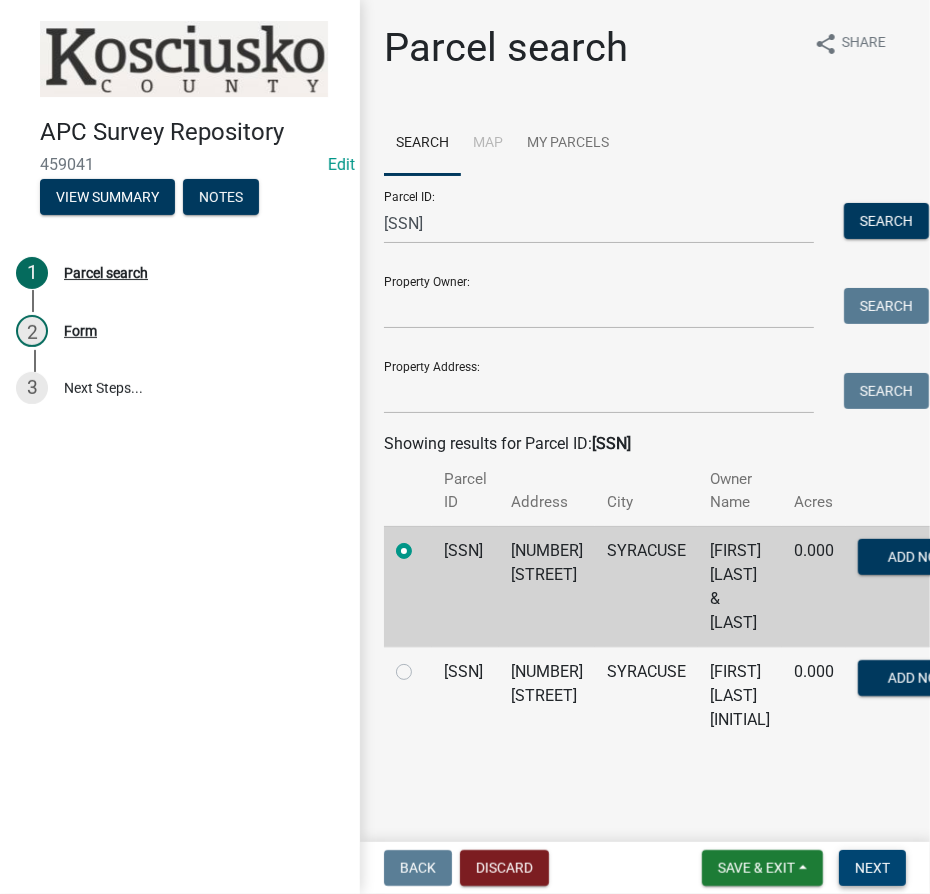 click on "Next" at bounding box center (872, 868) 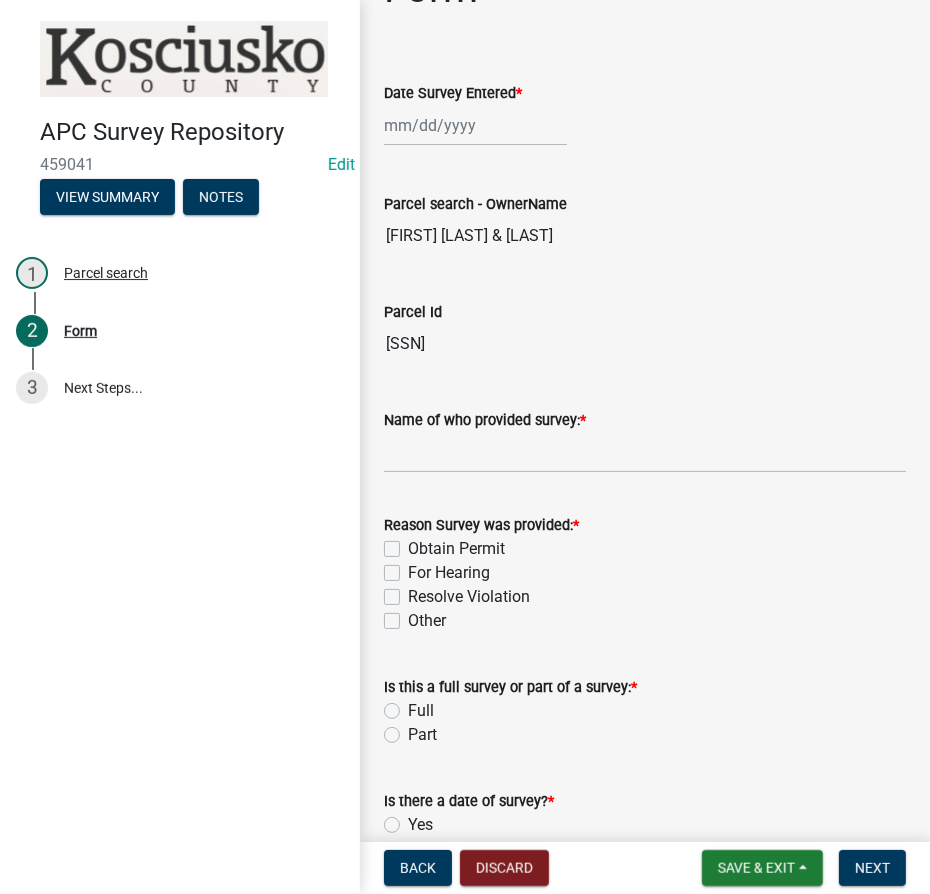 scroll, scrollTop: 181, scrollLeft: 0, axis: vertical 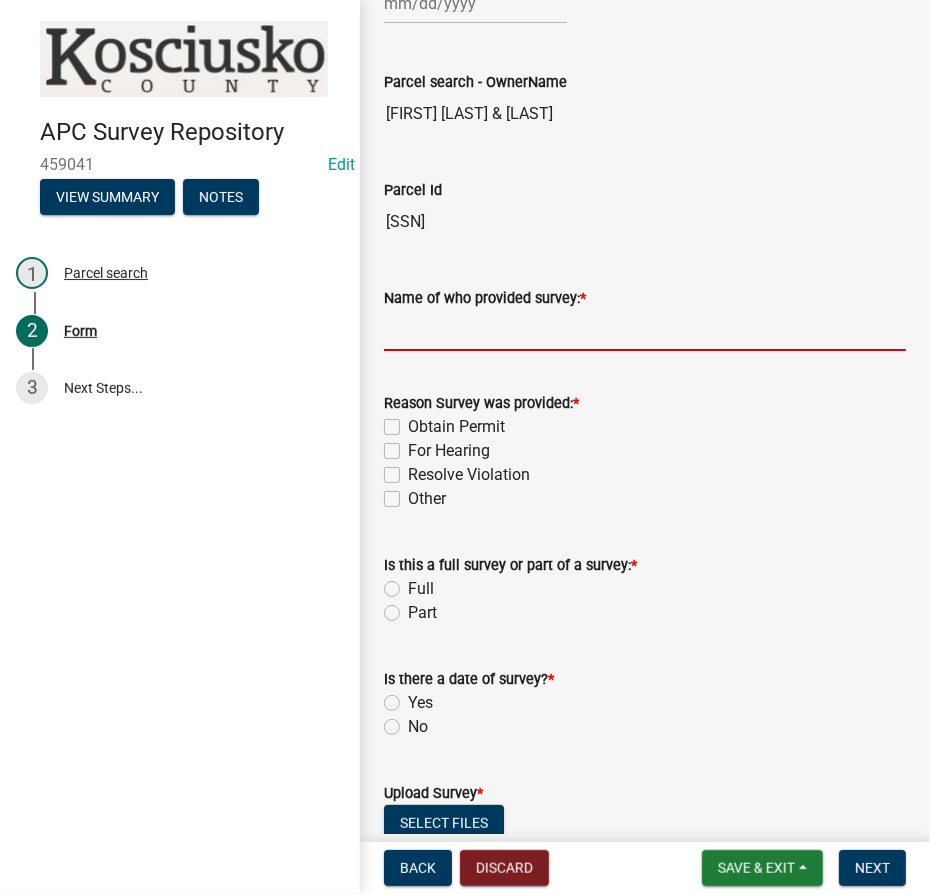 click on "Name of who provided survey:  *" at bounding box center (645, 330) 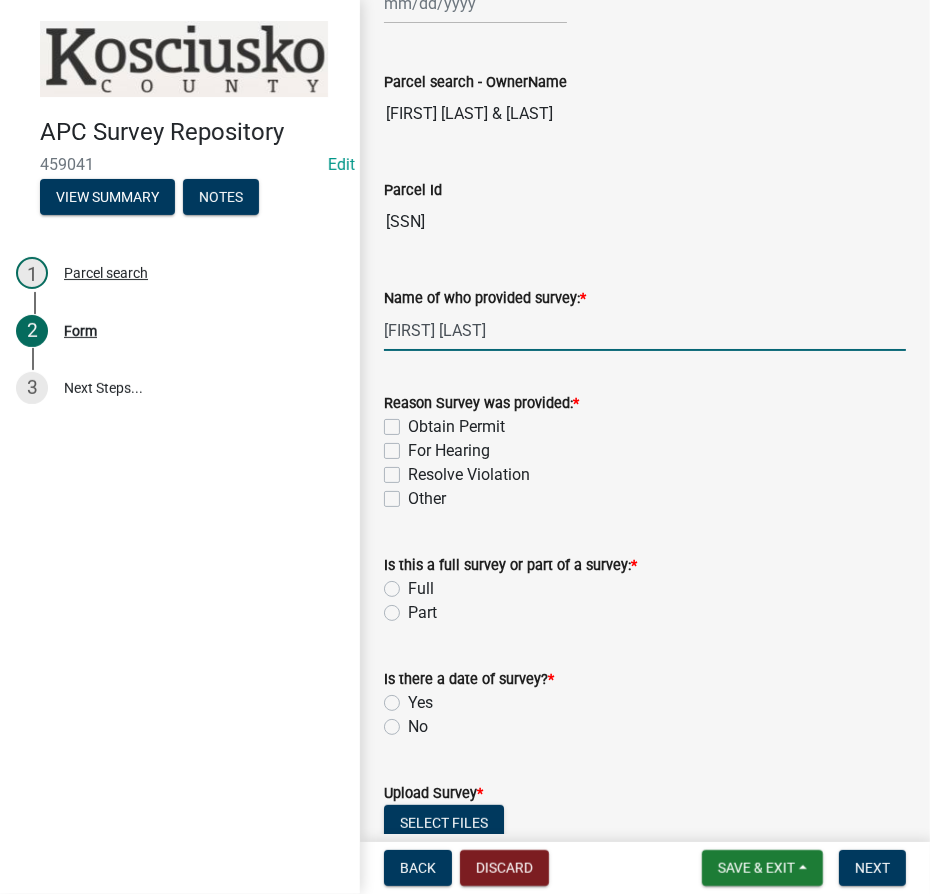 type on "Dick Green" 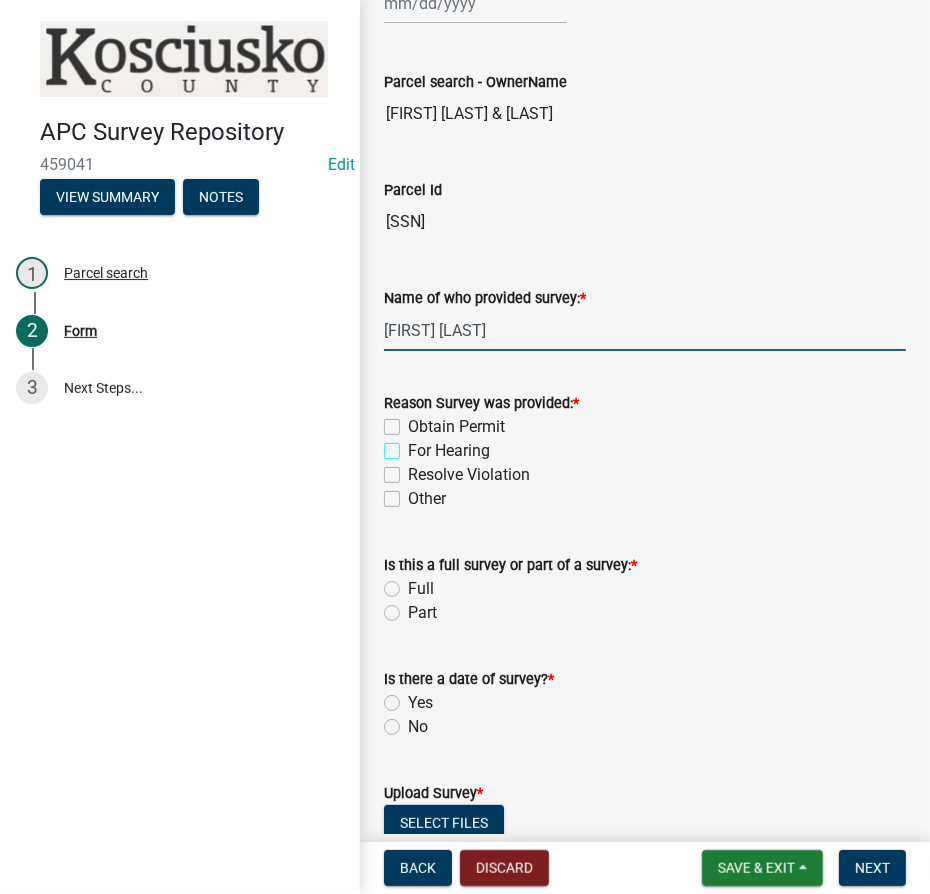 checkbox on "true" 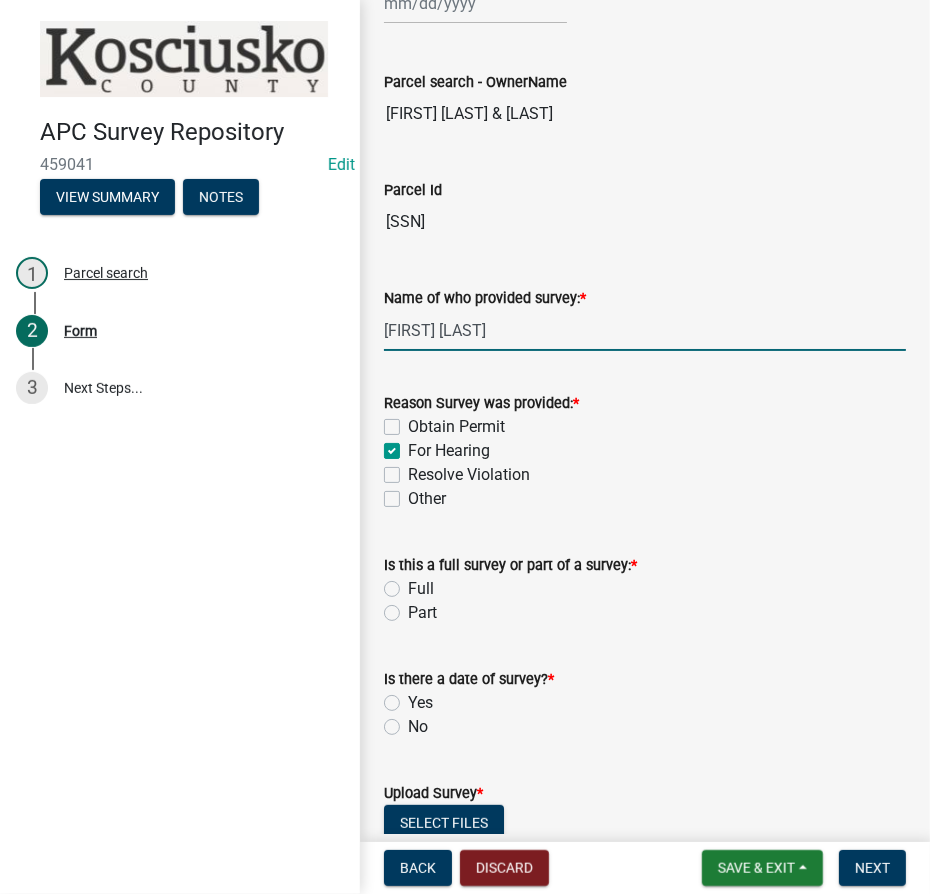 checkbox on "false" 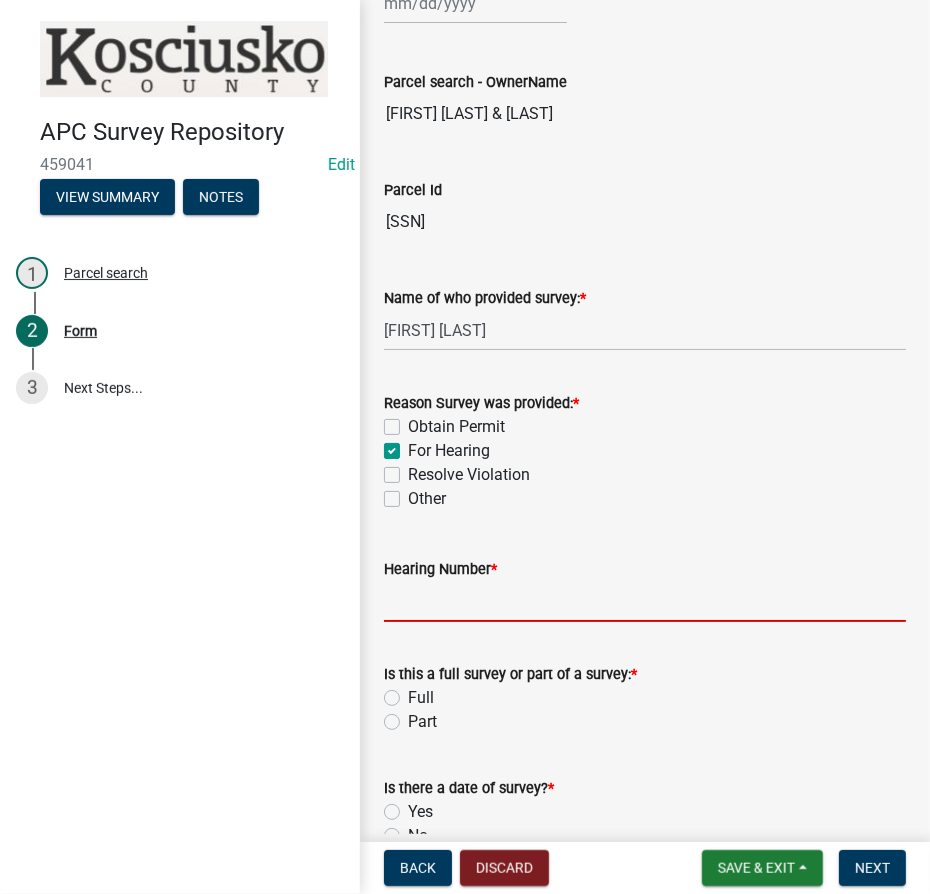 drag, startPoint x: 477, startPoint y: 601, endPoint x: 486, endPoint y: 594, distance: 11.401754 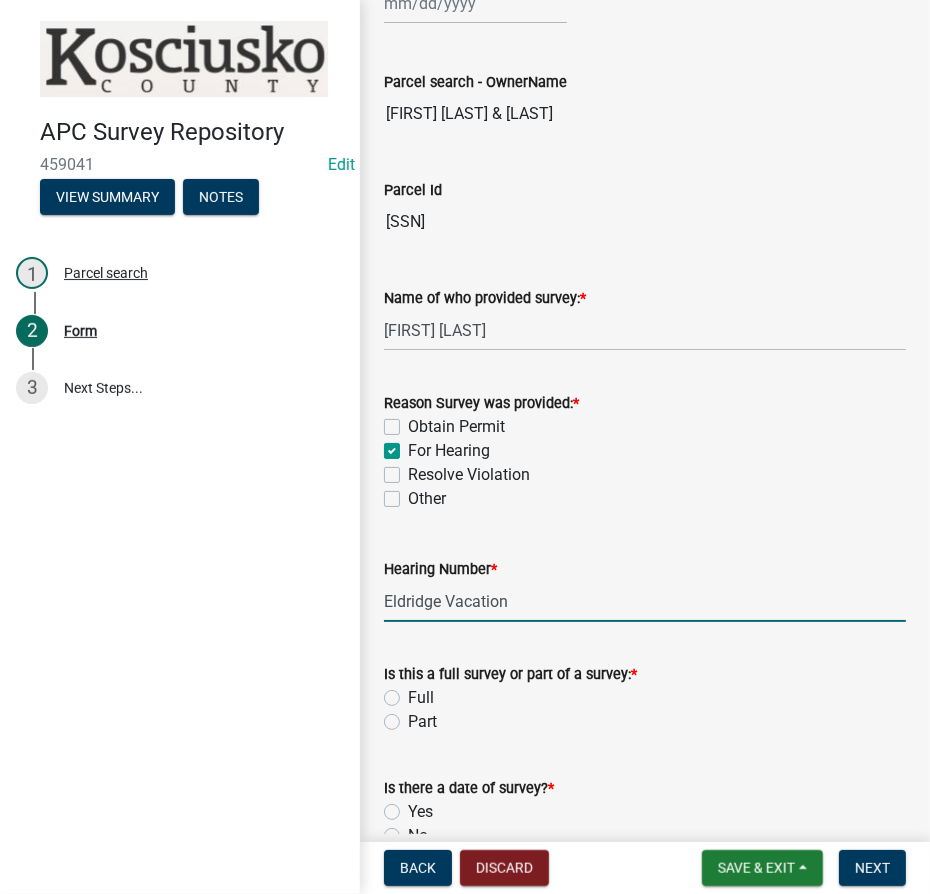 type on "Eldridge Vacation" 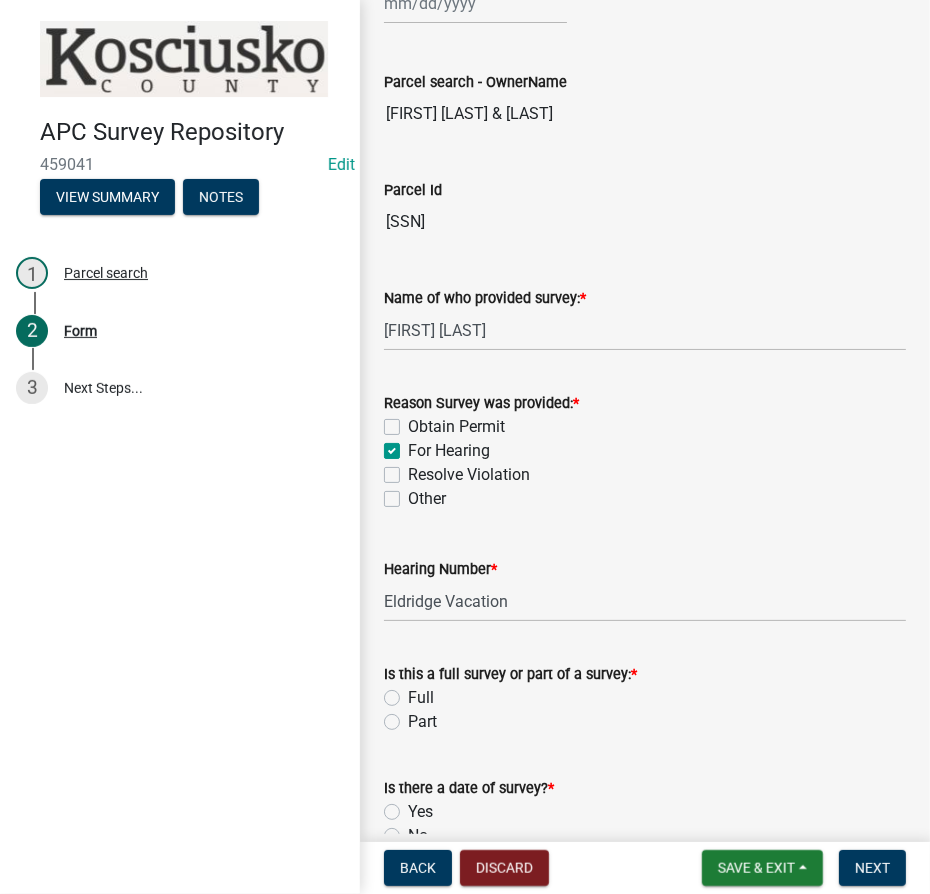 click on "Part" 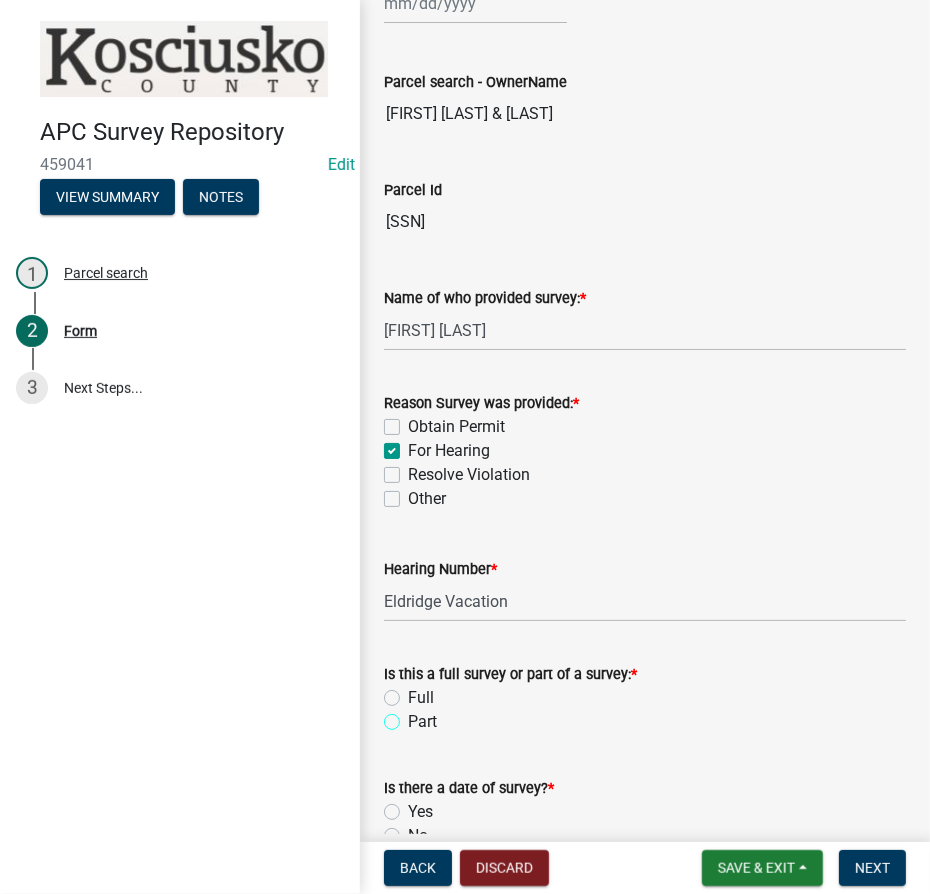 click on "Part" at bounding box center (414, 716) 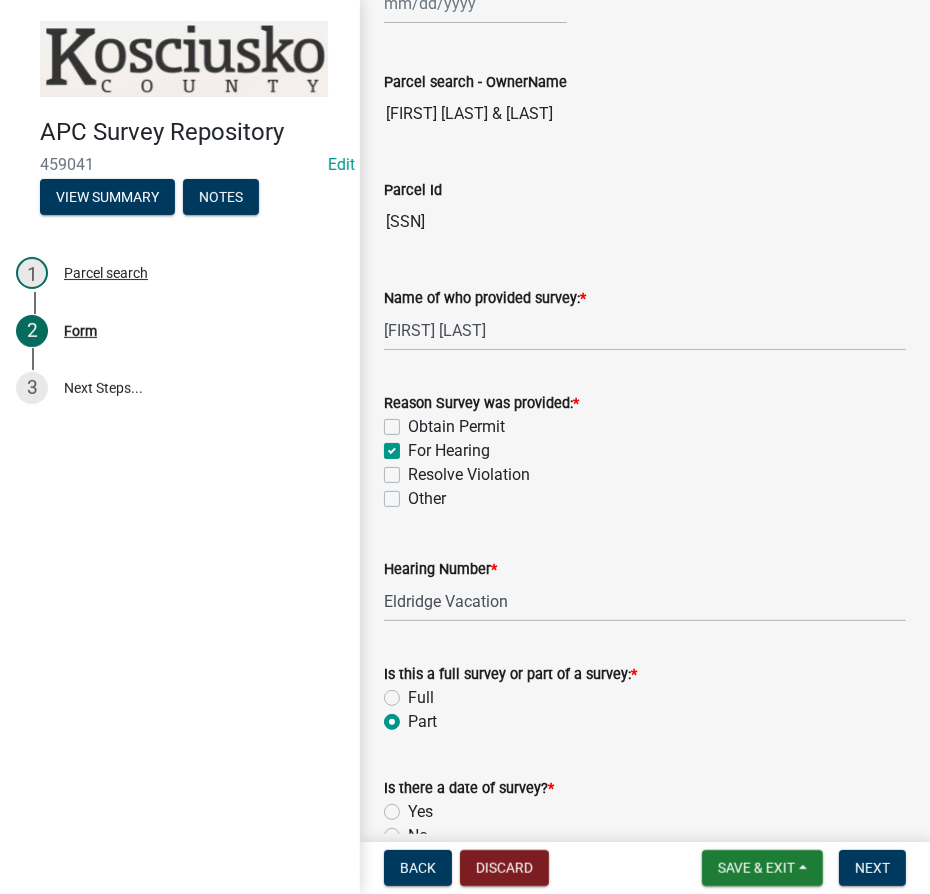 radio on "true" 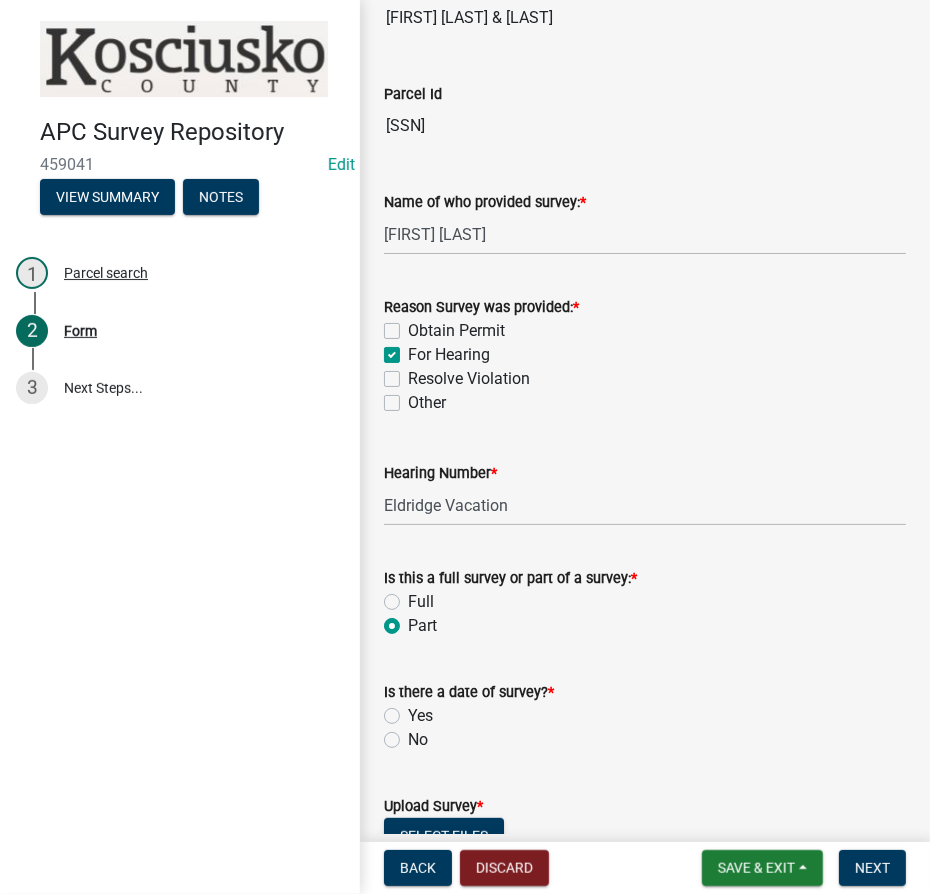scroll, scrollTop: 363, scrollLeft: 0, axis: vertical 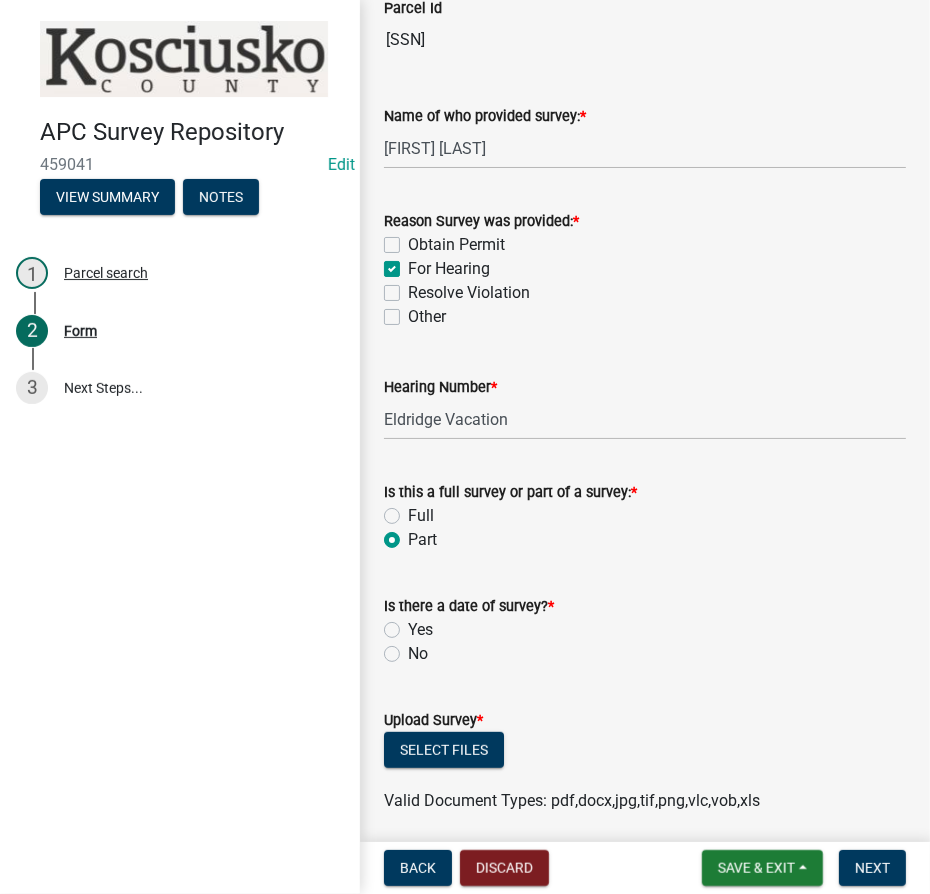 click on "Yes" 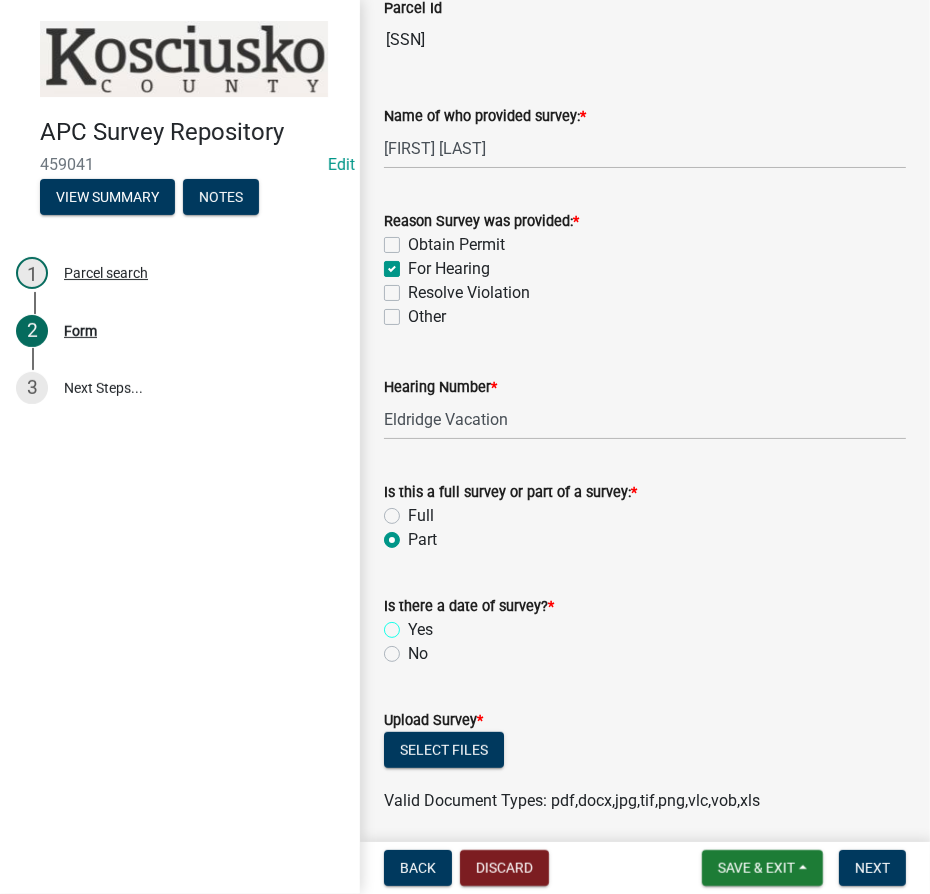 click on "Yes" at bounding box center (414, 624) 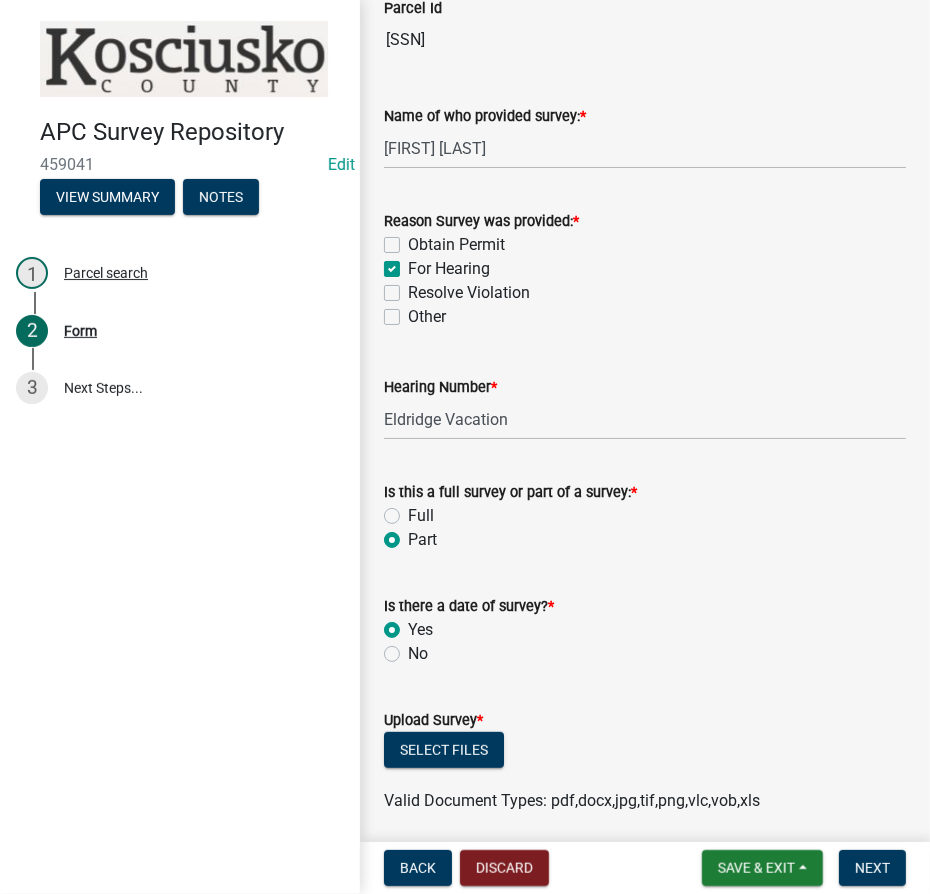 radio on "true" 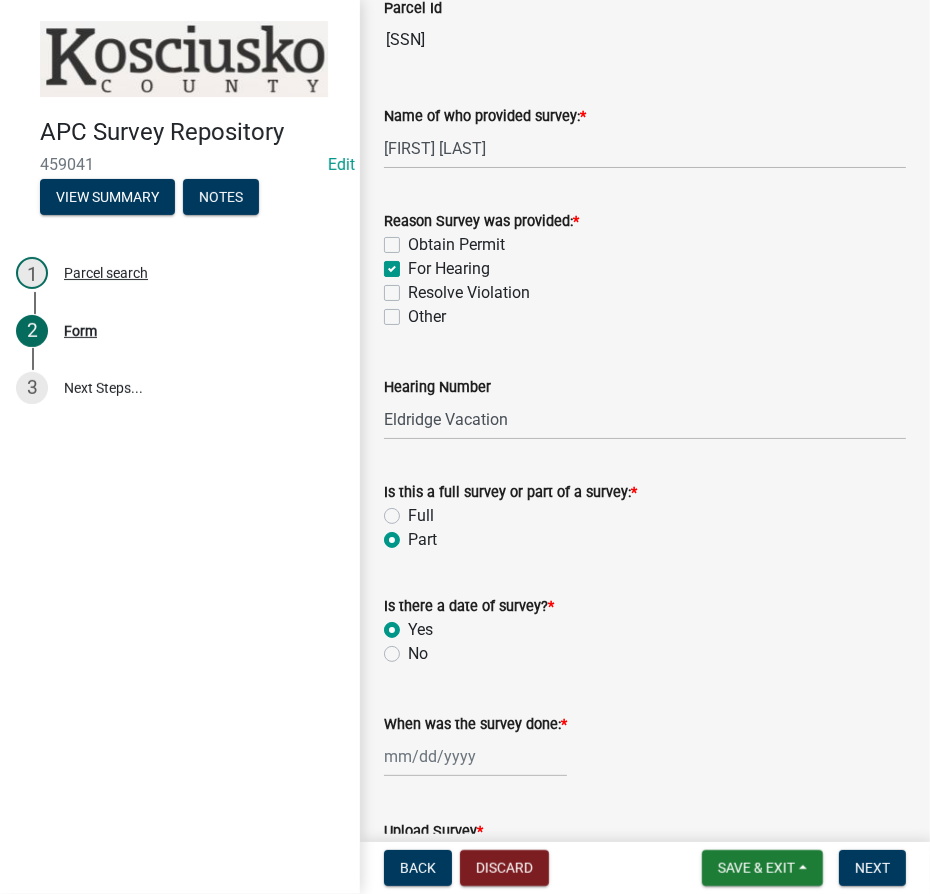 click 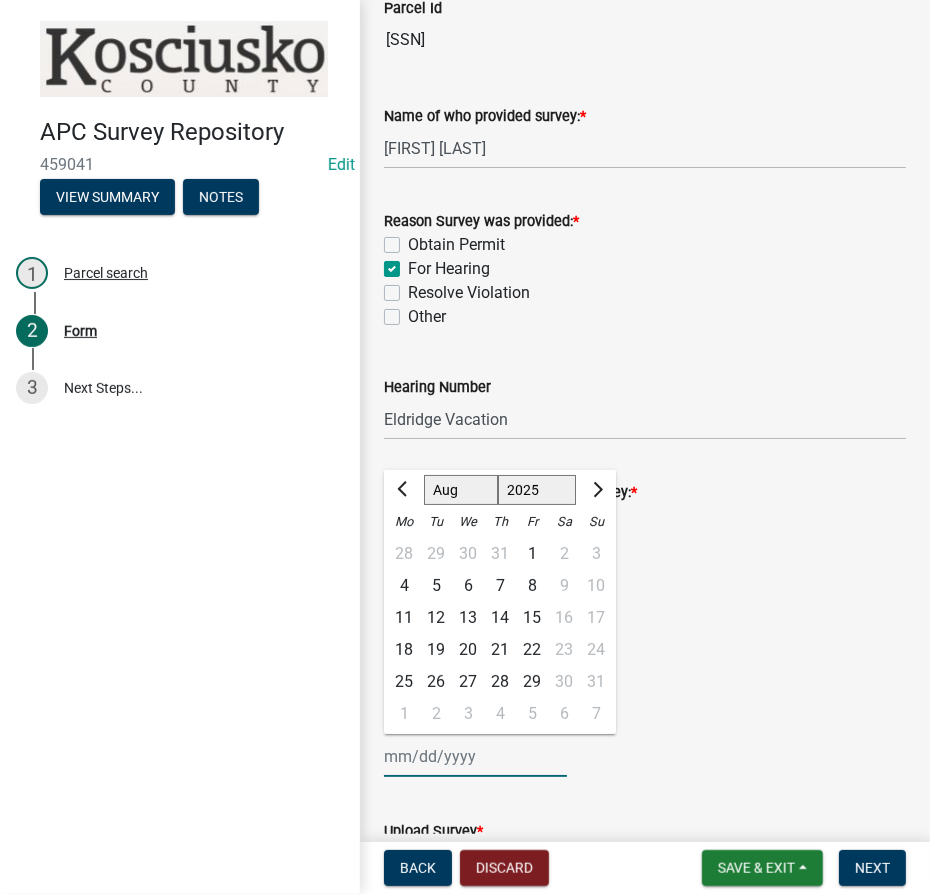click on "1525 1526 1527 1528 1529 1530 1531 1532 1533 1534 1535 1536 1537 1538 1539 1540 1541 1542 1543 1544 1545 1546 1547 1548 1549 1550 1551 1552 1553 1554 1555 1556 1557 1558 1559 1560 1561 1562 1563 1564 1565 1566 1567 1568 1569 1570 1571 1572 1573 1574 1575 1576 1577 1578 1579 1580 1581 1582 1583 1584 1585 1586 1587 1588 1589 1590 1591 1592 1593 1594 1595 1596 1597 1598 1599 1600 1601 1602 1603 1604 1605 1606 1607 1608 1609 1610 1611 1612 1613 1614 1615 1616 1617 1618 1619 1620 1621 1622 1623 1624 1625 1626 1627 1628 1629 1630 1631 1632 1633 1634 1635 1636 1637 1638 1639 1640 1641 1642 1643 1644 1645 1646 1647 1648 1649 1650 1651 1652 1653 1654 1655 1656 1657 1658 1659 1660 1661 1662 1663 1664 1665 1666 1667 1668 1669 1670 1671 1672 1673 1674 1675 1676 1677 1678 1679 1680 1681 1682 1683 1684 1685 1686 1687 1688 1689 1690 1691 1692 1693 1694 1695 1696 1697 1698 1699 1700 1701 1702 1703 1704 1705 1706 1707 1708 1709 1710 1711 1712 1713 1714 1715 1716 1717 1718 1719 1720 1721 1722 1723 1724 1725 1726 1727 1728 1729" 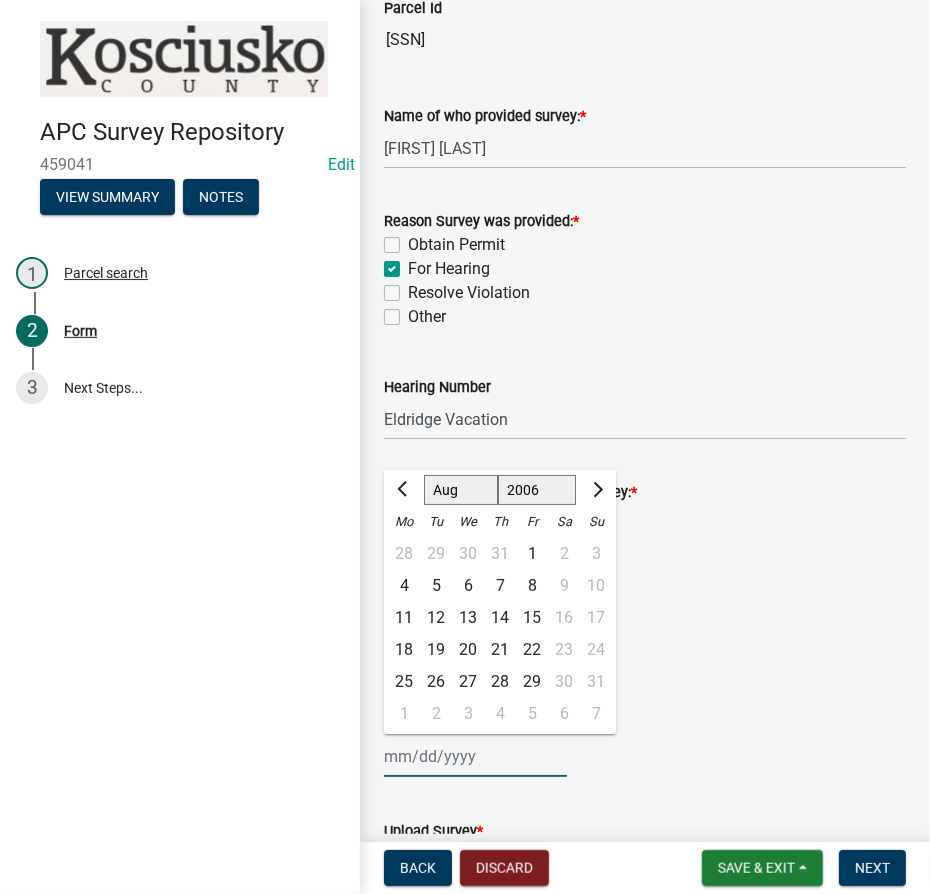 click on "1525 1526 1527 1528 1529 1530 1531 1532 1533 1534 1535 1536 1537 1538 1539 1540 1541 1542 1543 1544 1545 1546 1547 1548 1549 1550 1551 1552 1553 1554 1555 1556 1557 1558 1559 1560 1561 1562 1563 1564 1565 1566 1567 1568 1569 1570 1571 1572 1573 1574 1575 1576 1577 1578 1579 1580 1581 1582 1583 1584 1585 1586 1587 1588 1589 1590 1591 1592 1593 1594 1595 1596 1597 1598 1599 1600 1601 1602 1603 1604 1605 1606 1607 1608 1609 1610 1611 1612 1613 1614 1615 1616 1617 1618 1619 1620 1621 1622 1623 1624 1625 1626 1627 1628 1629 1630 1631 1632 1633 1634 1635 1636 1637 1638 1639 1640 1641 1642 1643 1644 1645 1646 1647 1648 1649 1650 1651 1652 1653 1654 1655 1656 1657 1658 1659 1660 1661 1662 1663 1664 1665 1666 1667 1668 1669 1670 1671 1672 1673 1674 1675 1676 1677 1678 1679 1680 1681 1682 1683 1684 1685 1686 1687 1688 1689 1690 1691 1692 1693 1694 1695 1696 1697 1698 1699 1700 1701 1702 1703 1704 1705 1706 1707 1708 1709 1710 1711 1712 1713 1714 1715 1716 1717 1718 1719 1720 1721 1722 1723 1724 1725 1726 1727 1728 1729" 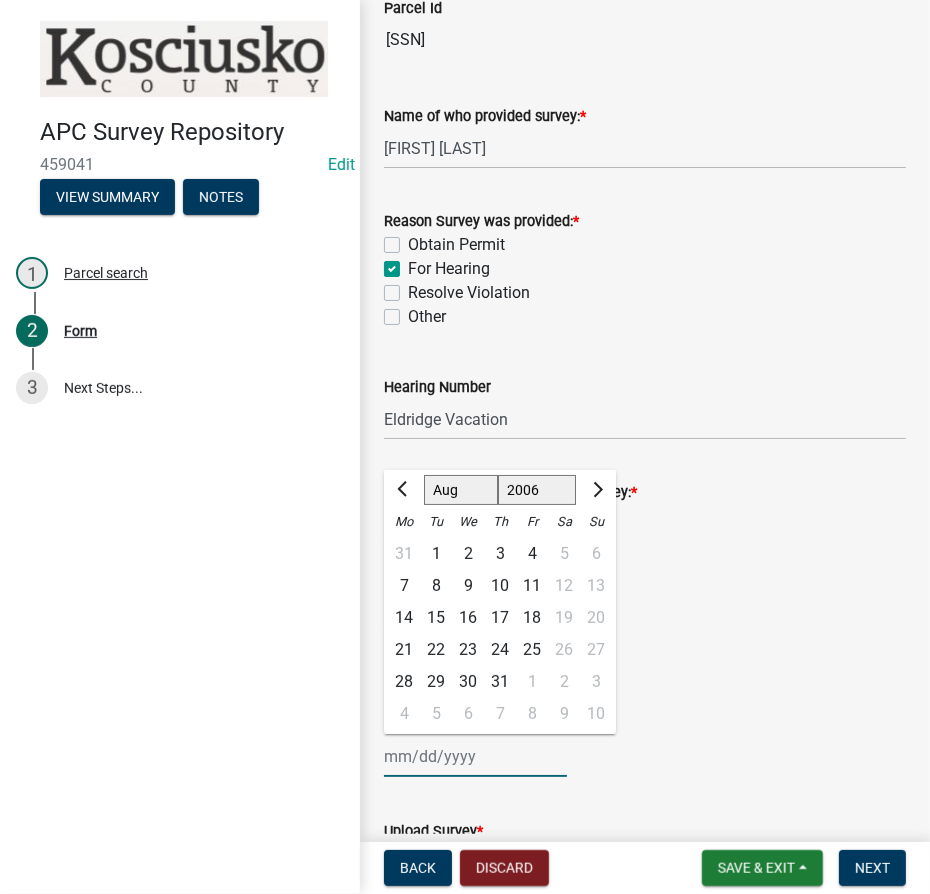click on "Jan Feb Mar Apr May Jun Jul Aug Sep Oct Nov Dec" 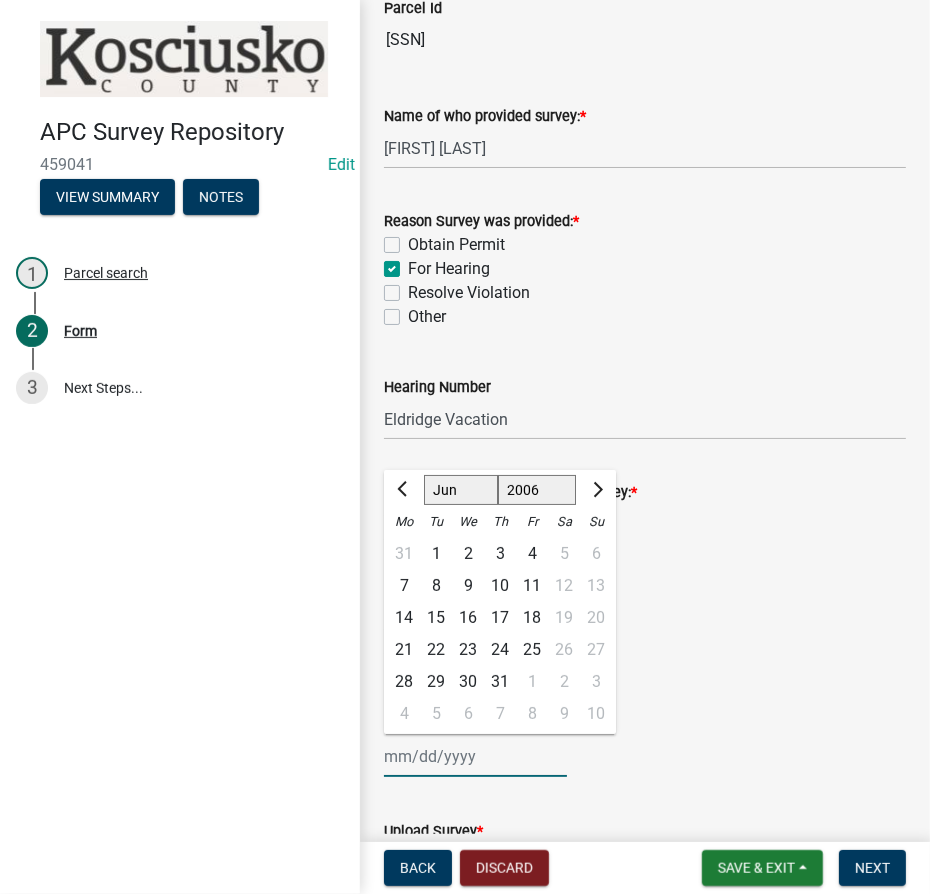 click on "Jan Feb Mar Apr May Jun Jul Aug Sep Oct Nov Dec" 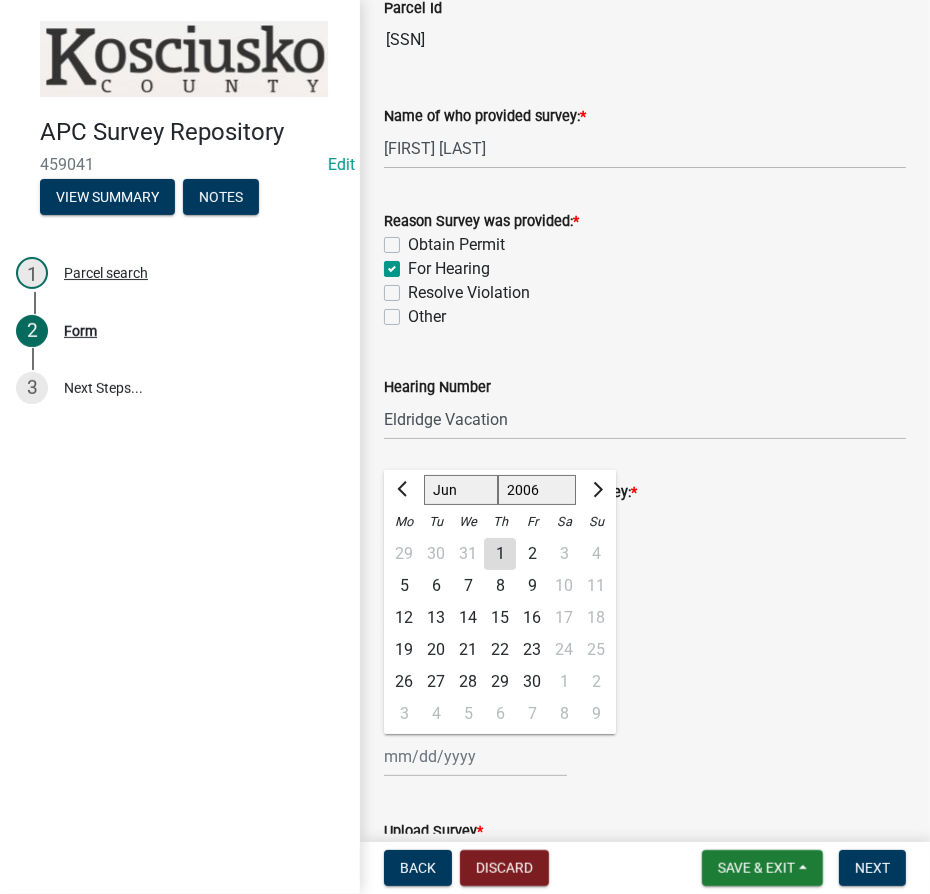 click on "26" 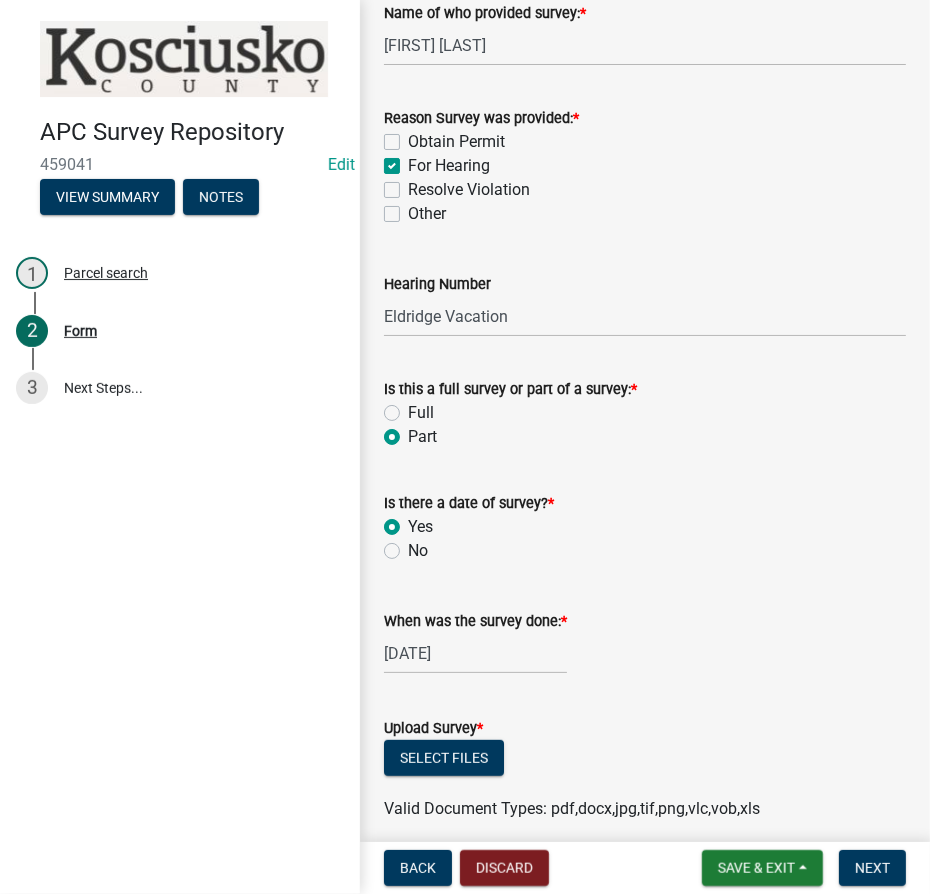 scroll, scrollTop: 656, scrollLeft: 0, axis: vertical 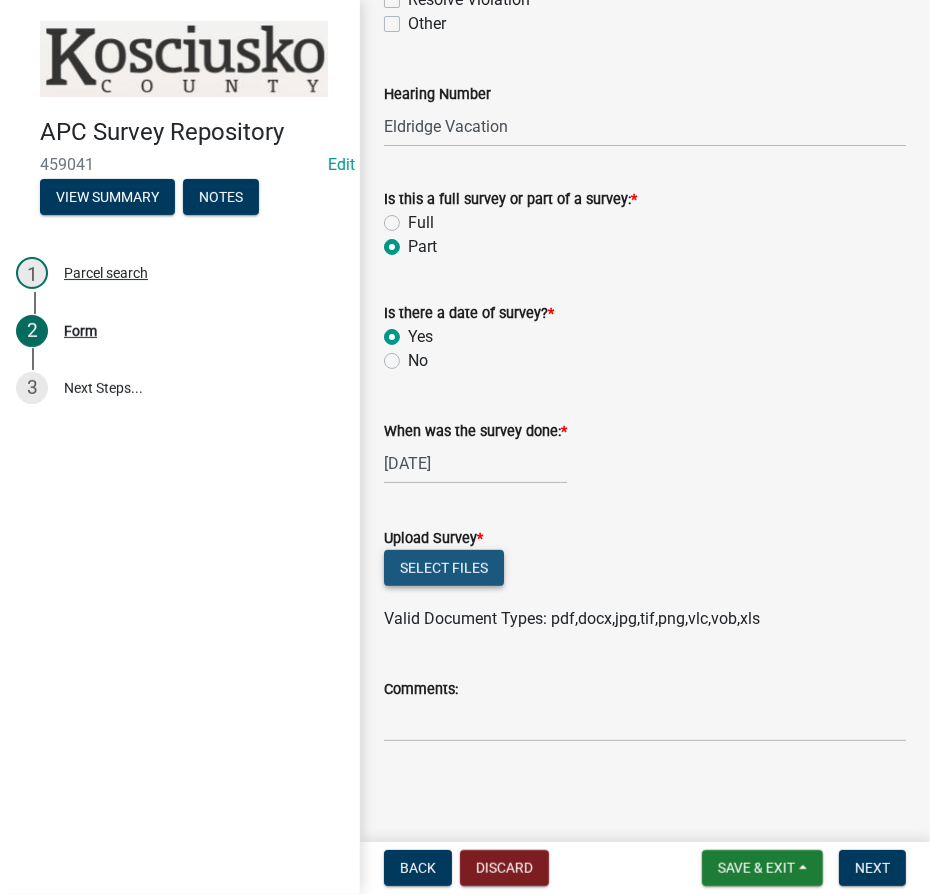 click on "Select files" 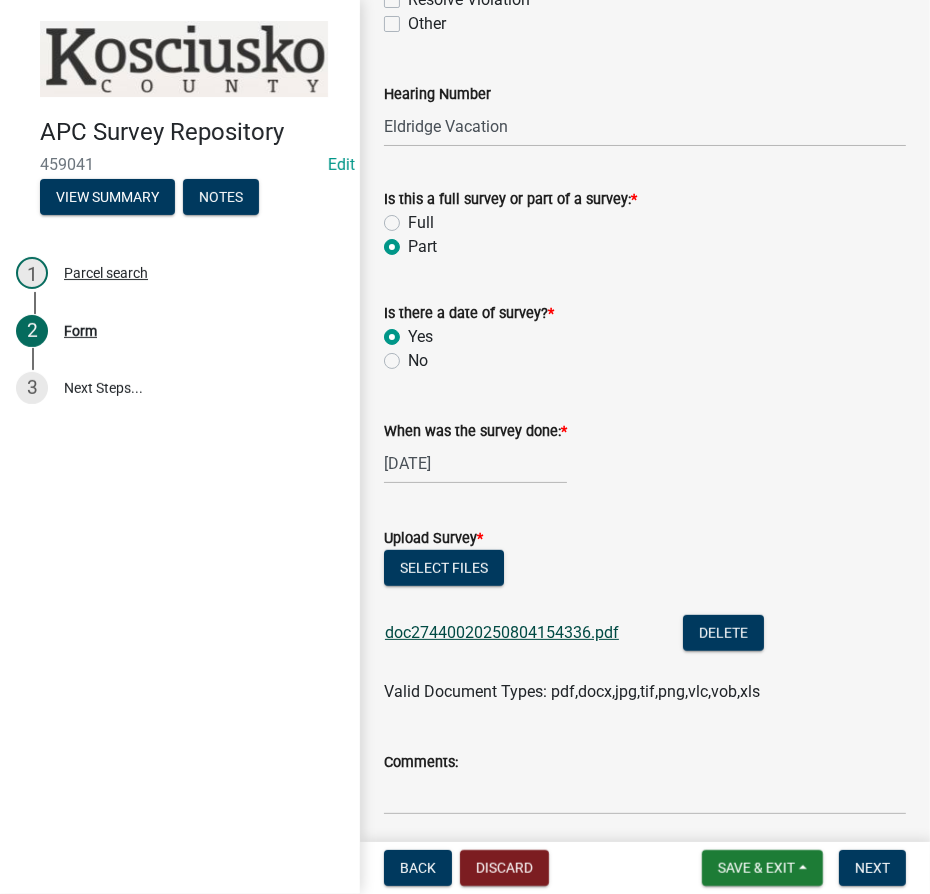 click on "doc27440020250804154336.pdf" 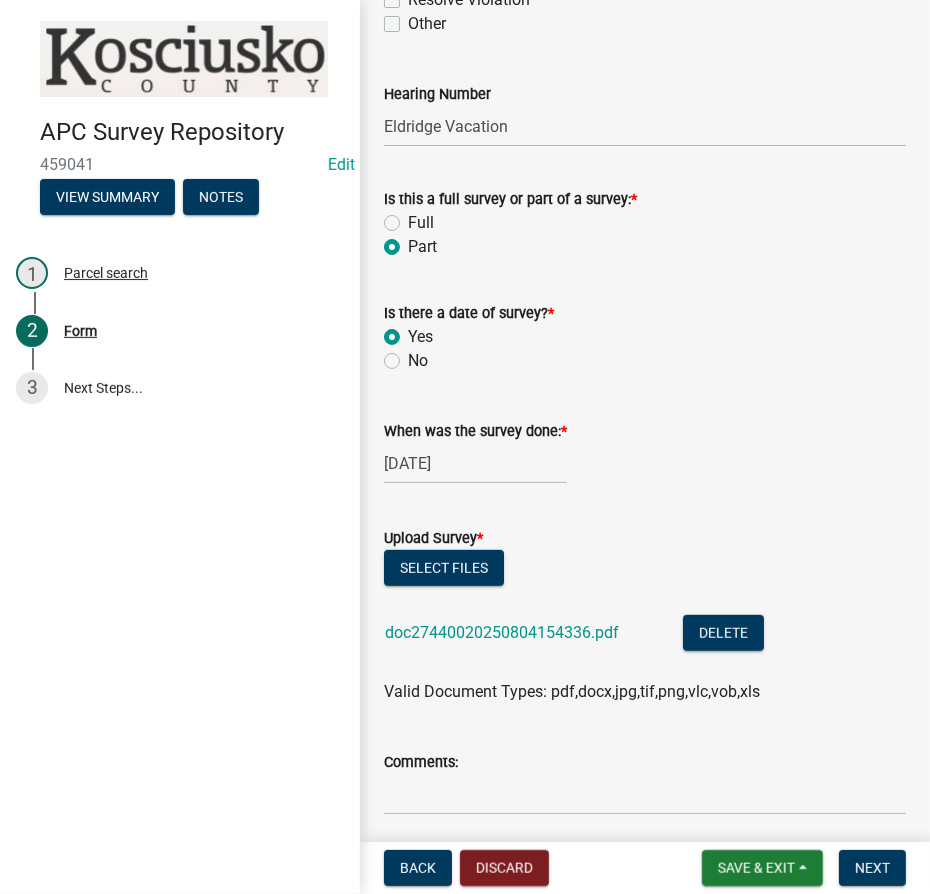 click on "Back  Discard   Save & Exit  Save  Save & Exit   Next" at bounding box center [645, 868] 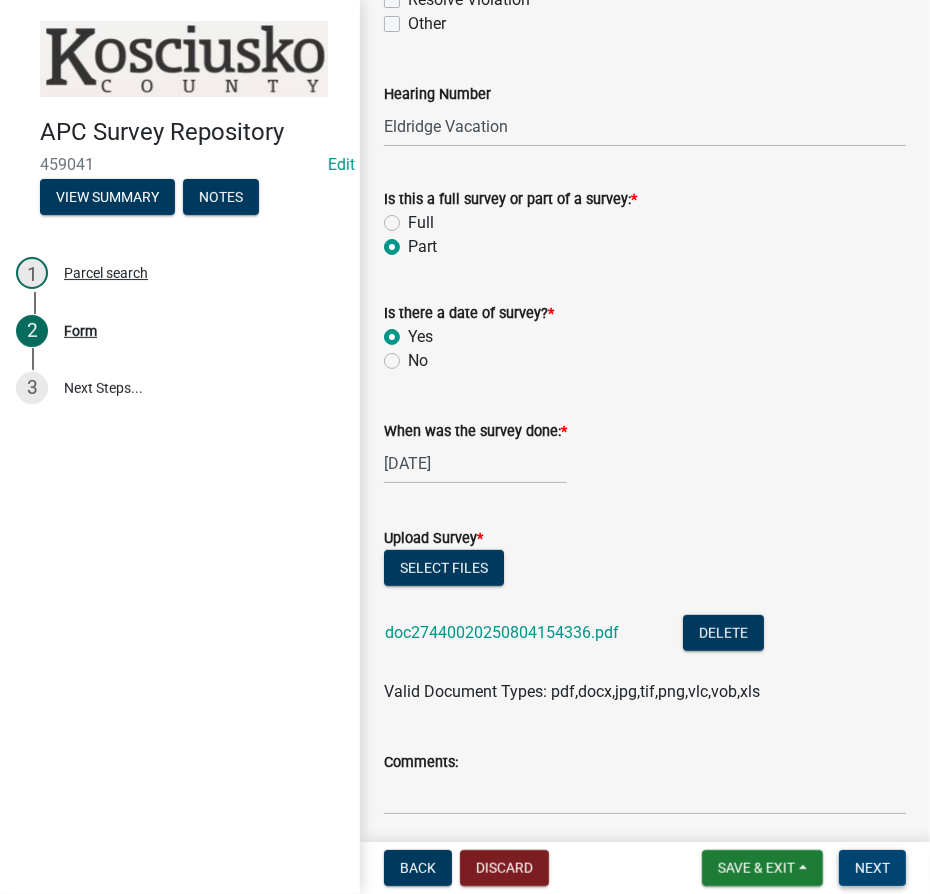 click on "Next" at bounding box center (872, 868) 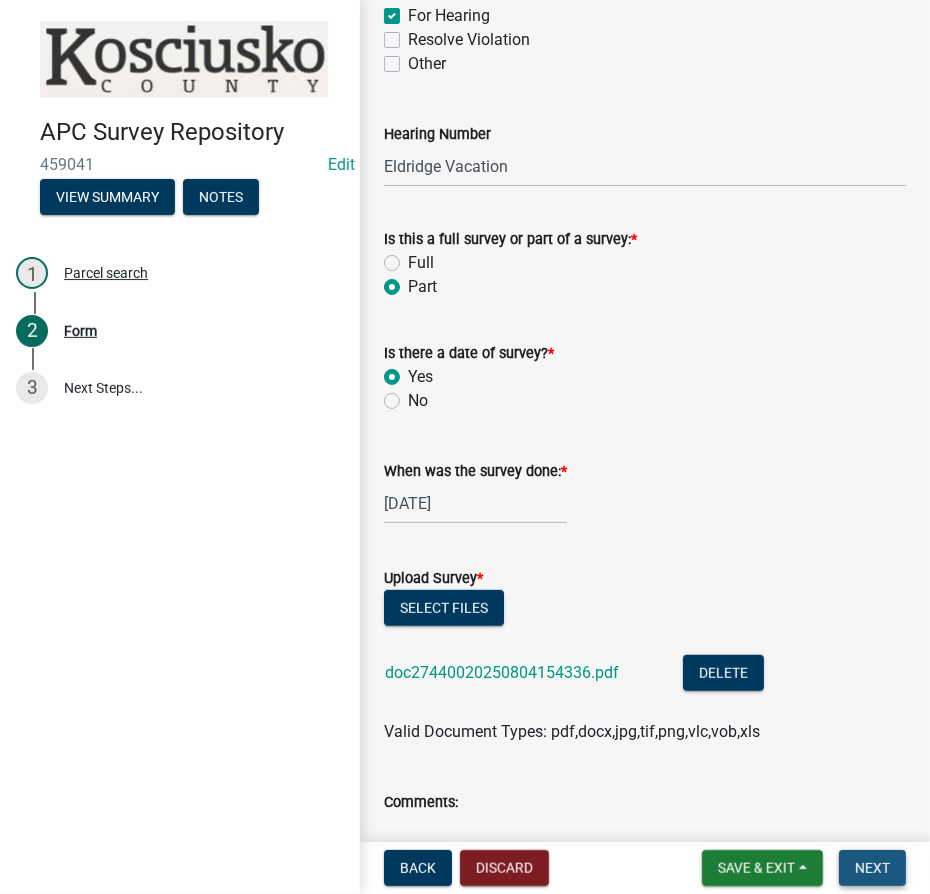 scroll, scrollTop: 696, scrollLeft: 0, axis: vertical 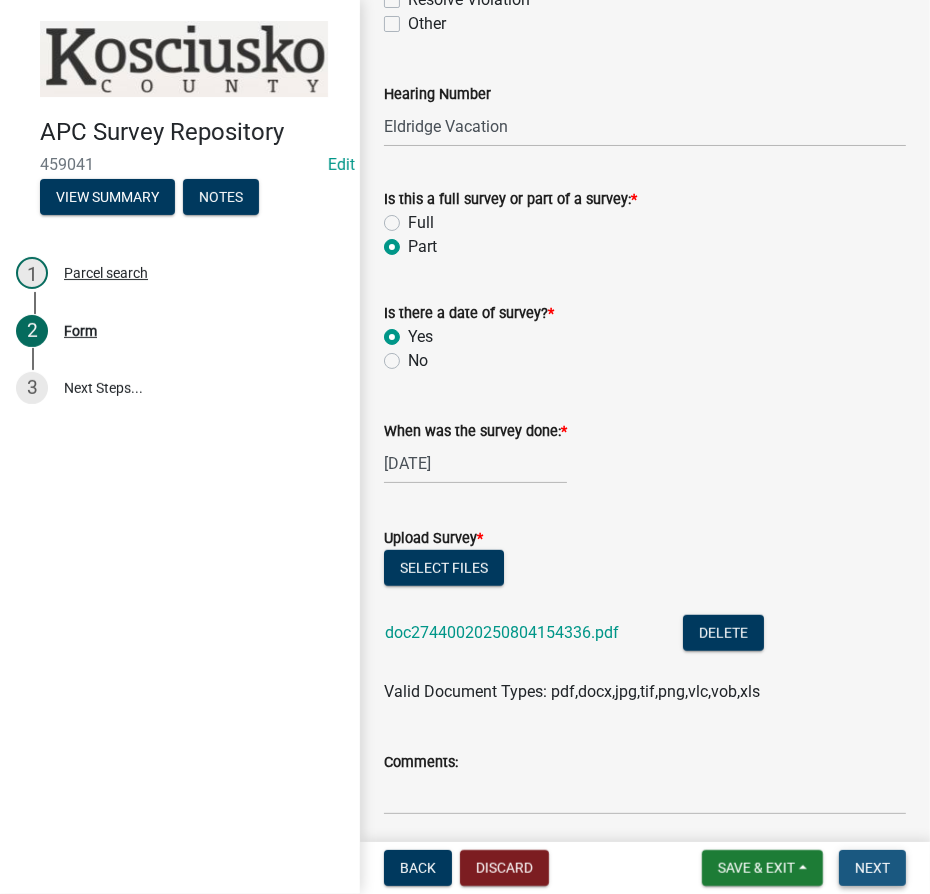 click on "Next" at bounding box center (872, 868) 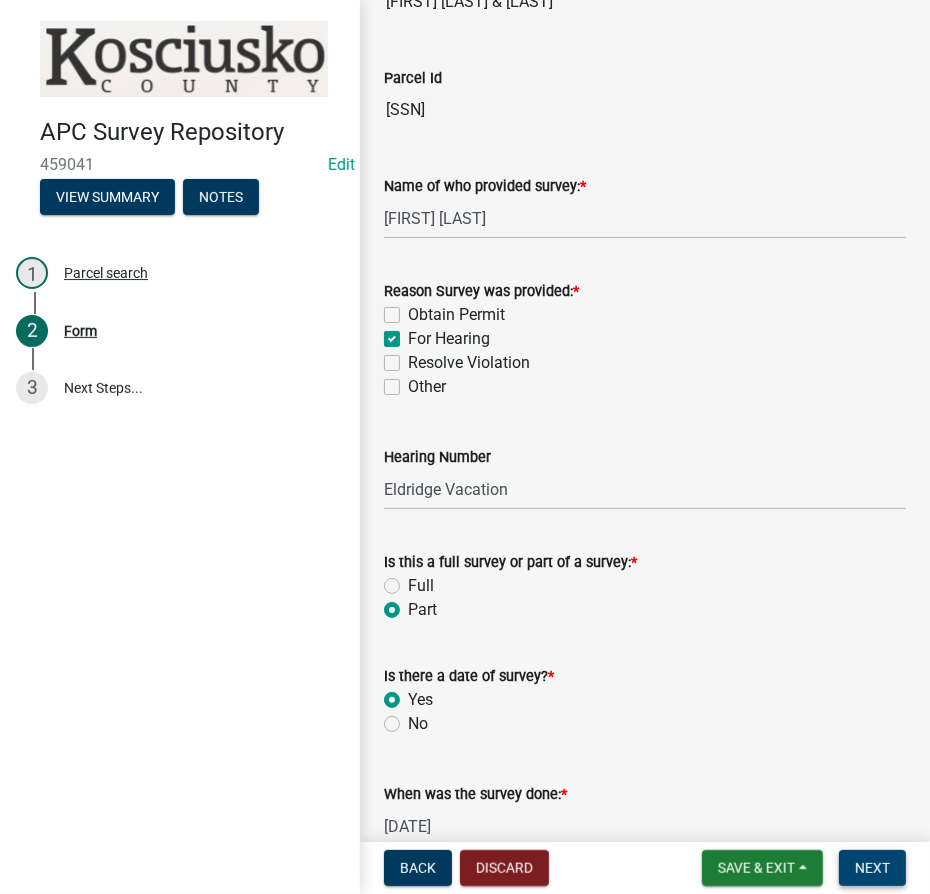scroll, scrollTop: 0, scrollLeft: 0, axis: both 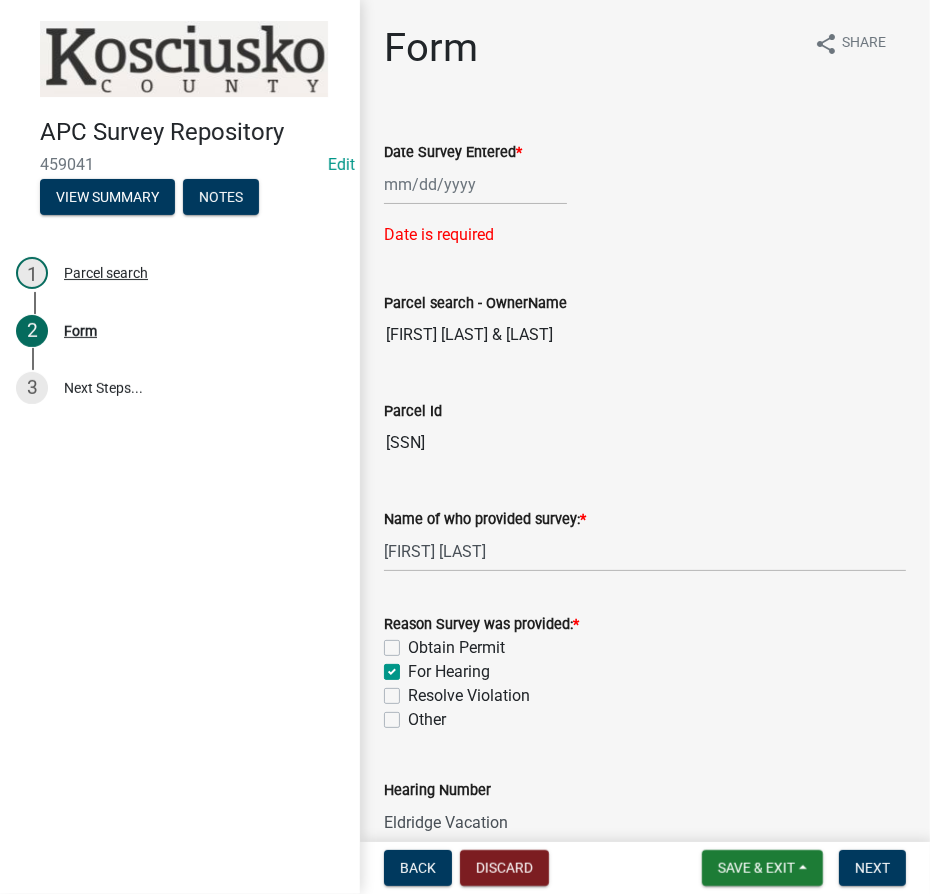 select on "8" 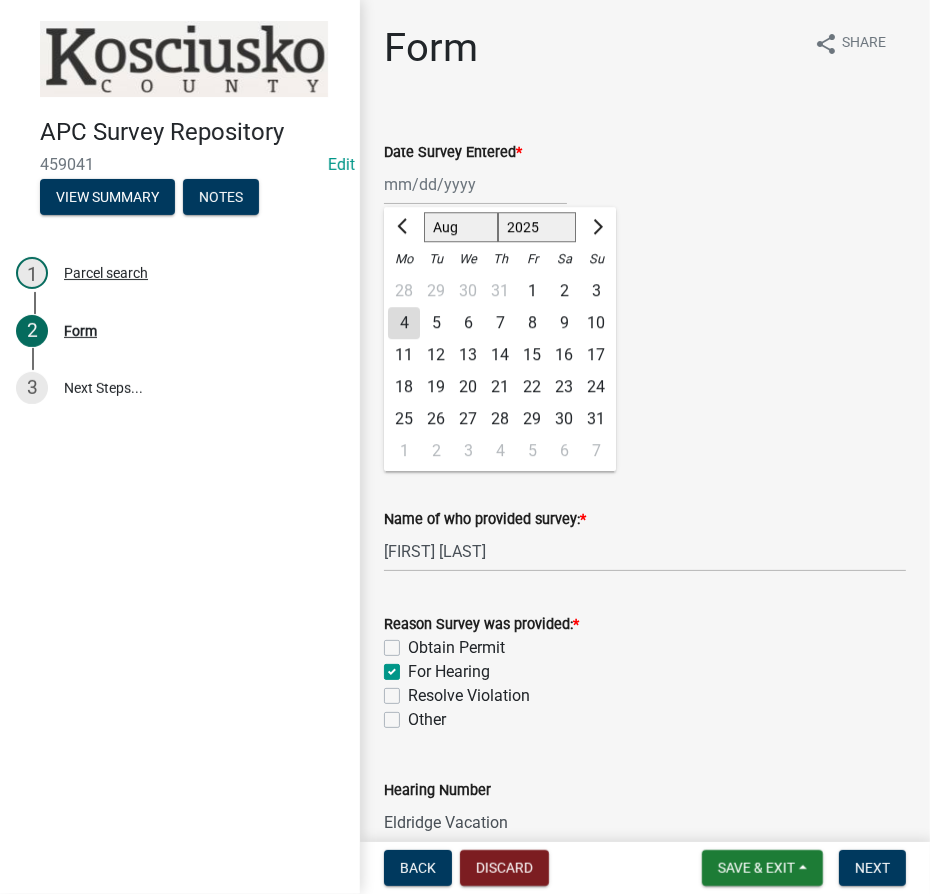 click on "Jan Feb Mar Apr May Jun Jul Aug Sep Oct Nov Dec 1525 1526 1527 1528 1529 1530 1531 1532 1533 1534 1535 1536 1537 1538 1539 1540 1541 1542 1543 1544 1545 1546 1547 1548 1549 1550 1551 1552 1553 1554 1555 1556 1557 1558 1559 1560 1561 1562 1563 1564 1565 1566 1567 1568 1569 1570 1571 1572 1573 1574 1575 1576 1577 1578 1579 1580 1581 1582 1583 1584 1585 1586 1587 1588 1589 1590 1591 1592 1593 1594 1595 1596 1597 1598 1599 1600 1601 1602 1603 1604 1605 1606 1607 1608 1609 1610 1611 1612 1613 1614 1615 1616 1617 1618 1619 1620 1621 1622 1623 1624 1625 1626 1627 1628 1629 1630 1631 1632 1633 1634 1635 1636 1637 1638 1639 1640 1641 1642 1643 1644 1645 1646 1647 1648 1649 1650 1651 1652 1653 1654 1655 1656 1657 1658 1659 1660 1661 1662 1663 1664 1665 1666 1667 1668 1669 1670 1671 1672 1673 1674 1675 1676 1677 1678 1679 1680 1681 1682 1683 1684 1685 1686 1687 1688 1689 1690 1691 1692 1693 1694 1695 1696 1697 1698 1699 1700 1701 1702 1703 1704 1705 1706 1707 1708 1709 1710 1711 1712 1713 1714 1715 1716 1717 1718 1719 1" 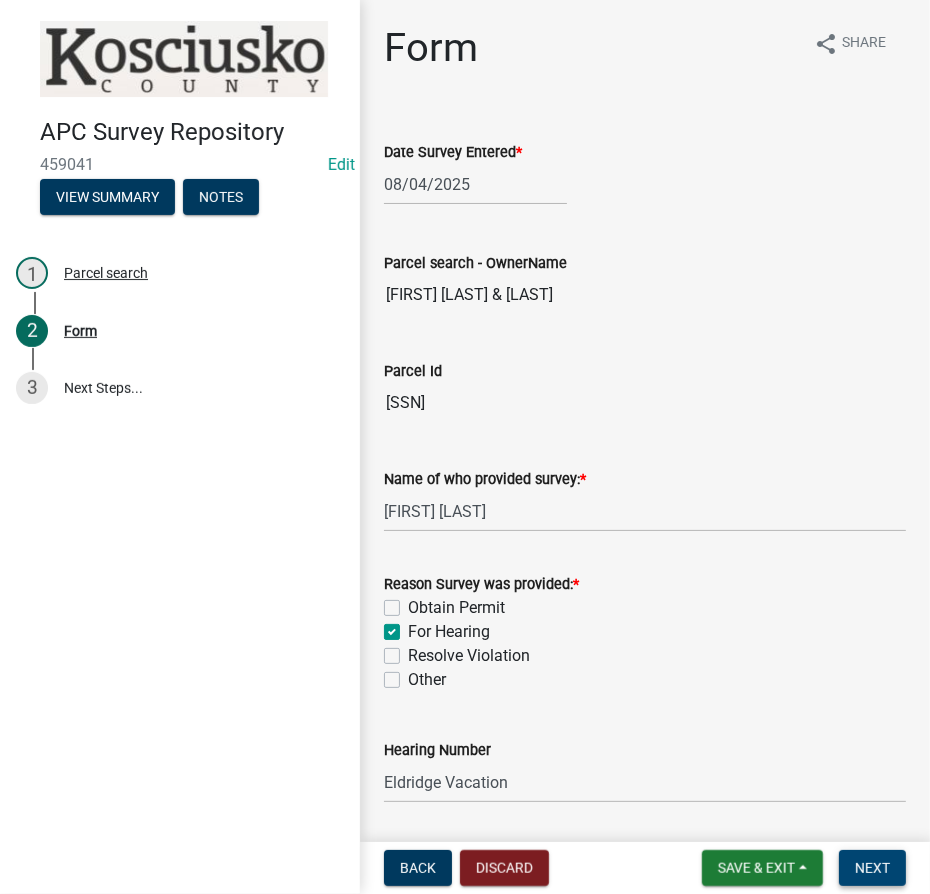 click on "Next" at bounding box center [872, 868] 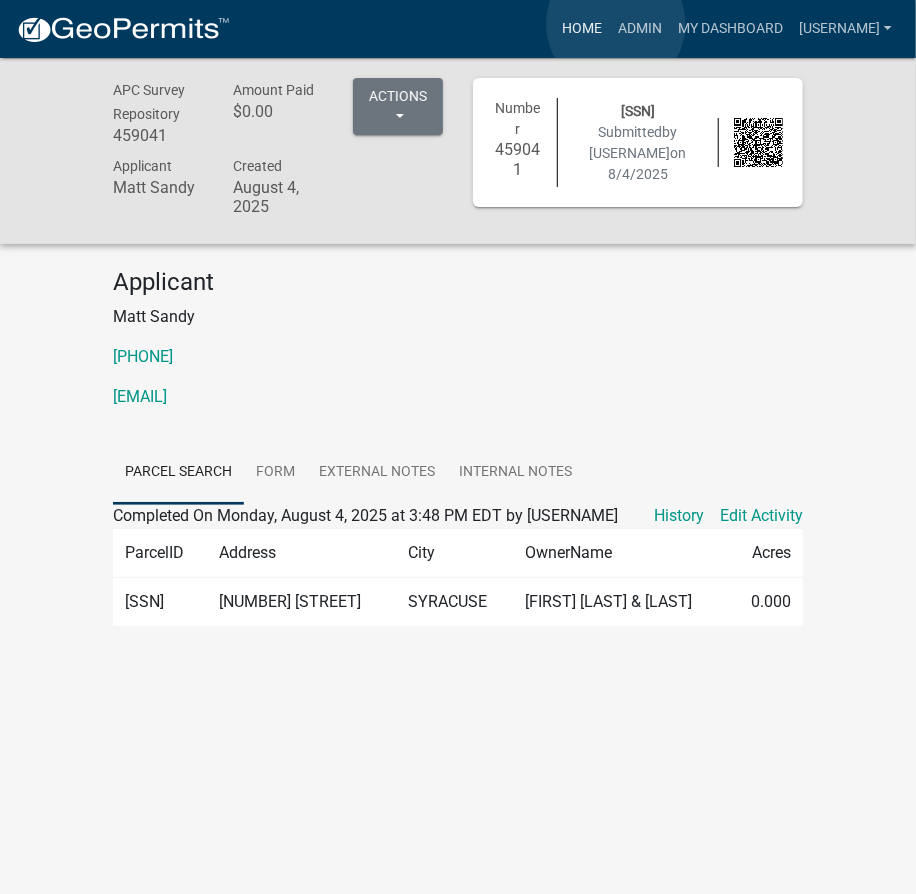click on "Home" at bounding box center (582, 29) 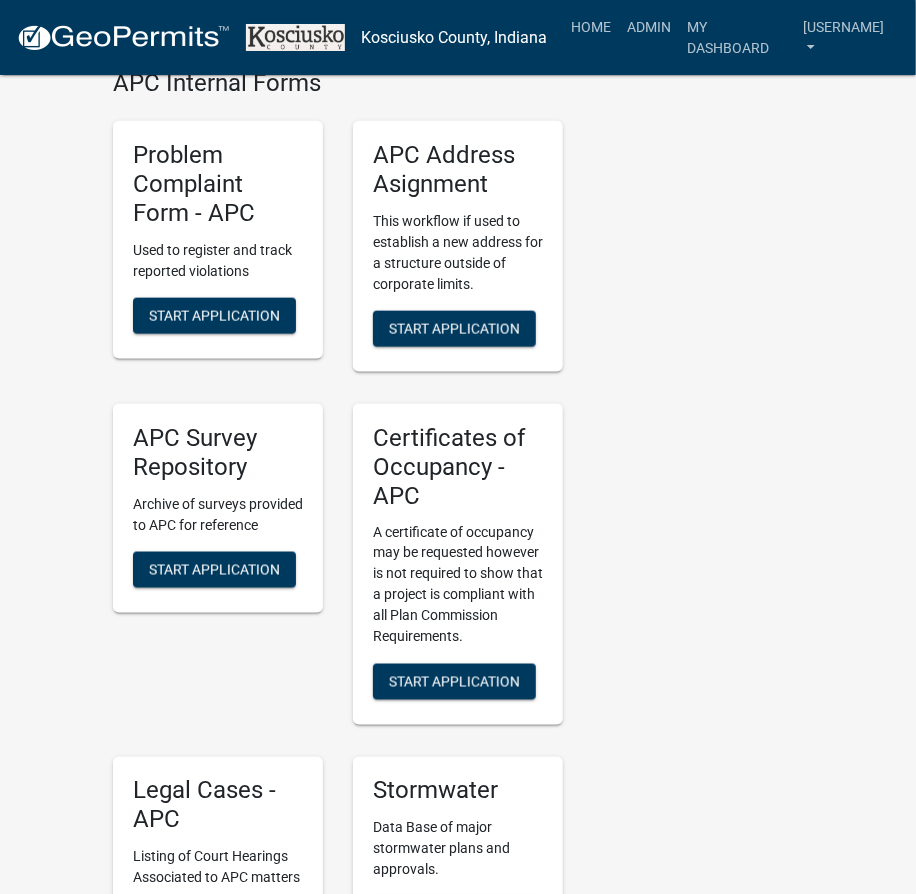 scroll, scrollTop: 5995, scrollLeft: 0, axis: vertical 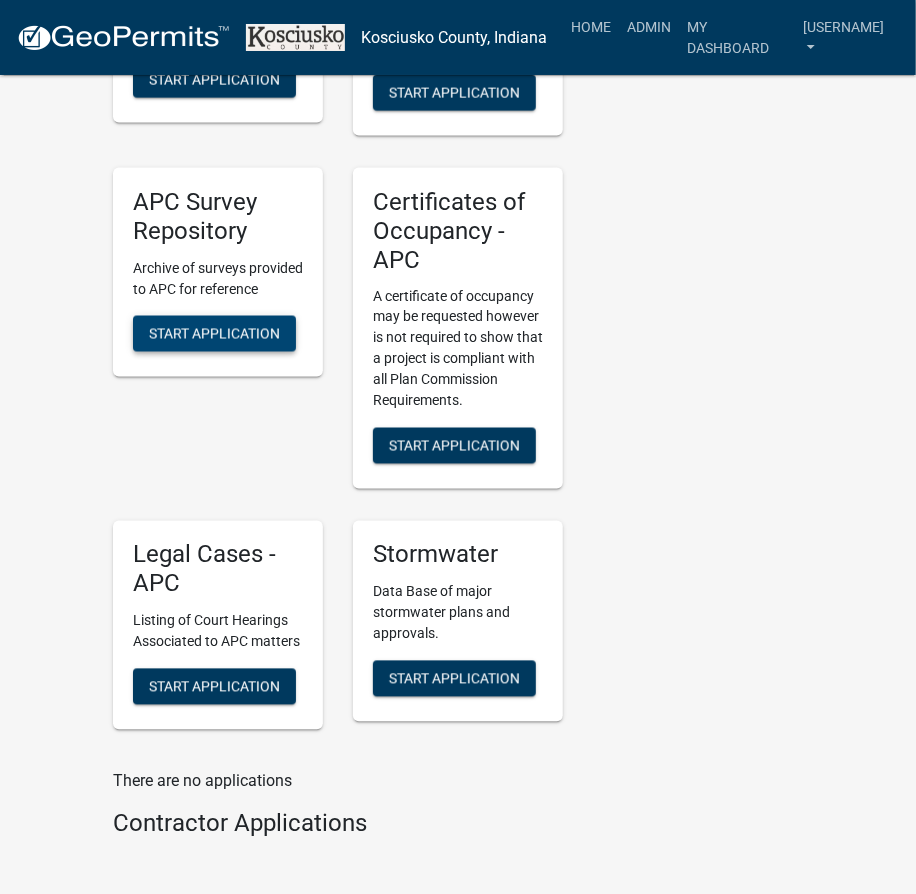 click on "Start Application" at bounding box center [214, 334] 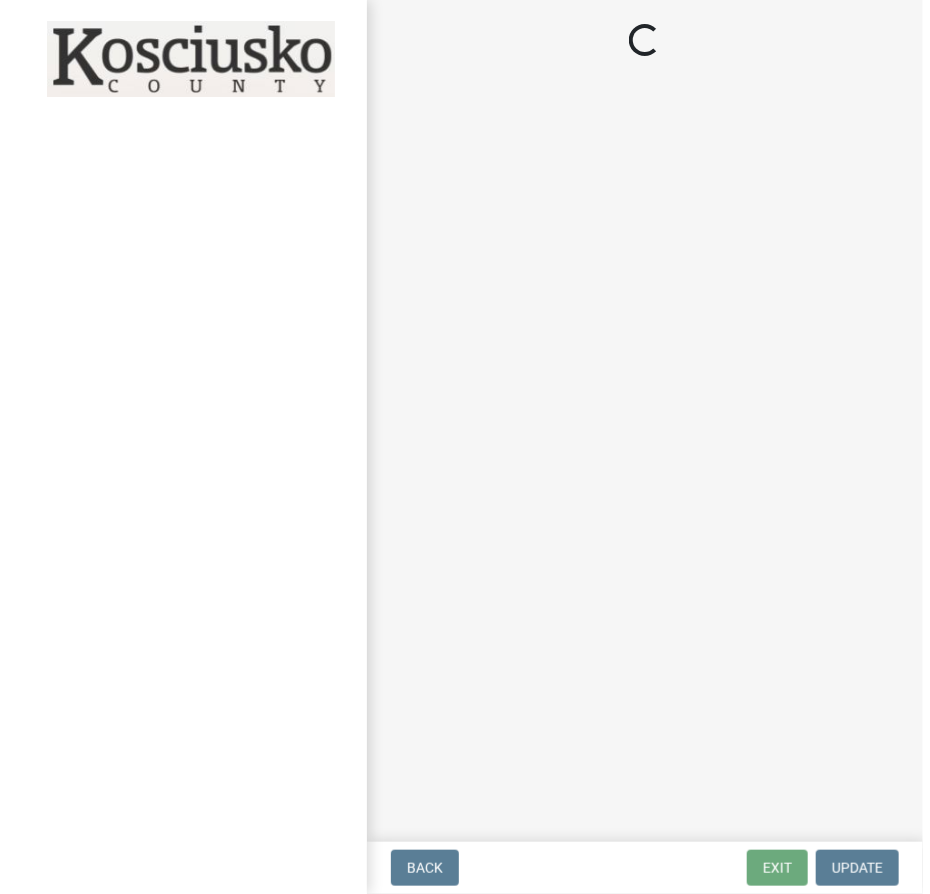 scroll, scrollTop: 0, scrollLeft: 0, axis: both 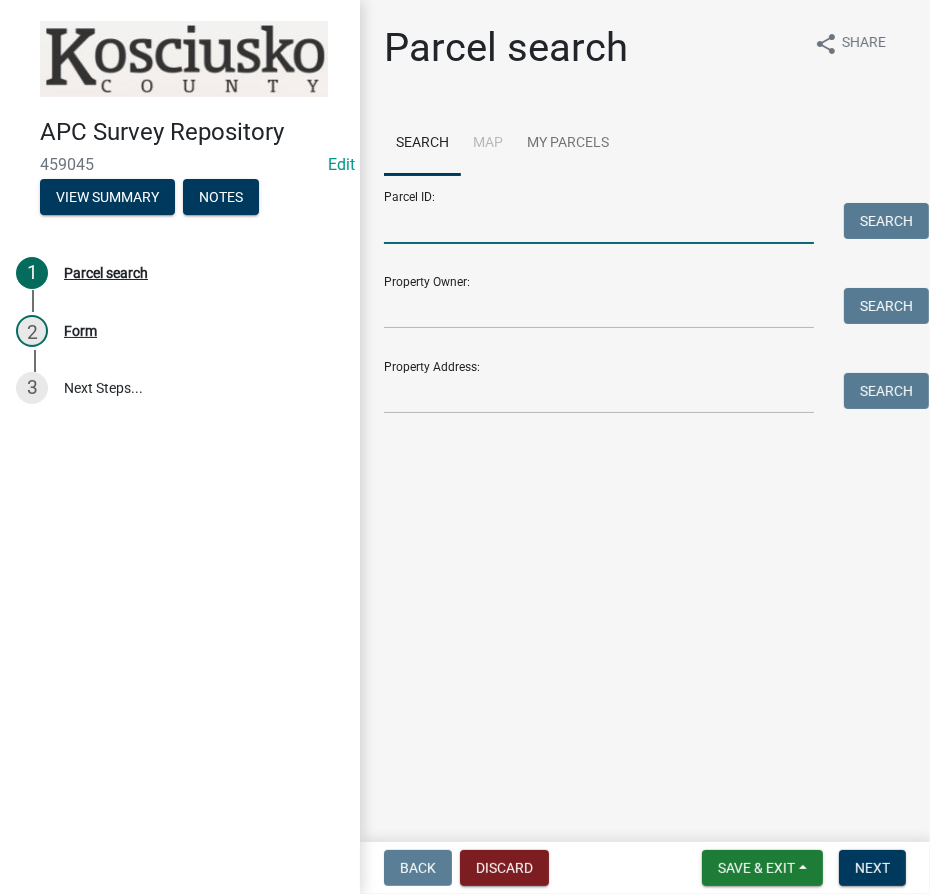 click on "Parcel ID:" at bounding box center [599, 223] 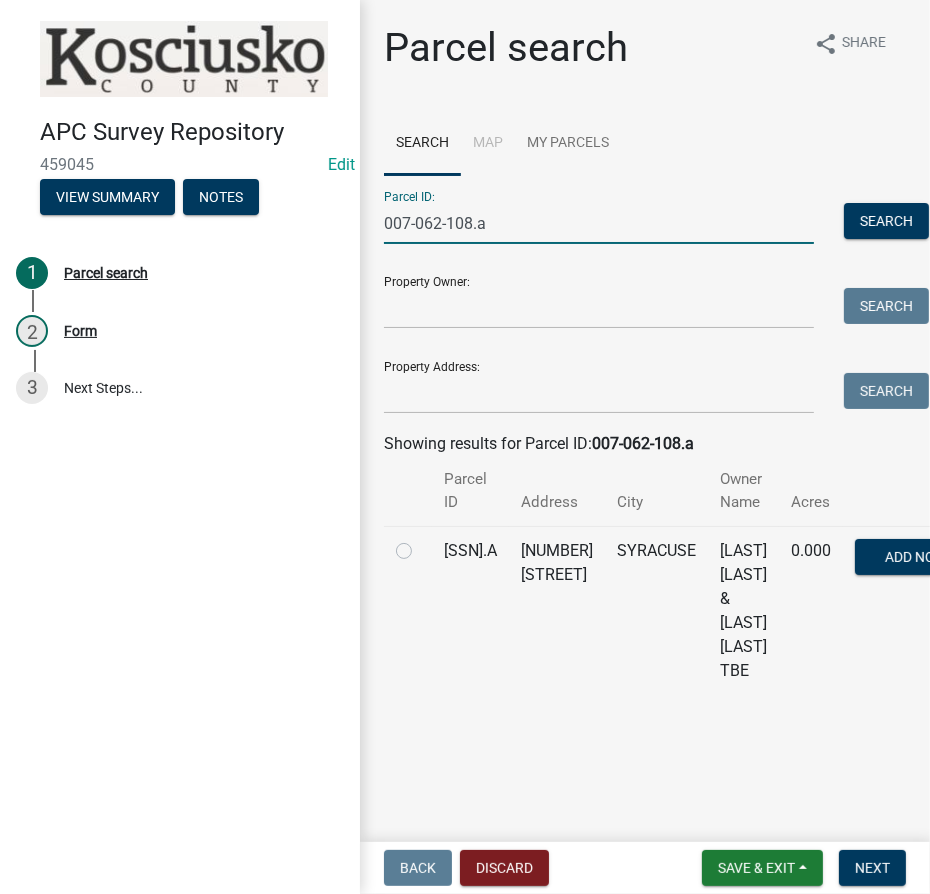 type on "007-062-108.a" 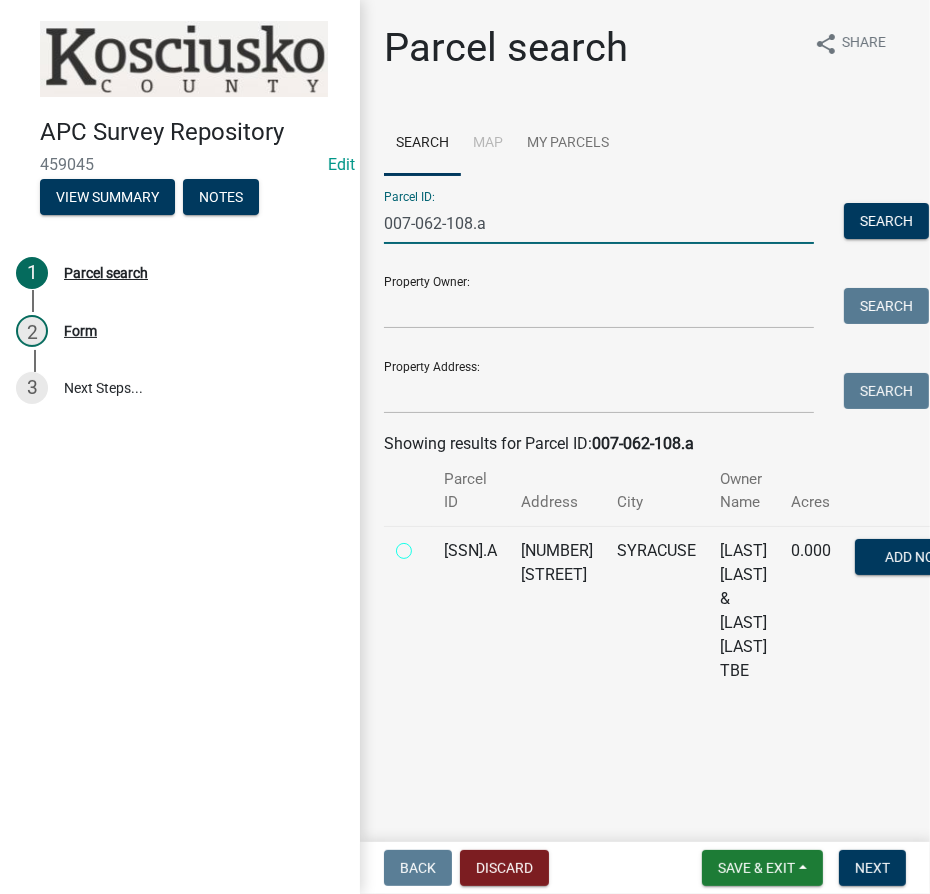 click at bounding box center (426, 545) 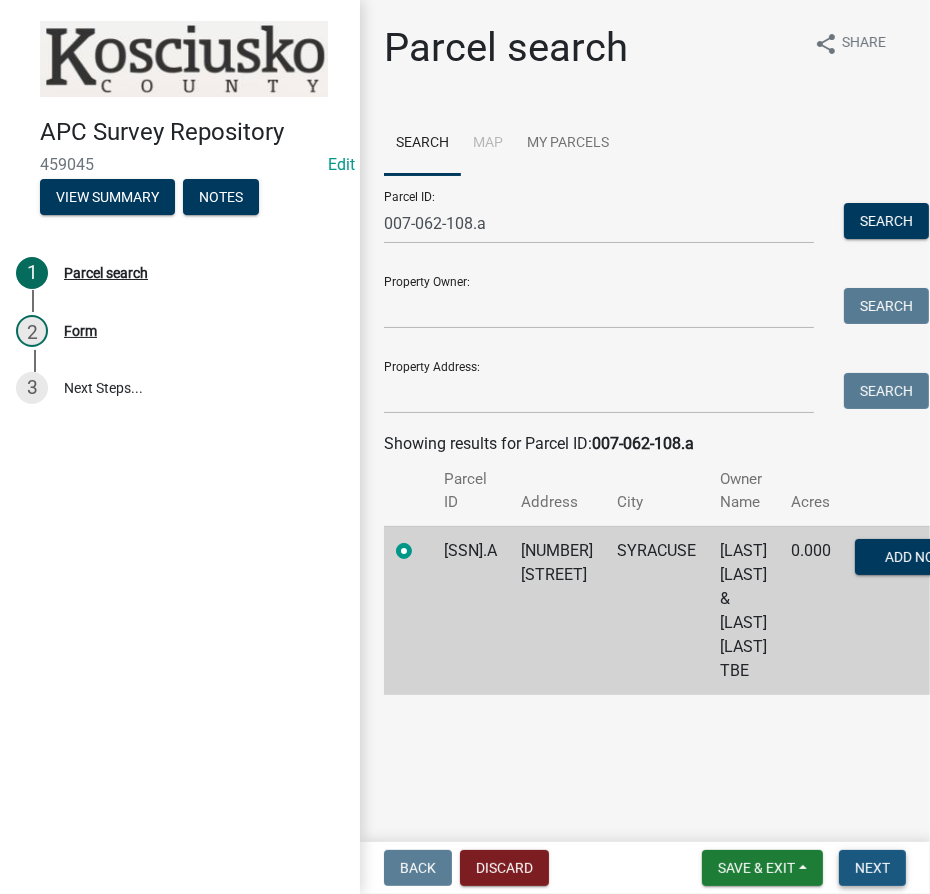 click on "Next" at bounding box center [872, 868] 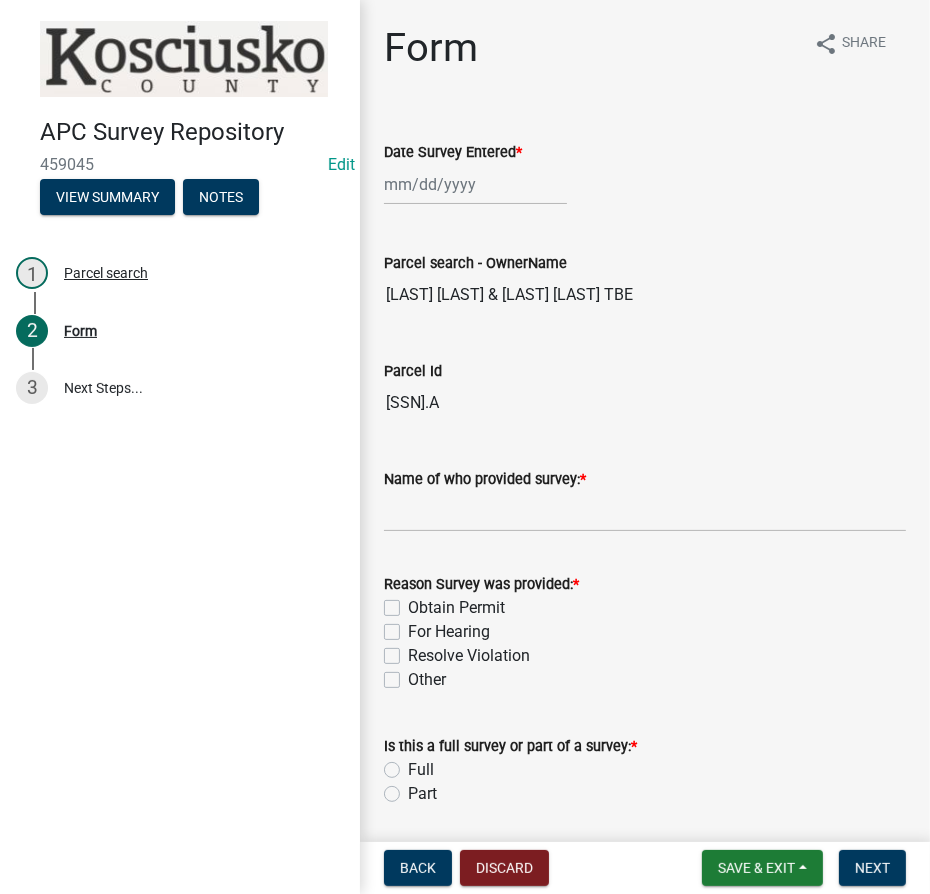click 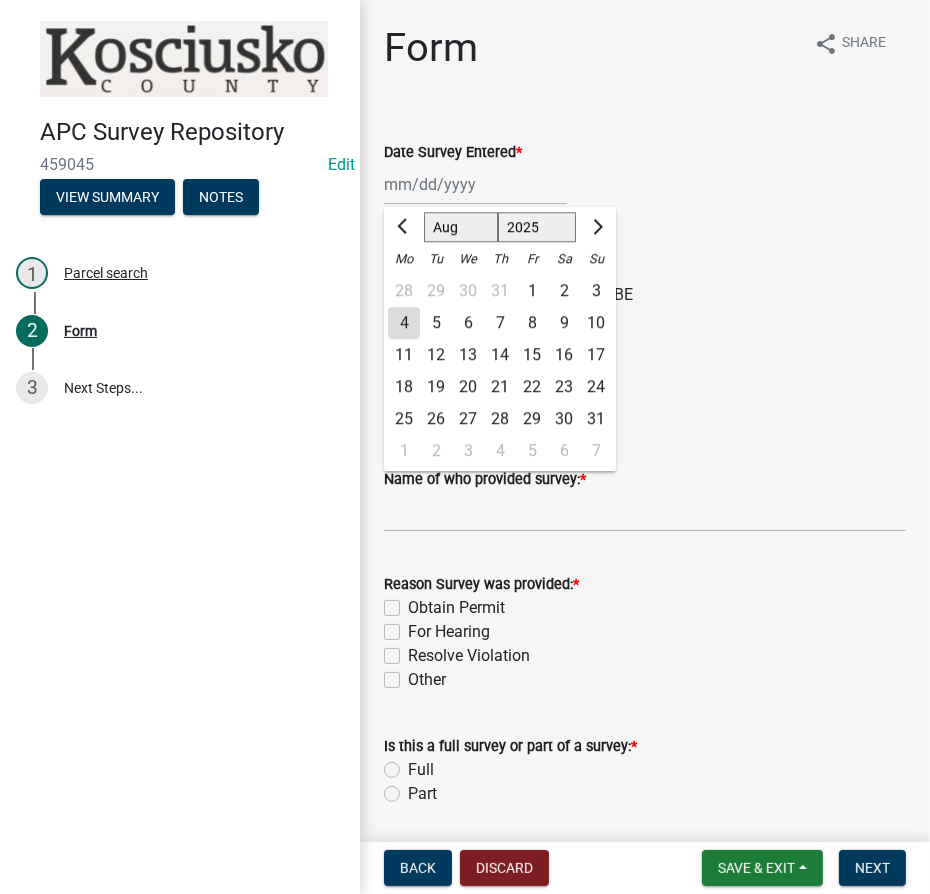 click on "4" 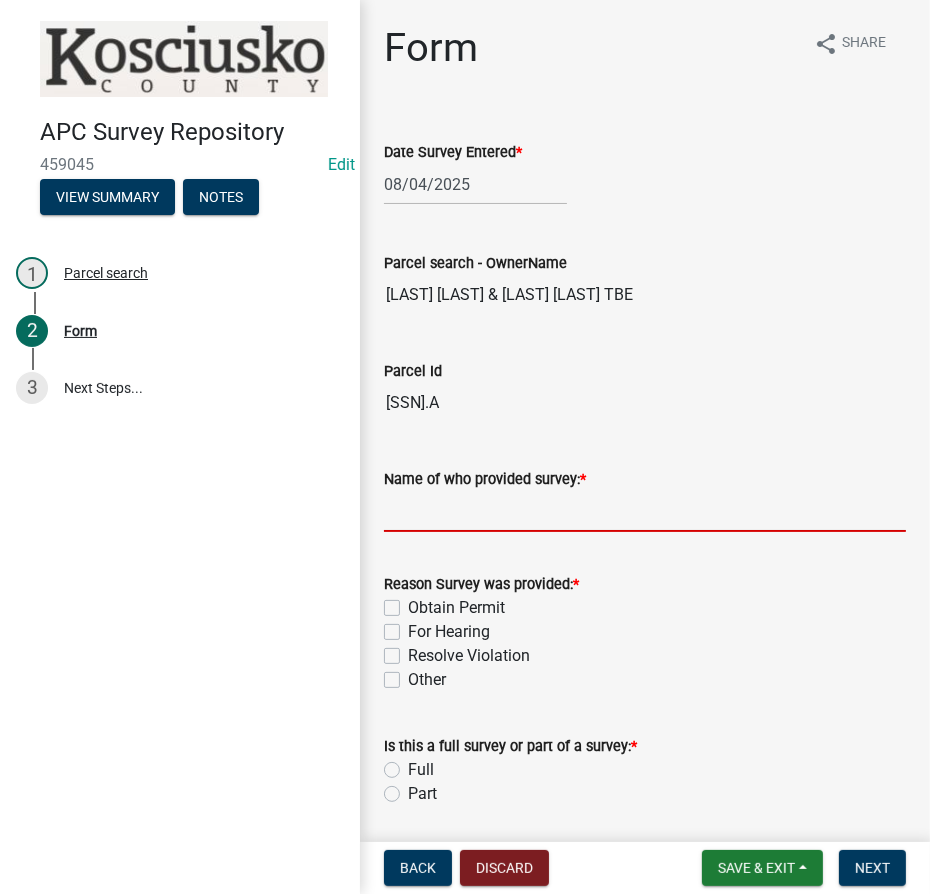 click on "Name of who provided survey:  *" at bounding box center (645, 511) 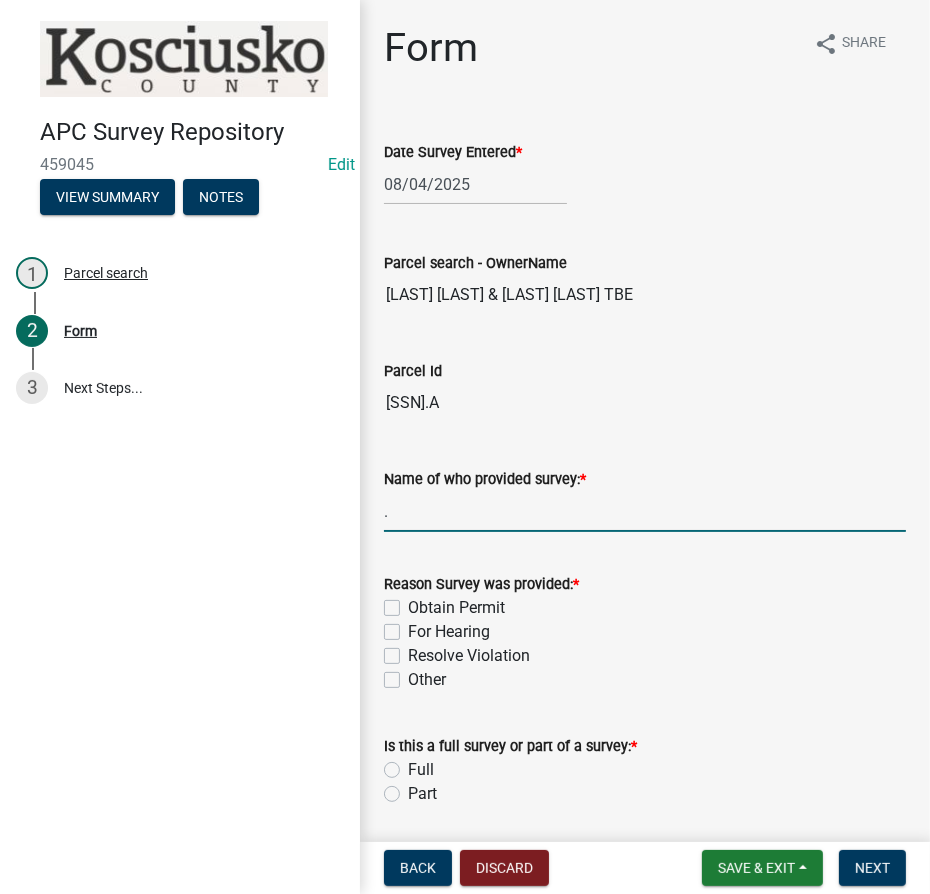 type on "[FIRST] [LAST]" 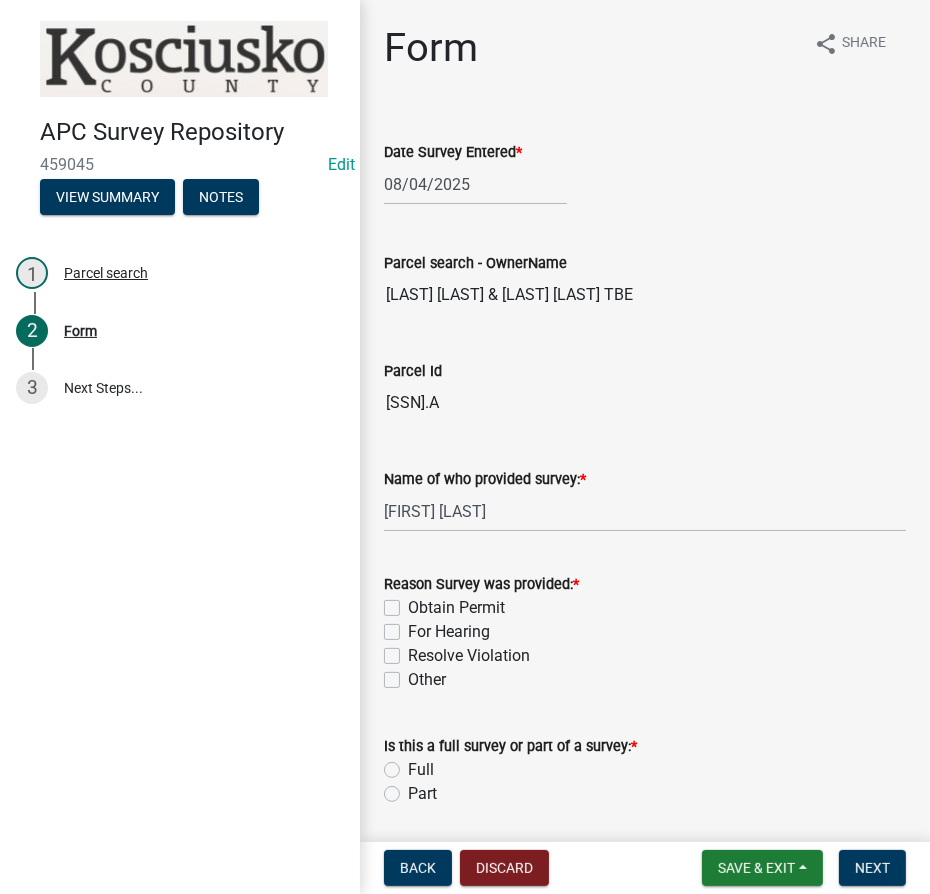 click on "For Hearing" 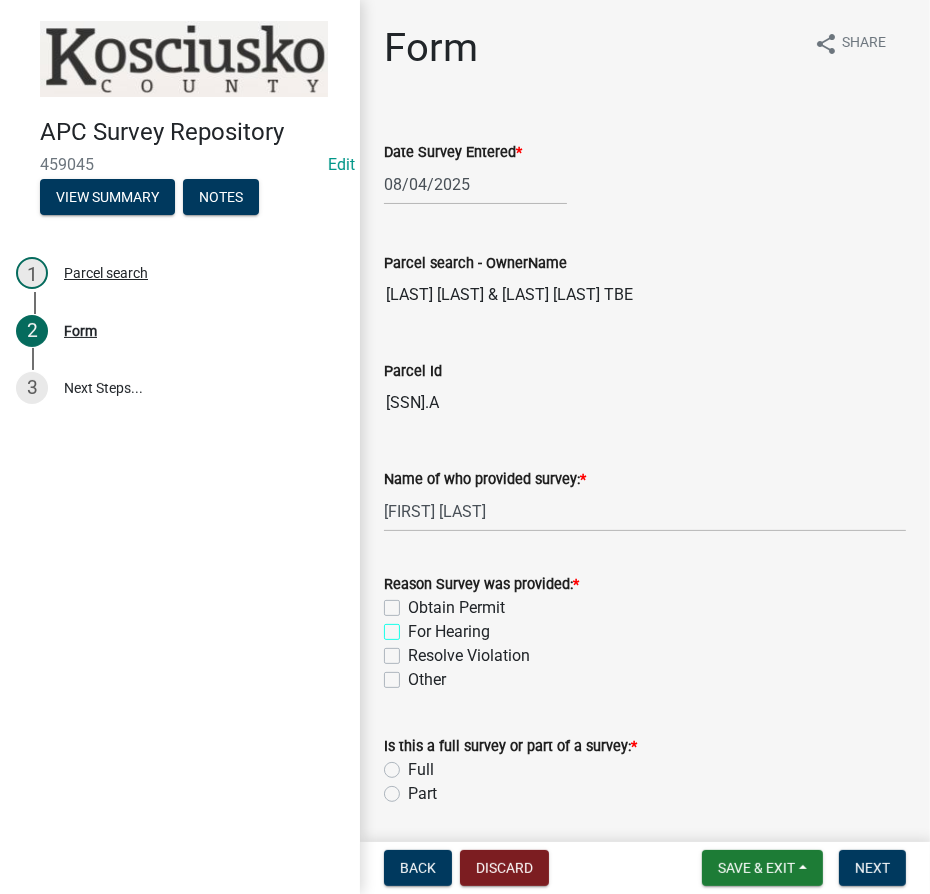 click on "For Hearing" at bounding box center [414, 626] 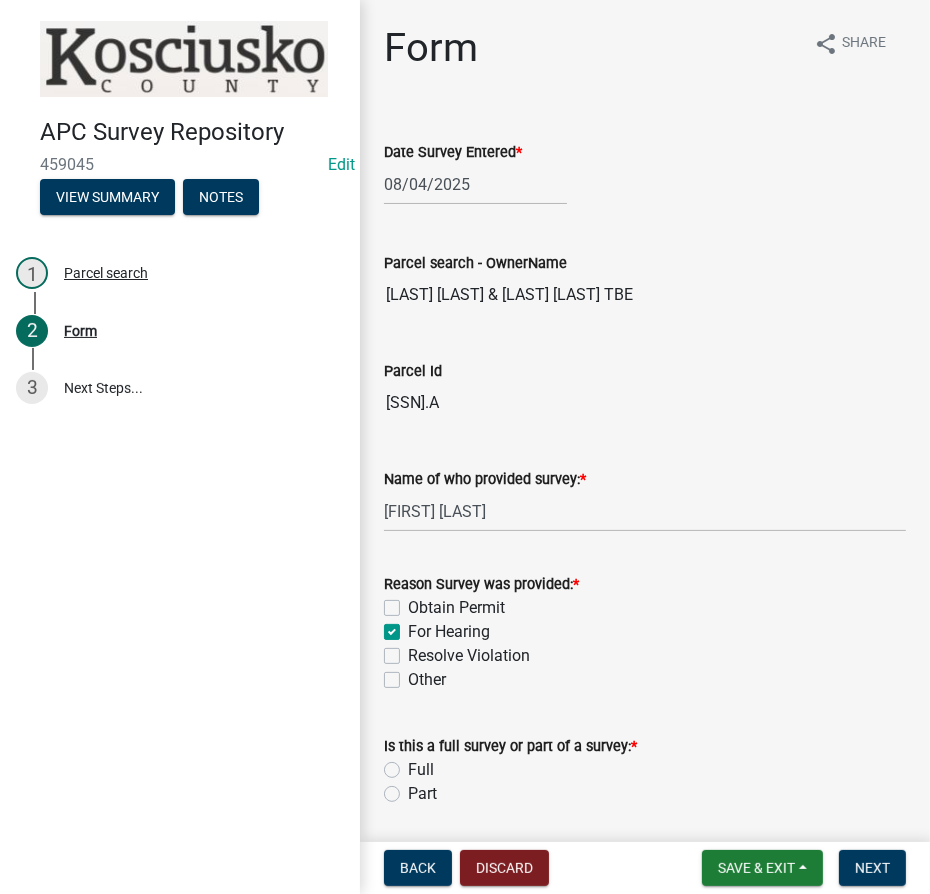 checkbox on "false" 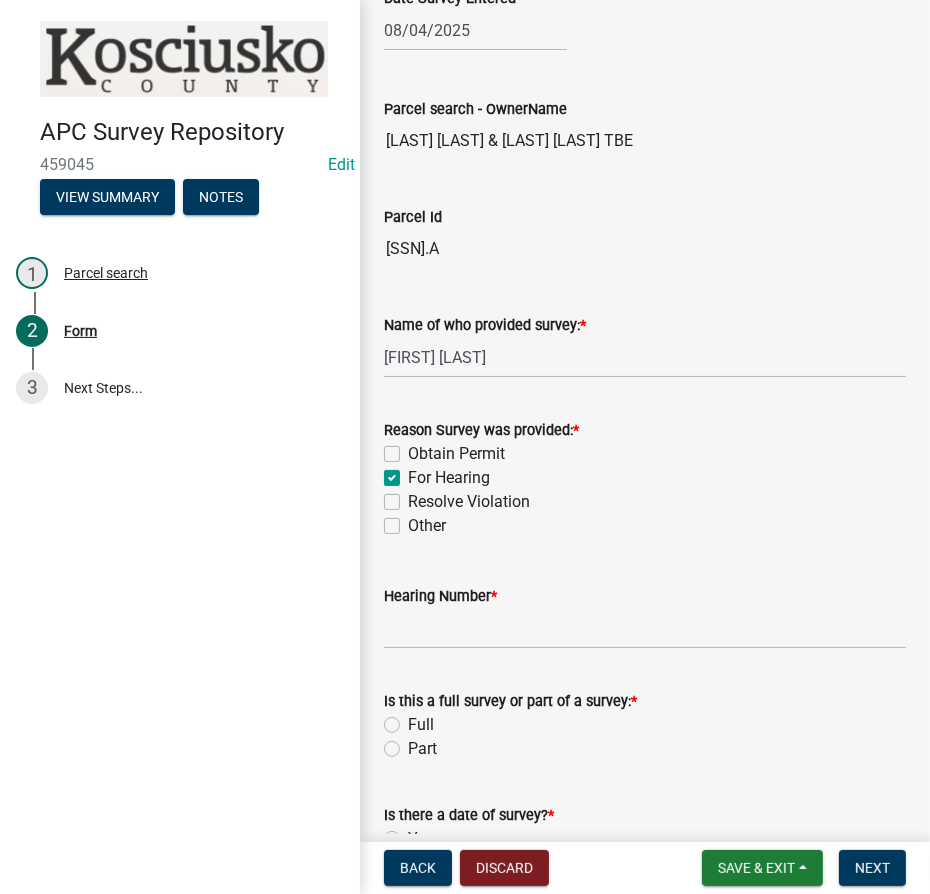 scroll, scrollTop: 363, scrollLeft: 0, axis: vertical 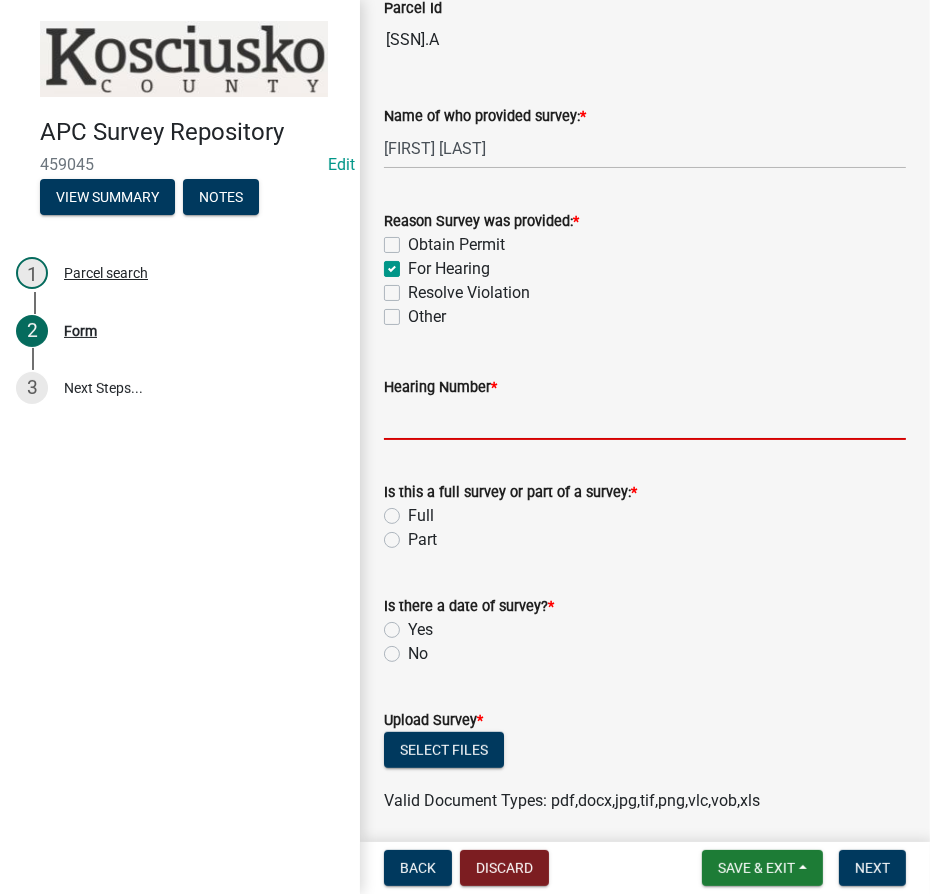 click on "Hearing Number  *" at bounding box center (645, 419) 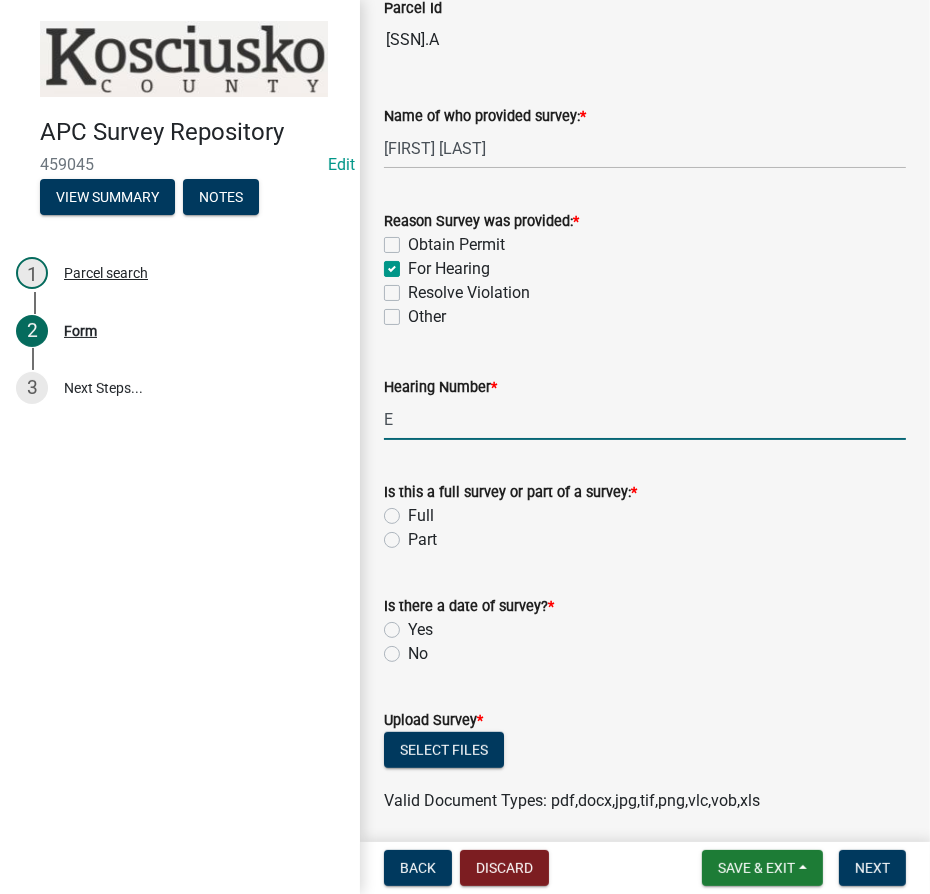 type on "Eldridge Vacation" 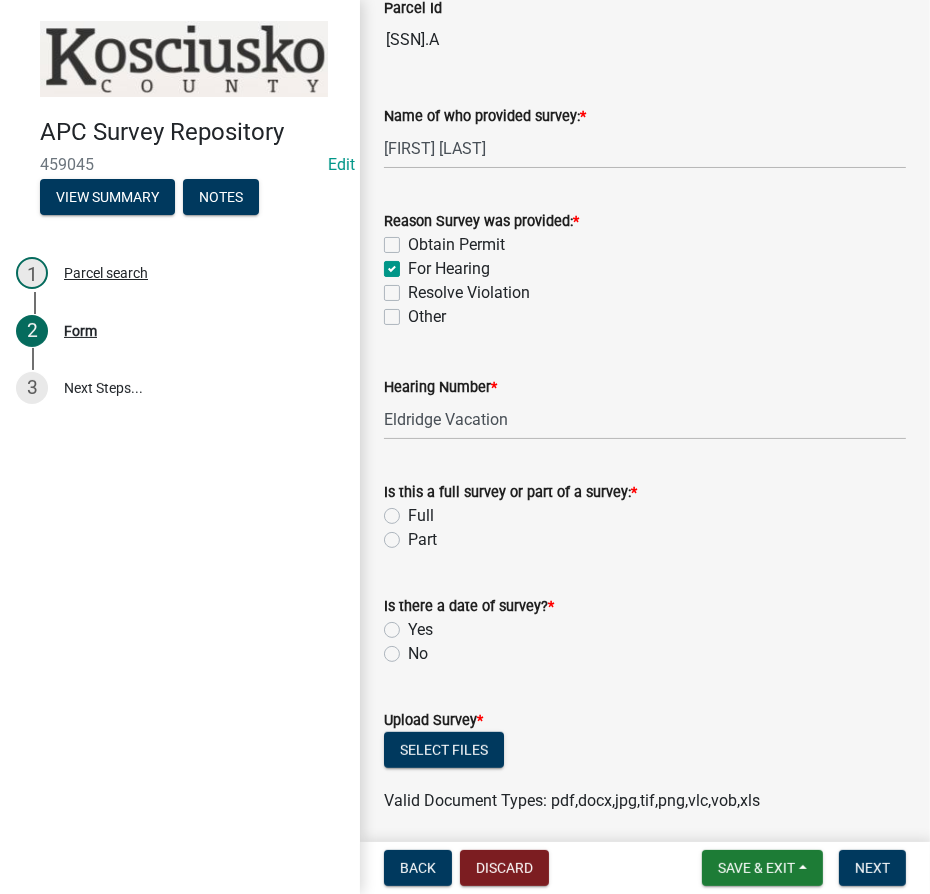 click on "Part" 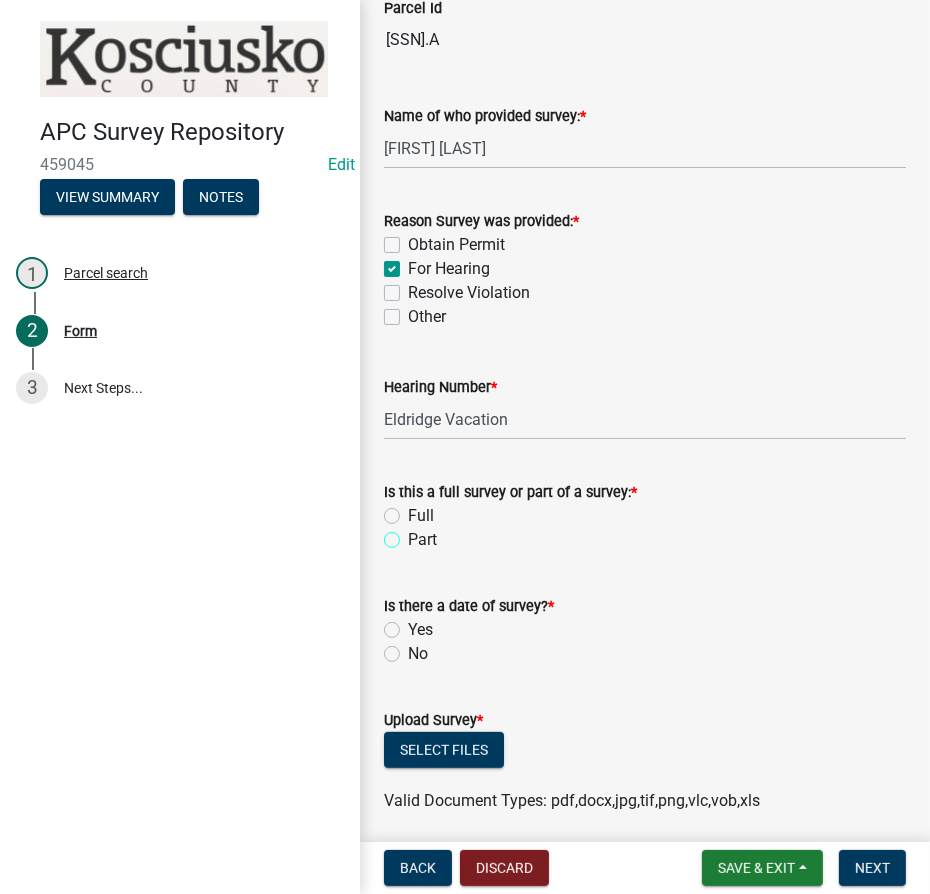 click on "Part" at bounding box center [414, 534] 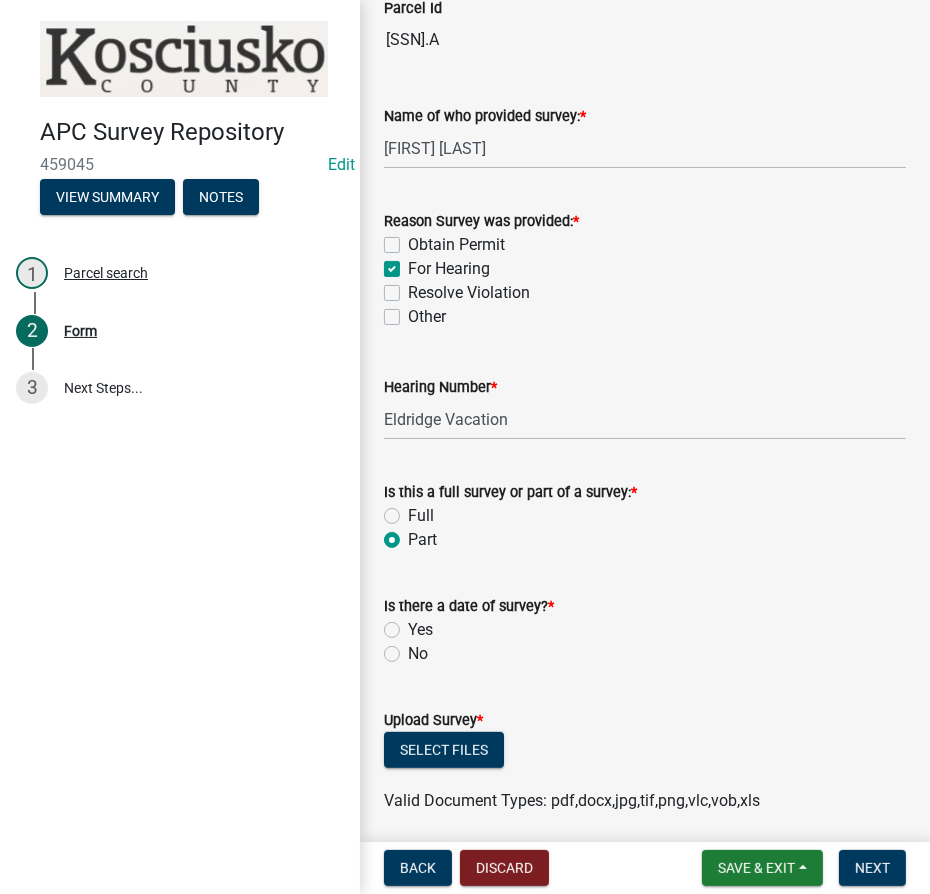 radio on "true" 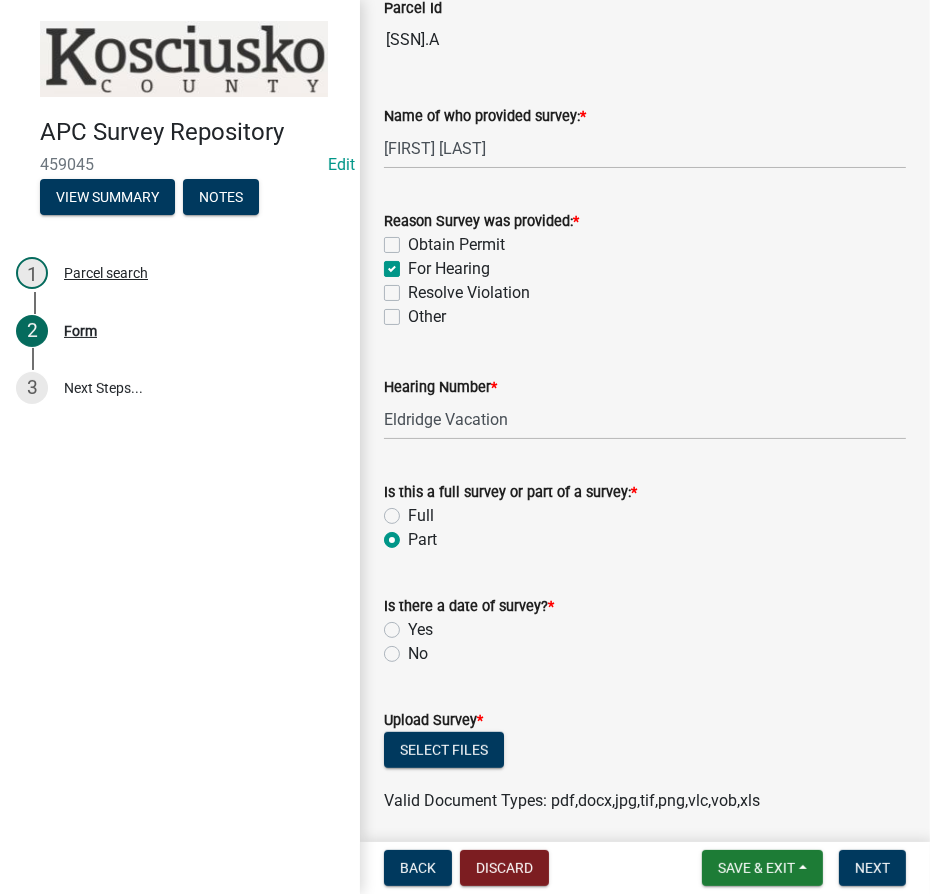 drag, startPoint x: 391, startPoint y: 625, endPoint x: 397, endPoint y: 634, distance: 10.816654 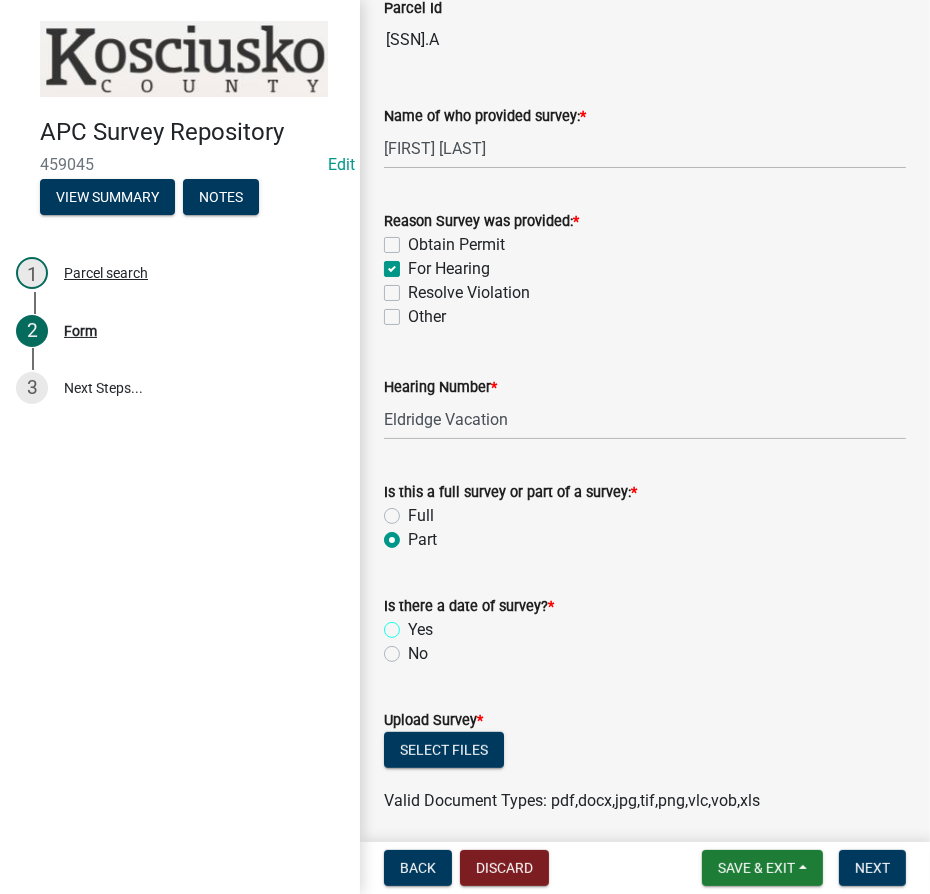 click on "Yes" at bounding box center [414, 624] 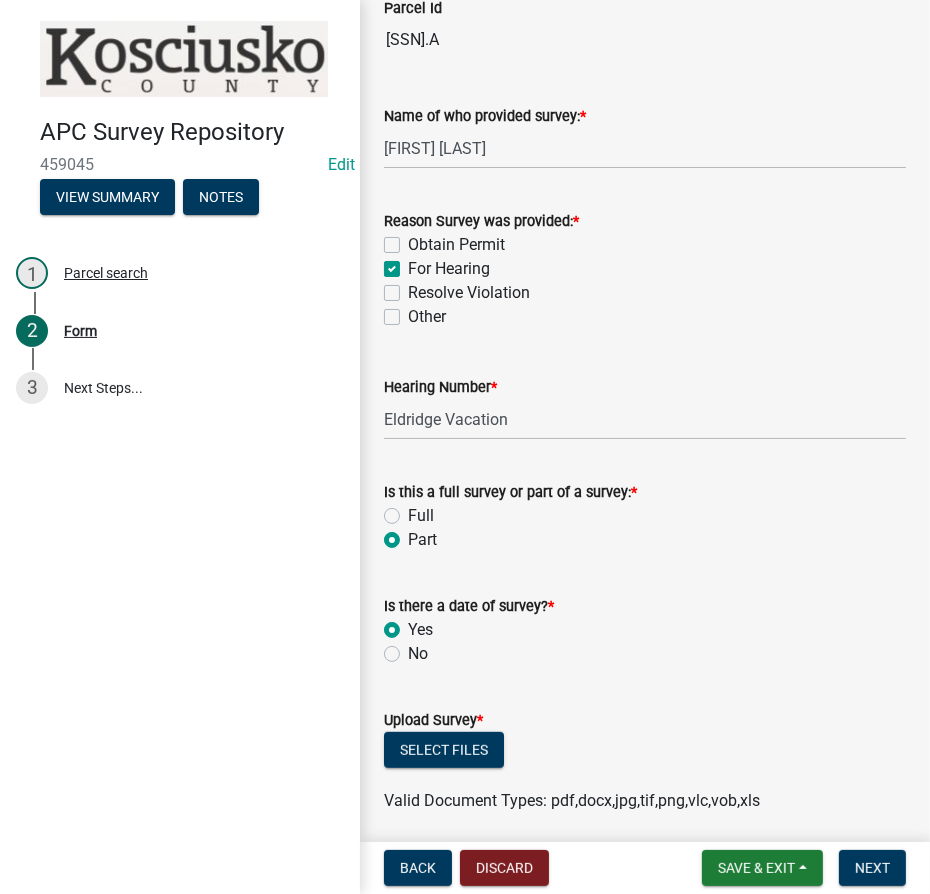 radio on "true" 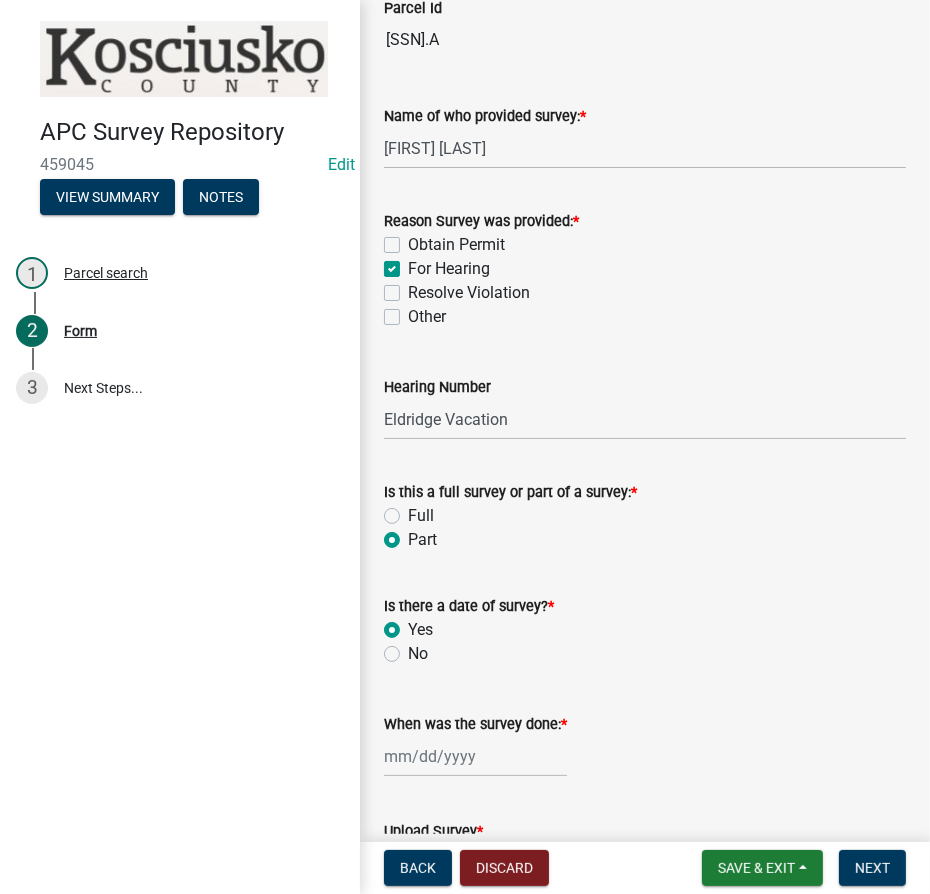 select on "8" 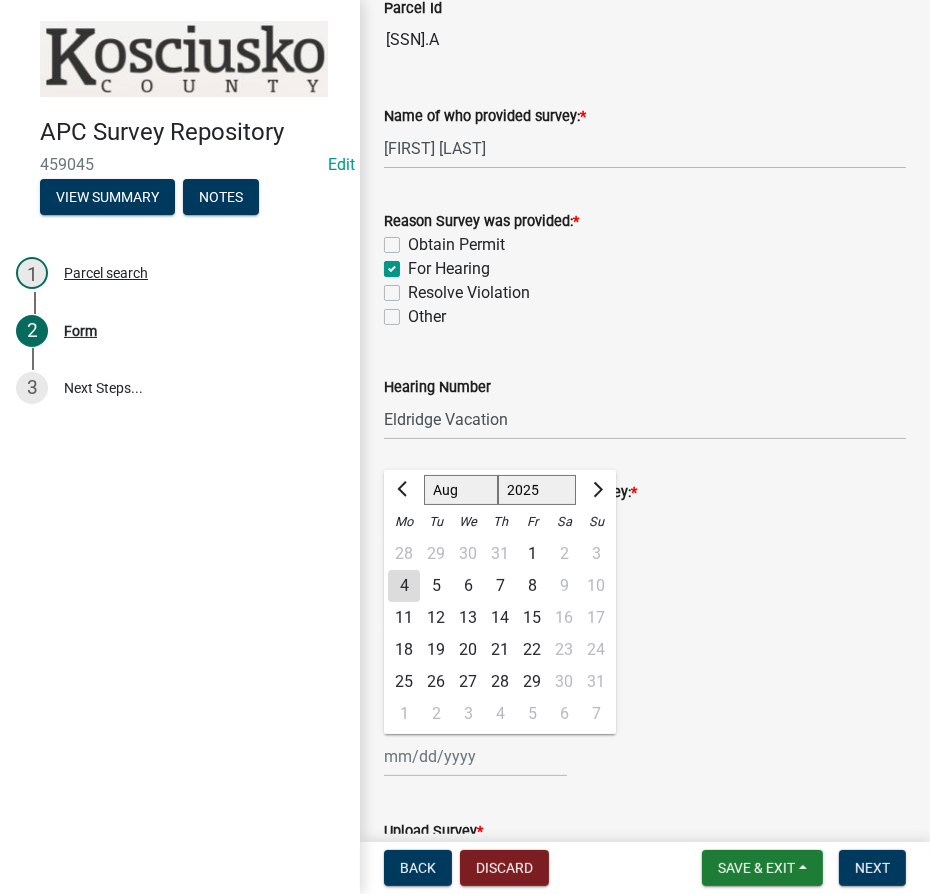 drag, startPoint x: 451, startPoint y: 749, endPoint x: 451, endPoint y: 738, distance: 11 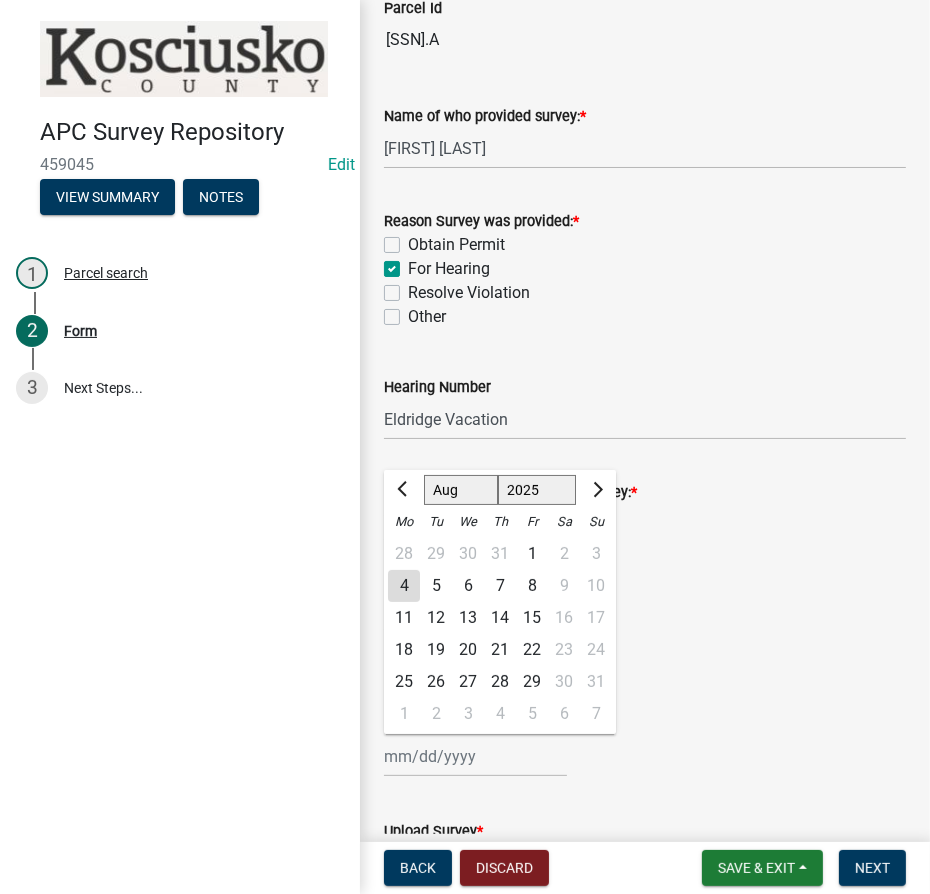 drag, startPoint x: 522, startPoint y: 492, endPoint x: 525, endPoint y: 476, distance: 16.27882 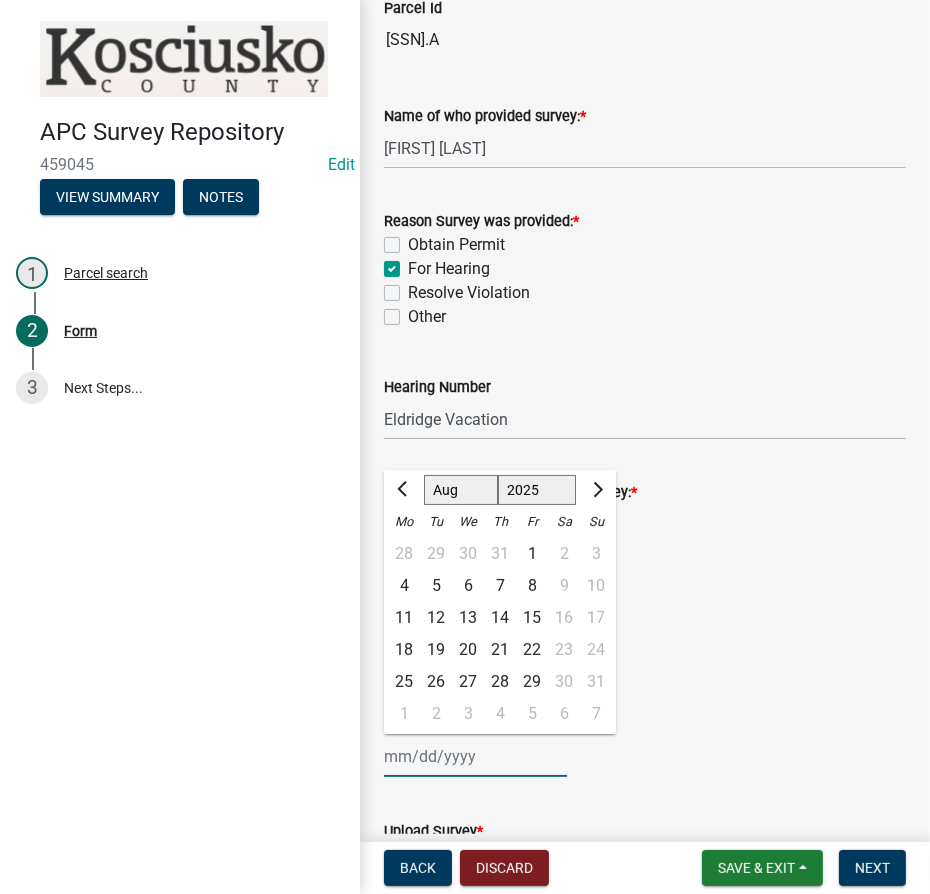 select on "2006" 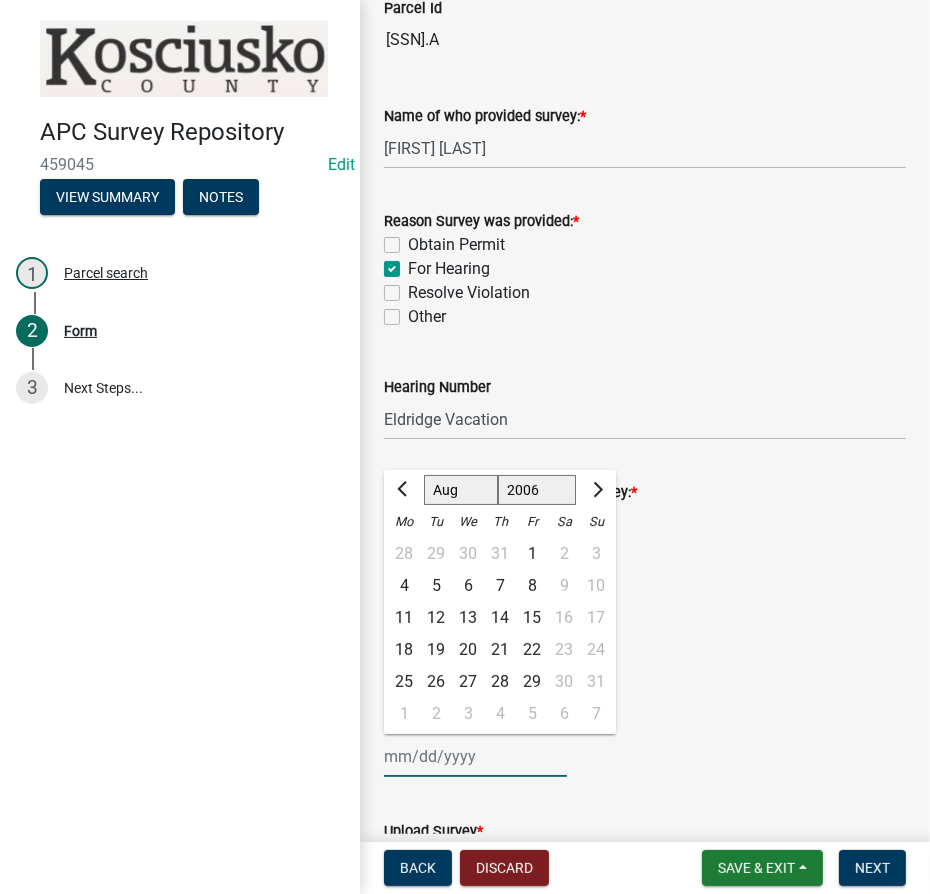 click on "1525 1526 1527 1528 1529 1530 1531 1532 1533 1534 1535 1536 1537 1538 1539 1540 1541 1542 1543 1544 1545 1546 1547 1548 1549 1550 1551 1552 1553 1554 1555 1556 1557 1558 1559 1560 1561 1562 1563 1564 1565 1566 1567 1568 1569 1570 1571 1572 1573 1574 1575 1576 1577 1578 1579 1580 1581 1582 1583 1584 1585 1586 1587 1588 1589 1590 1591 1592 1593 1594 1595 1596 1597 1598 1599 1600 1601 1602 1603 1604 1605 1606 1607 1608 1609 1610 1611 1612 1613 1614 1615 1616 1617 1618 1619 1620 1621 1622 1623 1624 1625 1626 1627 1628 1629 1630 1631 1632 1633 1634 1635 1636 1637 1638 1639 1640 1641 1642 1643 1644 1645 1646 1647 1648 1649 1650 1651 1652 1653 1654 1655 1656 1657 1658 1659 1660 1661 1662 1663 1664 1665 1666 1667 1668 1669 1670 1671 1672 1673 1674 1675 1676 1677 1678 1679 1680 1681 1682 1683 1684 1685 1686 1687 1688 1689 1690 1691 1692 1693 1694 1695 1696 1697 1698 1699 1700 1701 1702 1703 1704 1705 1706 1707 1708 1709 1710 1711 1712 1713 1714 1715 1716 1717 1718 1719 1720 1721 1722 1723 1724 1725 1726 1727 1728 1729" 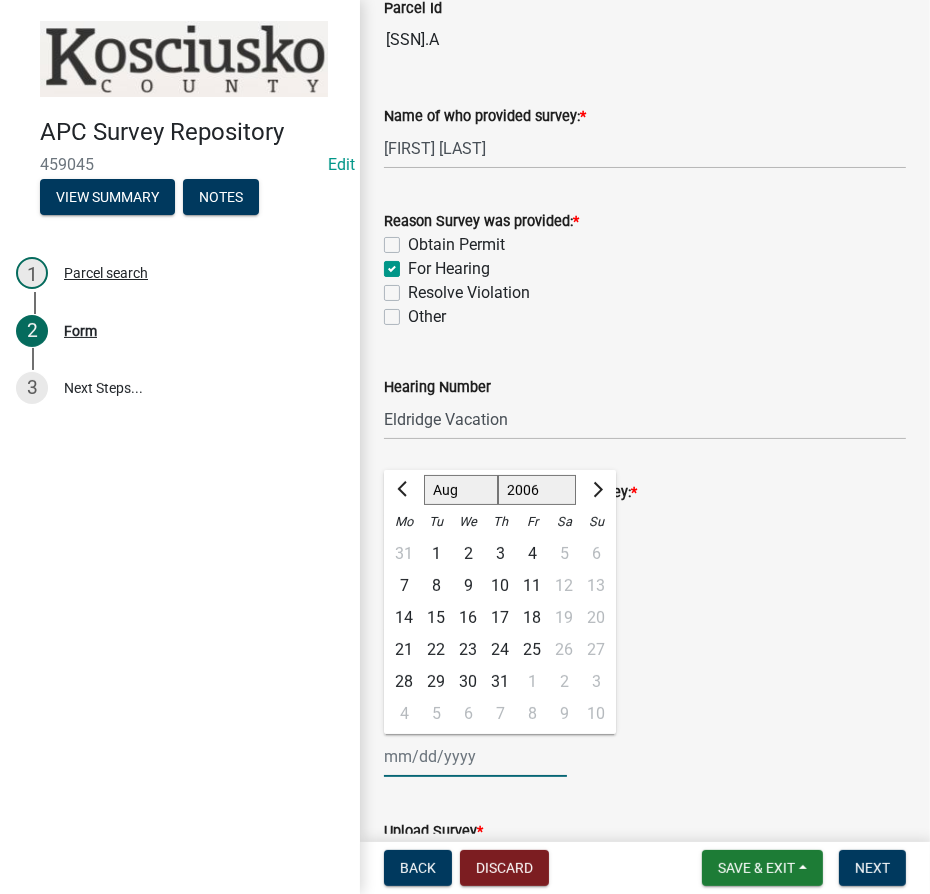 click on "Jan Feb Mar Apr May Jun Jul Aug Sep Oct Nov Dec" 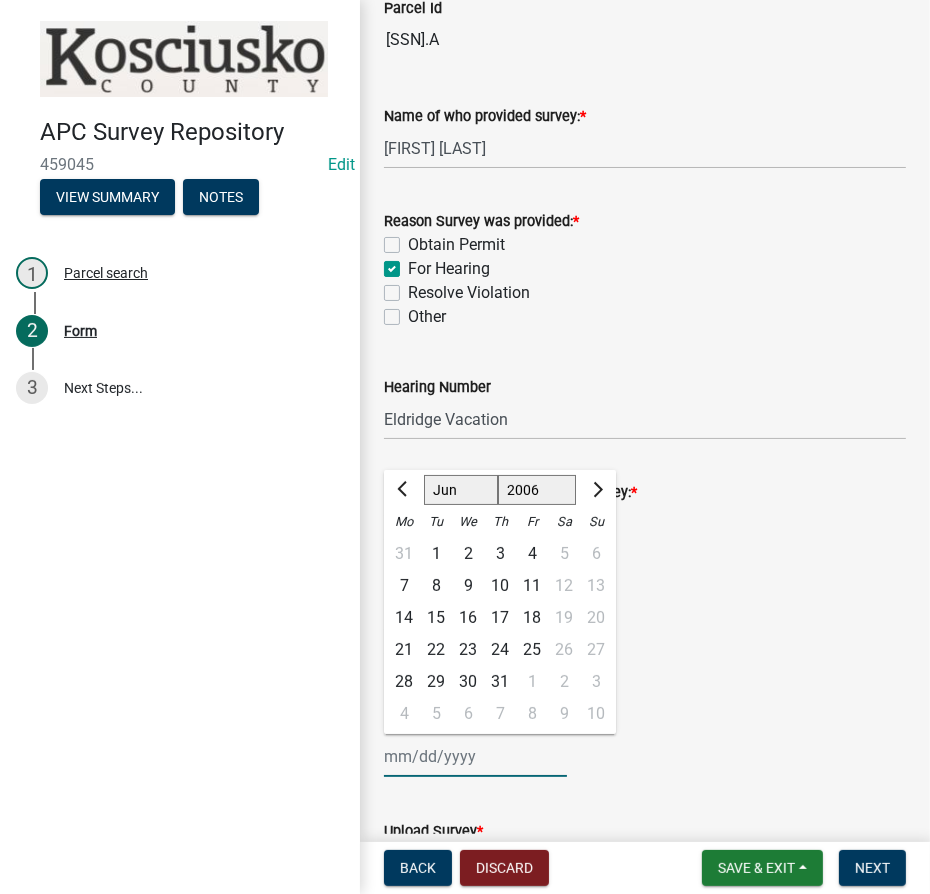 click on "Jan Feb Mar Apr May Jun Jul Aug Sep Oct Nov Dec" 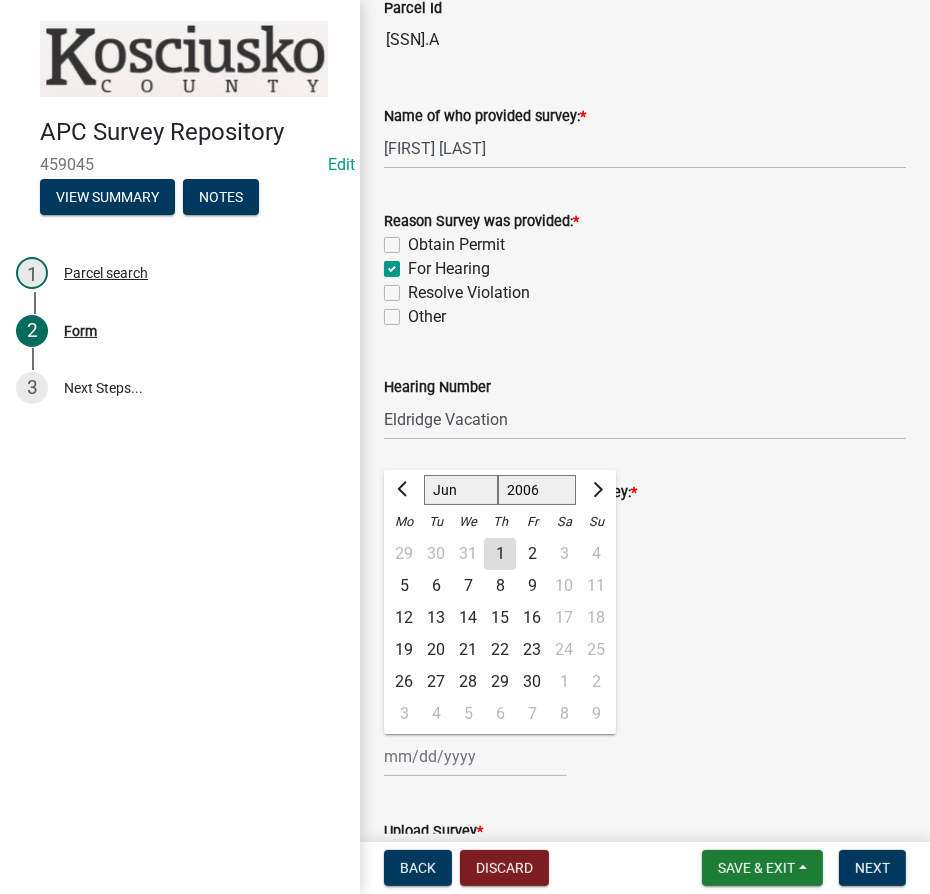 click on "26" 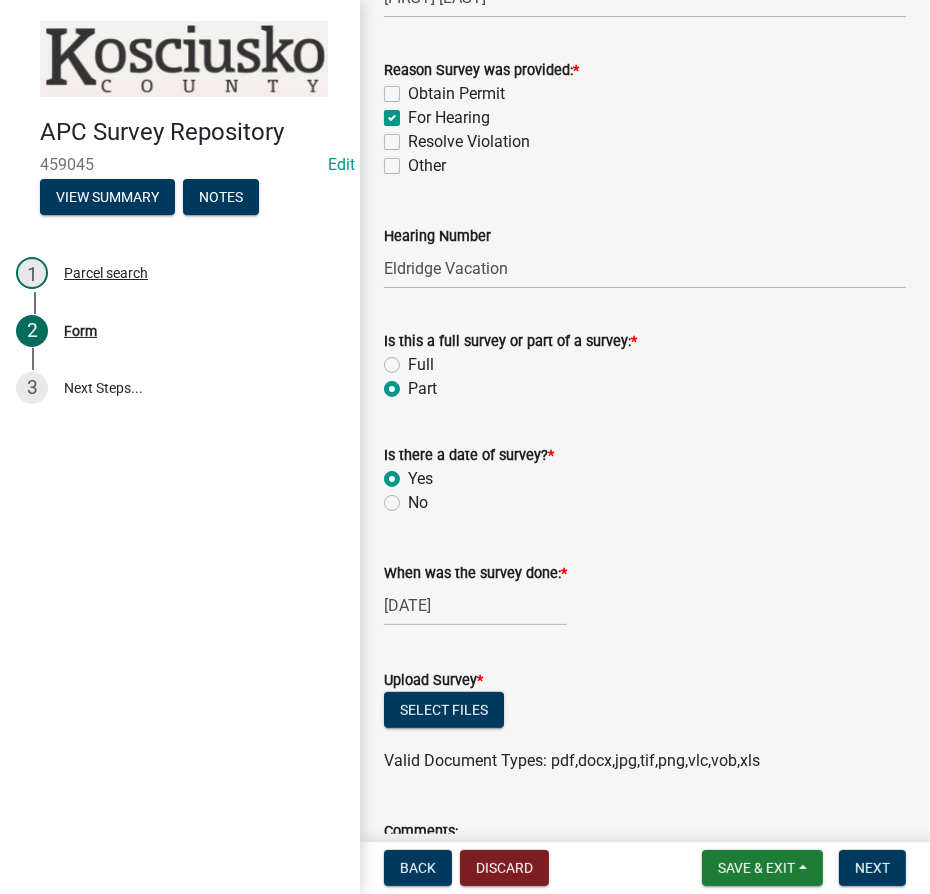 scroll, scrollTop: 656, scrollLeft: 0, axis: vertical 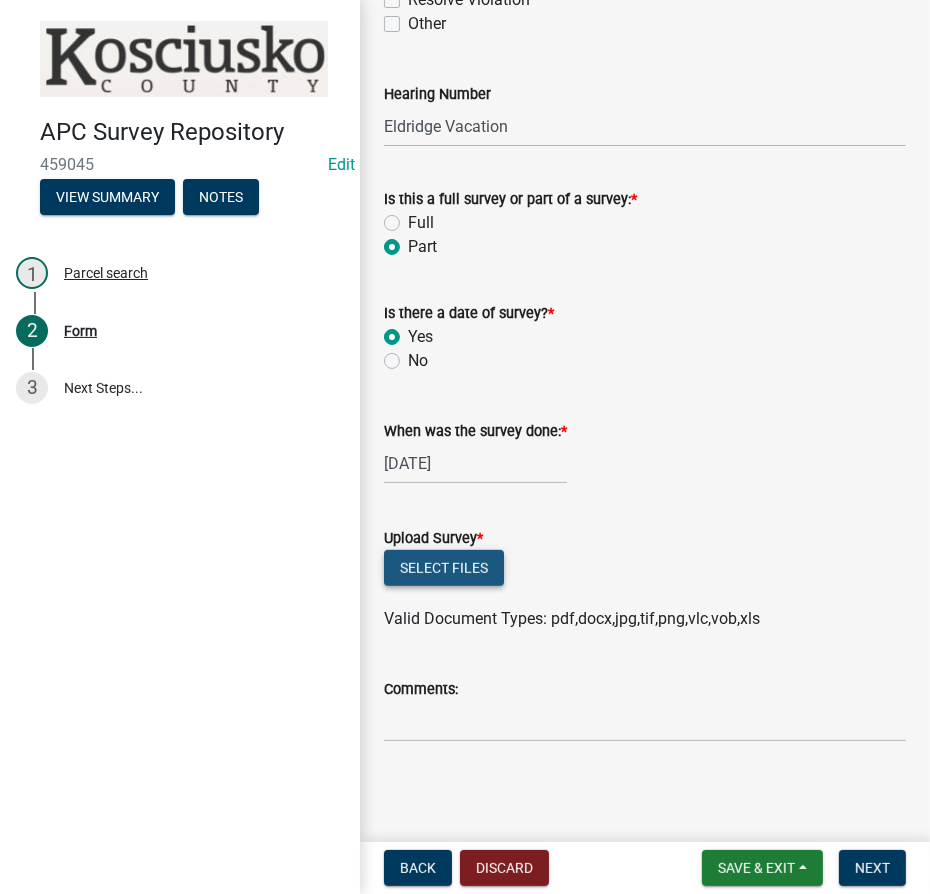 click on "Select files" 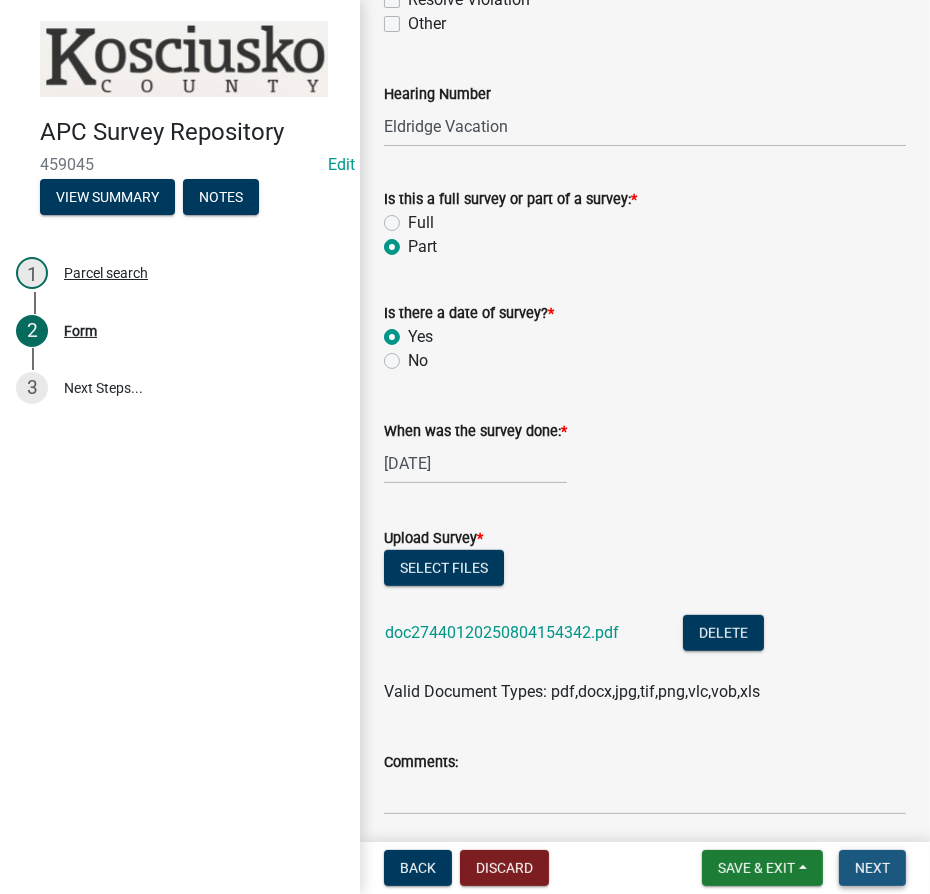 click on "Next" at bounding box center (872, 868) 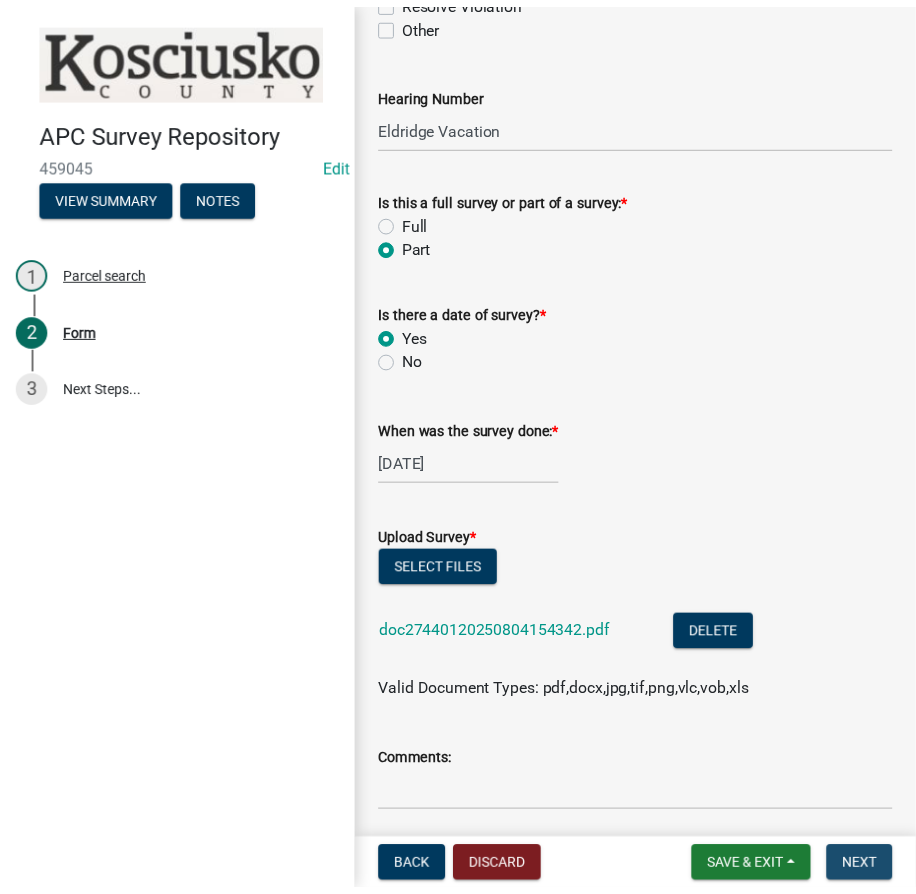 scroll, scrollTop: 0, scrollLeft: 0, axis: both 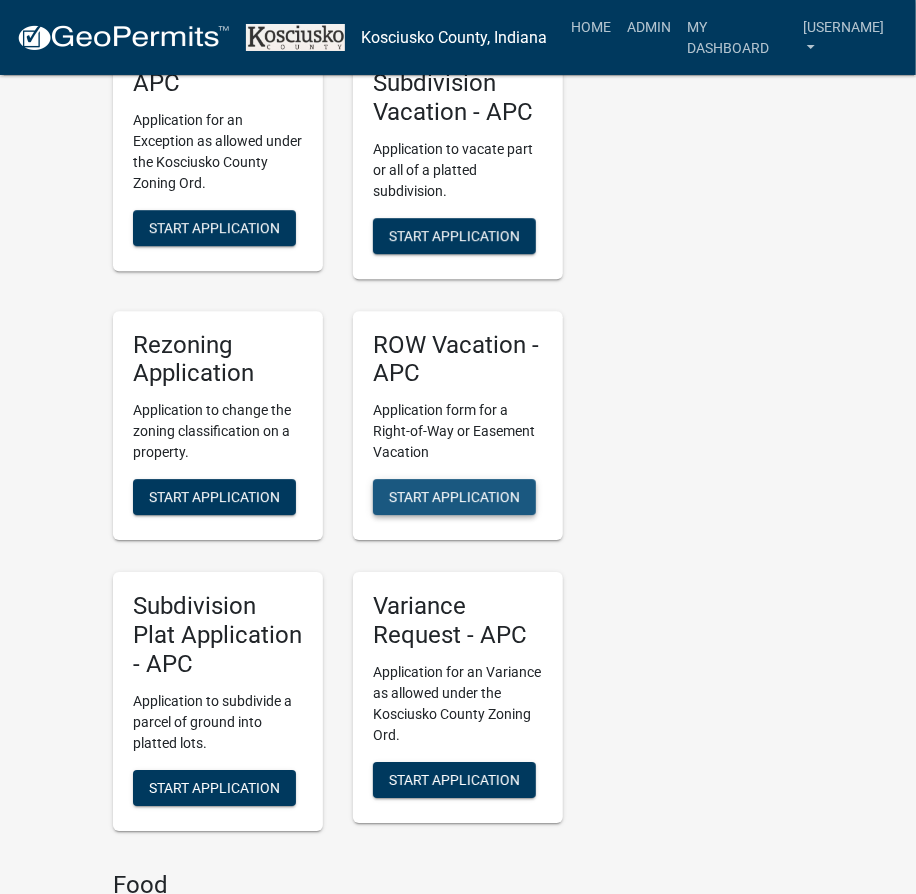 click on "Start Application" at bounding box center [454, 497] 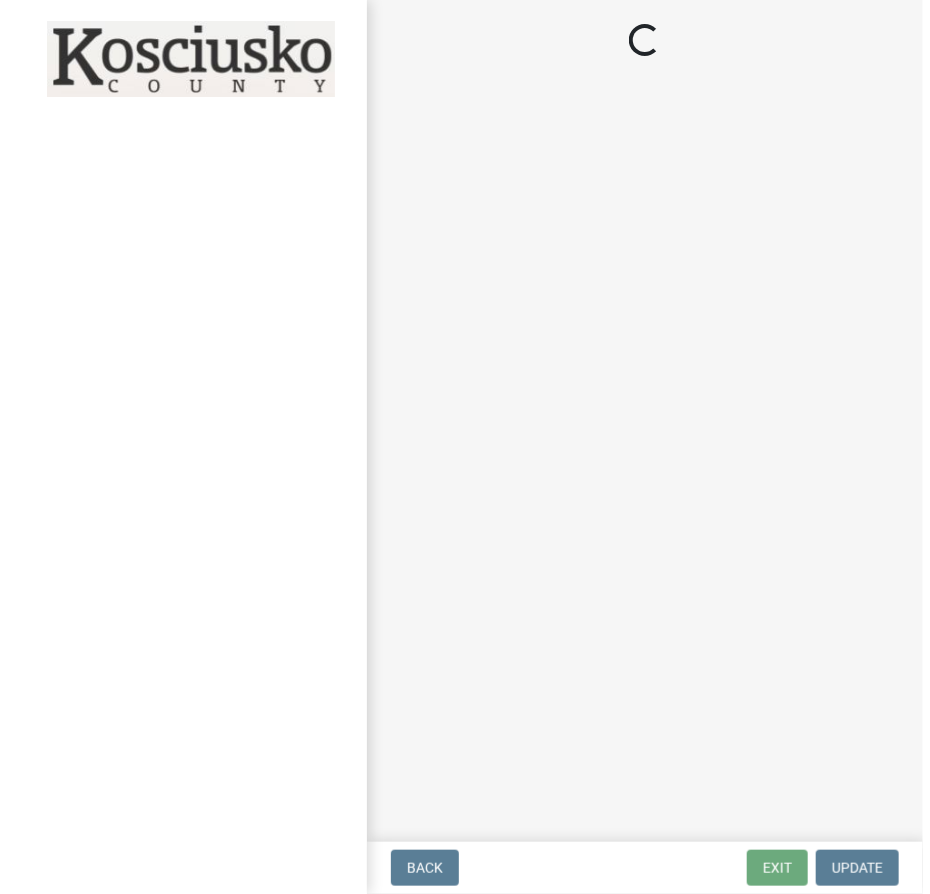 scroll, scrollTop: 0, scrollLeft: 0, axis: both 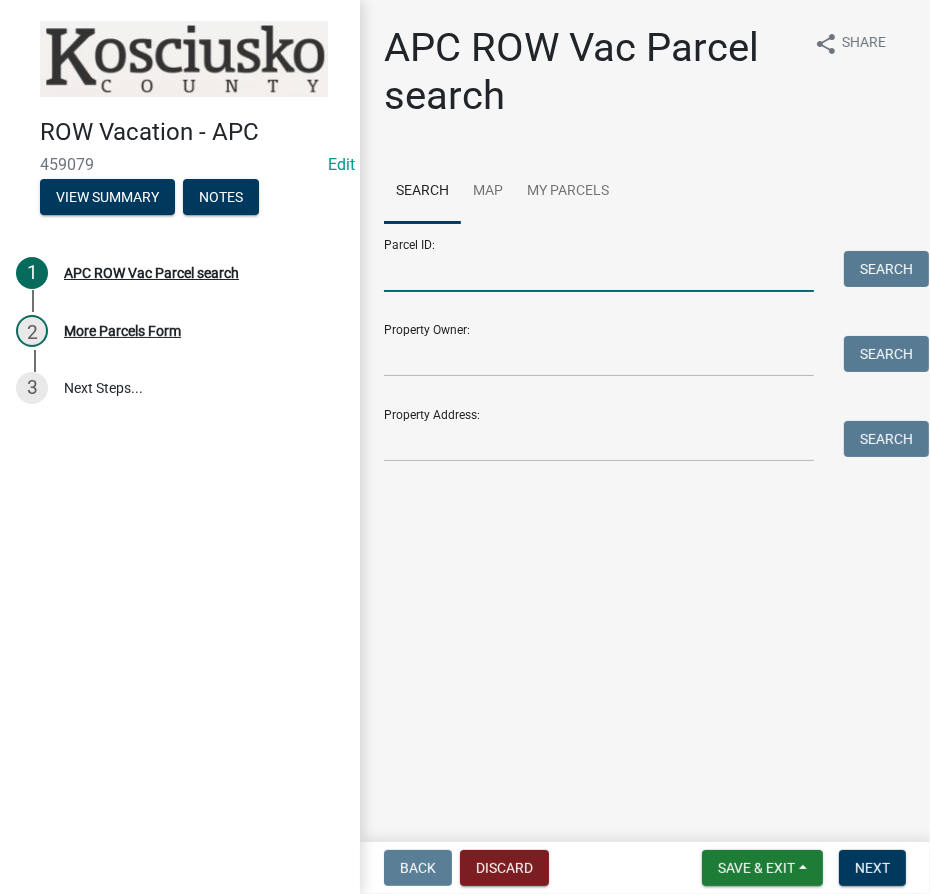 click on "Parcel ID:" at bounding box center (599, 271) 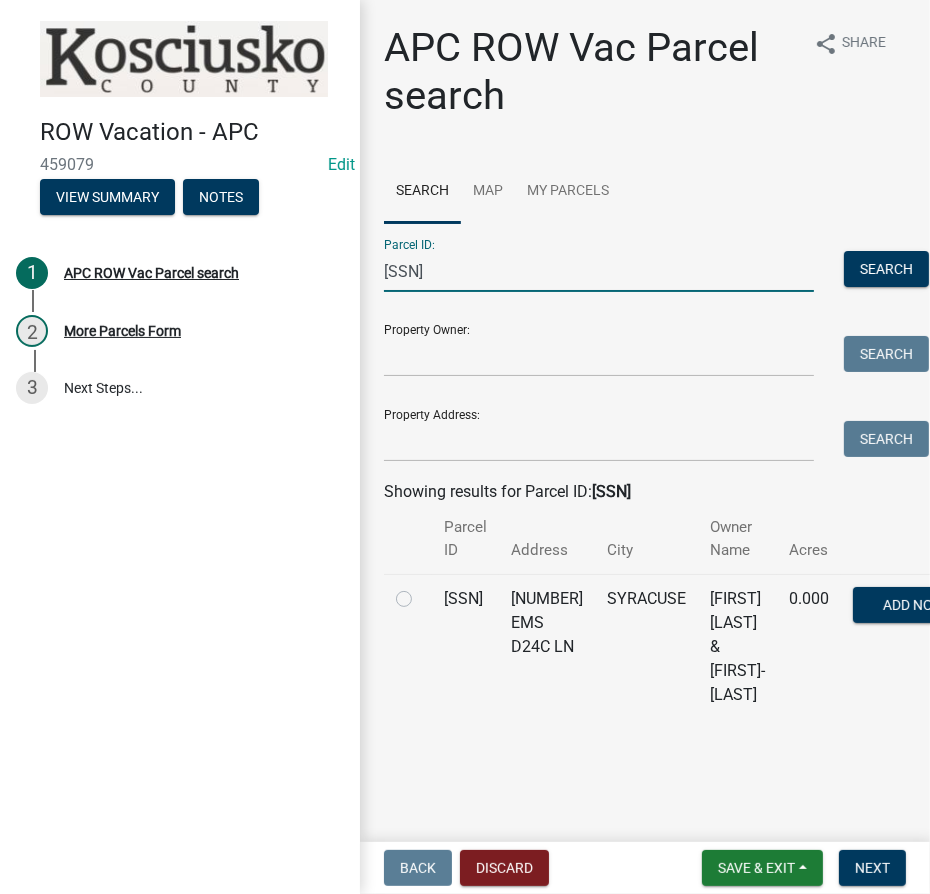 type on "[SSN]" 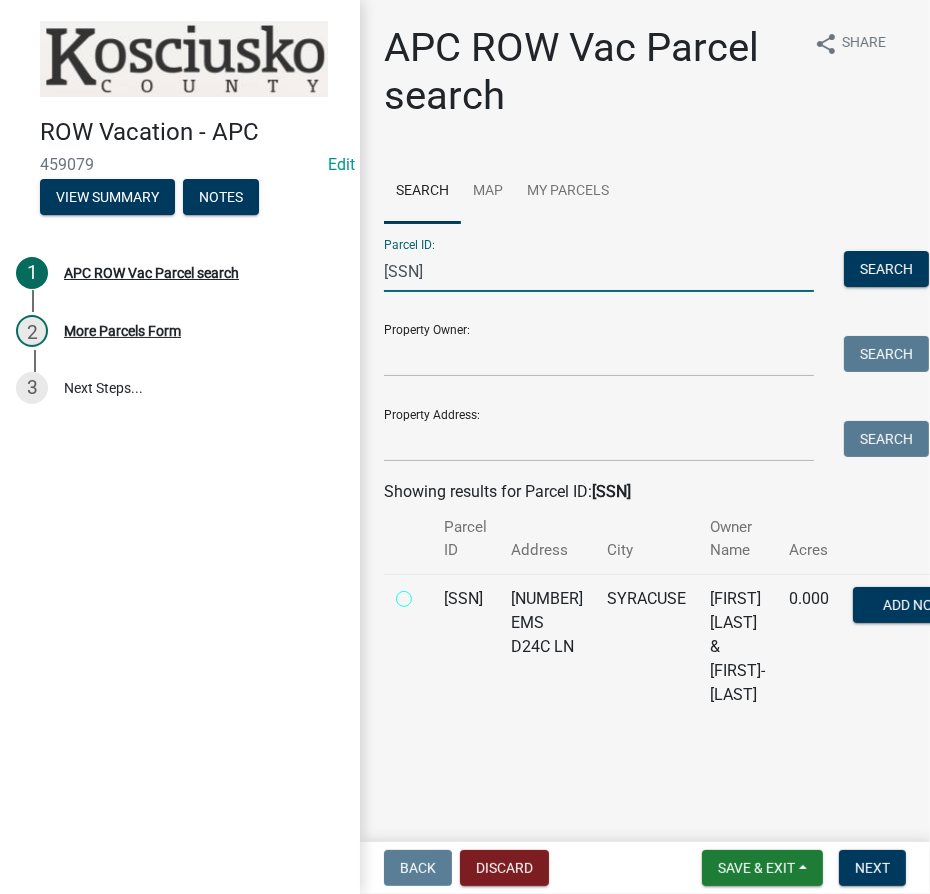 click at bounding box center (426, 593) 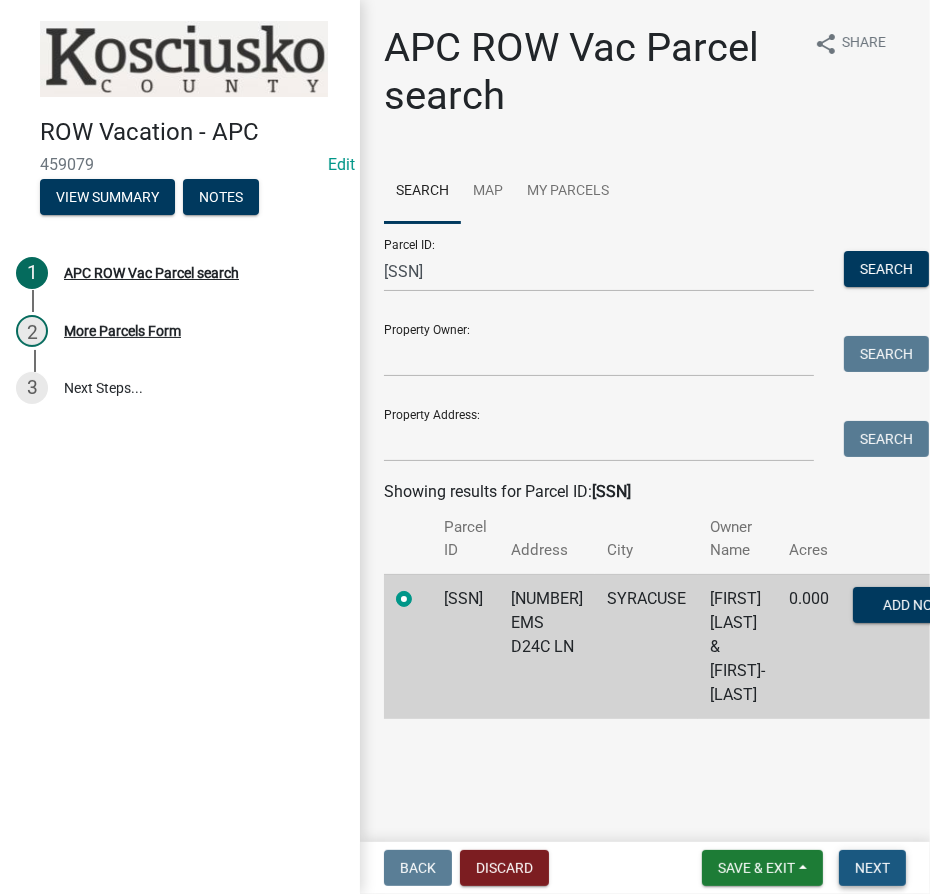 click on "Next" at bounding box center [872, 868] 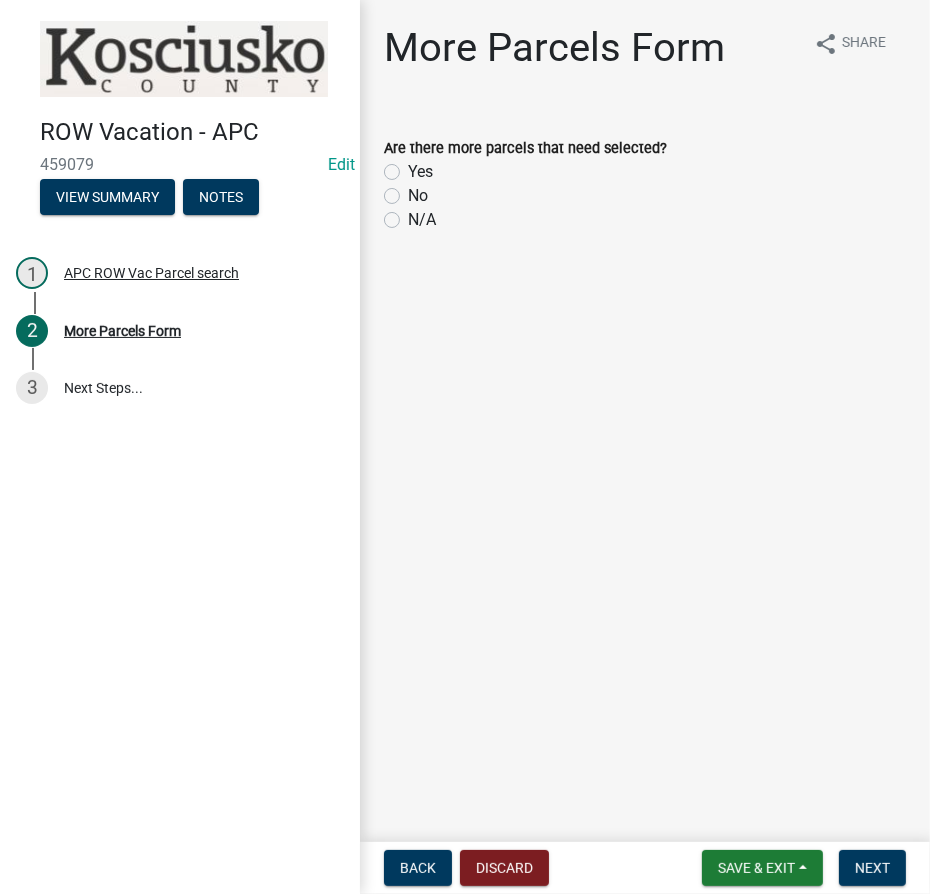 click on "Yes" 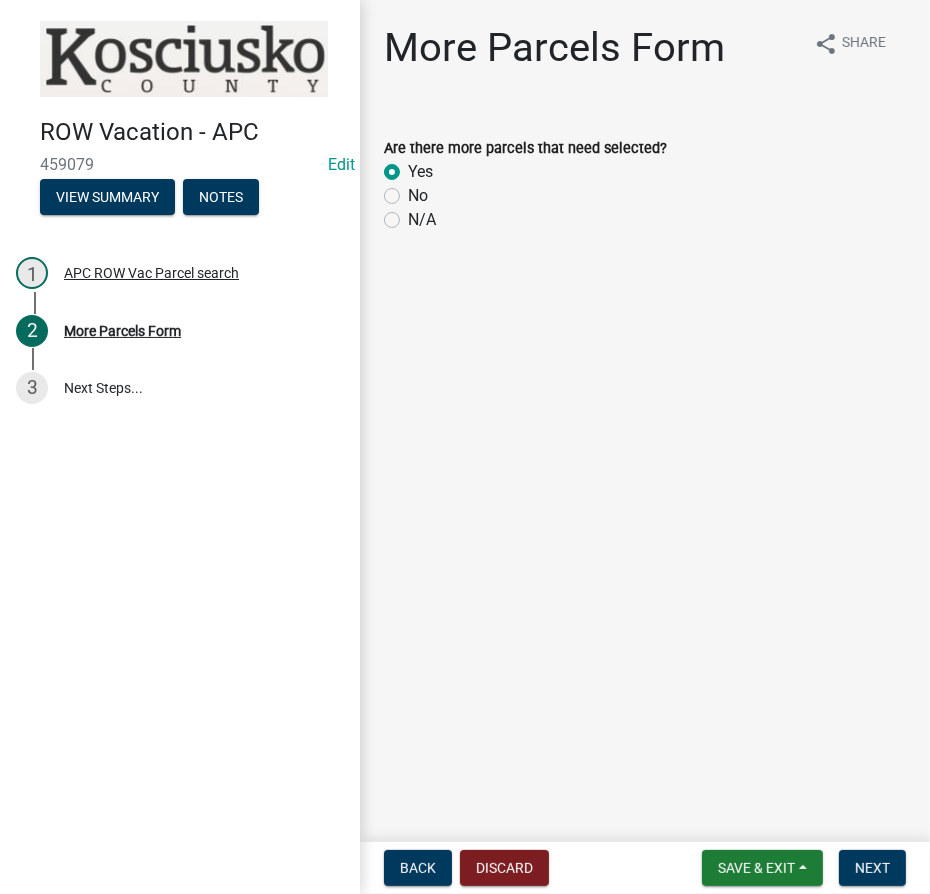 radio on "true" 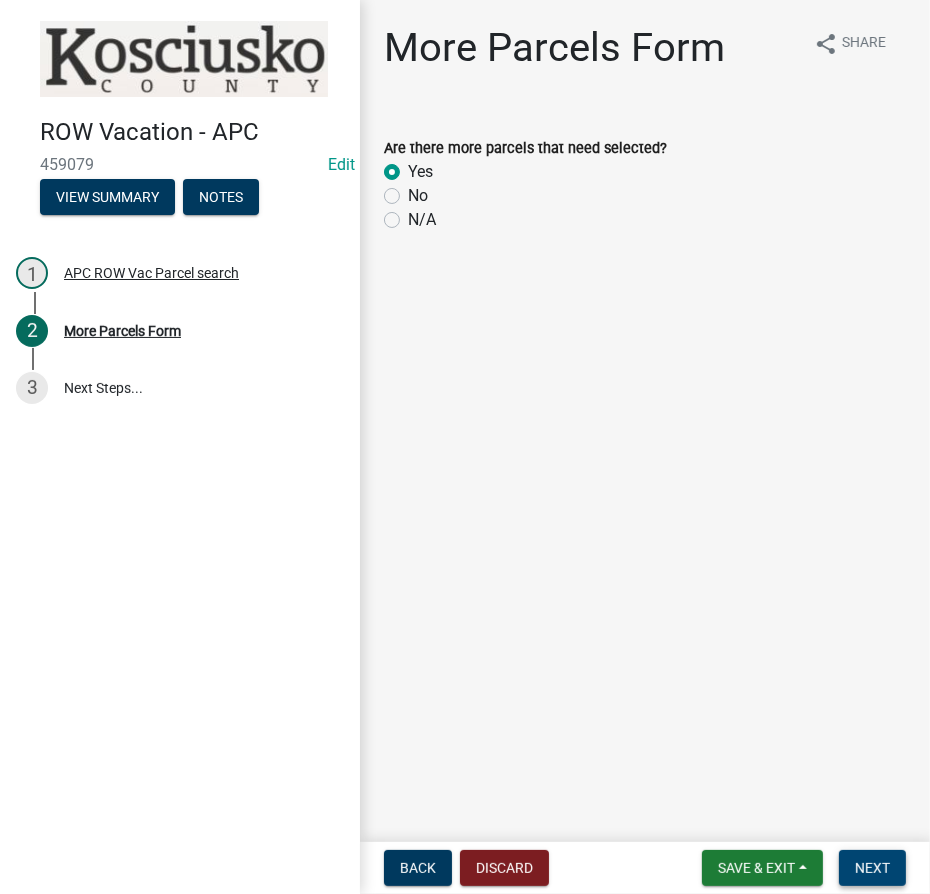 click on "Next" at bounding box center [872, 868] 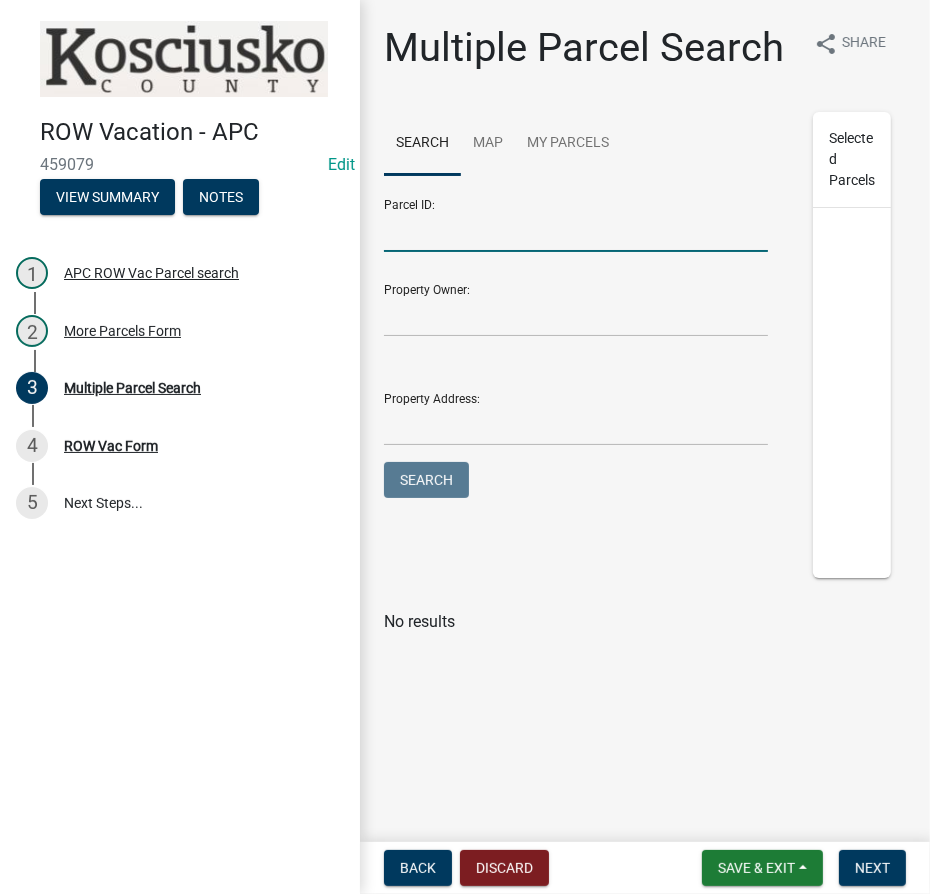 click on "Parcel ID:" at bounding box center [576, 231] 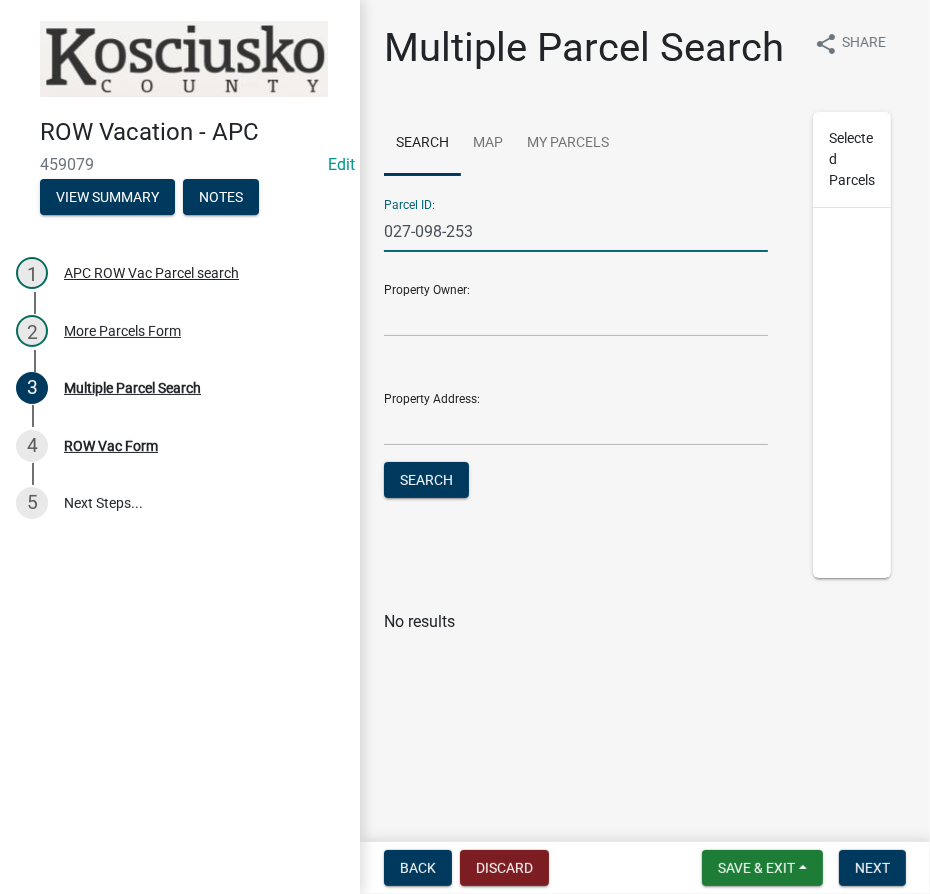 type on "027-098-253" 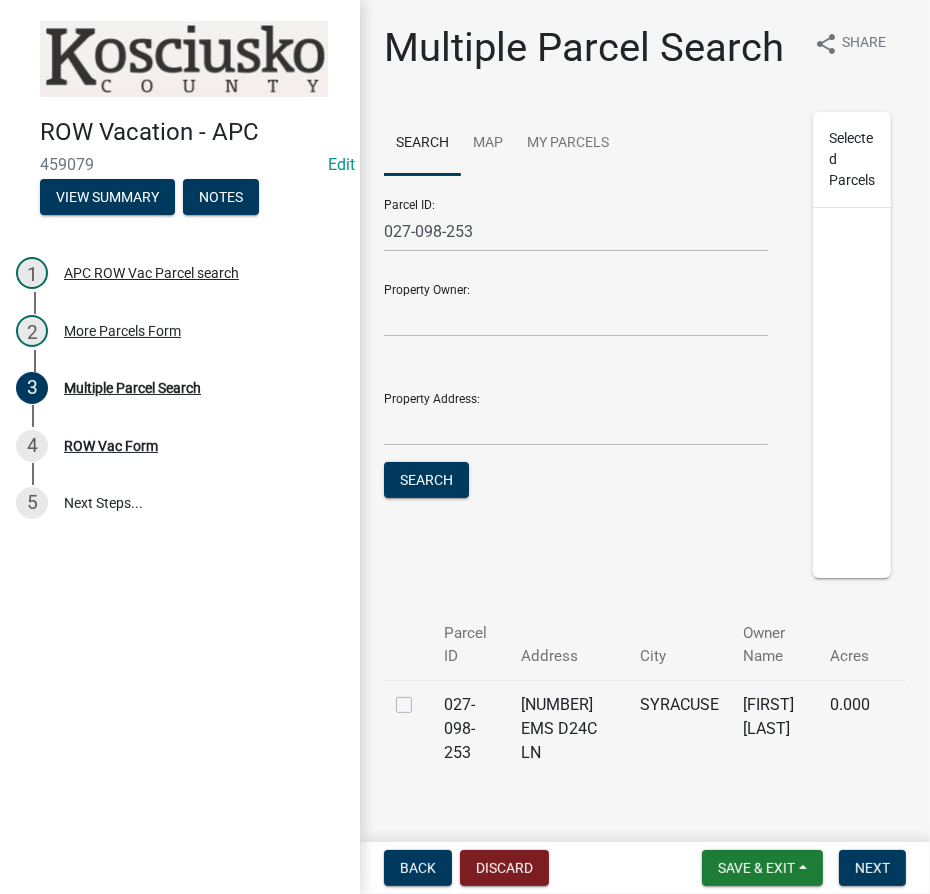 click 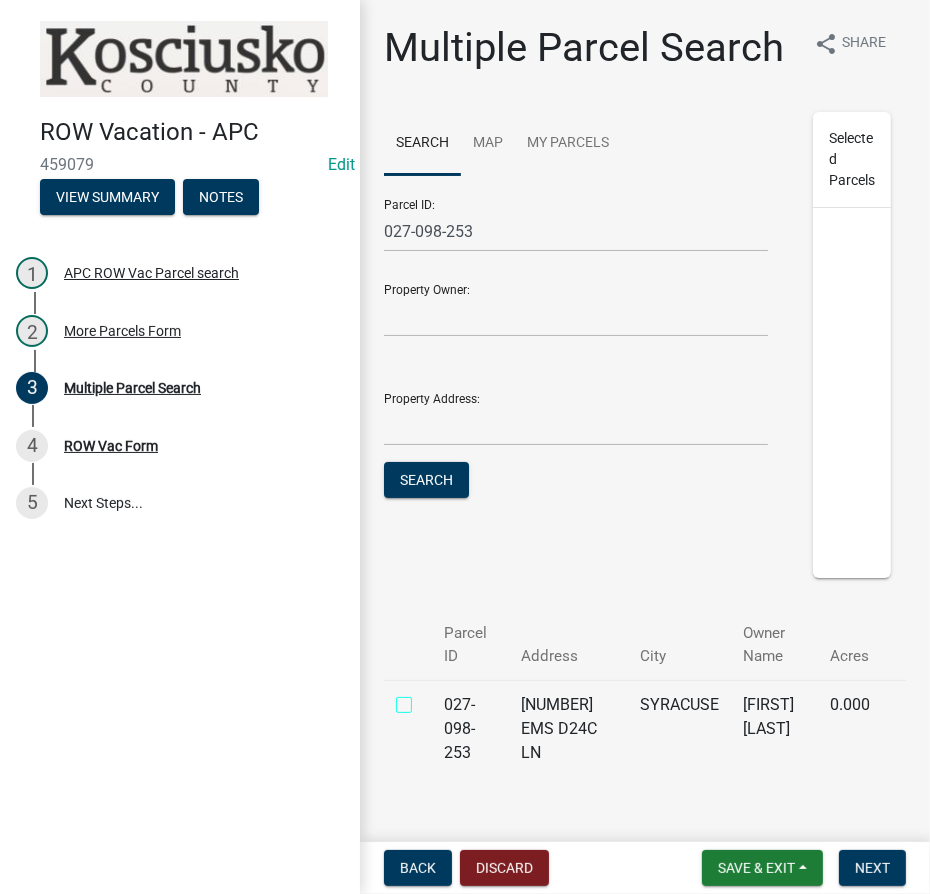 checkbox on "true" 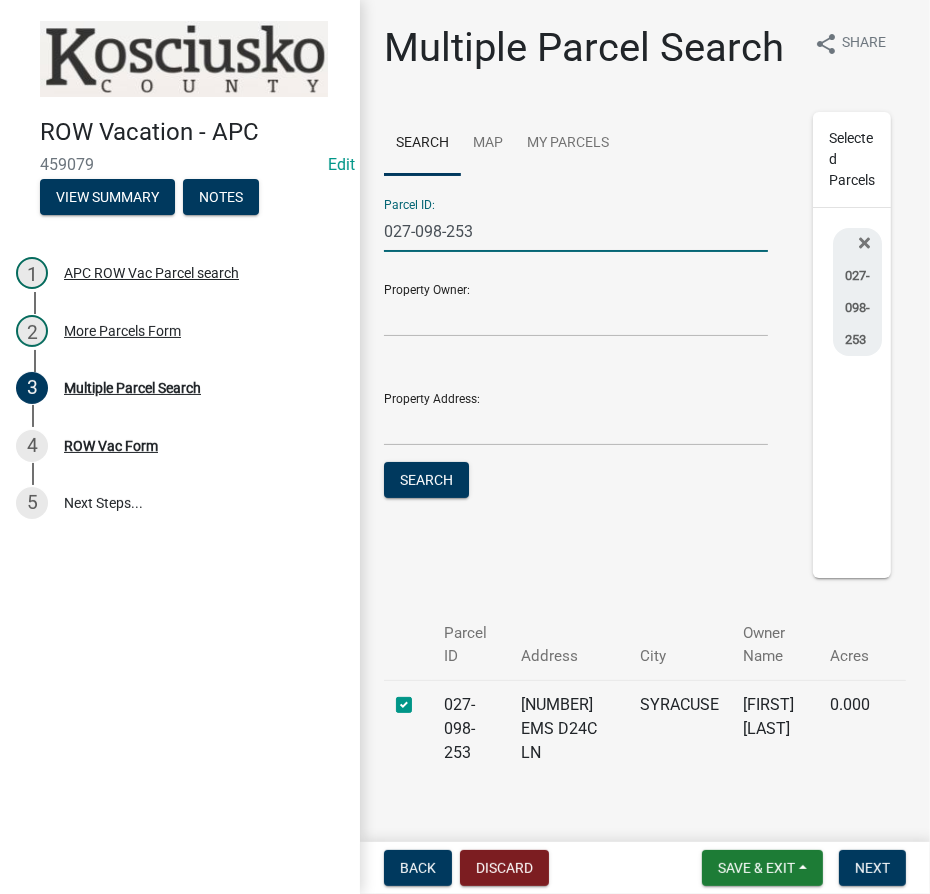 click on "027-098-253" at bounding box center [576, 231] 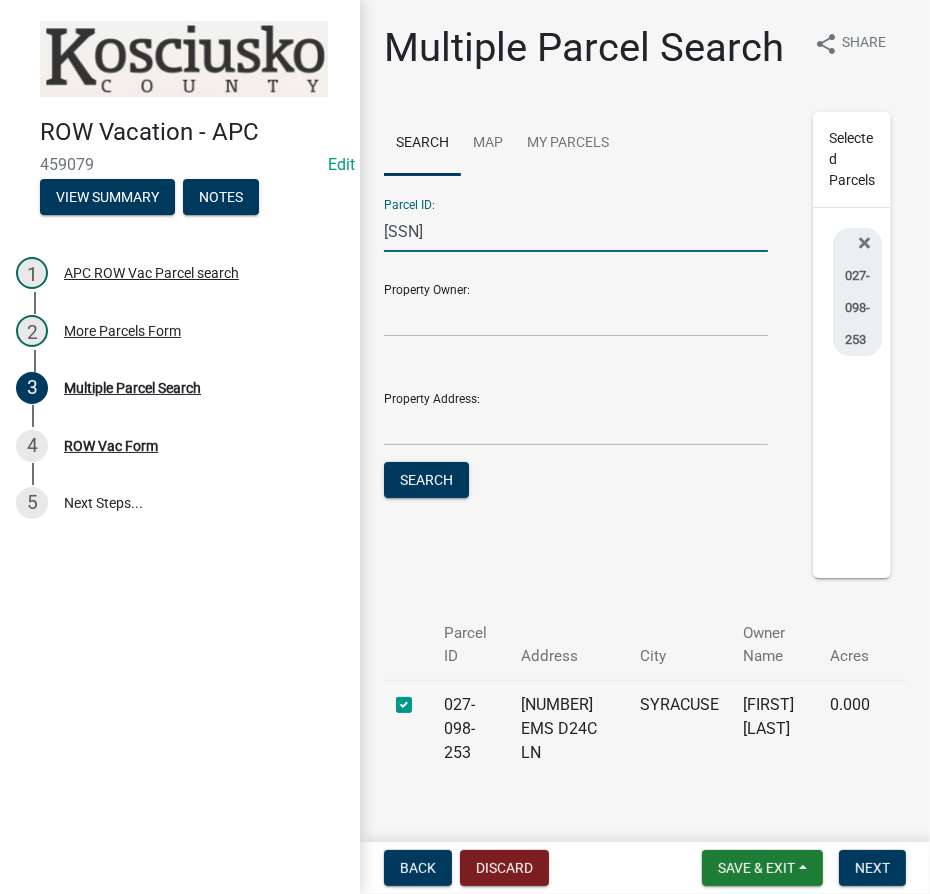 type on "[SSN]" 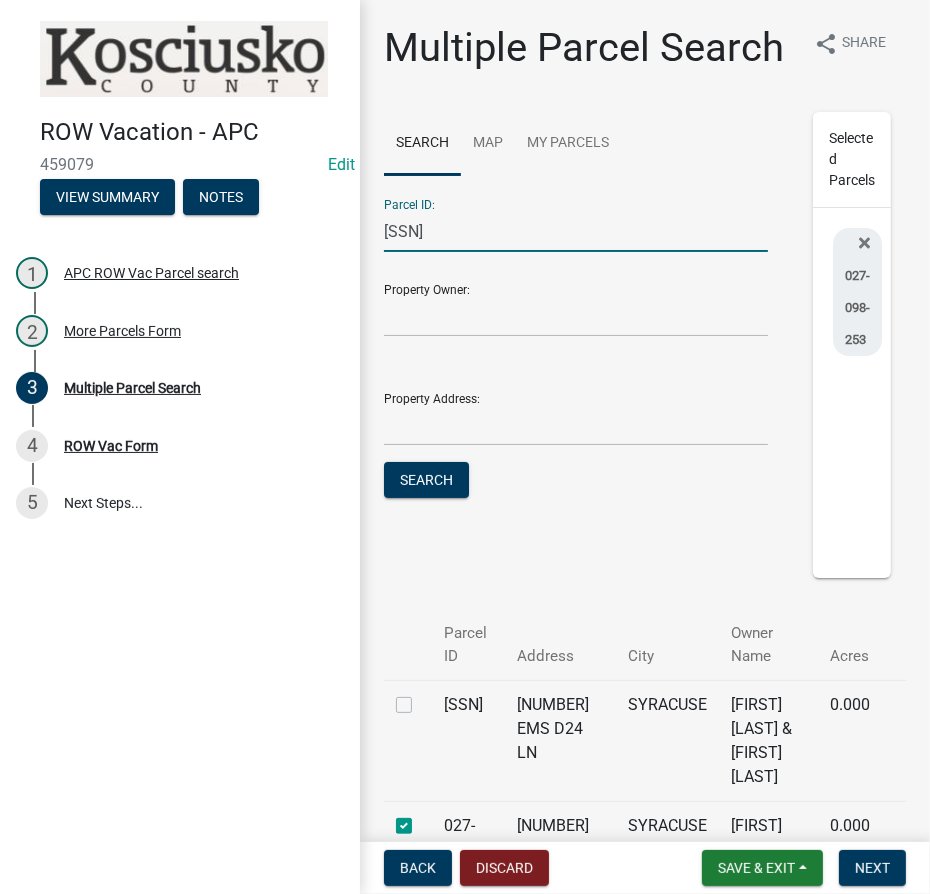 click 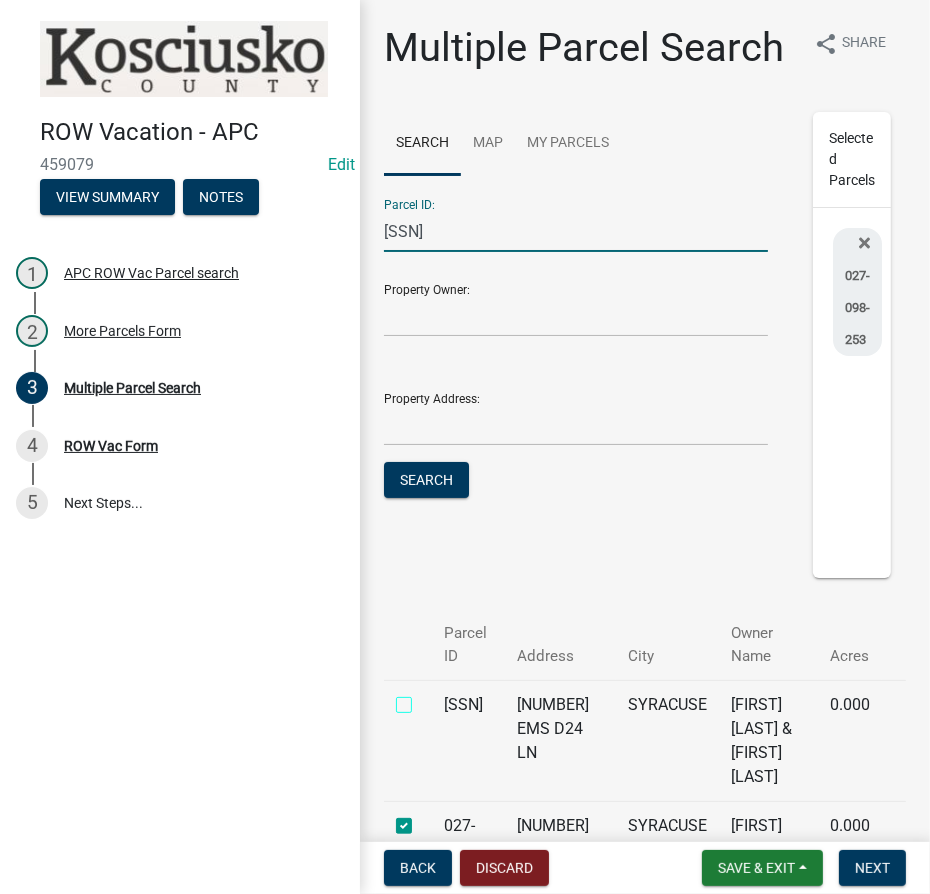 click at bounding box center [426, 699] 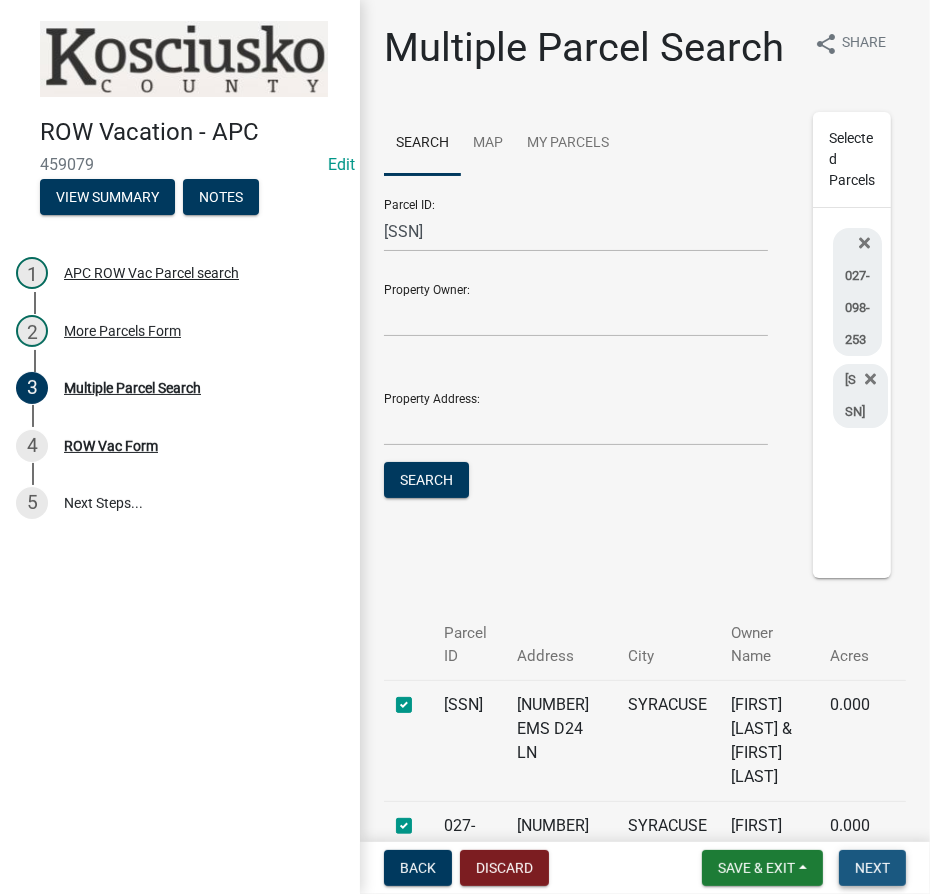 click on "Next" at bounding box center [872, 868] 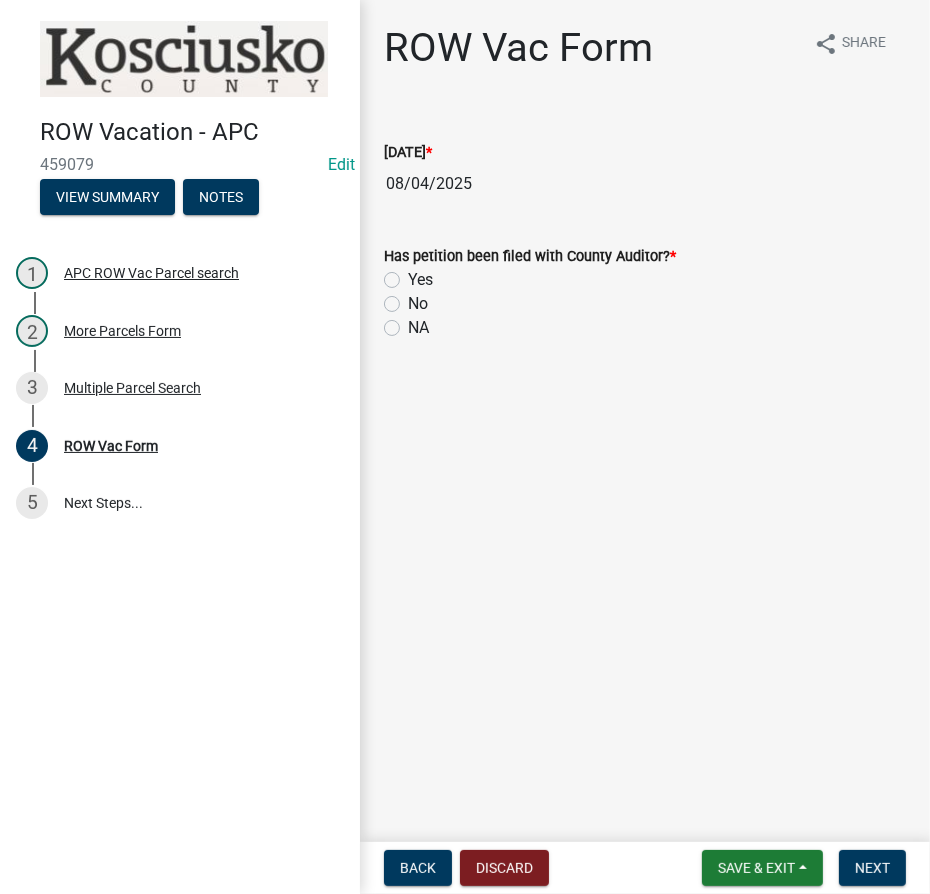 click on "Yes" 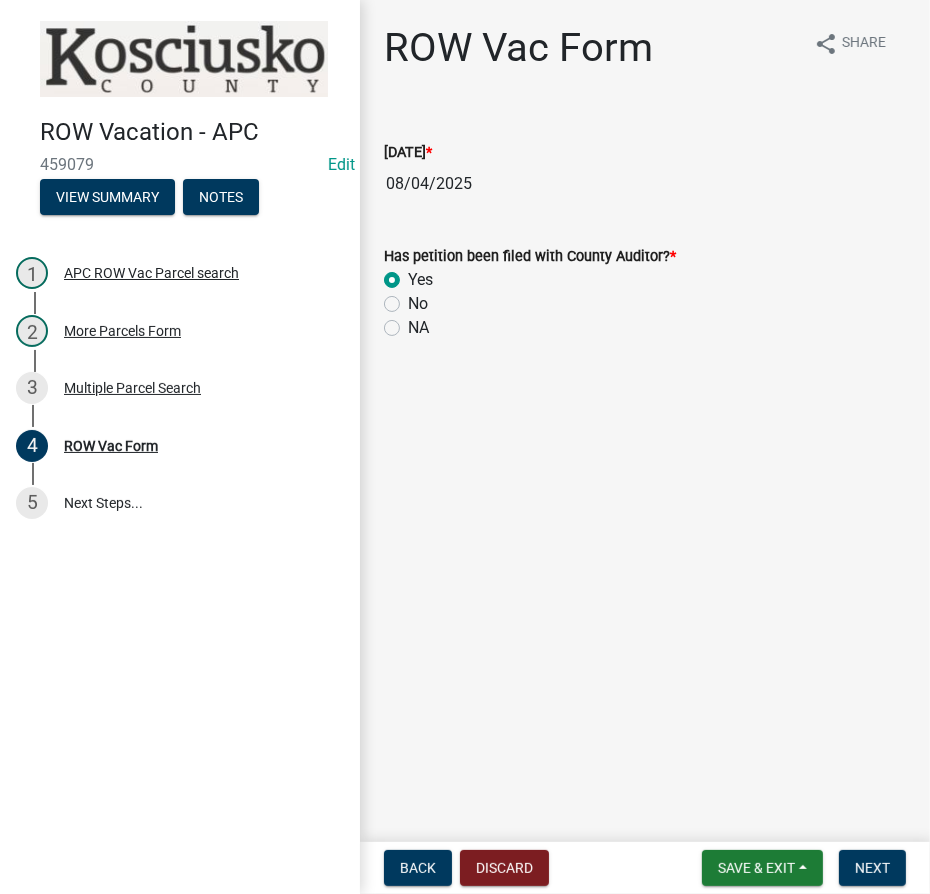 radio on "true" 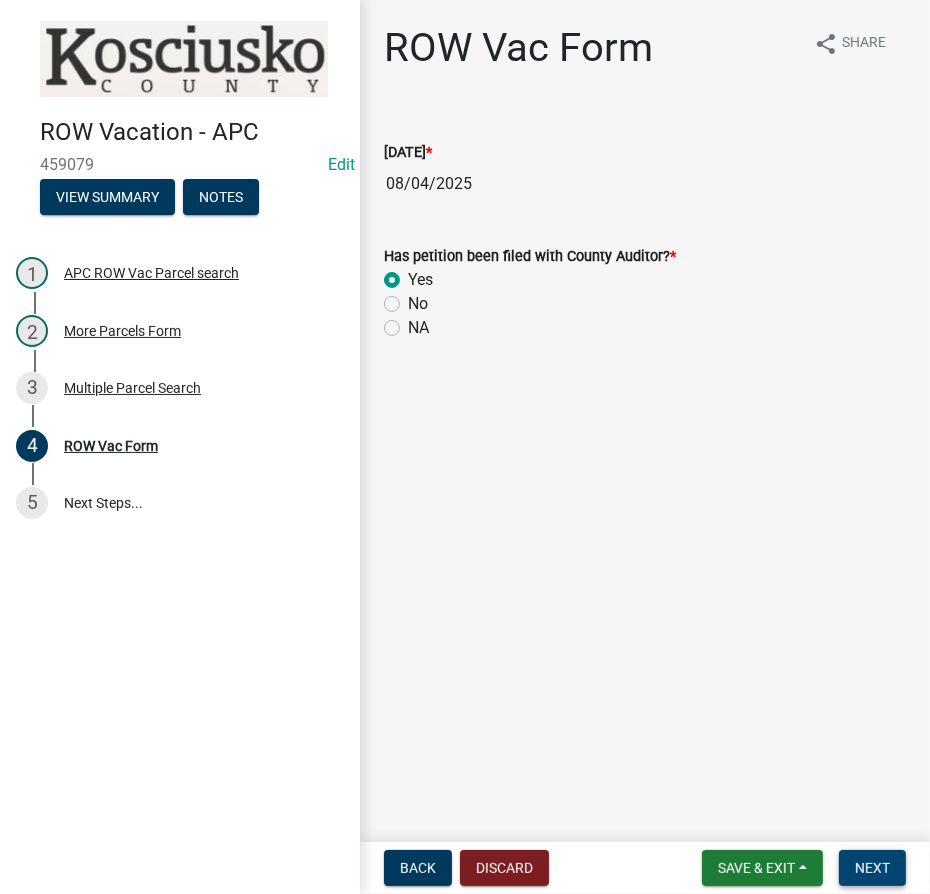 click on "Next" at bounding box center [872, 868] 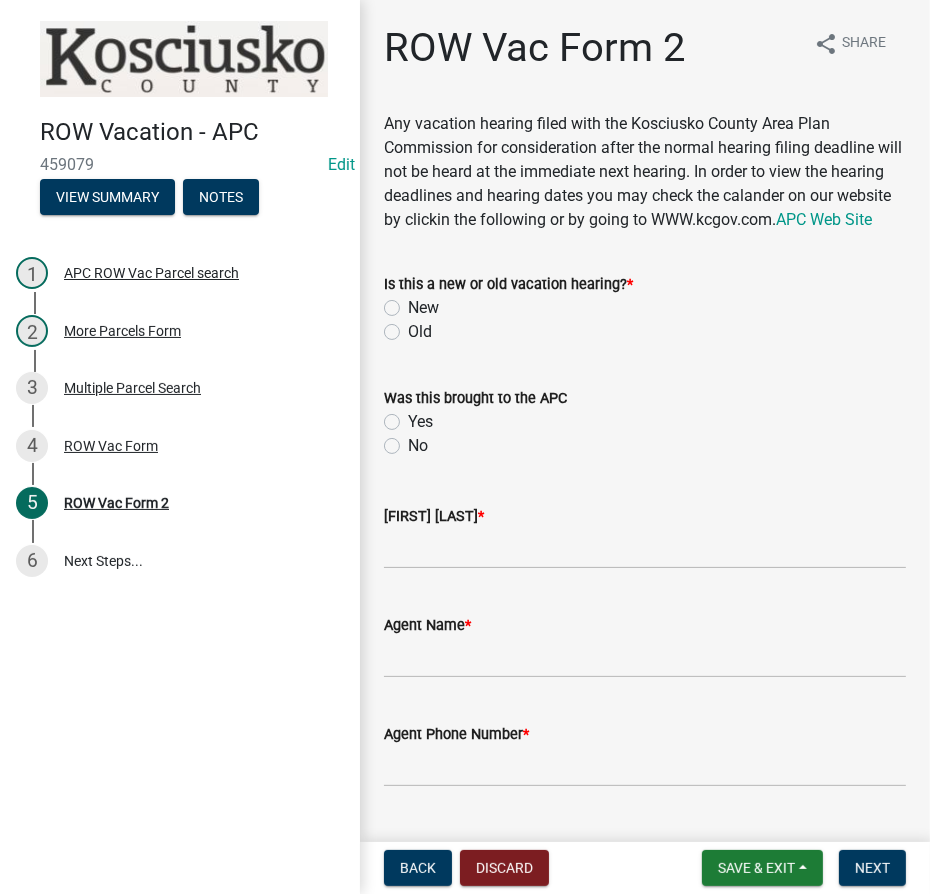 click on "Old" 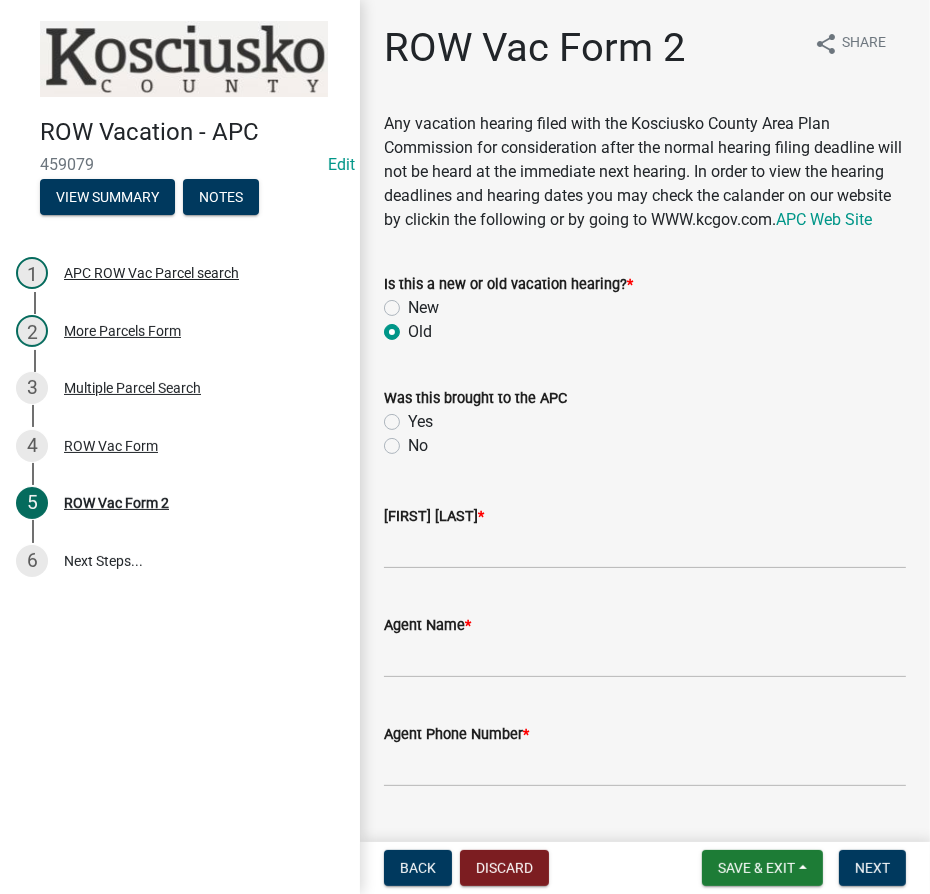 radio on "true" 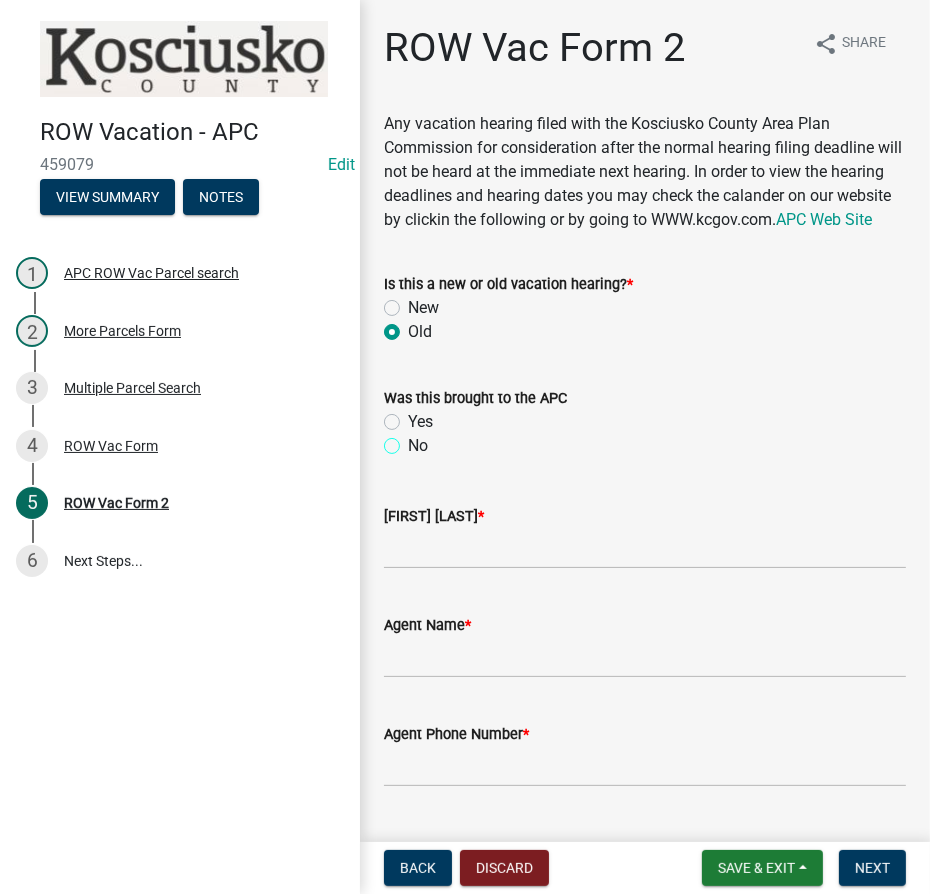 click on "No" at bounding box center (414, 440) 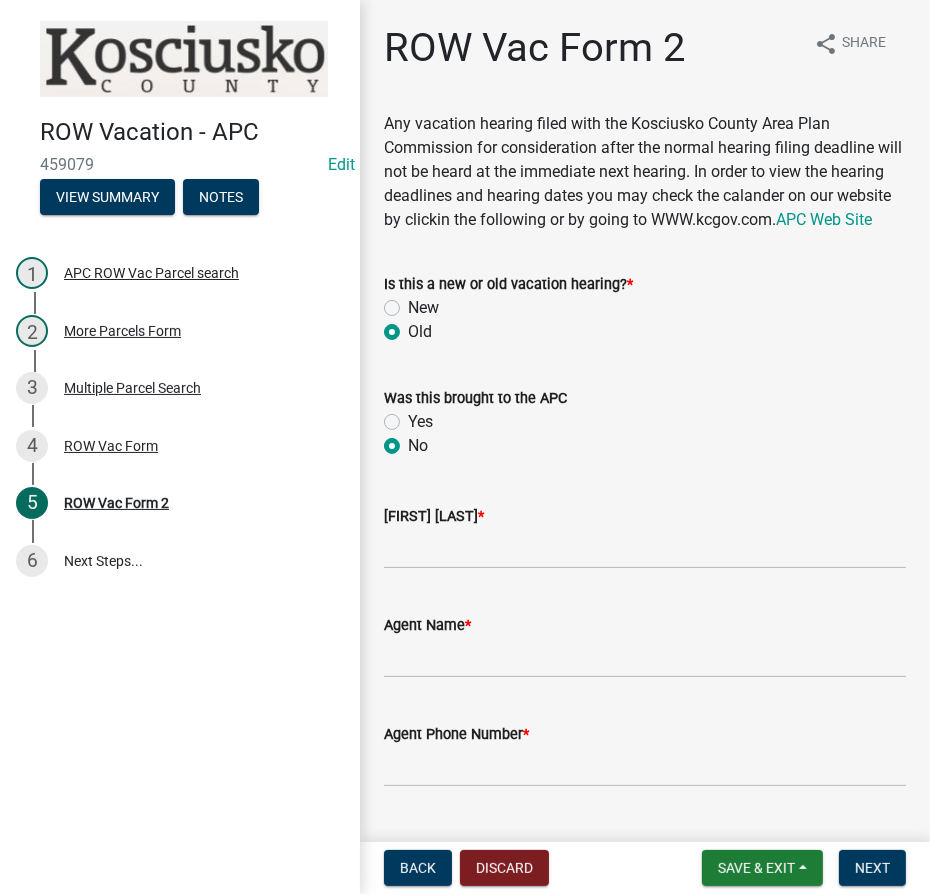 radio on "true" 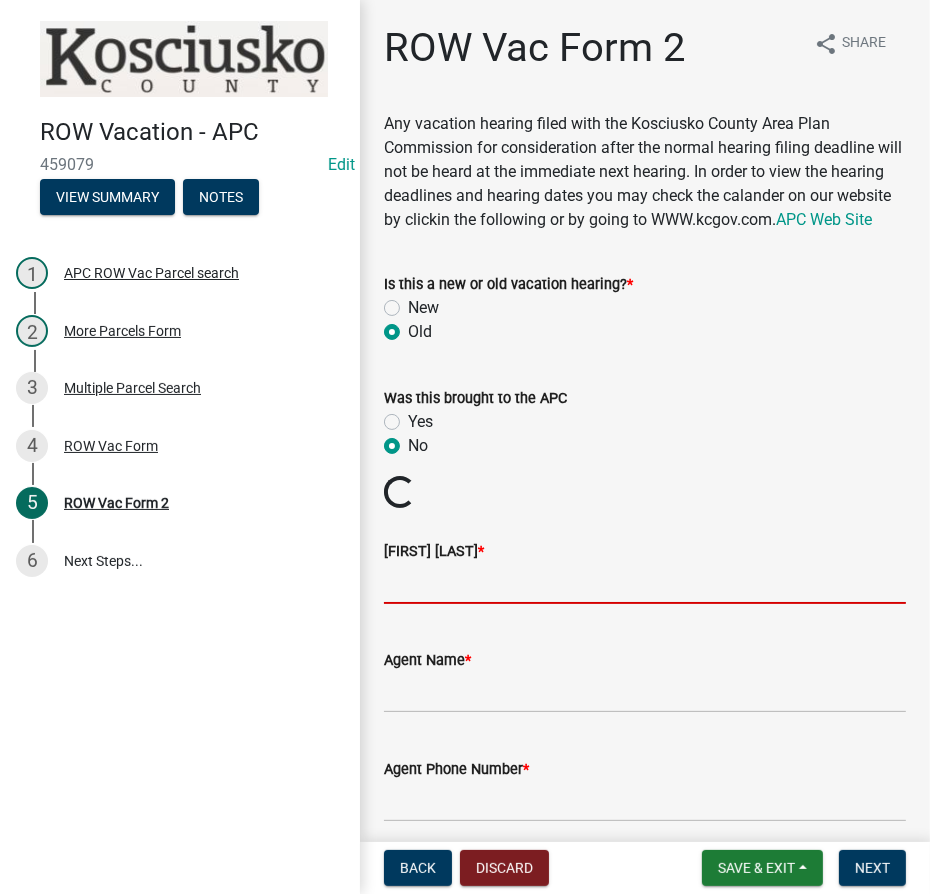 click on "[FIRST] [LAST]  *" at bounding box center (645, 583) 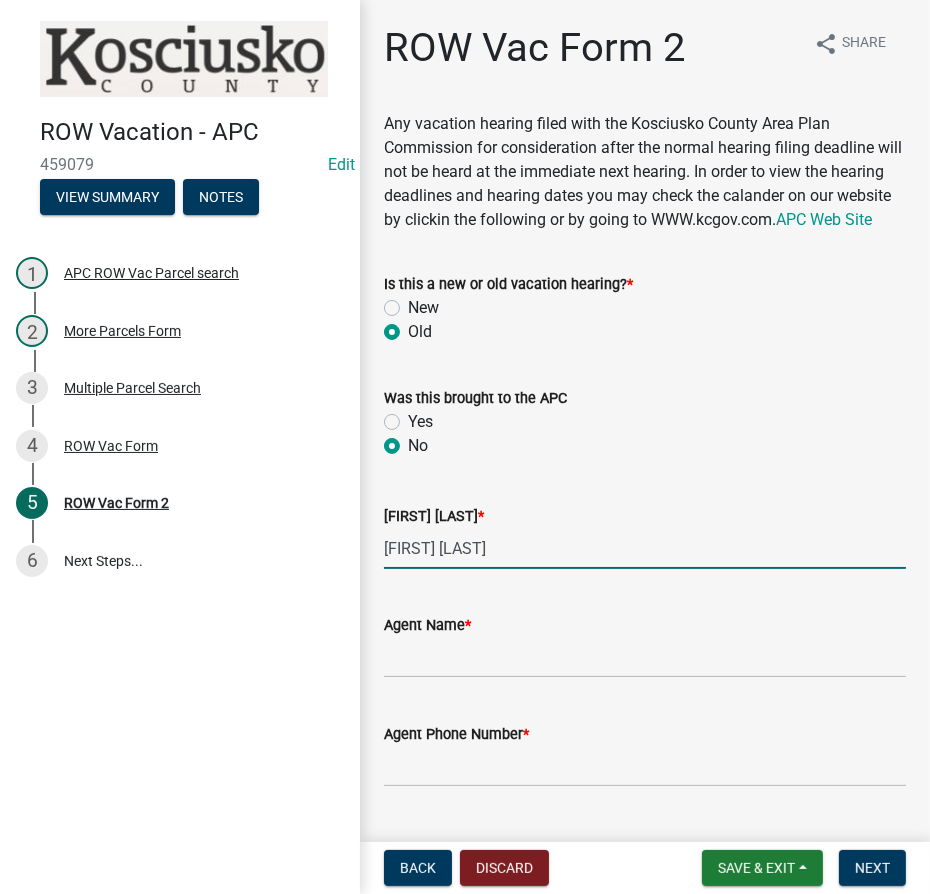 type on "[FIRST] [LAST]" 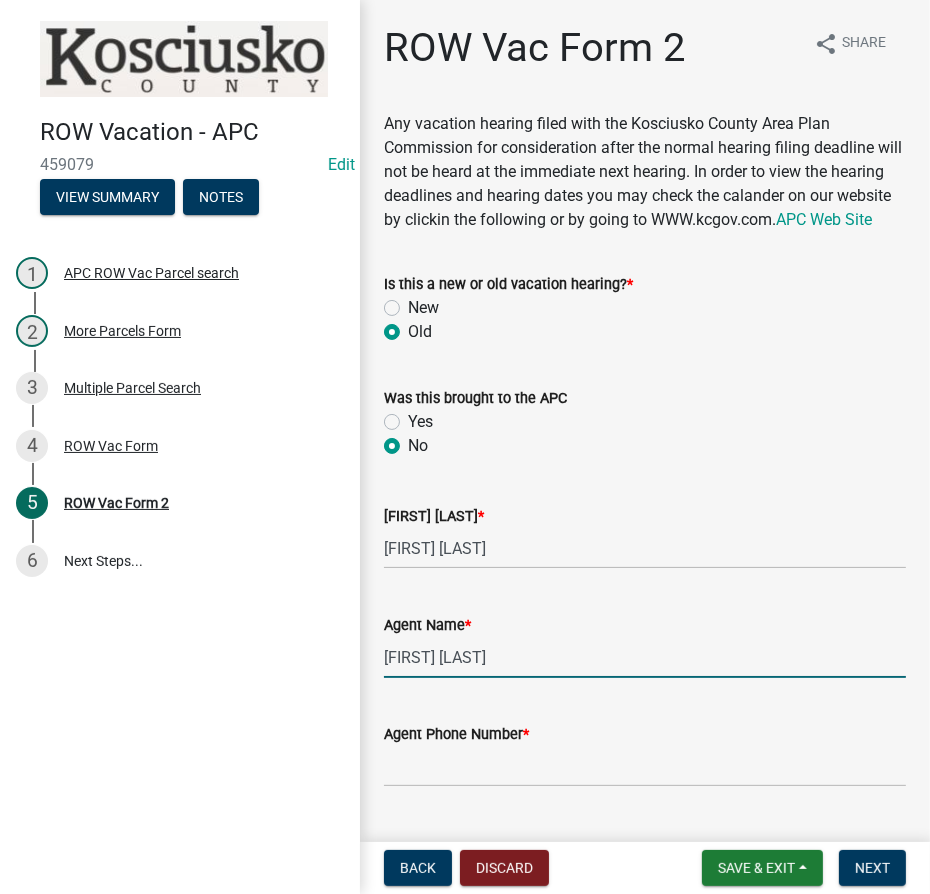 type on "[FIRST] [LAST]" 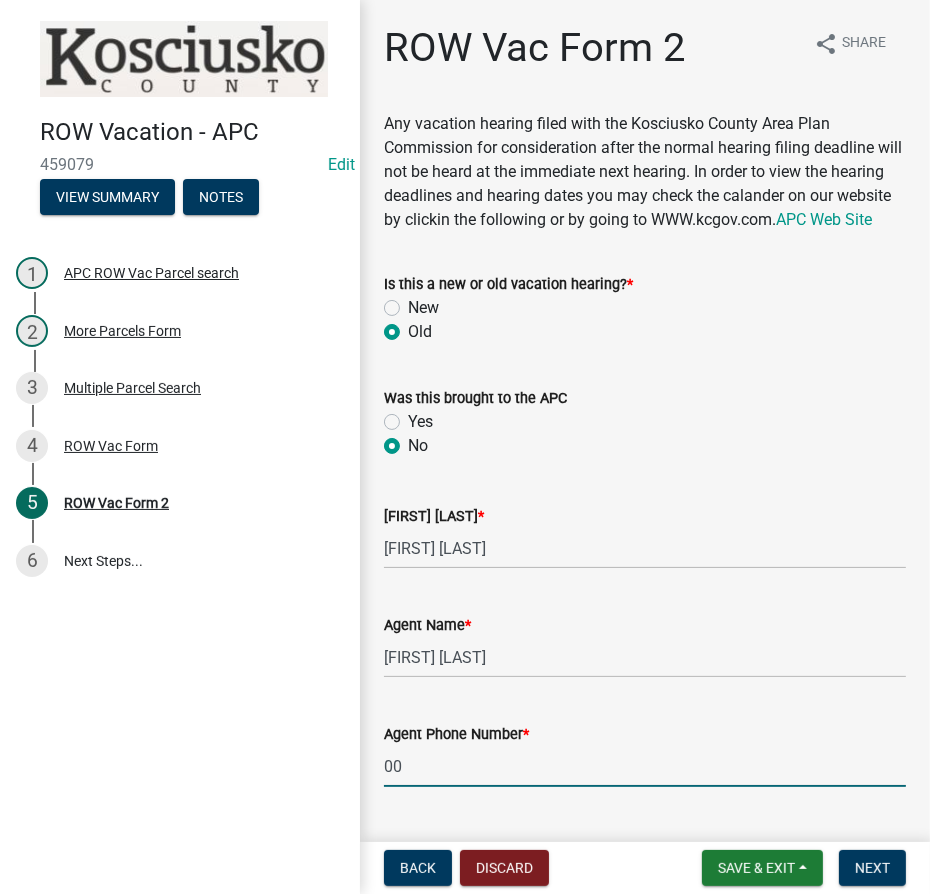 type on "000-000-0000" 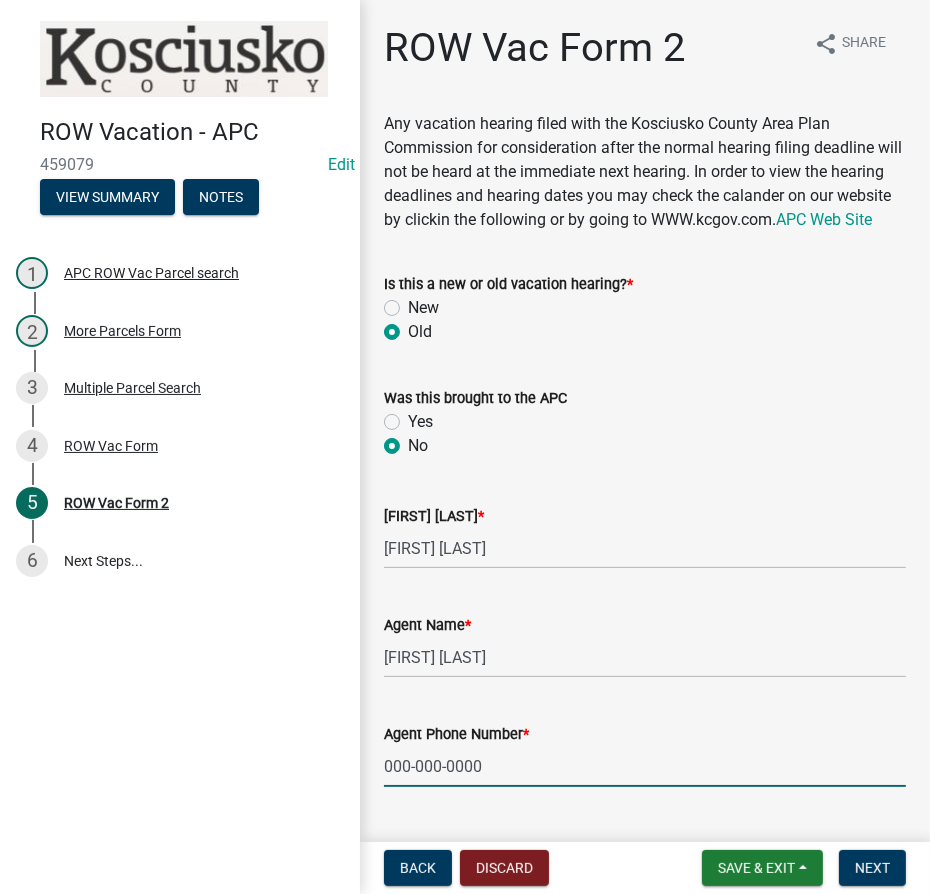 scroll, scrollTop: 482, scrollLeft: 0, axis: vertical 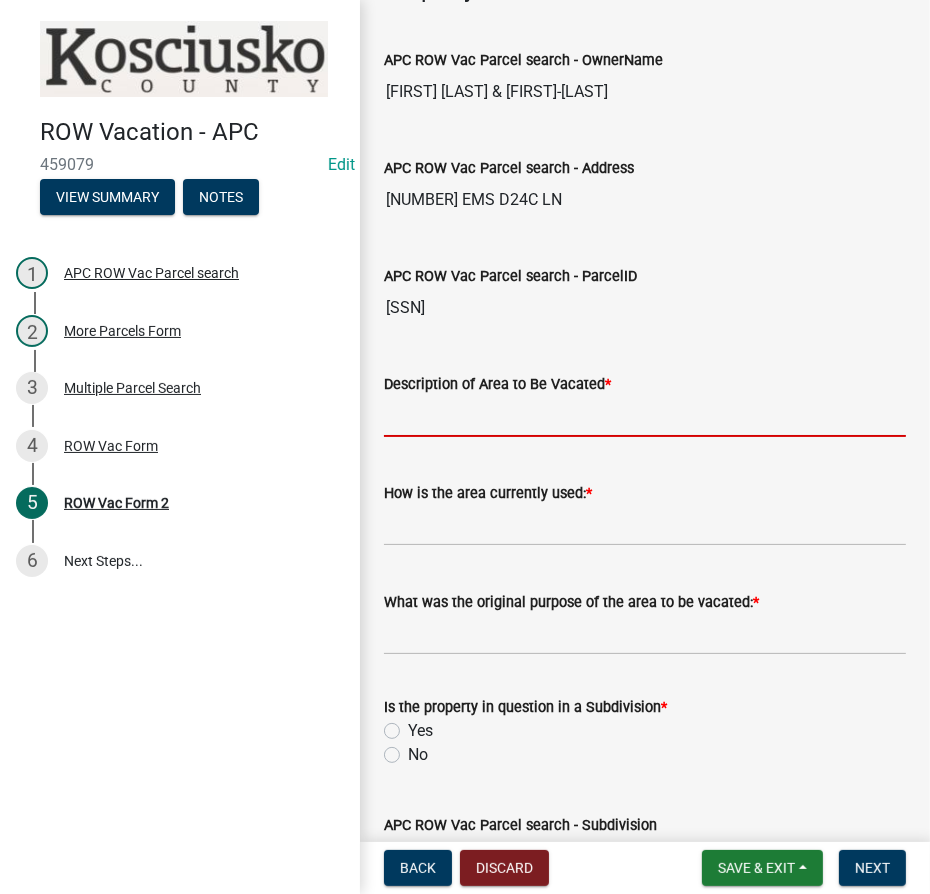 click on "Description of Area to Be Vacated  *" at bounding box center [645, 416] 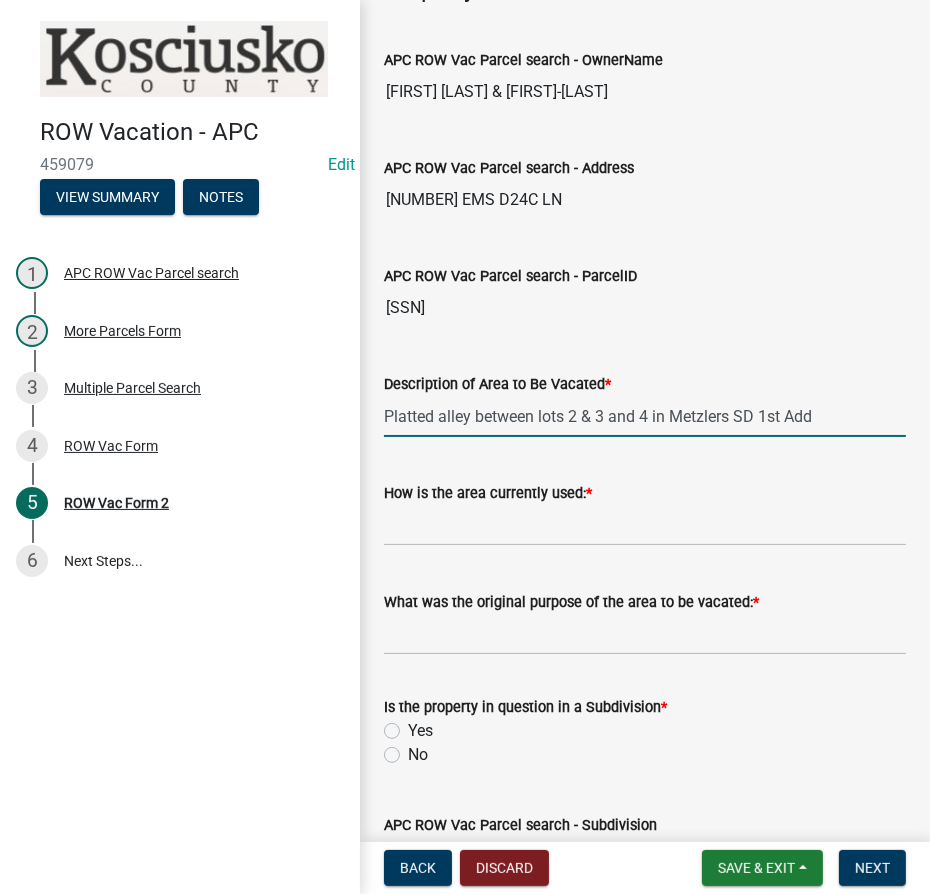 type on "Platted alley between lots 2 & 3 and 4 in Metzlers SD 1st Add" 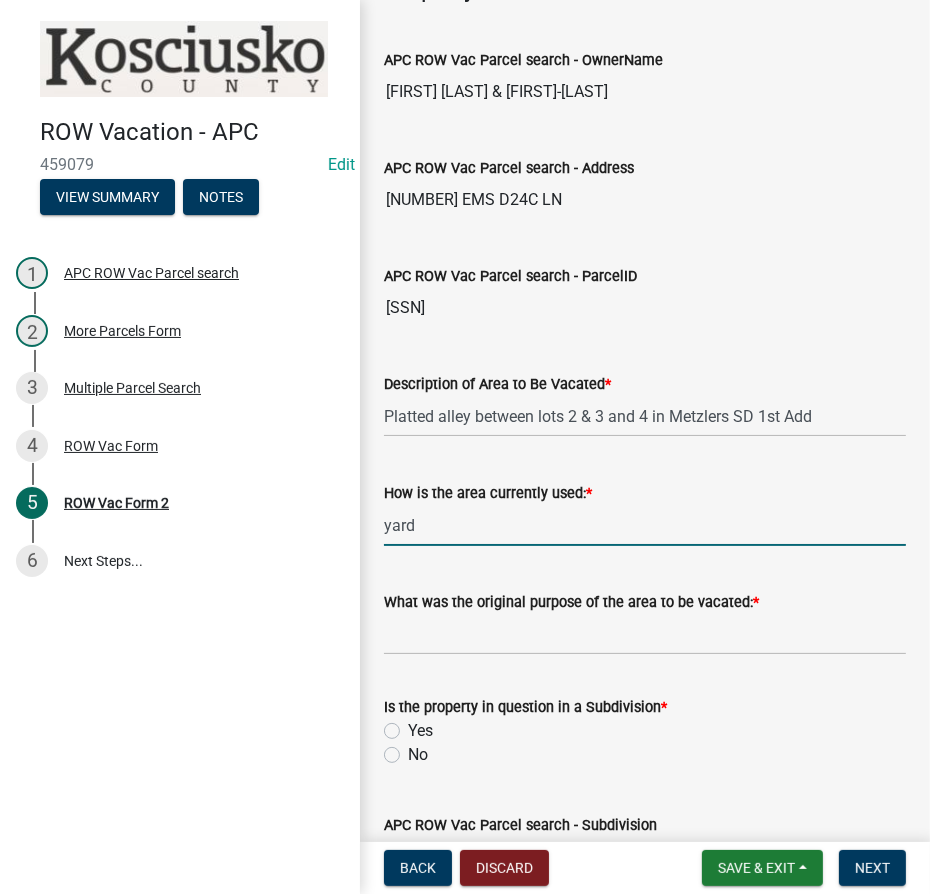 type on "yard" 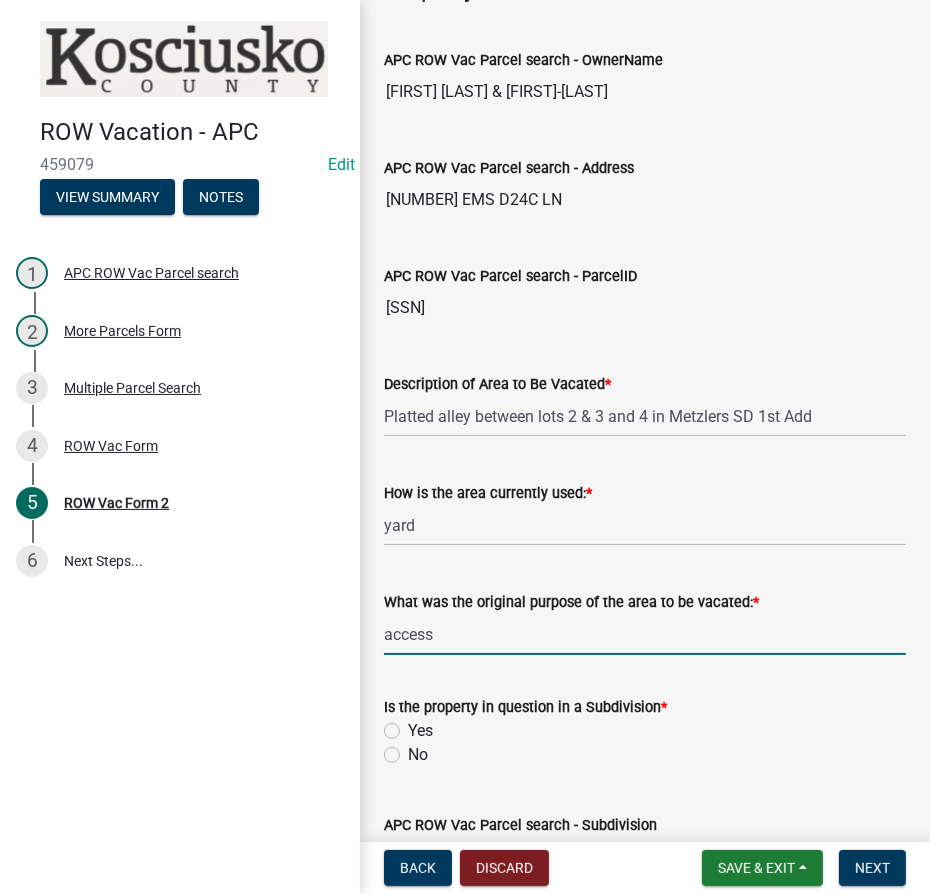 type on "access" 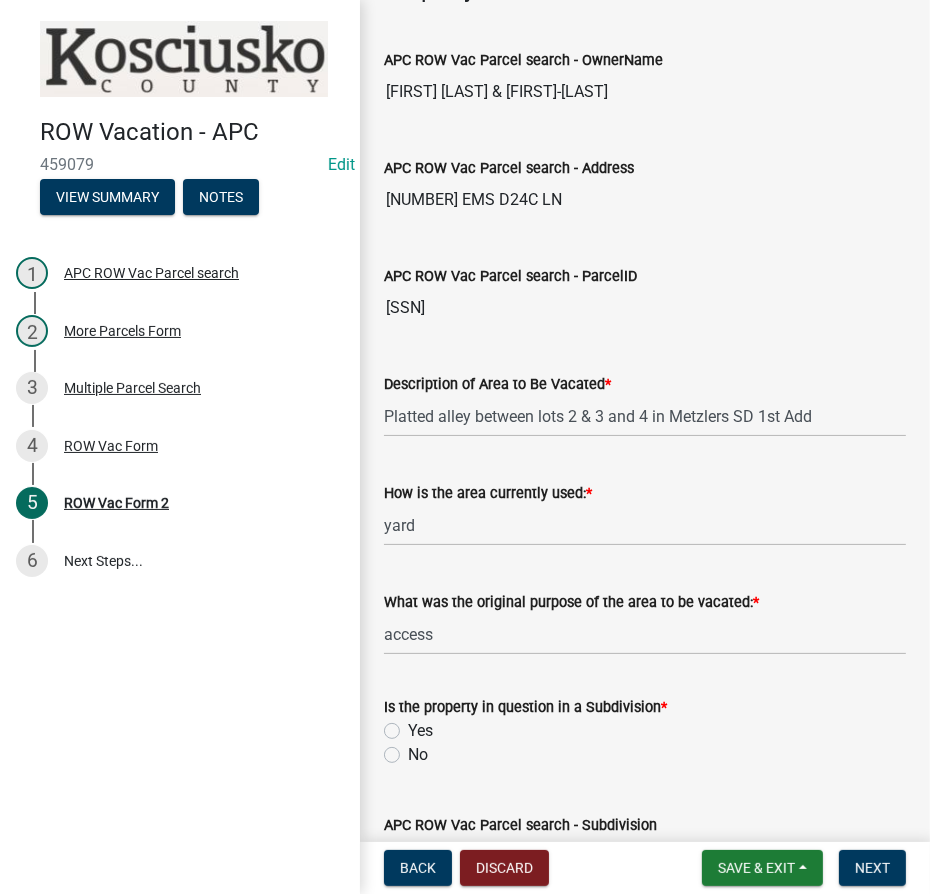 click on "Yes" 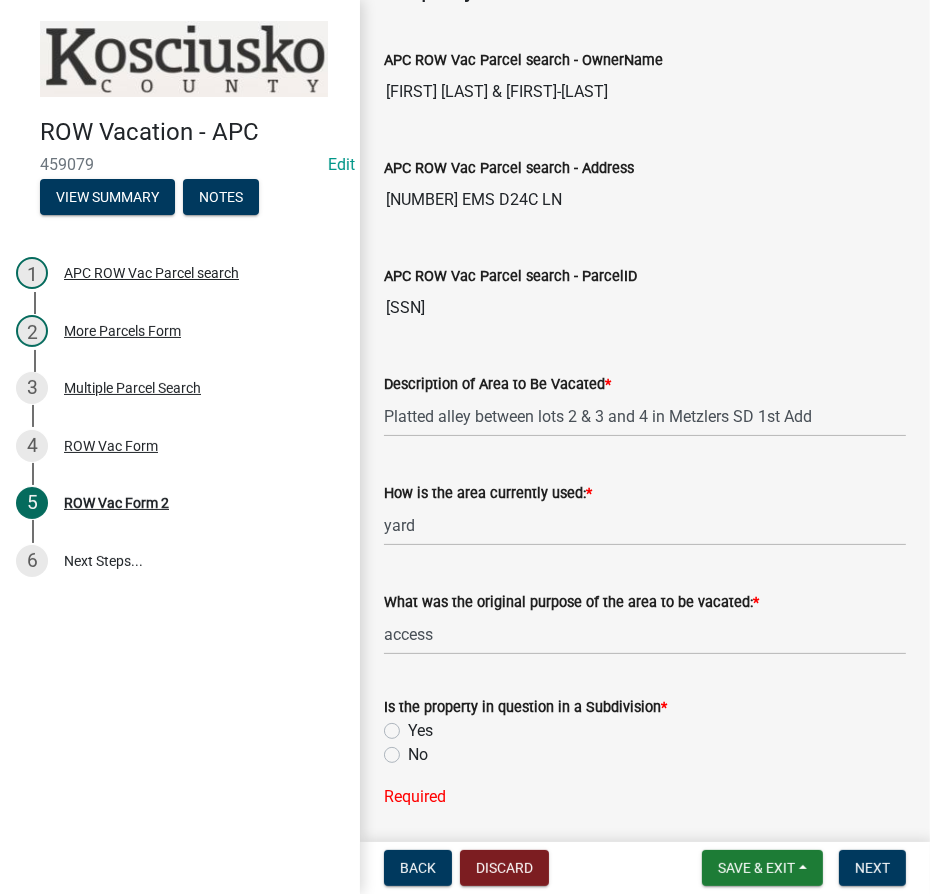 click on "Yes" 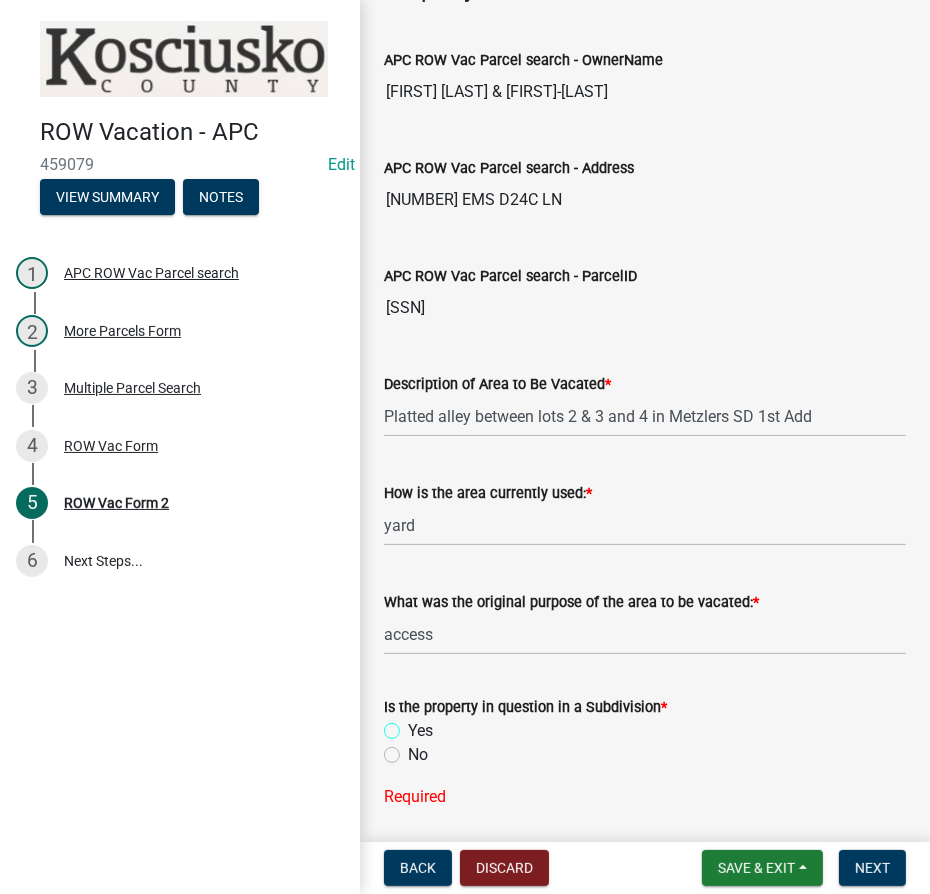 click on "Yes" at bounding box center (414, 725) 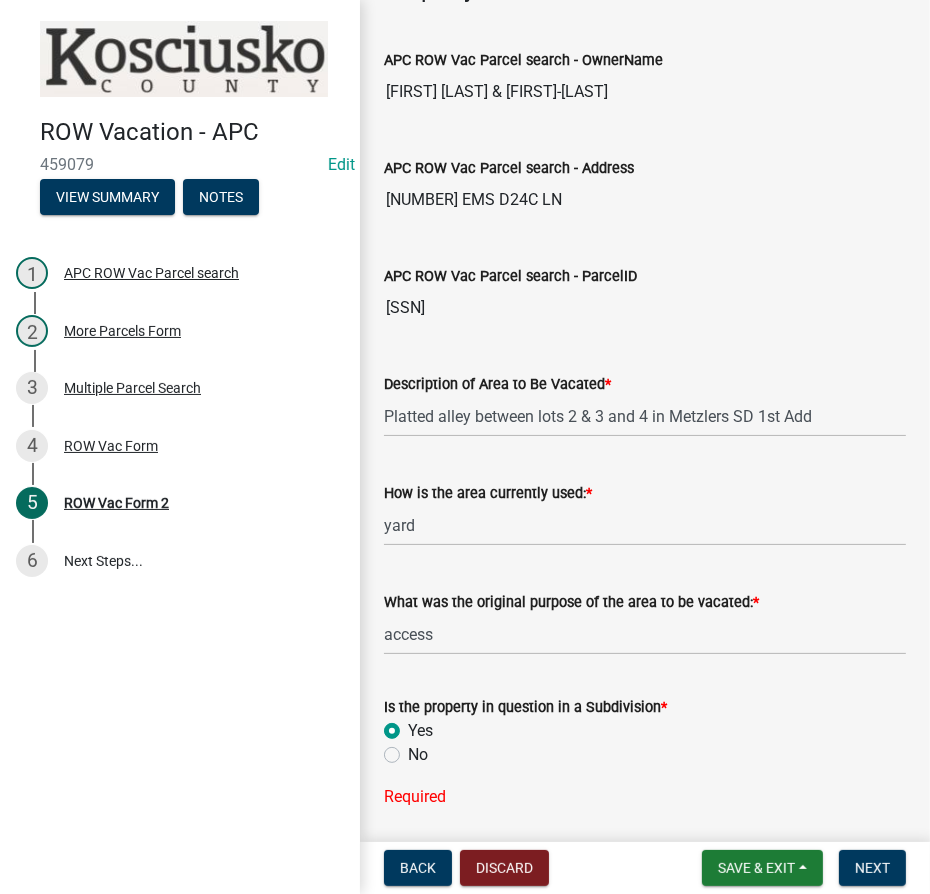 radio on "true" 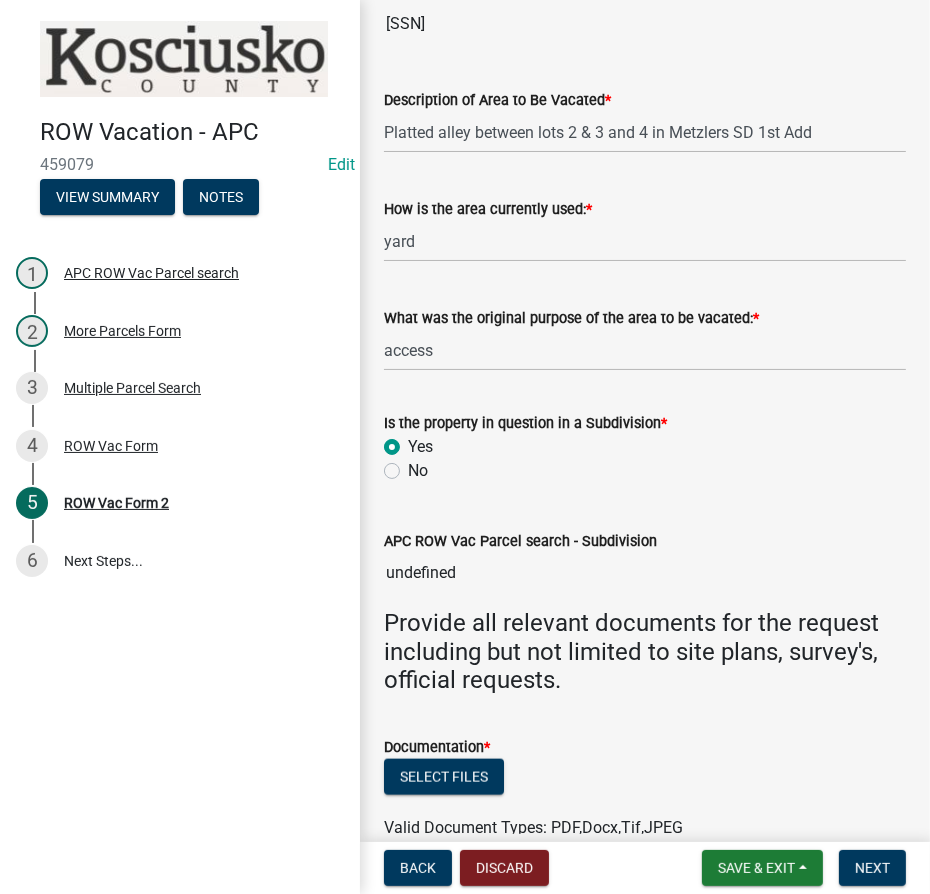 scroll, scrollTop: 1344, scrollLeft: 0, axis: vertical 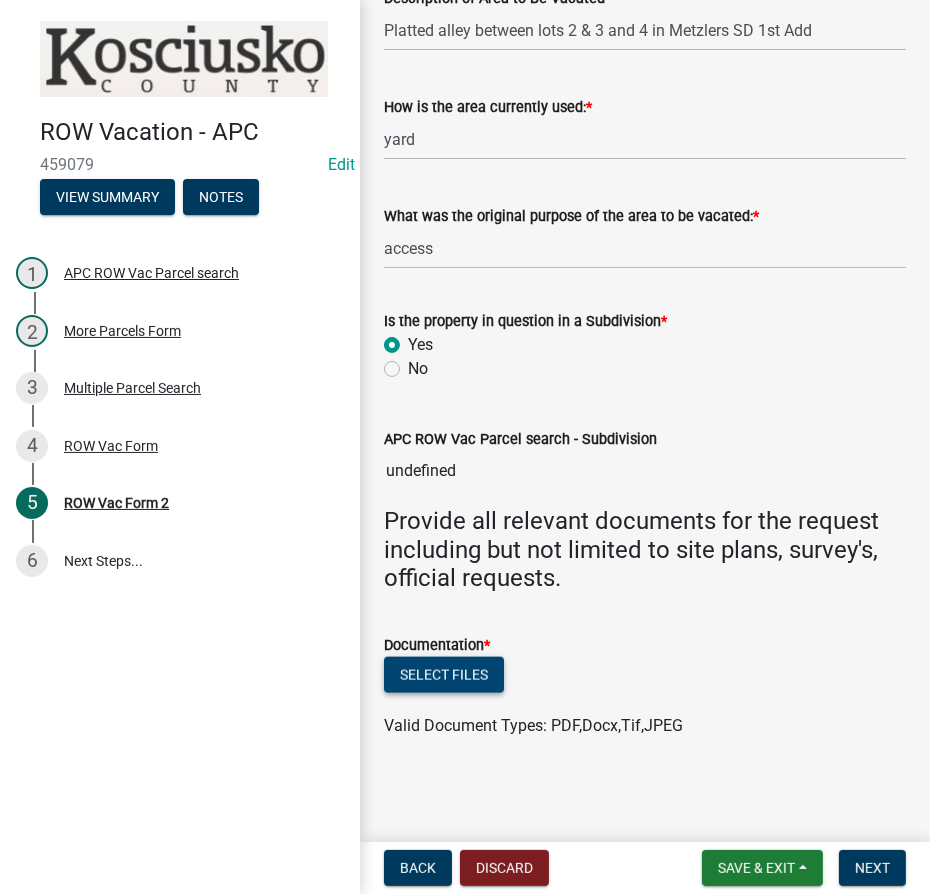 click on "Select files" 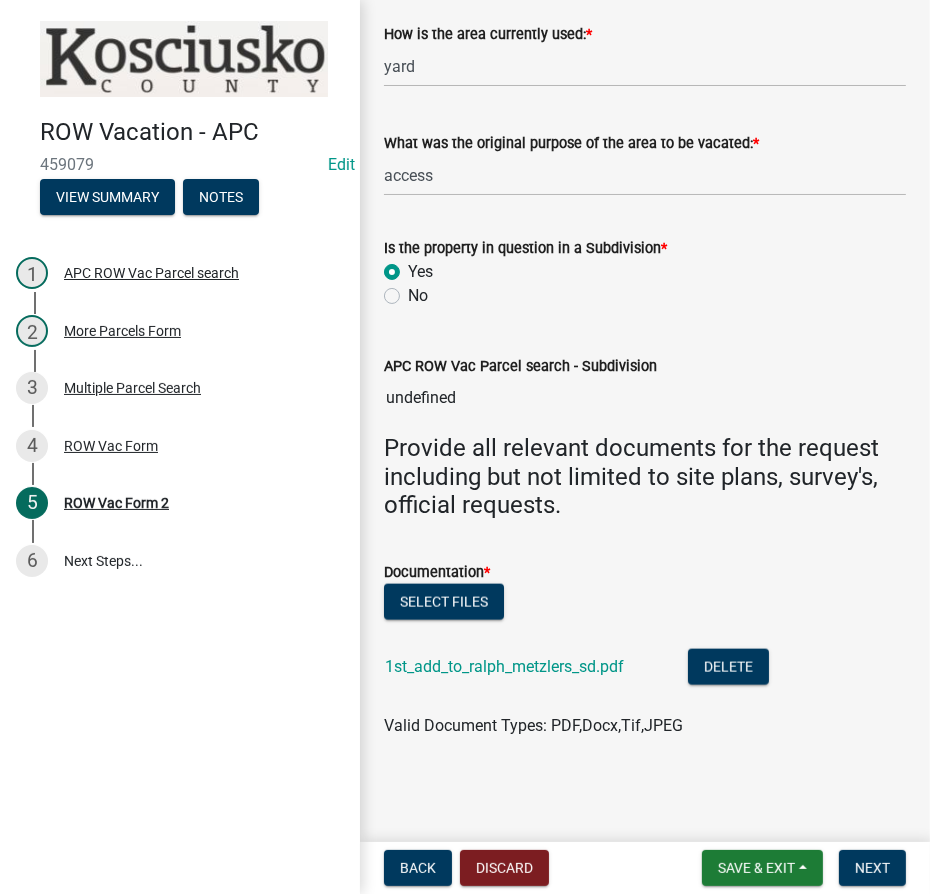 scroll, scrollTop: 1418, scrollLeft: 0, axis: vertical 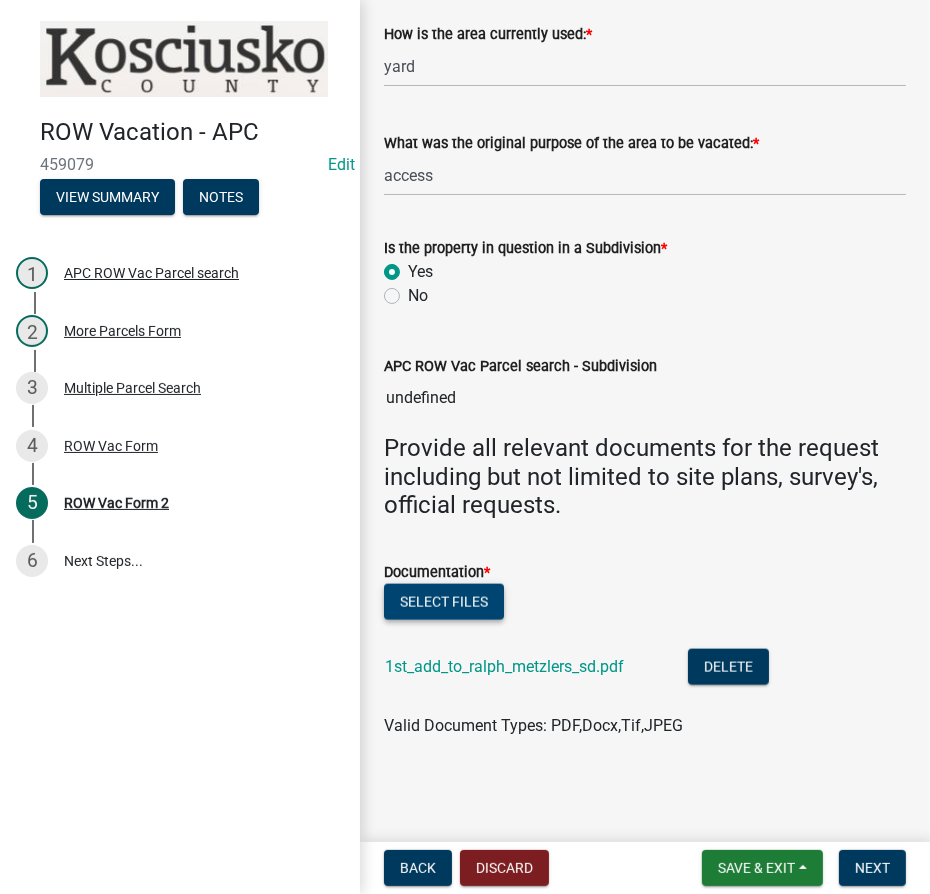click on "Select files" 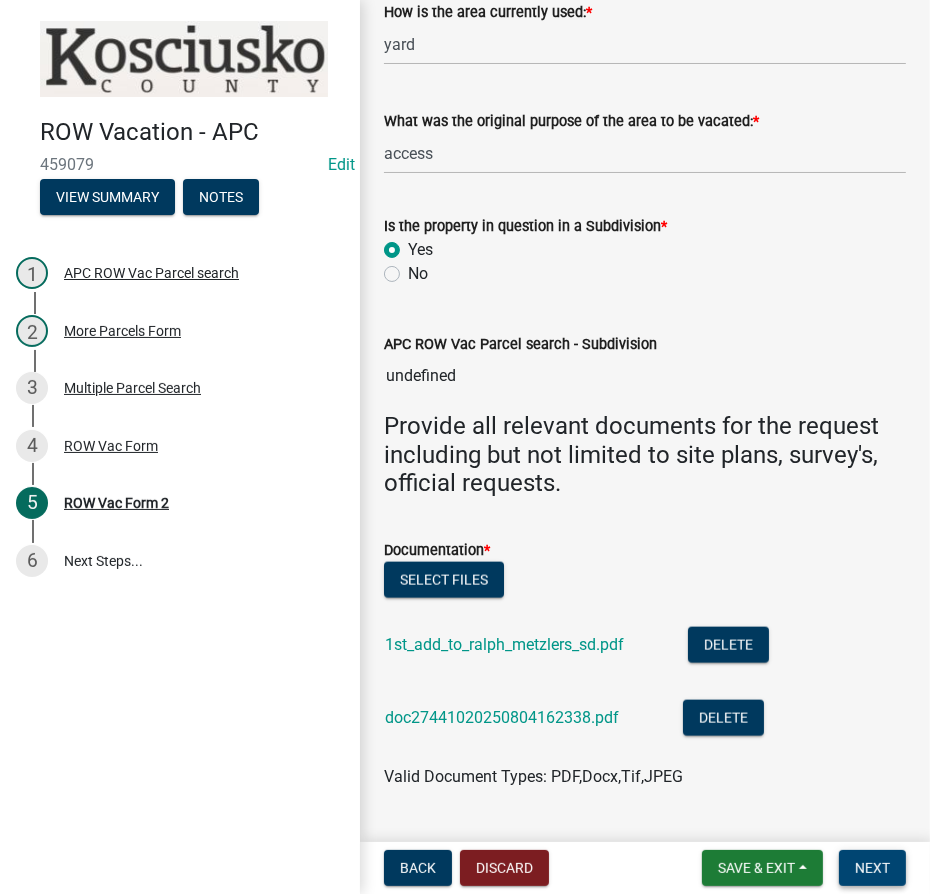 click on "Next" at bounding box center [872, 868] 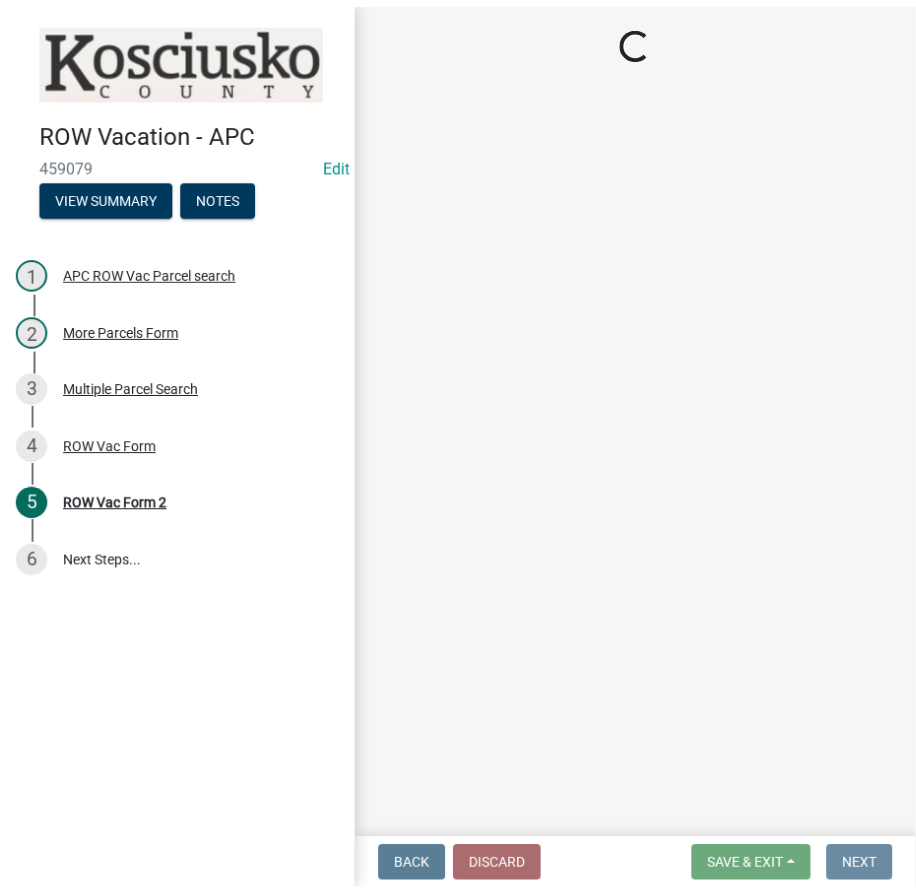 scroll, scrollTop: 0, scrollLeft: 0, axis: both 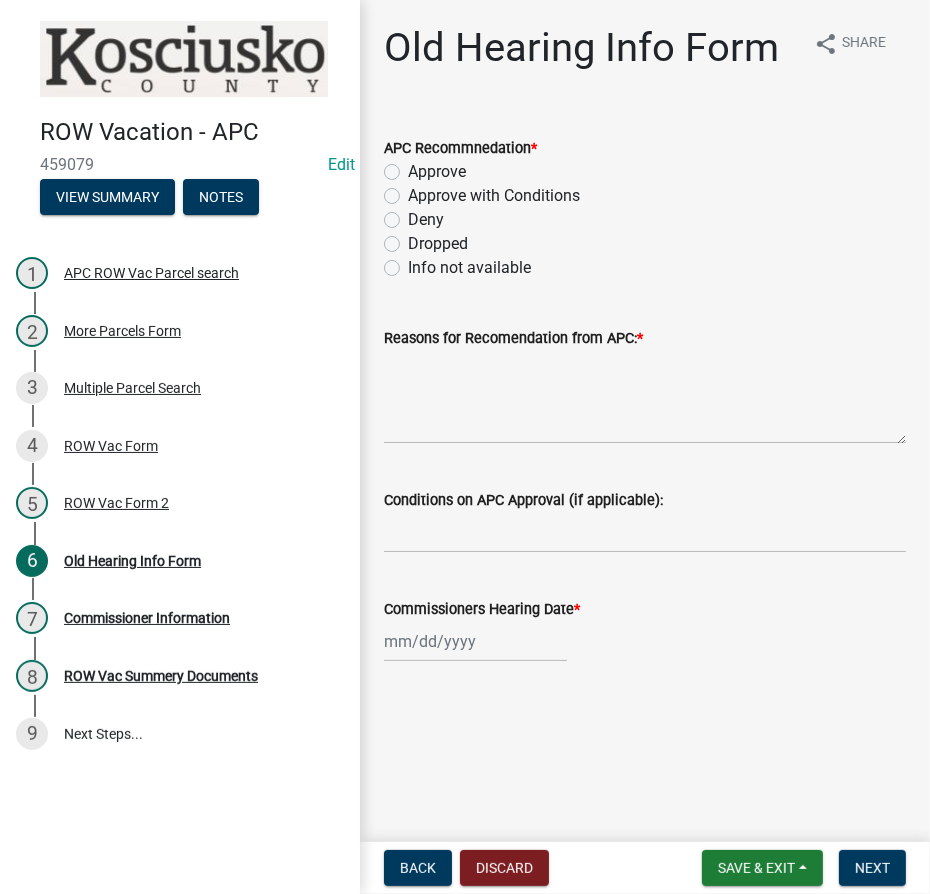 click on "Approve" 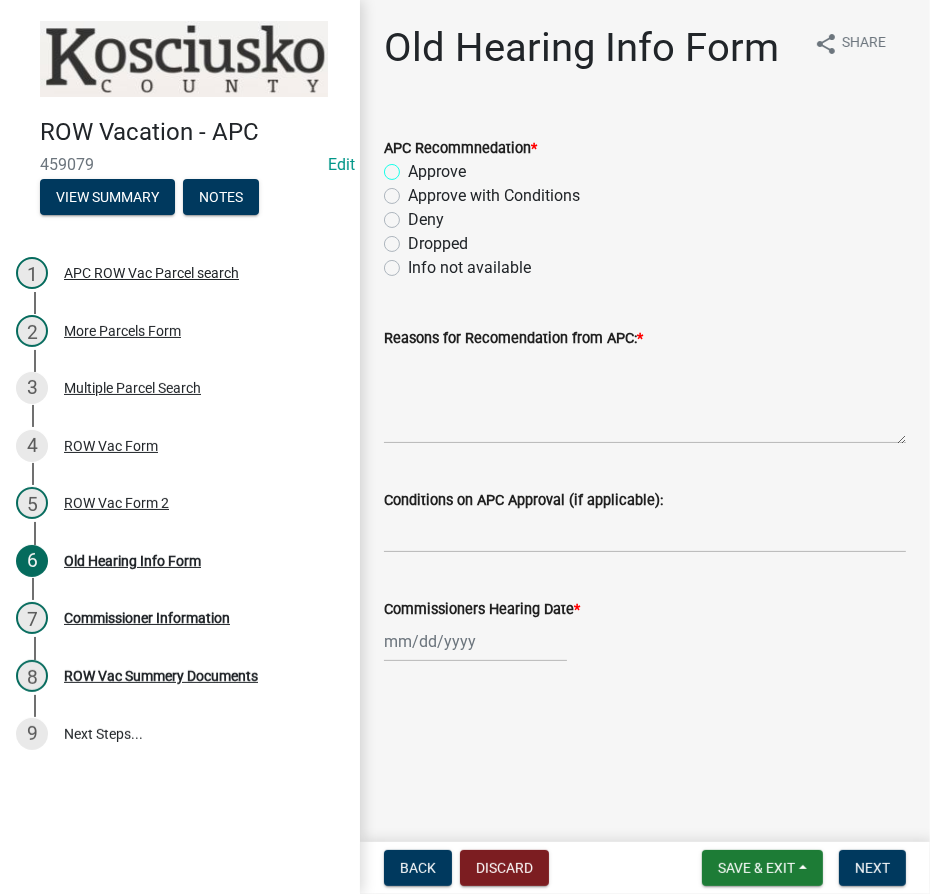 click on "Approve" at bounding box center (414, 166) 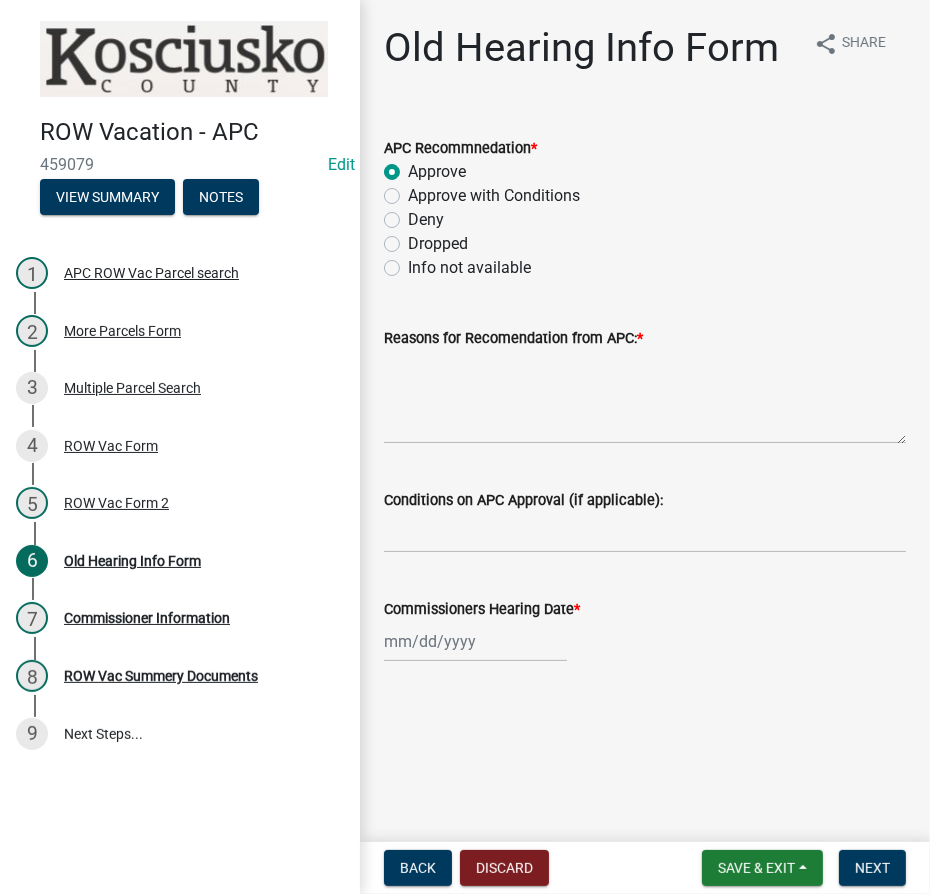 radio on "true" 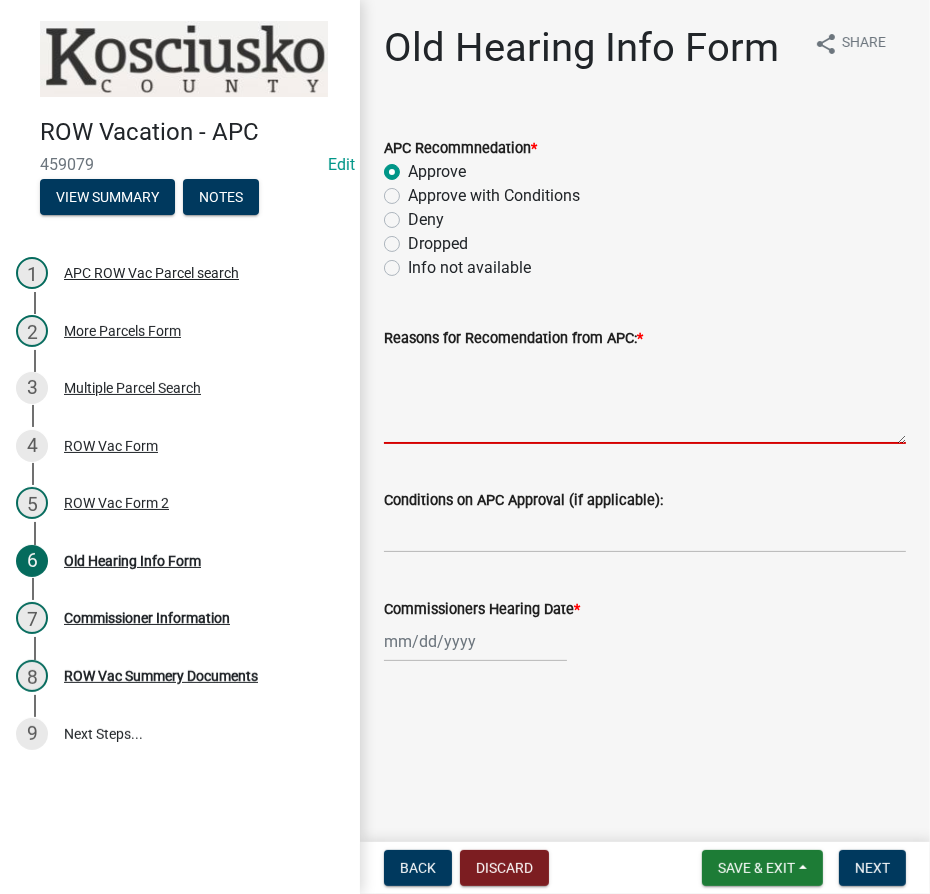 click on "Reasons for Recomendation from APC:  *" at bounding box center [645, 397] 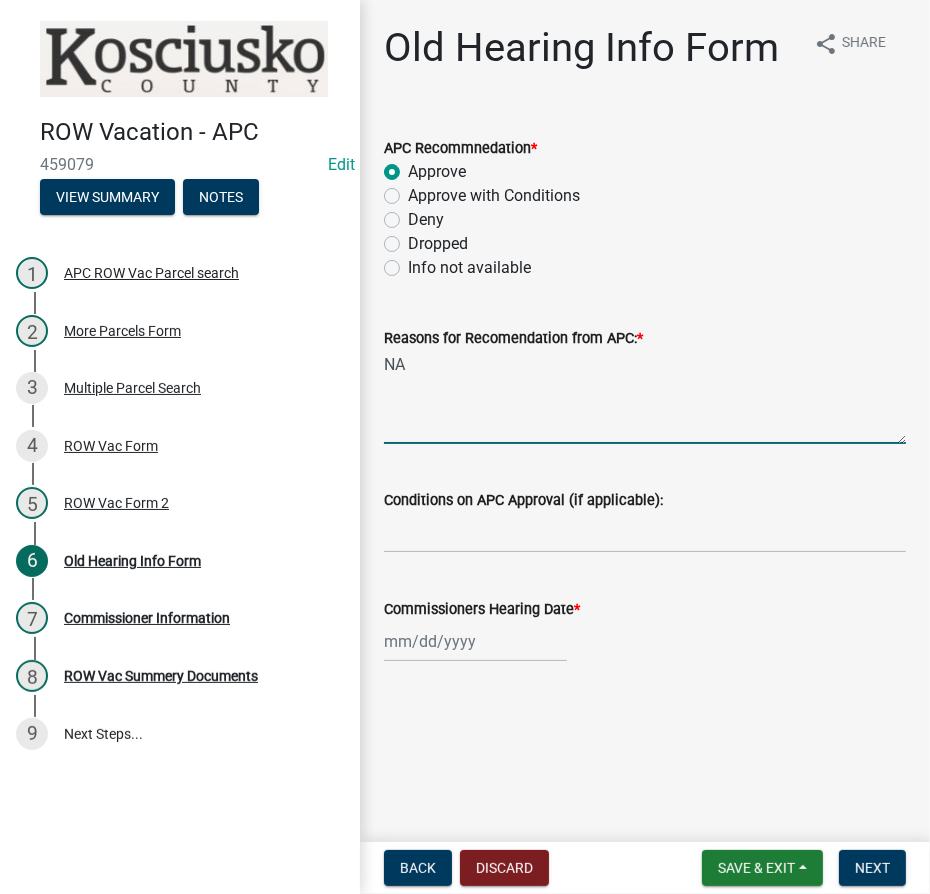 type on "NA" 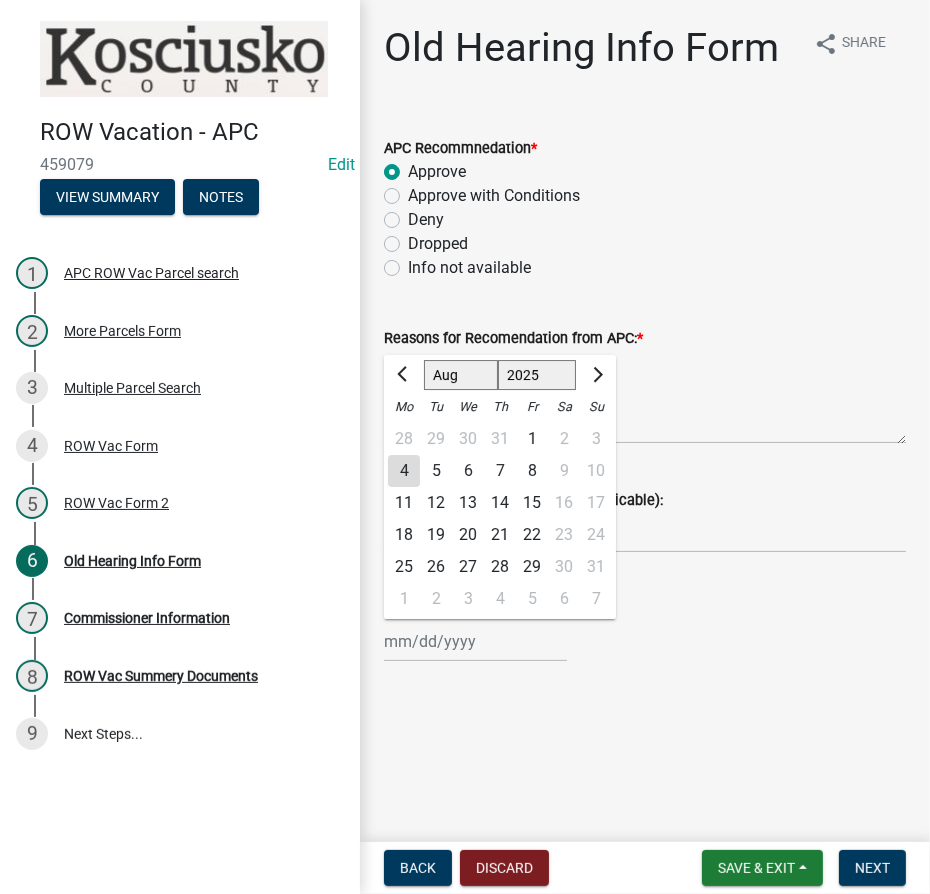 click on "1525 1526 1527 1528 1529 1530 1531 1532 1533 1534 1535 1536 1537 1538 1539 1540 1541 1542 1543 1544 1545 1546 1547 1548 1549 1550 1551 1552 1553 1554 1555 1556 1557 1558 1559 1560 1561 1562 1563 1564 1565 1566 1567 1568 1569 1570 1571 1572 1573 1574 1575 1576 1577 1578 1579 1580 1581 1582 1583 1584 1585 1586 1587 1588 1589 1590 1591 1592 1593 1594 1595 1596 1597 1598 1599 1600 1601 1602 1603 1604 1605 1606 1607 1608 1609 1610 1611 1612 1613 1614 1615 1616 1617 1618 1619 1620 1621 1622 1623 1624 1625 1626 1627 1628 1629 1630 1631 1632 1633 1634 1635 1636 1637 1638 1639 1640 1641 1642 1643 1644 1645 1646 1647 1648 1649 1650 1651 1652 1653 1654 1655 1656 1657 1658 1659 1660 1661 1662 1663 1664 1665 1666 1667 1668 1669 1670 1671 1672 1673 1674 1675 1676 1677 1678 1679 1680 1681 1682 1683 1684 1685 1686 1687 1688 1689 1690 1691 1692 1693 1694 1695 1696 1697 1698 1699 1700 1701 1702 1703 1704 1705 1706 1707 1708 1709 1710 1711 1712 1713 1714 1715 1716 1717 1718 1719 1720 1721 1722 1723 1724 1725 1726 1727 1728 1729" 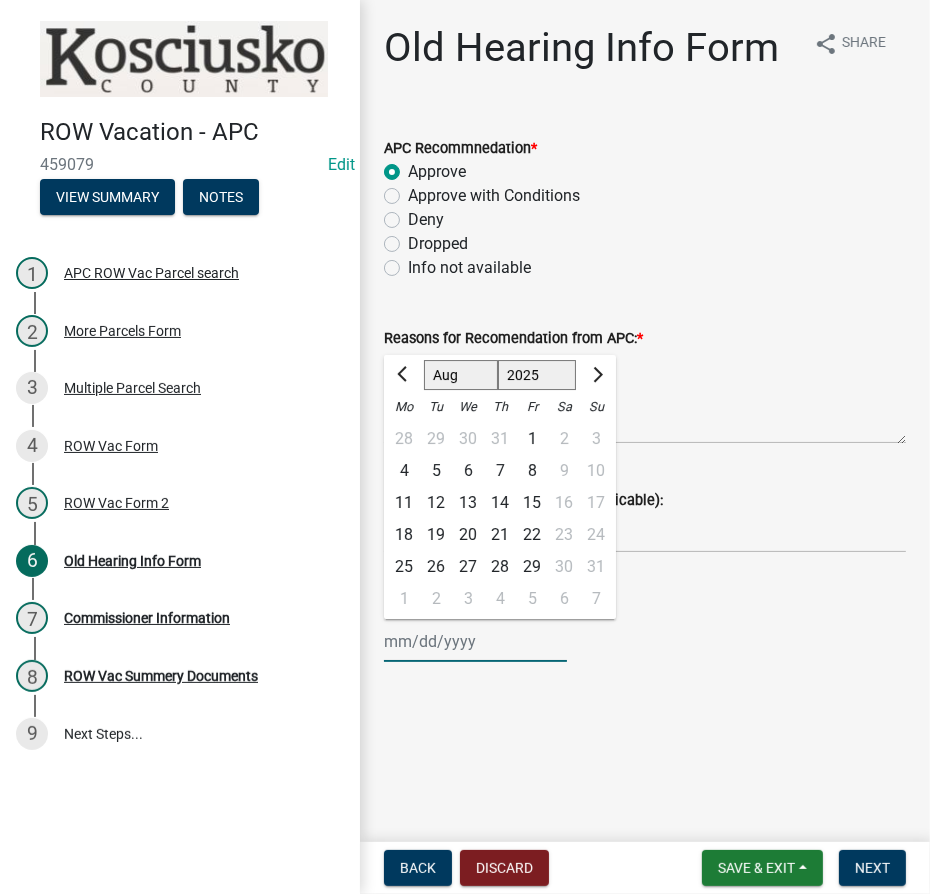 select on "2005" 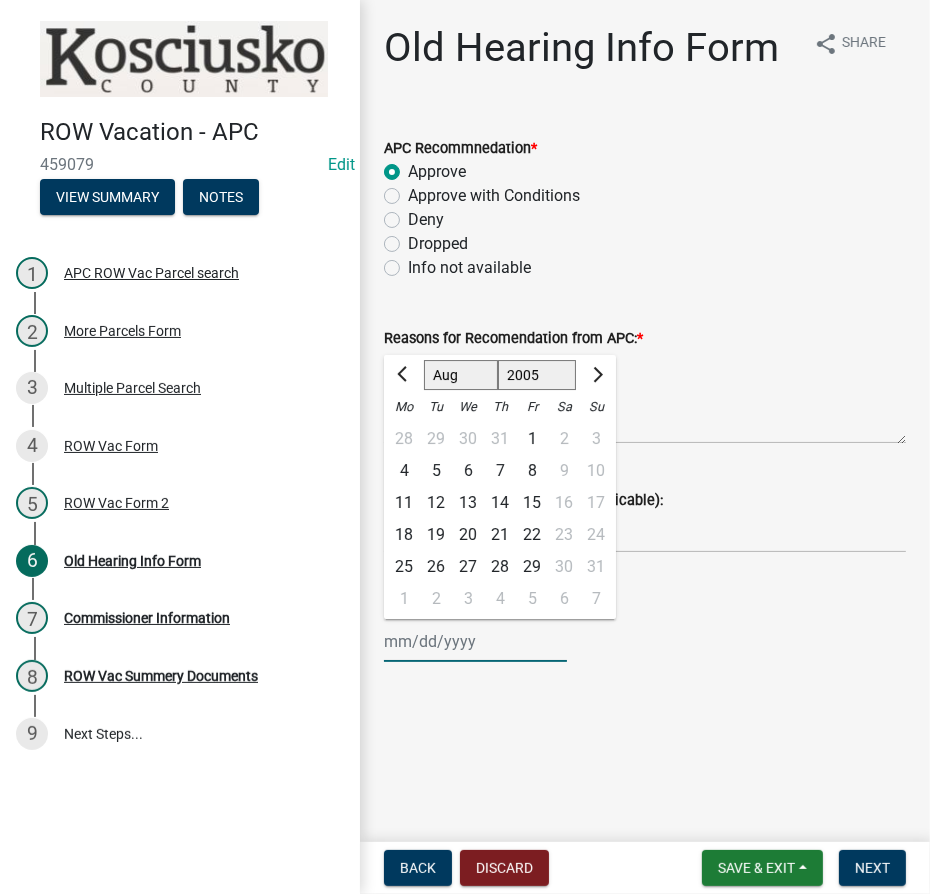click on "1525 1526 1527 1528 1529 1530 1531 1532 1533 1534 1535 1536 1537 1538 1539 1540 1541 1542 1543 1544 1545 1546 1547 1548 1549 1550 1551 1552 1553 1554 1555 1556 1557 1558 1559 1560 1561 1562 1563 1564 1565 1566 1567 1568 1569 1570 1571 1572 1573 1574 1575 1576 1577 1578 1579 1580 1581 1582 1583 1584 1585 1586 1587 1588 1589 1590 1591 1592 1593 1594 1595 1596 1597 1598 1599 1600 1601 1602 1603 1604 1605 1606 1607 1608 1609 1610 1611 1612 1613 1614 1615 1616 1617 1618 1619 1620 1621 1622 1623 1624 1625 1626 1627 1628 1629 1630 1631 1632 1633 1634 1635 1636 1637 1638 1639 1640 1641 1642 1643 1644 1645 1646 1647 1648 1649 1650 1651 1652 1653 1654 1655 1656 1657 1658 1659 1660 1661 1662 1663 1664 1665 1666 1667 1668 1669 1670 1671 1672 1673 1674 1675 1676 1677 1678 1679 1680 1681 1682 1683 1684 1685 1686 1687 1688 1689 1690 1691 1692 1693 1694 1695 1696 1697 1698 1699 1700 1701 1702 1703 1704 1705 1706 1707 1708 1709 1710 1711 1712 1713 1714 1715 1716 1717 1718 1719 1720 1721 1722 1723 1724 1725 1726 1727 1728 1729" 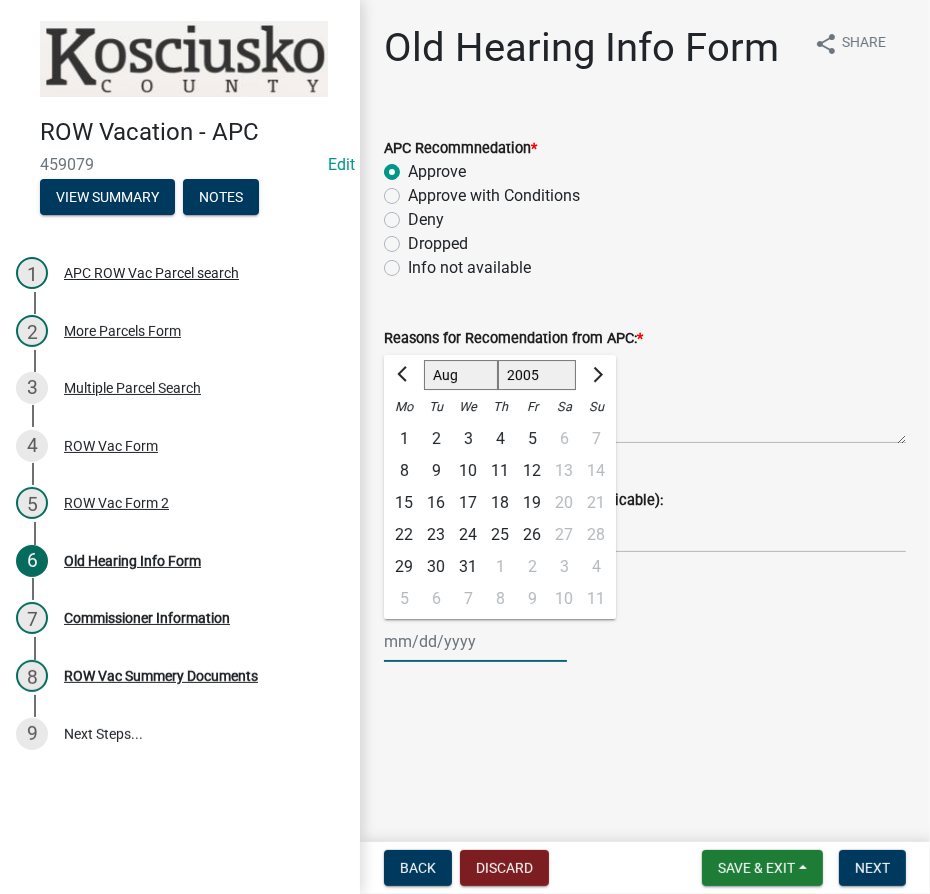 click on "Jan Feb Mar Apr May Jun Jul Aug Sep Oct Nov Dec" 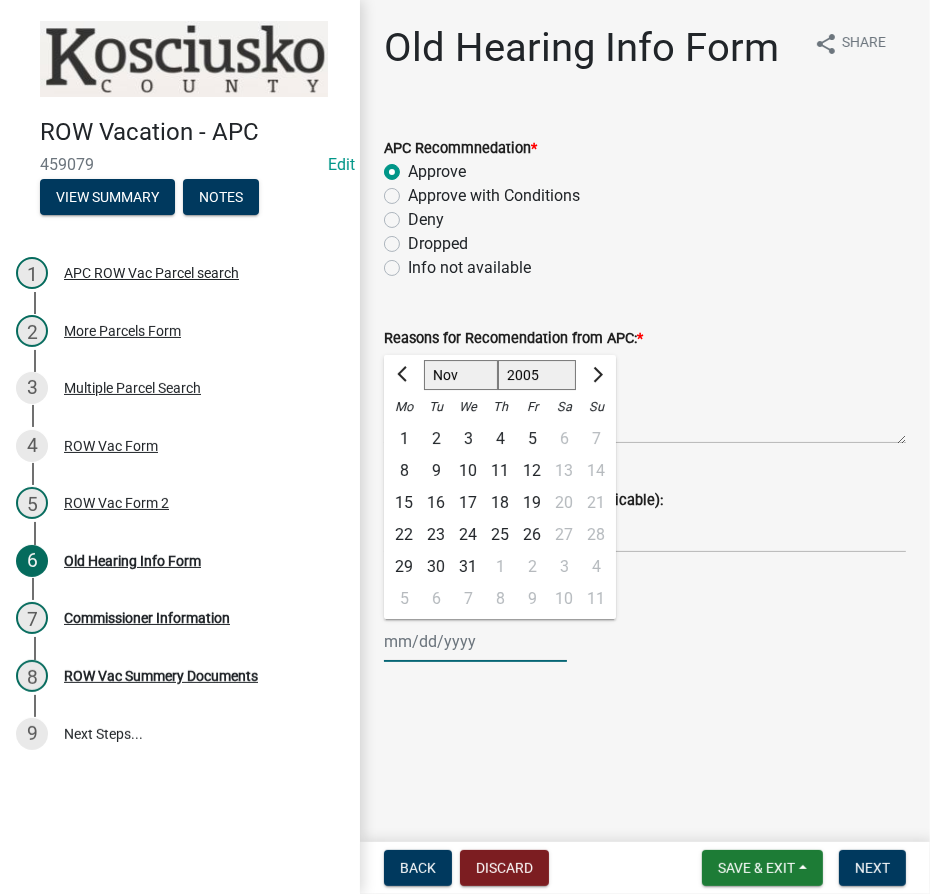 click on "Jan Feb Mar Apr May Jun Jul Aug Sep Oct Nov Dec" 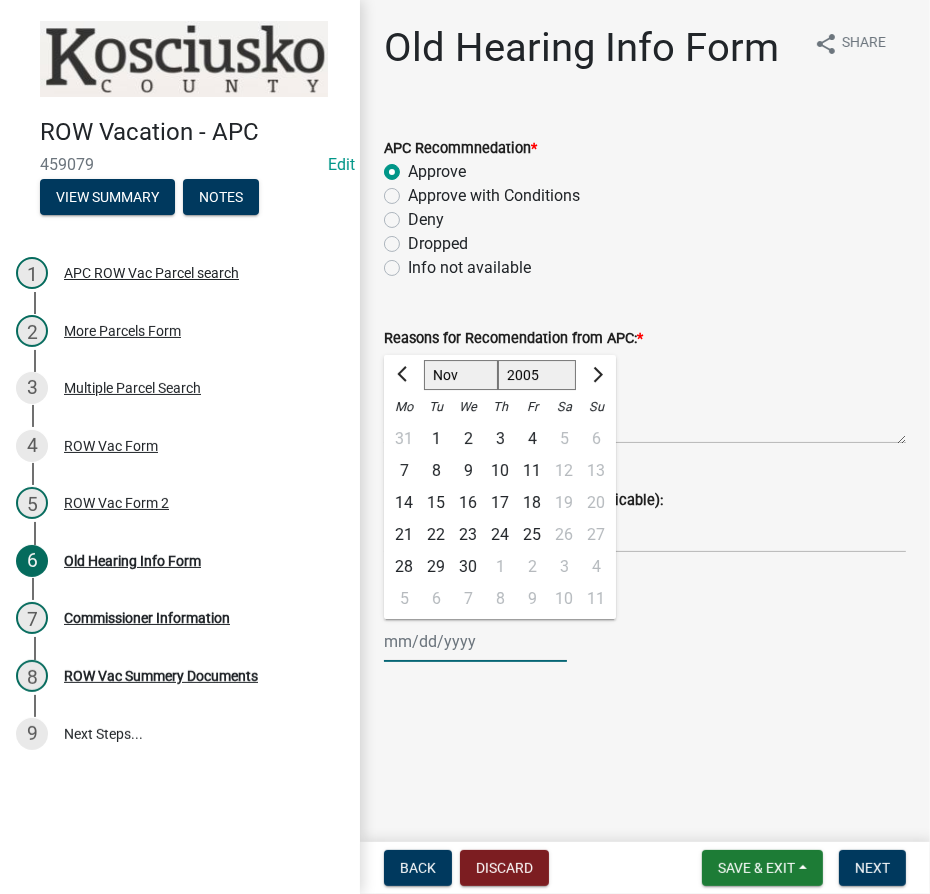 click on "15" 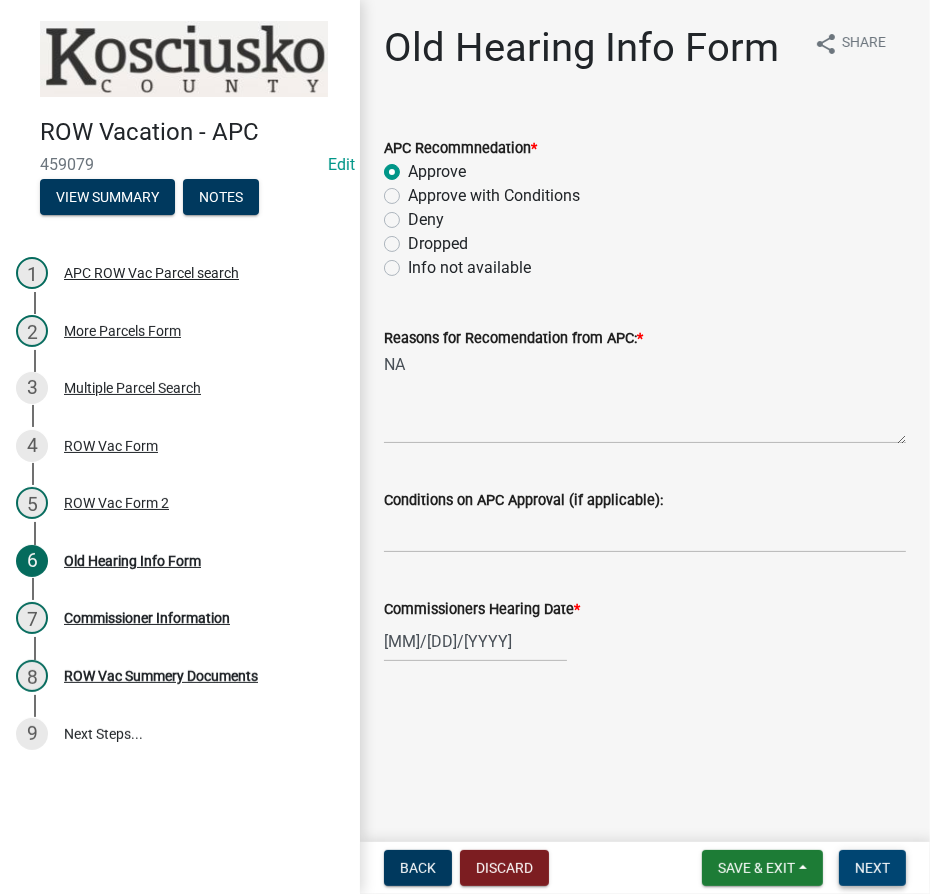 click on "Next" at bounding box center (872, 868) 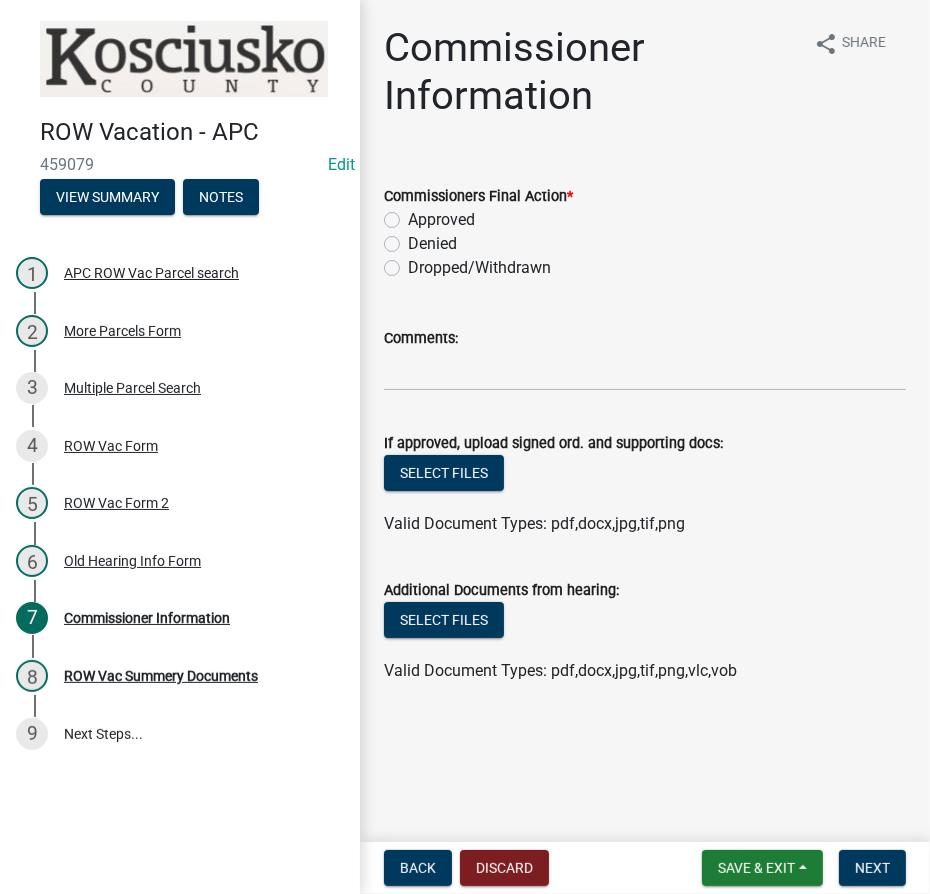 click on "Approved" 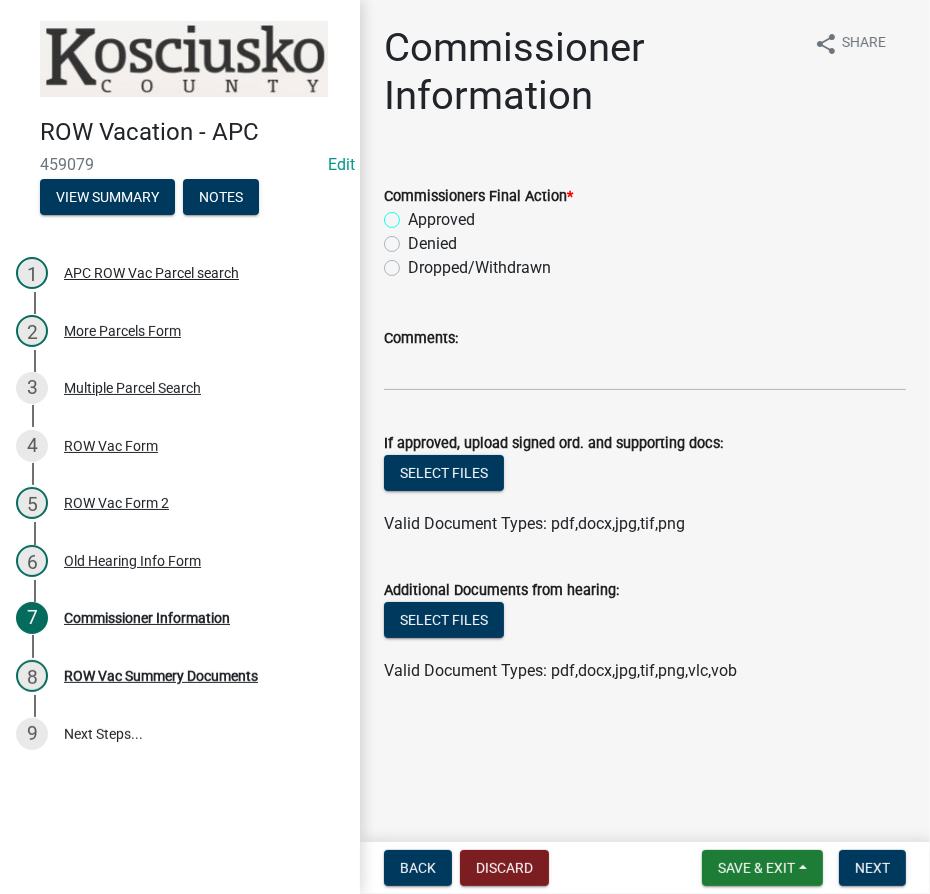 click on "Approved" at bounding box center (414, 214) 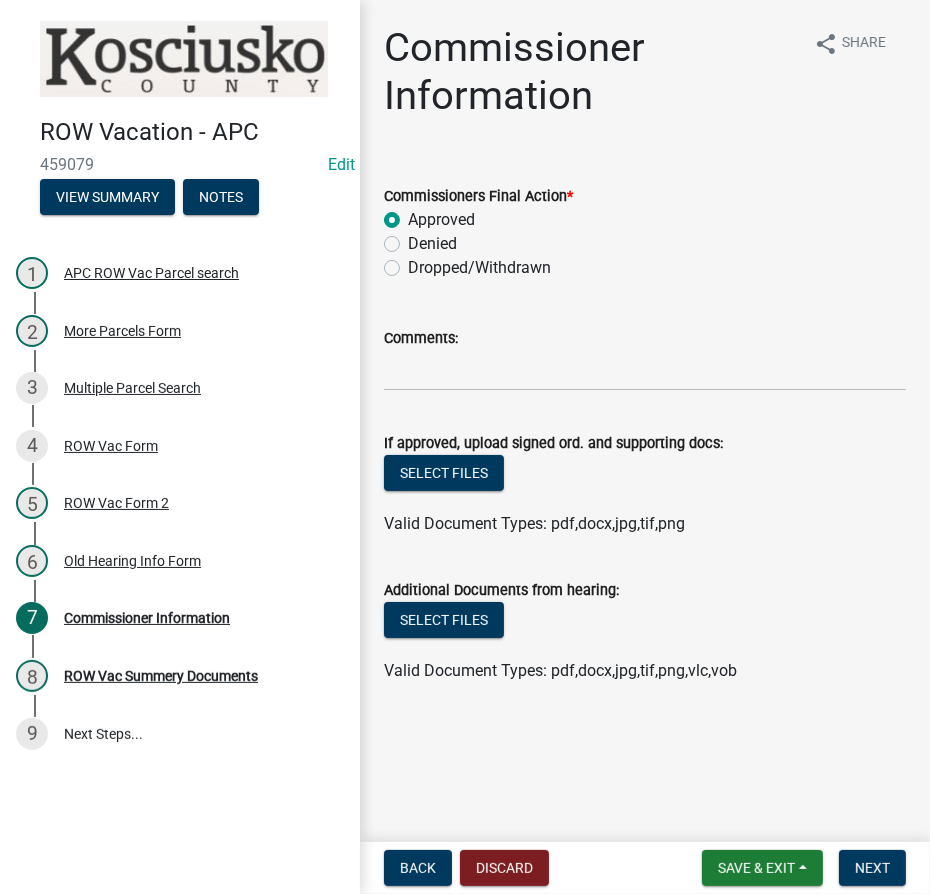 radio on "true" 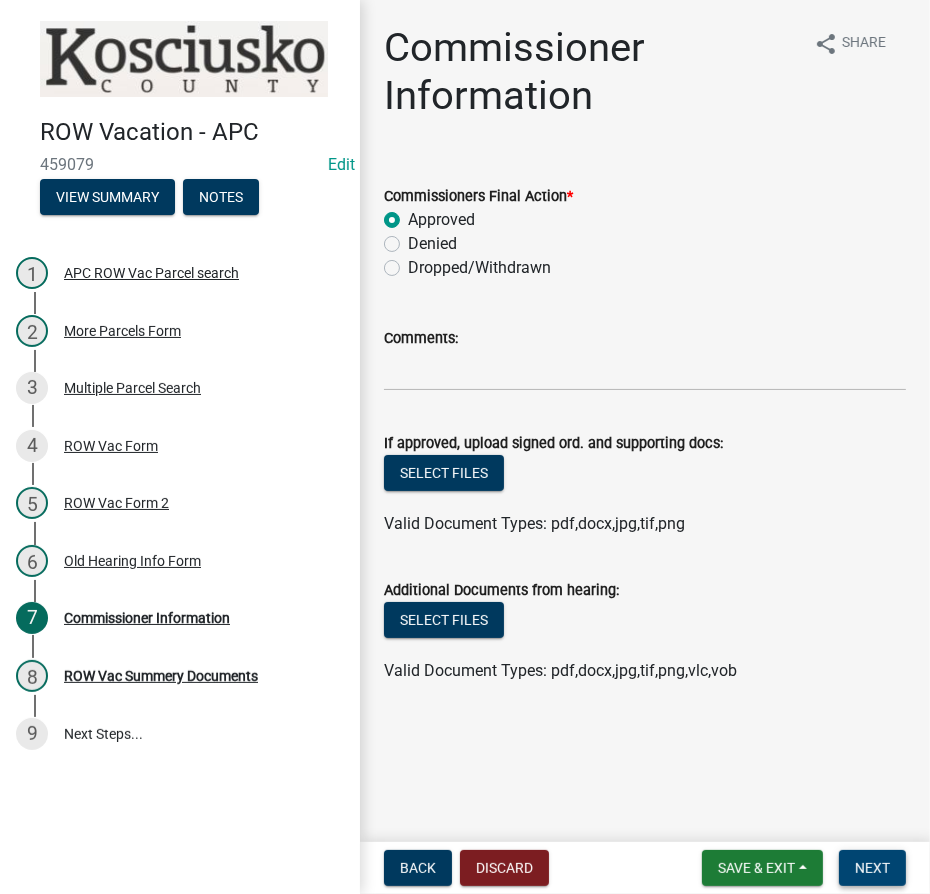 click on "Next" at bounding box center (872, 868) 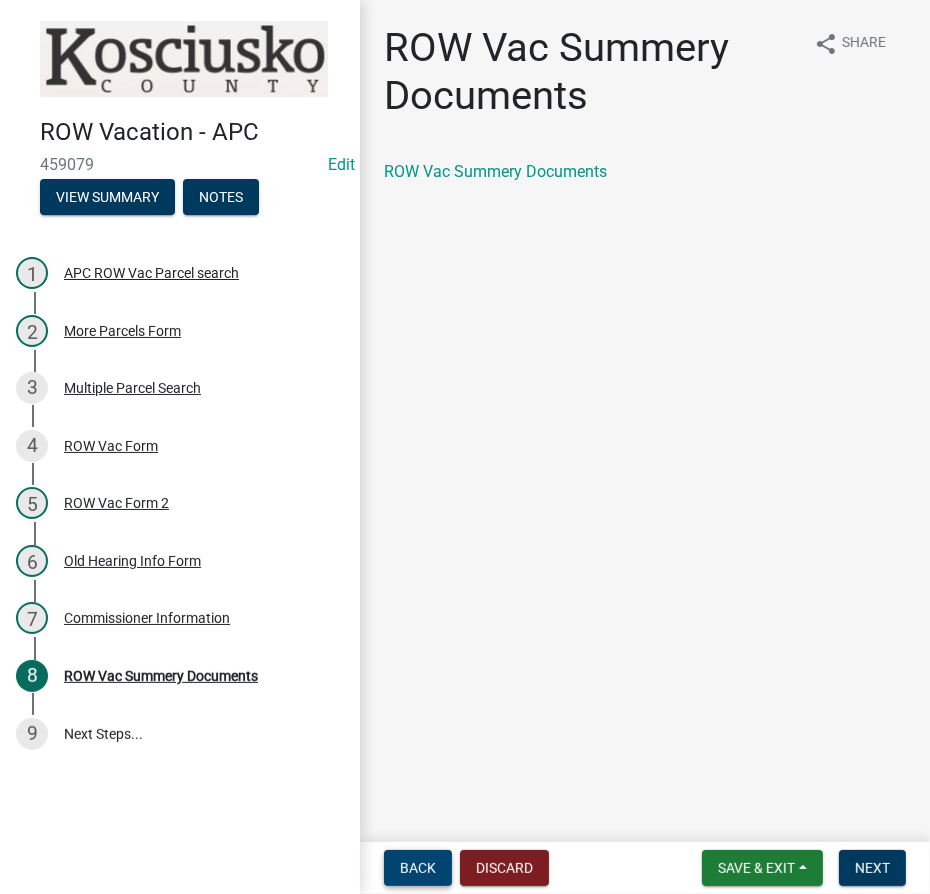click on "Back" at bounding box center (418, 868) 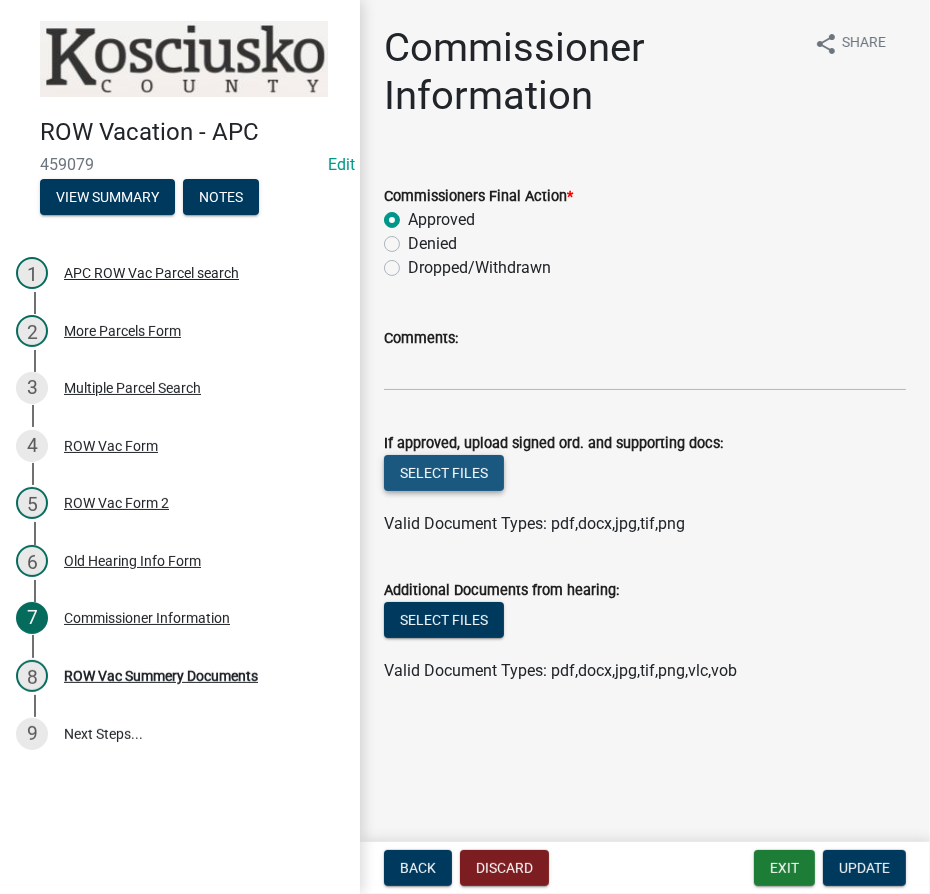 click on "Select files" 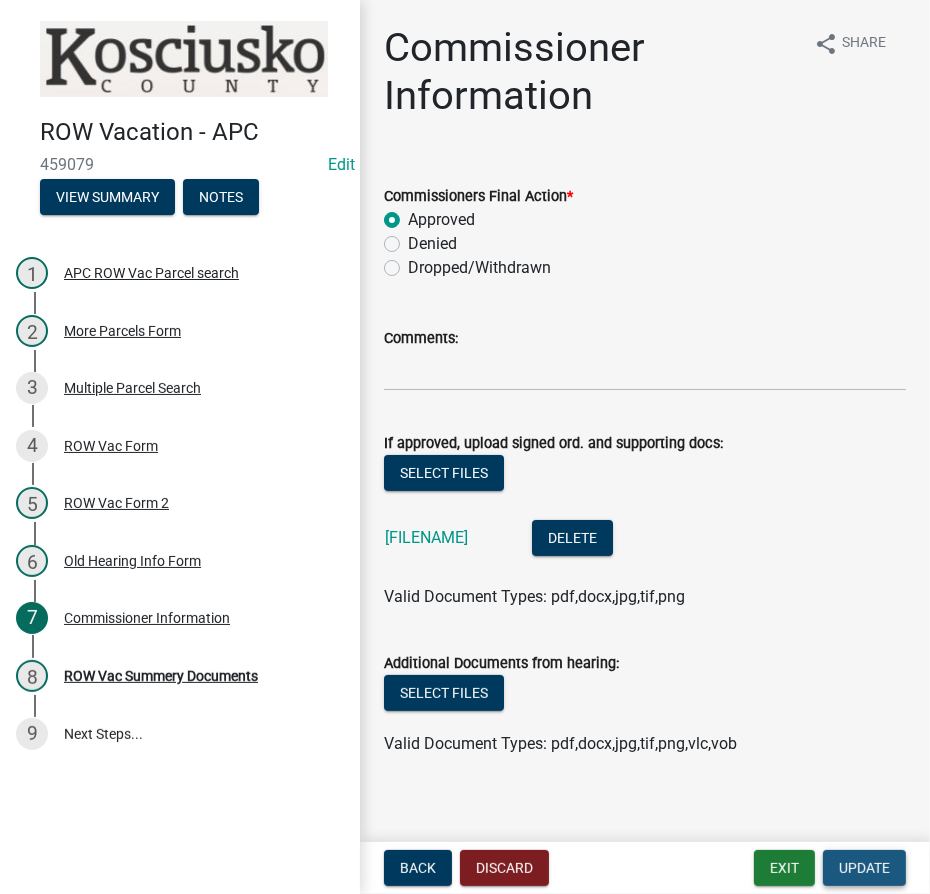 click on "Update" at bounding box center [864, 868] 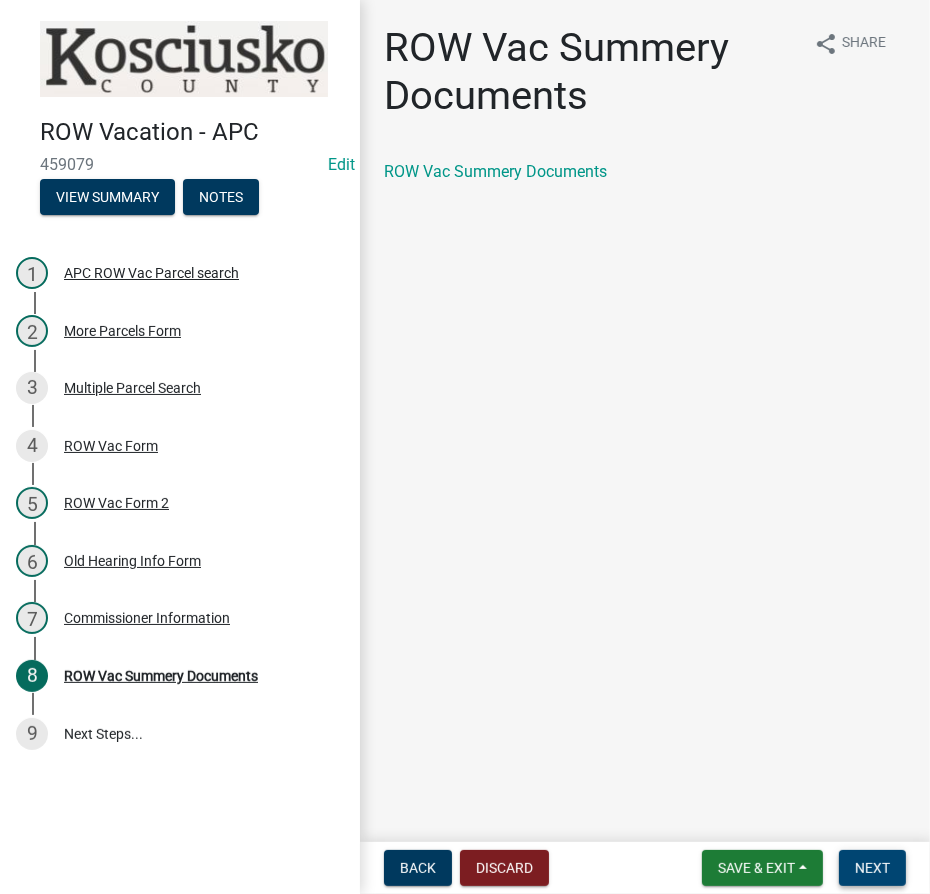click on "Next" at bounding box center (872, 868) 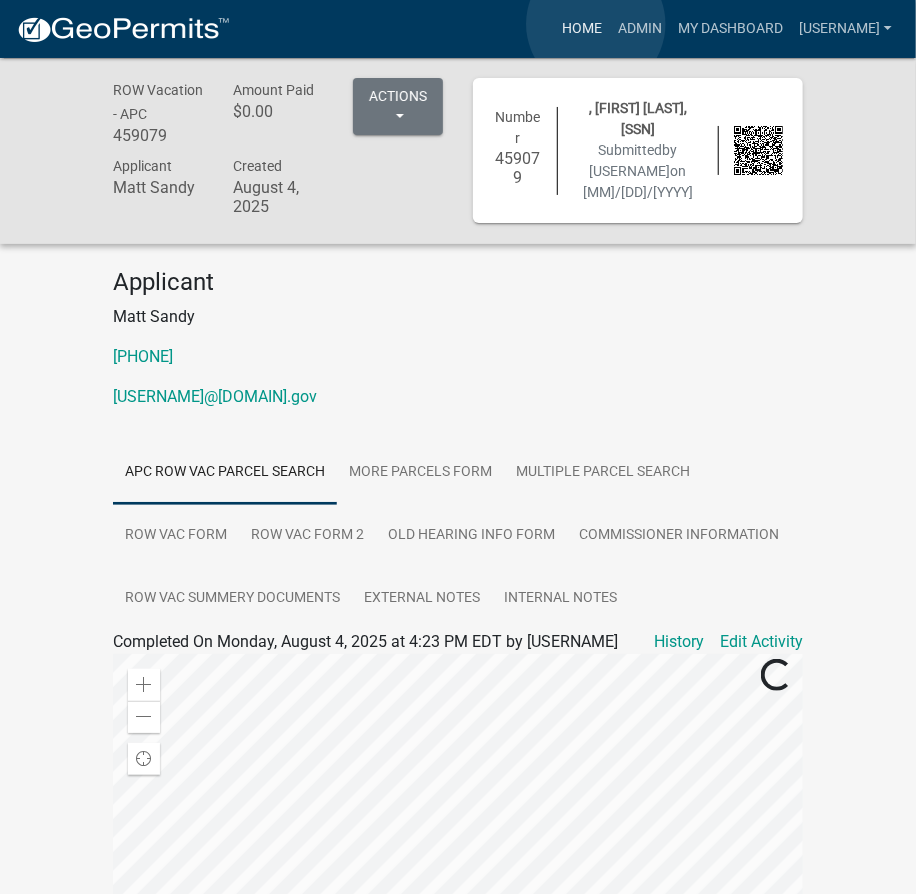 click on "Home" at bounding box center (582, 29) 